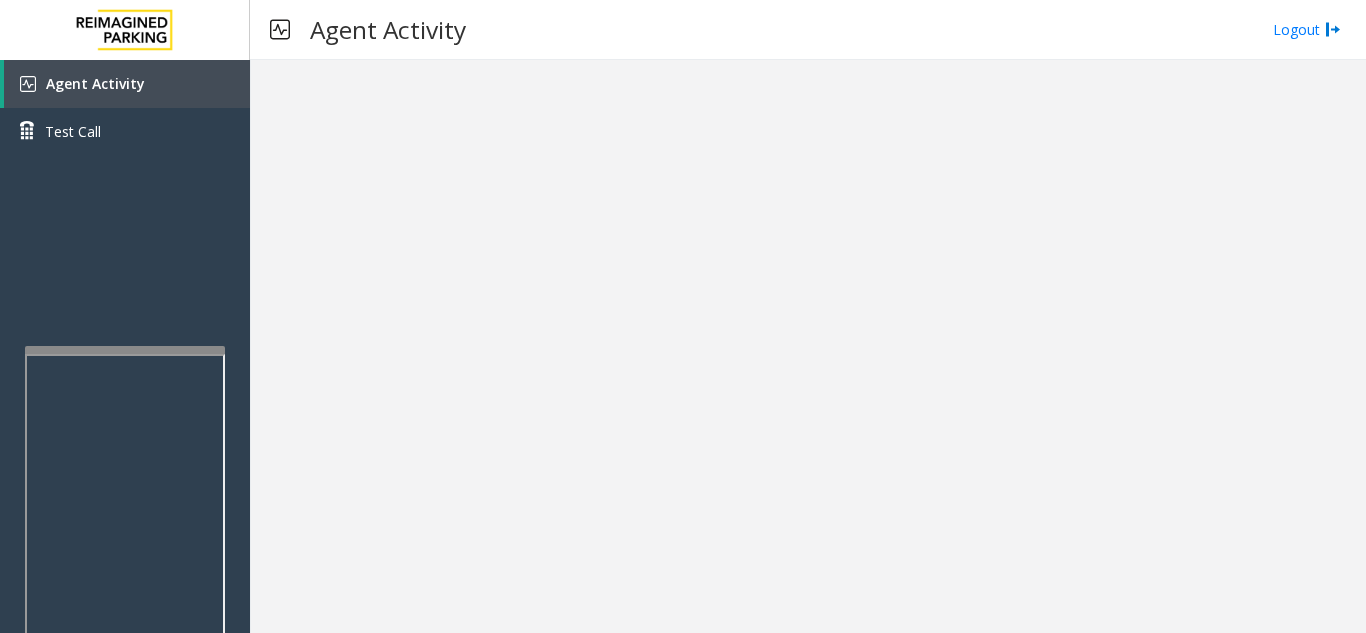 scroll, scrollTop: 0, scrollLeft: 0, axis: both 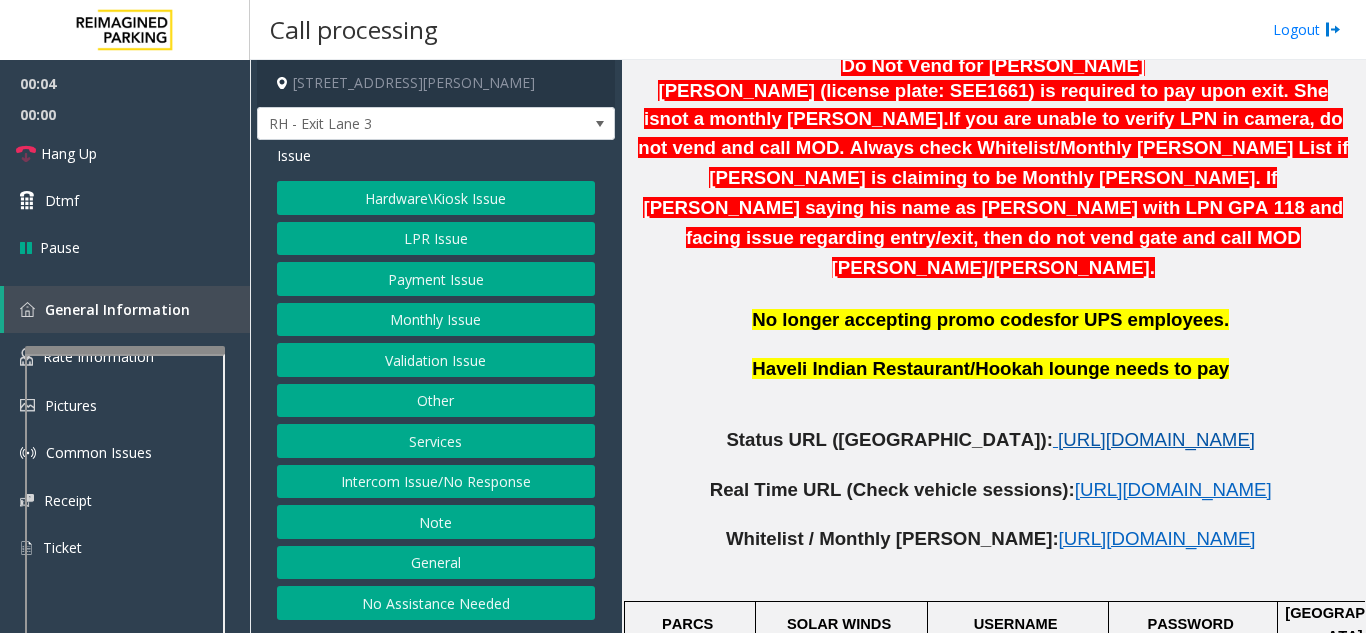 click on "[URL][DOMAIN_NAME]" 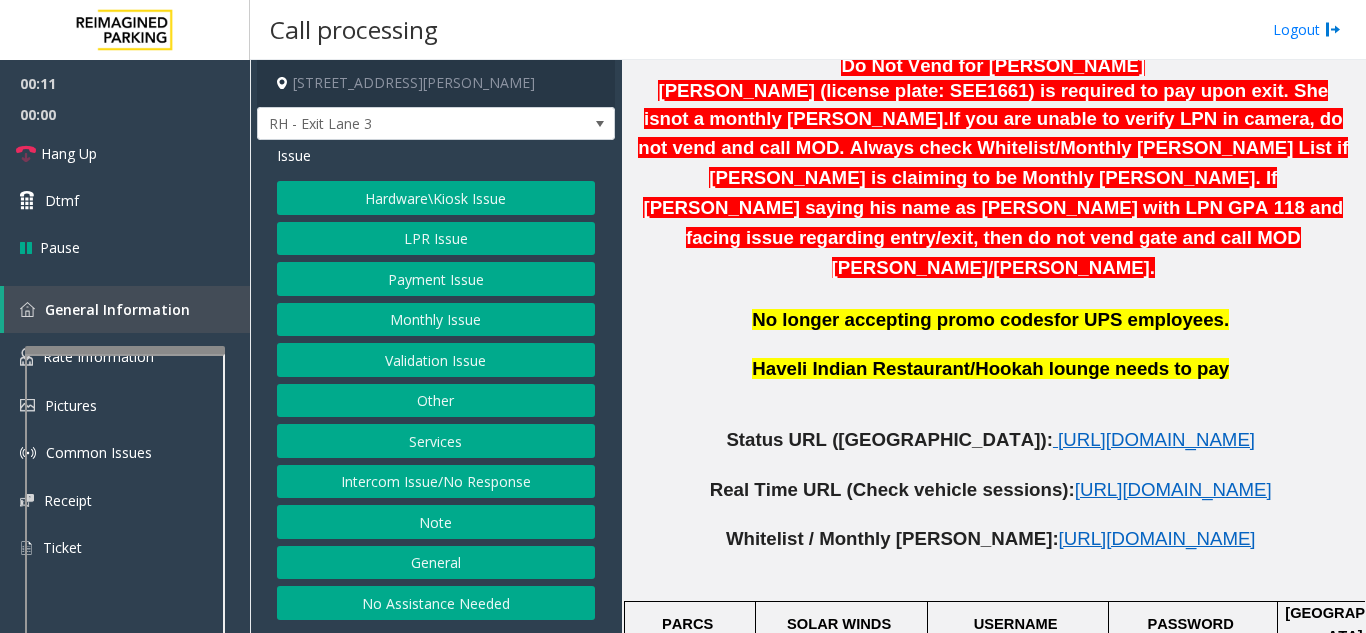 scroll, scrollTop: 900, scrollLeft: 0, axis: vertical 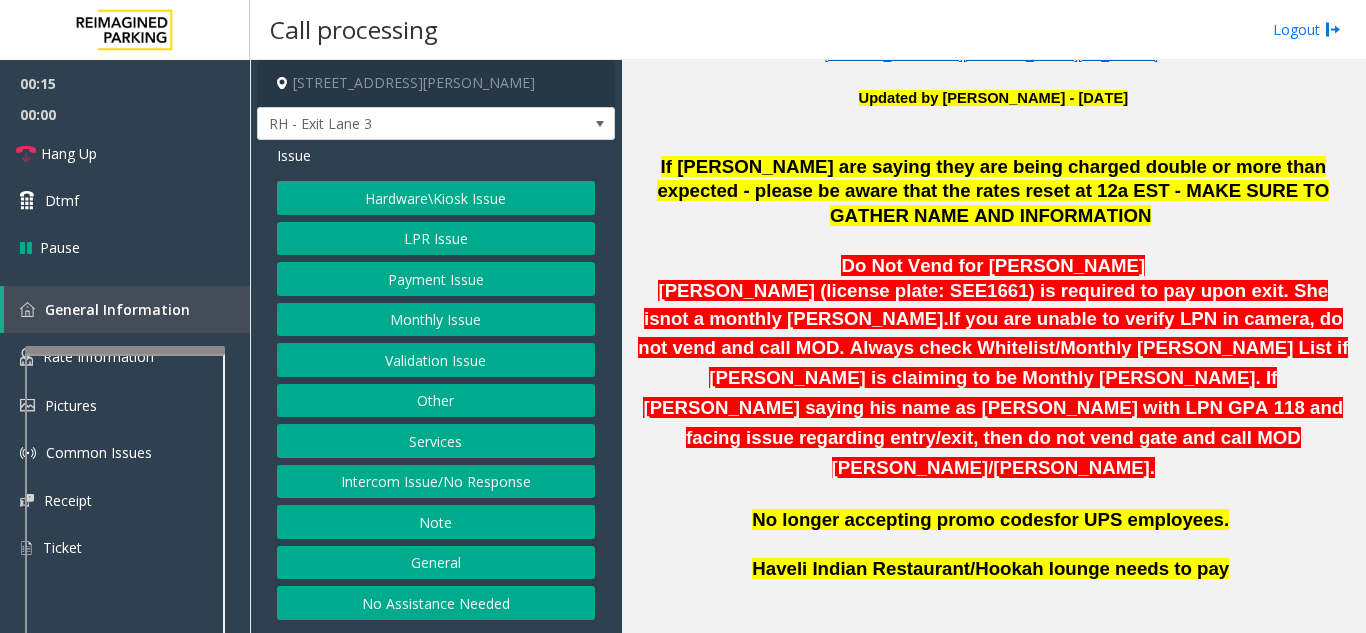 click on "Monthly Issue" 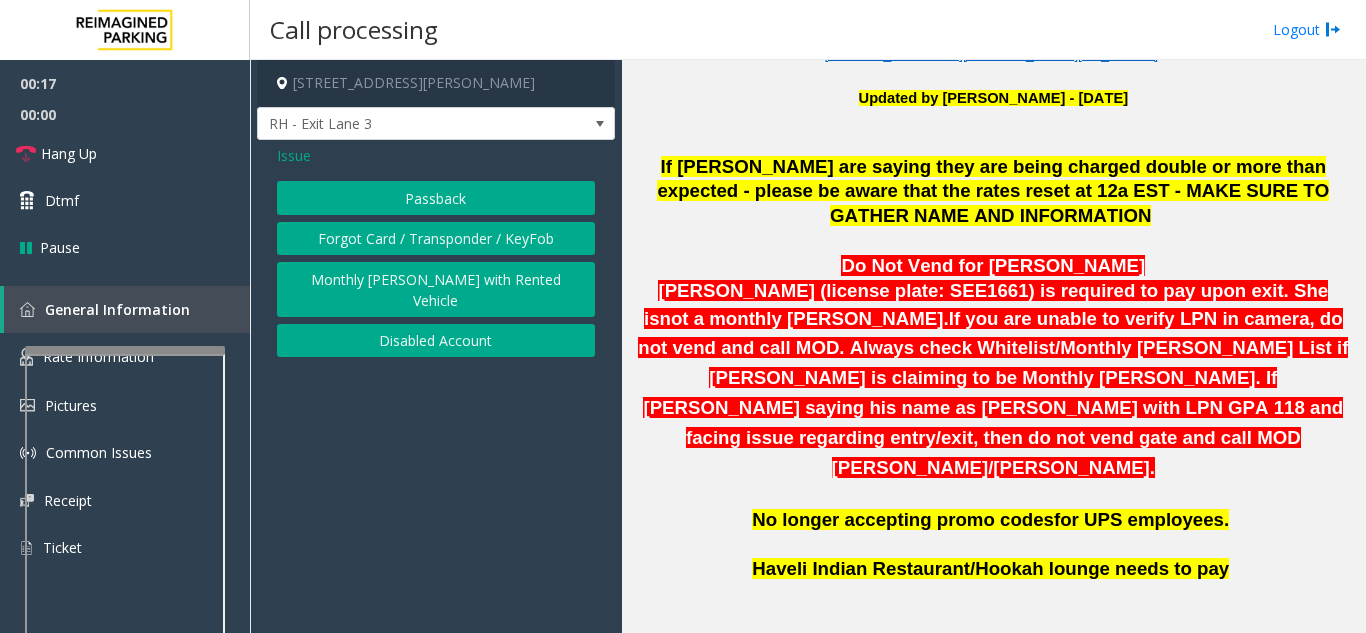 click on "Monthly [PERSON_NAME] with Rented Vehicle" 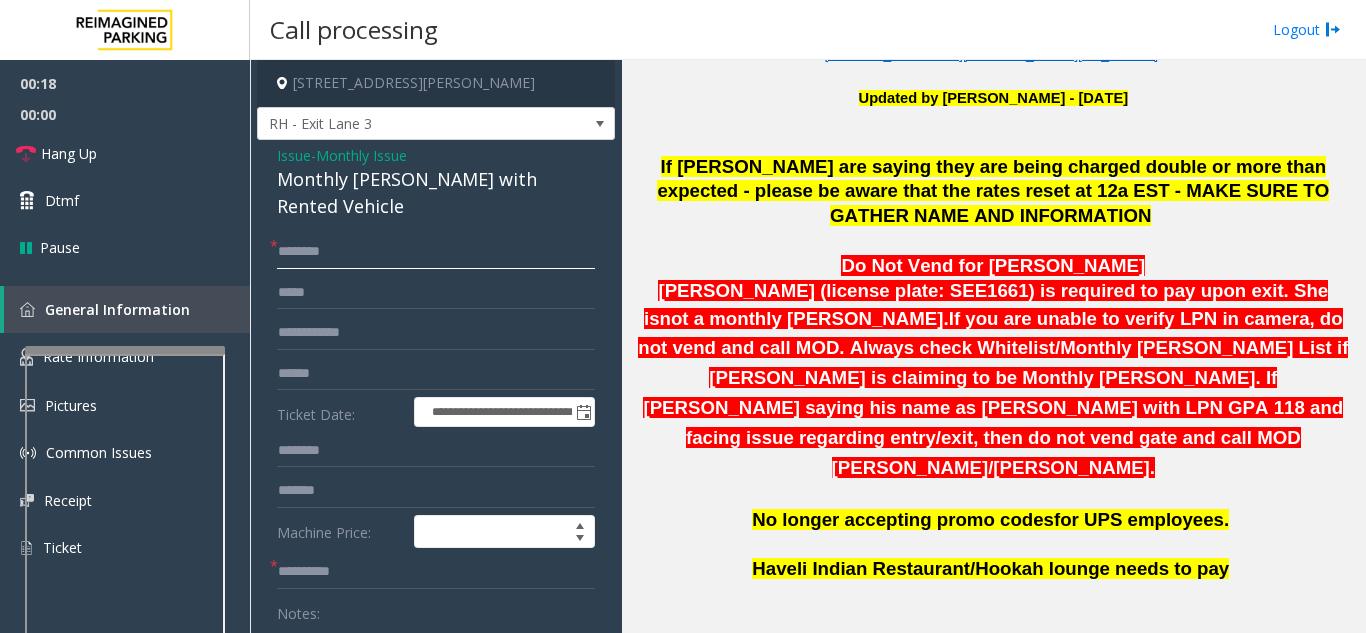 click 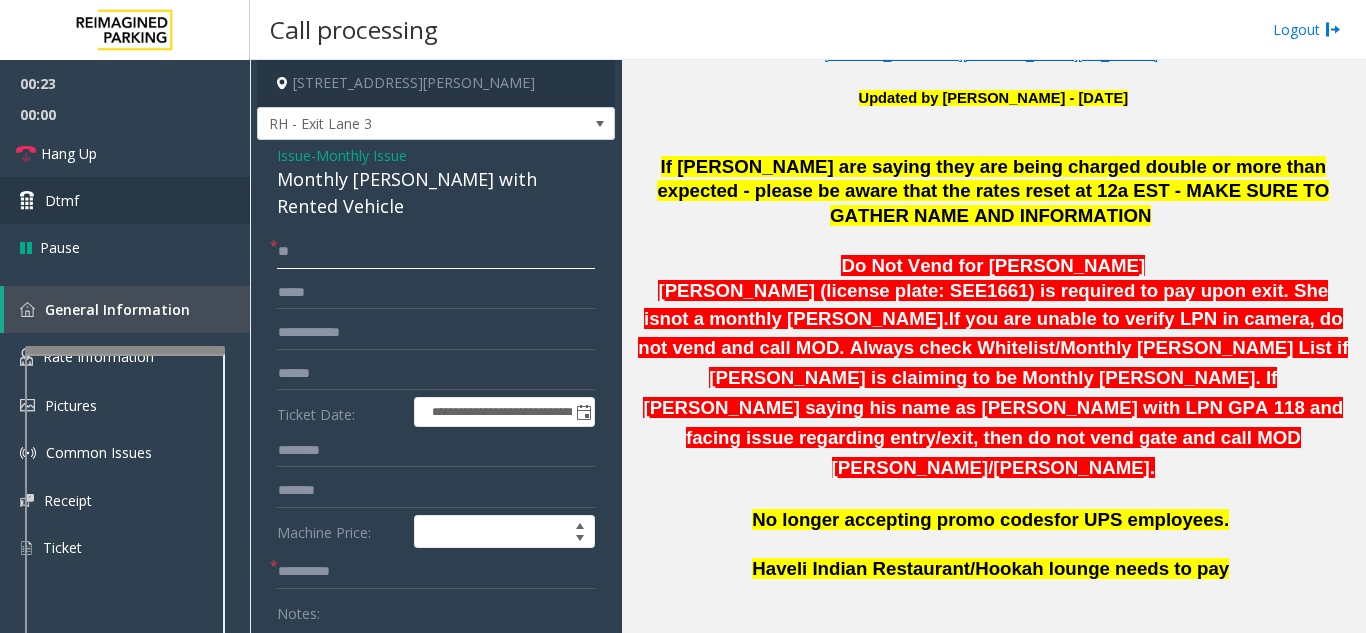 type on "**" 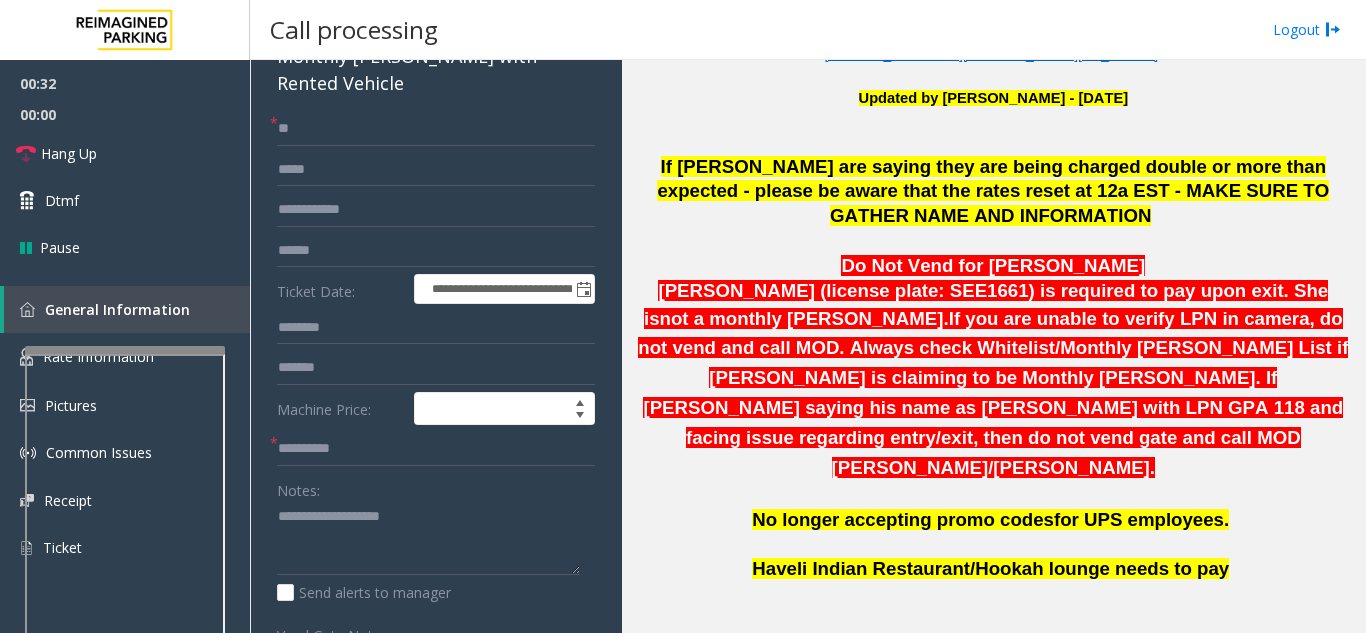 scroll, scrollTop: 300, scrollLeft: 0, axis: vertical 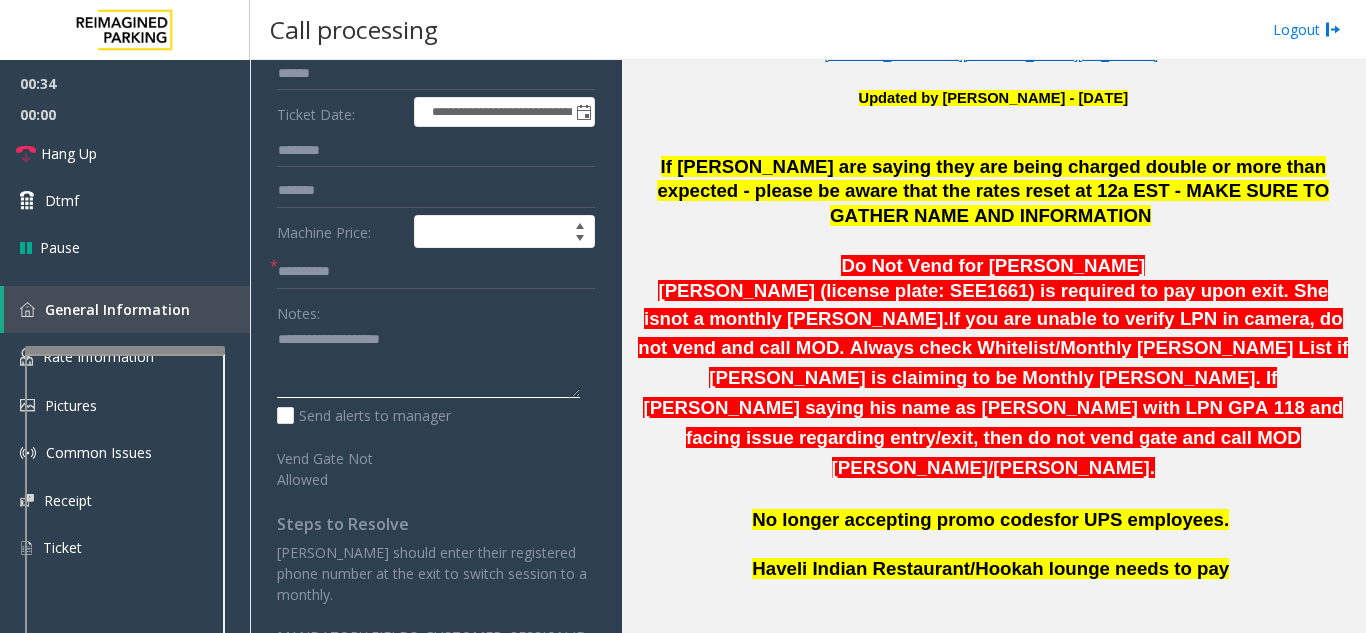 paste on "**********" 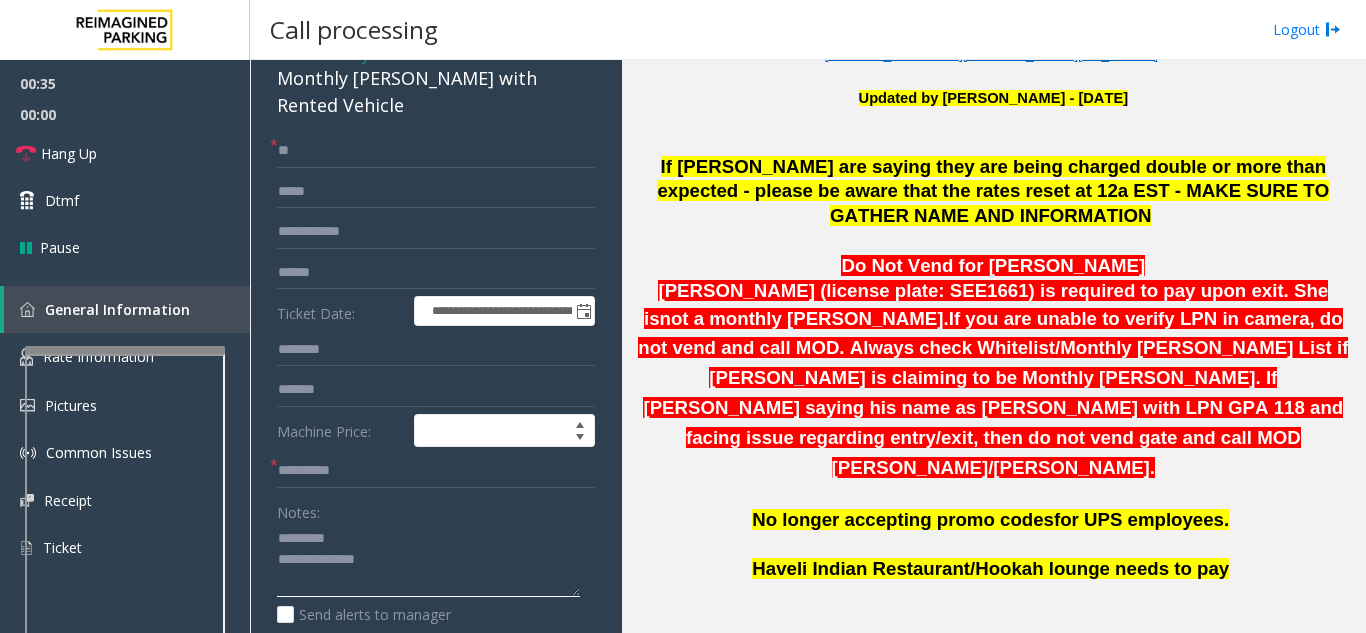 scroll, scrollTop: 100, scrollLeft: 0, axis: vertical 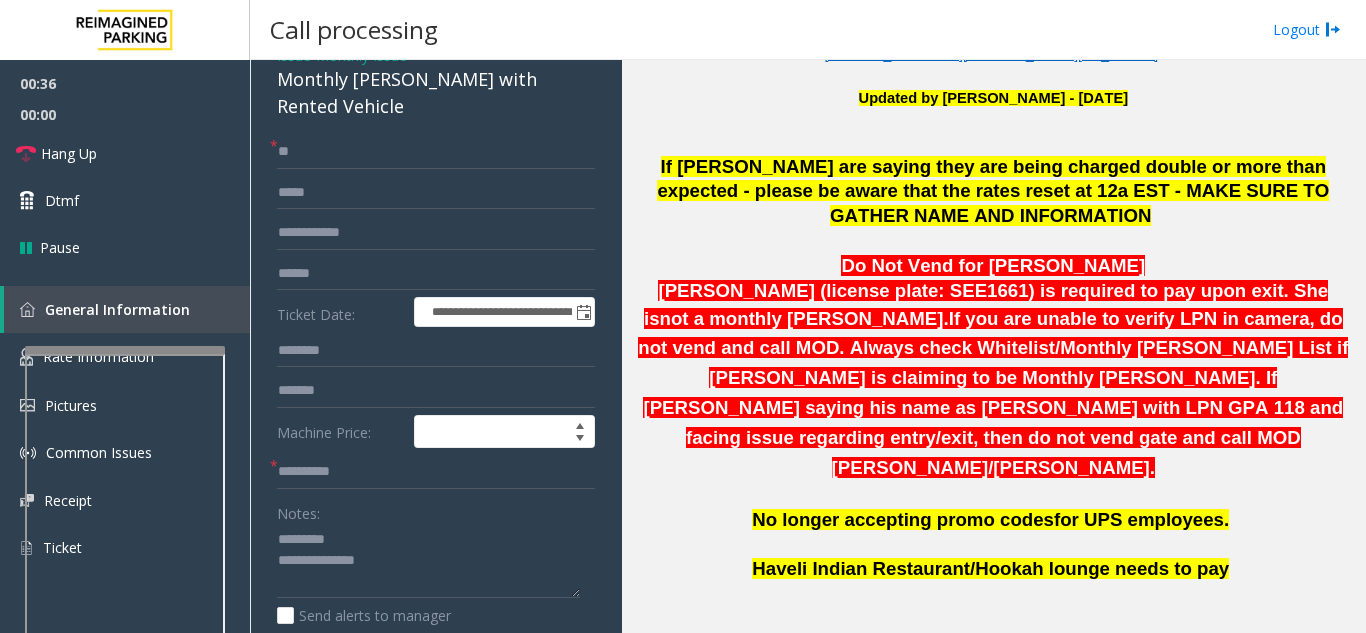 click on "**********" 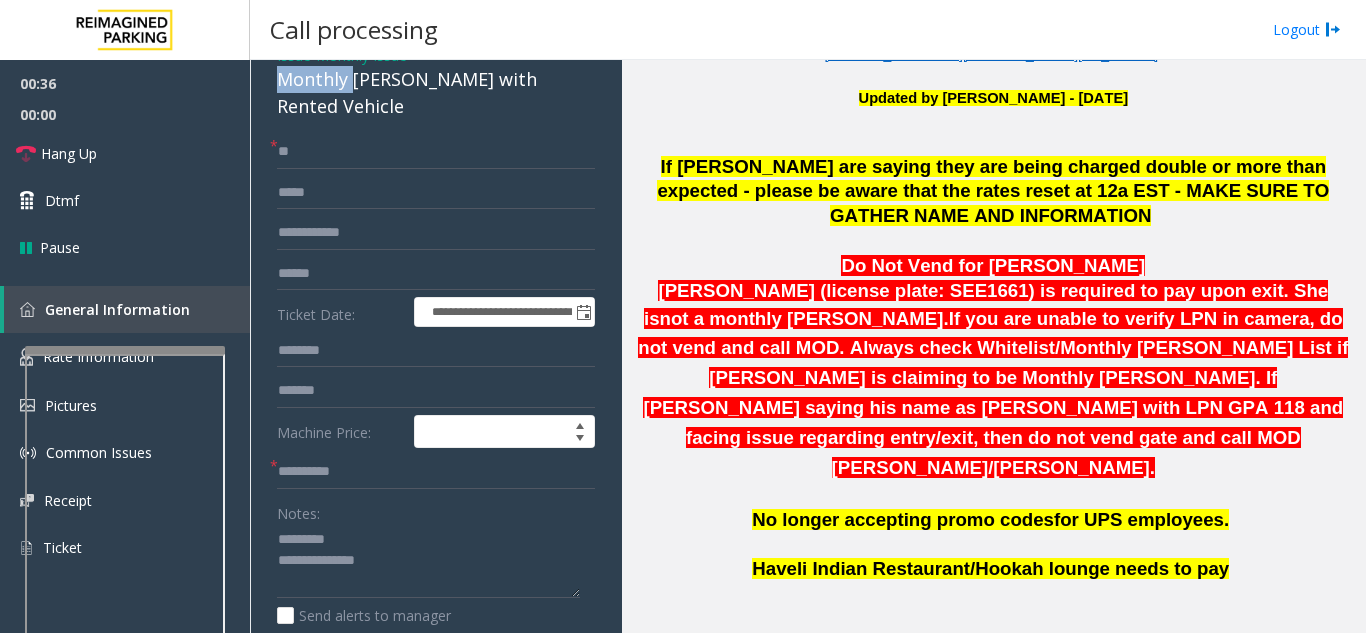 click on "**********" 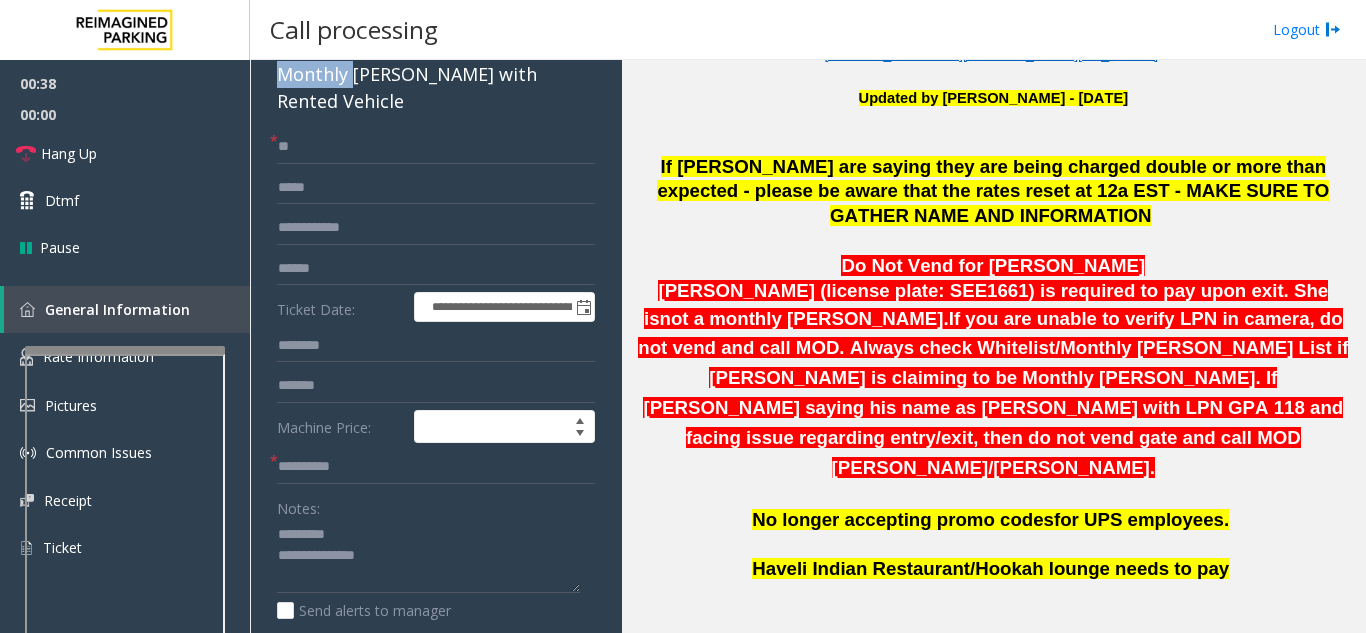 scroll, scrollTop: 200, scrollLeft: 0, axis: vertical 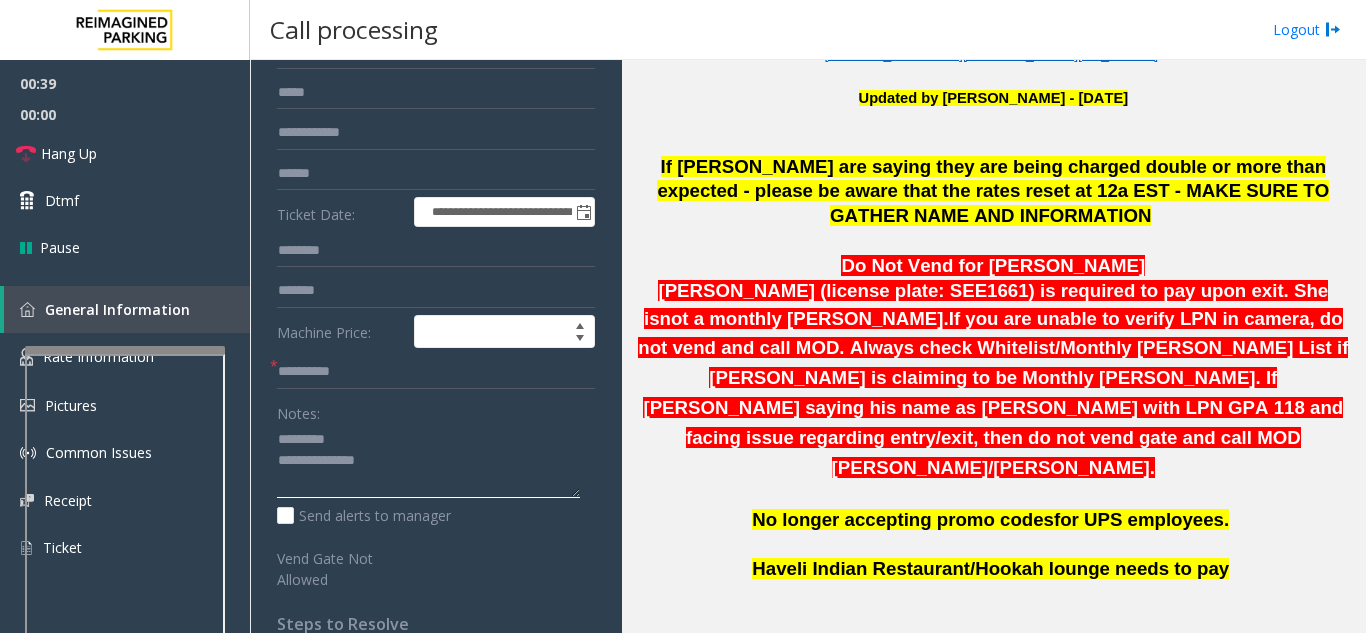 click 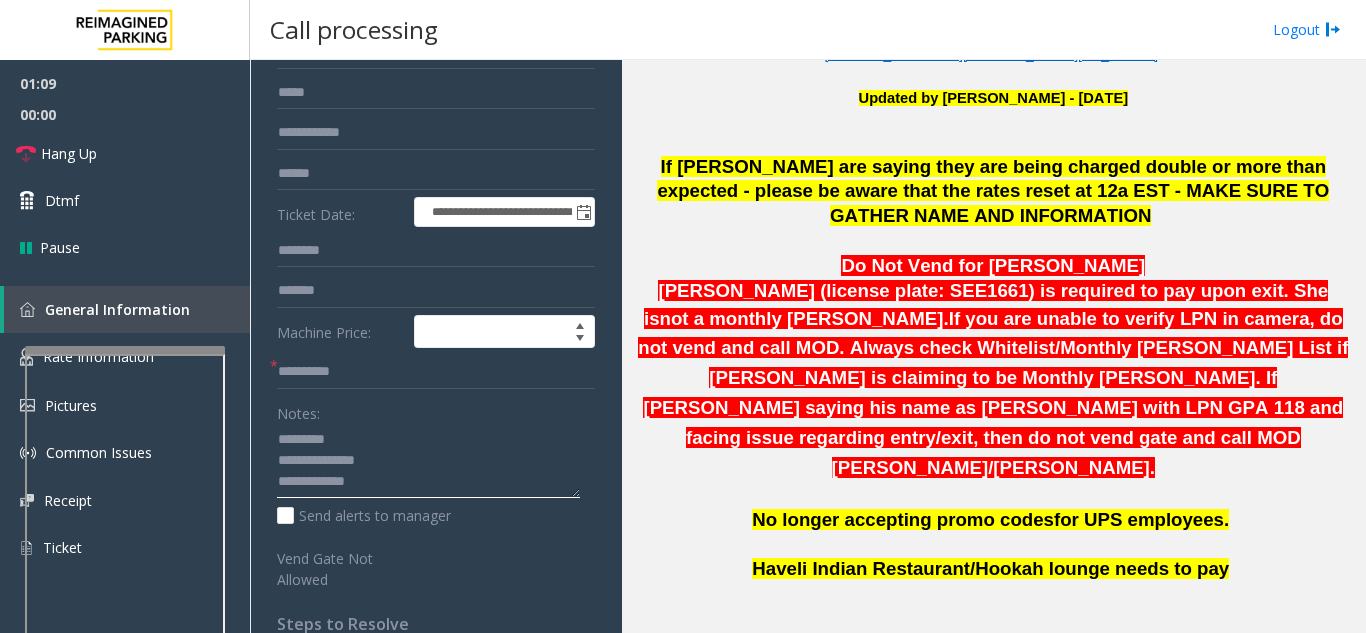 click 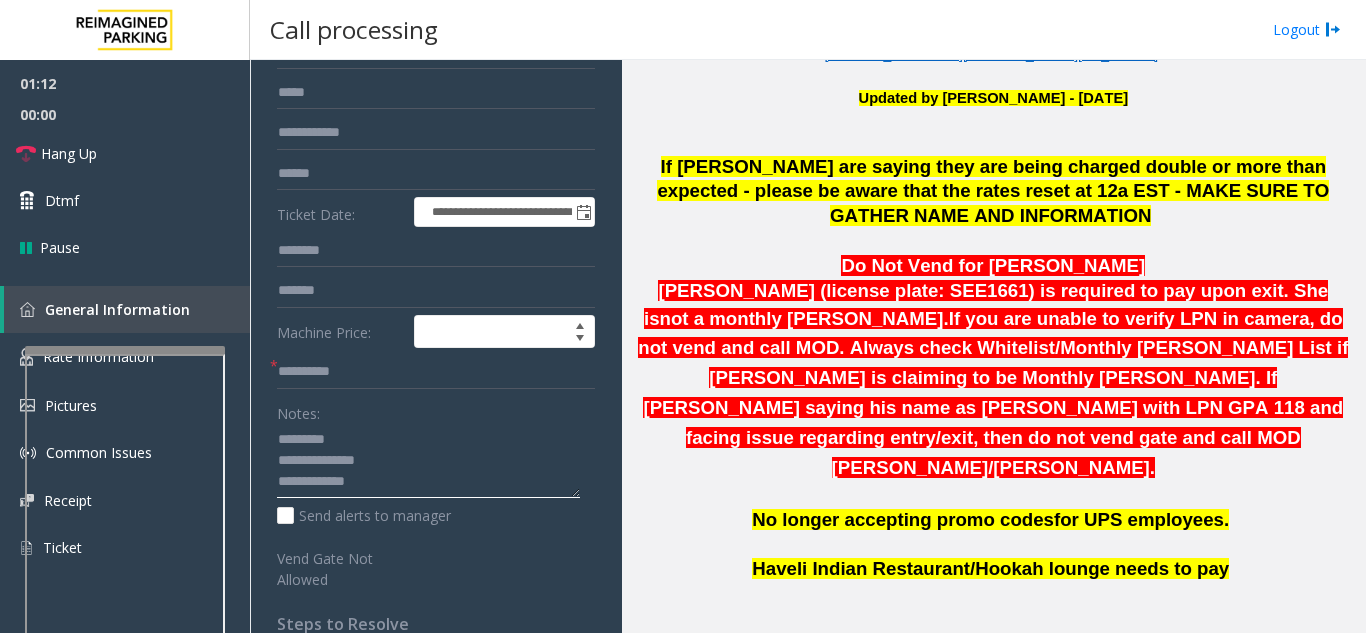 drag, startPoint x: 310, startPoint y: 455, endPoint x: 440, endPoint y: 456, distance: 130.00385 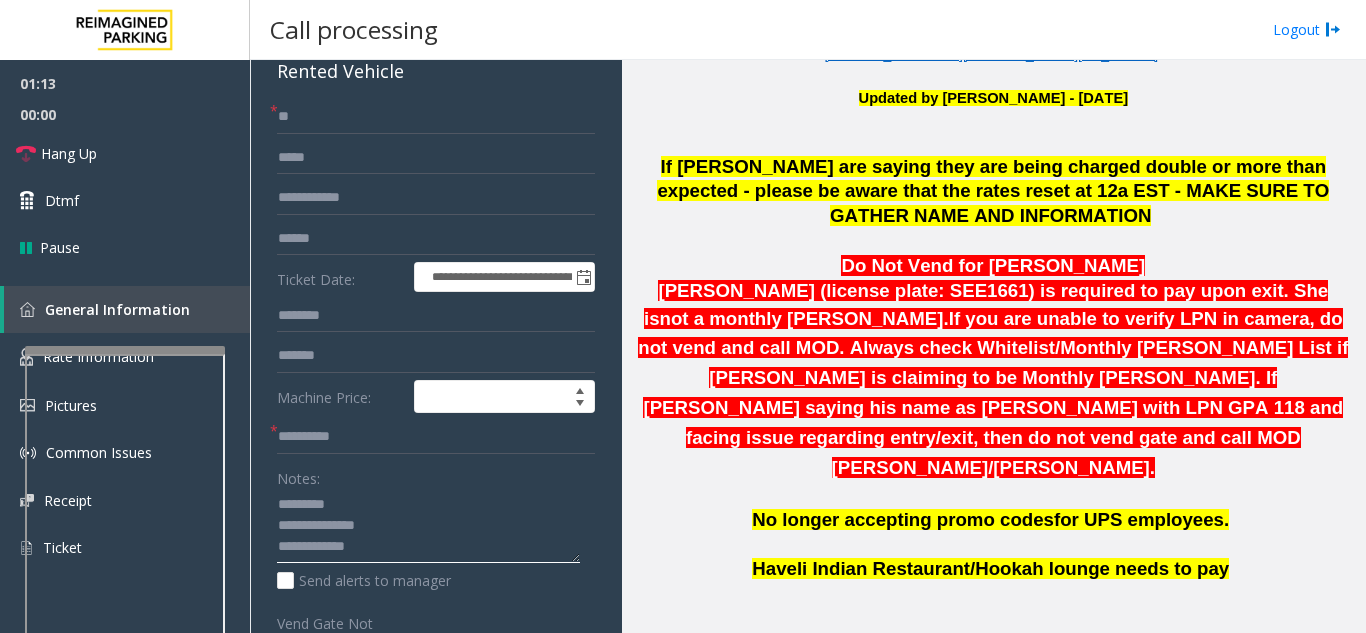 scroll, scrollTop: 100, scrollLeft: 0, axis: vertical 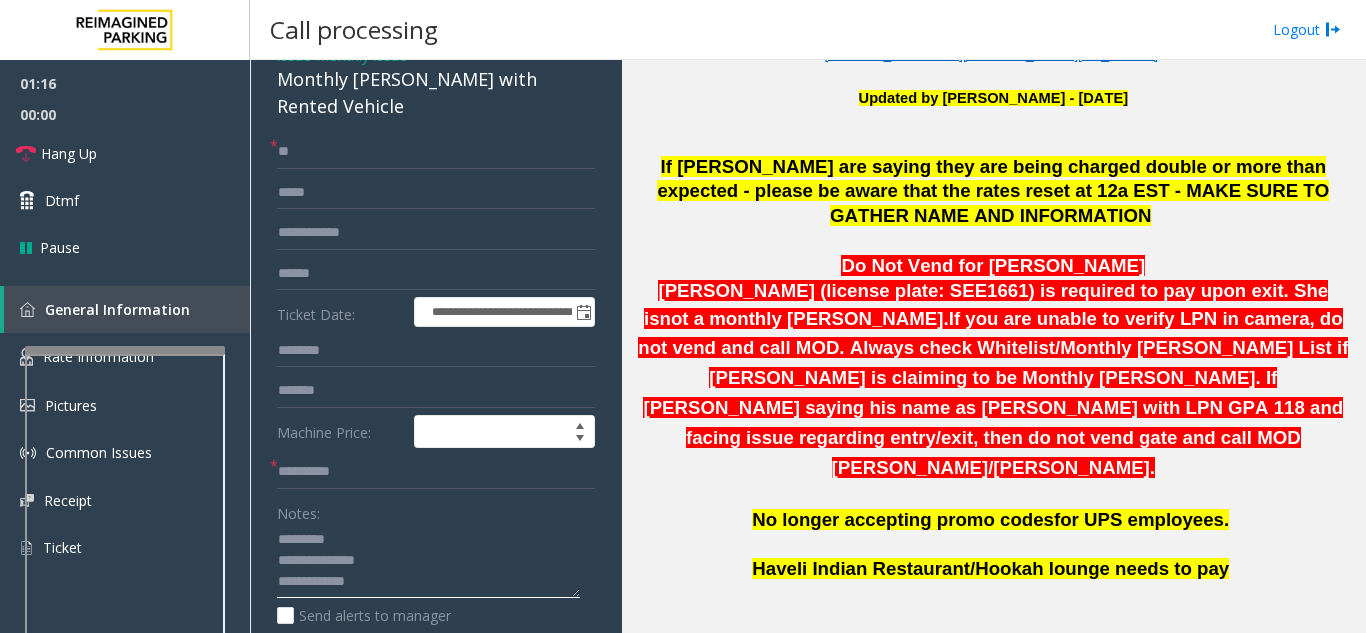 type on "**********" 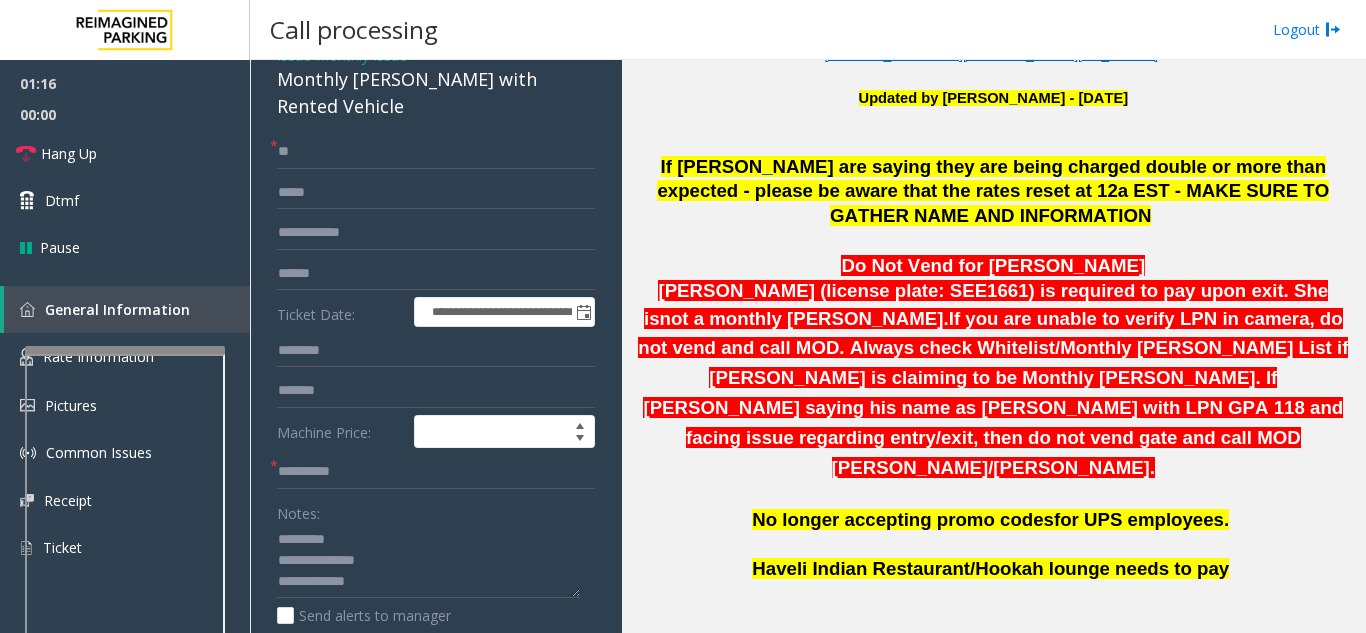 click on "[URL][DOMAIN_NAME]" 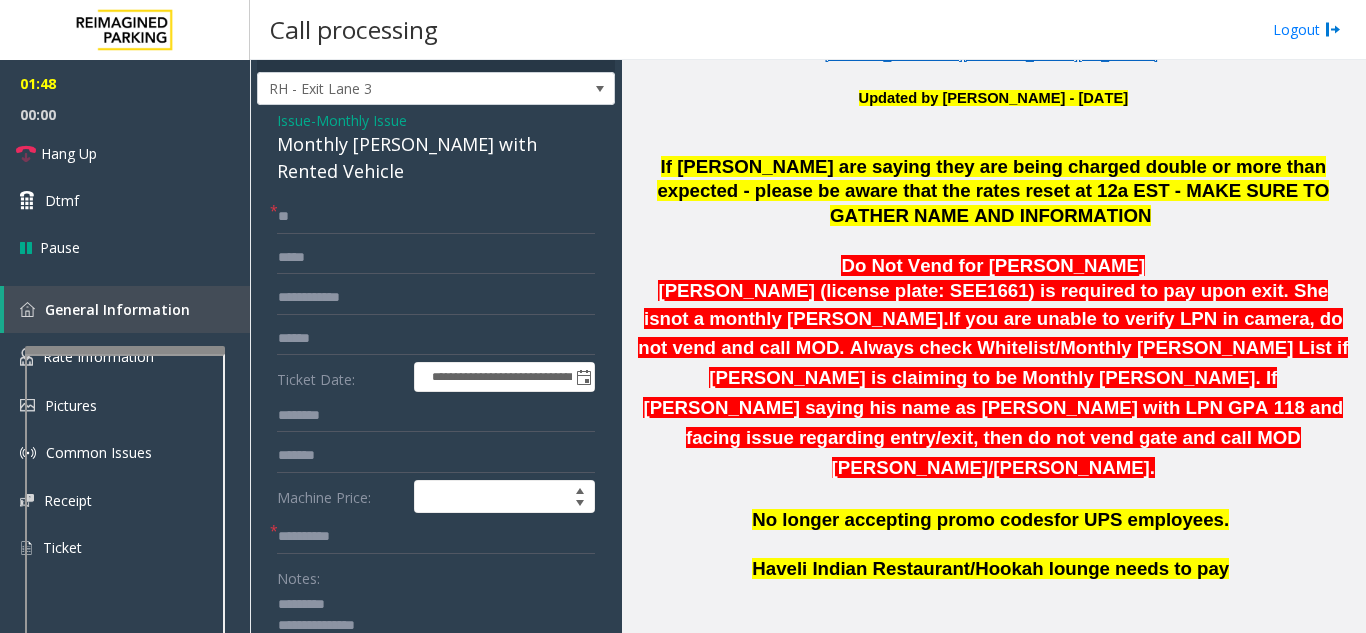 scroll, scrollTop: 0, scrollLeft: 0, axis: both 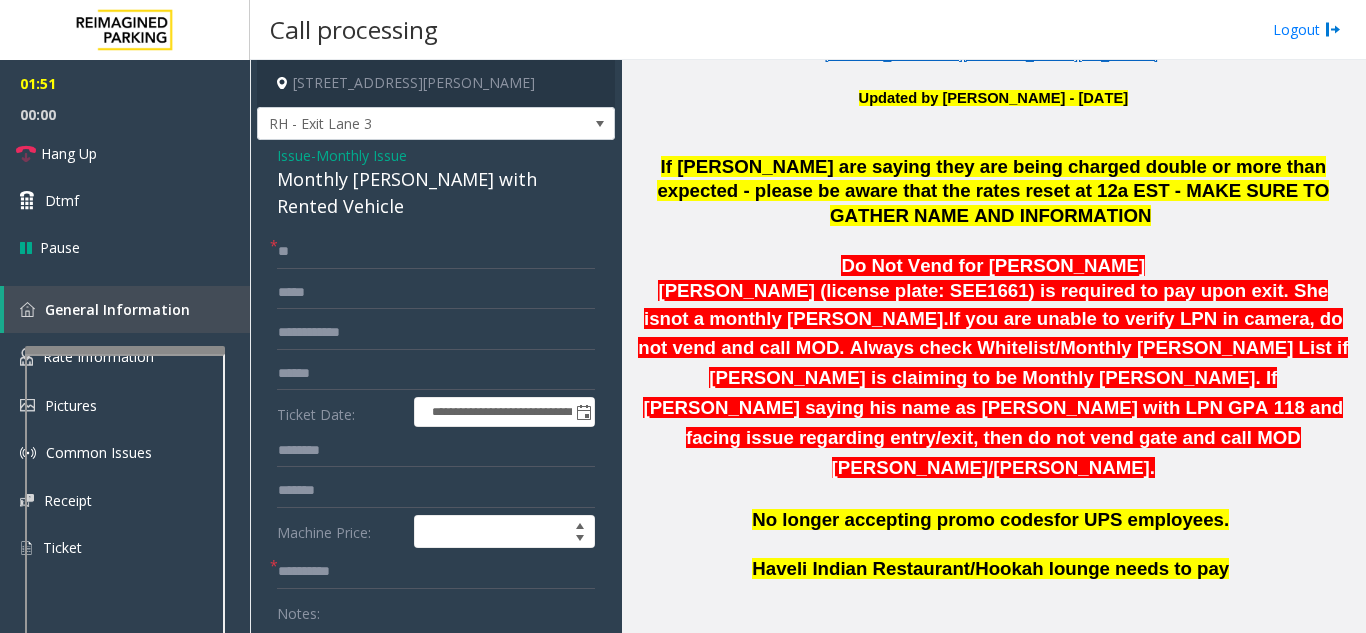 click on "Monthly Issue" 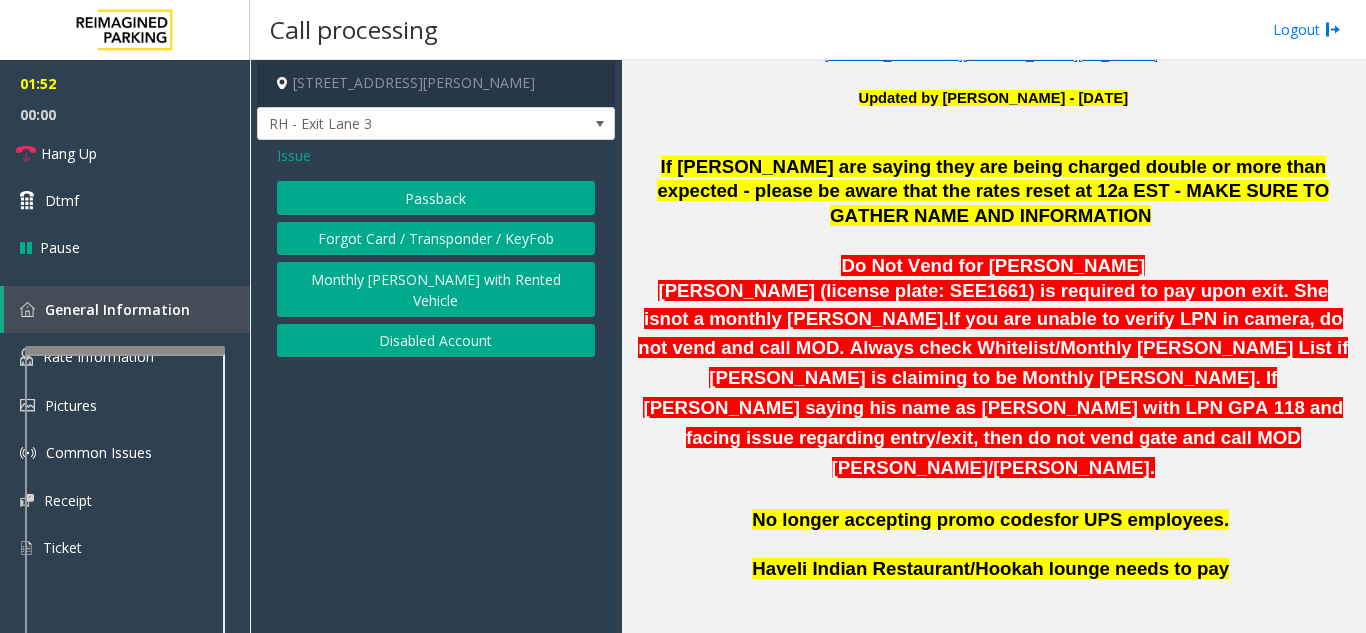 click on "Issue" 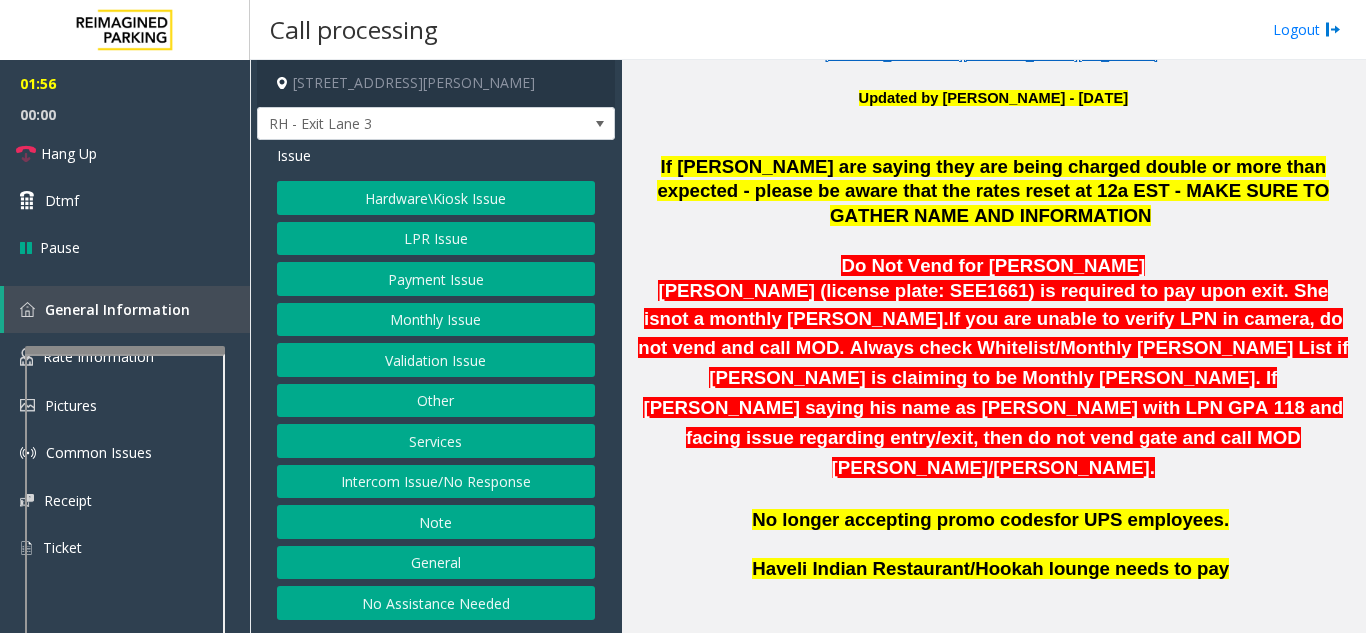 click on "Monthly Issue" 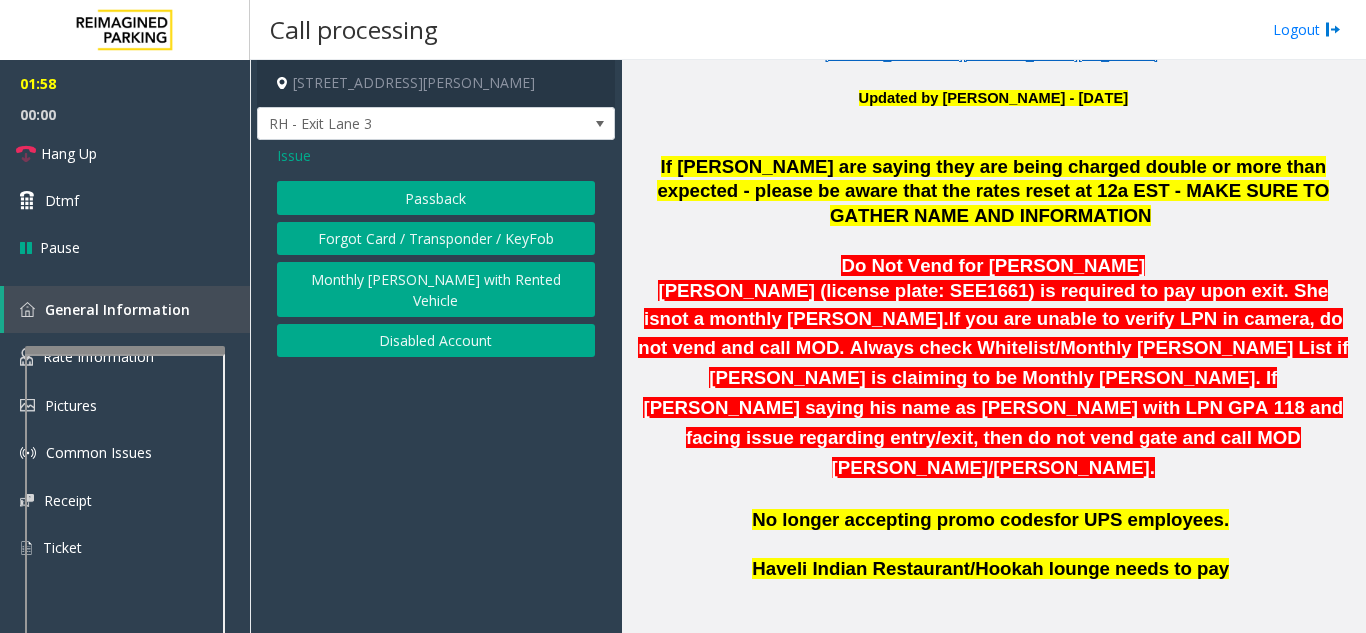 click on "Issue  Passback   Forgot Card / Transponder / KeyFob   Monthly [PERSON_NAME] with Rented Vehicle   Disabled Account" 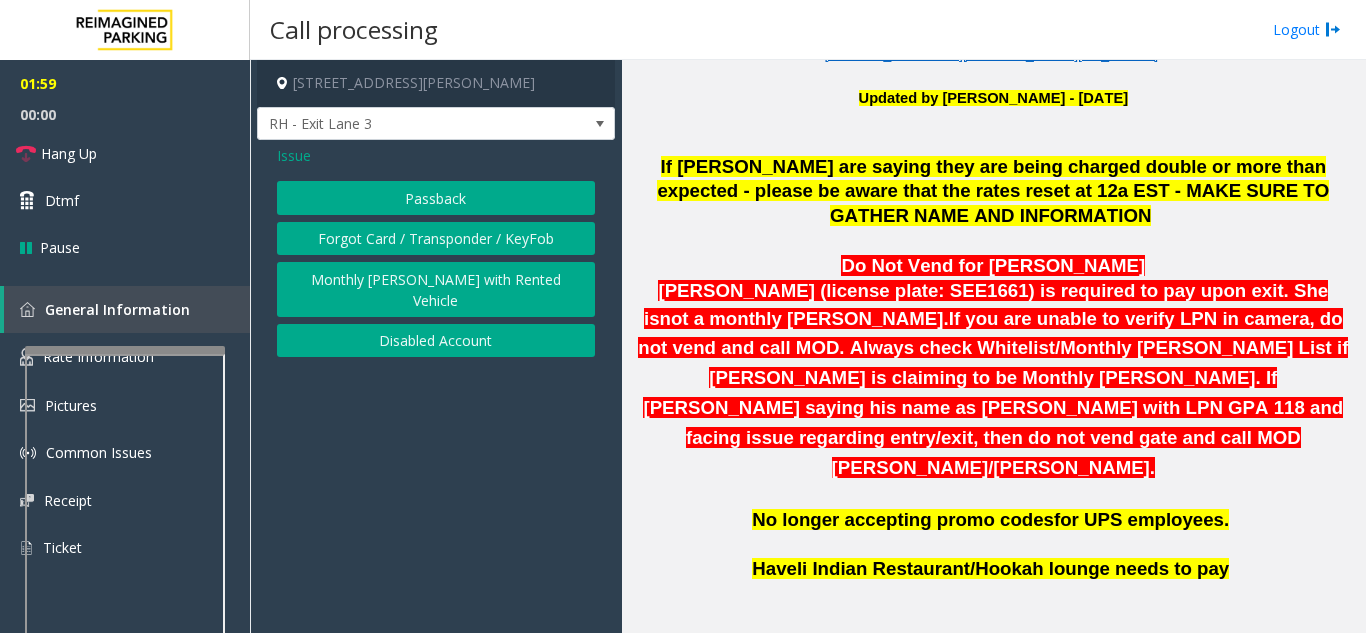 click on "Disabled Account" 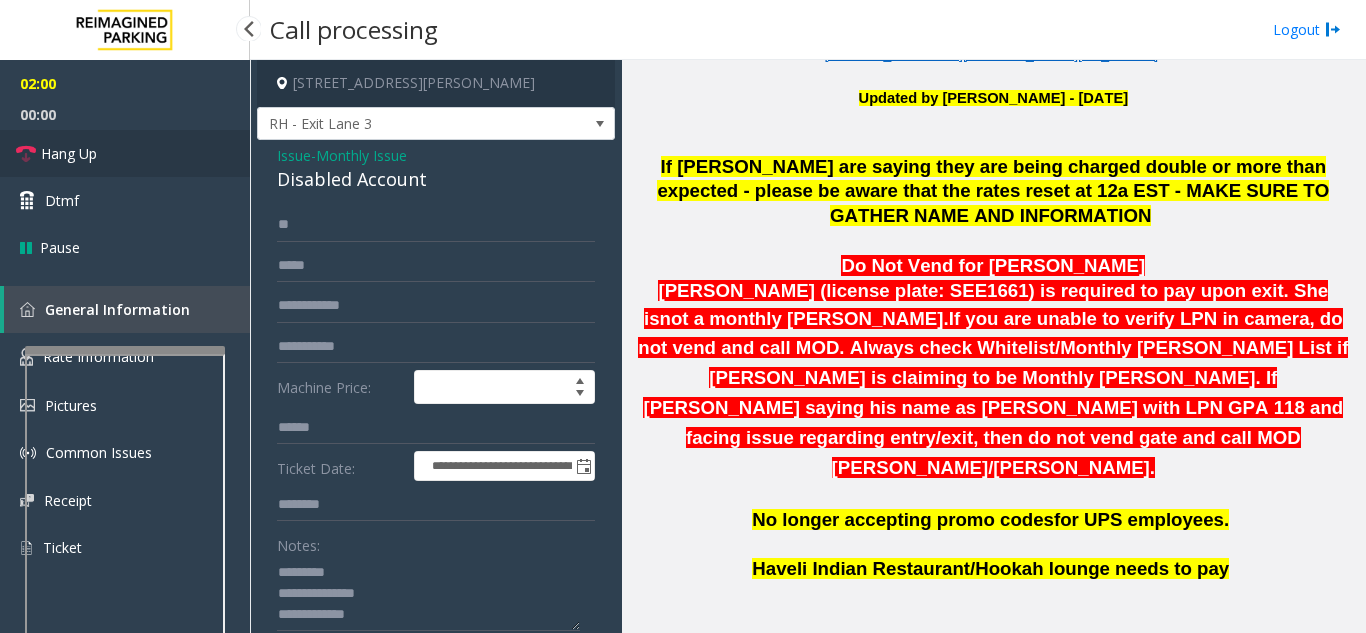 click on "Hang Up" at bounding box center [125, 153] 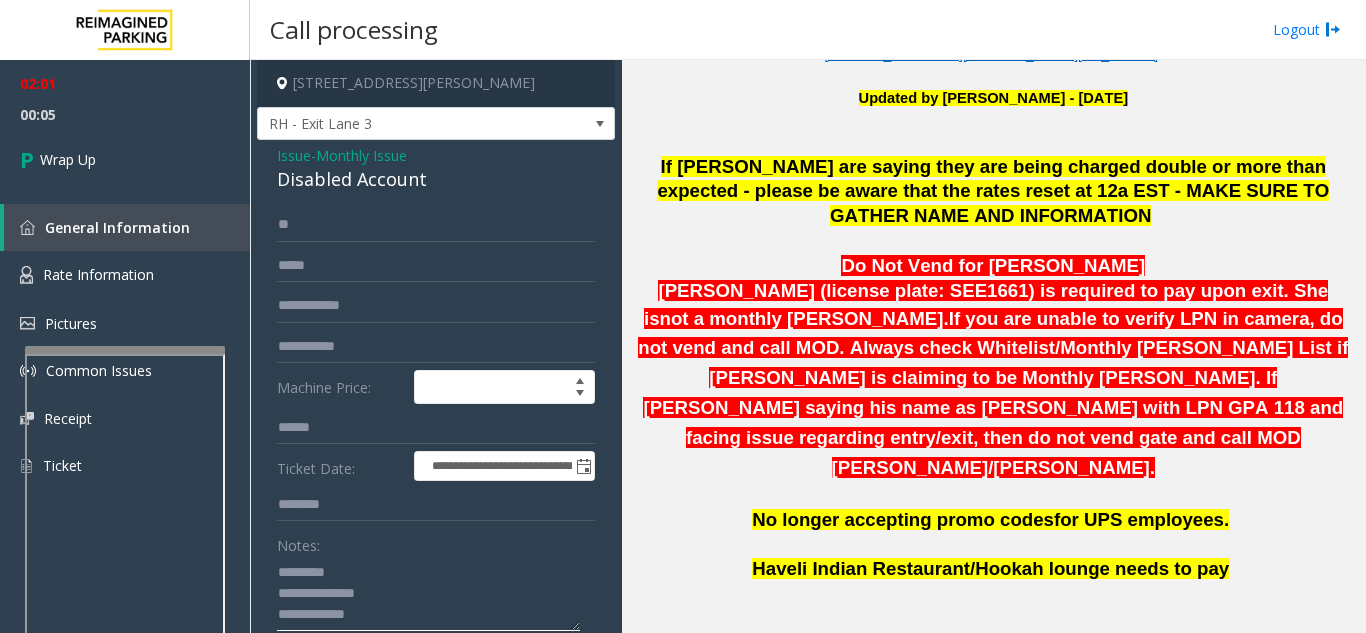 click 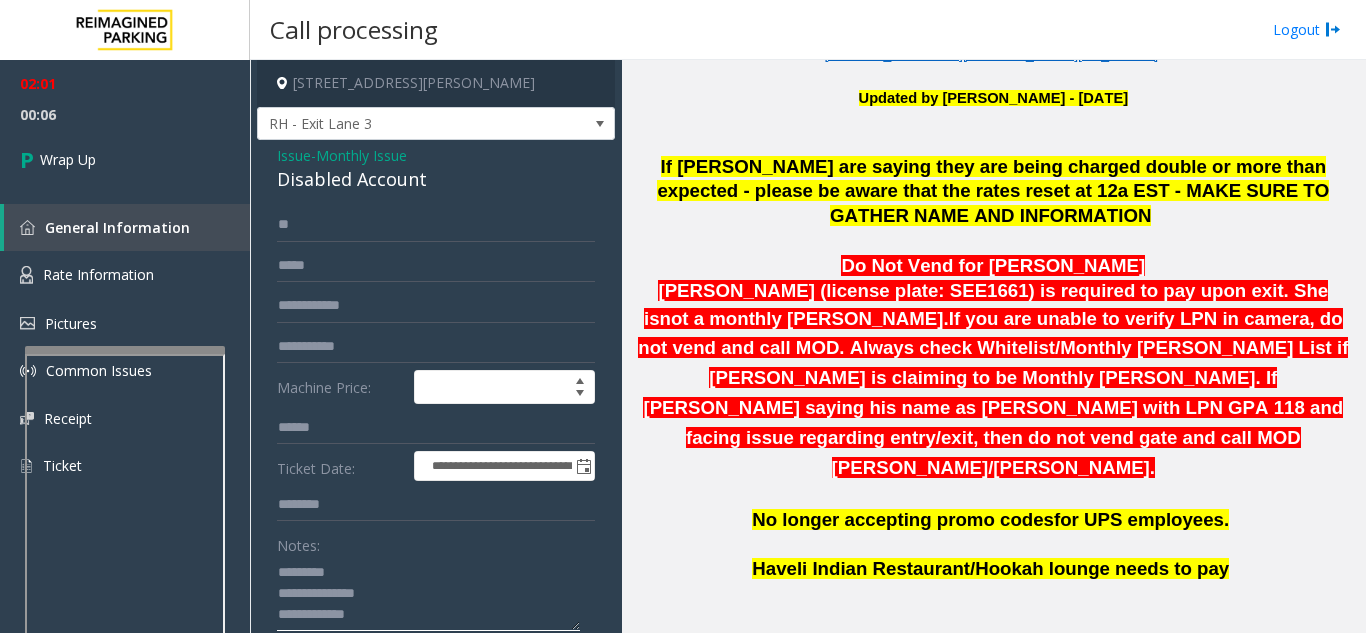 paste on "**********" 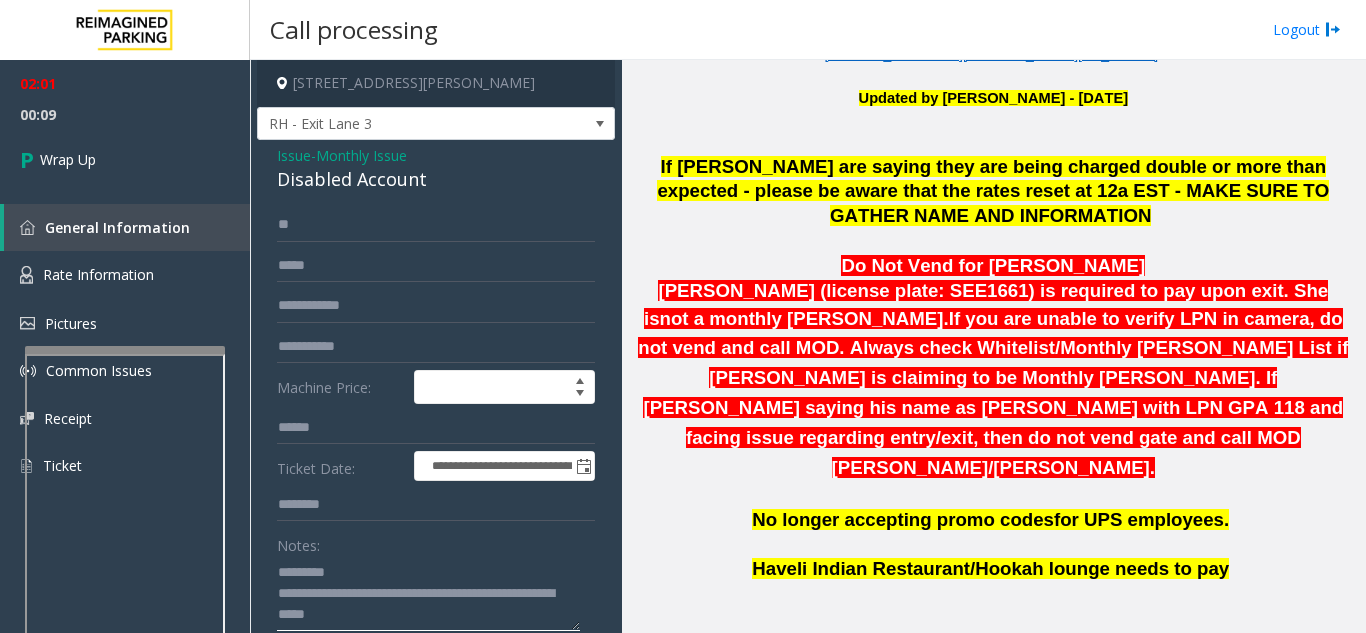 scroll, scrollTop: 21, scrollLeft: 0, axis: vertical 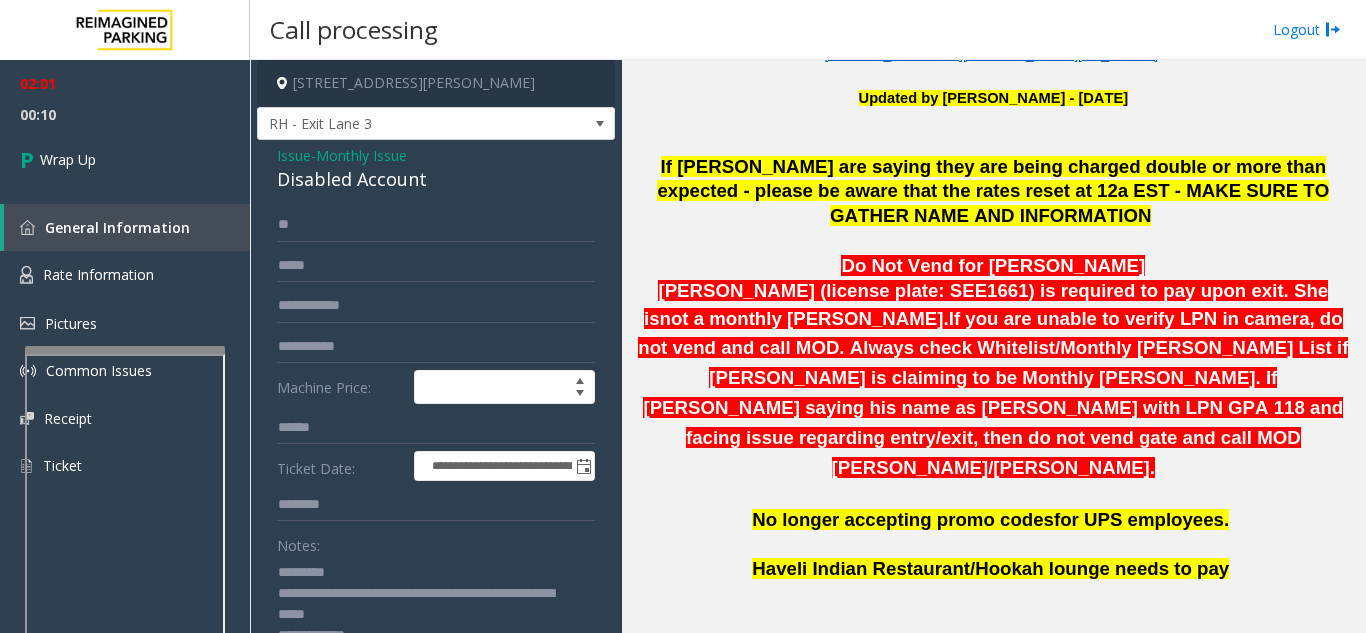drag, startPoint x: 576, startPoint y: 628, endPoint x: 586, endPoint y: 680, distance: 52.95281 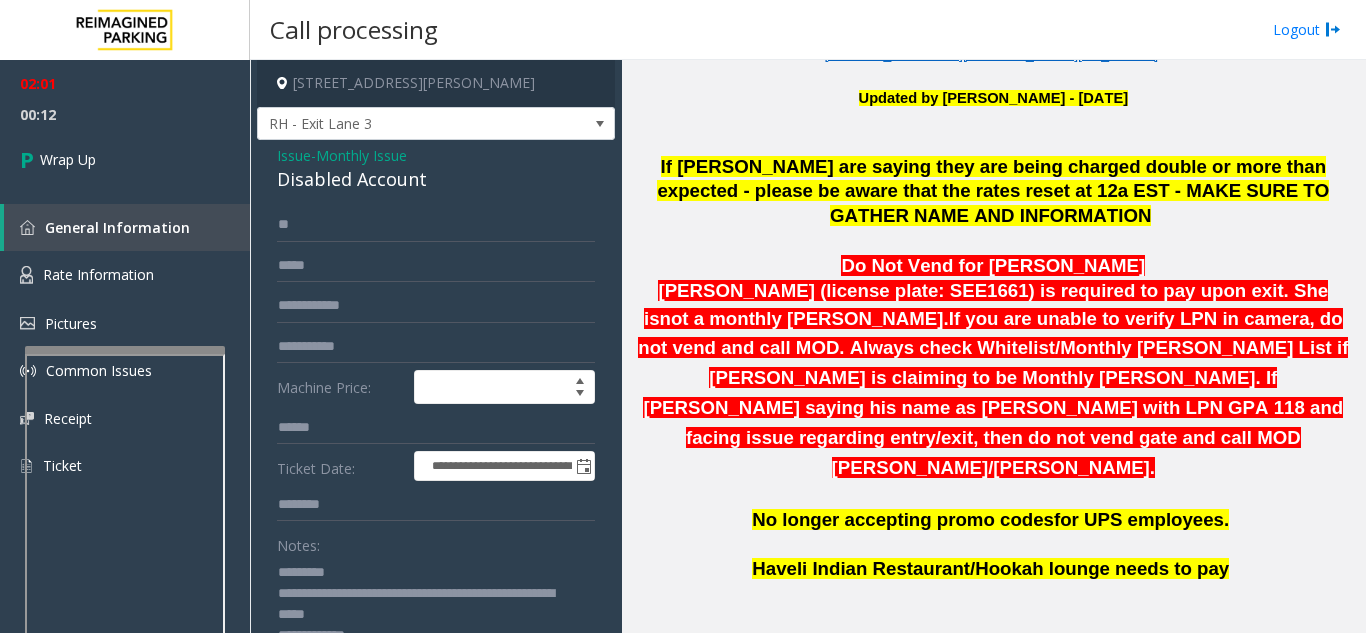 type on "**********" 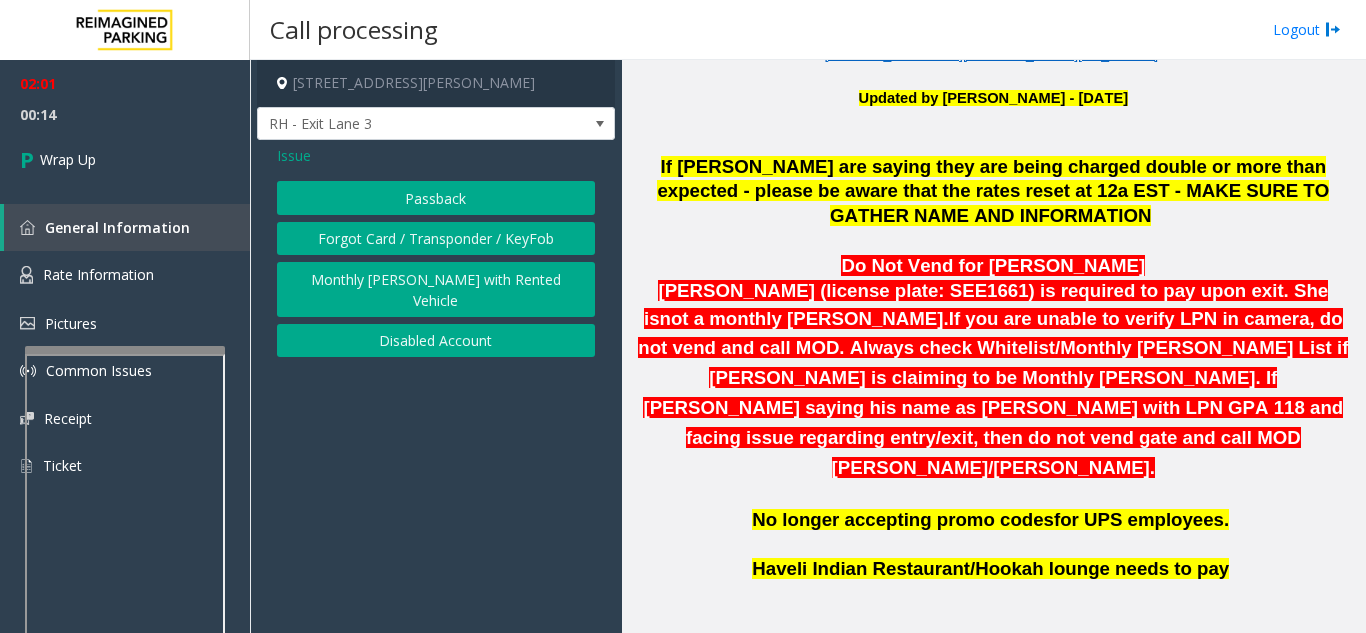 click on "Disabled Account" 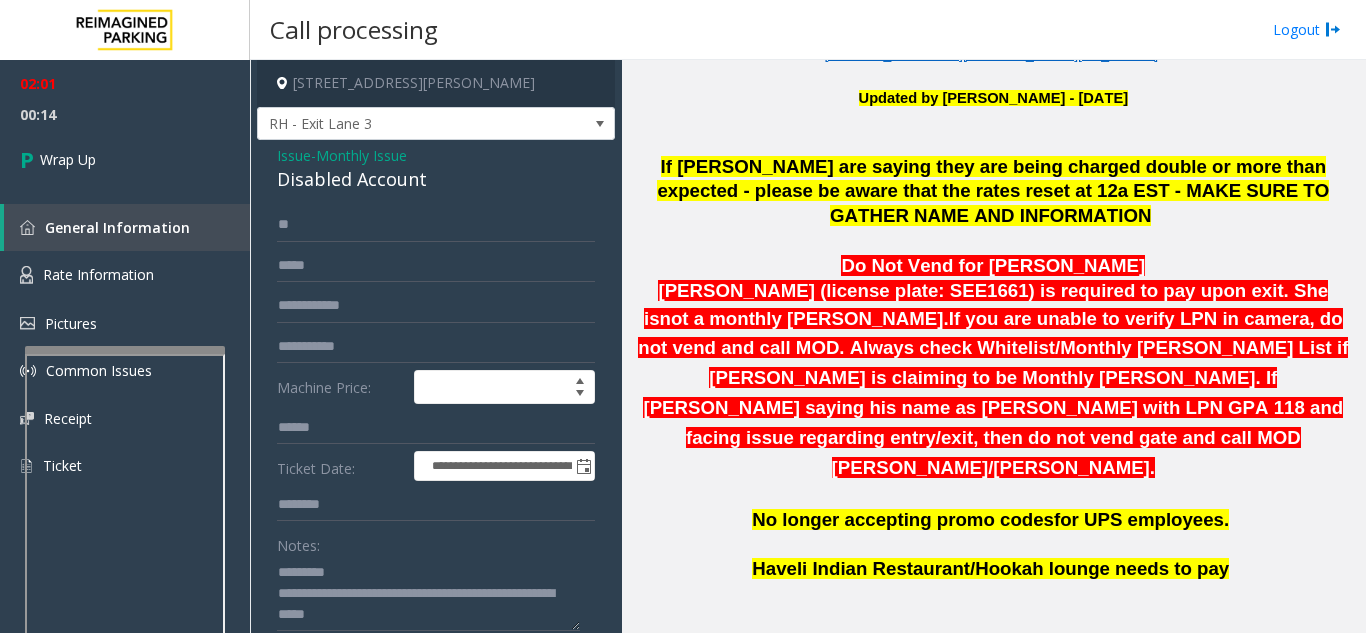 click on "Disabled Account" 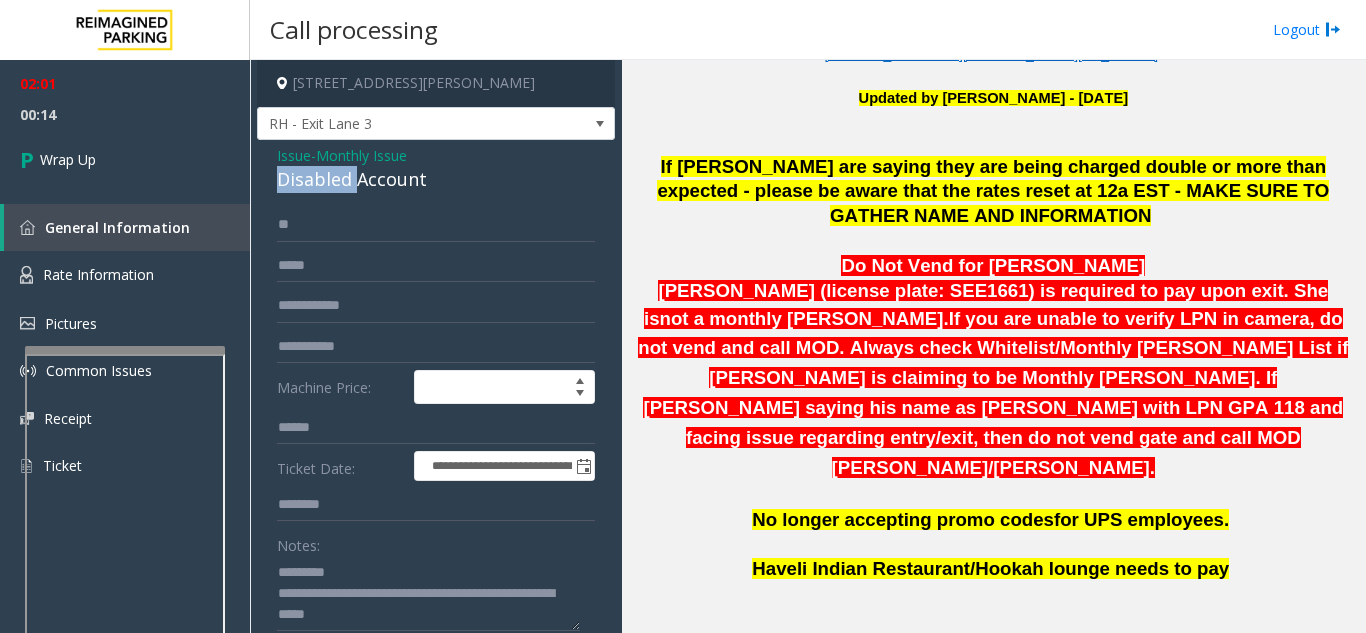 click on "Disabled Account" 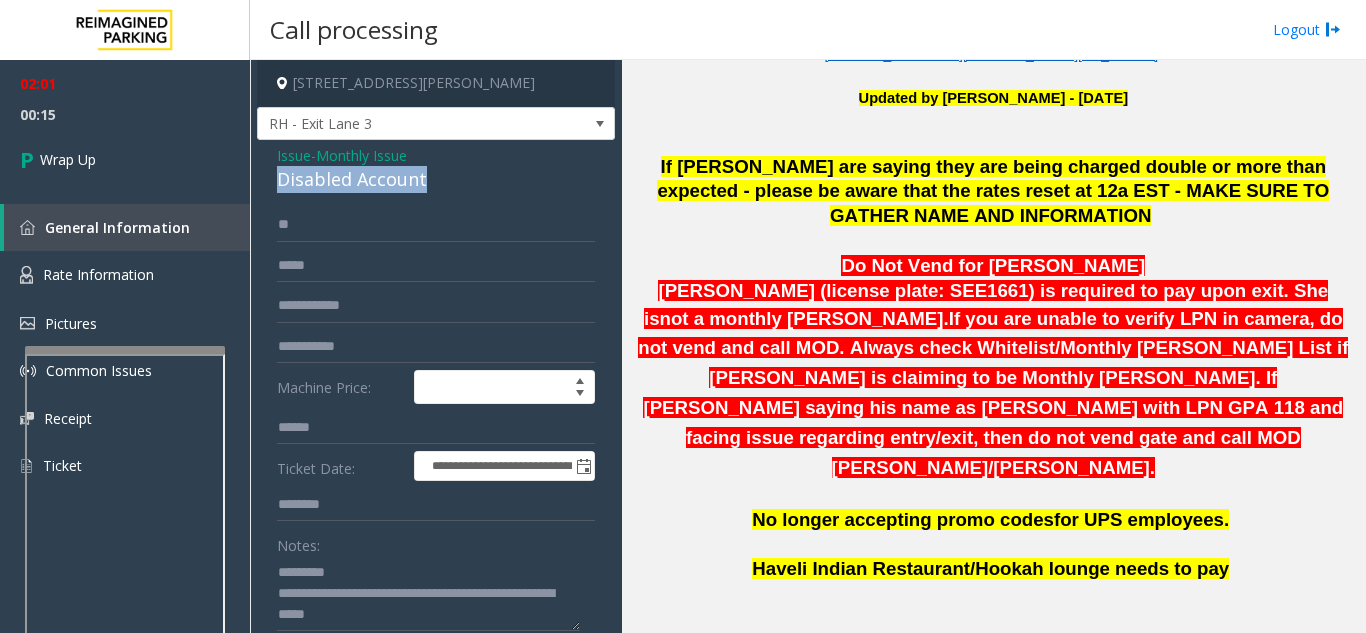 click on "Disabled Account" 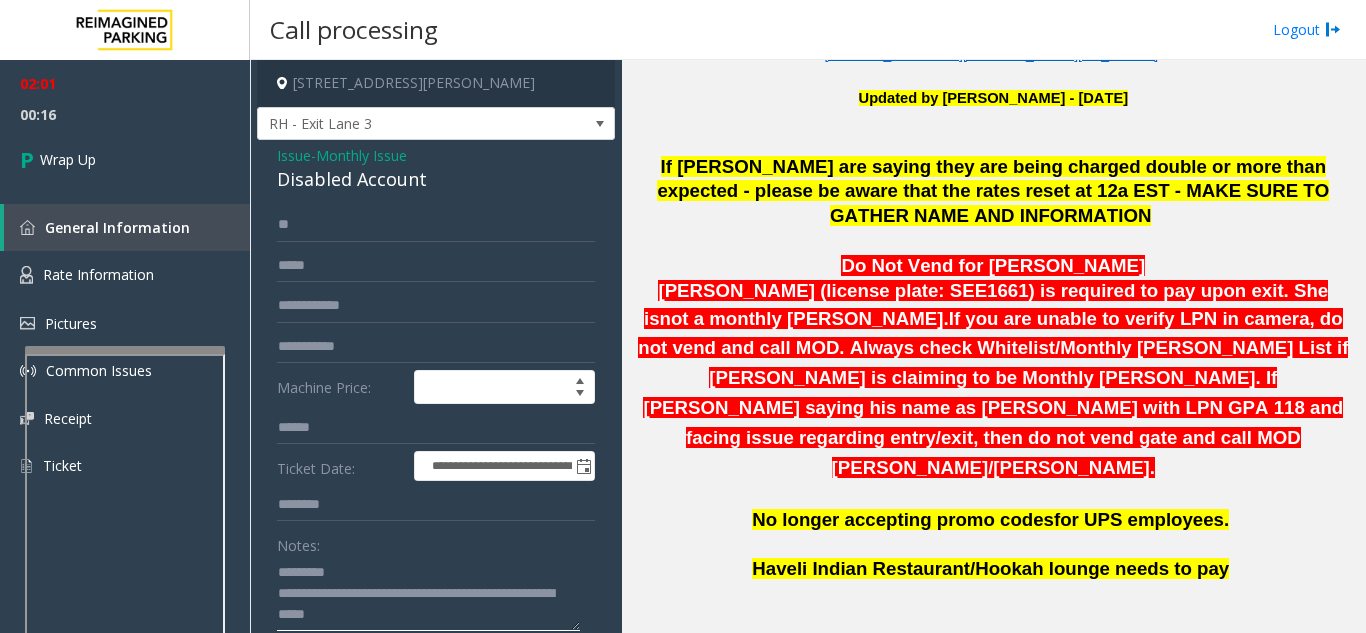 paste on "**********" 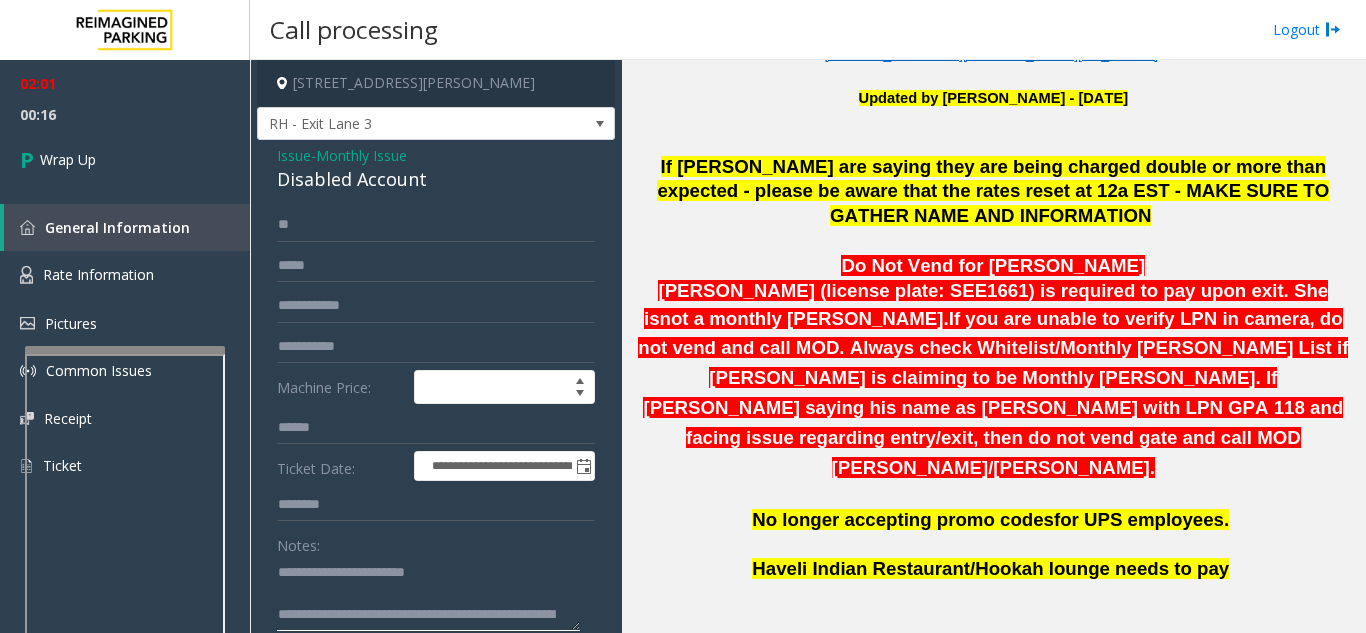 click 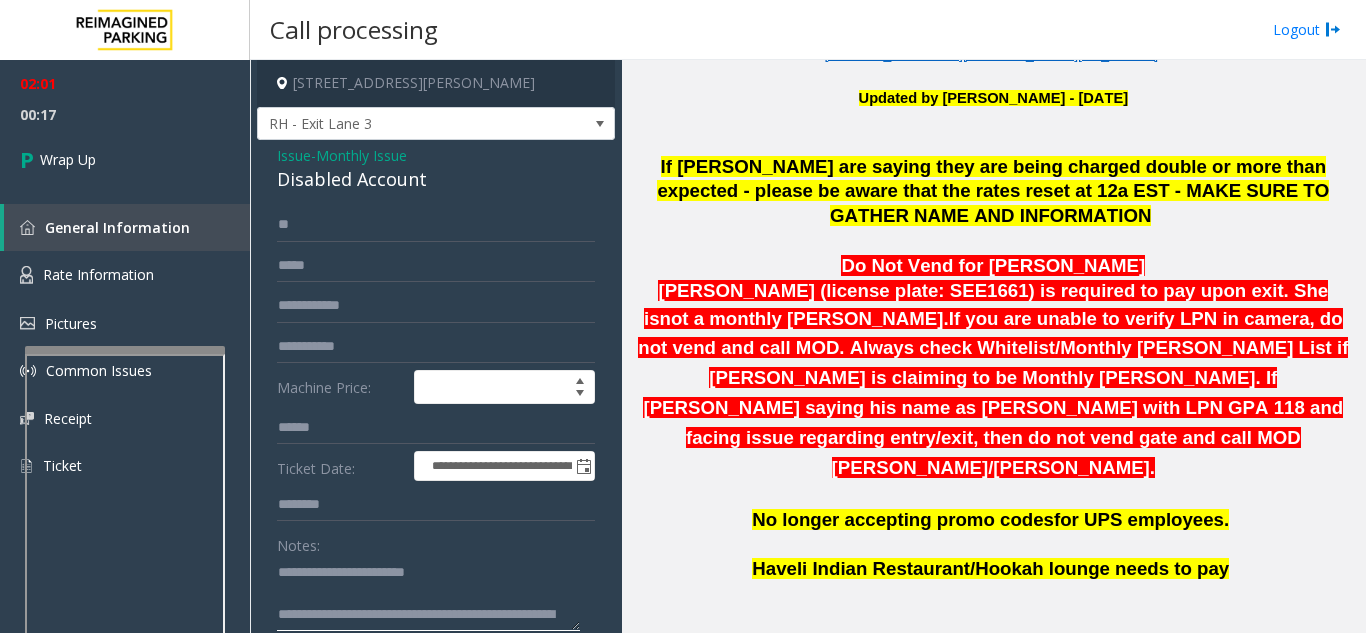 scroll, scrollTop: 42, scrollLeft: 0, axis: vertical 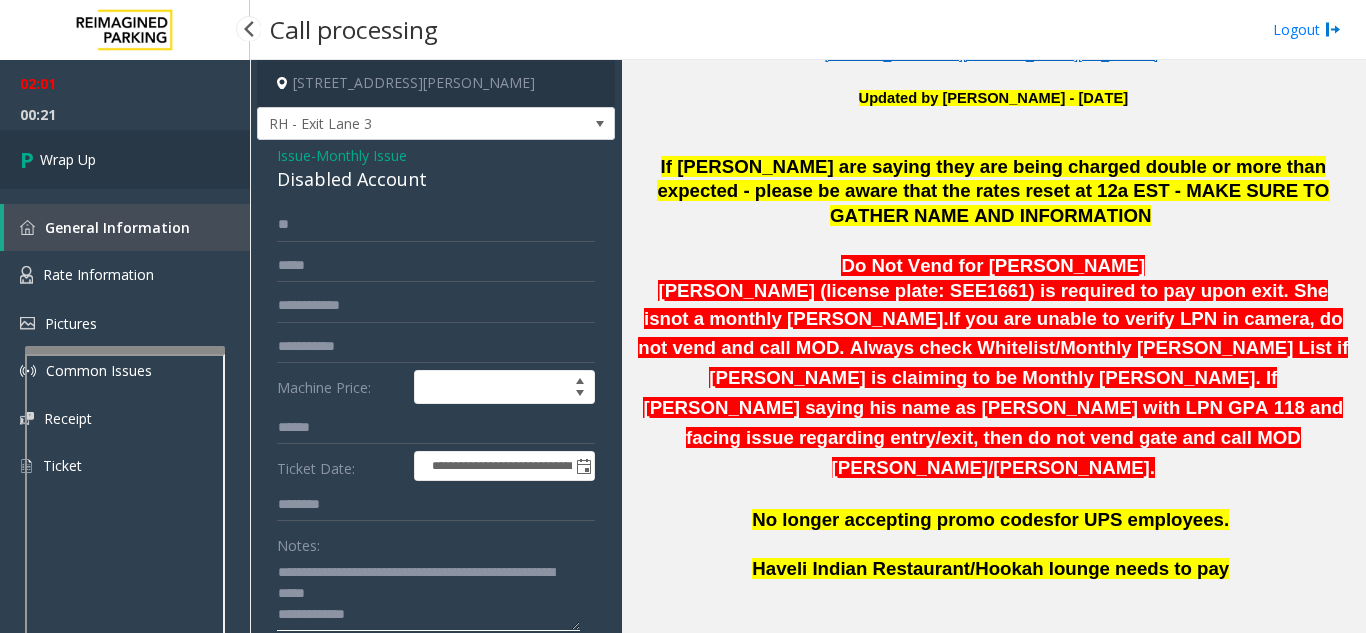 type on "**********" 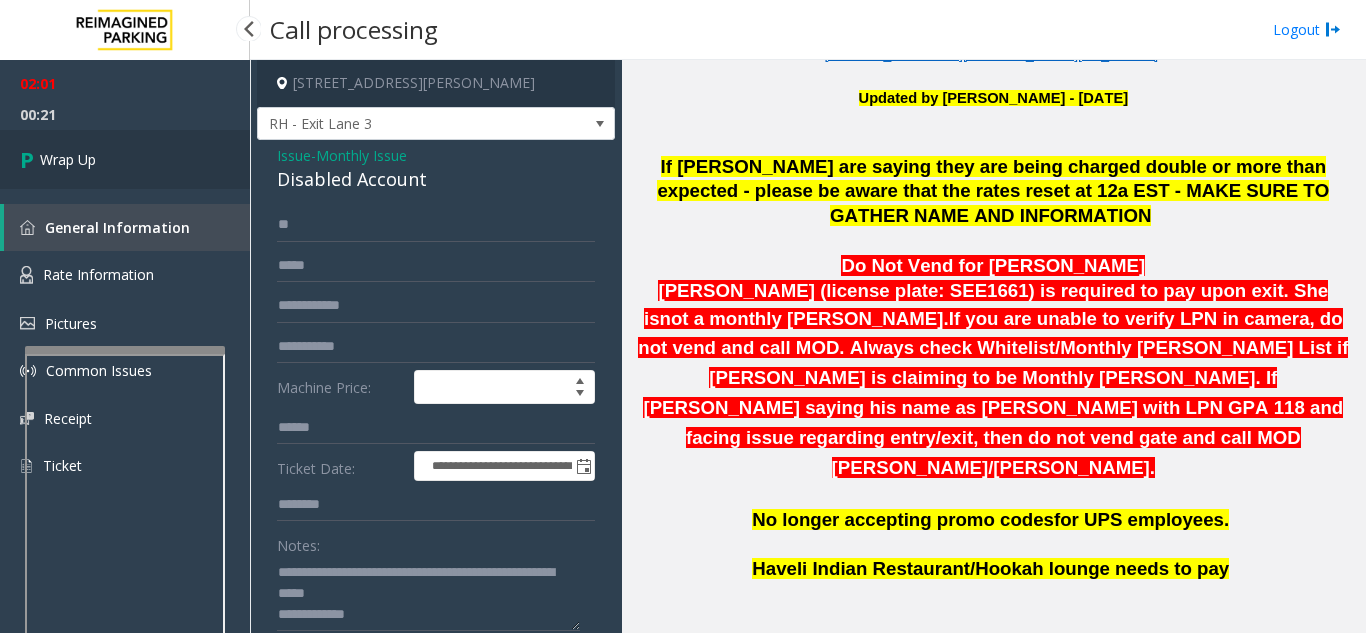 click on "Wrap Up" at bounding box center (125, 159) 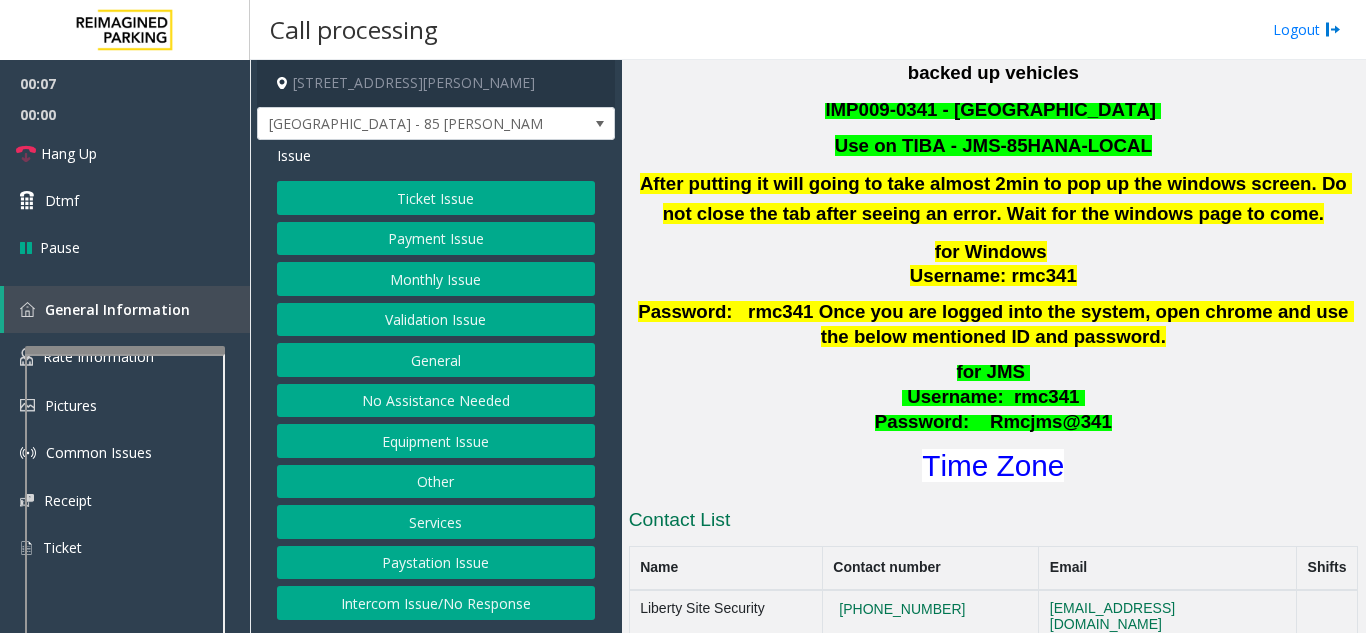 scroll, scrollTop: 600, scrollLeft: 0, axis: vertical 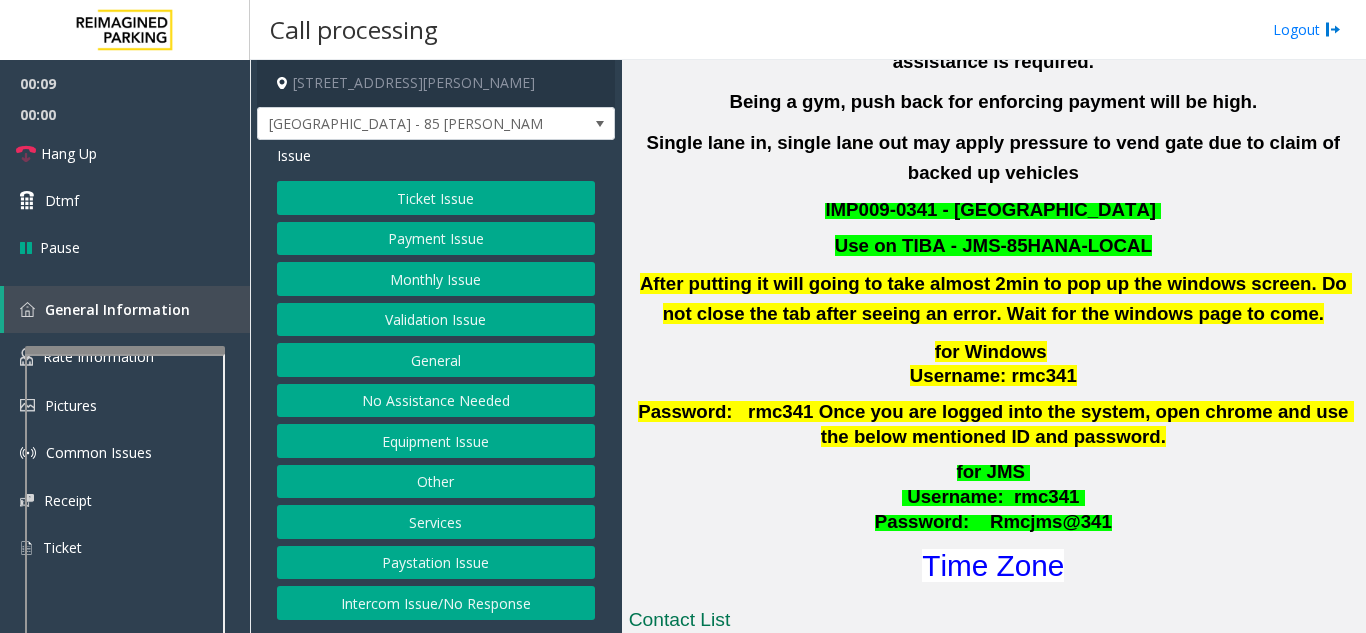 click on "Validation Issue" 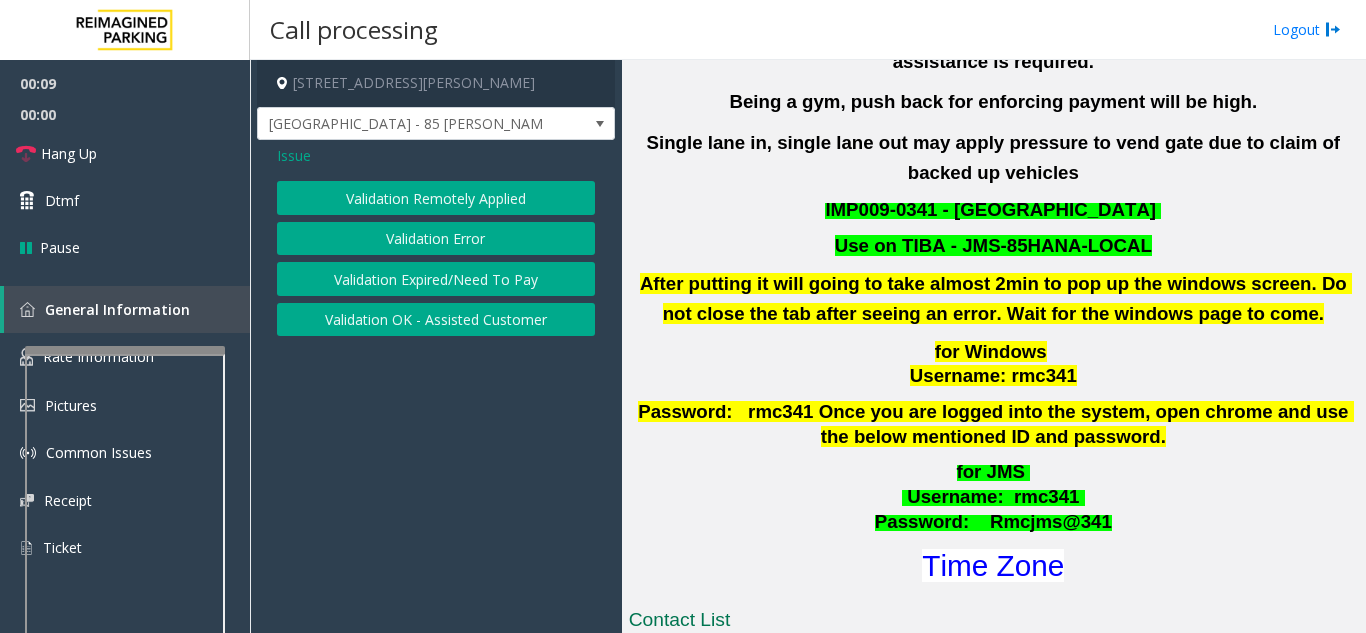 click on "Validation Error" 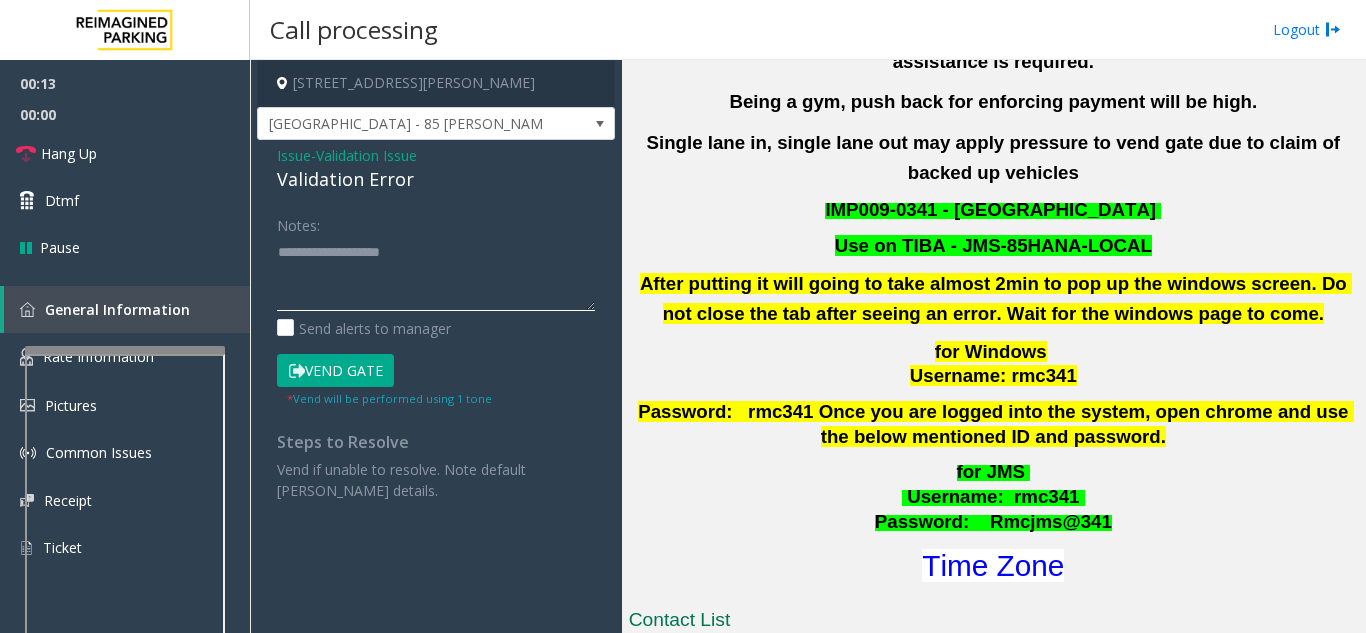 paste on "**********" 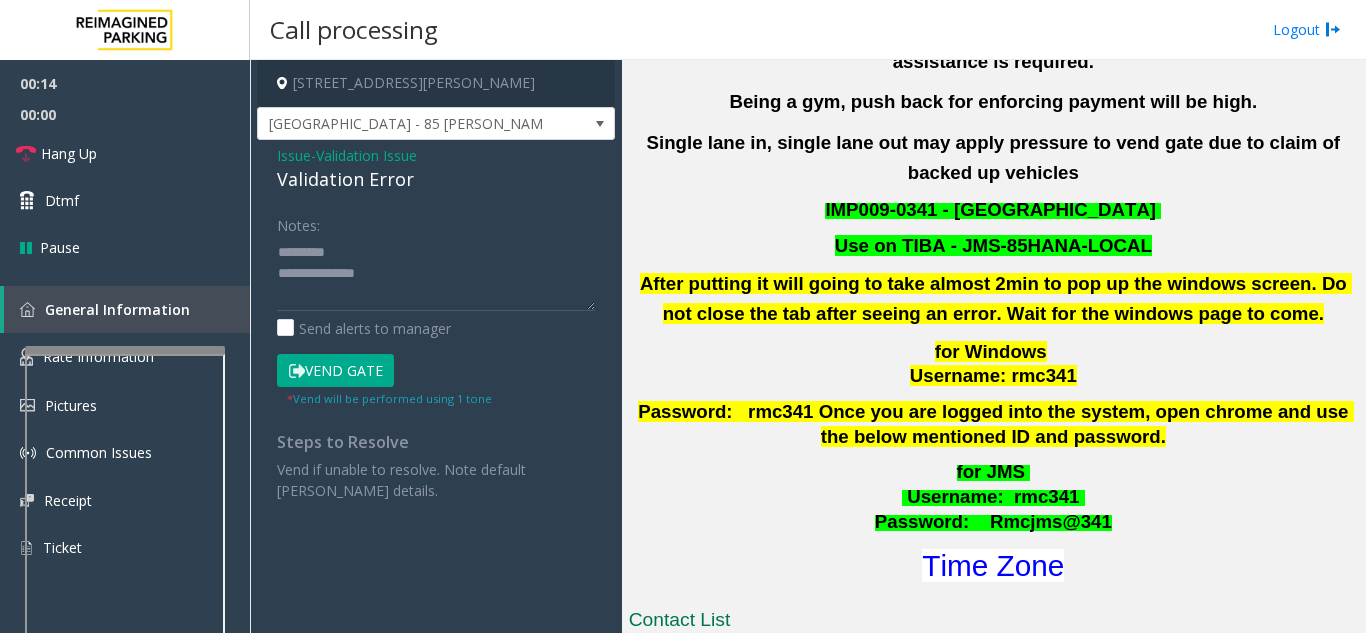 click on "Validation Error" 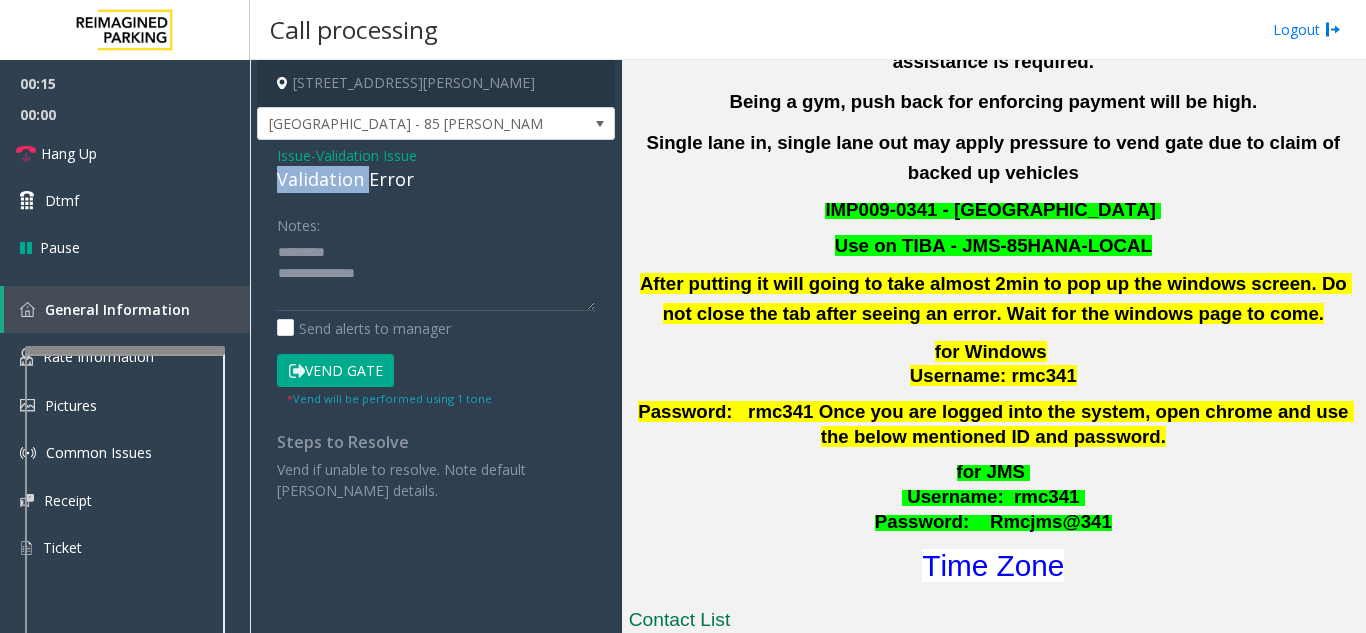 click on "Validation Error" 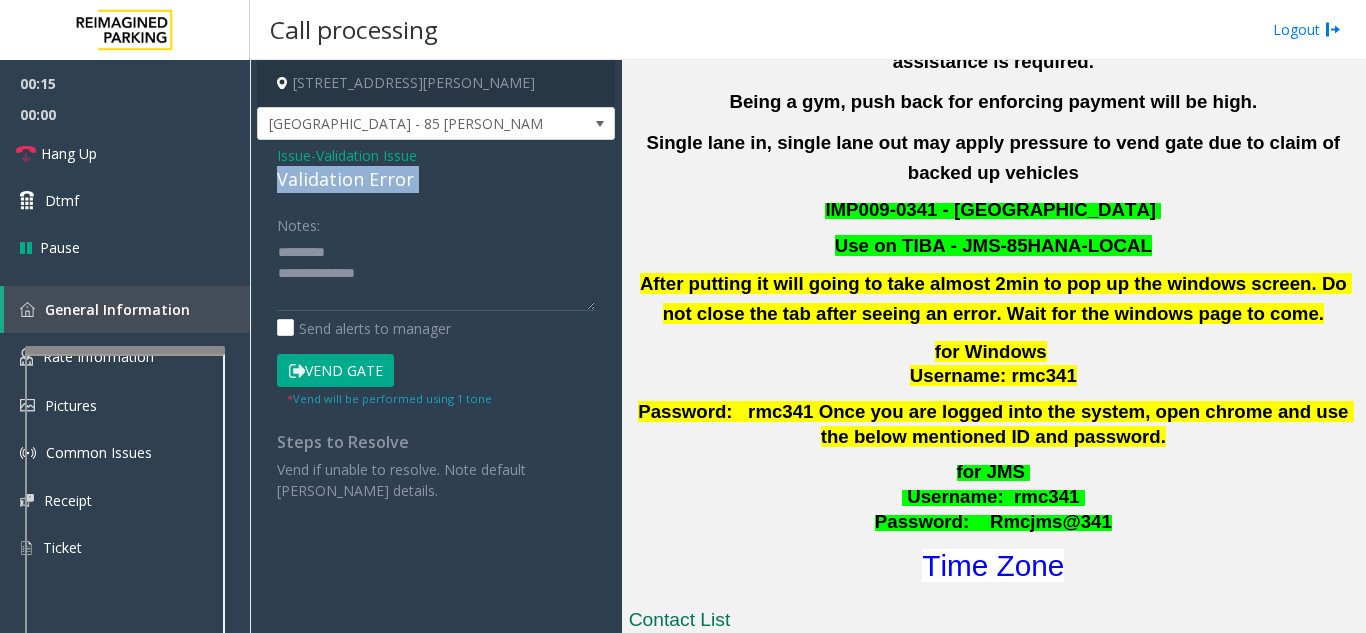 click on "Validation Error" 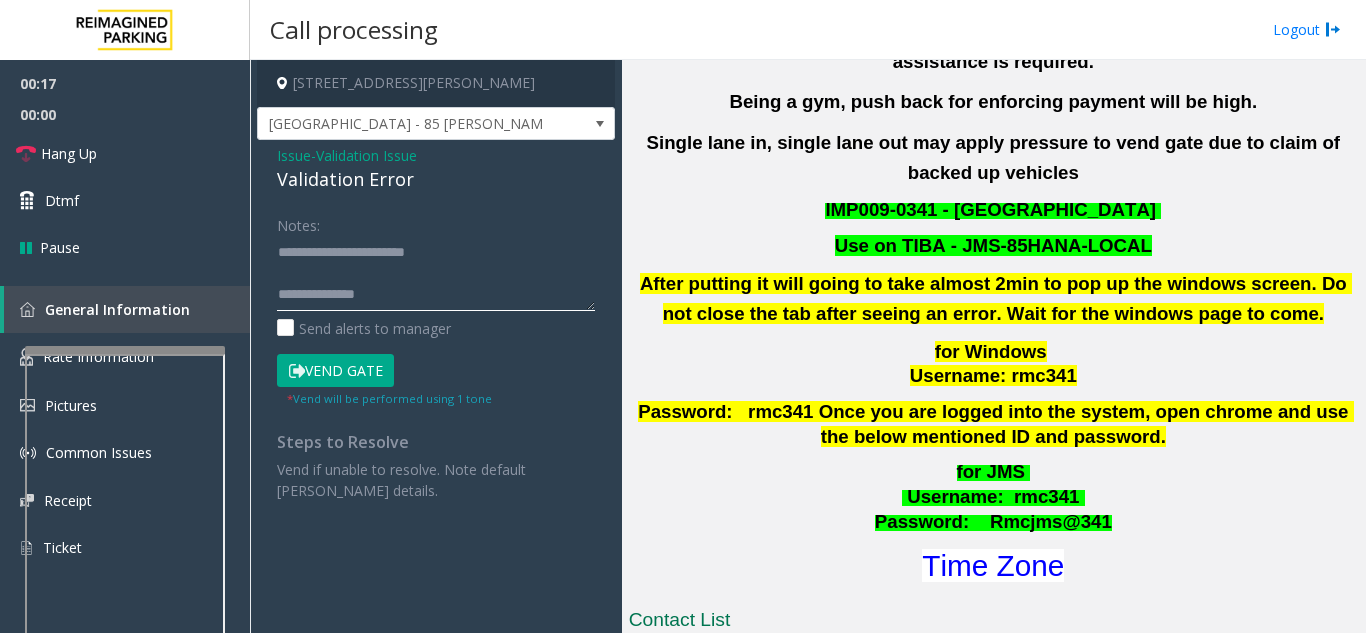 click 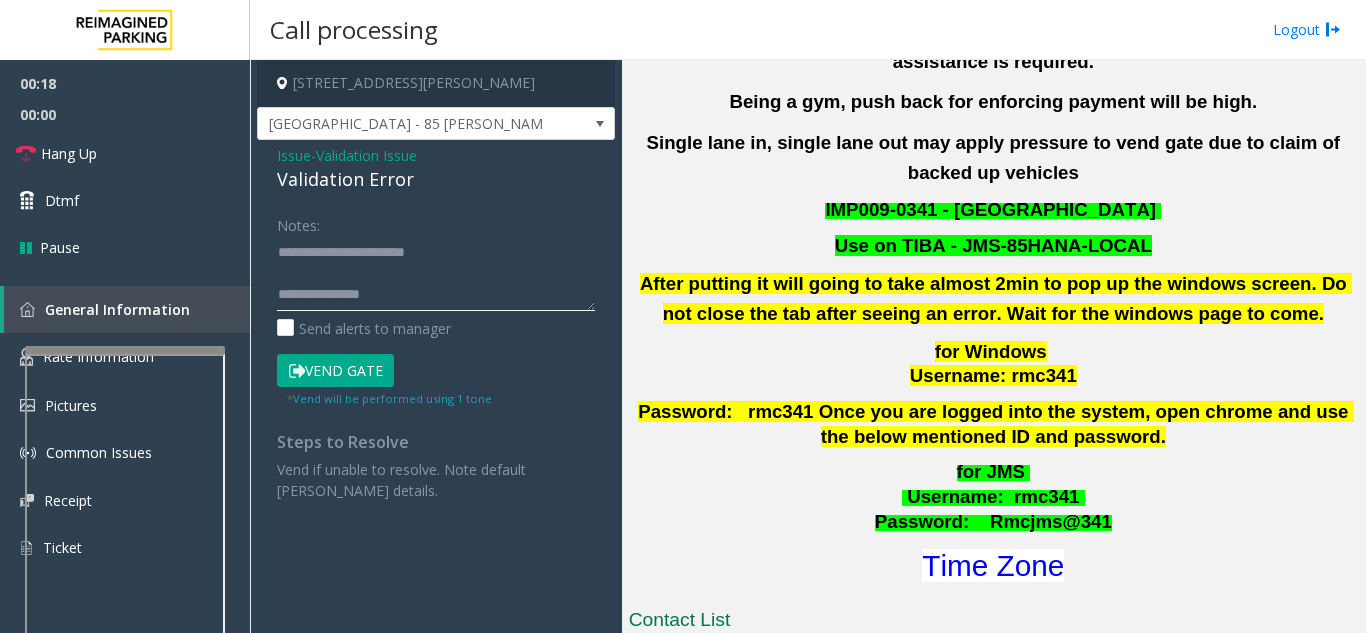 scroll, scrollTop: 15, scrollLeft: 0, axis: vertical 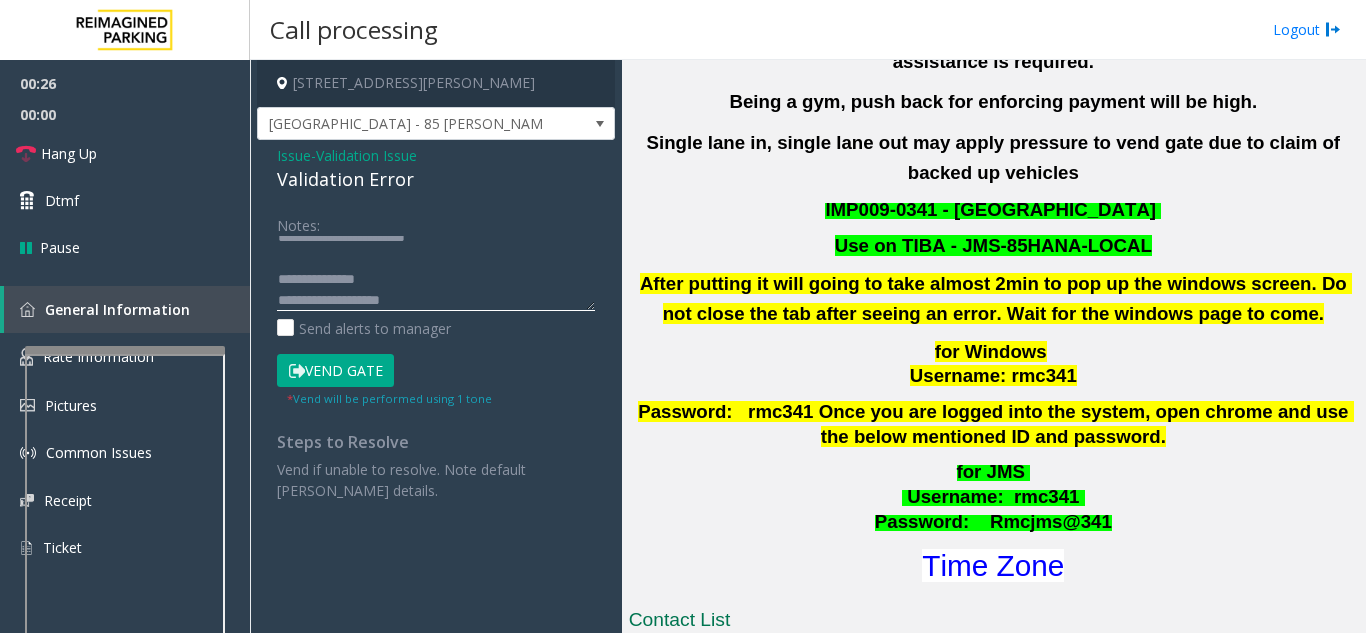 click 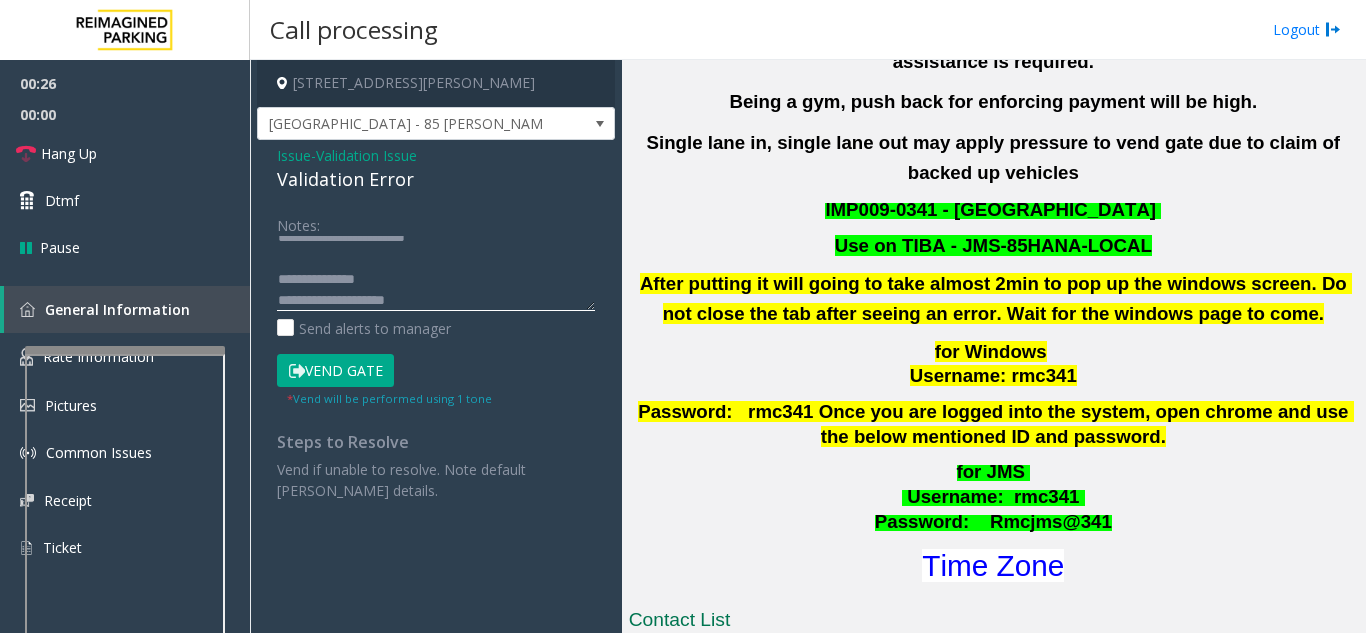 scroll, scrollTop: 36, scrollLeft: 0, axis: vertical 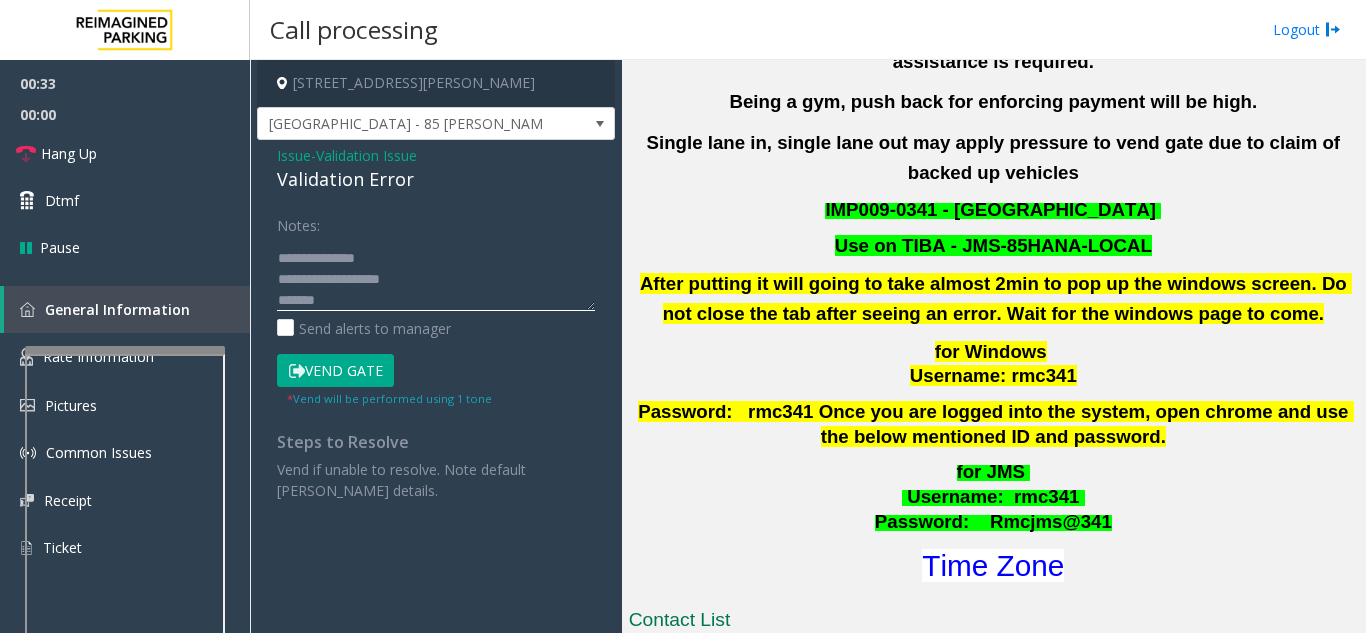 click 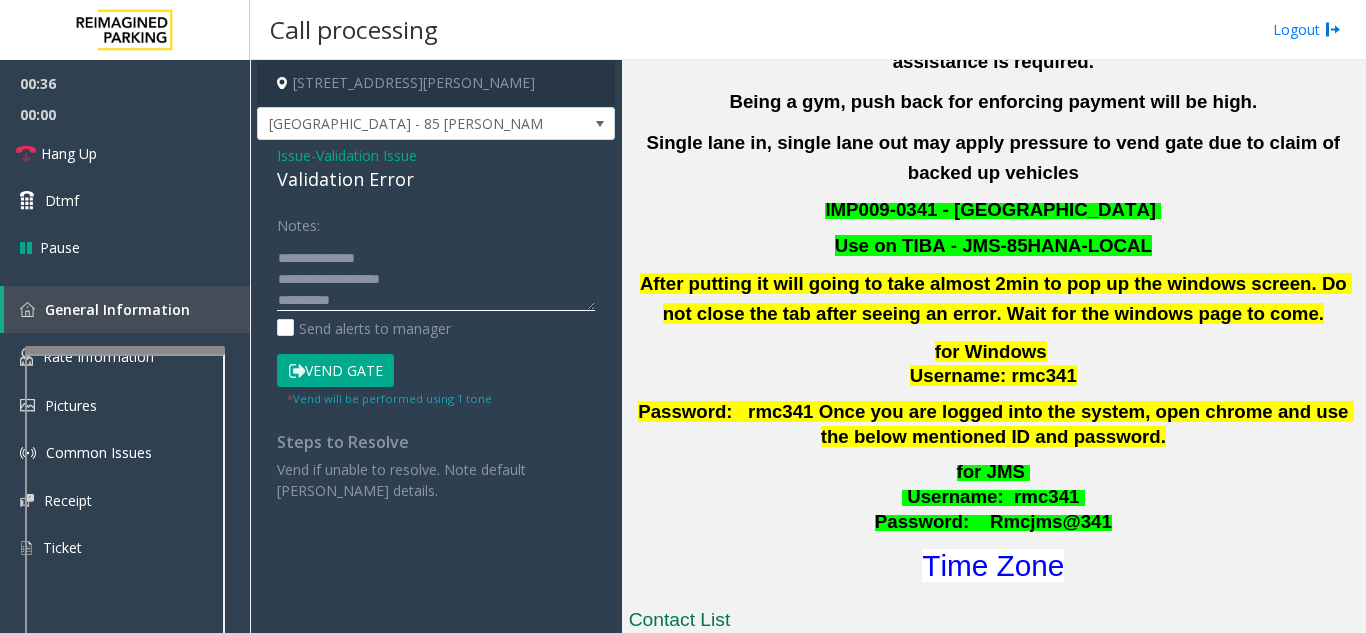 click 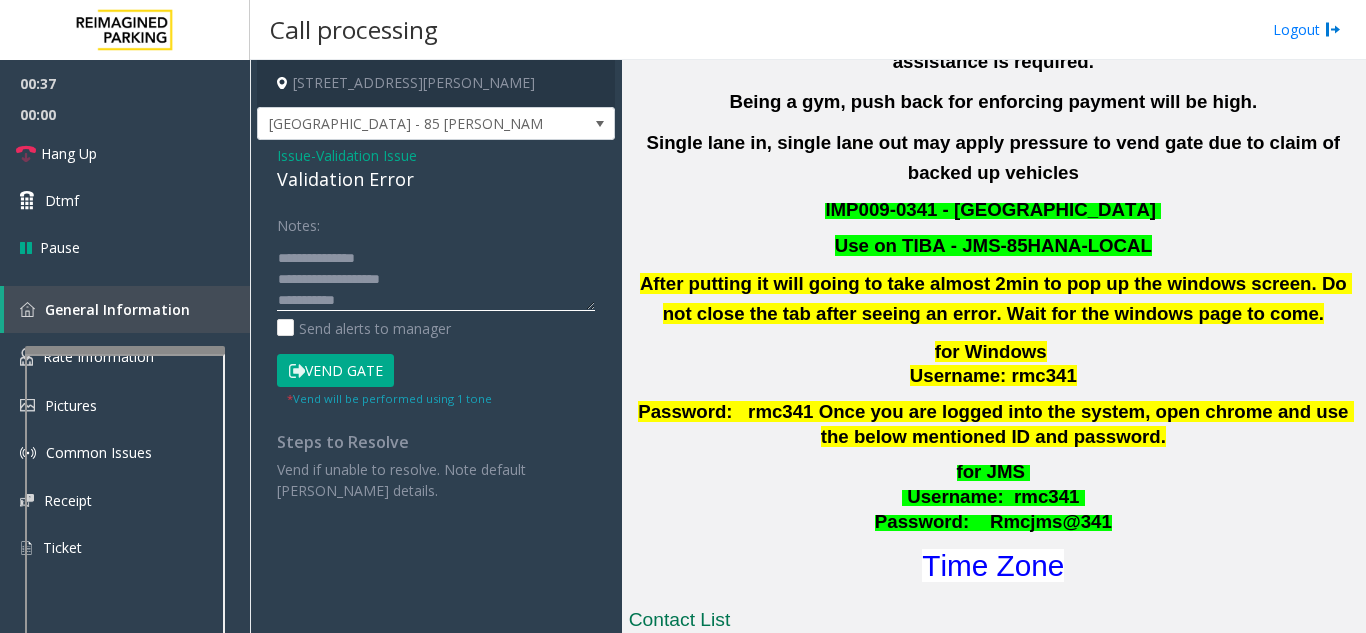 scroll, scrollTop: 57, scrollLeft: 0, axis: vertical 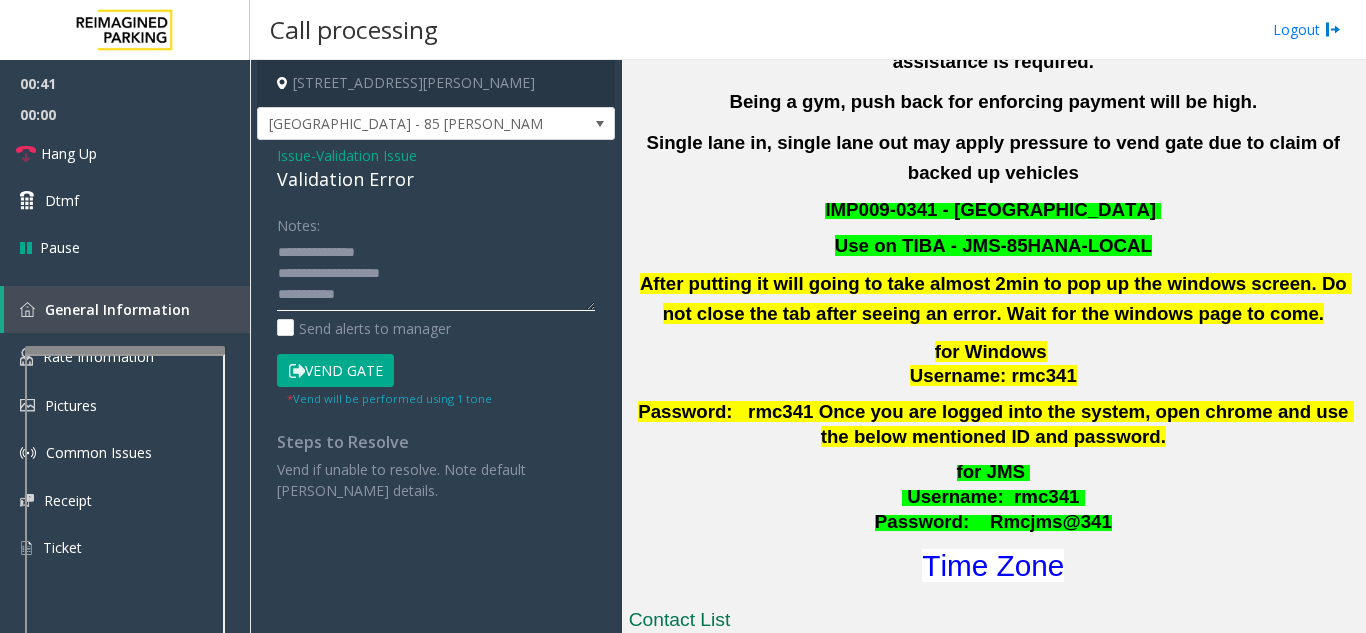 drag, startPoint x: 367, startPoint y: 287, endPoint x: 328, endPoint y: 279, distance: 39.812057 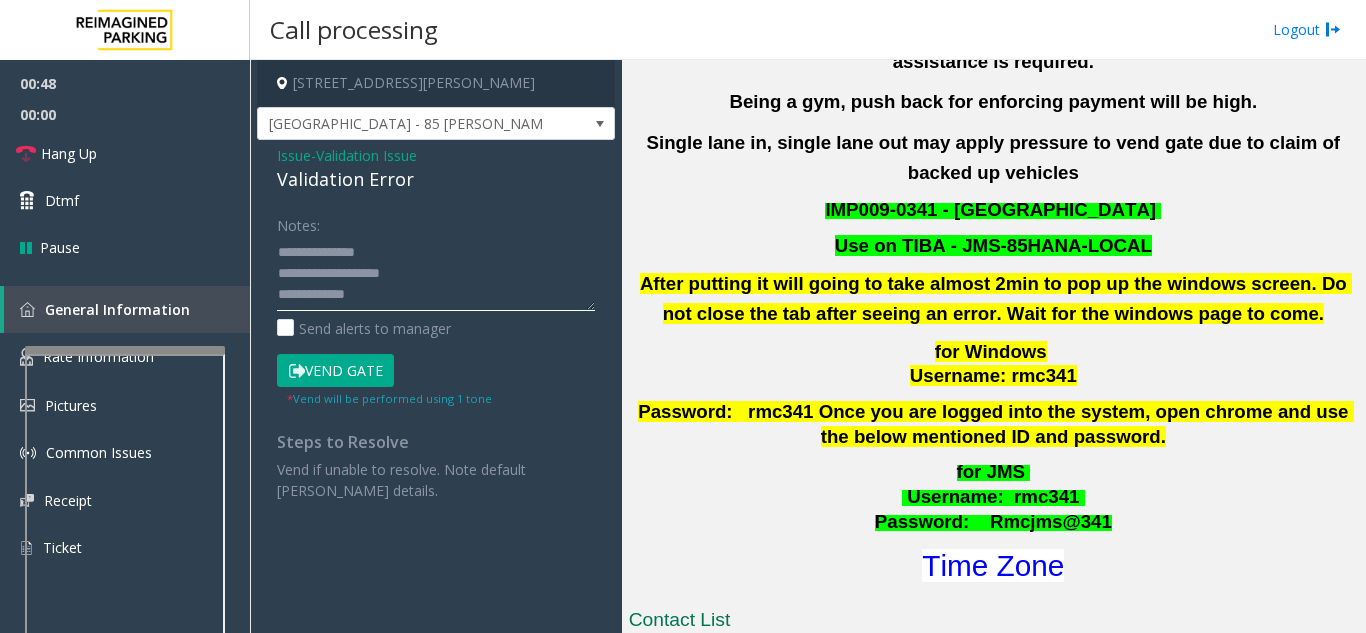 drag, startPoint x: 338, startPoint y: 285, endPoint x: 318, endPoint y: 285, distance: 20 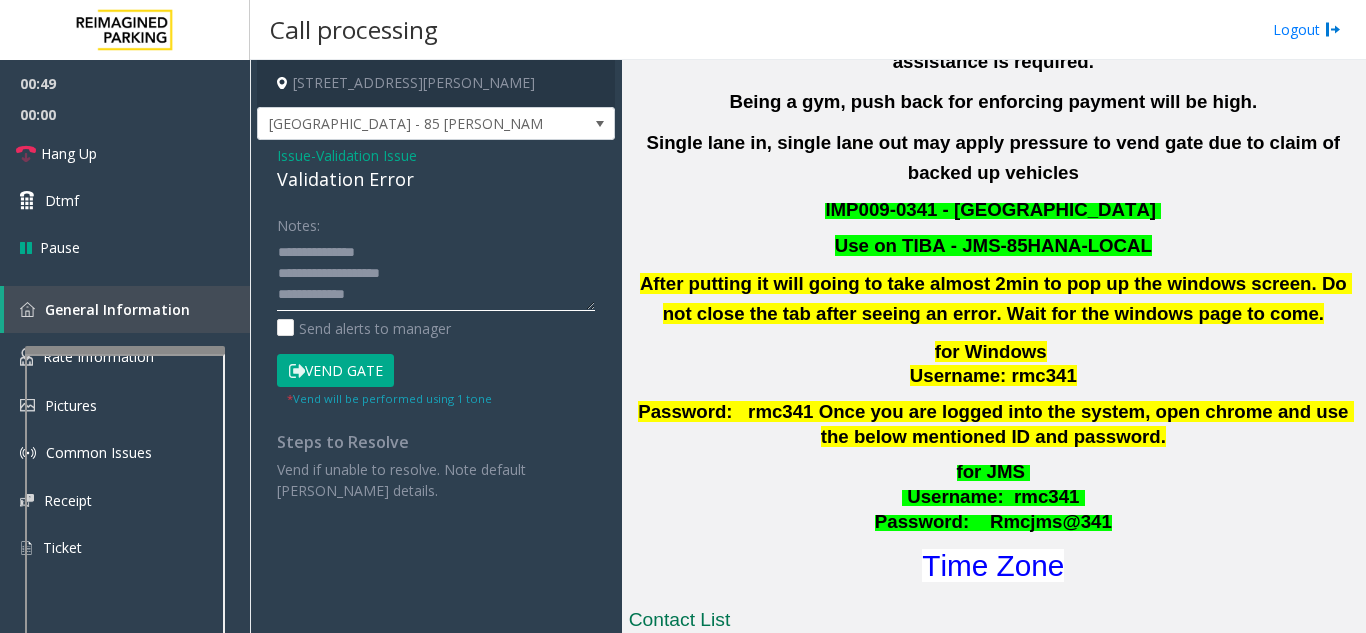 click 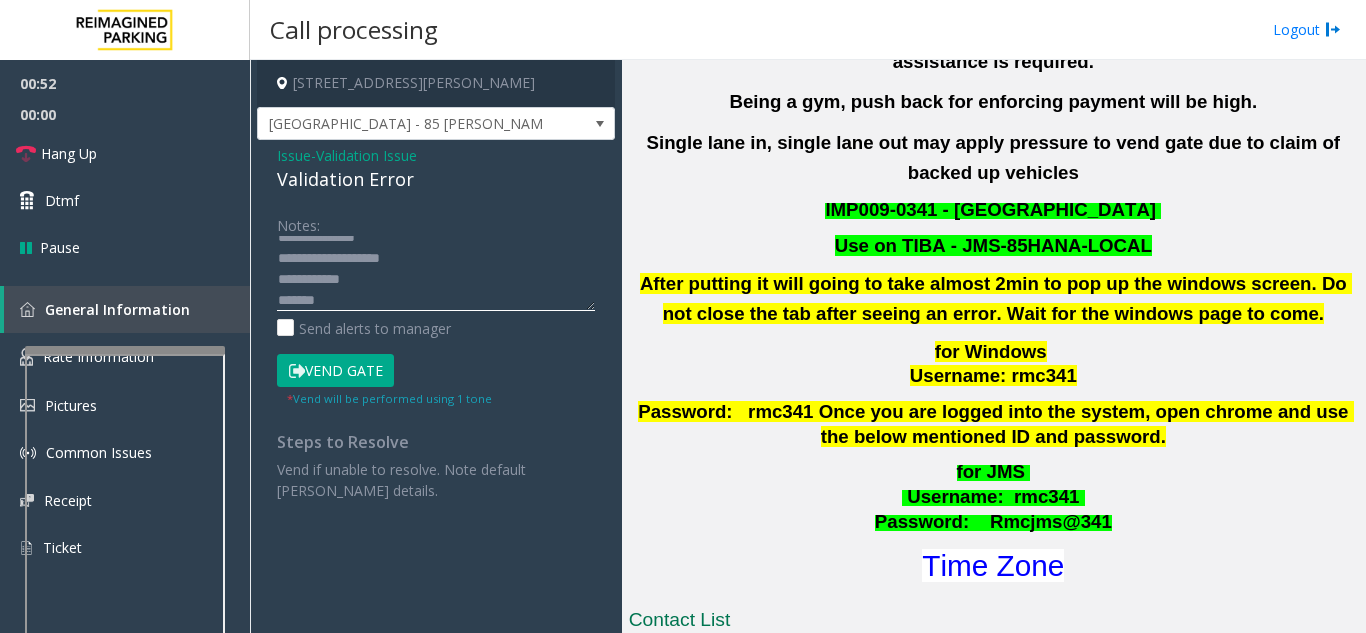 scroll, scrollTop: 78, scrollLeft: 0, axis: vertical 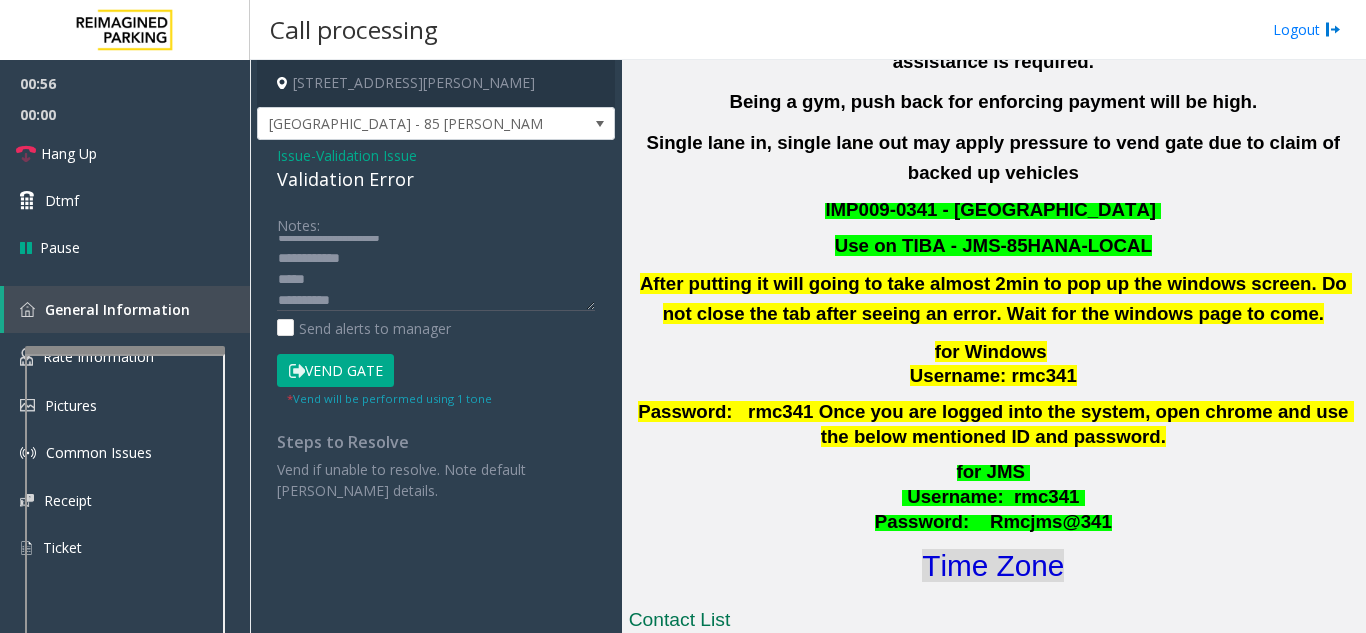 click on "Time Zone" 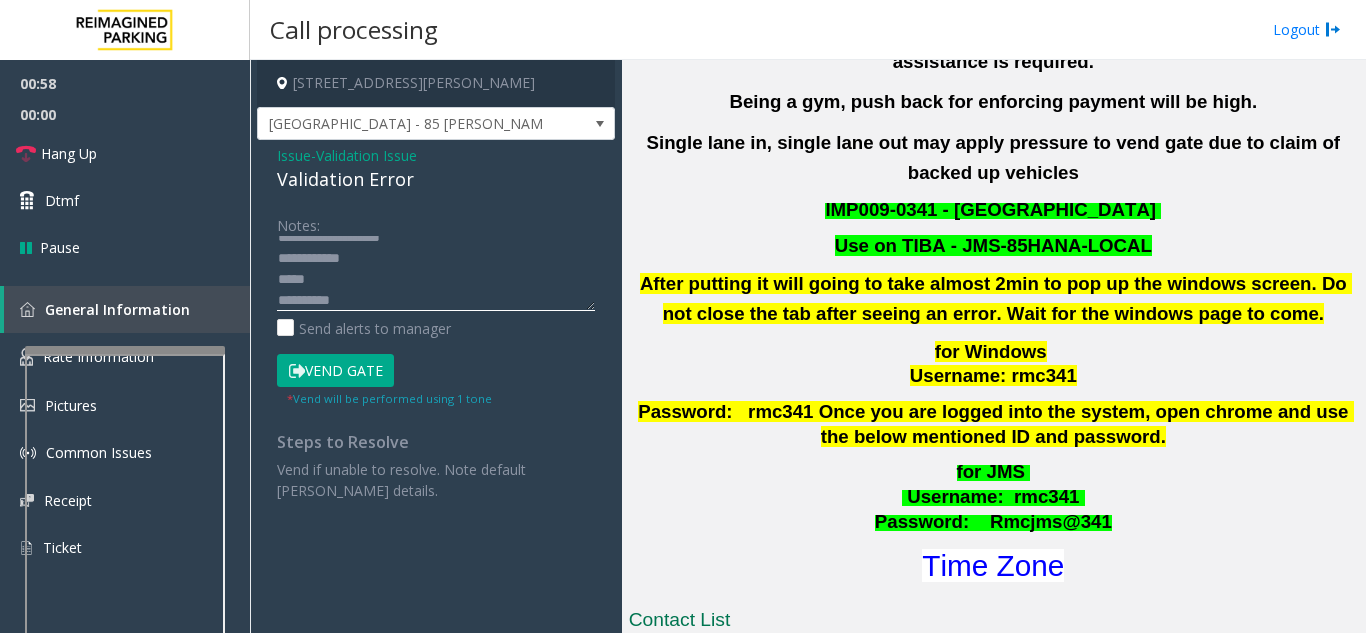 click 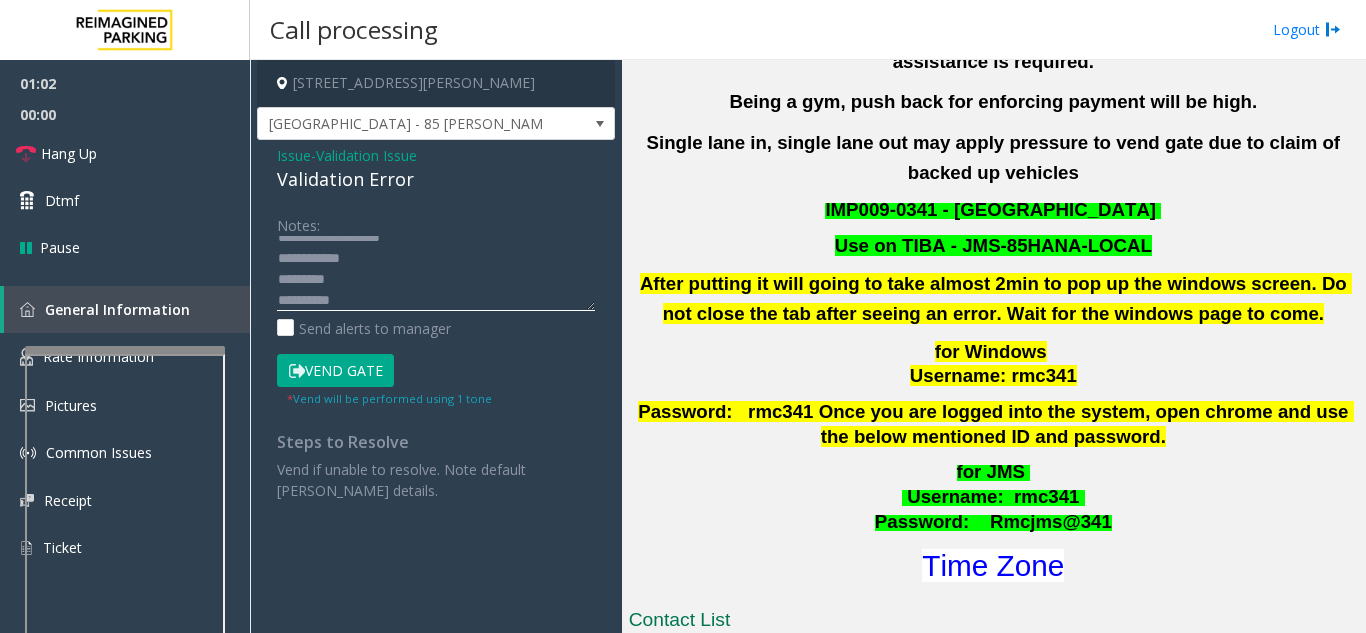 click 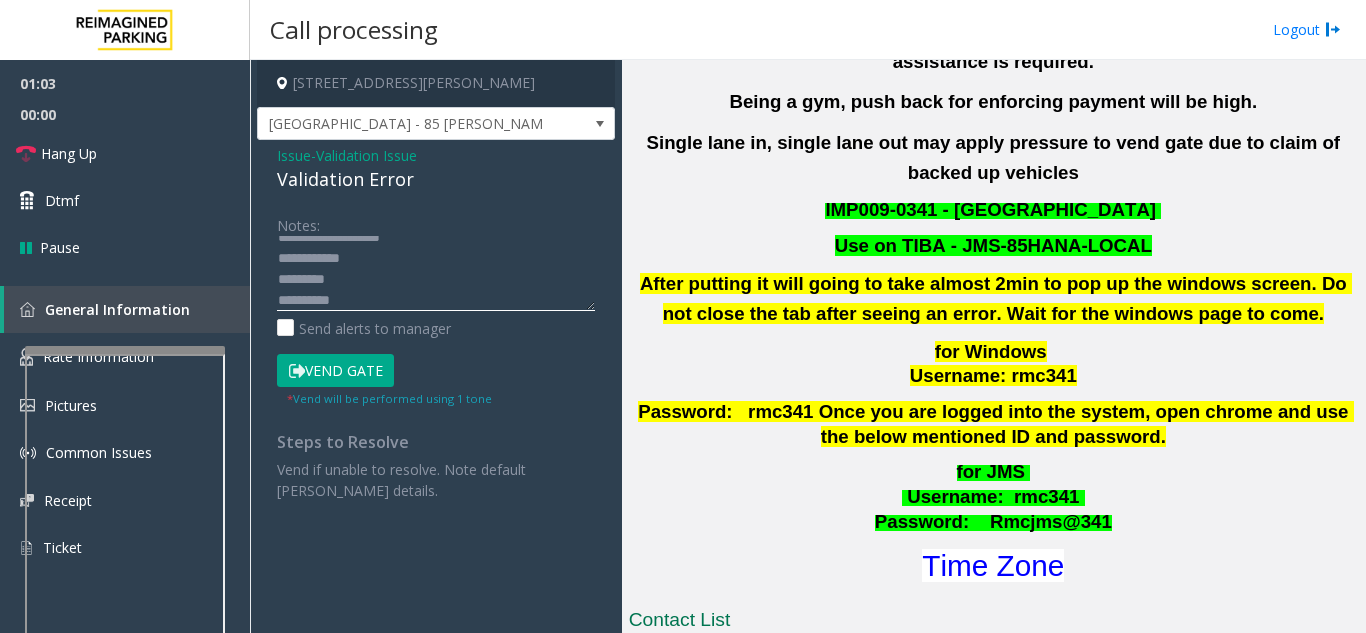 click 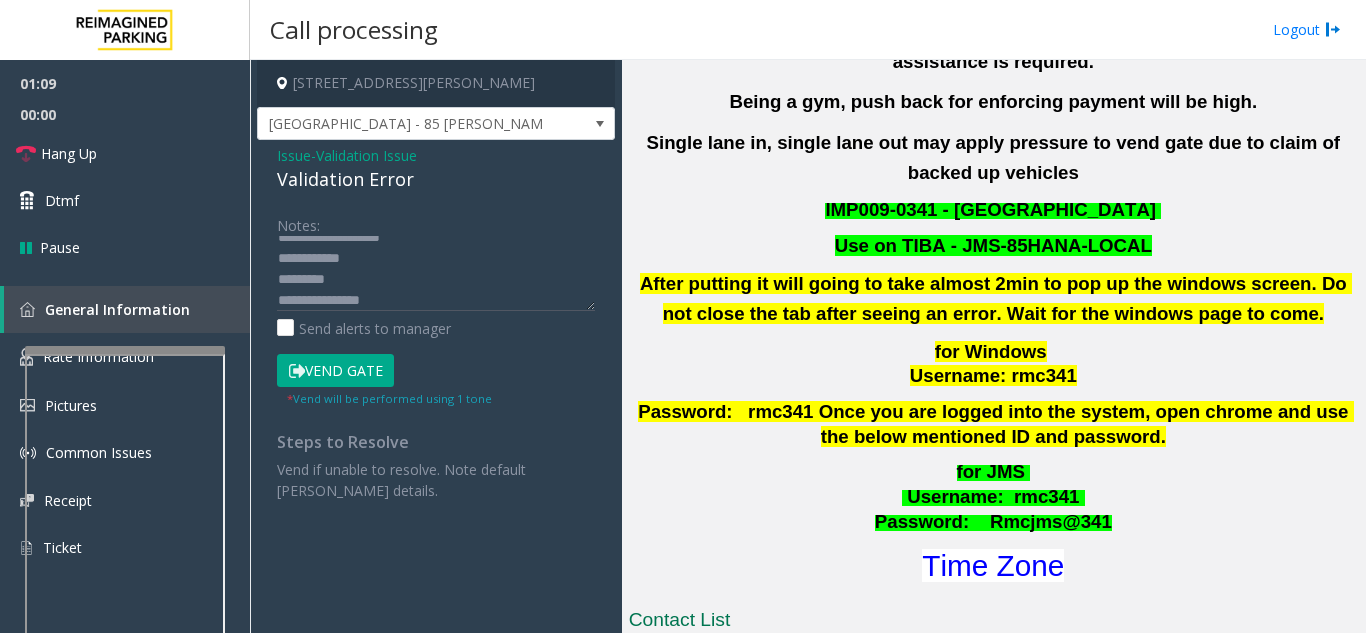 click on "Vend Gate" 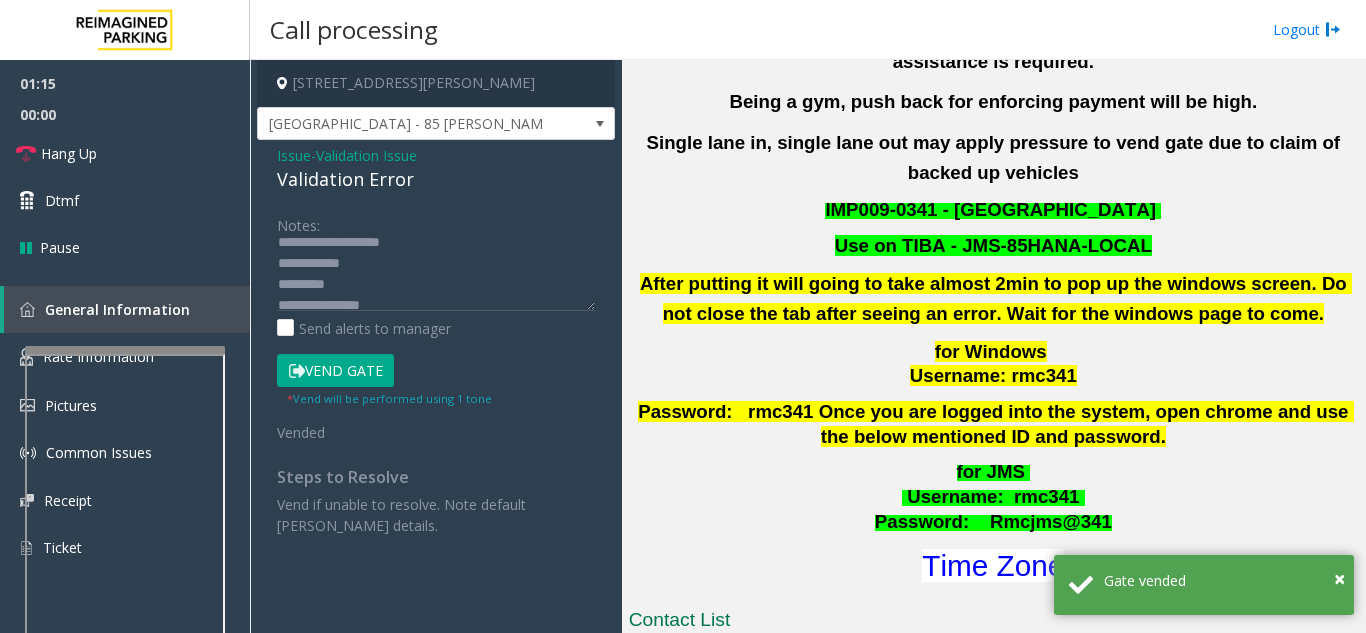 scroll, scrollTop: 26, scrollLeft: 0, axis: vertical 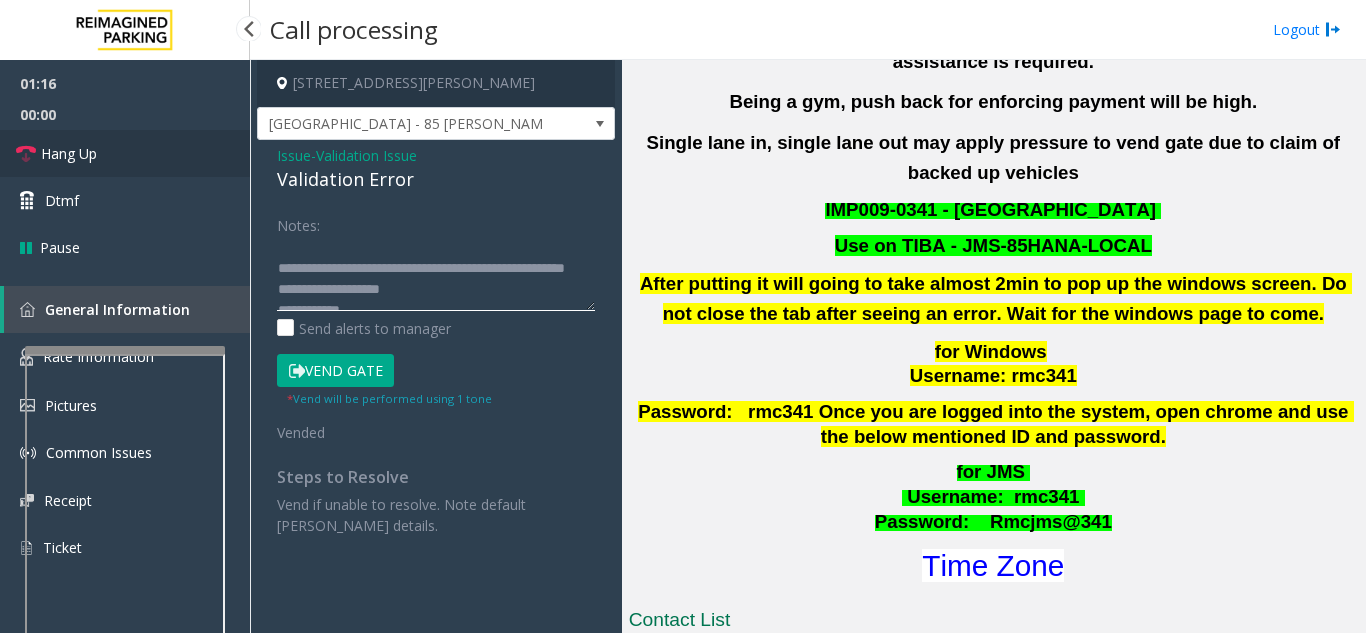 type on "**********" 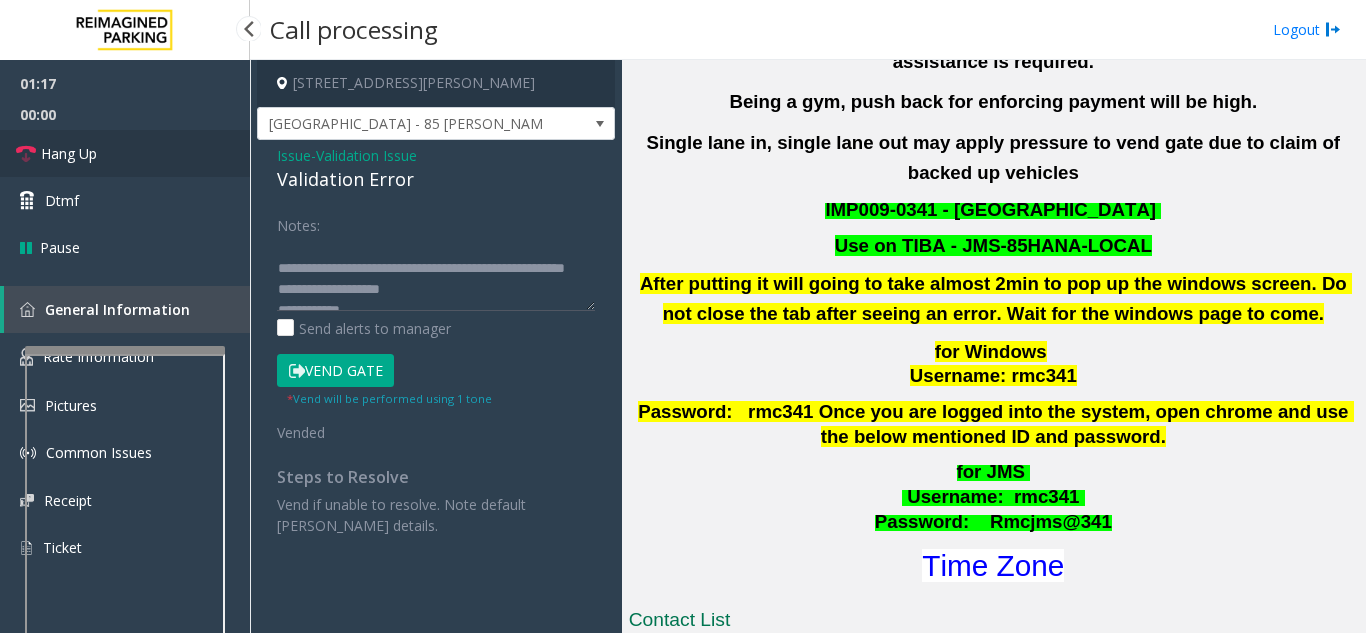 click on "Hang Up" at bounding box center [69, 153] 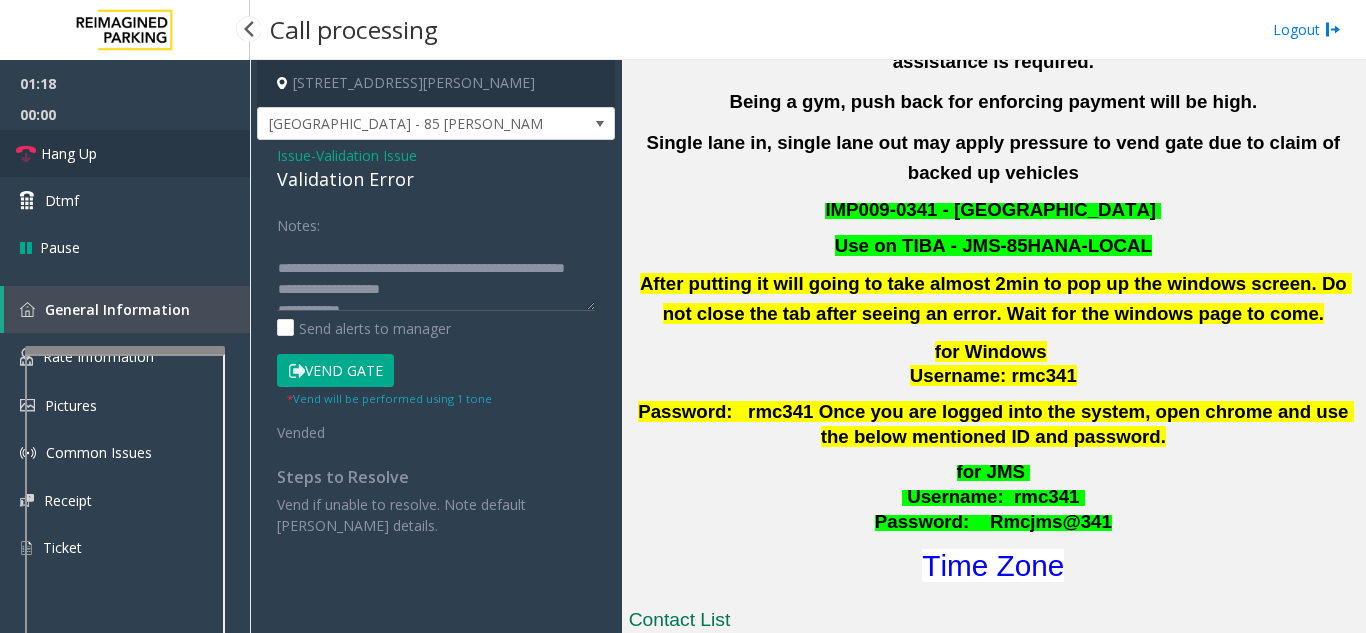 click on "Hang Up" at bounding box center (69, 153) 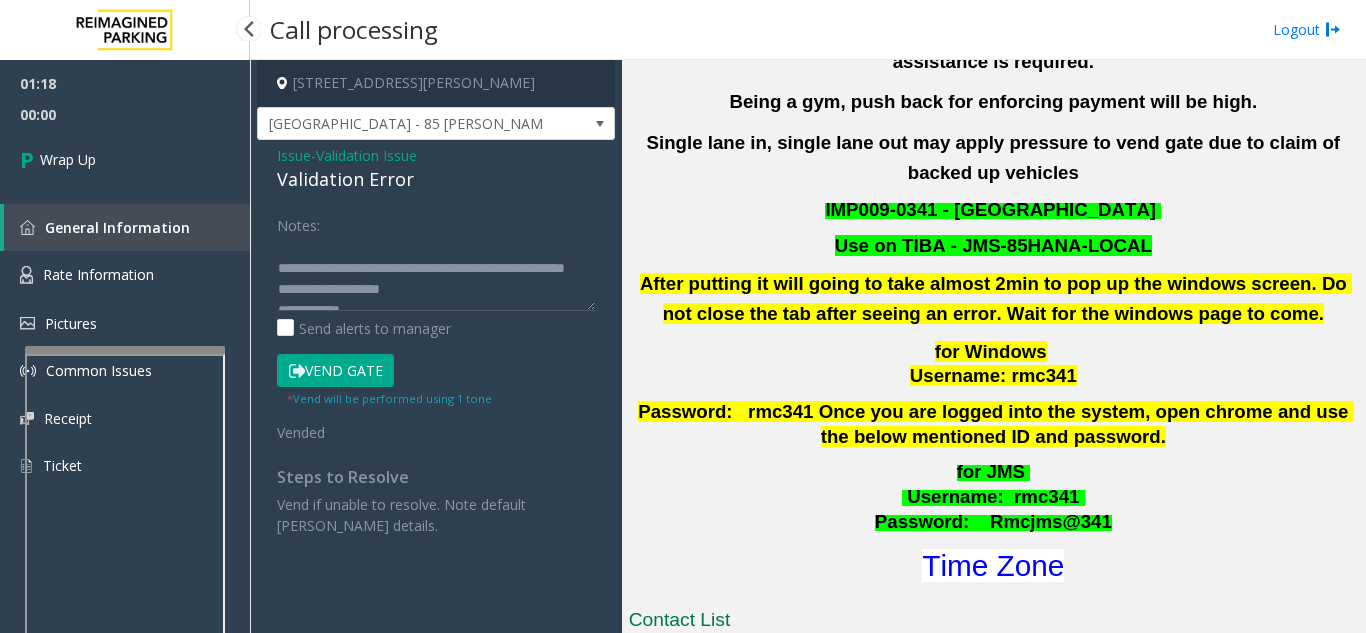 click on "Wrap Up" at bounding box center (68, 159) 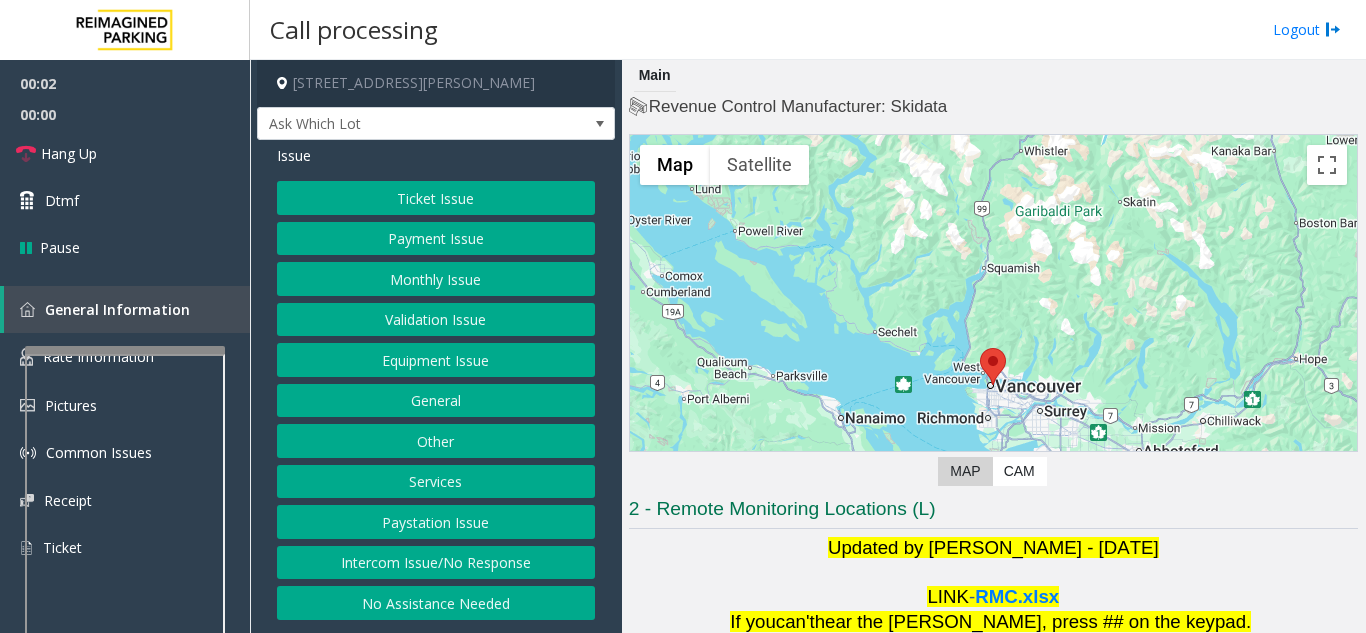 click on "Intercom Issue/No Response" 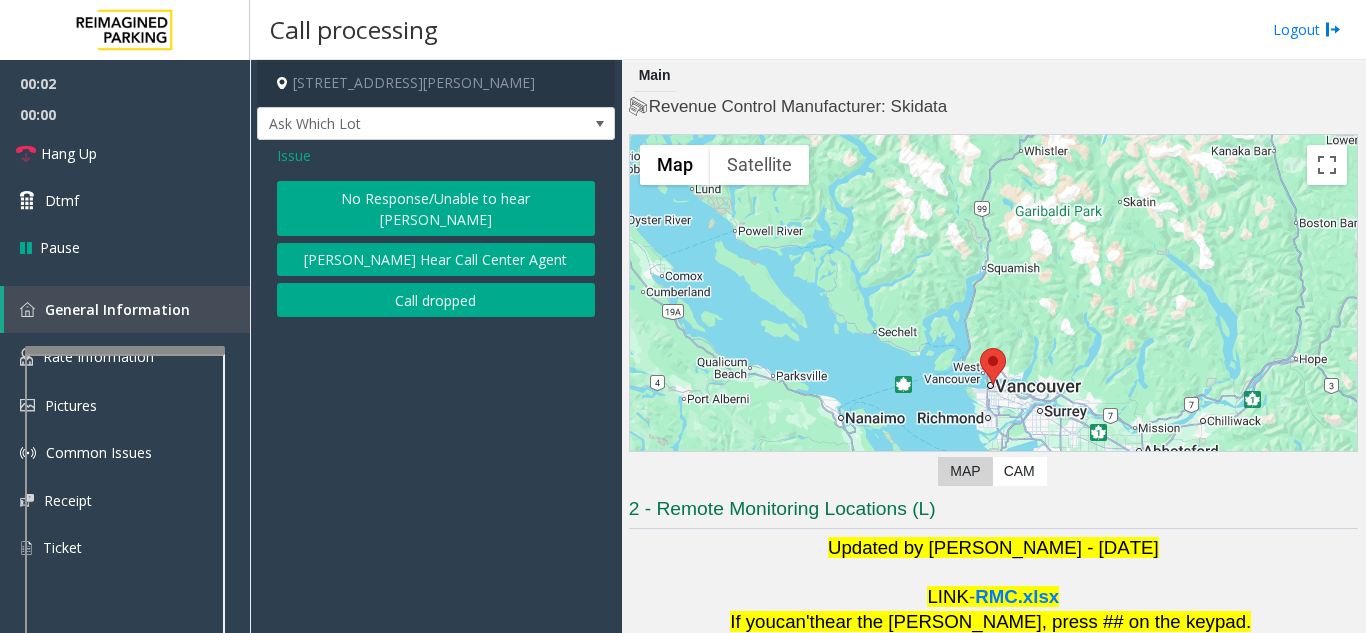 click on "No Response/Unable to hear [PERSON_NAME]" 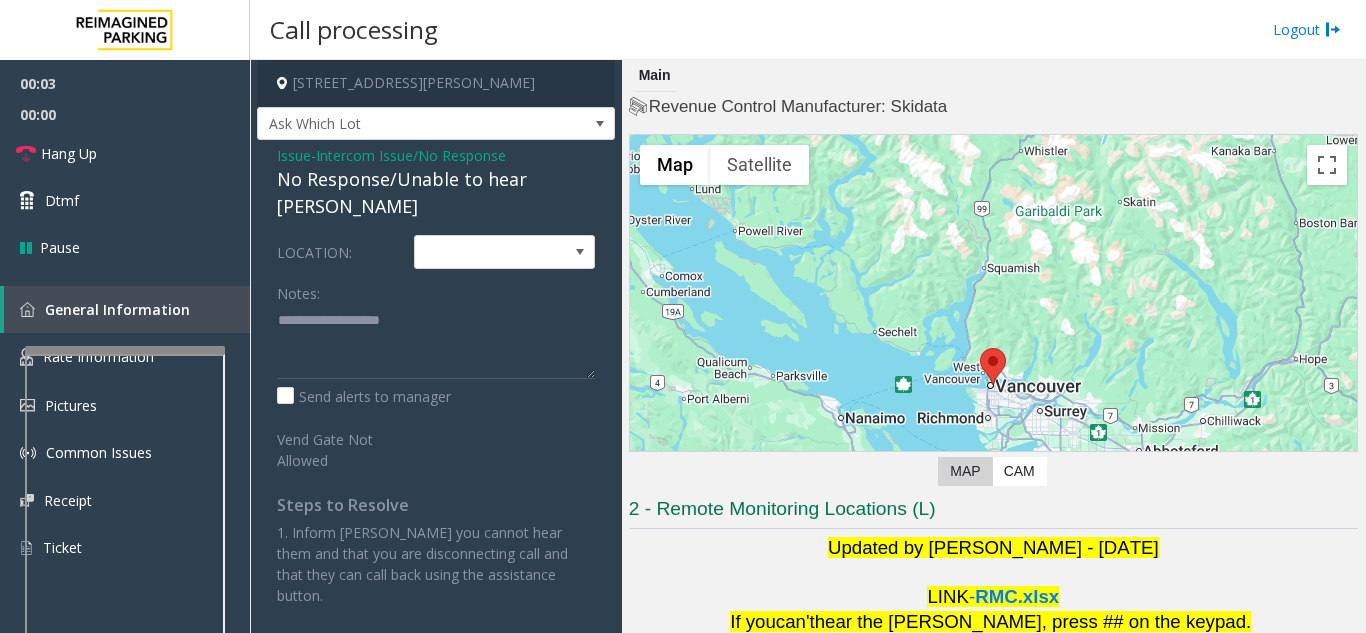 click on "No Response/Unable to hear [PERSON_NAME]" 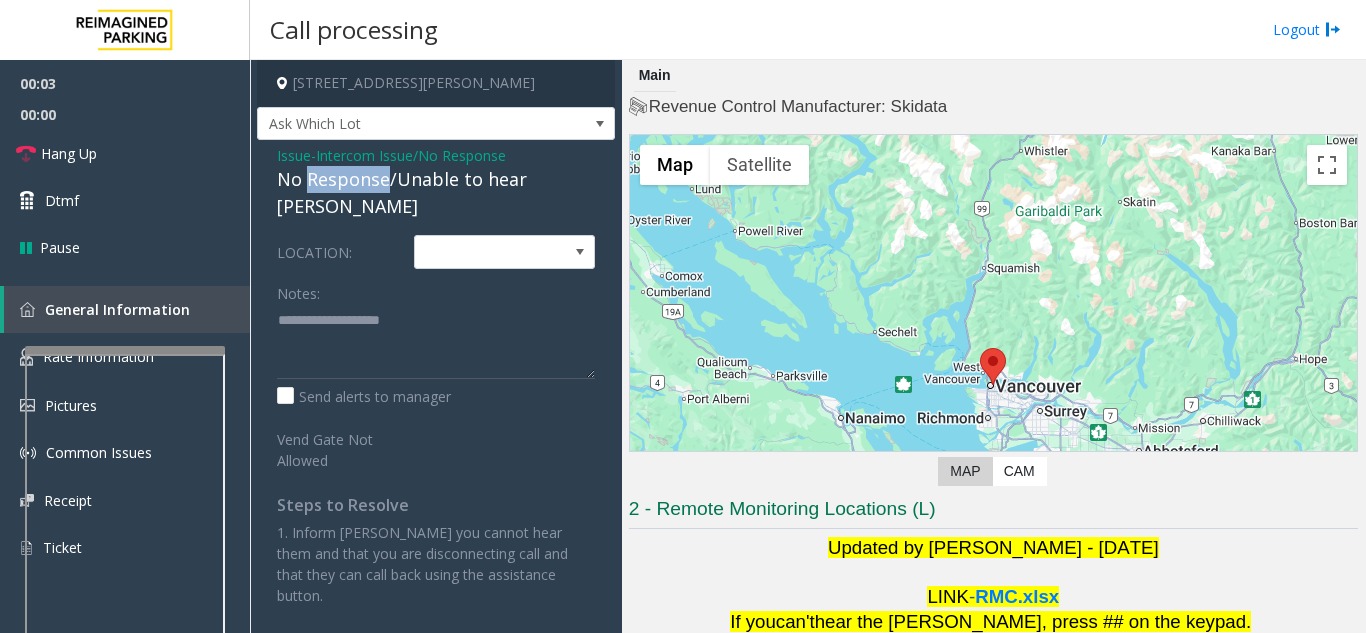 click on "No Response/Unable to hear [PERSON_NAME]" 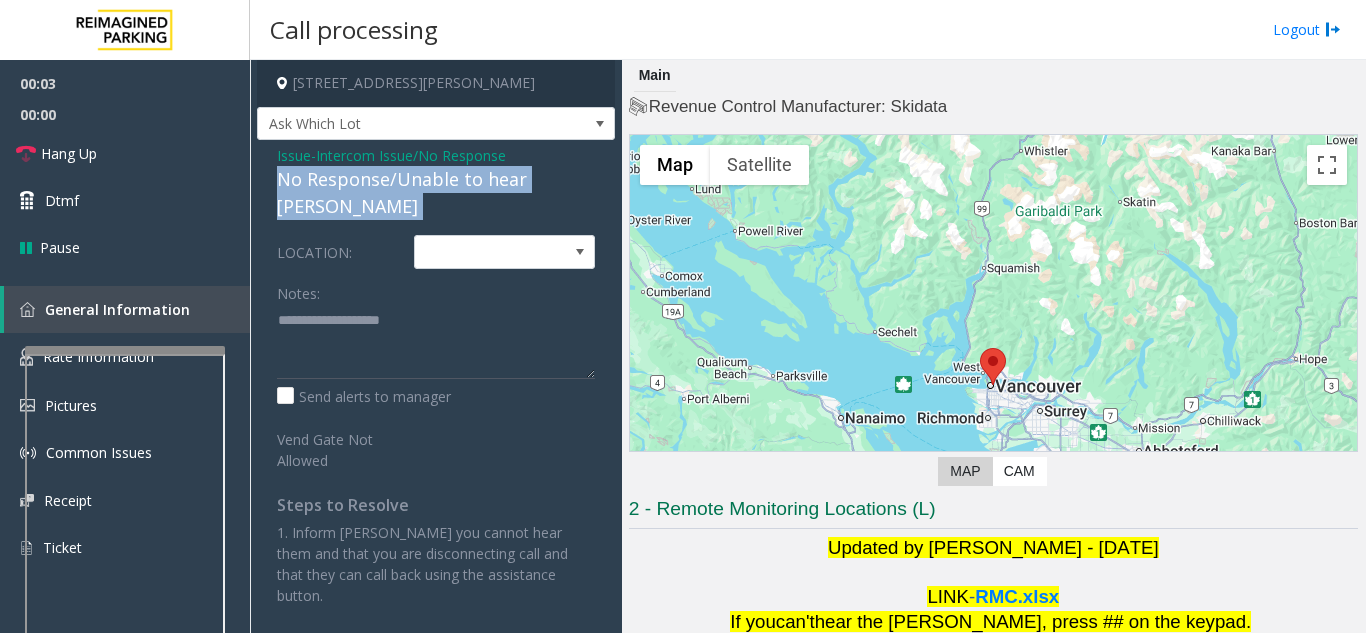 click on "No Response/Unable to hear [PERSON_NAME]" 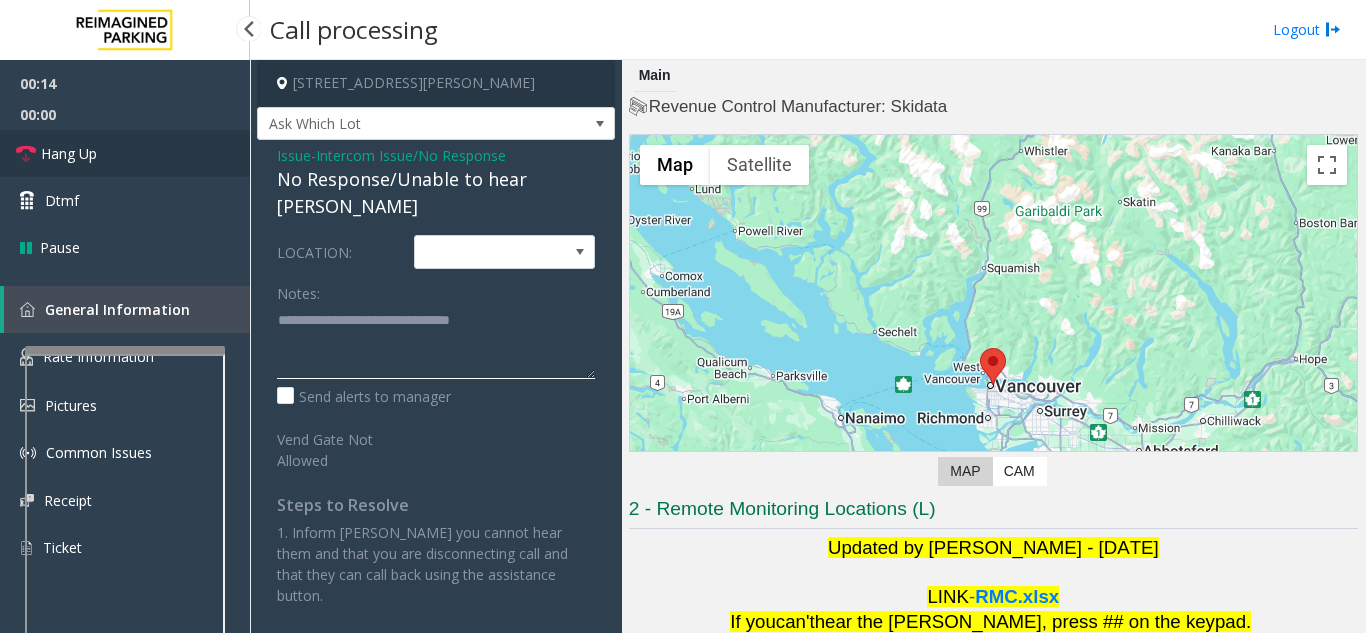 type on "**********" 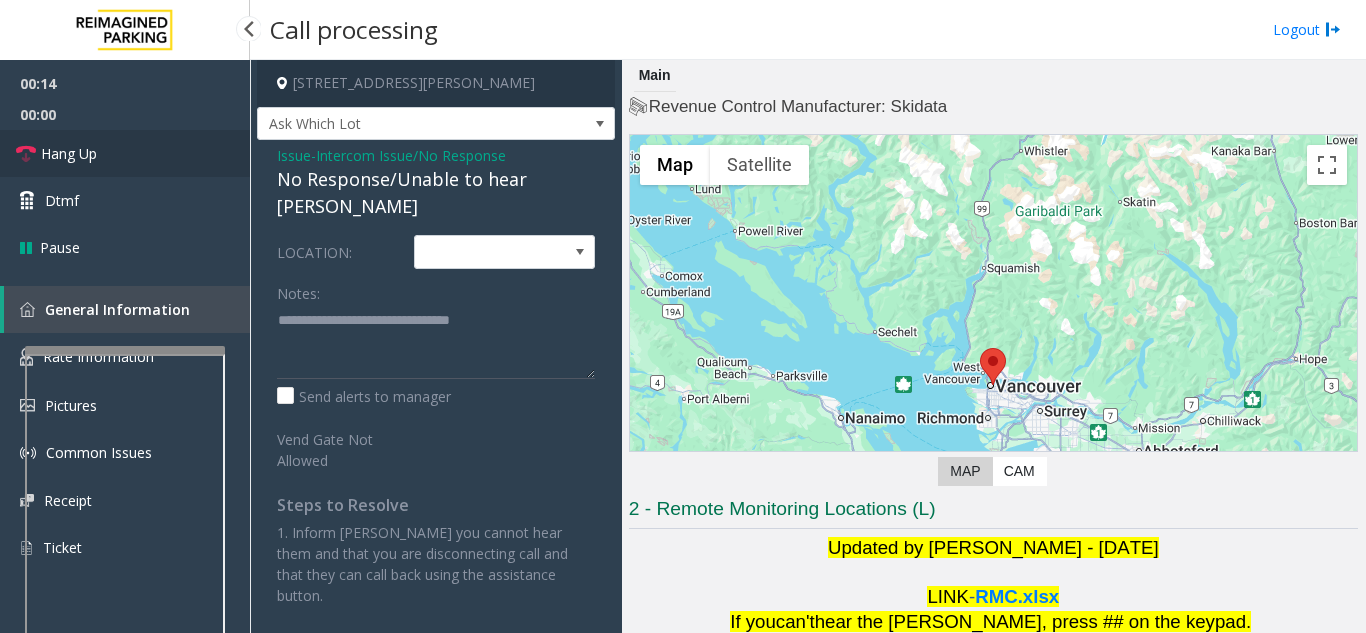 click on "Hang Up" at bounding box center (125, 153) 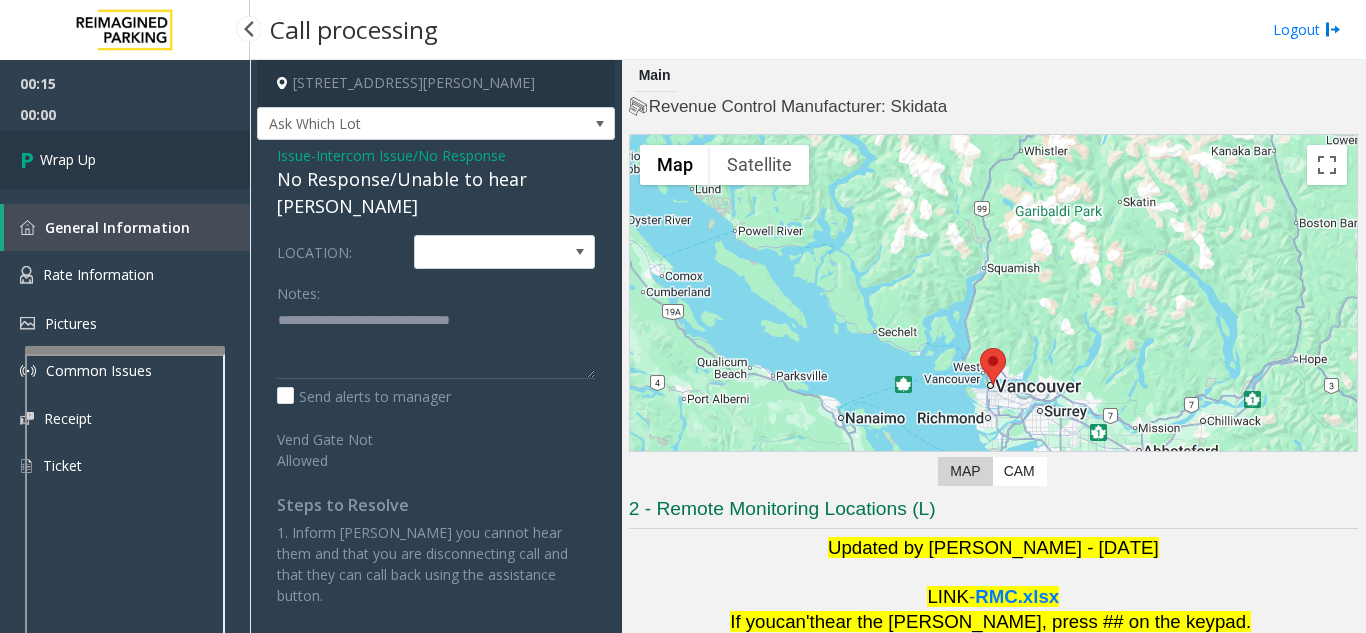 click on "Wrap Up" at bounding box center [125, 159] 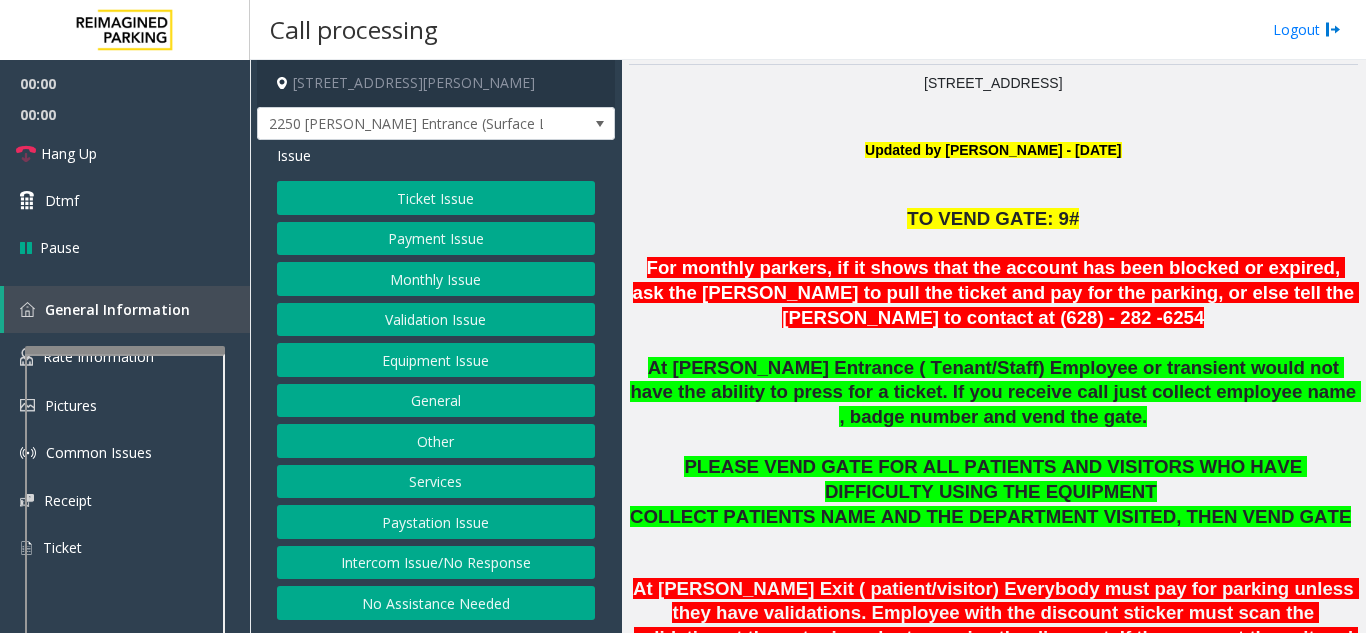 scroll, scrollTop: 500, scrollLeft: 0, axis: vertical 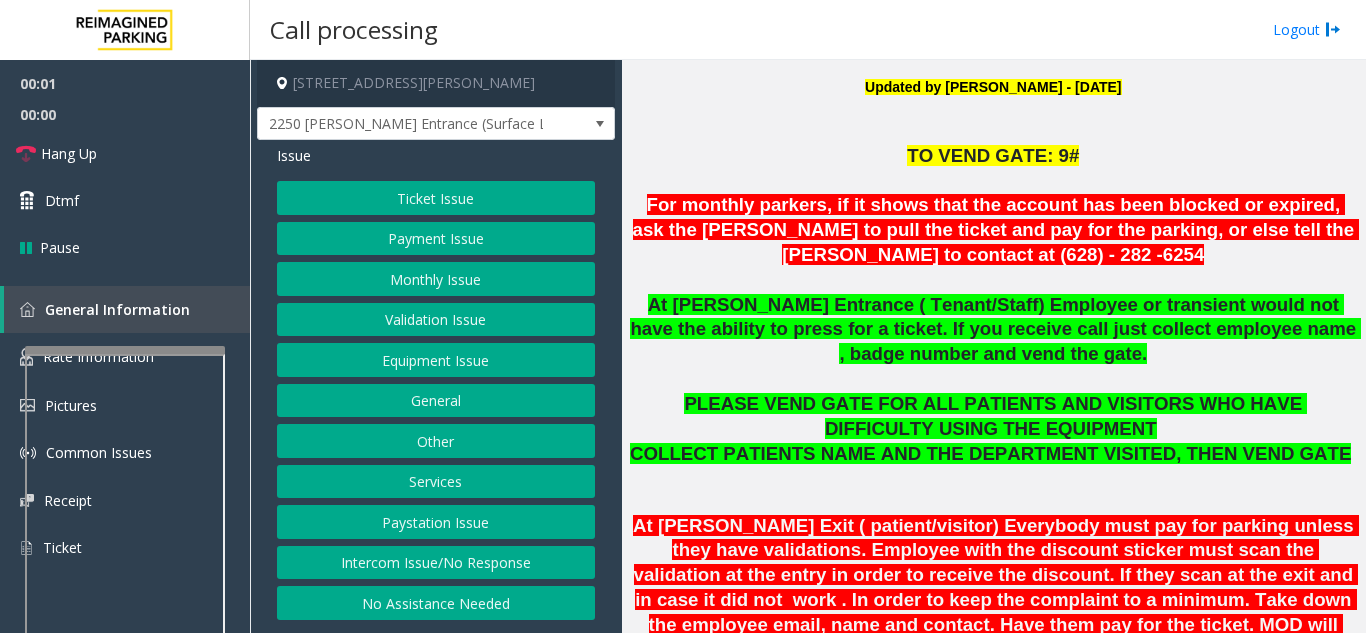 click on "Intercom Issue/No Response" 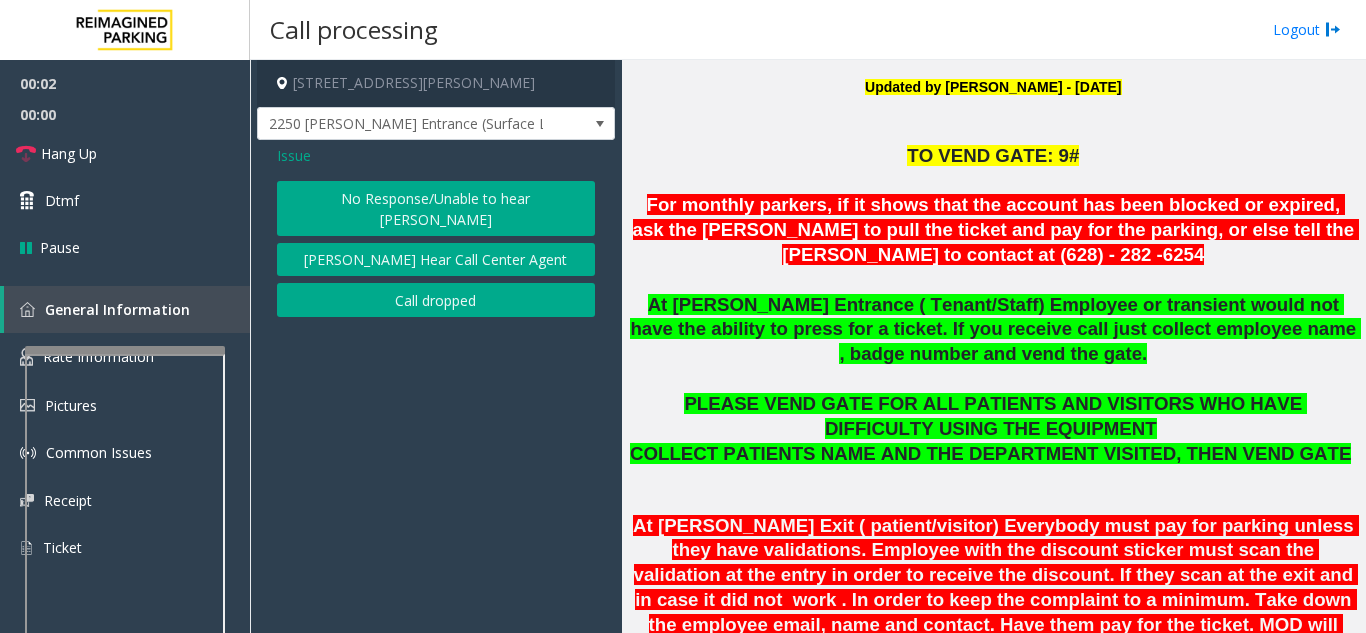 click on "No Response/Unable to hear [PERSON_NAME]" 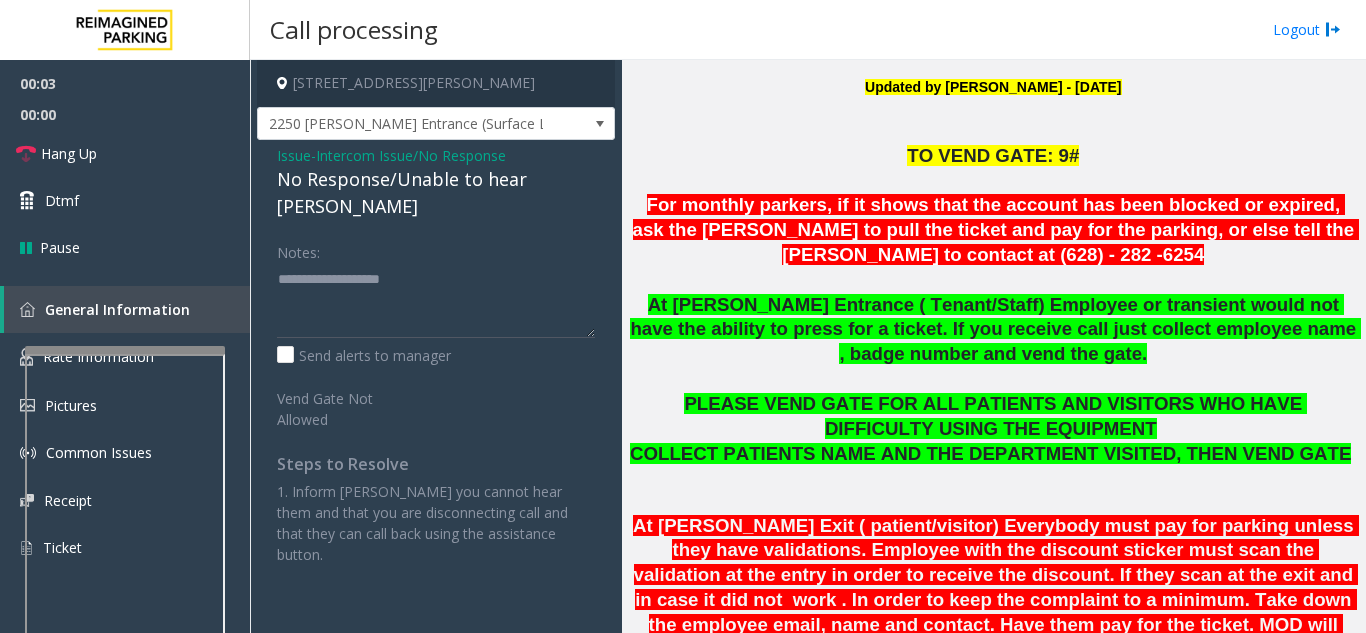 click on "No Response/Unable to hear [PERSON_NAME]" 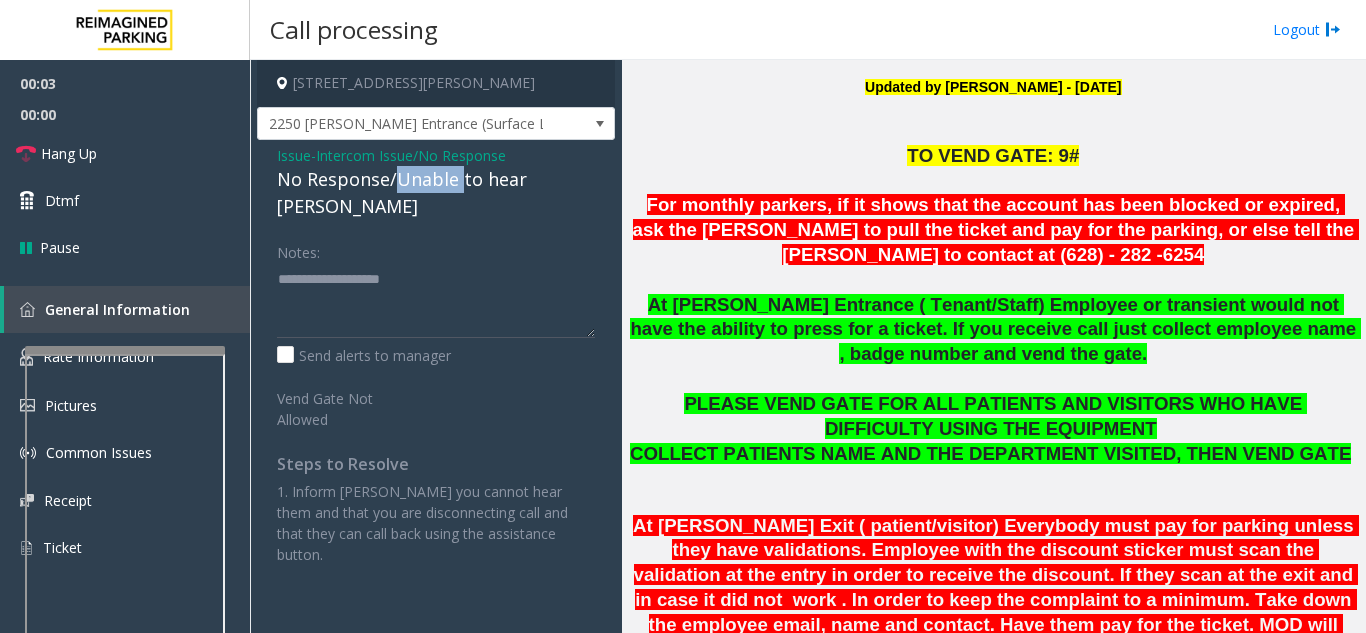 click on "No Response/Unable to hear [PERSON_NAME]" 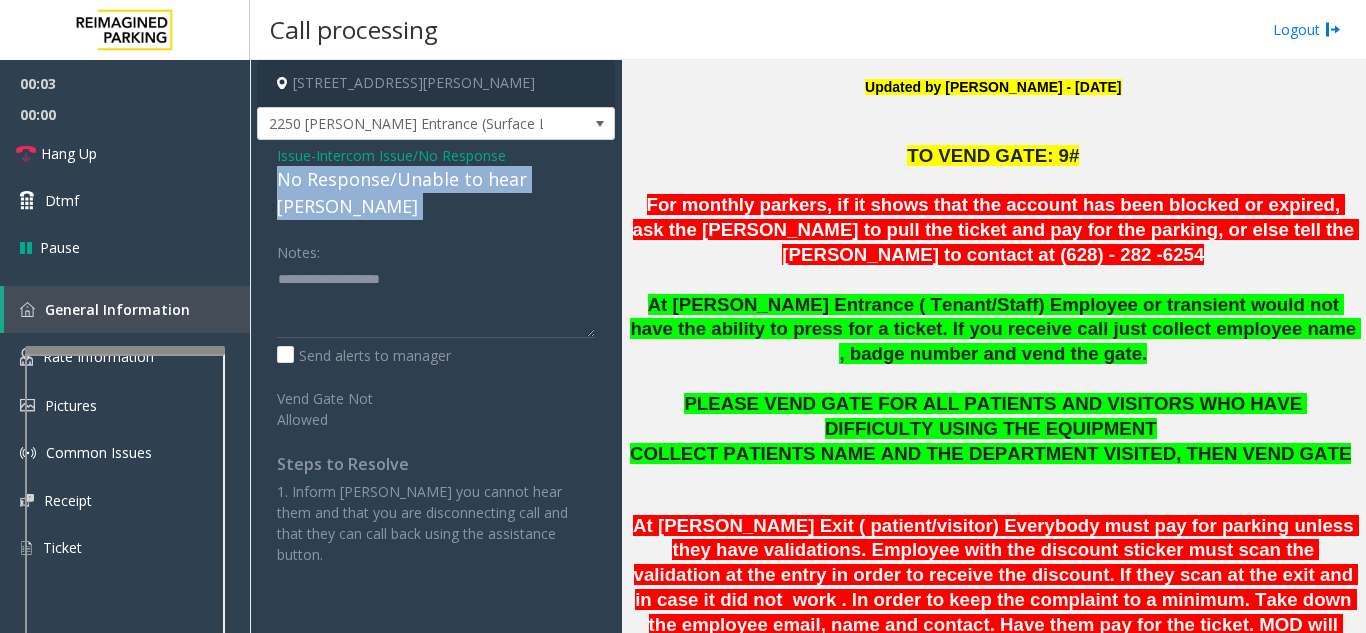 click on "No Response/Unable to hear [PERSON_NAME]" 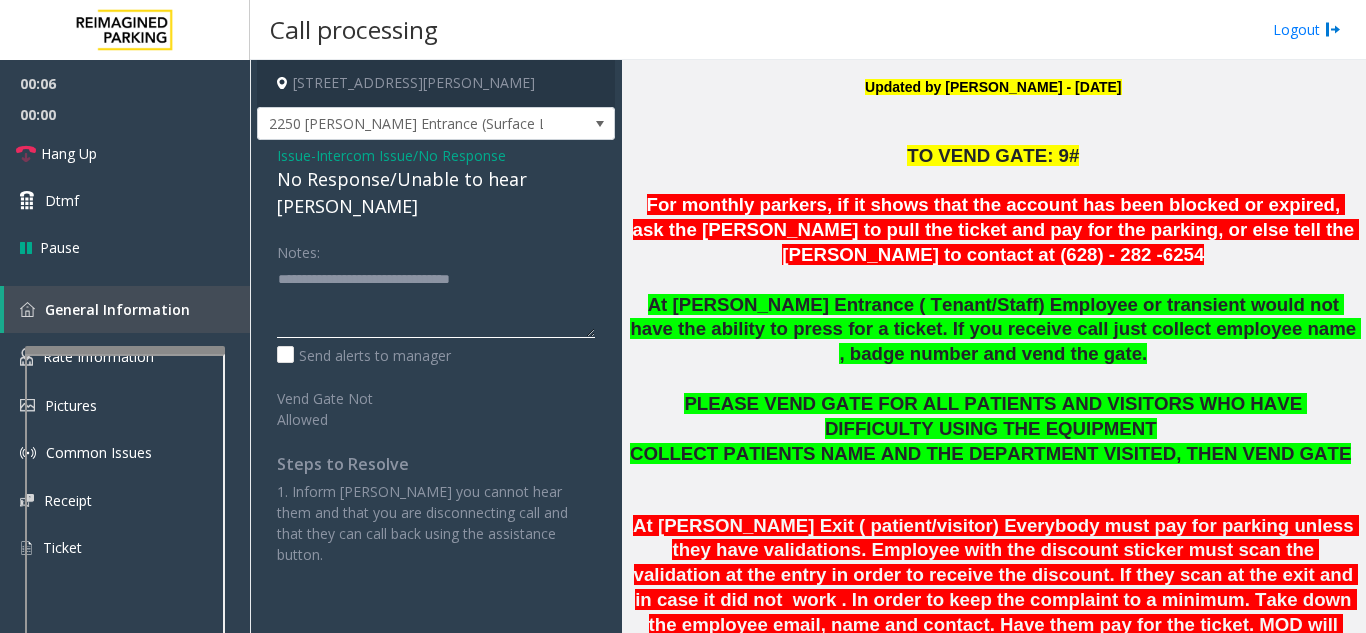type on "**********" 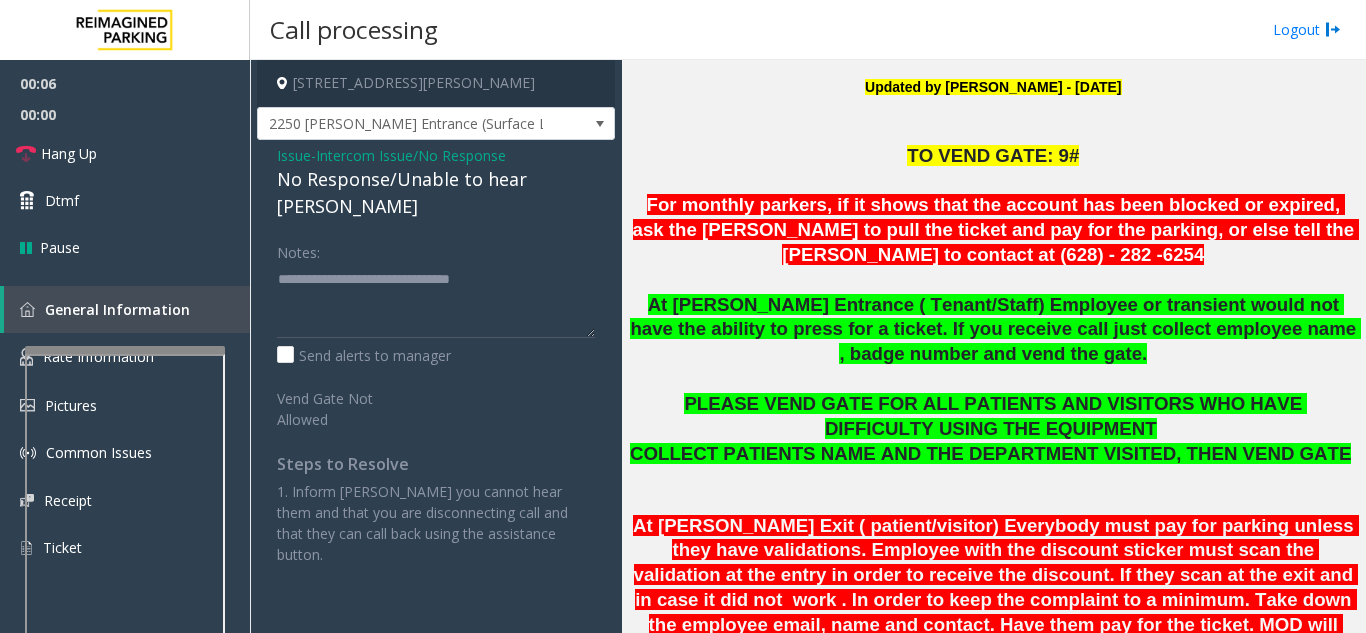 click on "Intercom Issue/No Response" 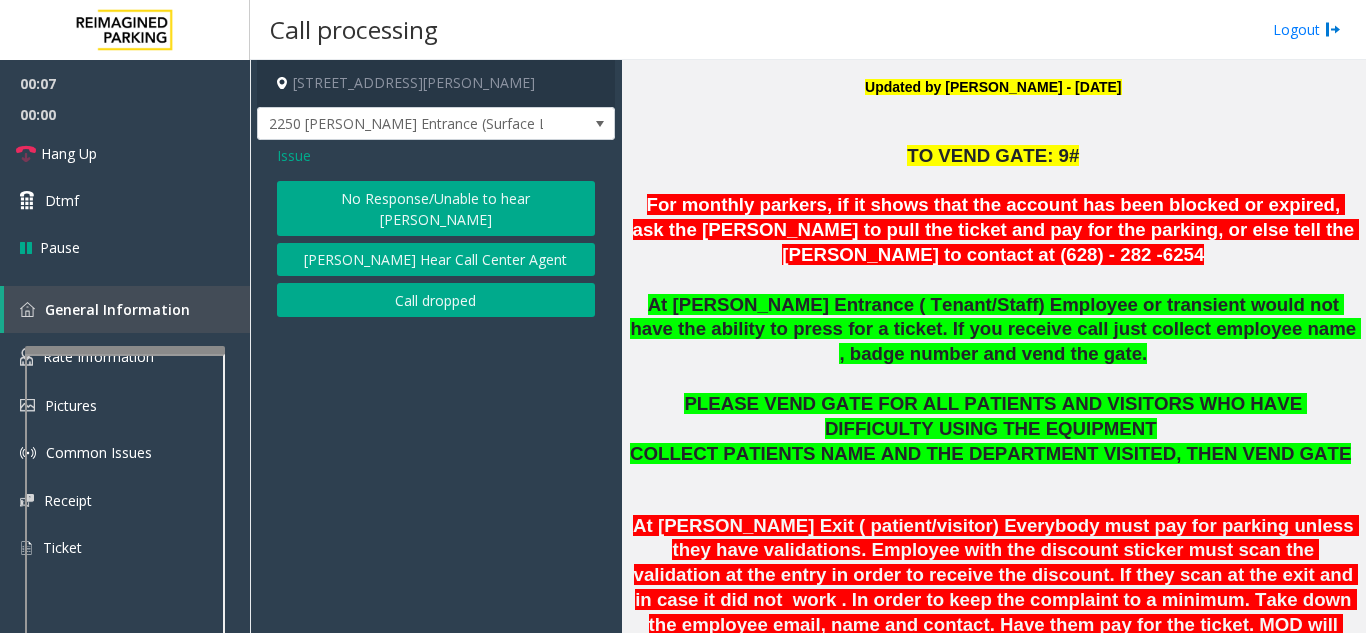 click on "Issue" 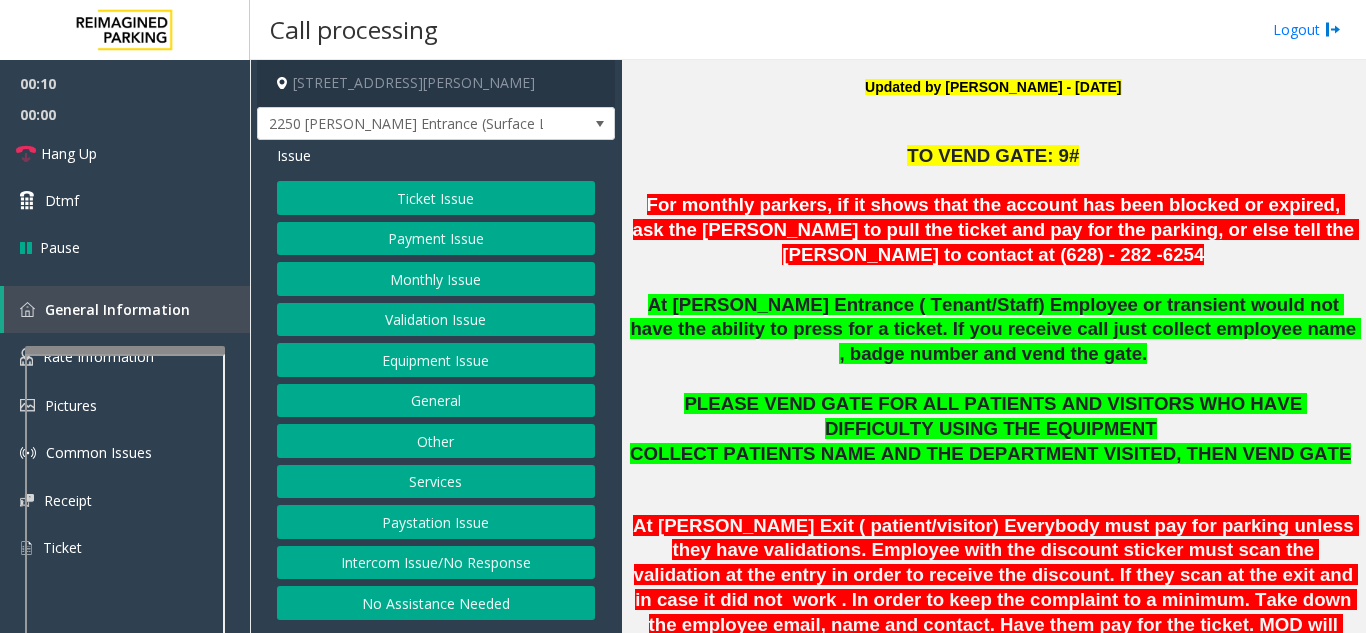 click on "Monthly Issue" 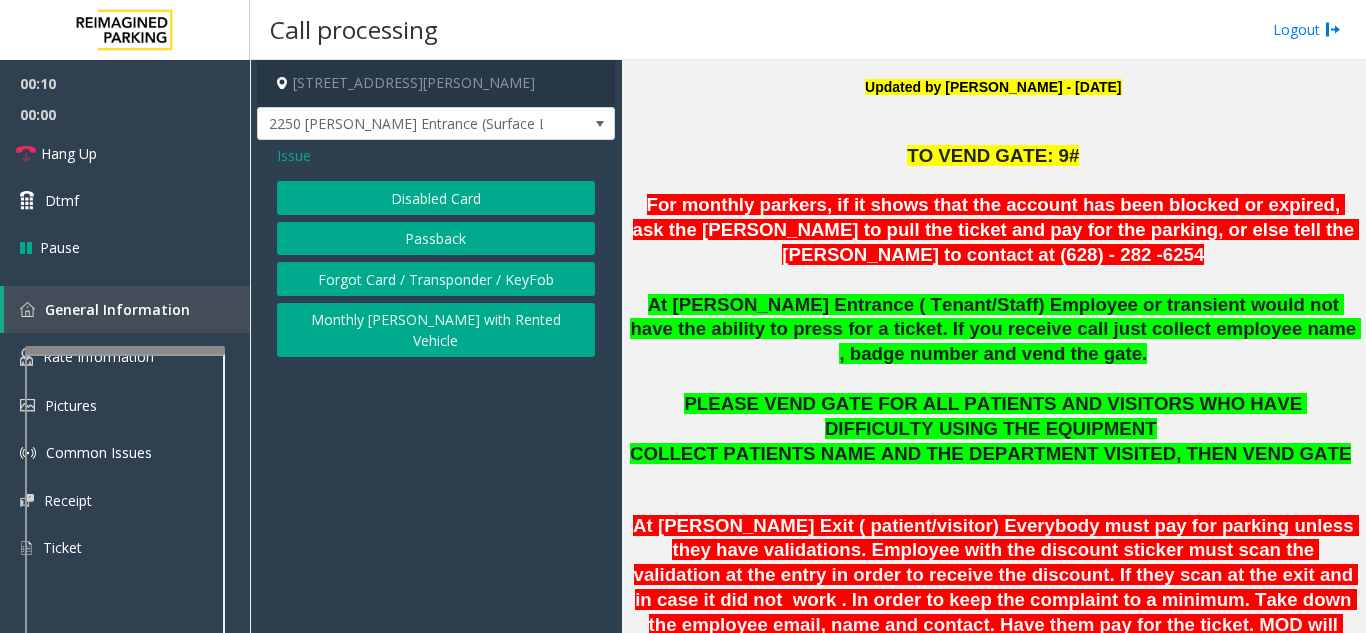 click on "Disabled Card" 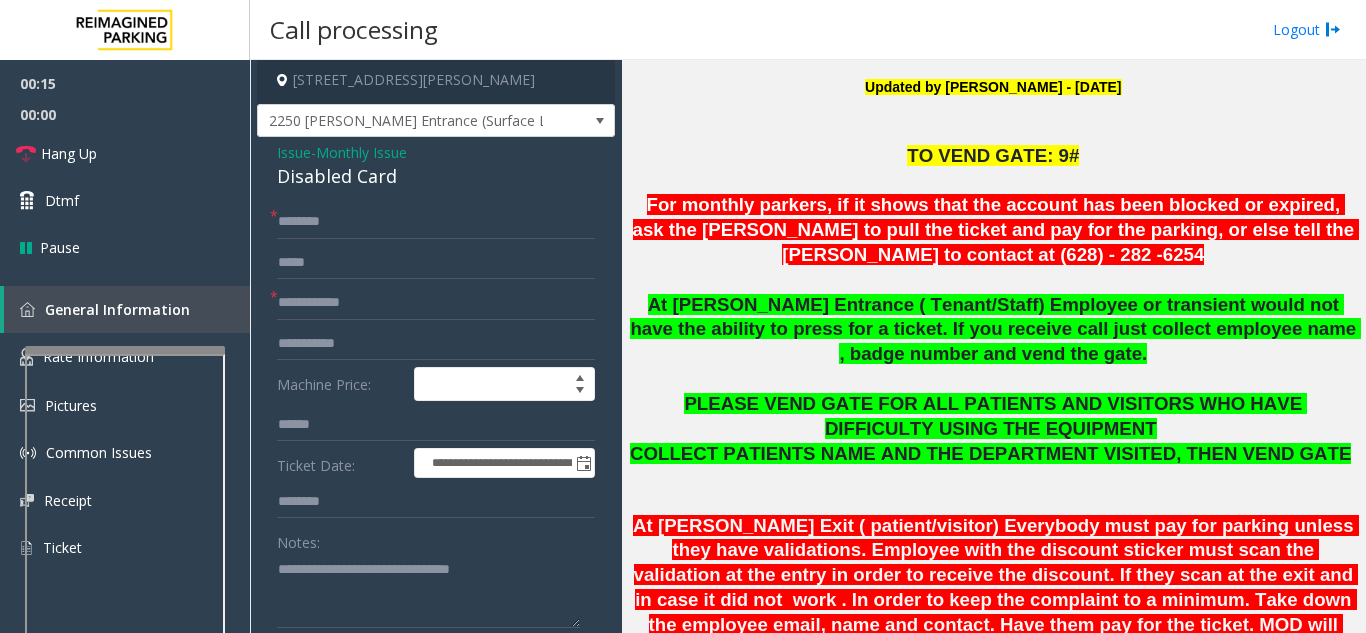 scroll, scrollTop: 0, scrollLeft: 0, axis: both 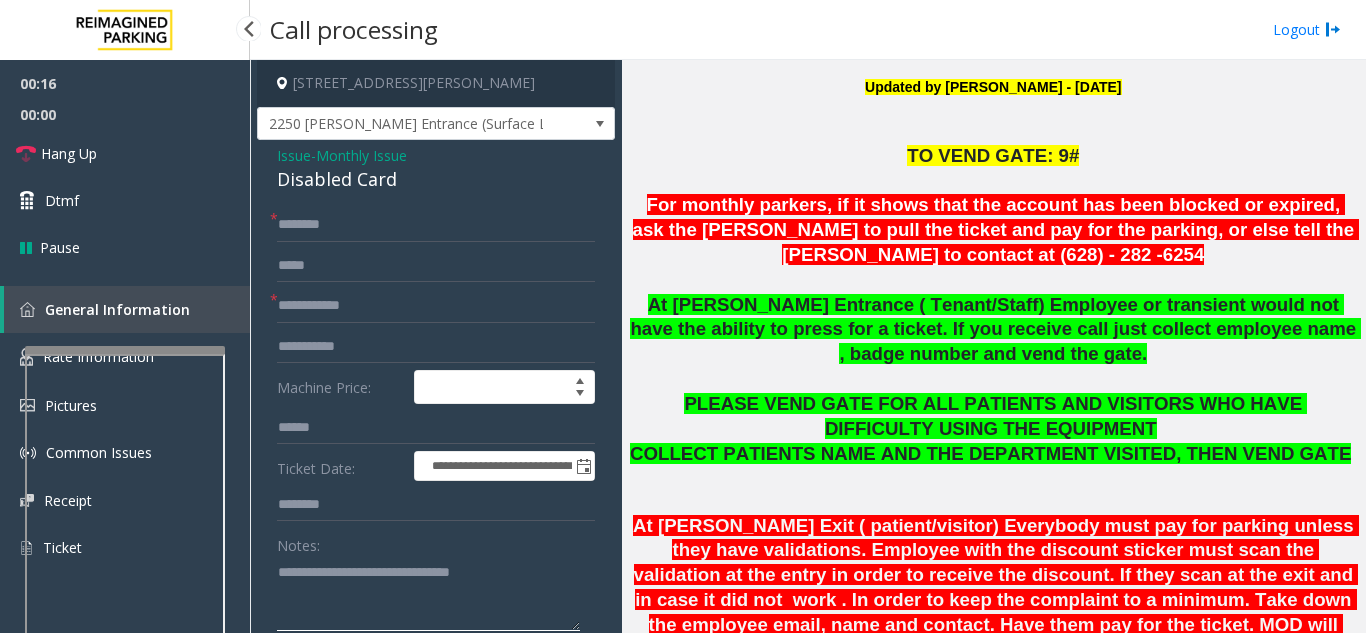 drag, startPoint x: 533, startPoint y: 584, endPoint x: 241, endPoint y: 576, distance: 292.10956 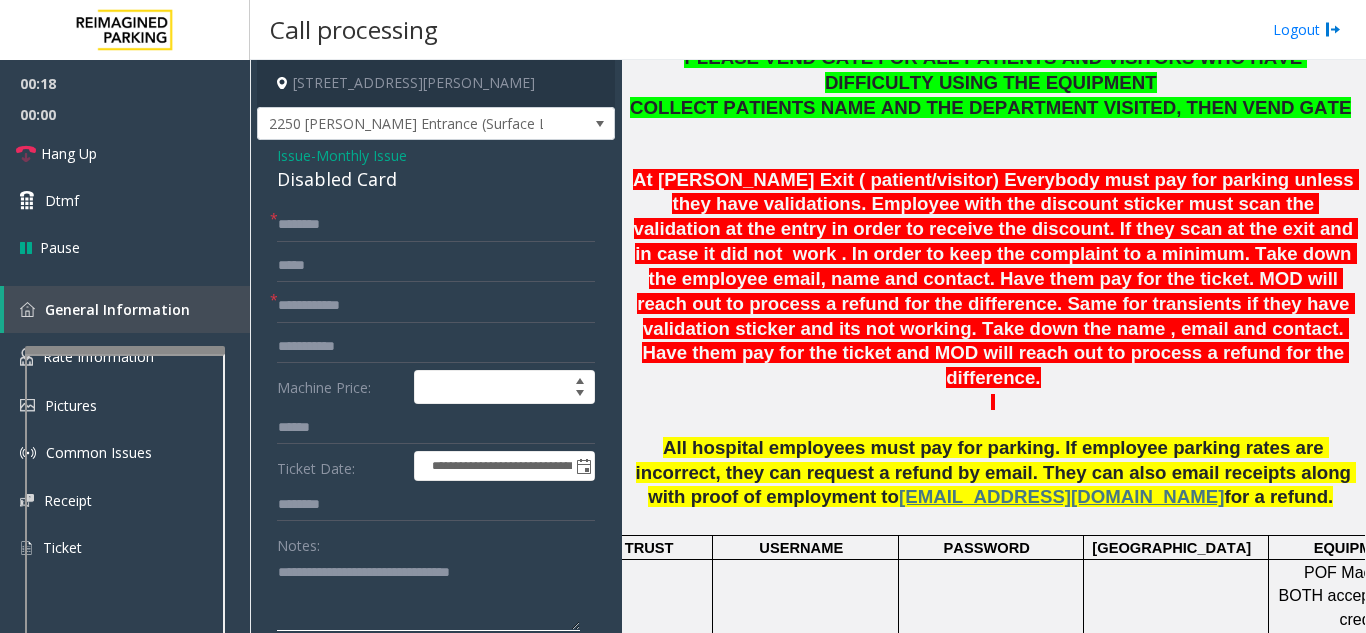 scroll, scrollTop: 1000, scrollLeft: 0, axis: vertical 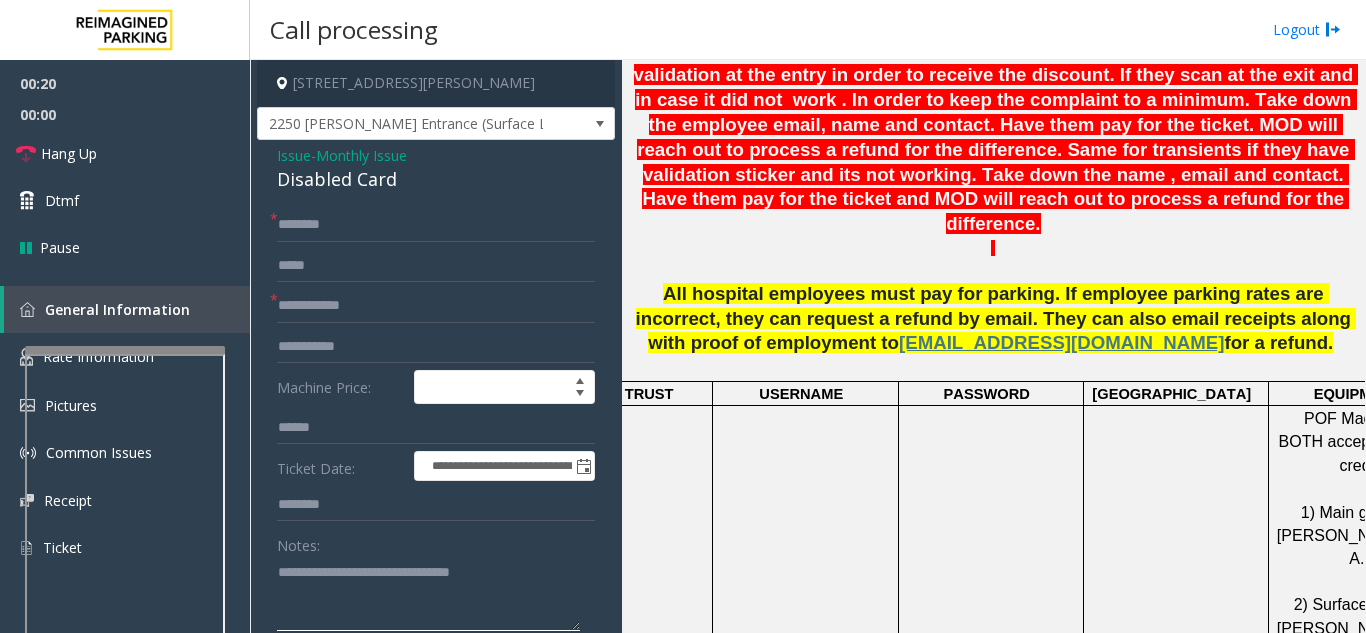 paste 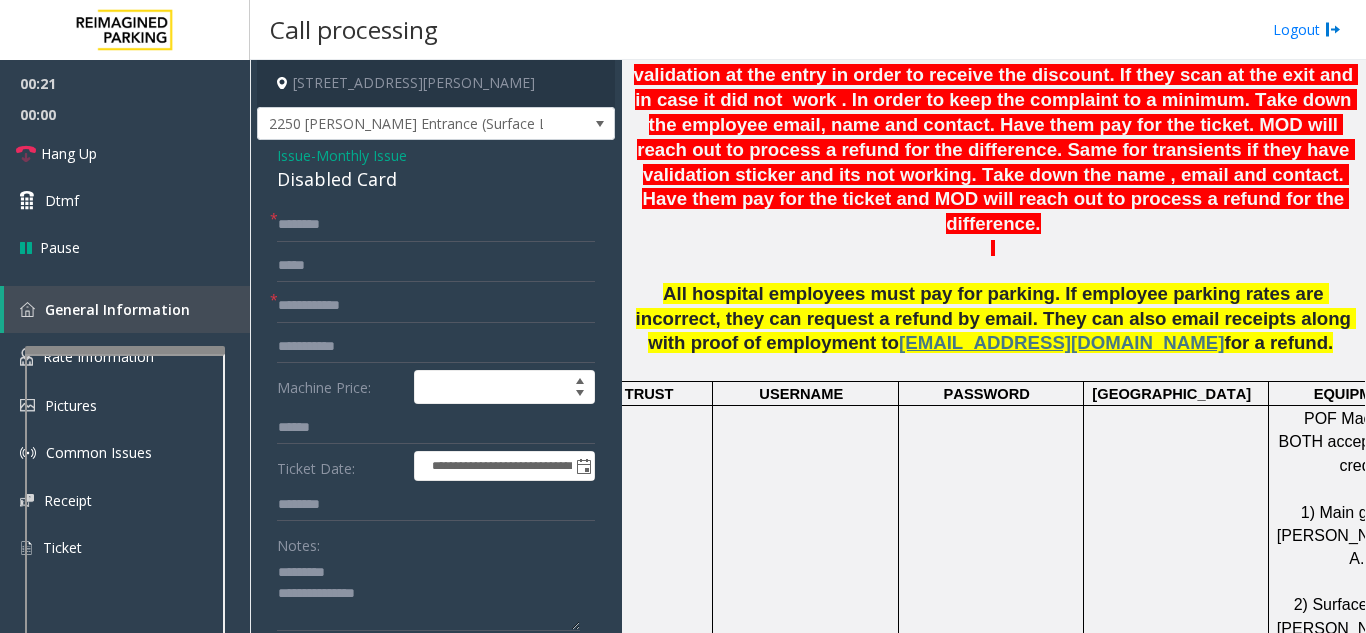 click on "Disabled Card" 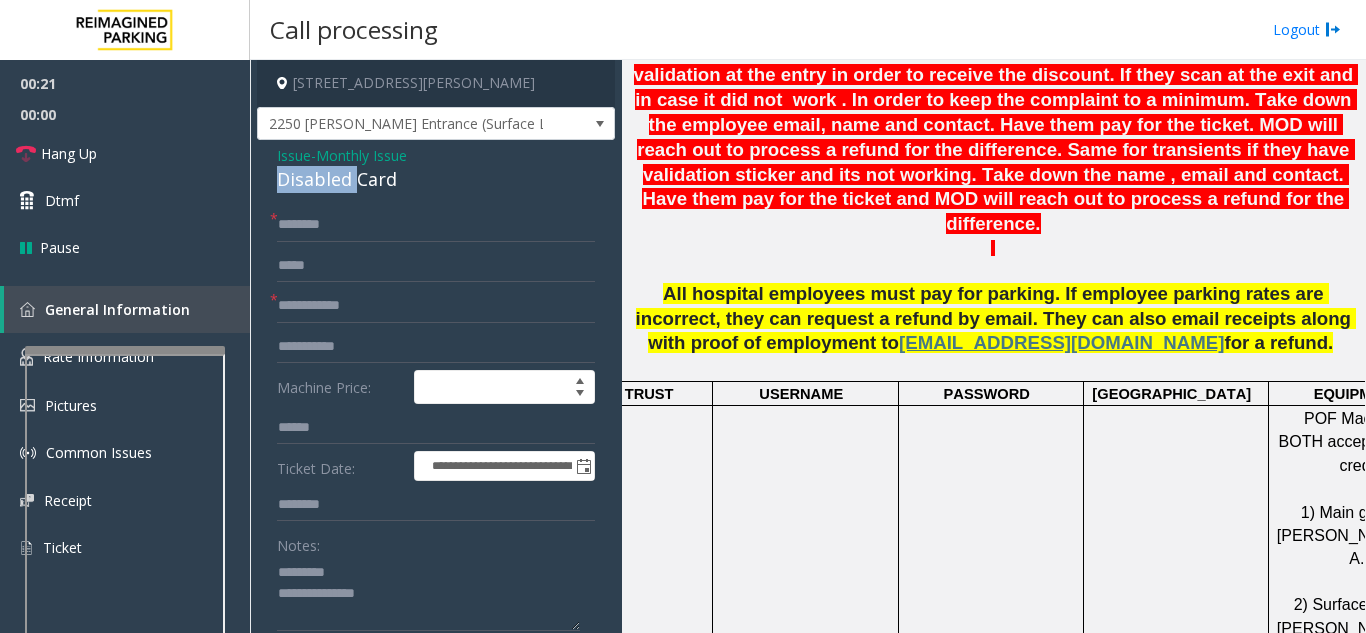 click on "Disabled Card" 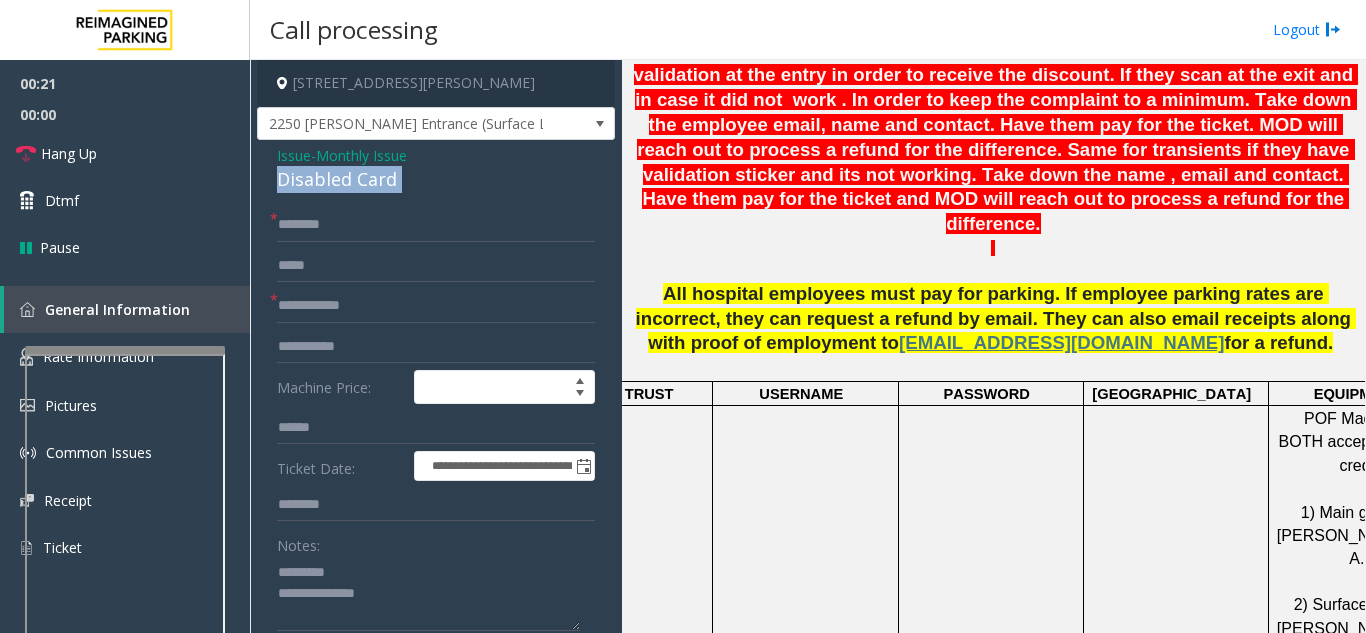 click on "Disabled Card" 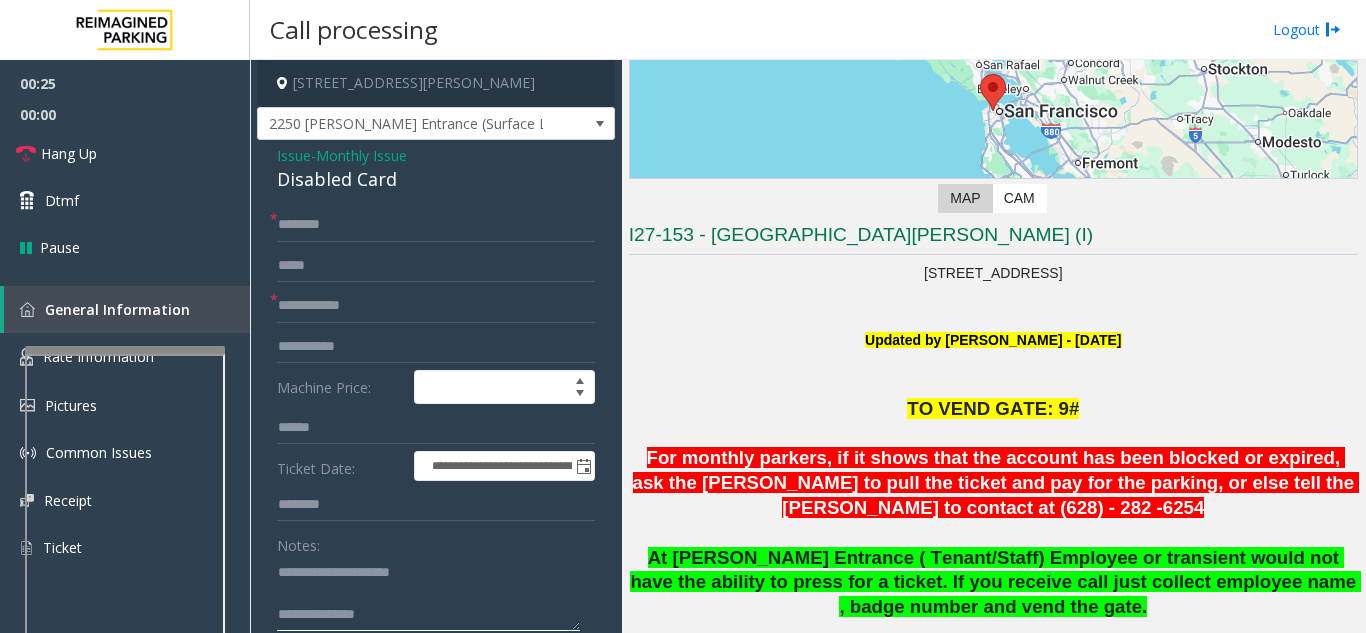 scroll, scrollTop: 200, scrollLeft: 0, axis: vertical 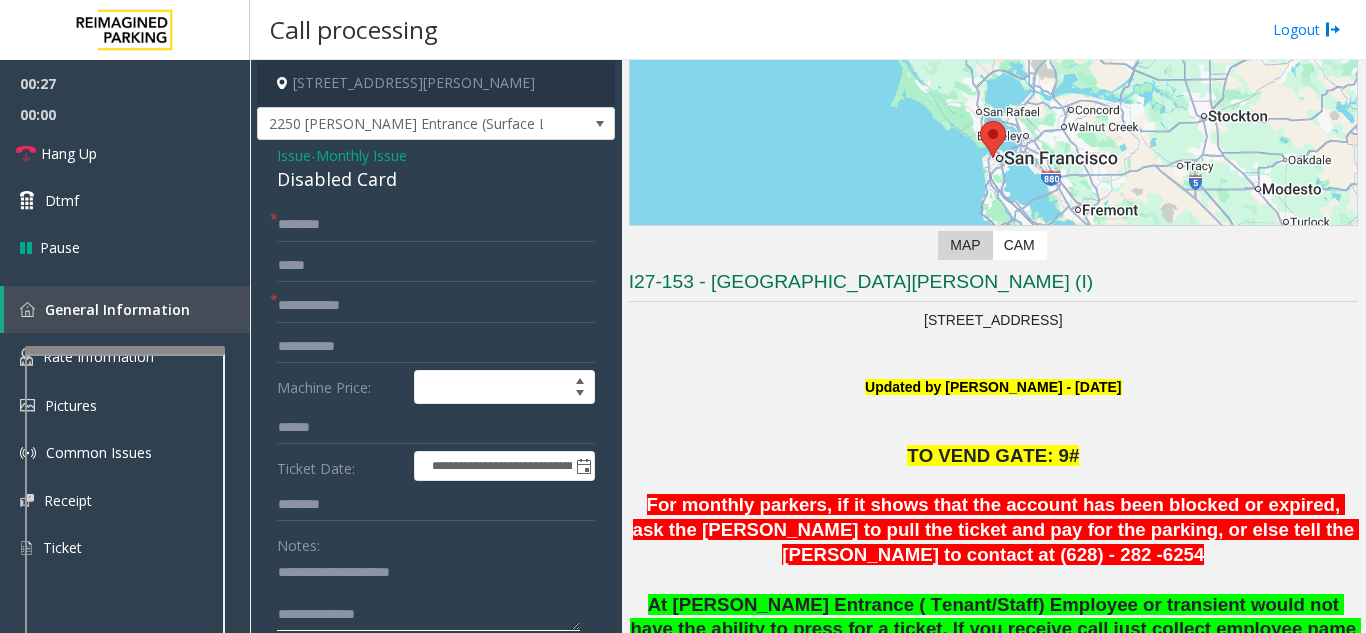 type on "**********" 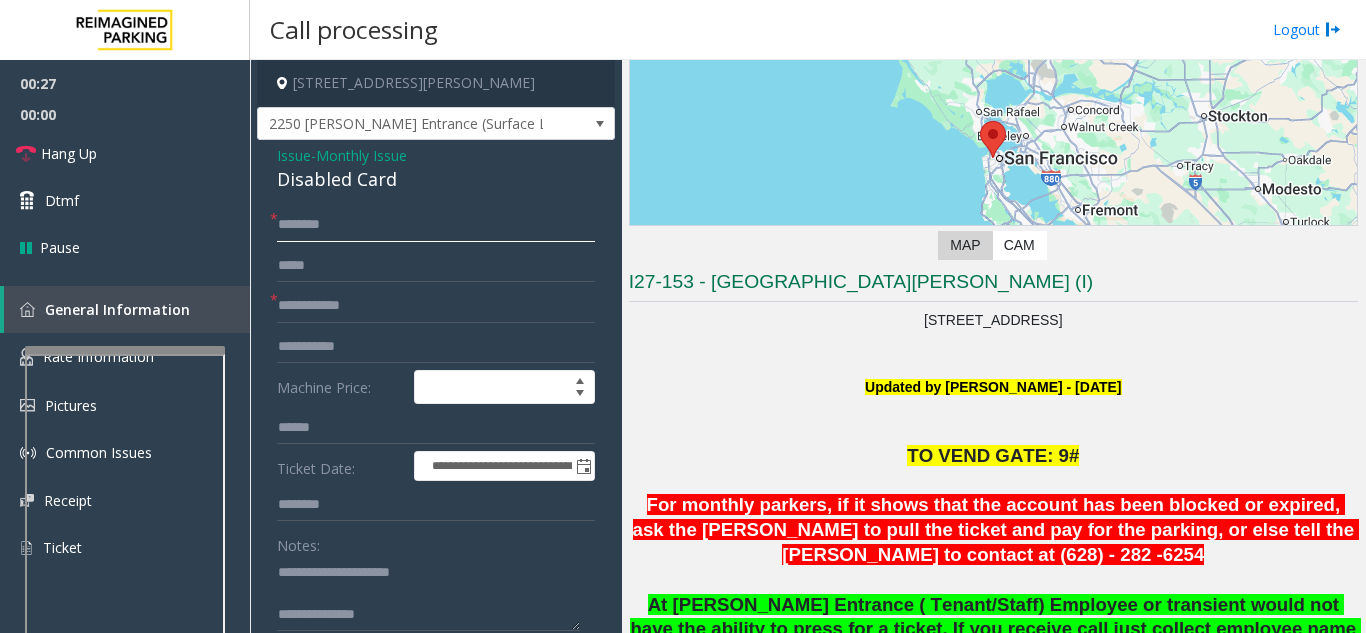 click 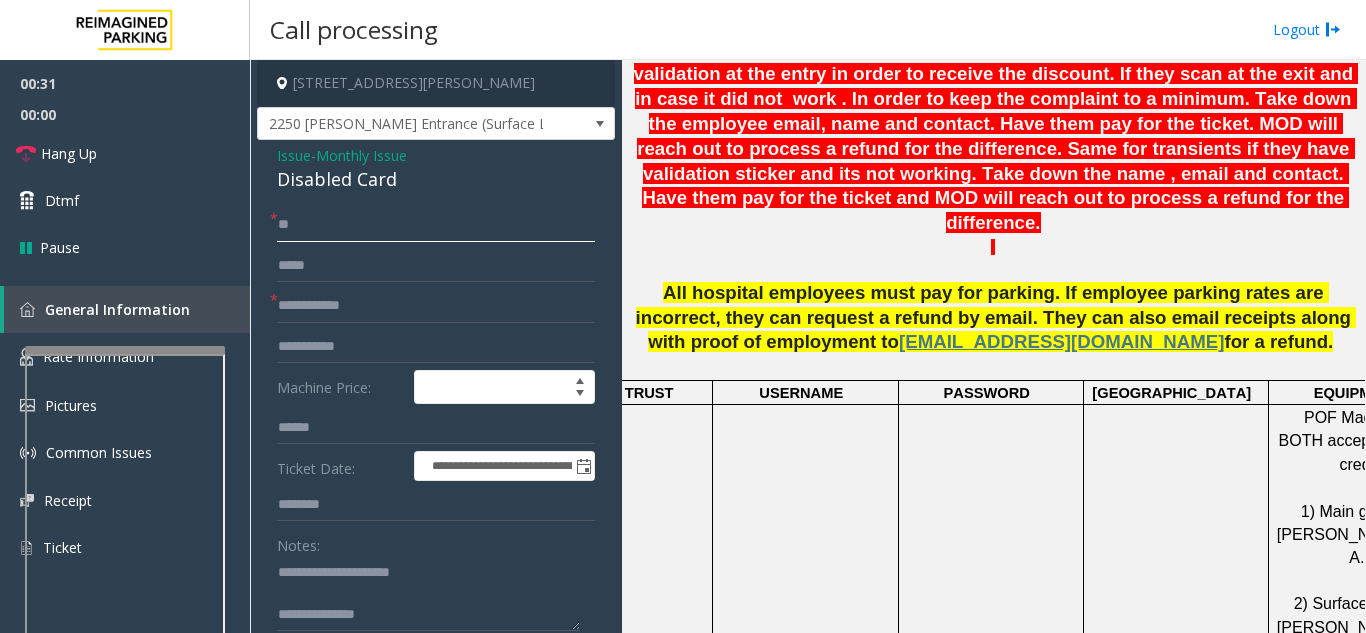 scroll, scrollTop: 1200, scrollLeft: 0, axis: vertical 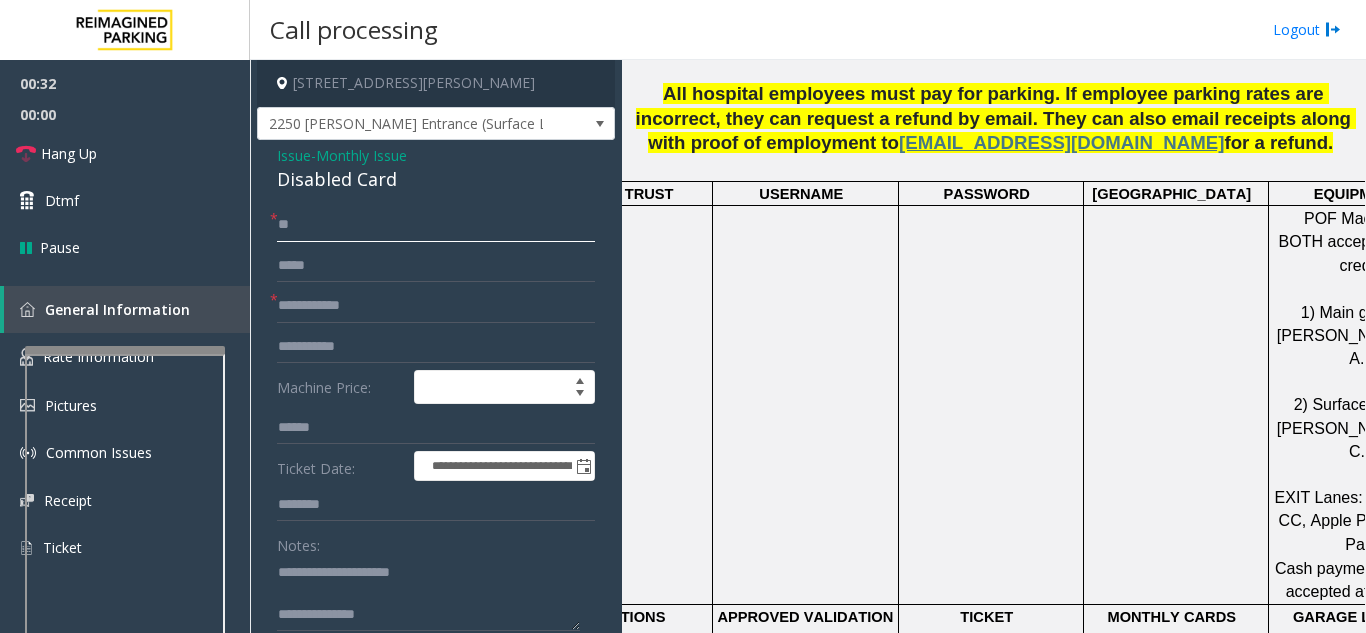 type on "**" 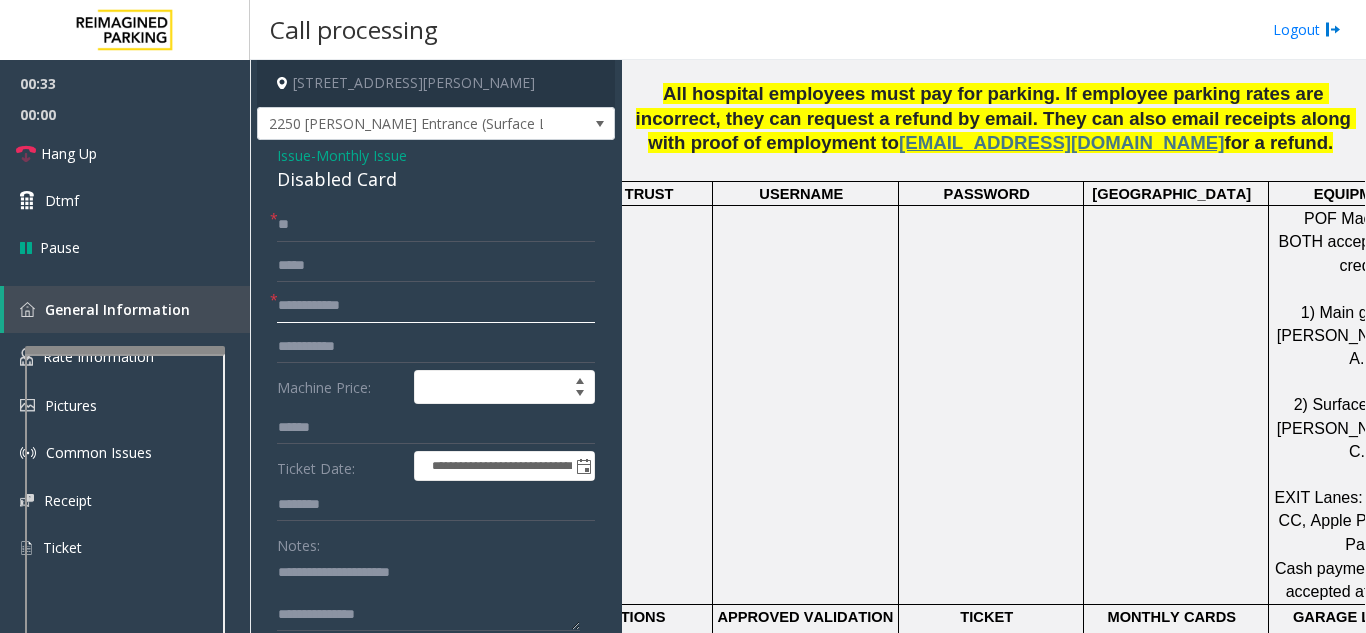 click 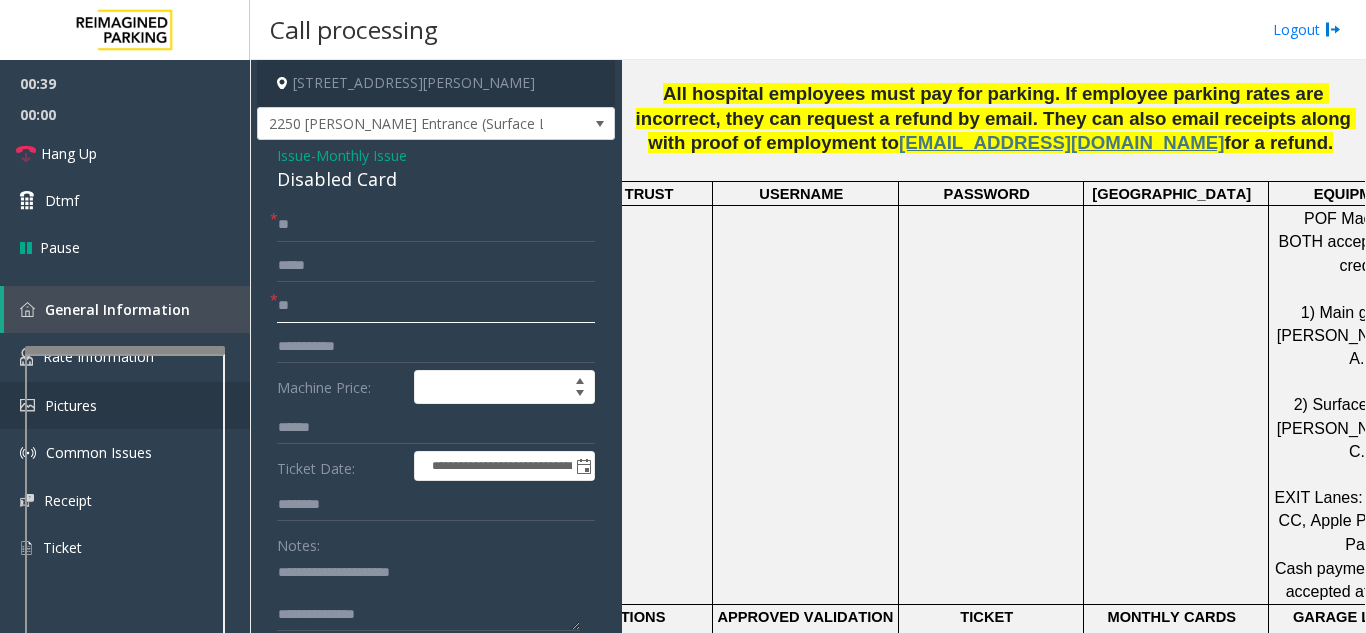 type on "**" 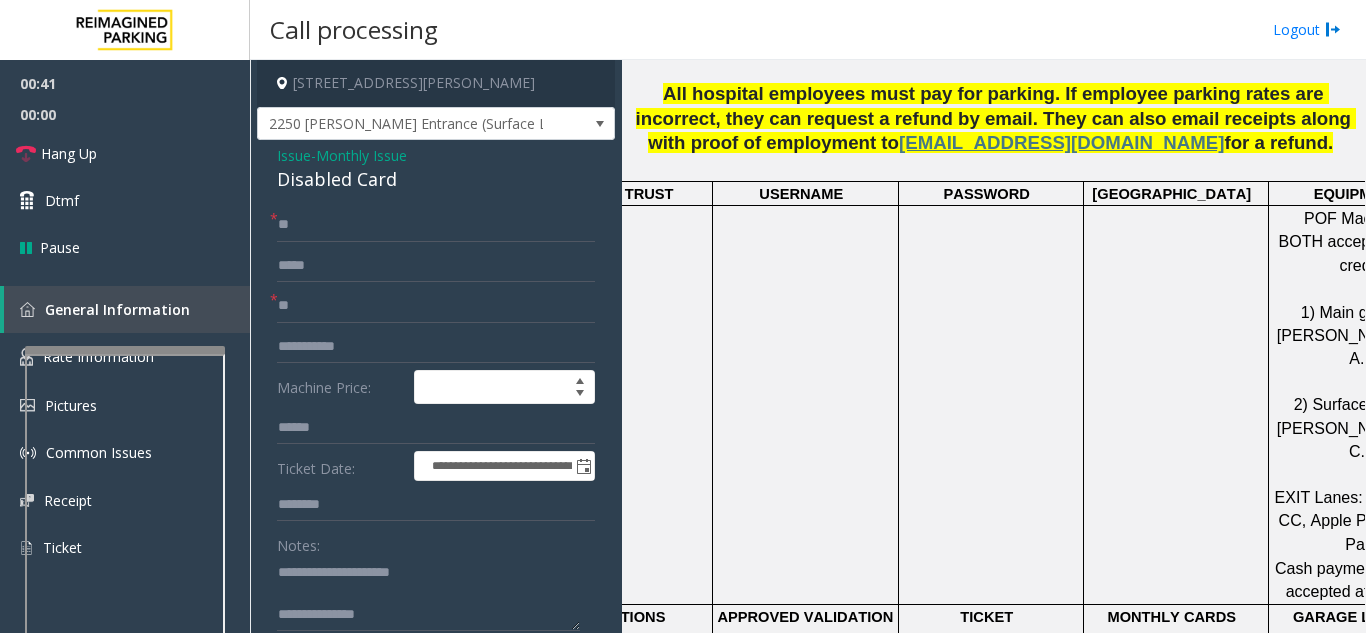 scroll, scrollTop: 200, scrollLeft: 0, axis: vertical 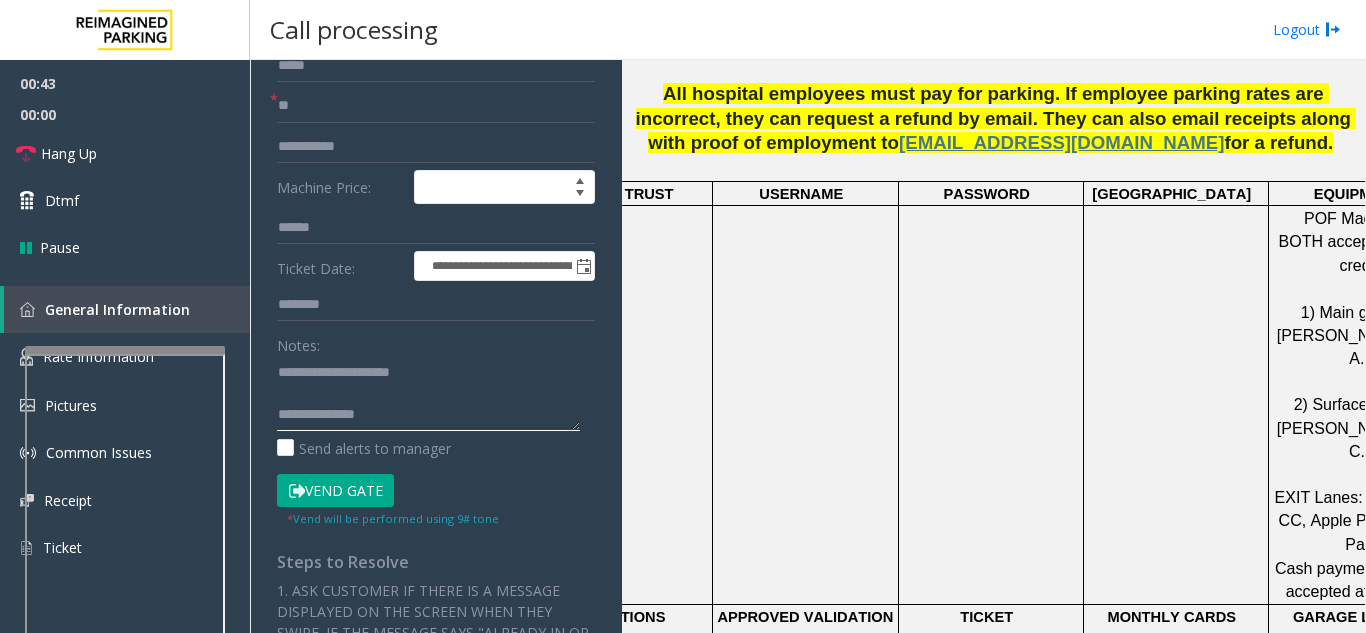 paste on "**********" 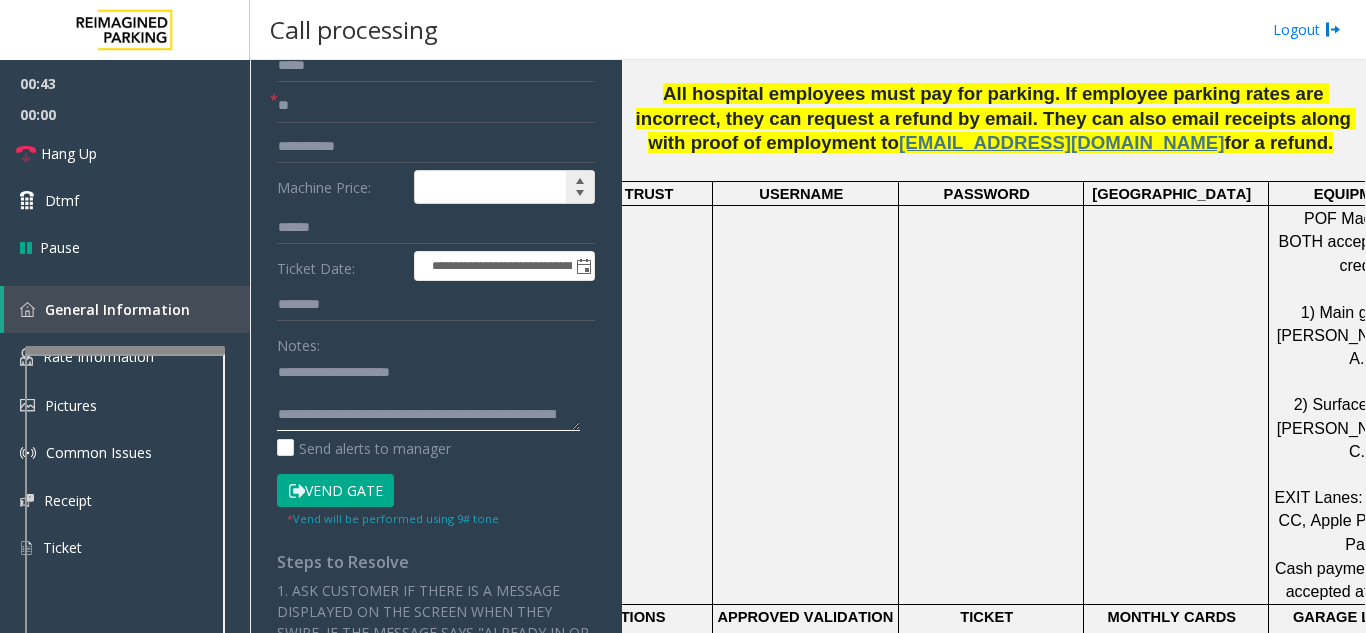 scroll, scrollTop: 57, scrollLeft: 0, axis: vertical 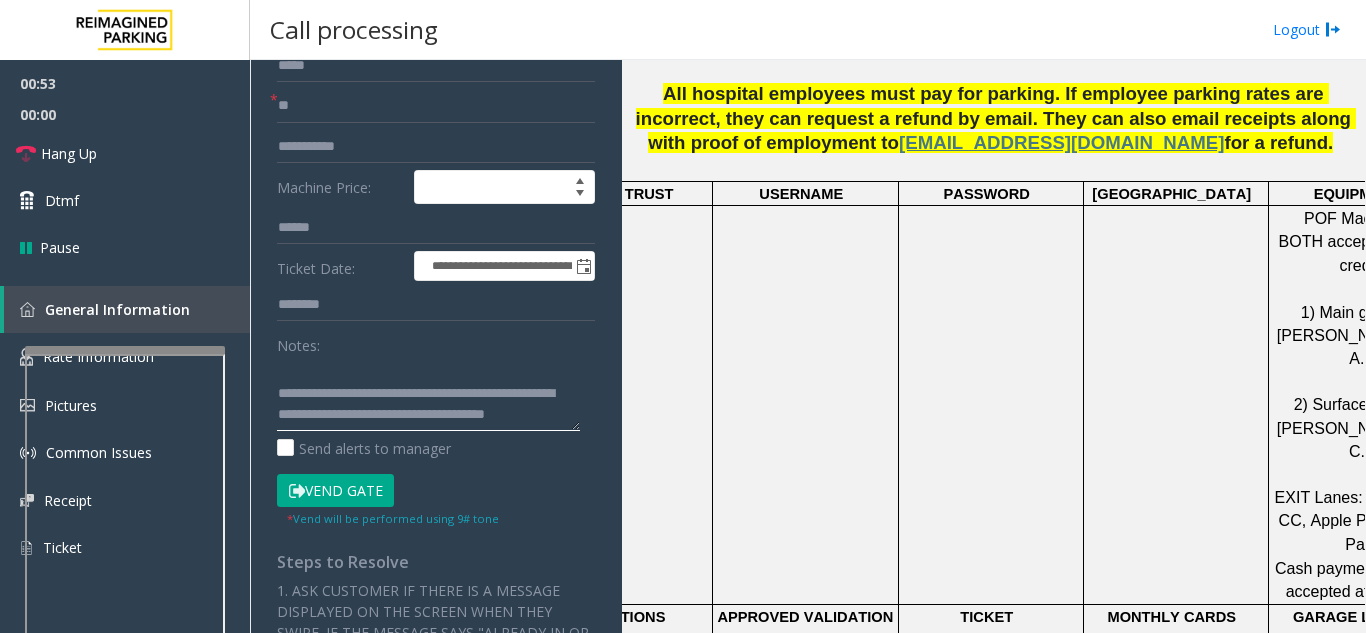 paste on "**********" 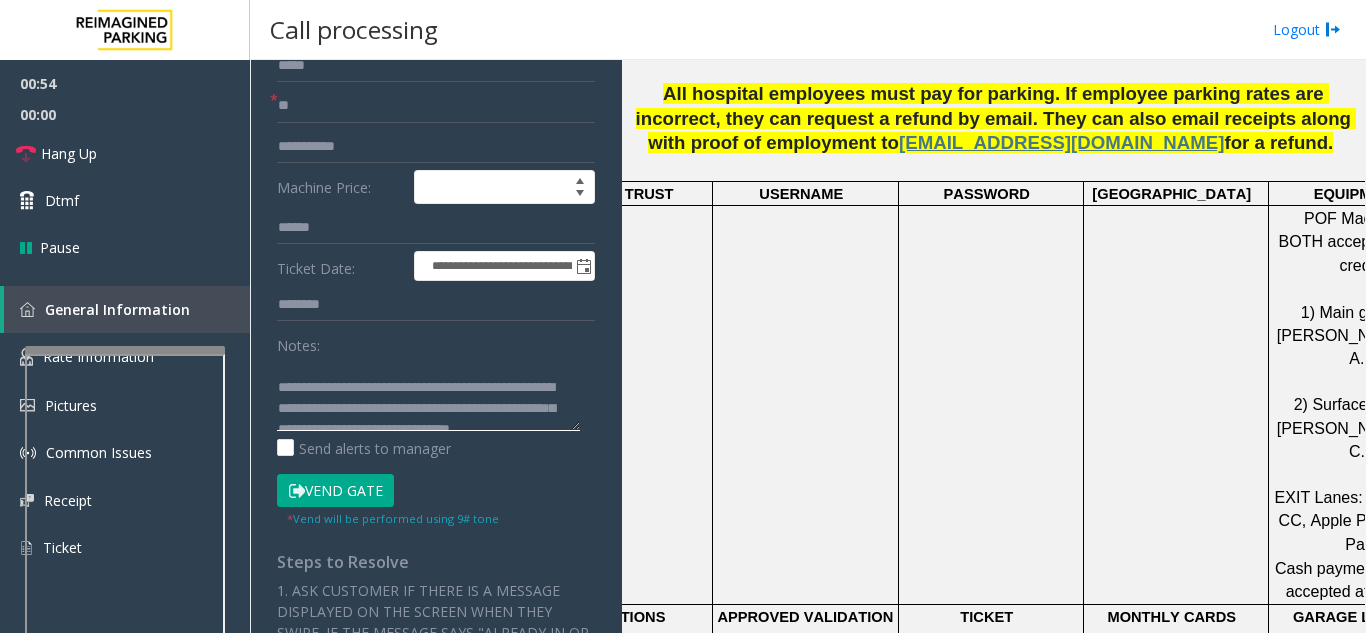 scroll, scrollTop: 0, scrollLeft: 0, axis: both 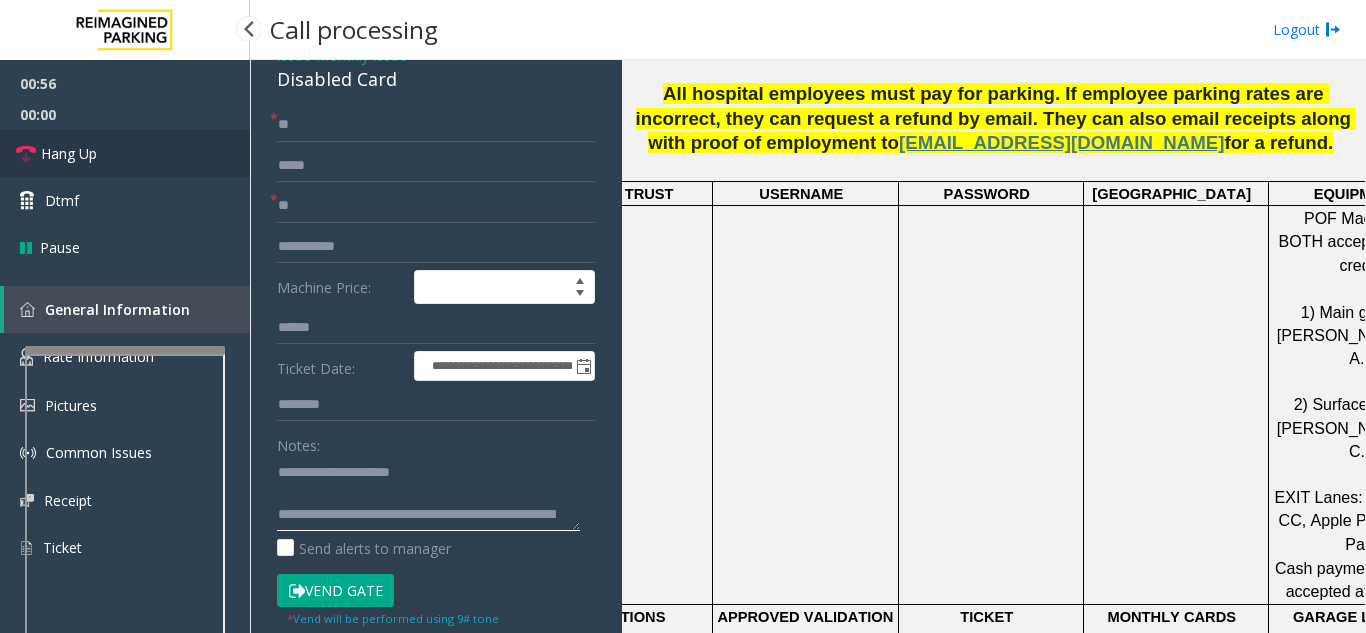 type on "**********" 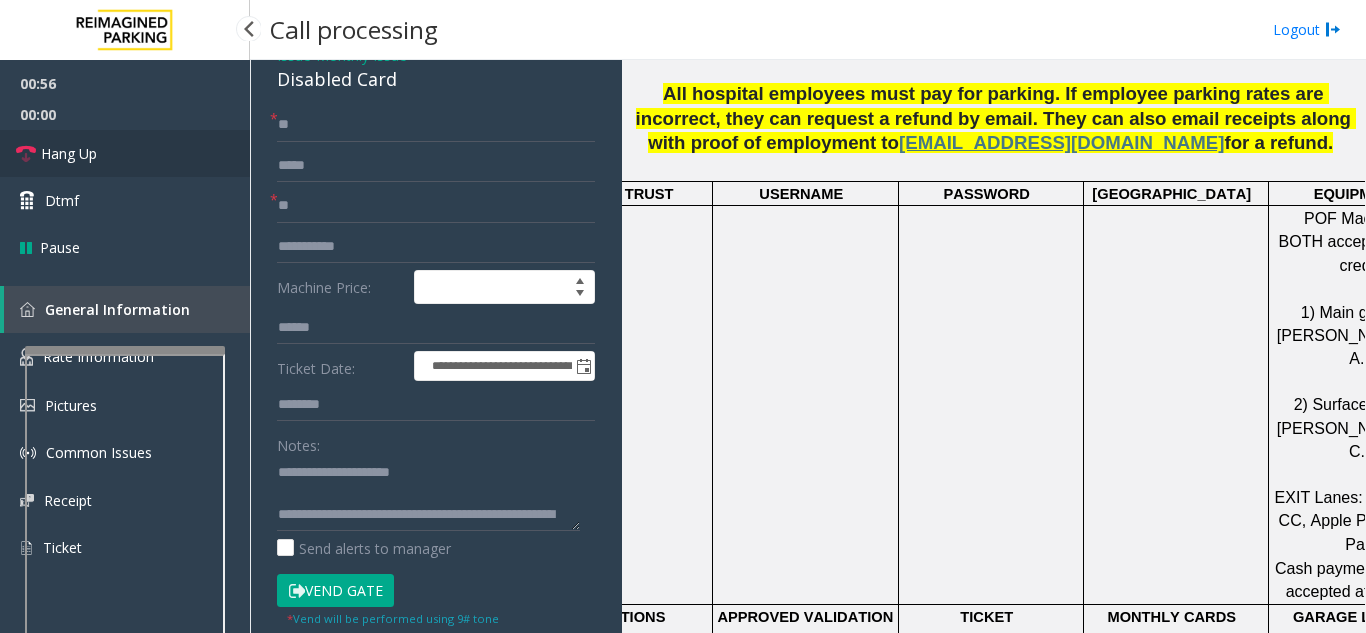 click on "Hang Up" at bounding box center [125, 153] 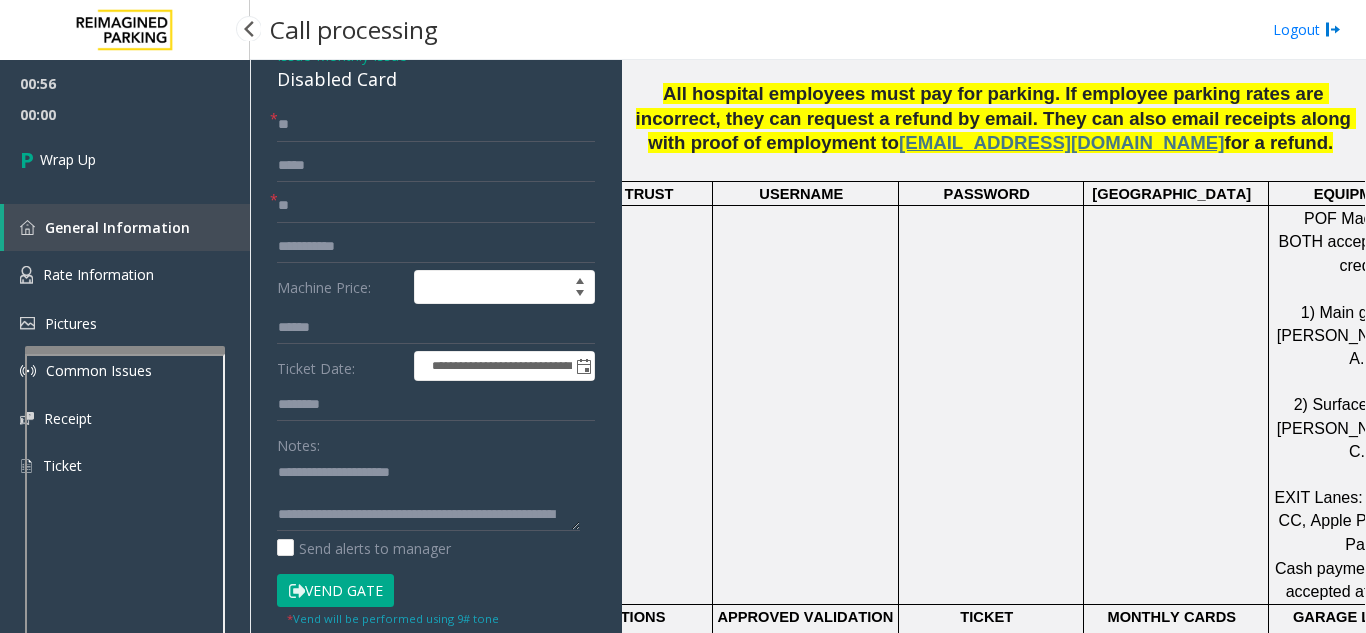 click on "Wrap Up" at bounding box center (125, 159) 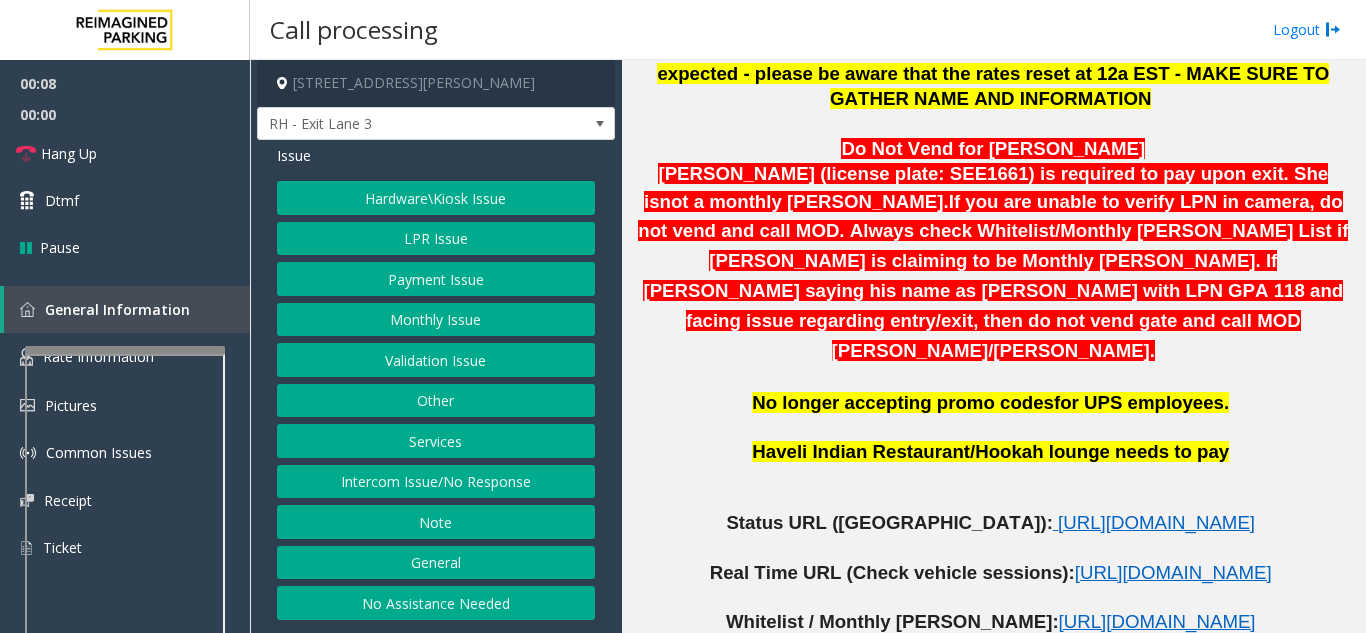 scroll, scrollTop: 700, scrollLeft: 0, axis: vertical 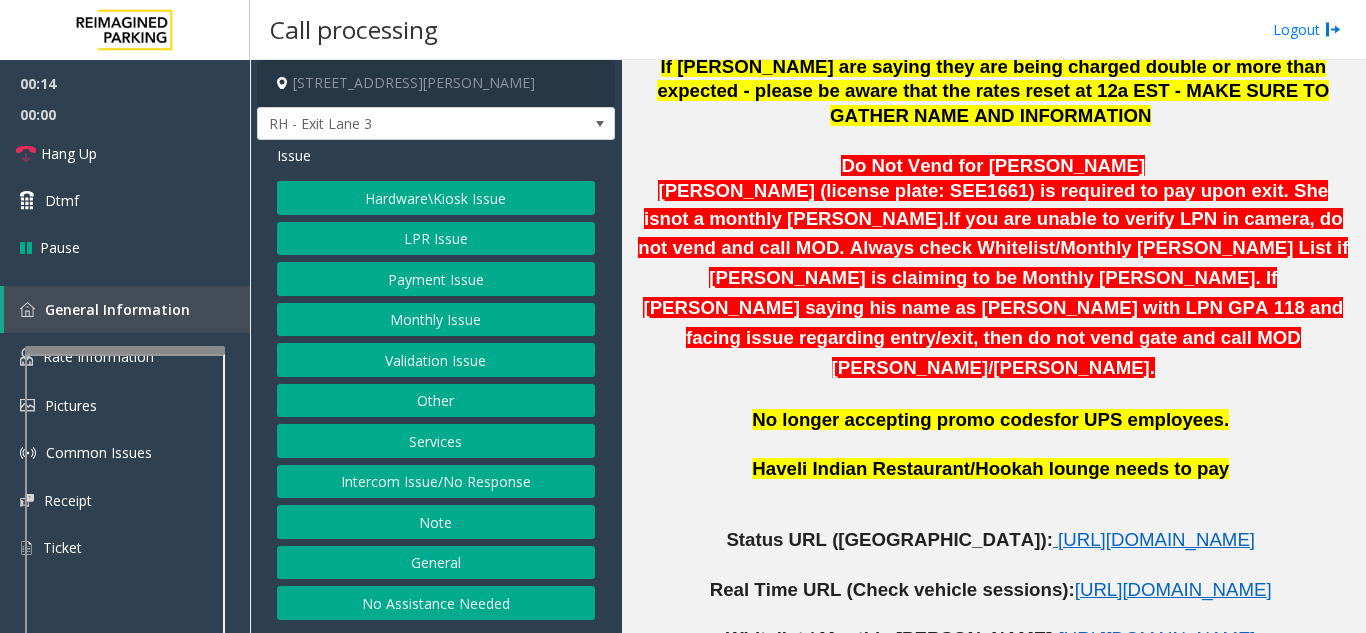 click on "LPR Issue" 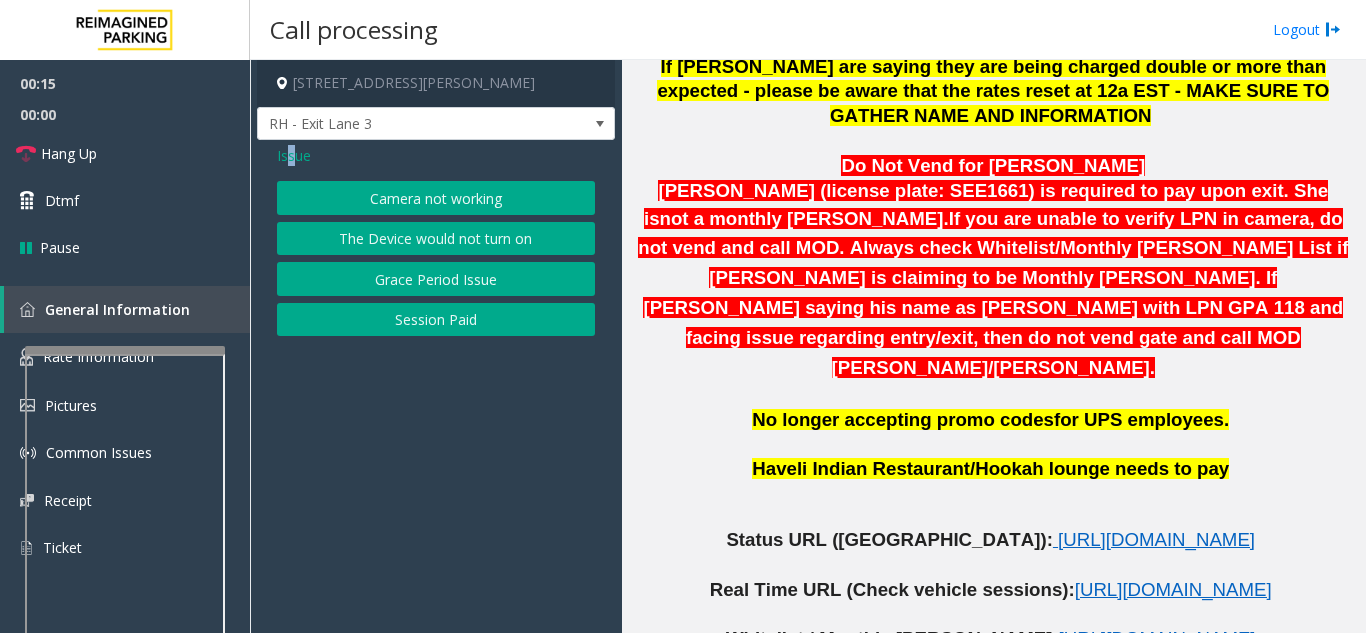 click on "Issue" 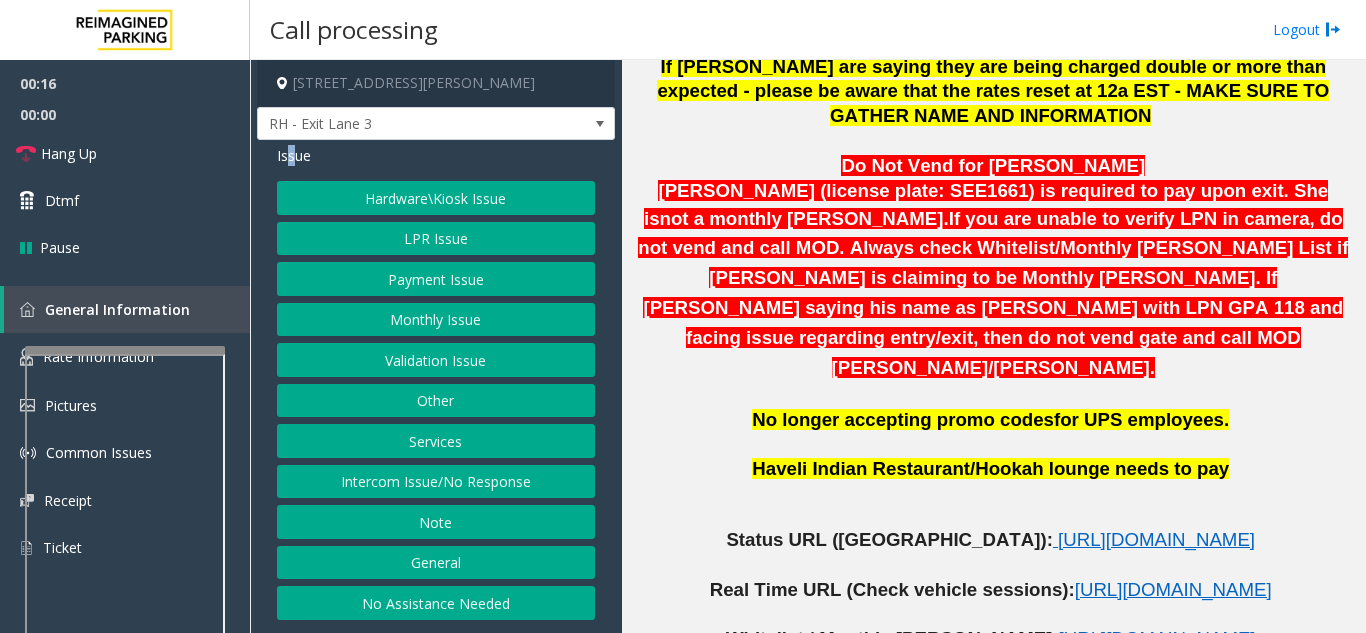 click on "Monthly Issue" 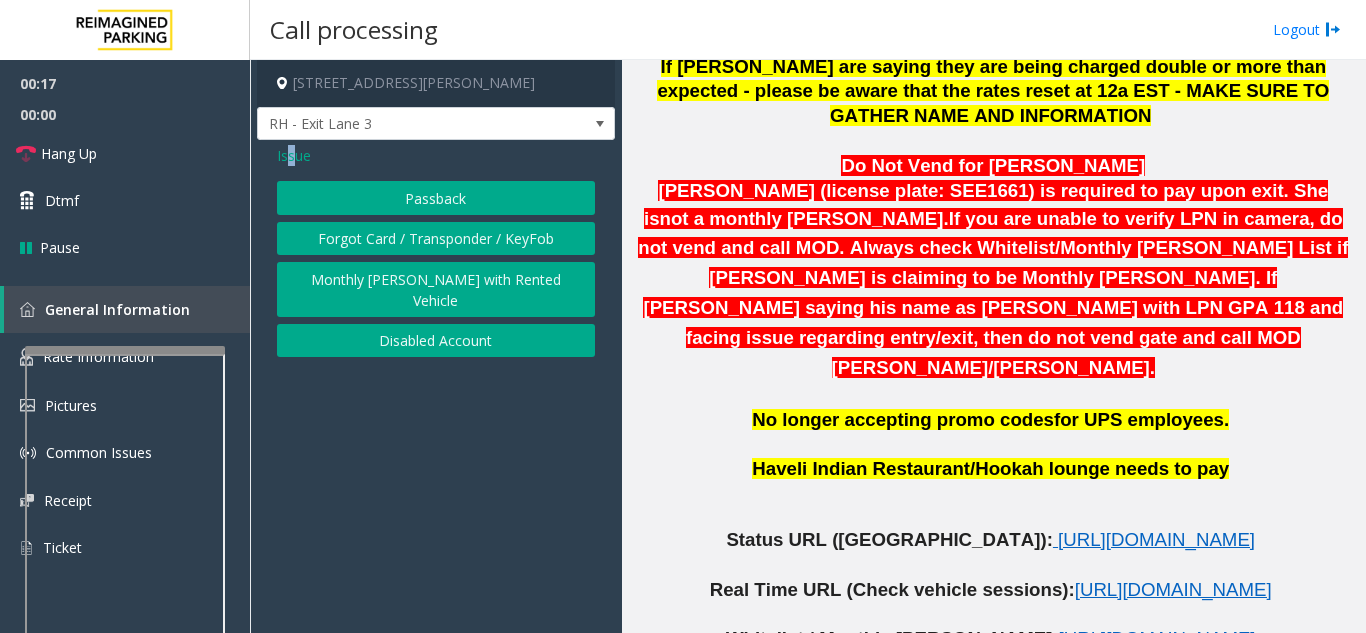 click on "Passback" 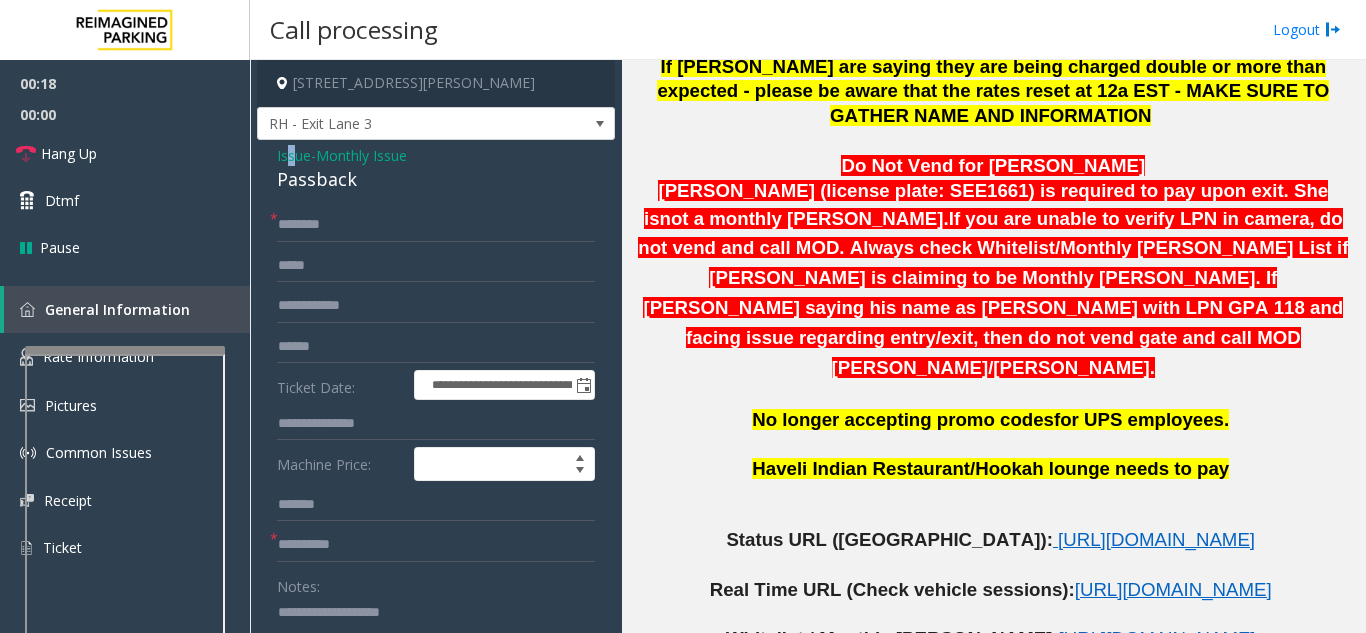 click on "Issue" 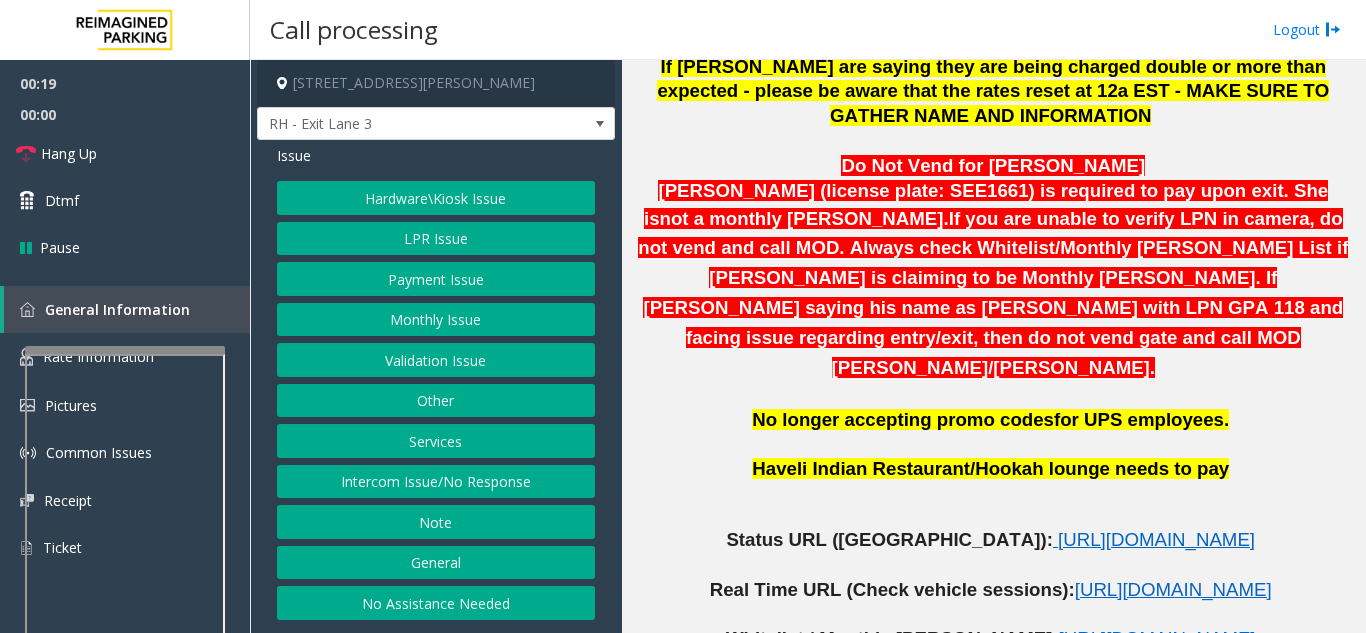 click on "Monthly Issue" 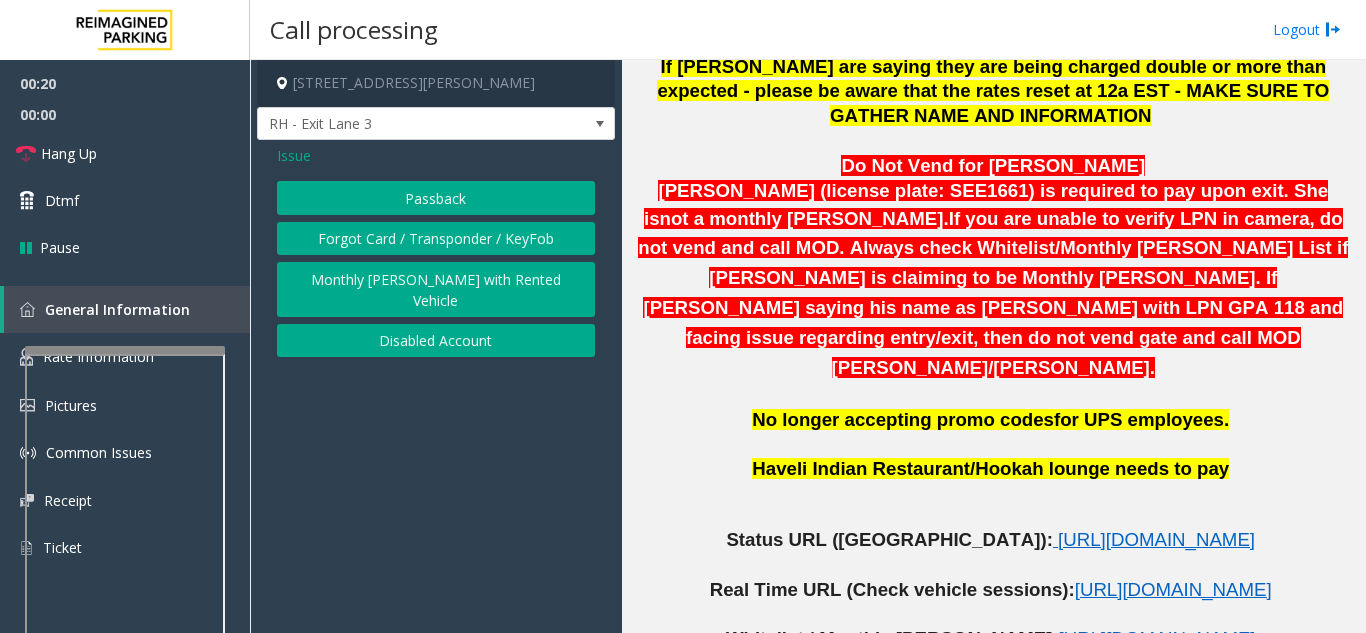 click on "Disabled Account" 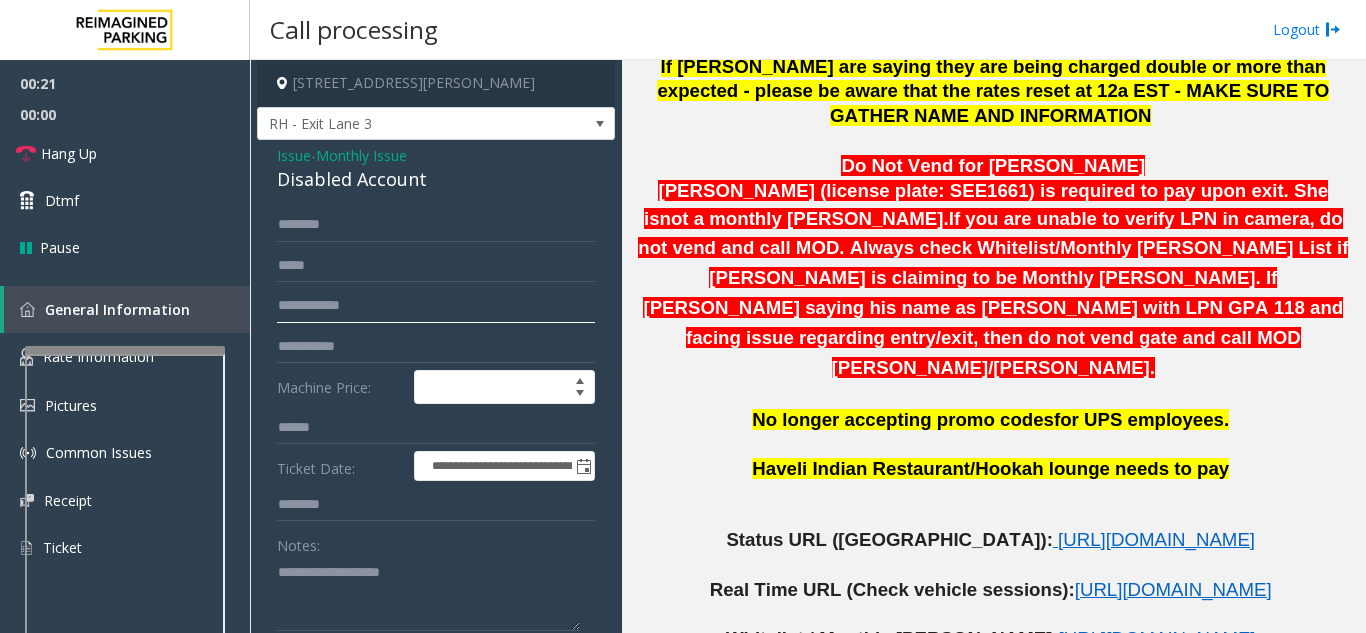click 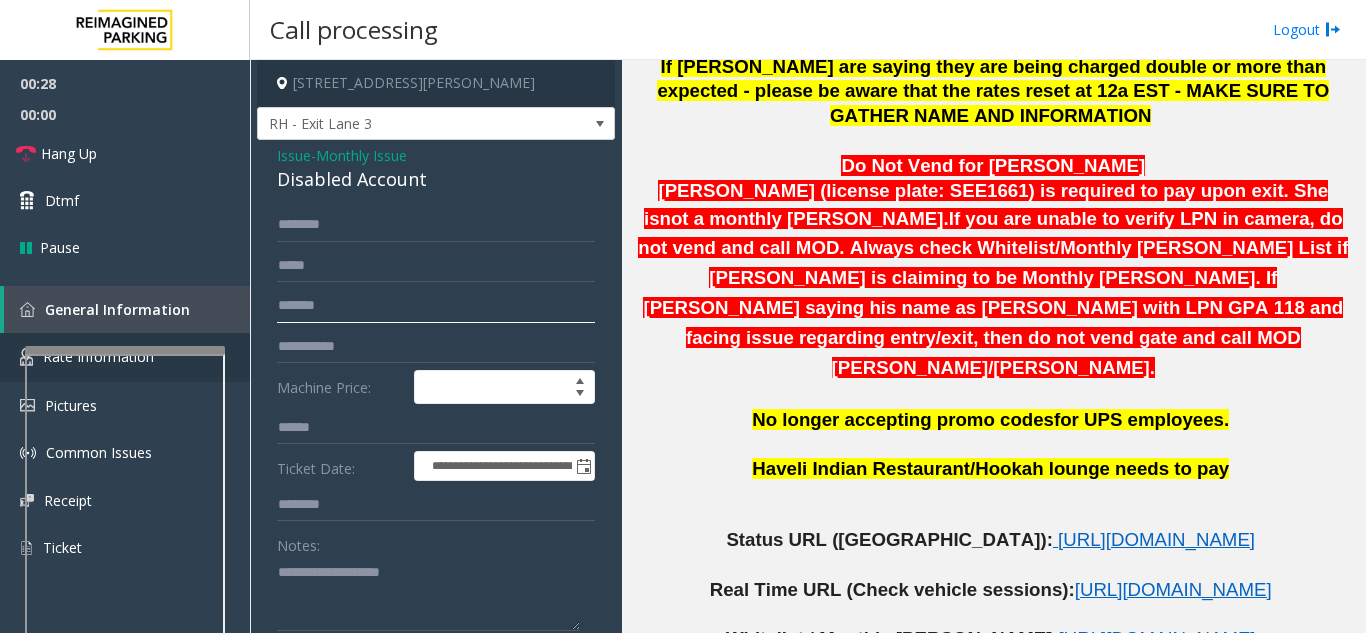 type on "*******" 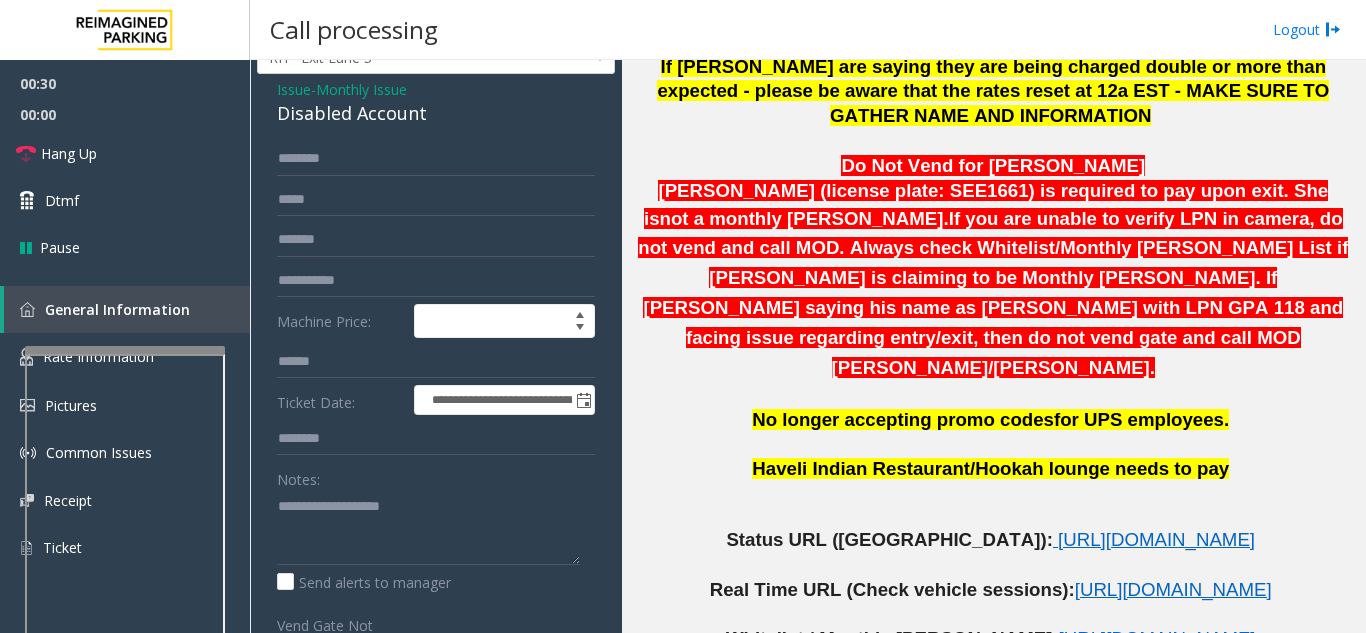 scroll, scrollTop: 100, scrollLeft: 0, axis: vertical 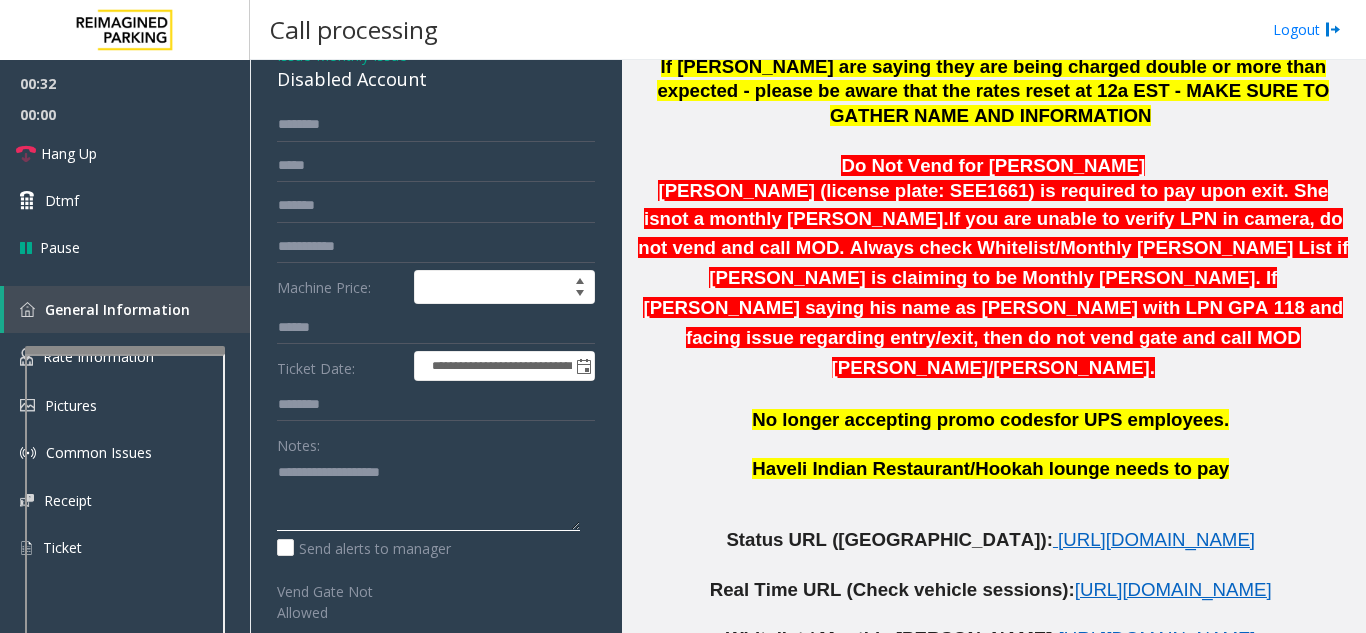 paste on "**********" 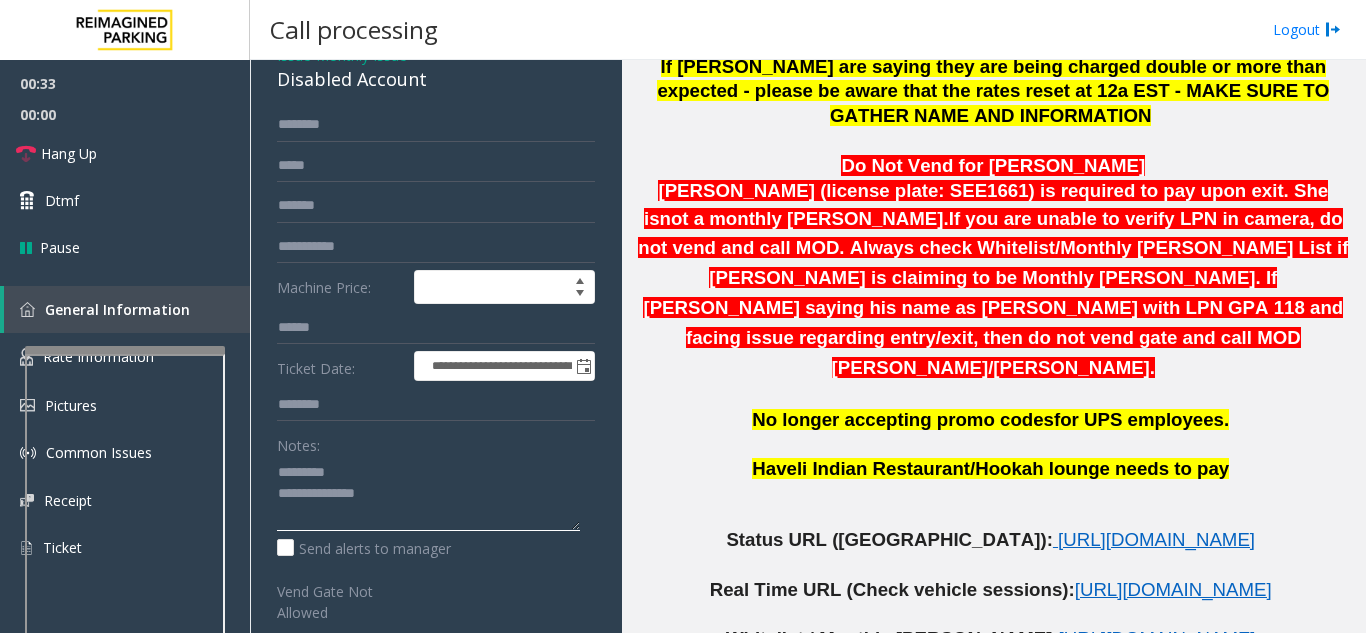 scroll, scrollTop: 0, scrollLeft: 0, axis: both 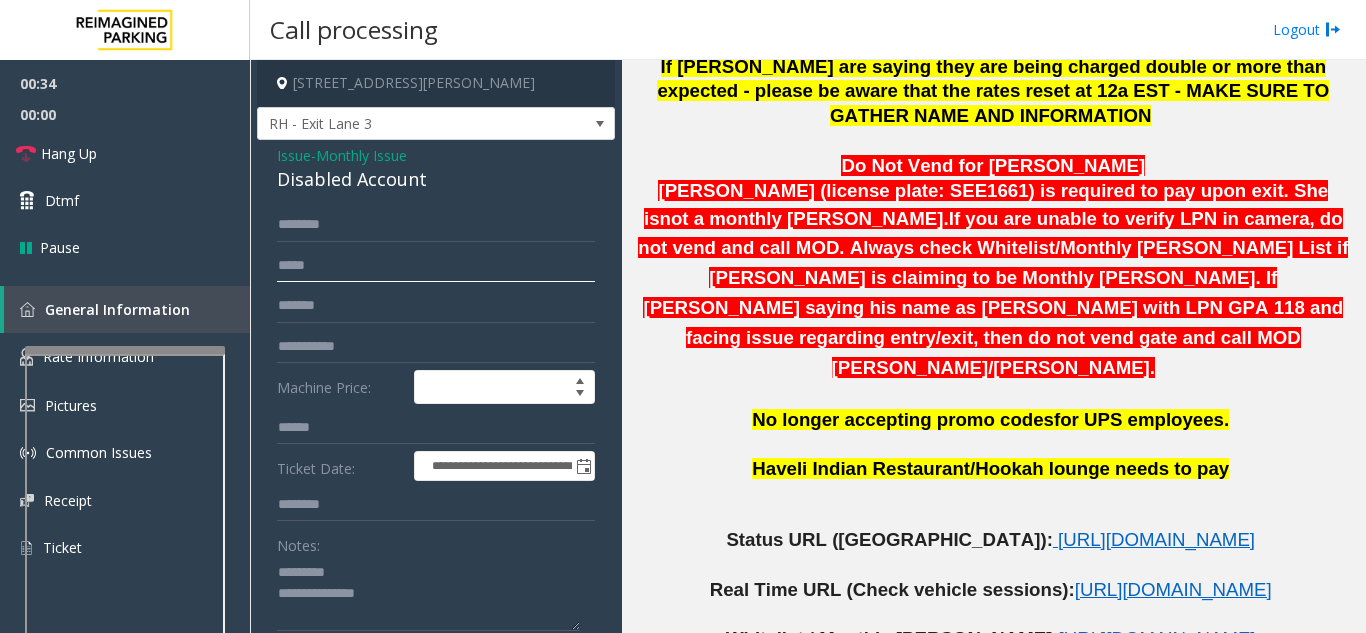 click 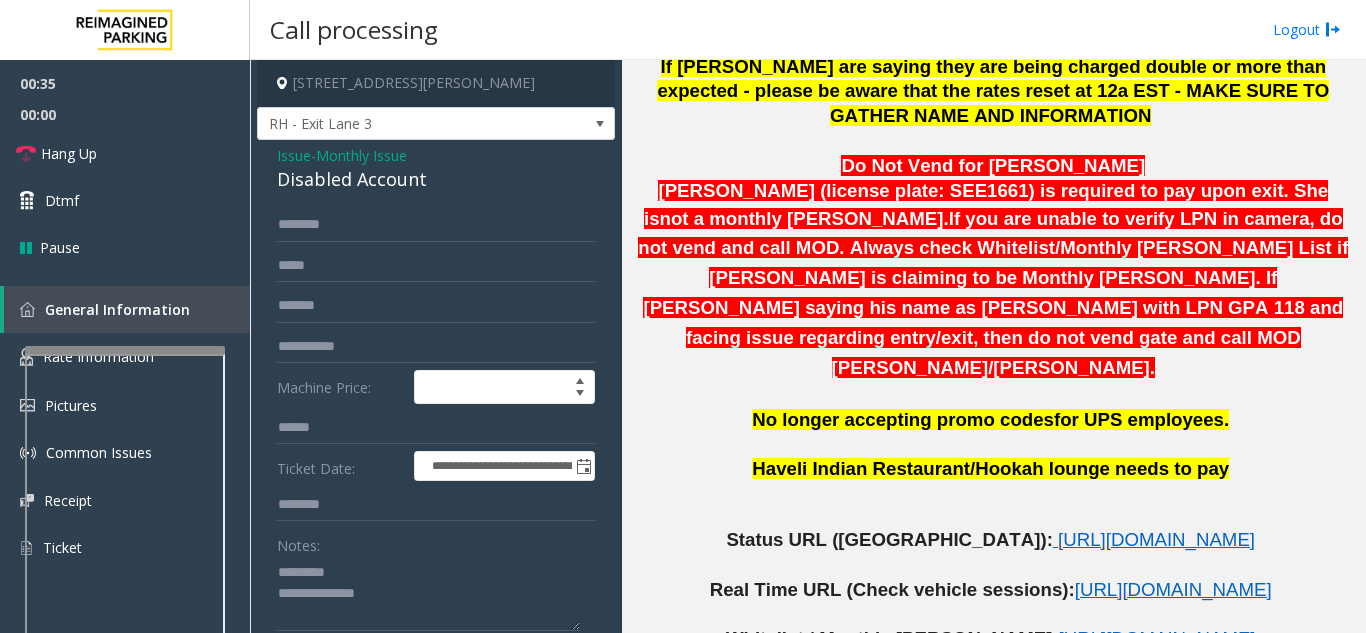 click on "Disabled Account" 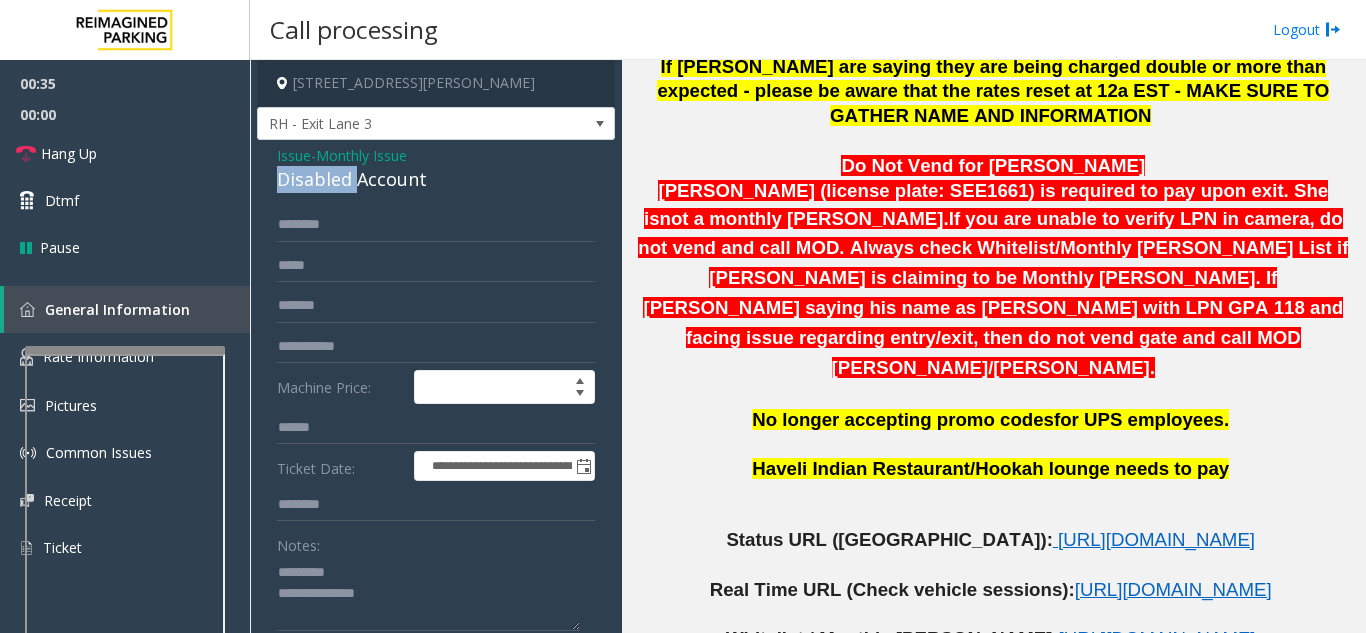 click on "Disabled Account" 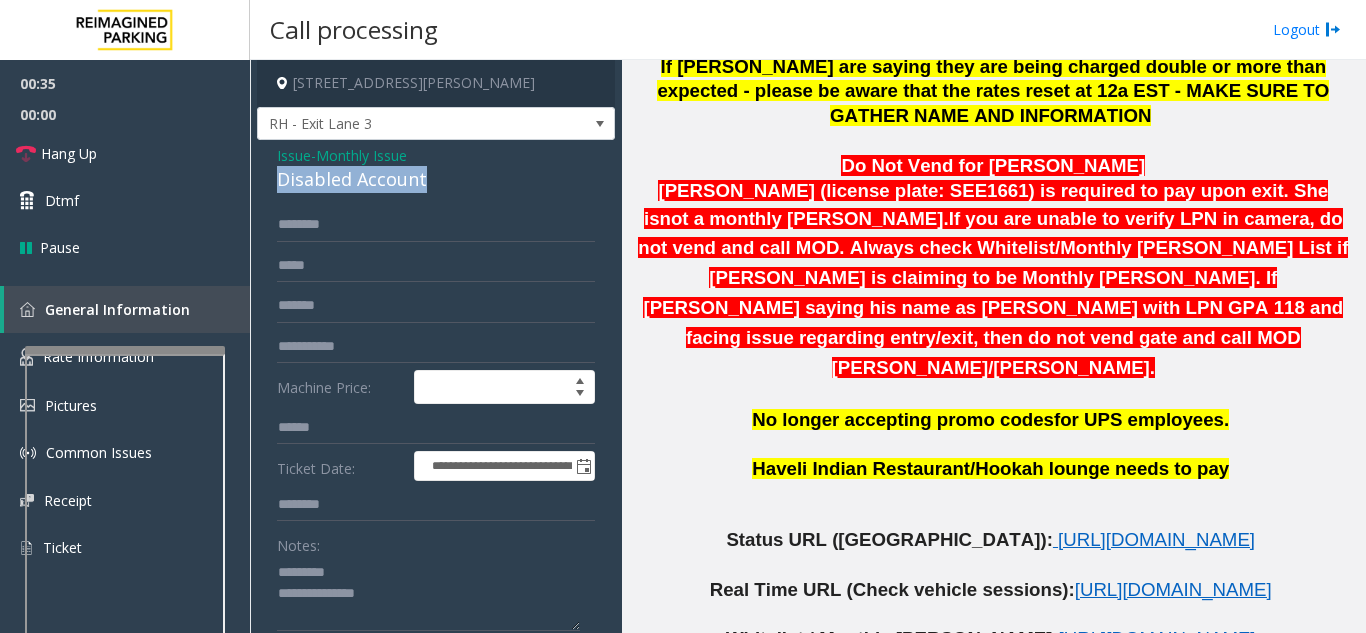 click on "Disabled Account" 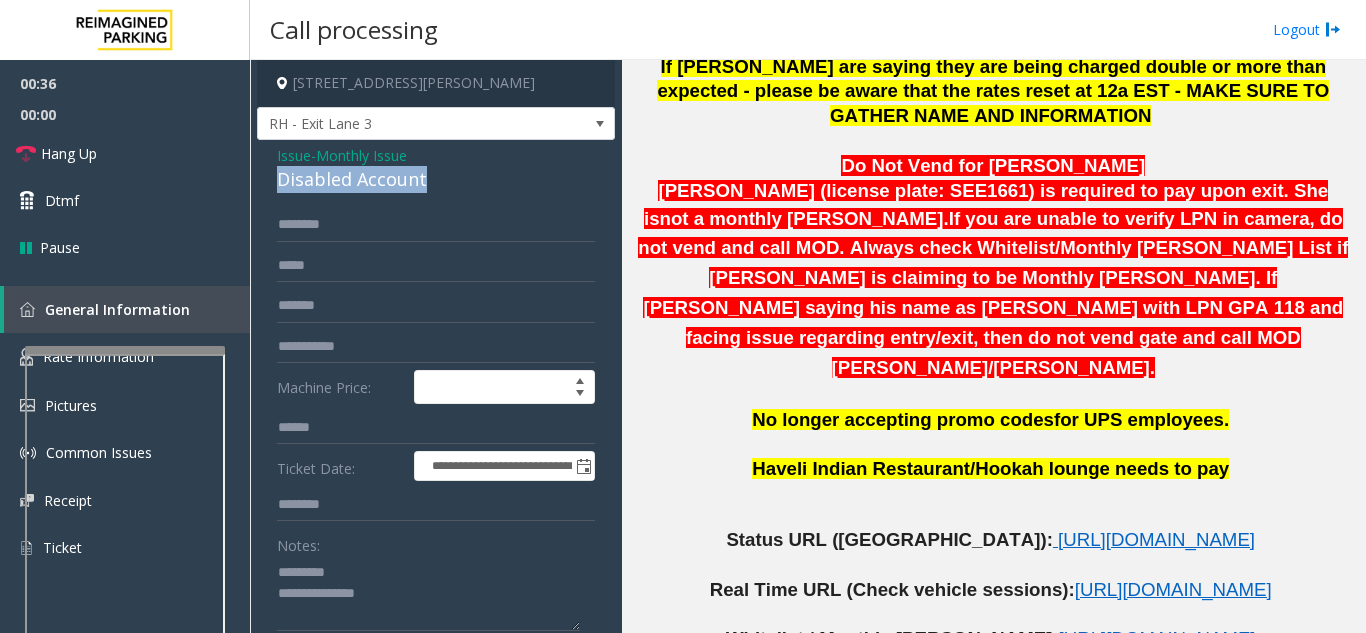 copy on "Disabled Account" 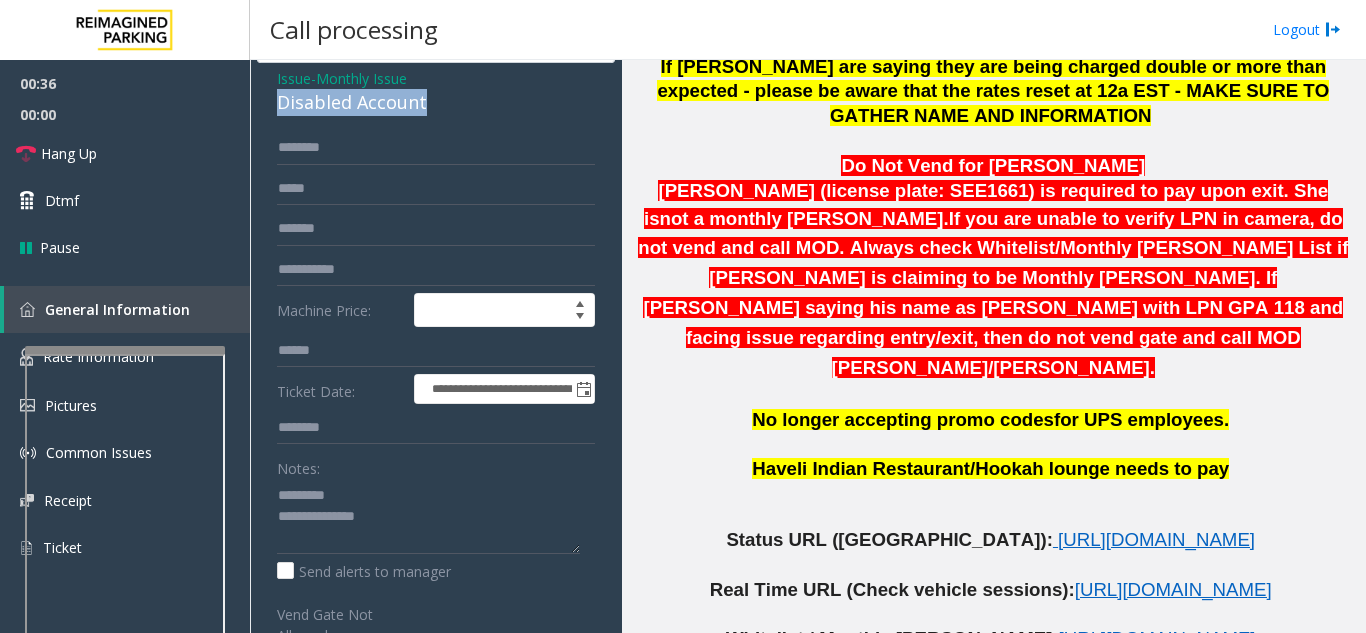 scroll, scrollTop: 200, scrollLeft: 0, axis: vertical 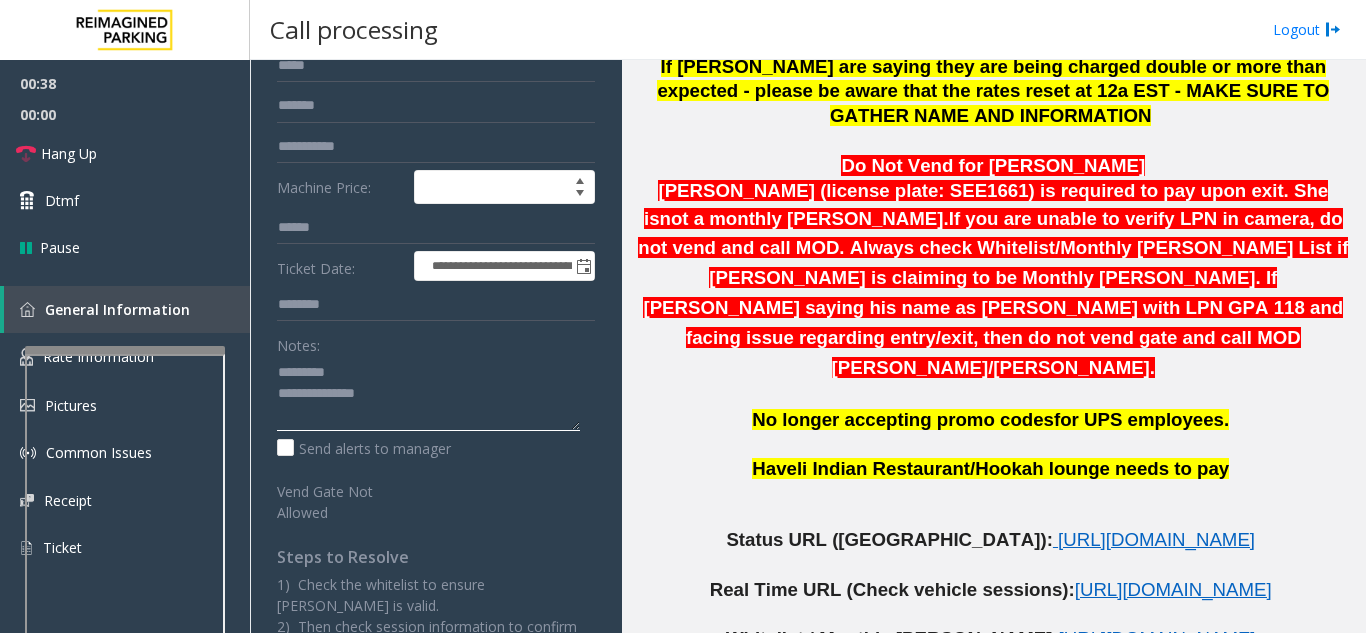 paste on "**********" 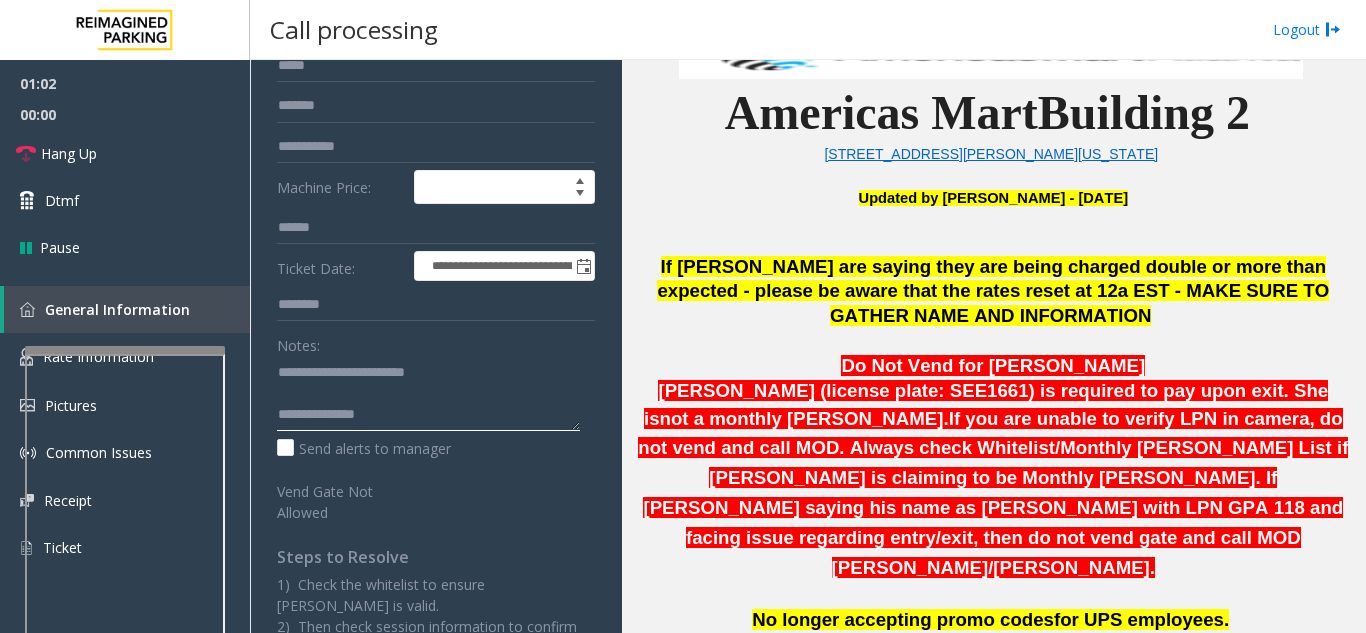 scroll, scrollTop: 600, scrollLeft: 0, axis: vertical 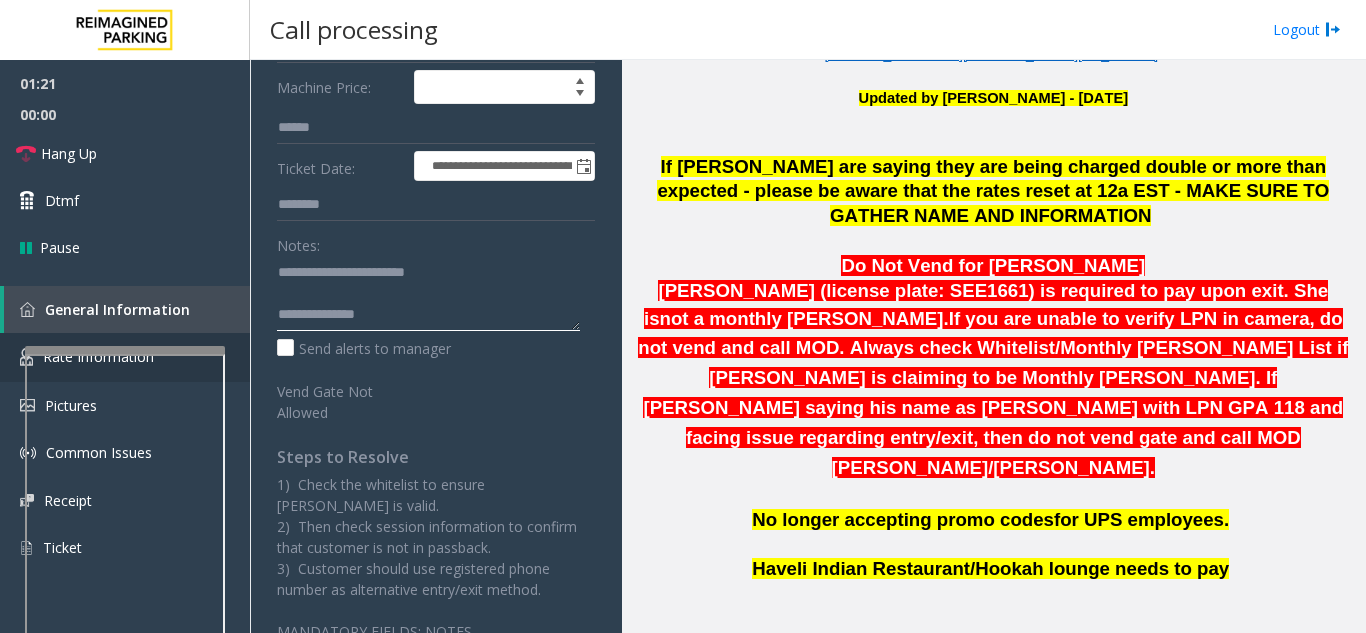 type on "**********" 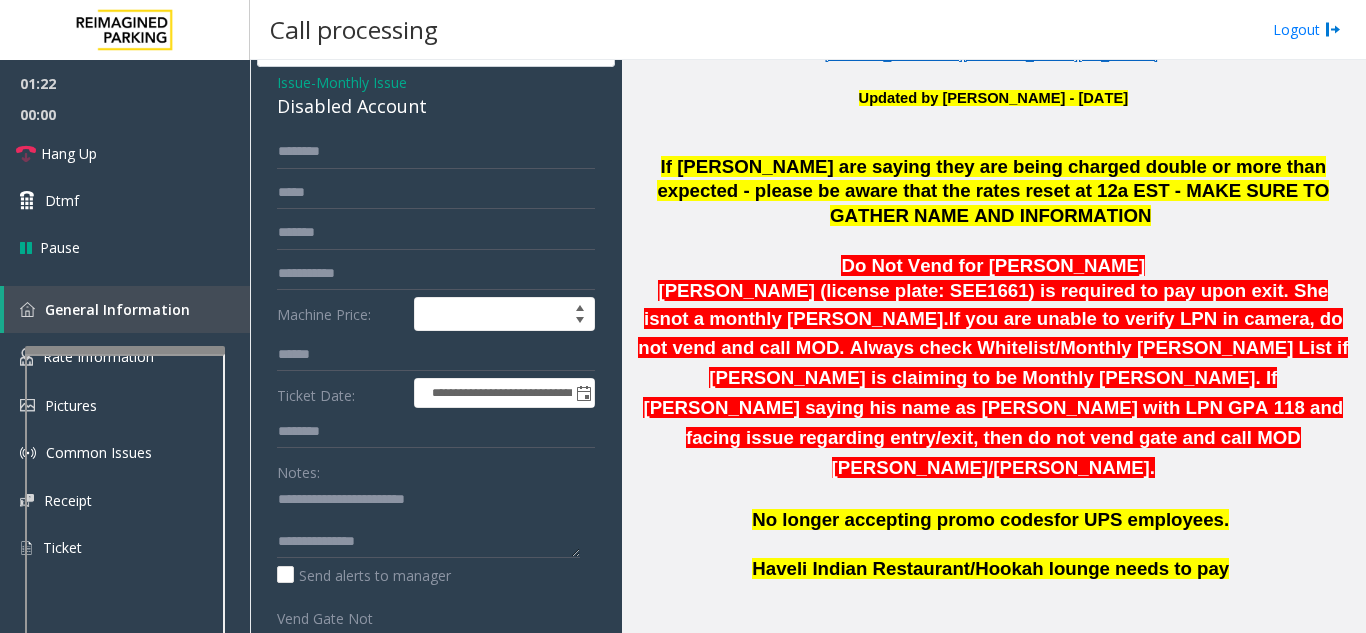 scroll, scrollTop: 0, scrollLeft: 0, axis: both 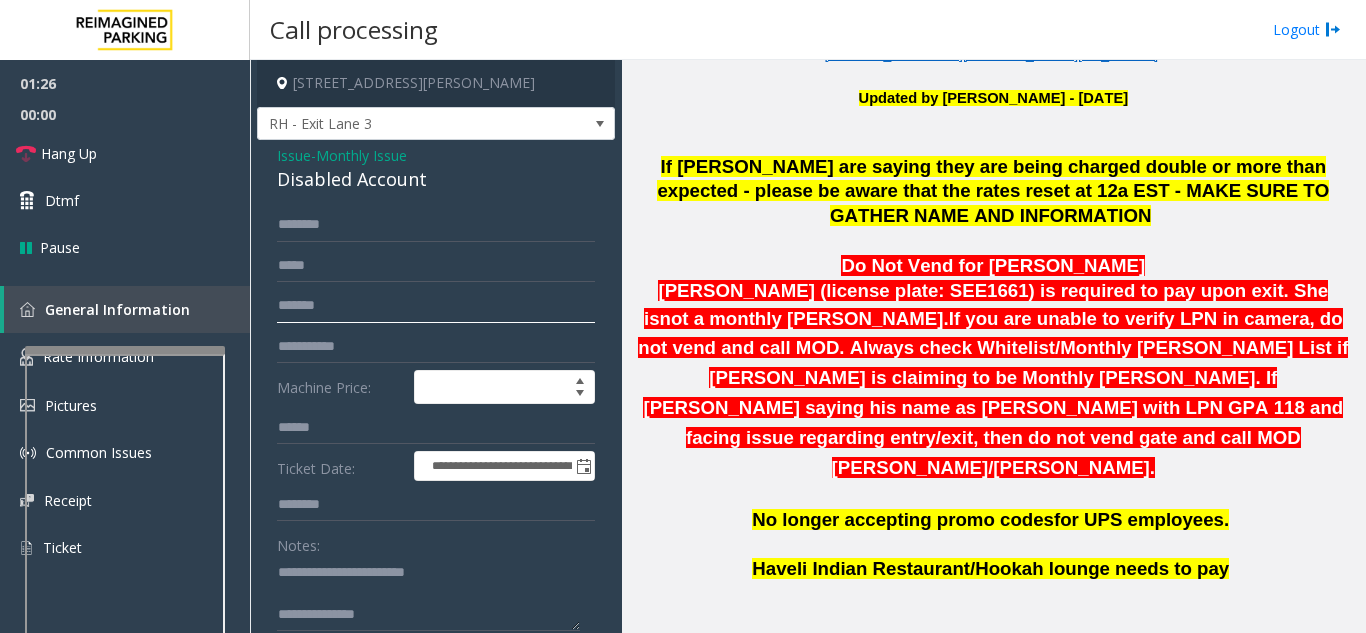 drag, startPoint x: 330, startPoint y: 309, endPoint x: 288, endPoint y: 308, distance: 42.0119 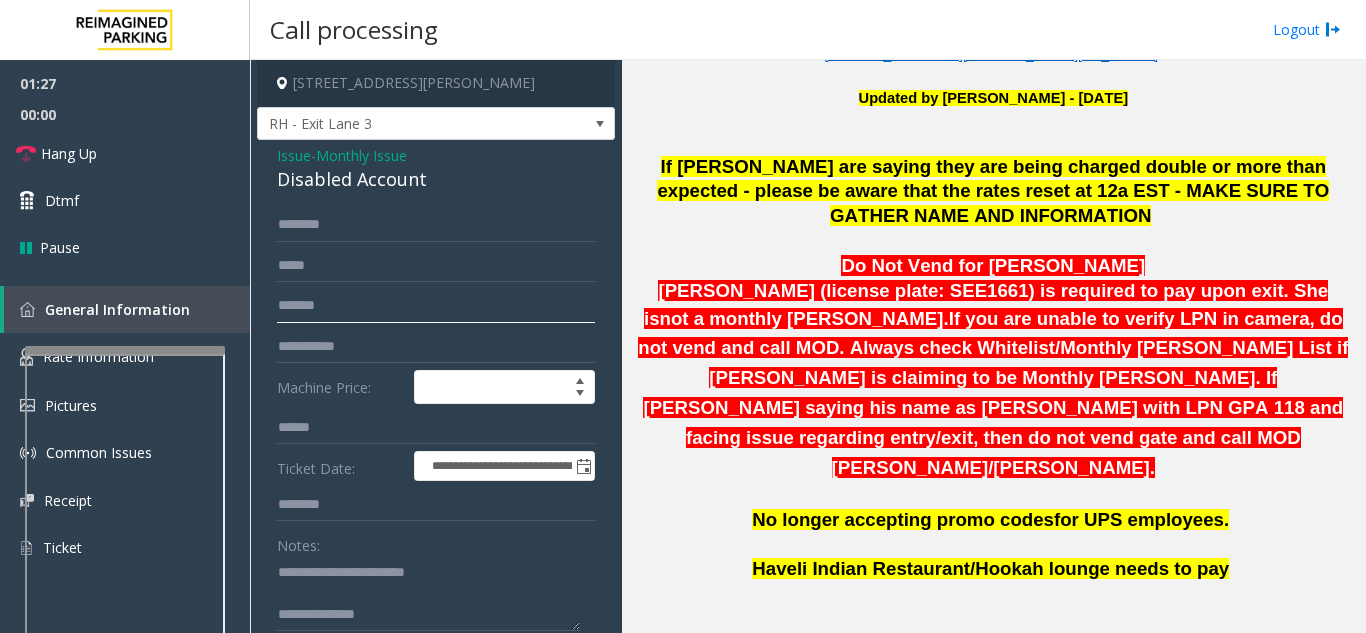 click on "*******" 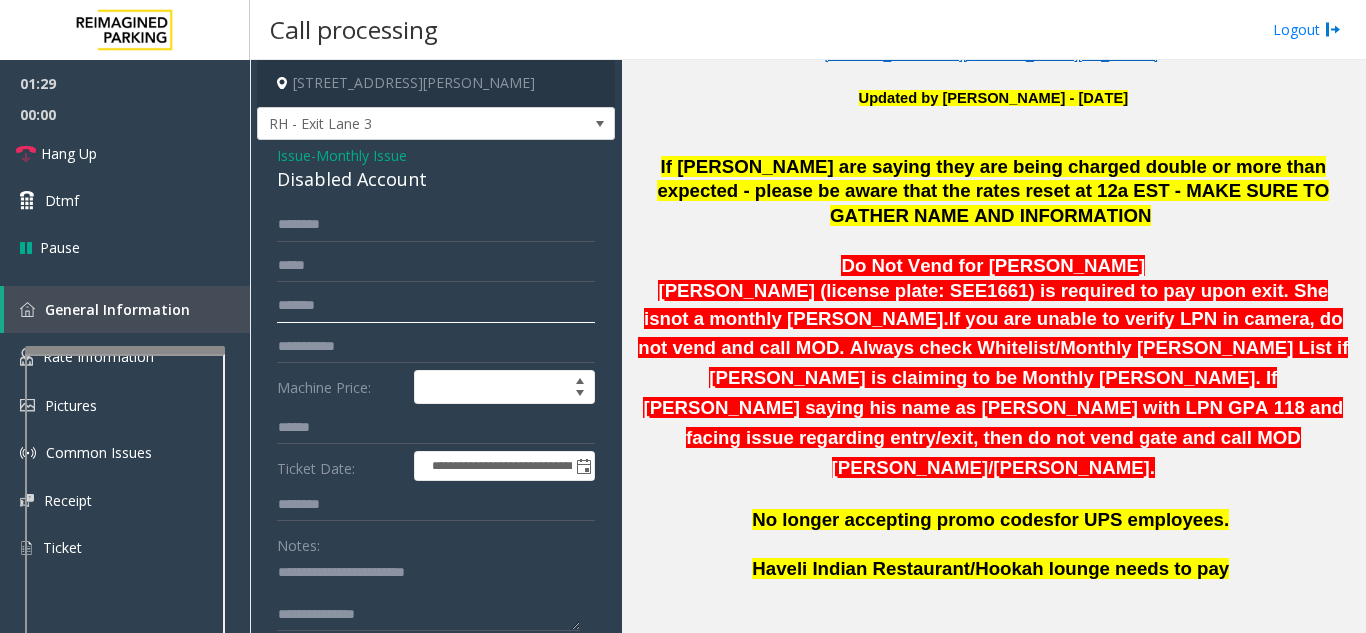 click on "*******" 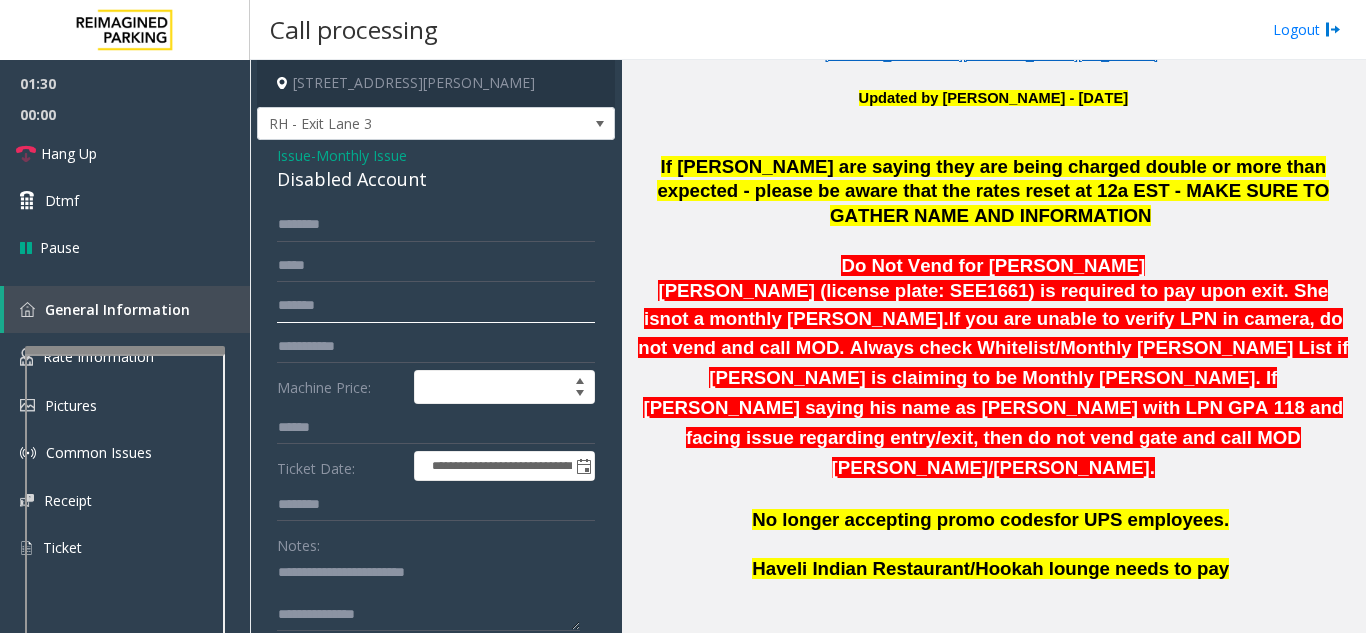 click on "*******" 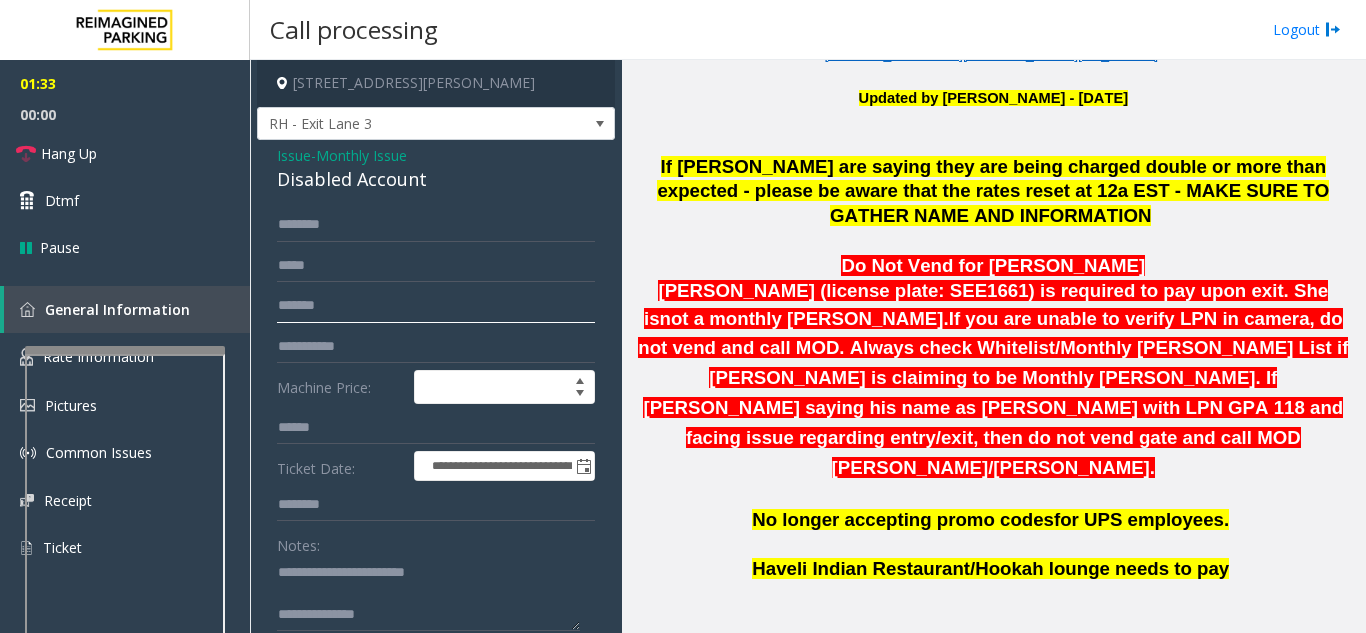 click on "*******" 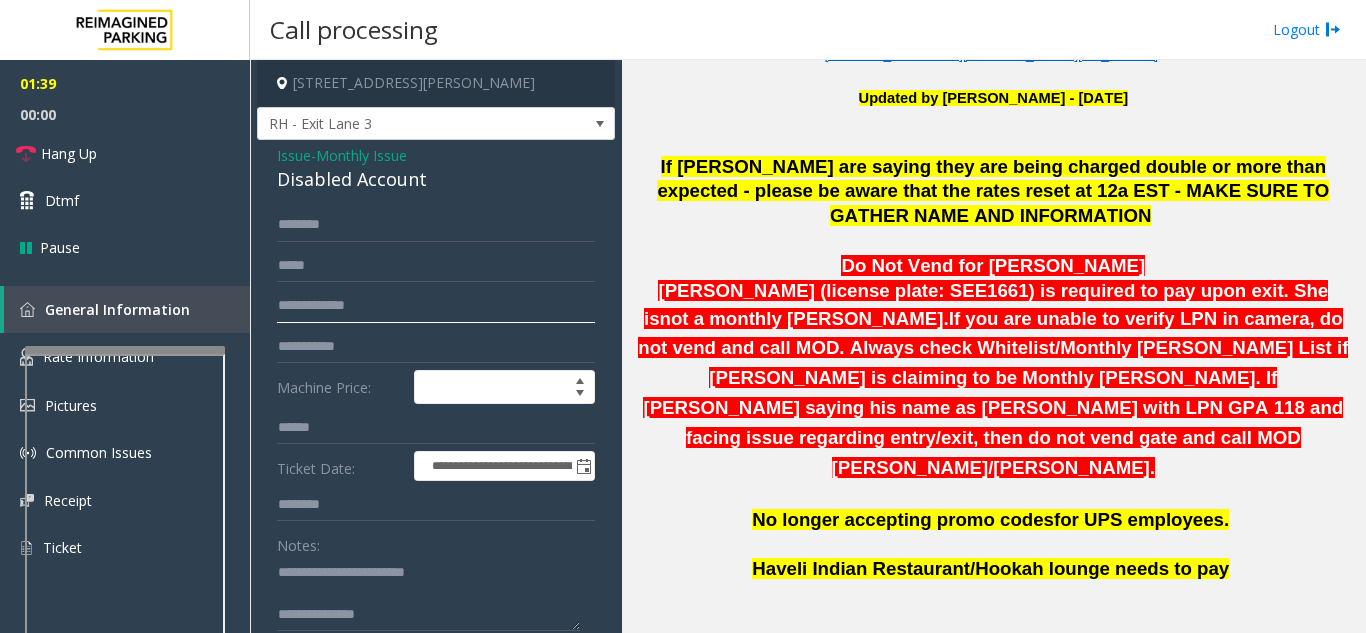 drag, startPoint x: 346, startPoint y: 305, endPoint x: 405, endPoint y: 322, distance: 61.400326 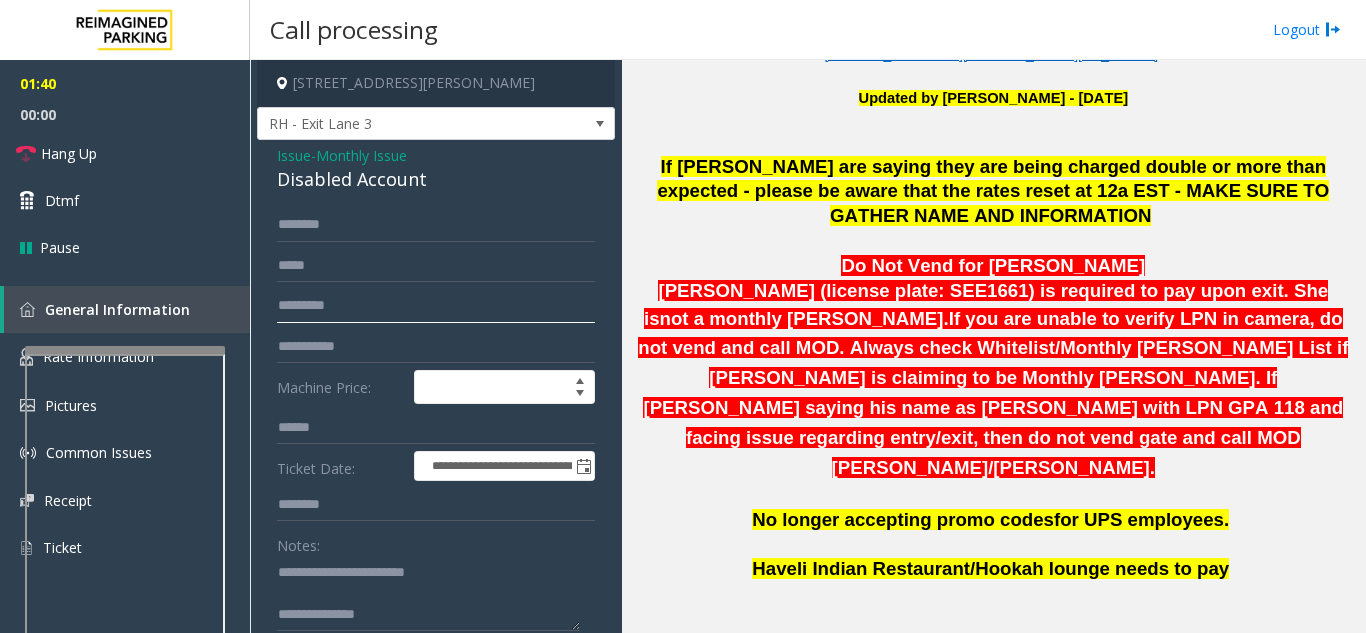 scroll, scrollTop: 100, scrollLeft: 0, axis: vertical 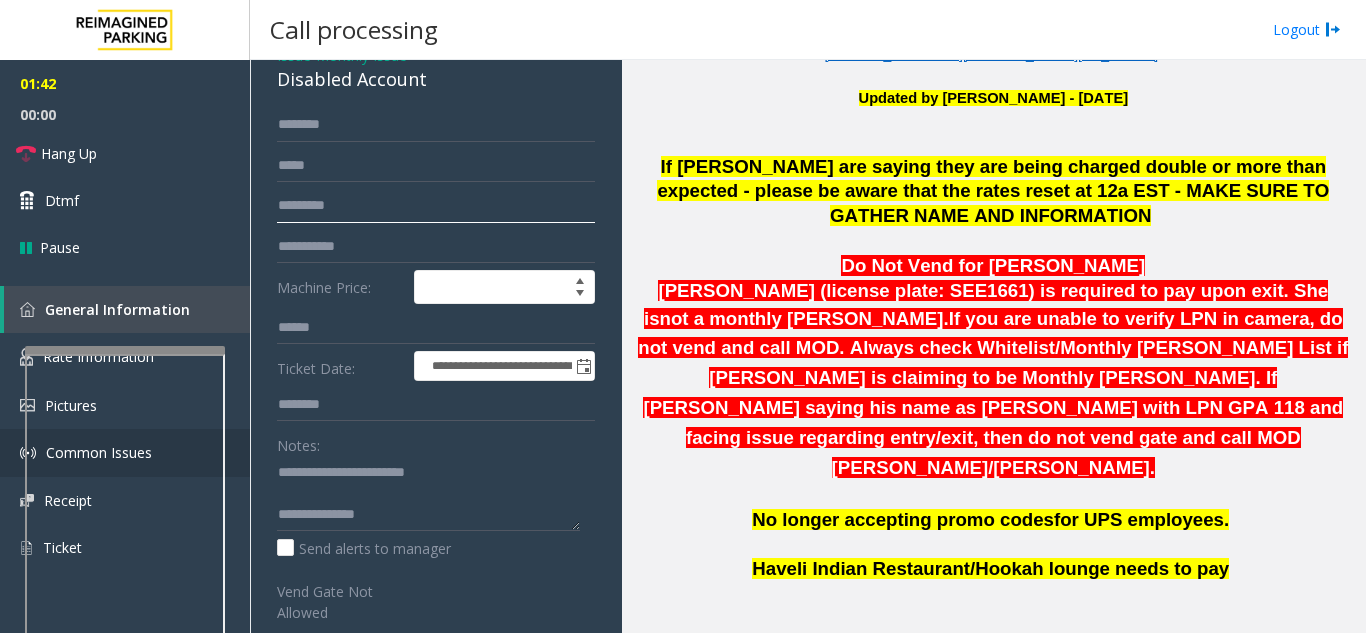 type on "********" 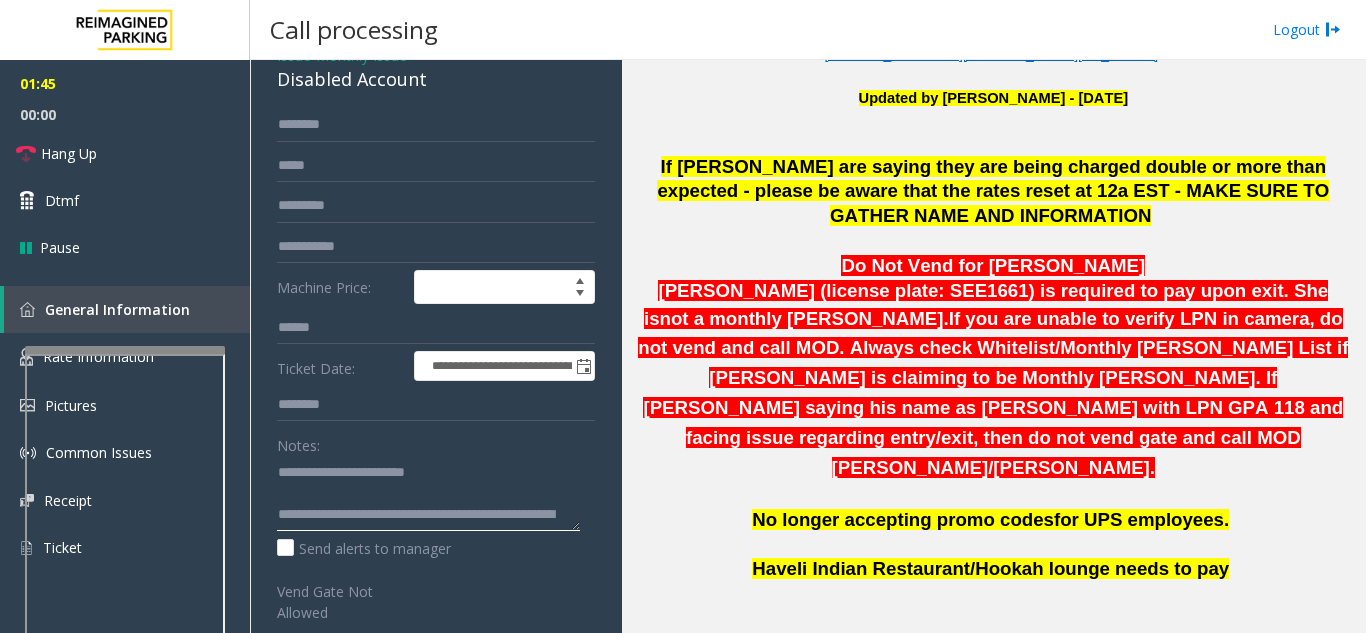 click 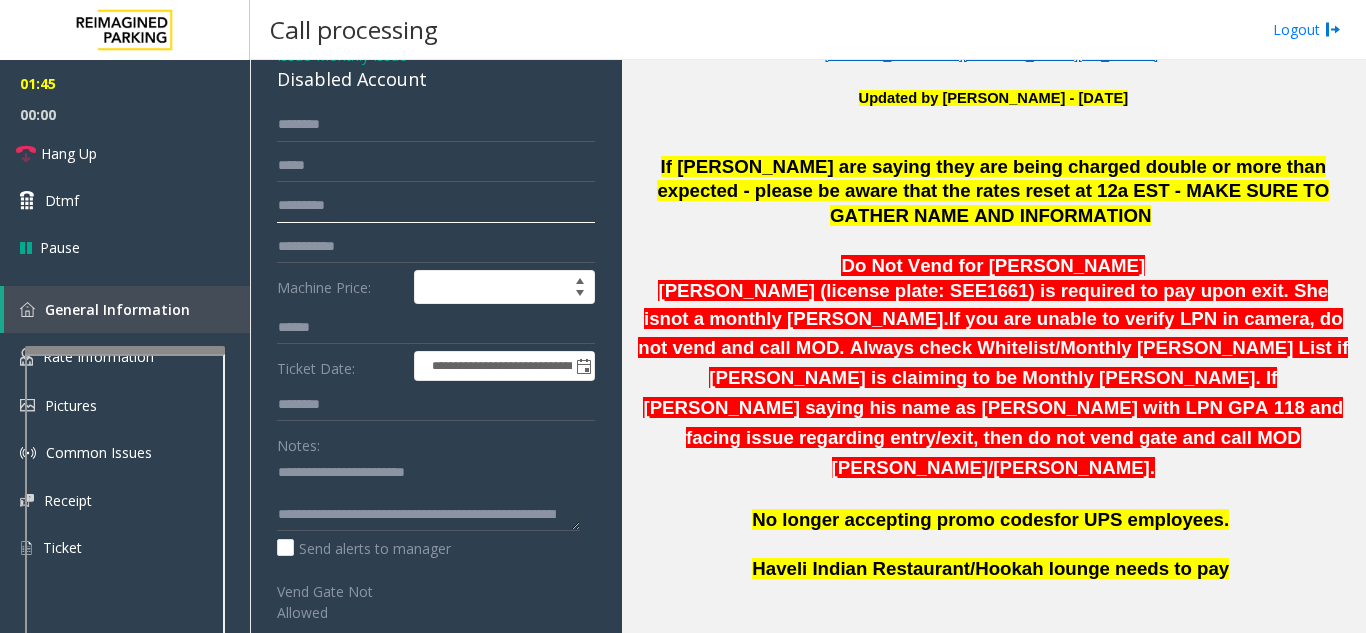 click on "********" 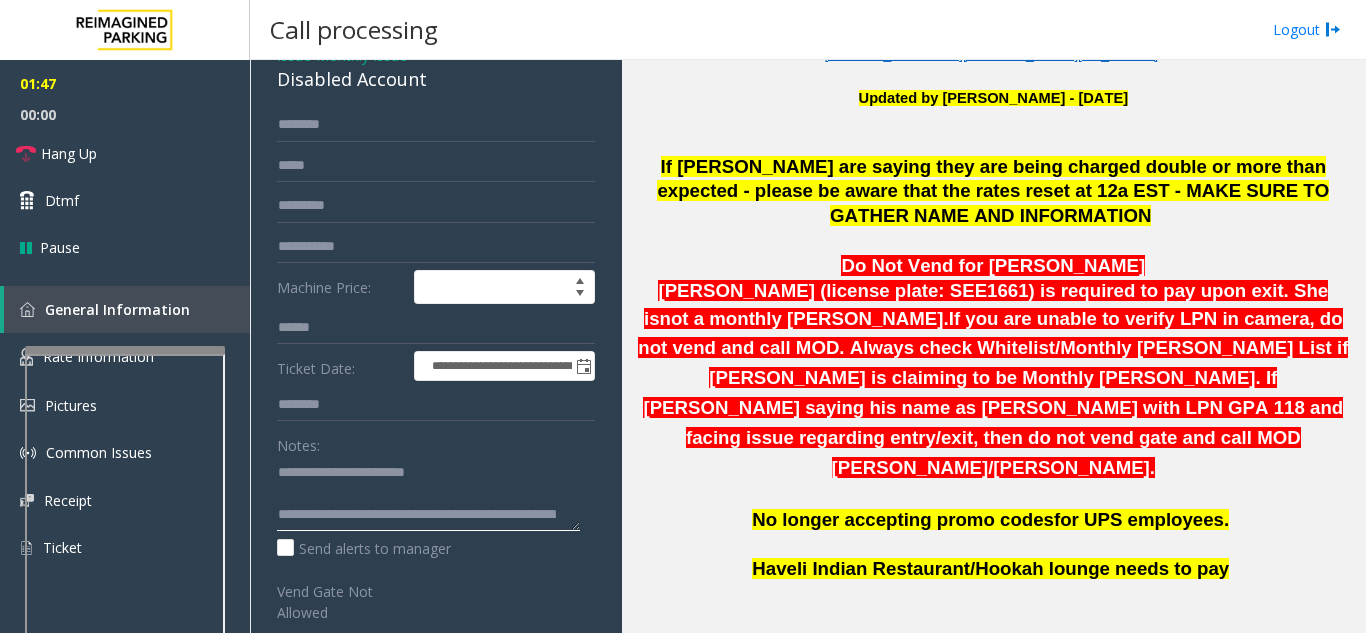 click 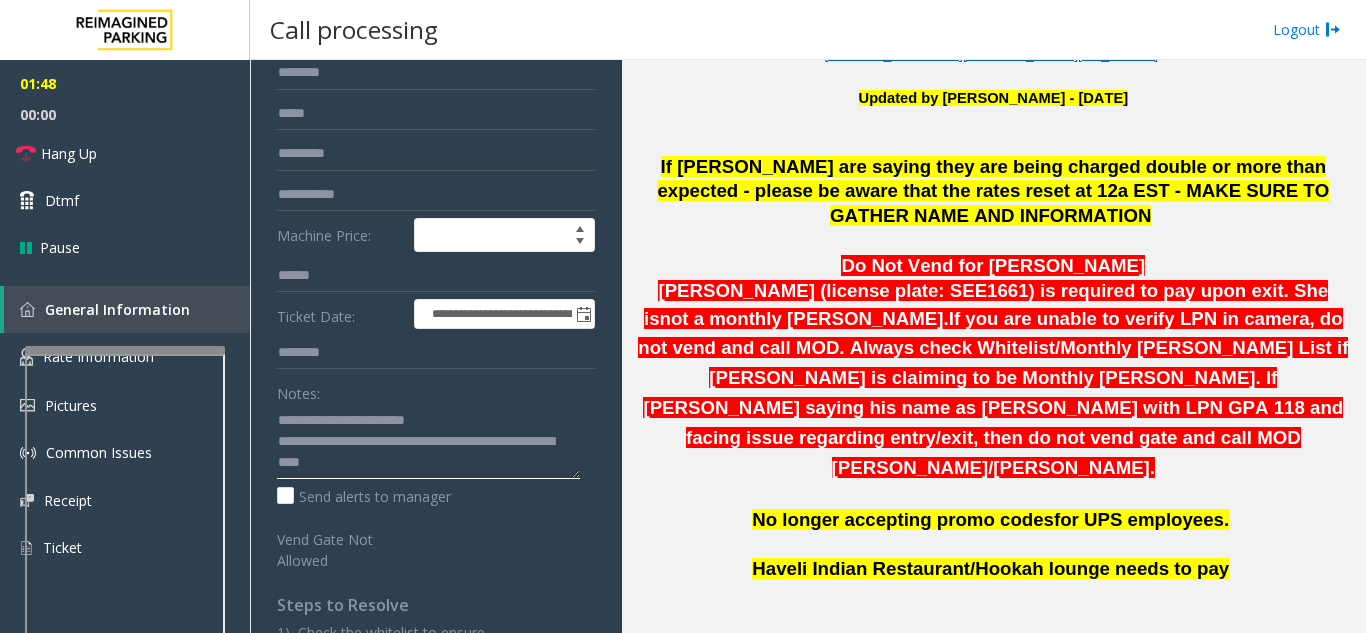 scroll, scrollTop: 200, scrollLeft: 0, axis: vertical 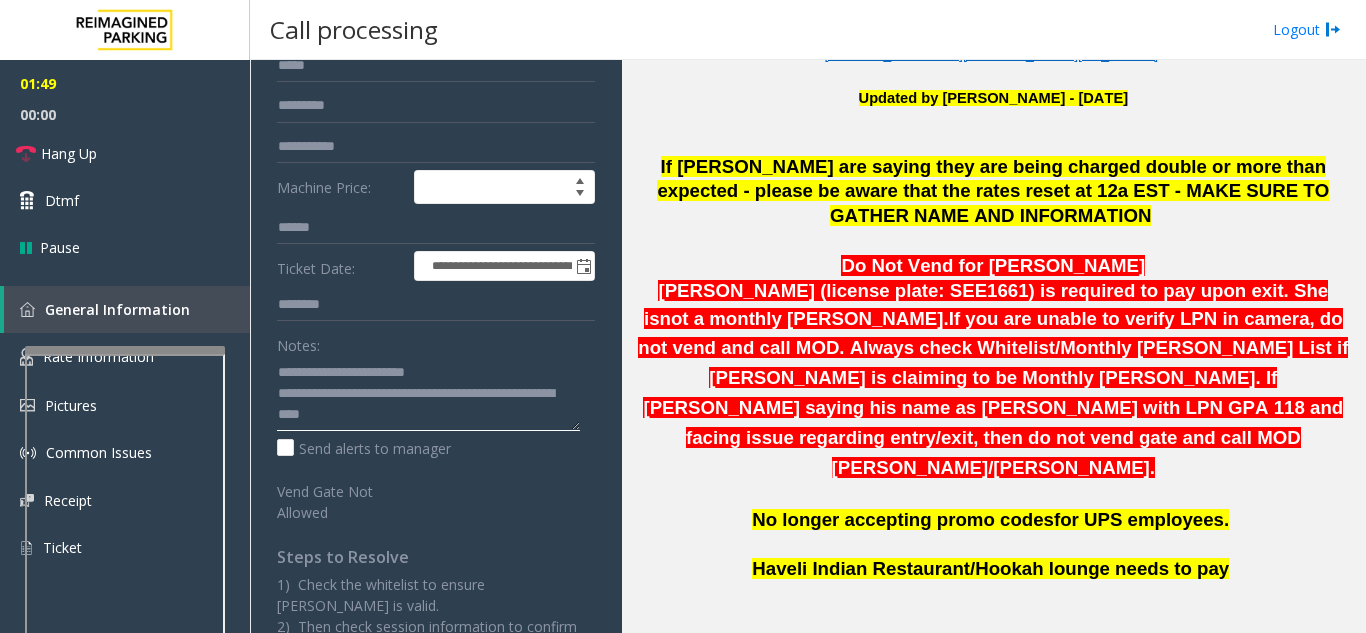 click 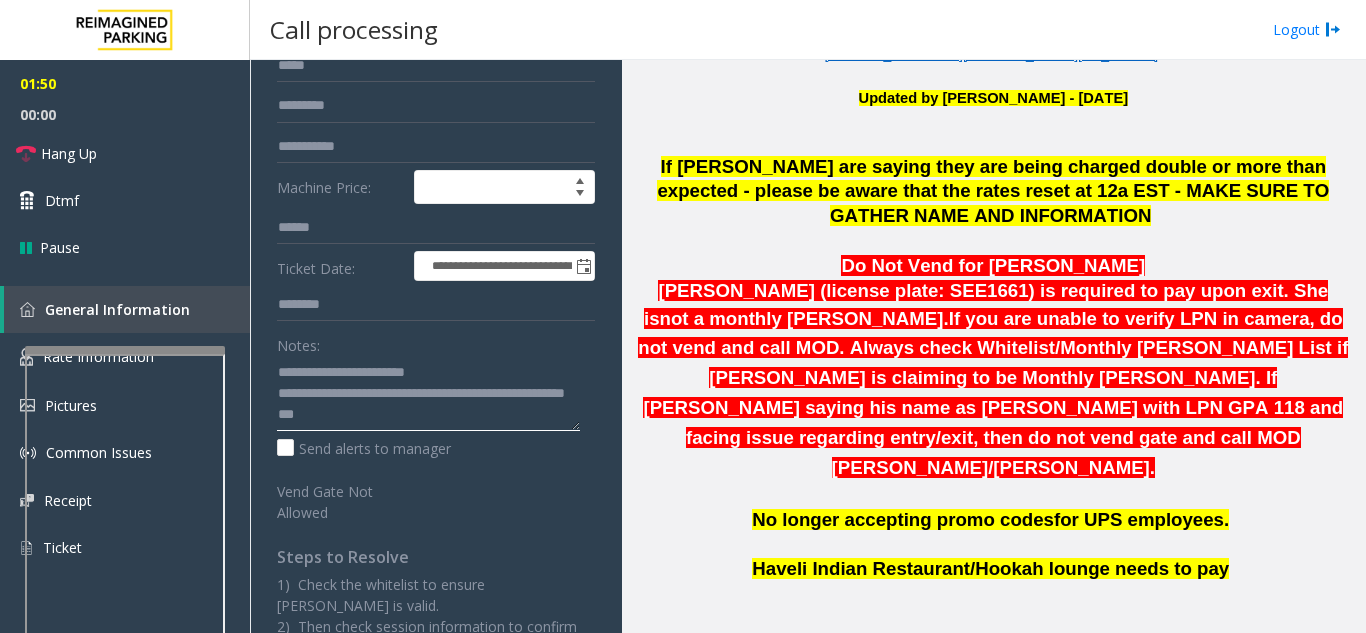 scroll, scrollTop: 15, scrollLeft: 0, axis: vertical 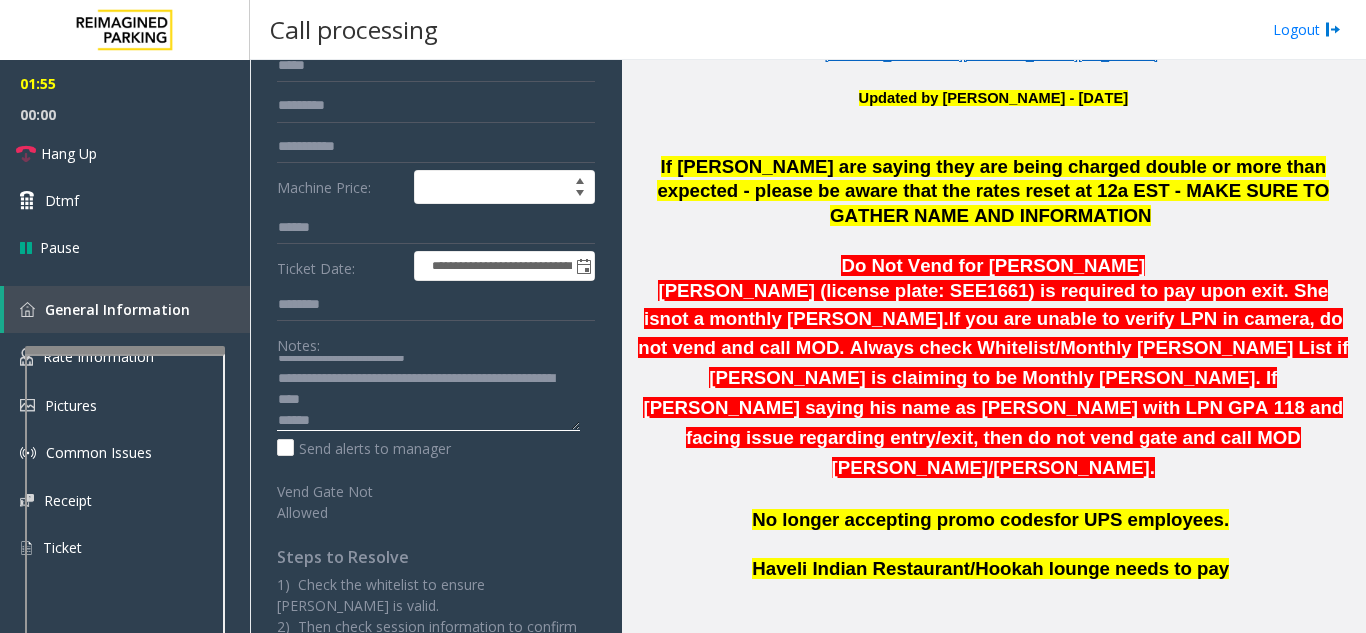 click 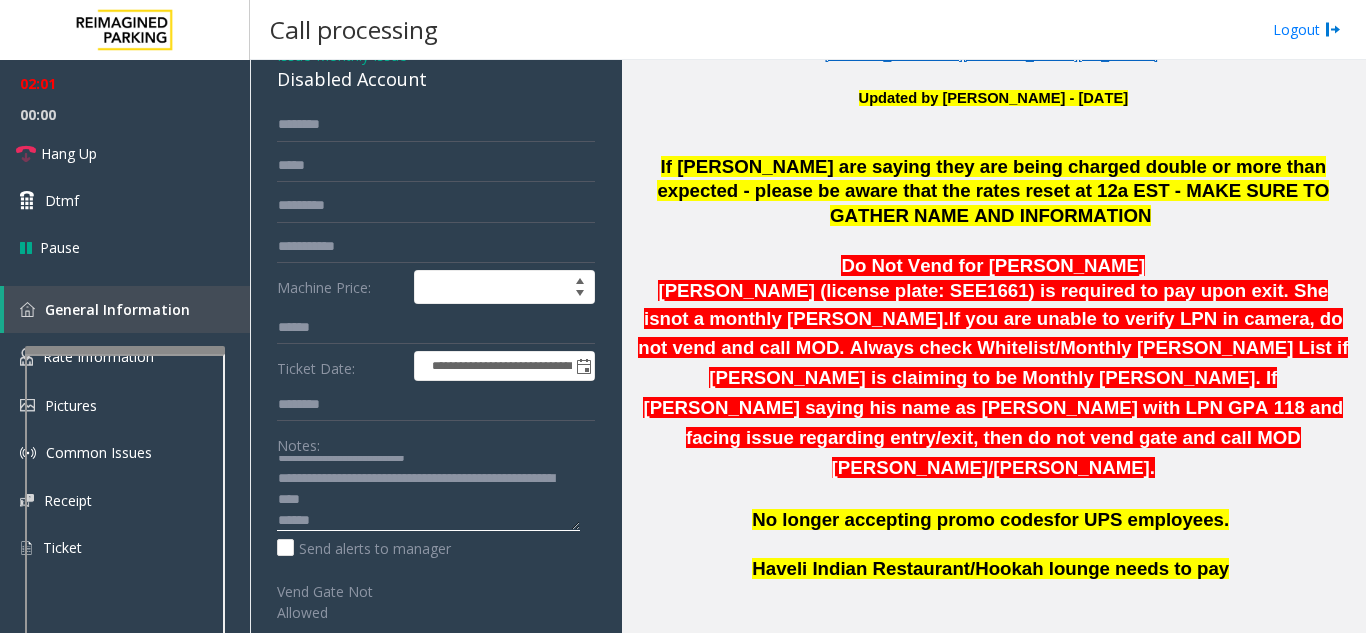 scroll, scrollTop: 0, scrollLeft: 0, axis: both 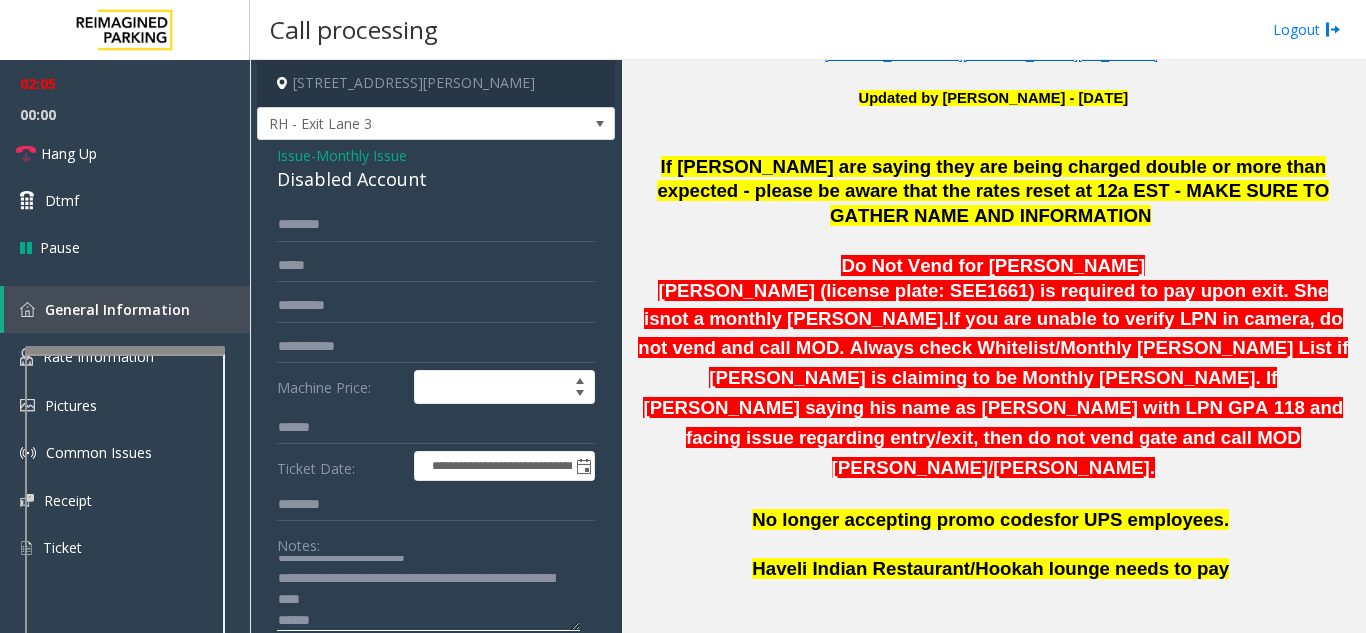 type on "**********" 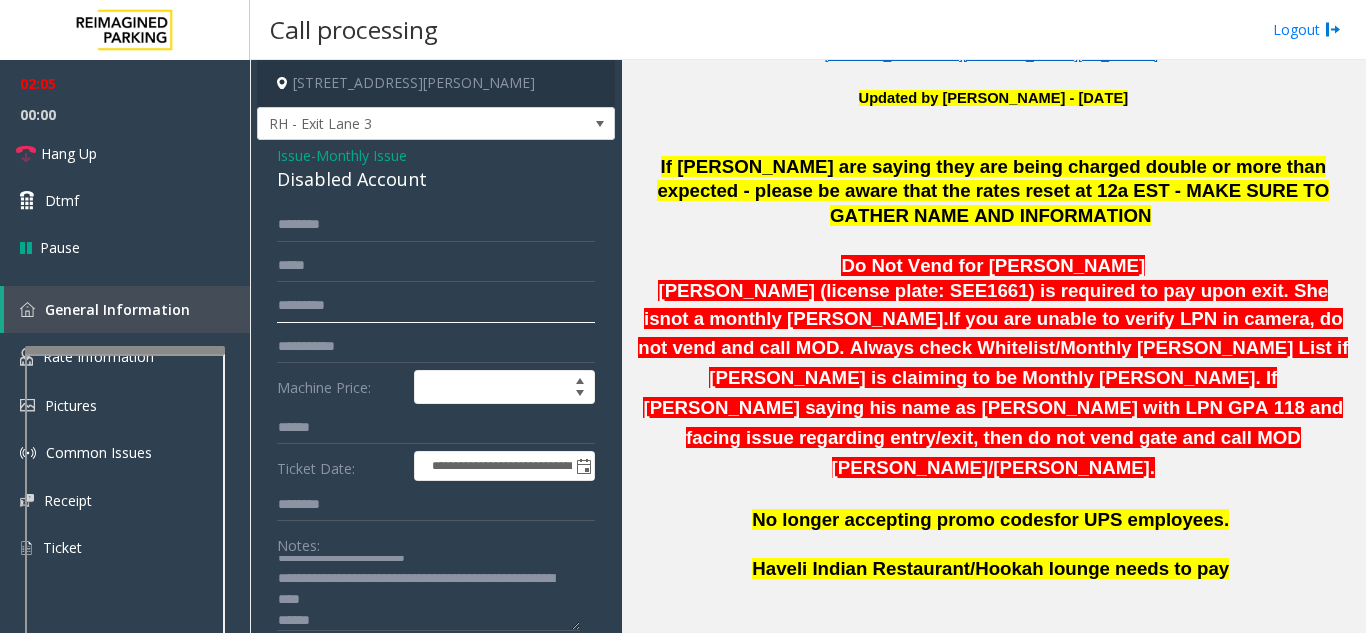 click on "********" 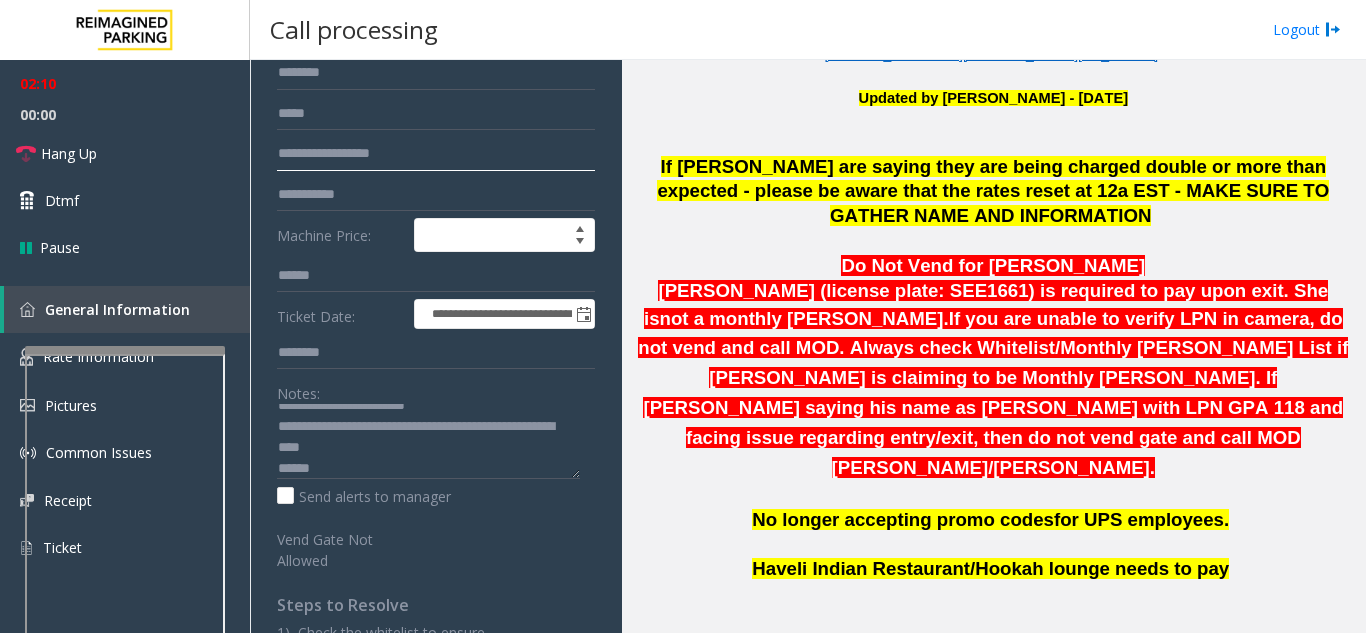 scroll, scrollTop: 200, scrollLeft: 0, axis: vertical 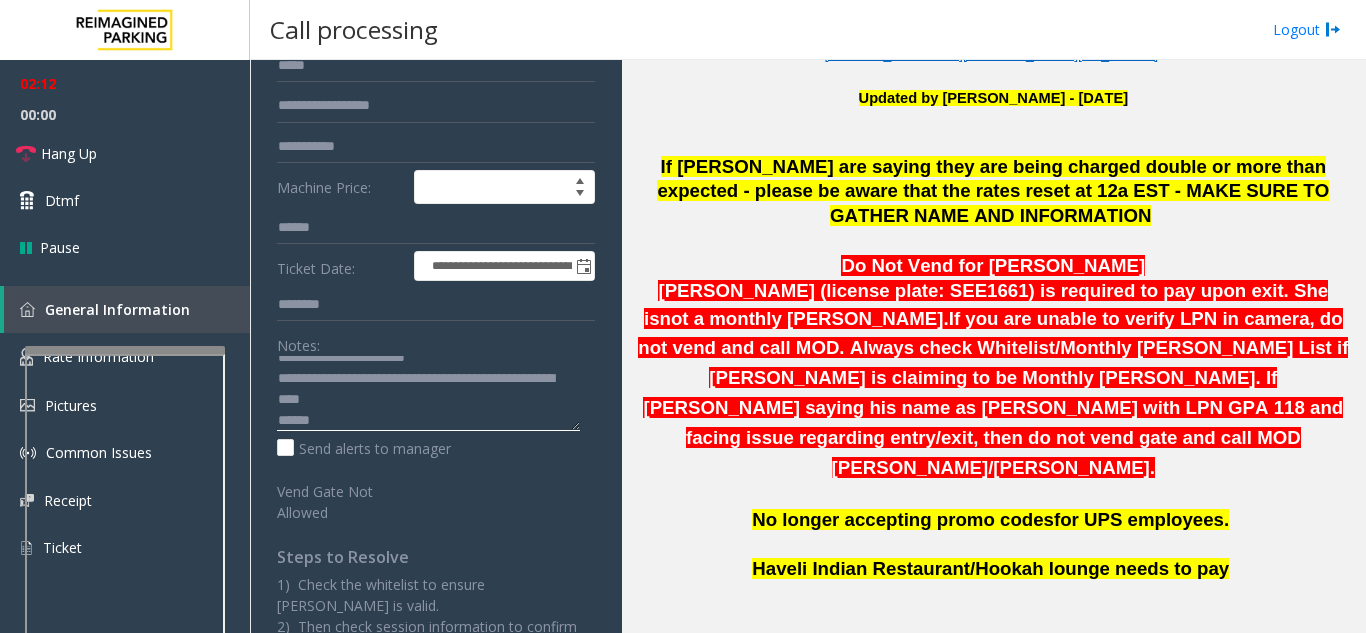 click 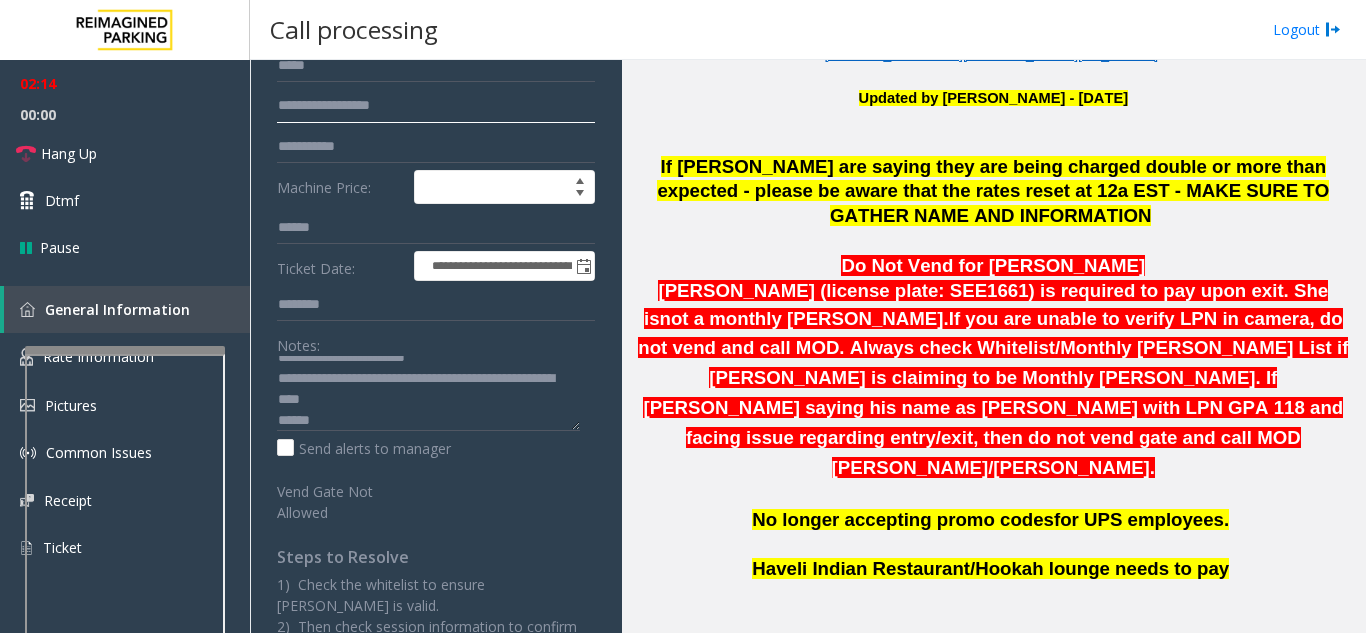 click on "**********" 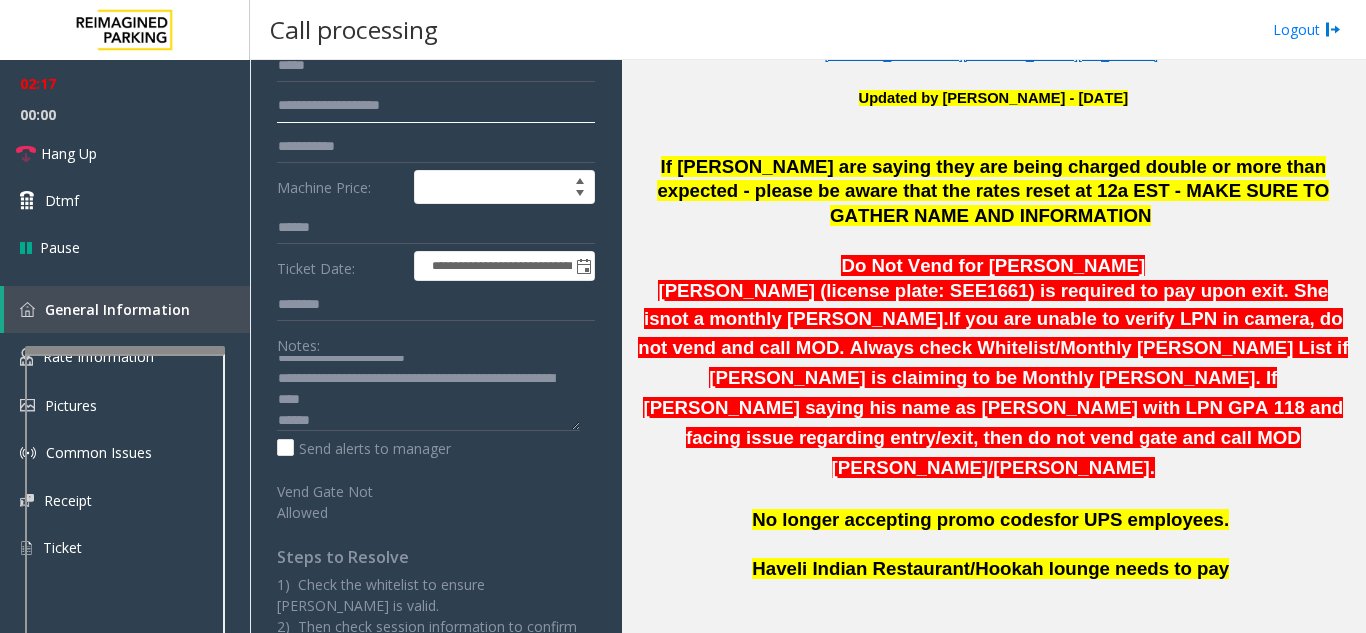 type on "**********" 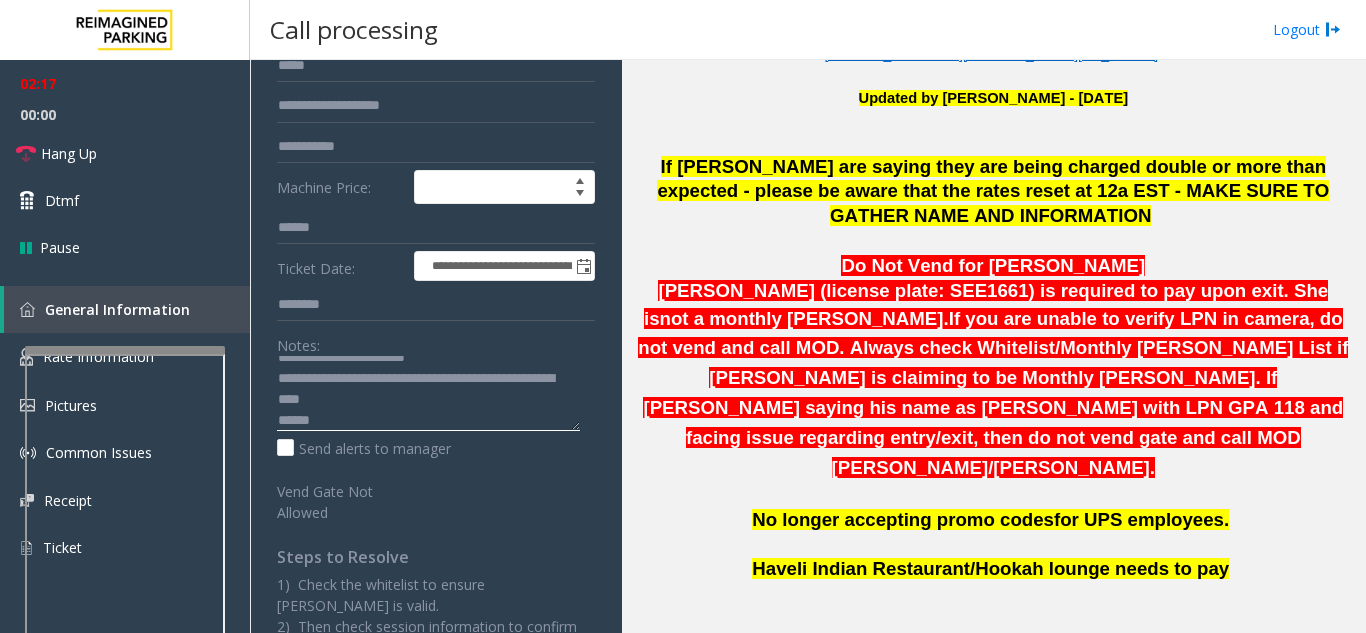 click 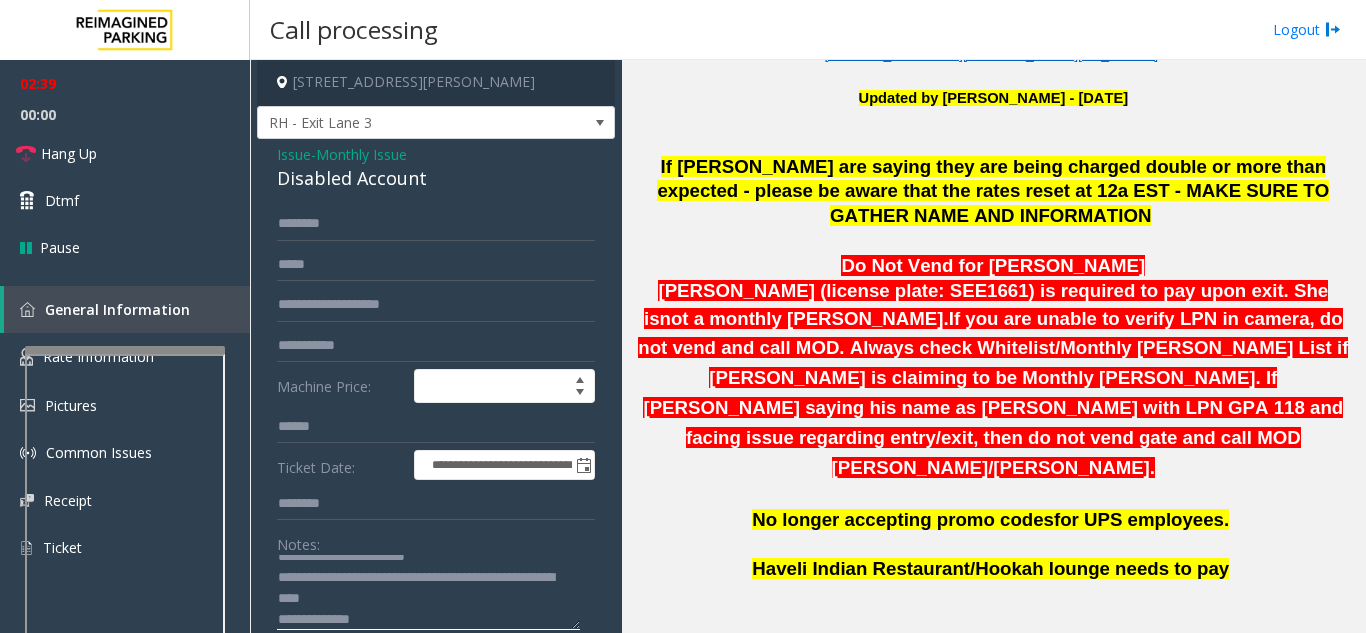 scroll, scrollTop: 0, scrollLeft: 0, axis: both 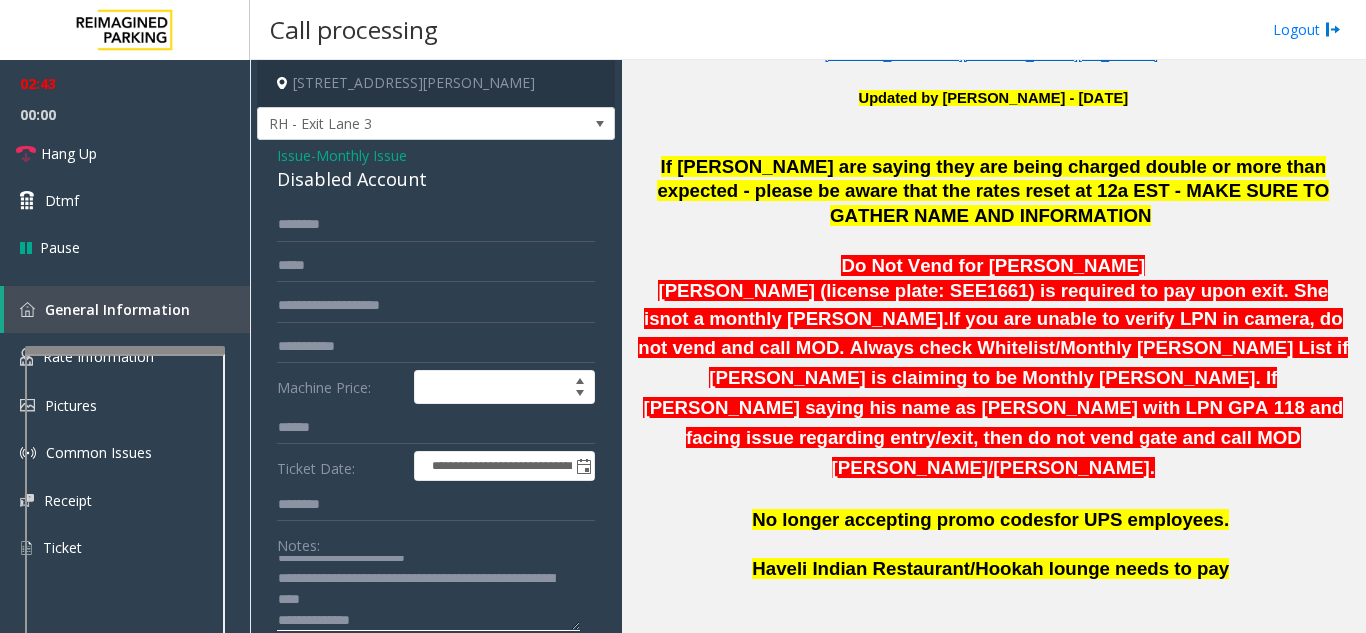 type on "**********" 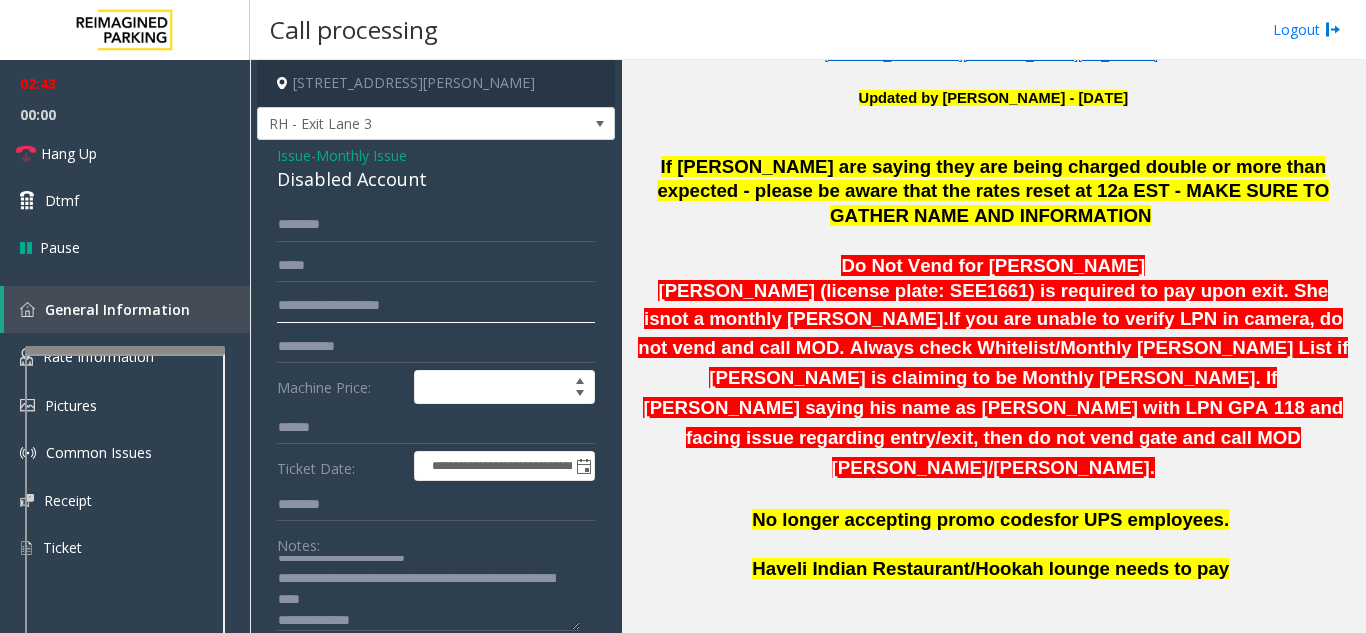 drag, startPoint x: 460, startPoint y: 303, endPoint x: 263, endPoint y: 303, distance: 197 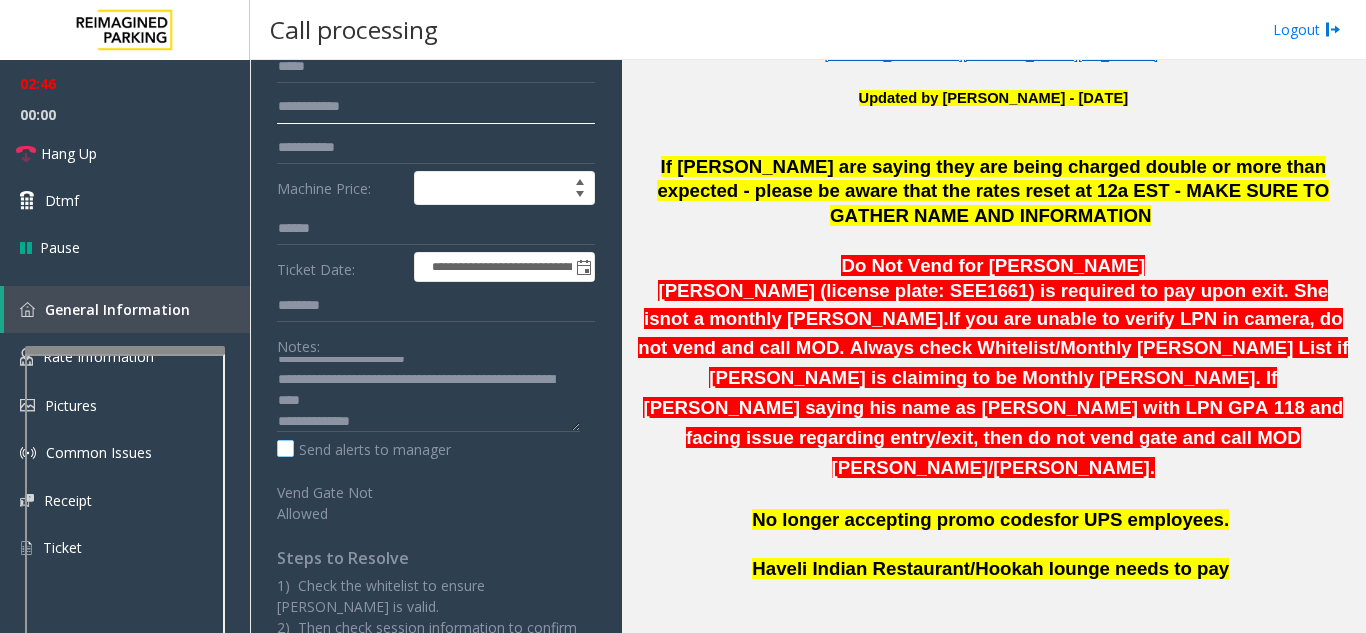 scroll, scrollTop: 200, scrollLeft: 0, axis: vertical 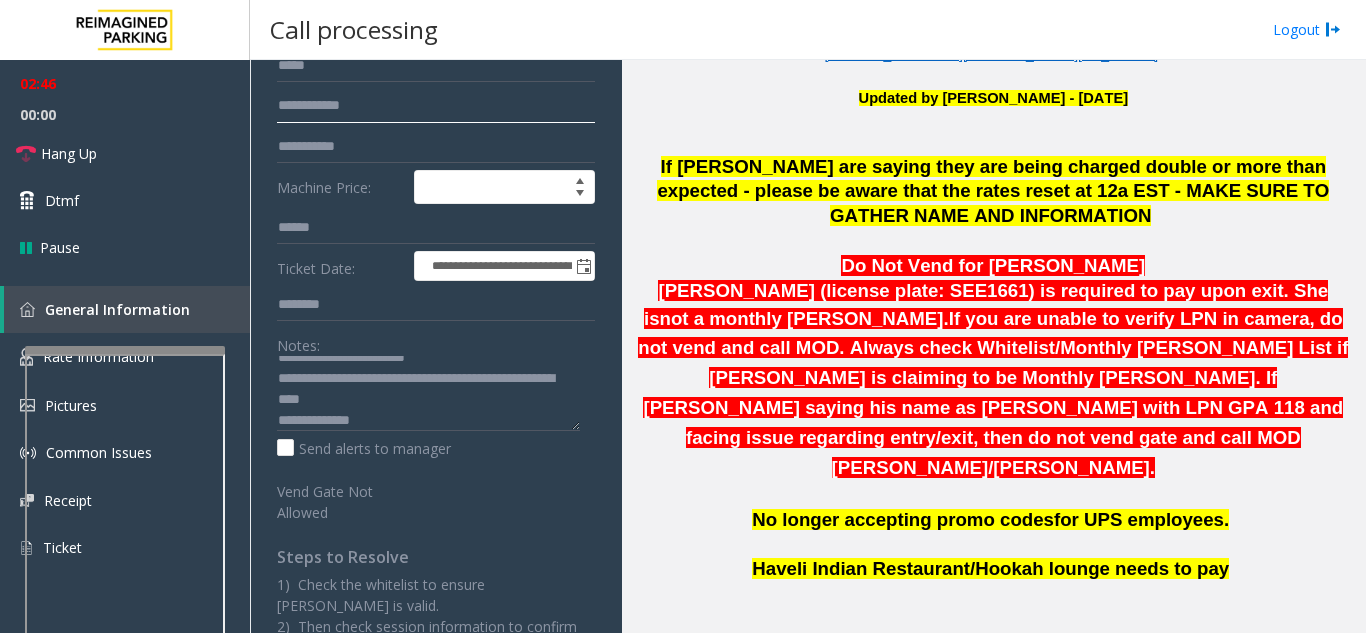 type 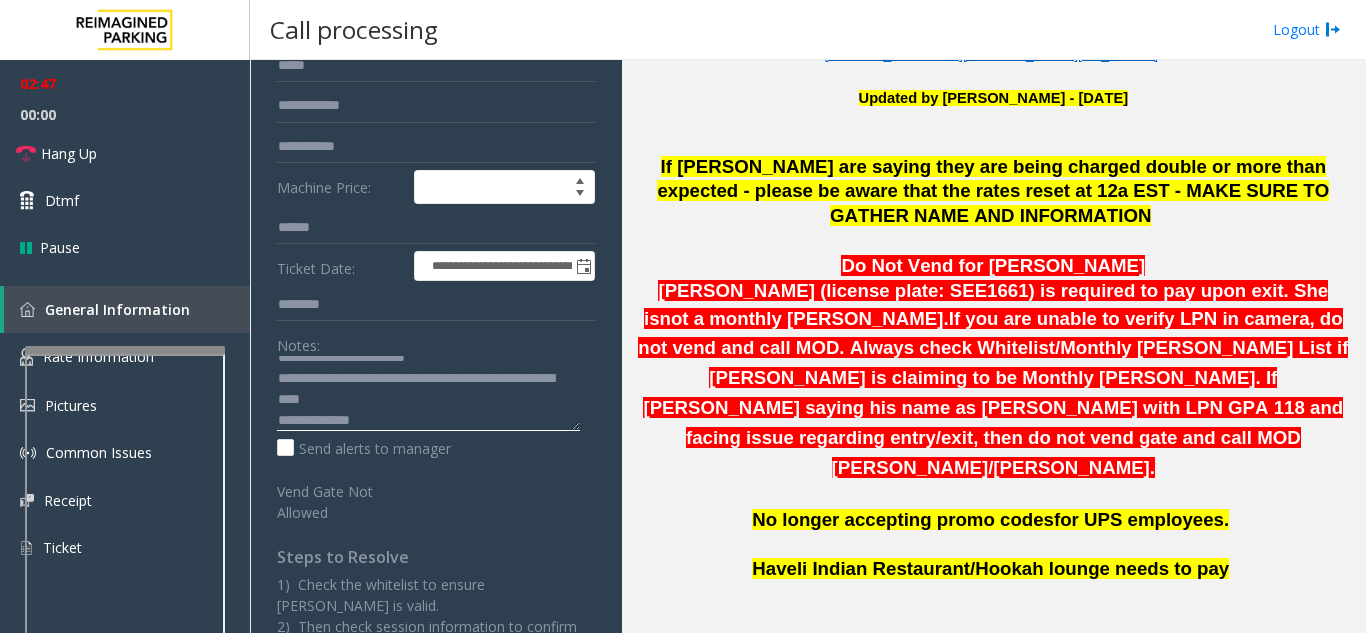 click 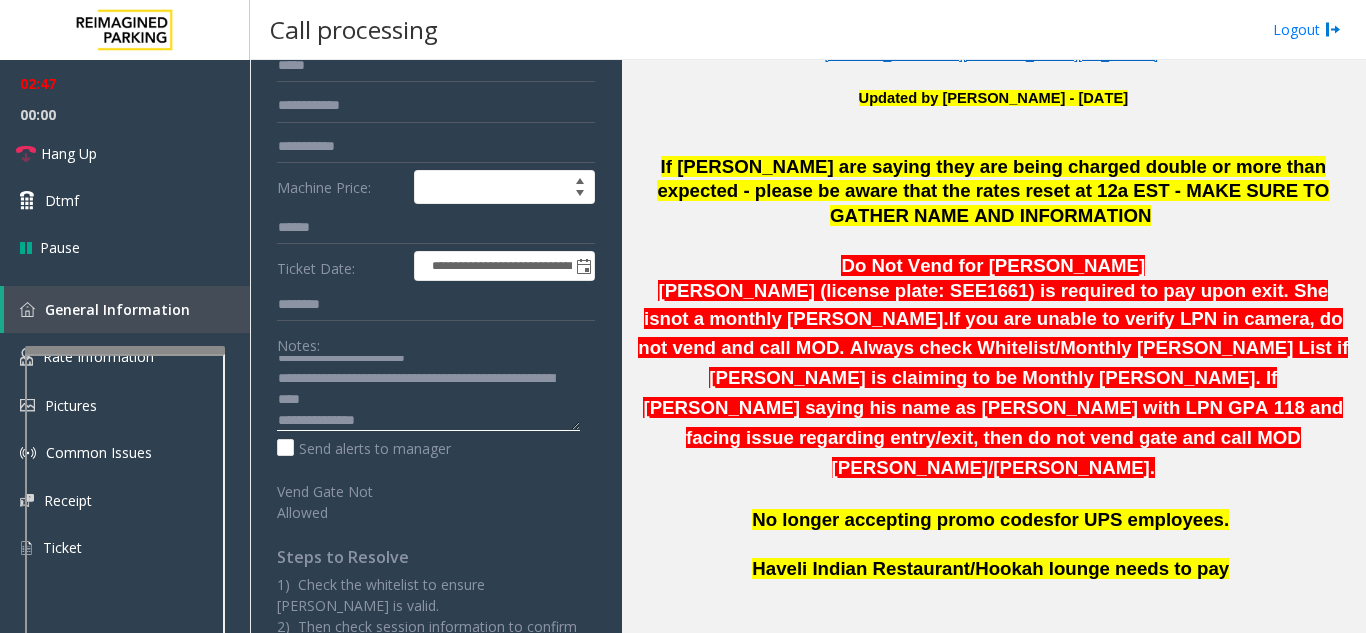scroll, scrollTop: 36, scrollLeft: 0, axis: vertical 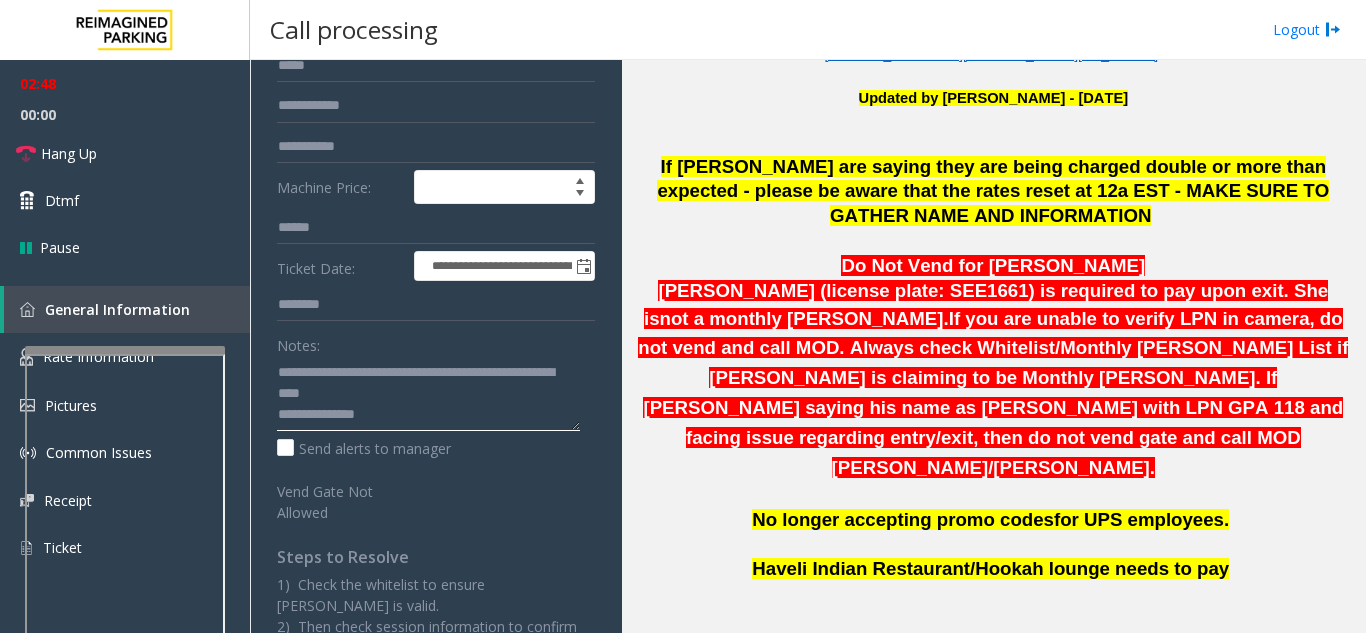 paste on "**********" 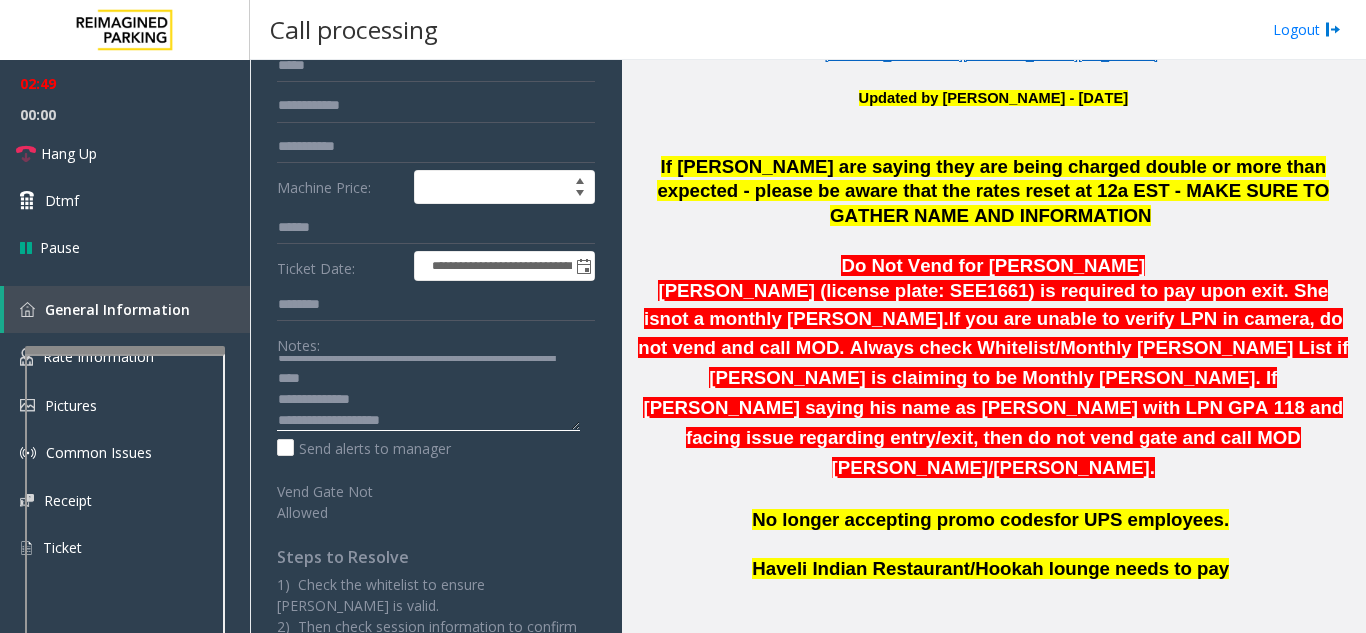 click 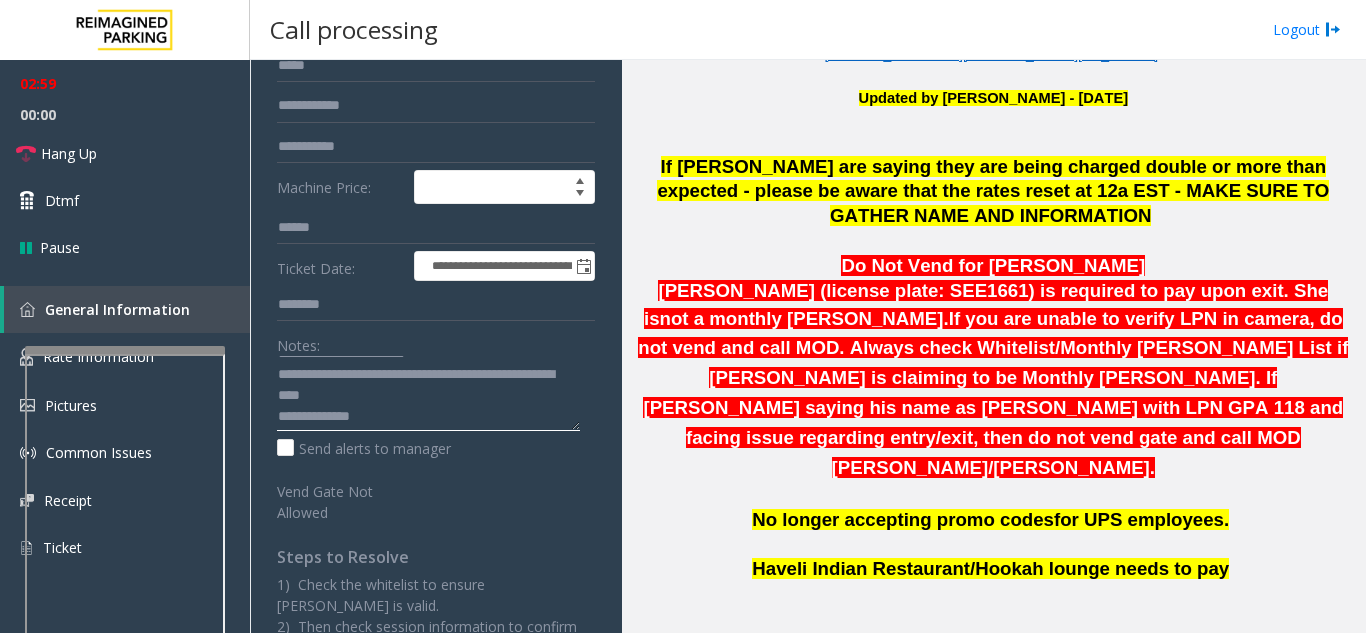 scroll, scrollTop: 0, scrollLeft: 0, axis: both 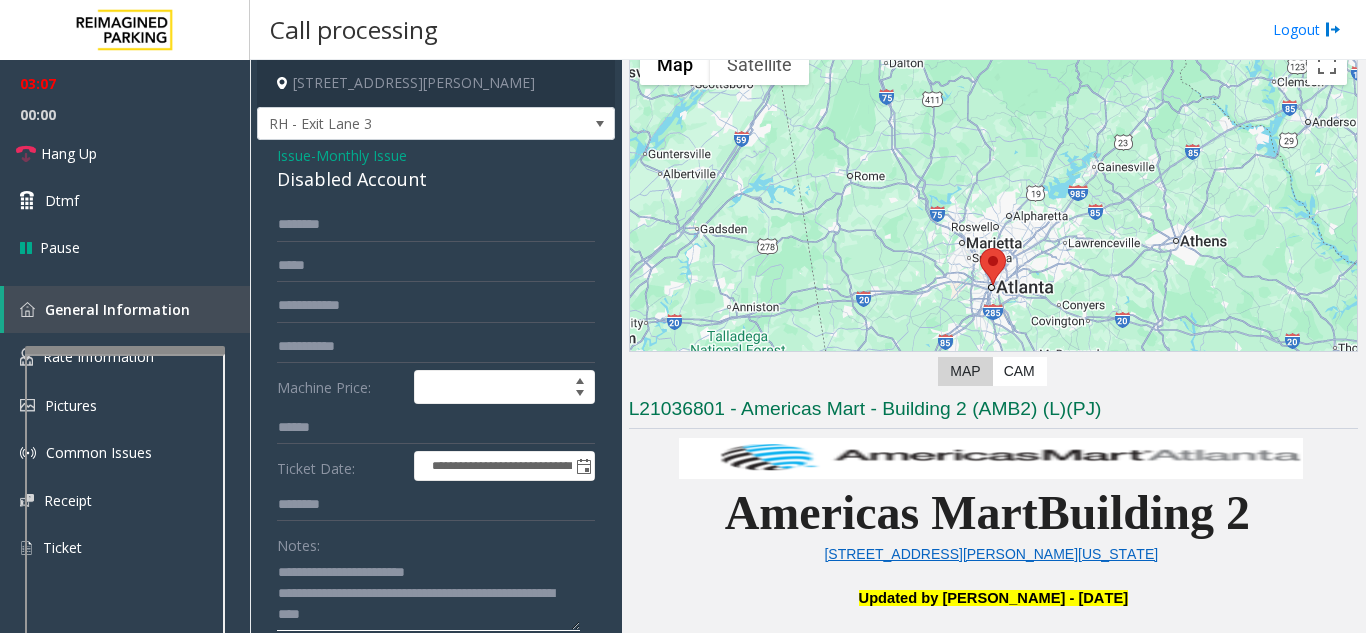 type on "**********" 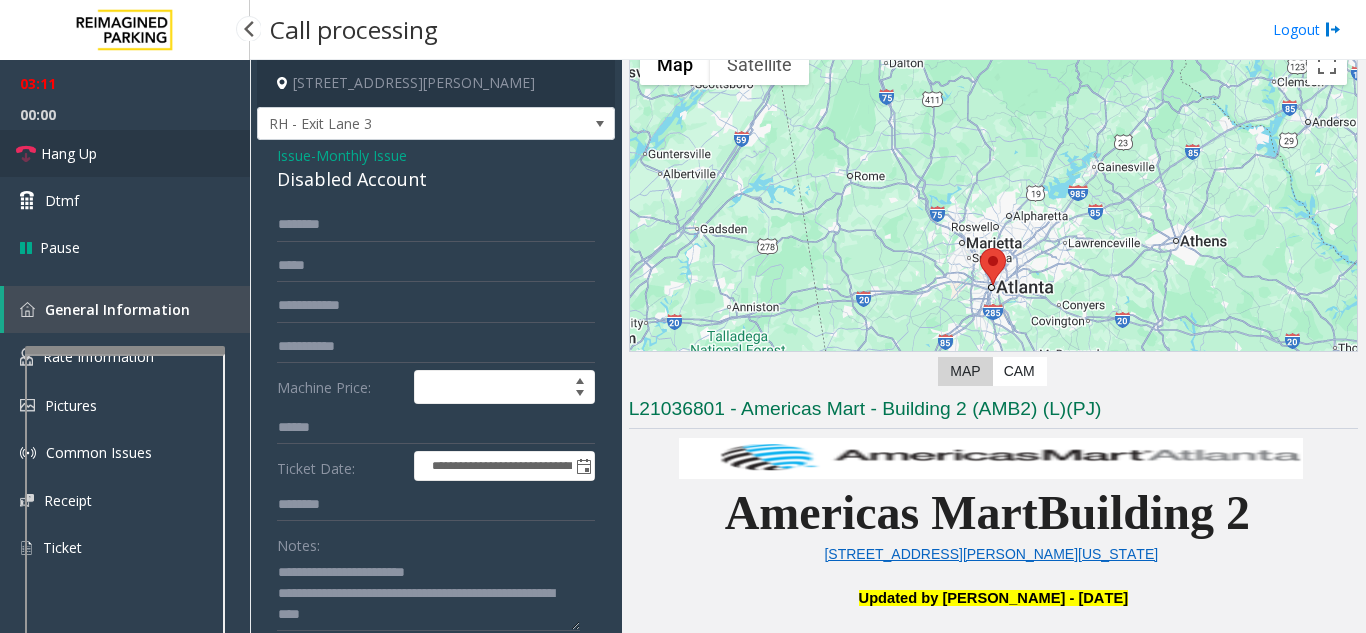 click on "Hang Up" at bounding box center (125, 153) 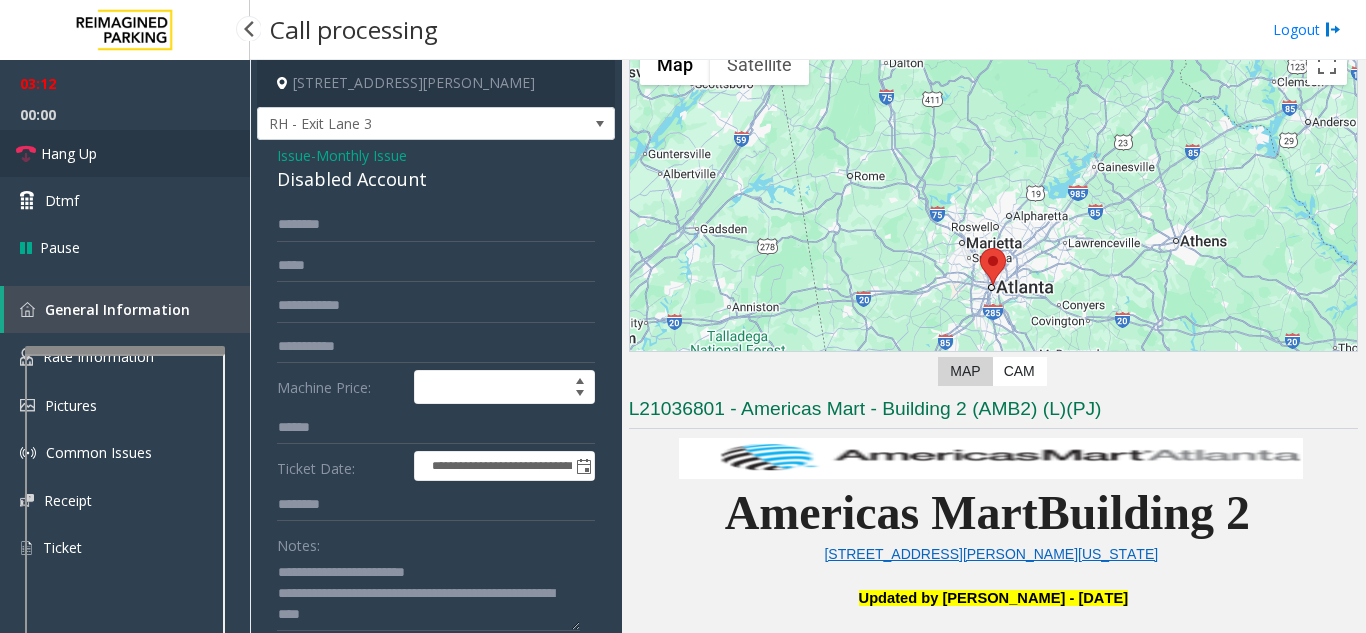 click on "Hang Up" at bounding box center (125, 153) 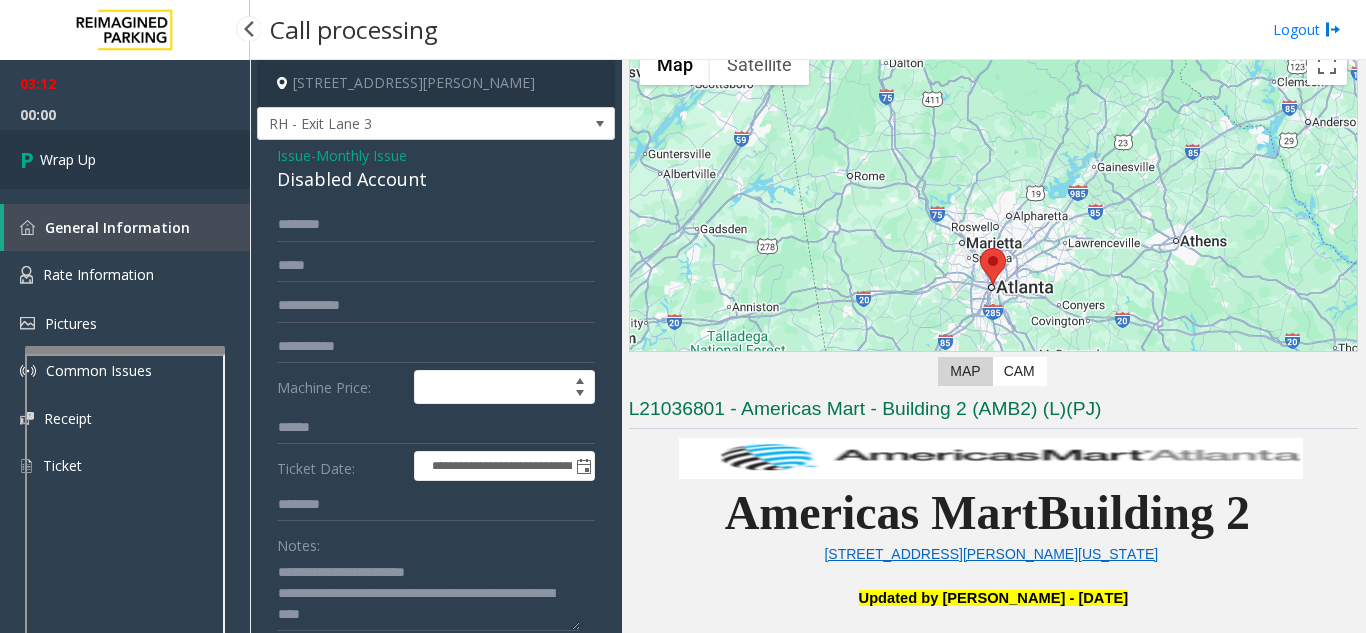 click on "Wrap Up" at bounding box center [125, 159] 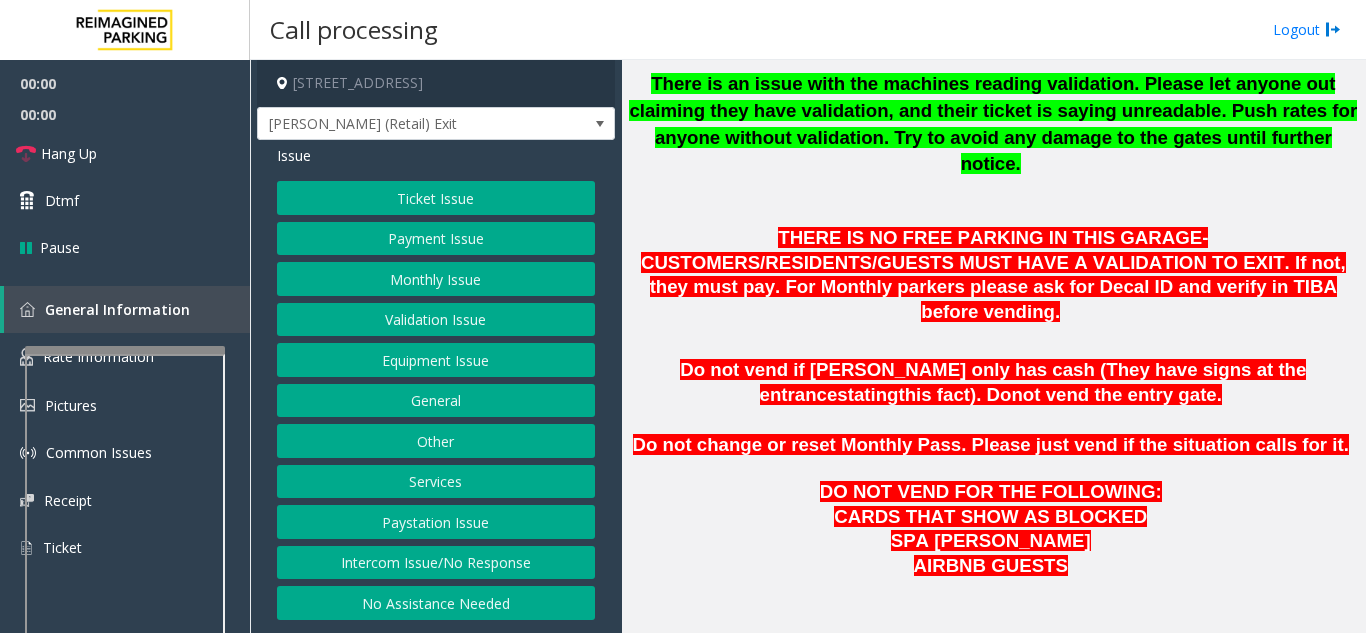 scroll, scrollTop: 600, scrollLeft: 0, axis: vertical 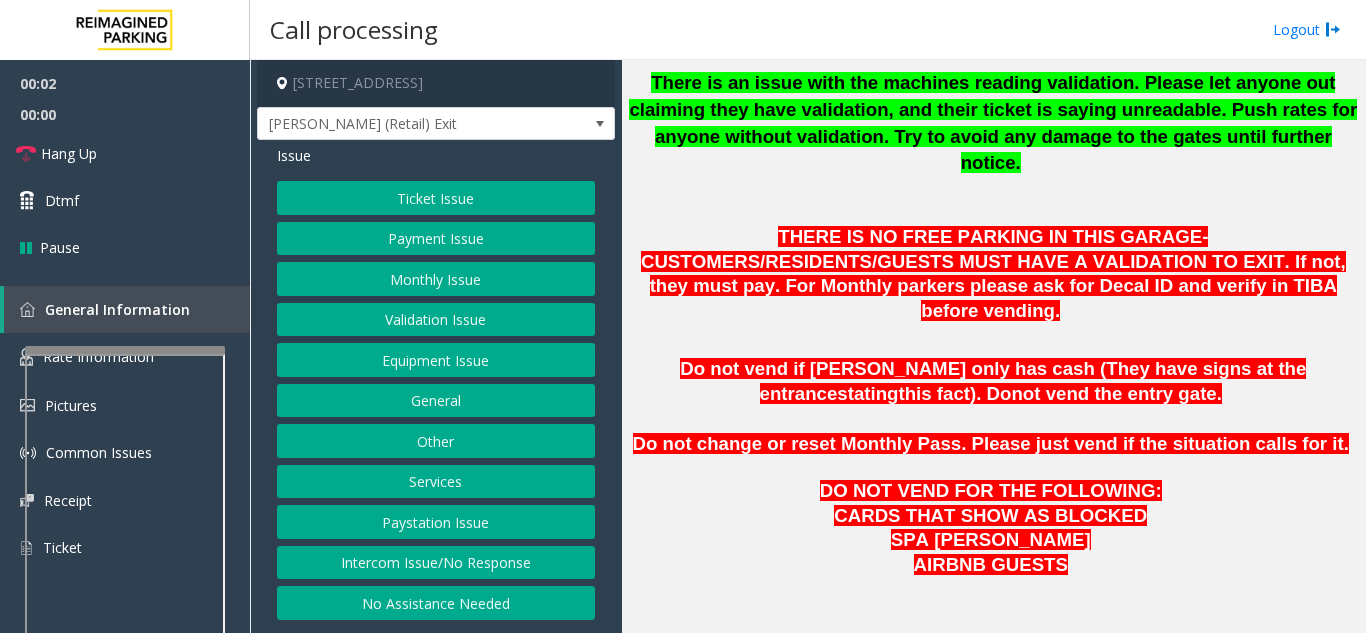 click on "Intercom Issue/No Response" 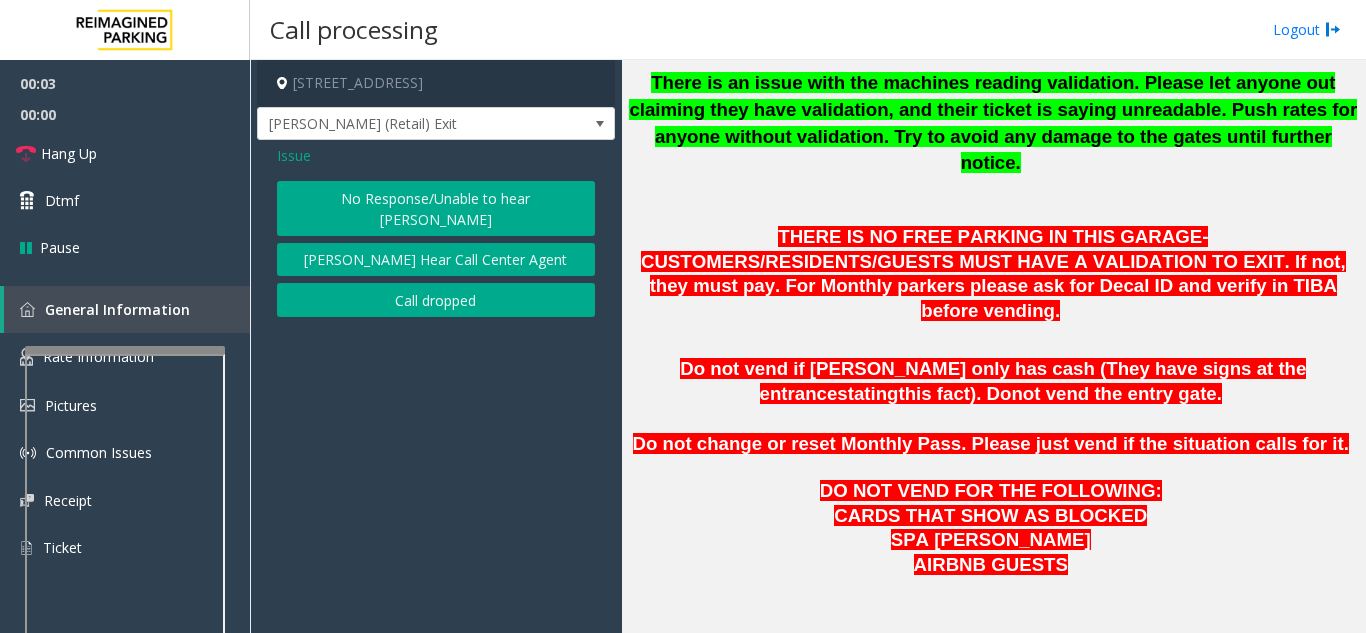 click on "No Response/Unable to hear [PERSON_NAME]" 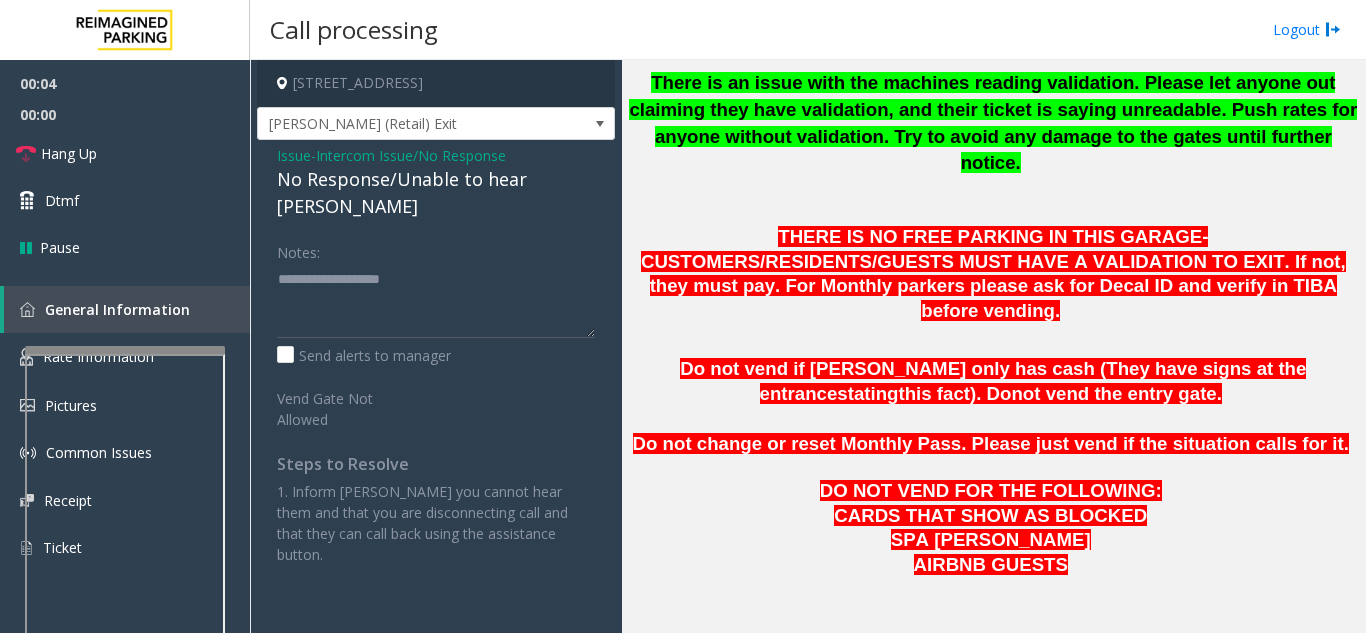click on "No Response/Unable to hear [PERSON_NAME]" 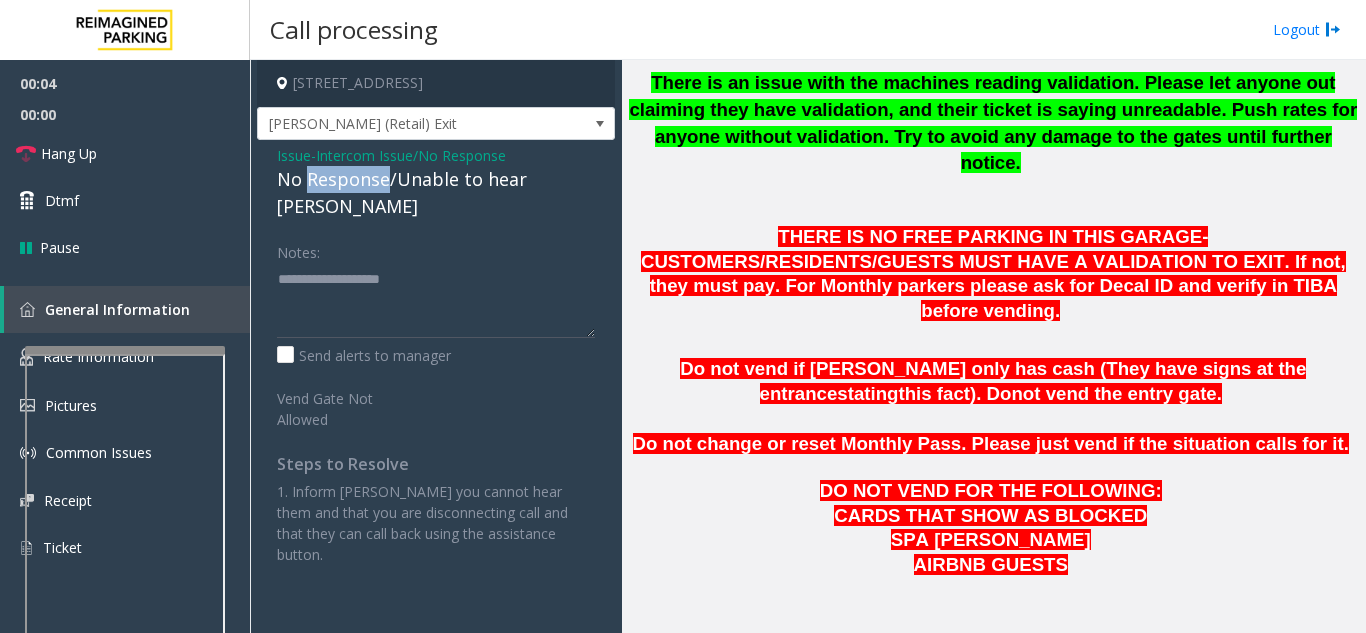 click on "No Response/Unable to hear [PERSON_NAME]" 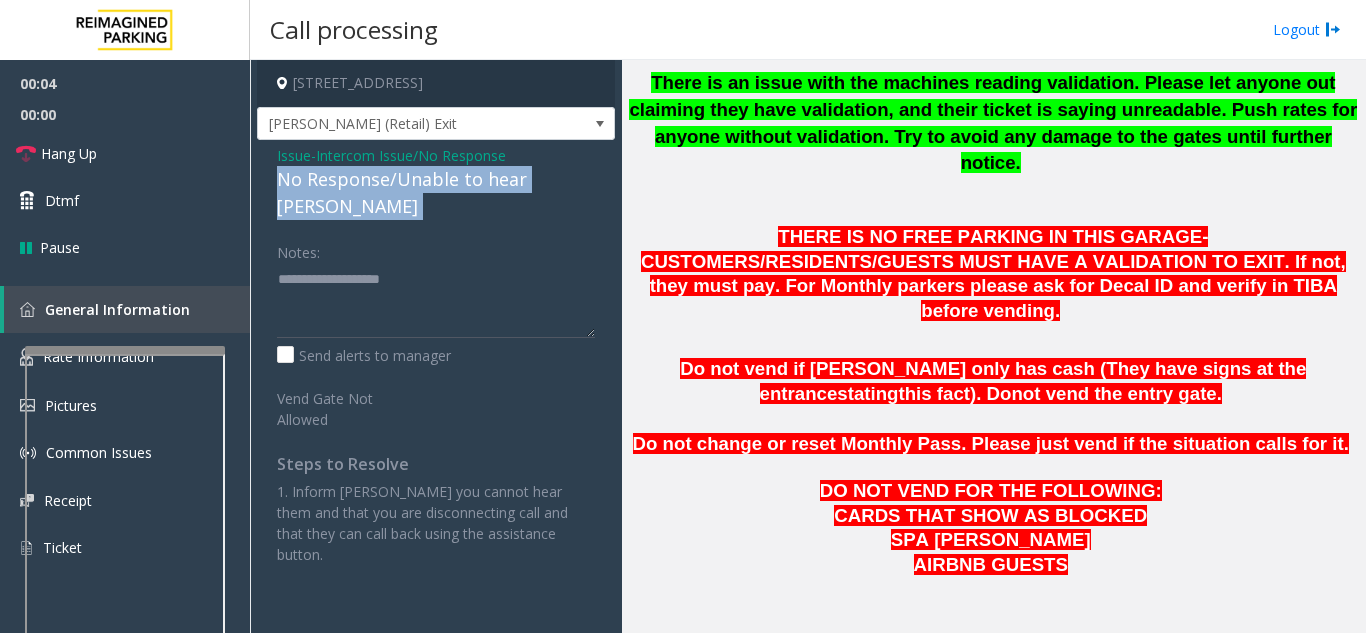 click on "No Response/Unable to hear [PERSON_NAME]" 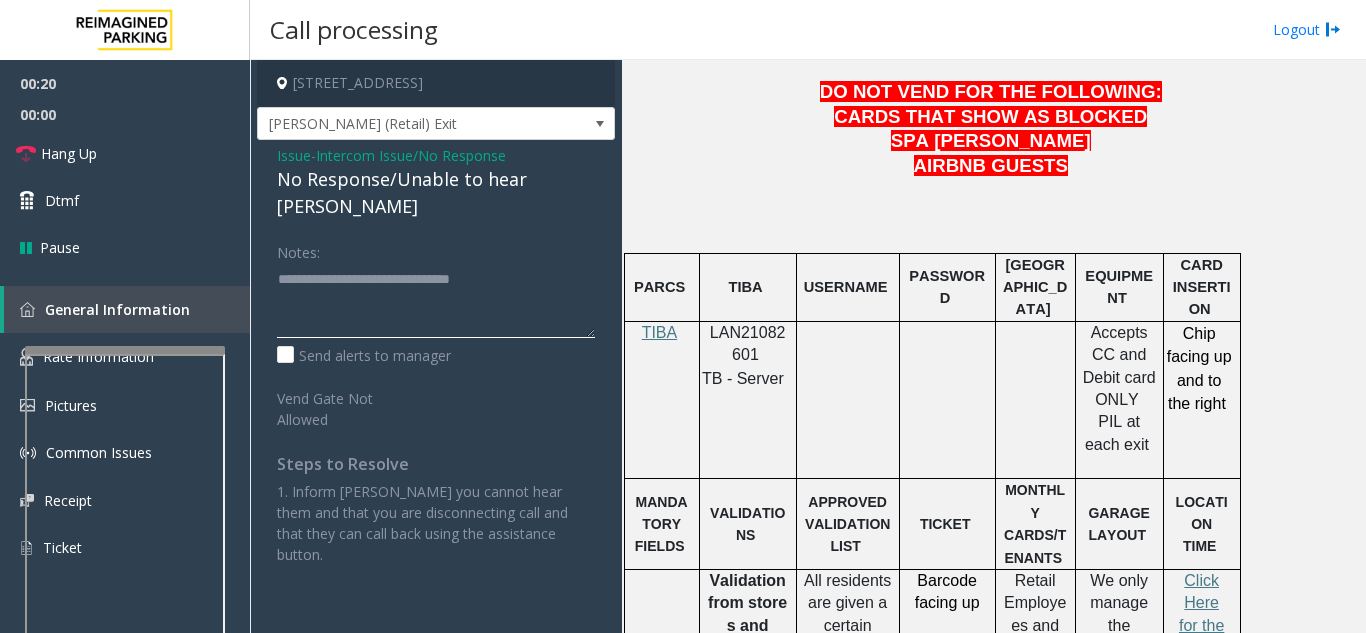 scroll, scrollTop: 1000, scrollLeft: 0, axis: vertical 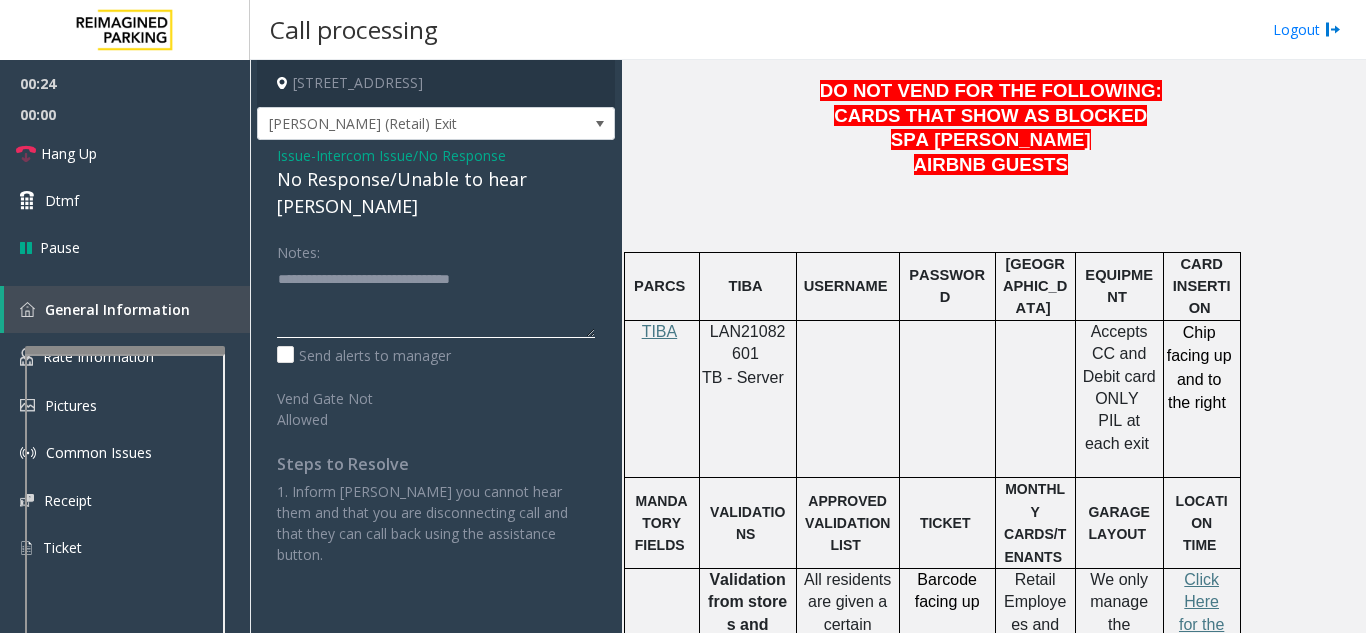 type on "**********" 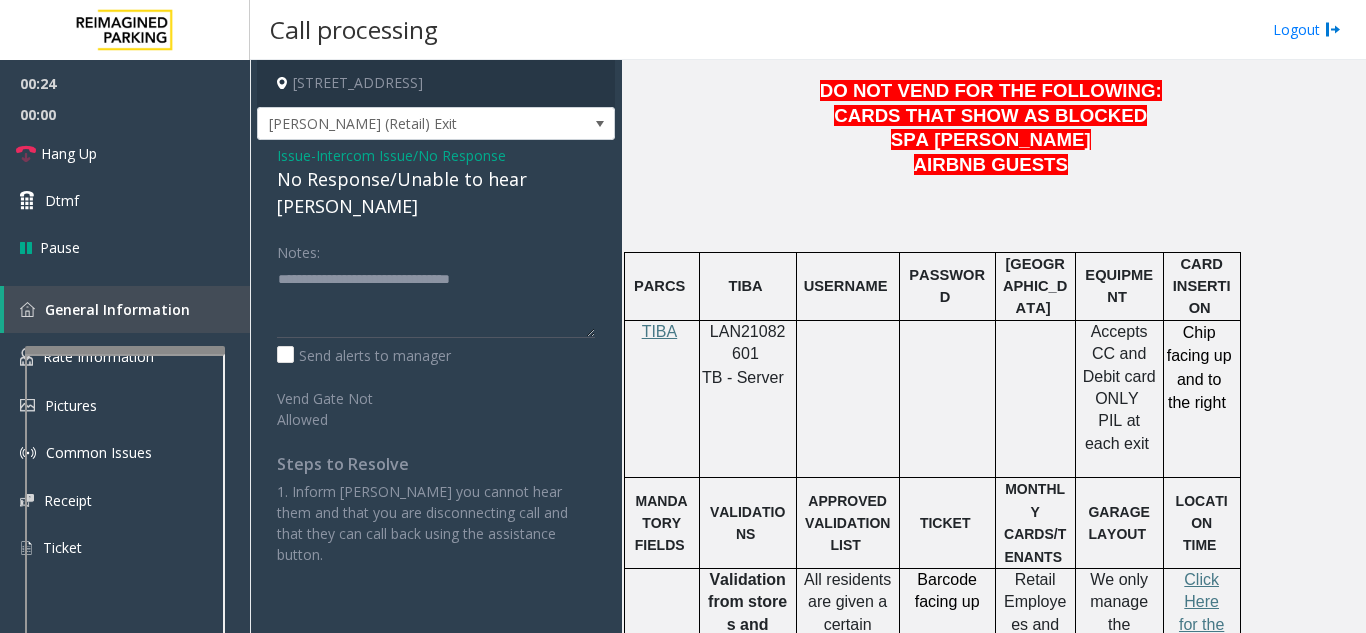 click on "LAN21082601" 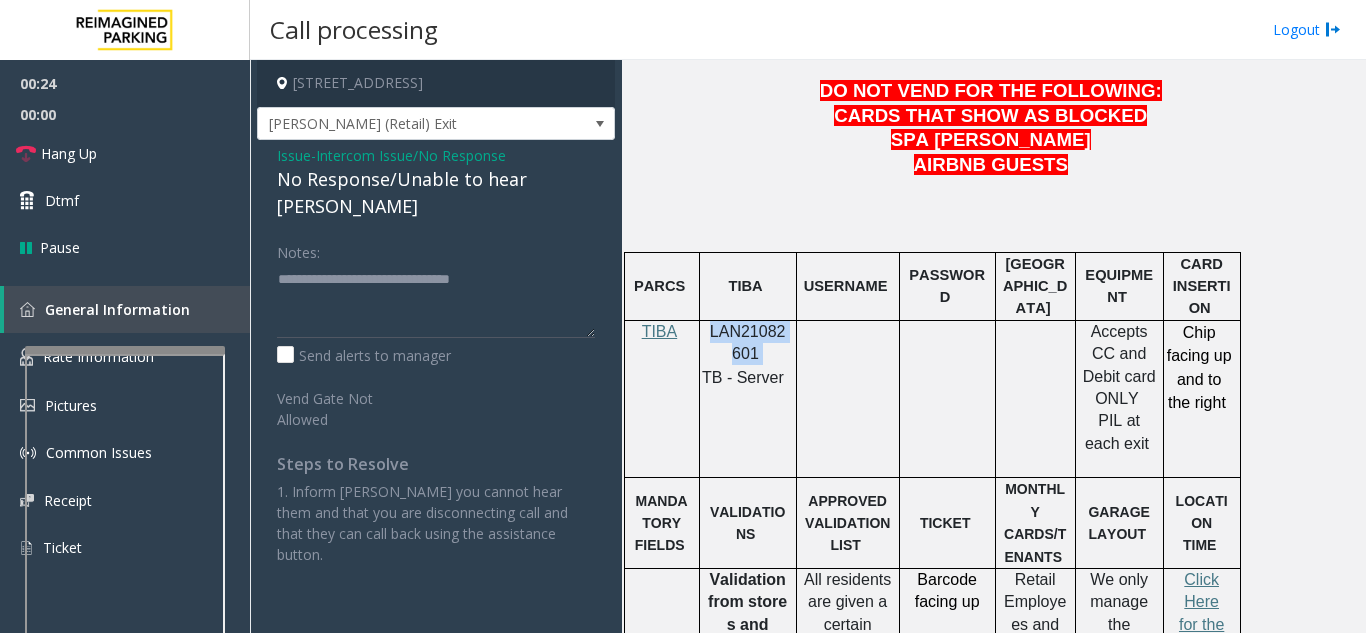 click on "LAN21082601" 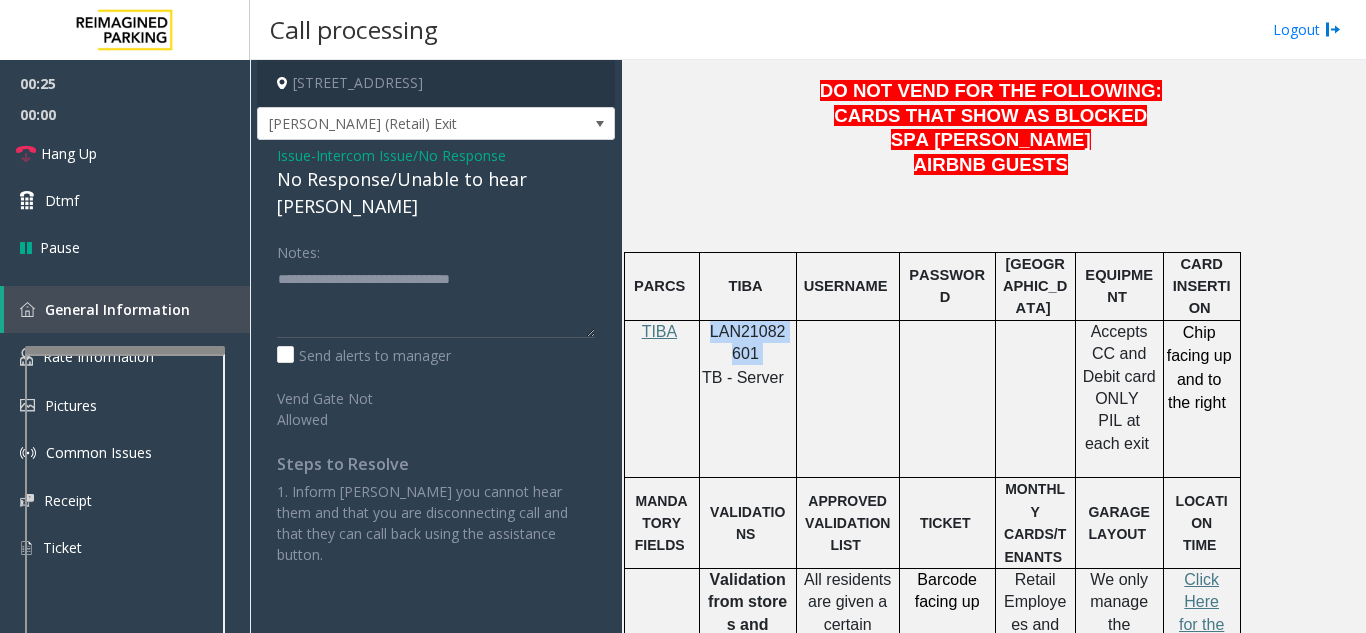 copy on "LAN21082601" 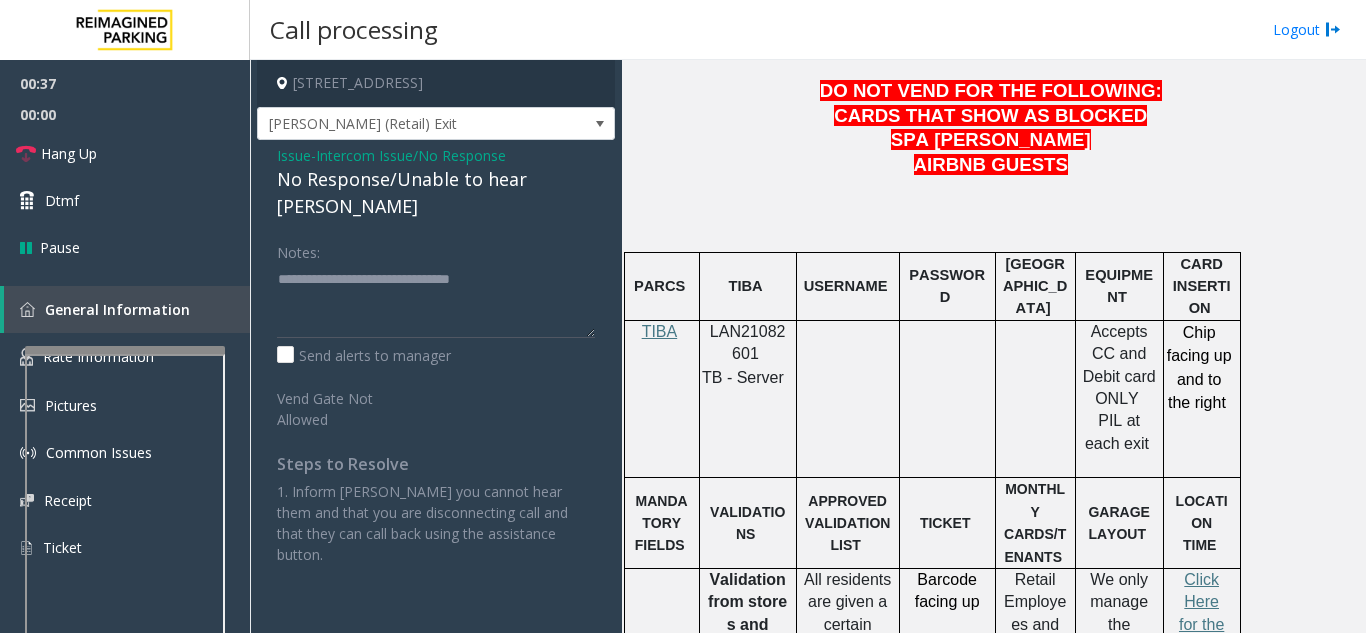 click on "Intercom Issue/No Response" 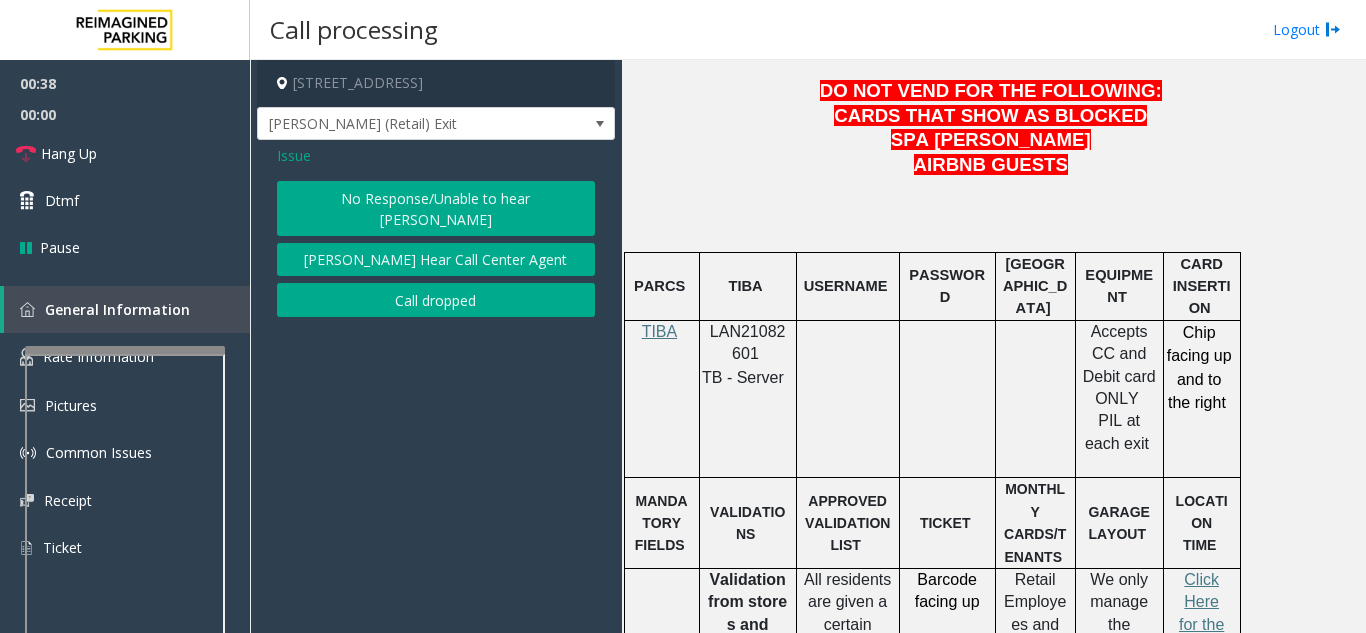 click on "Issue" 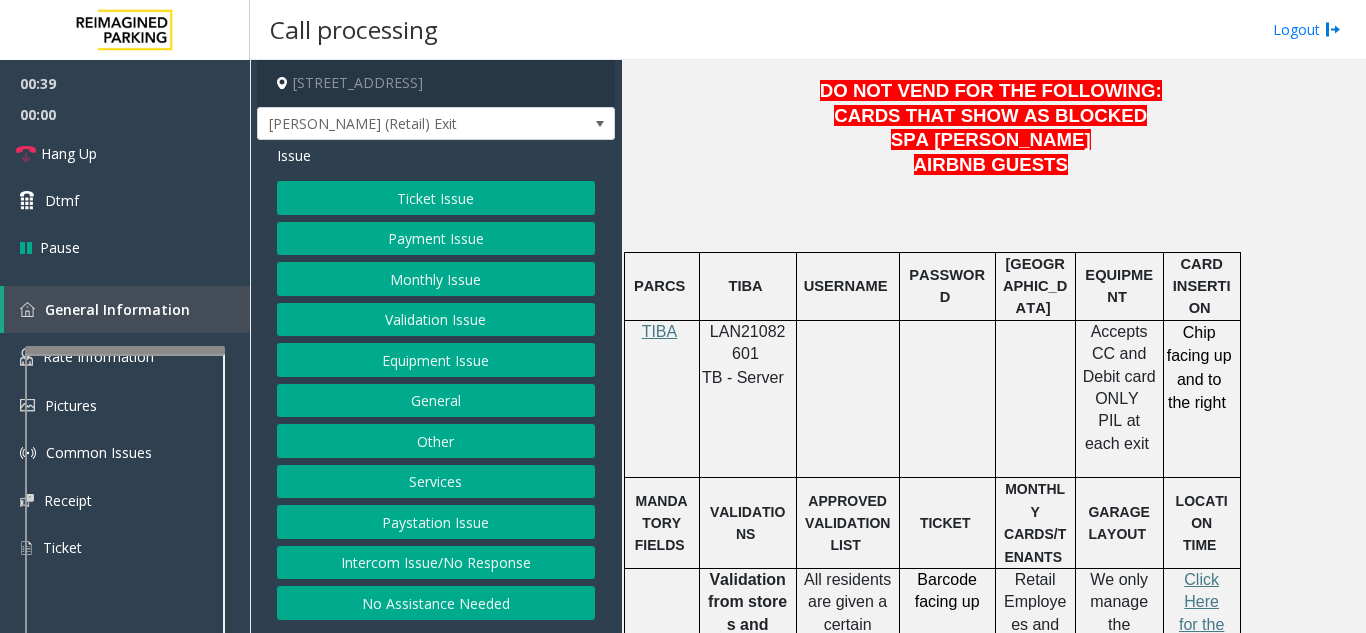 click on "Ticket Issue" 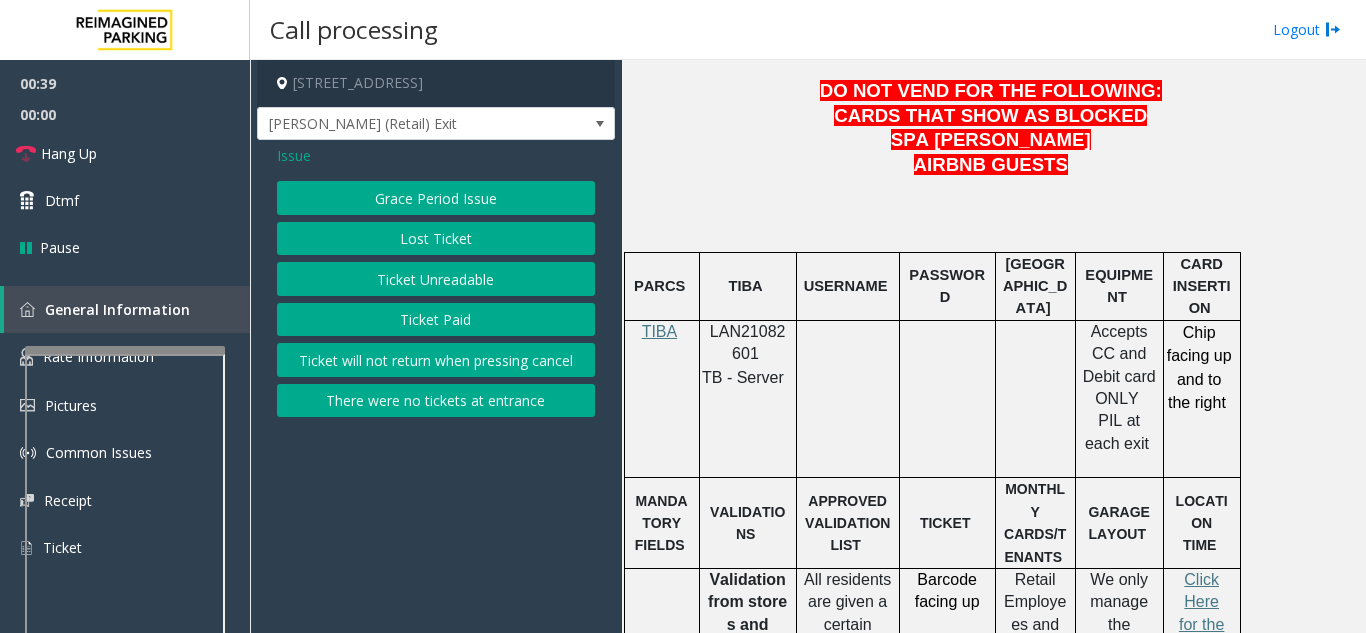 click on "Ticket Unreadable" 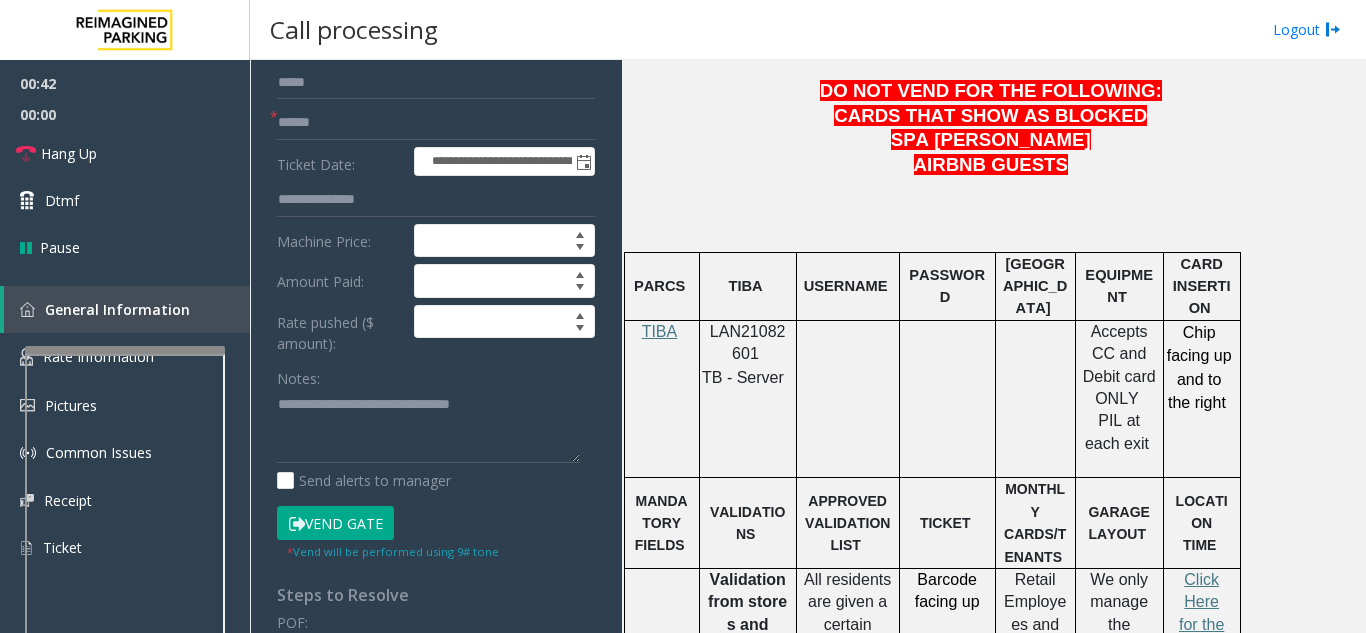 scroll, scrollTop: 200, scrollLeft: 0, axis: vertical 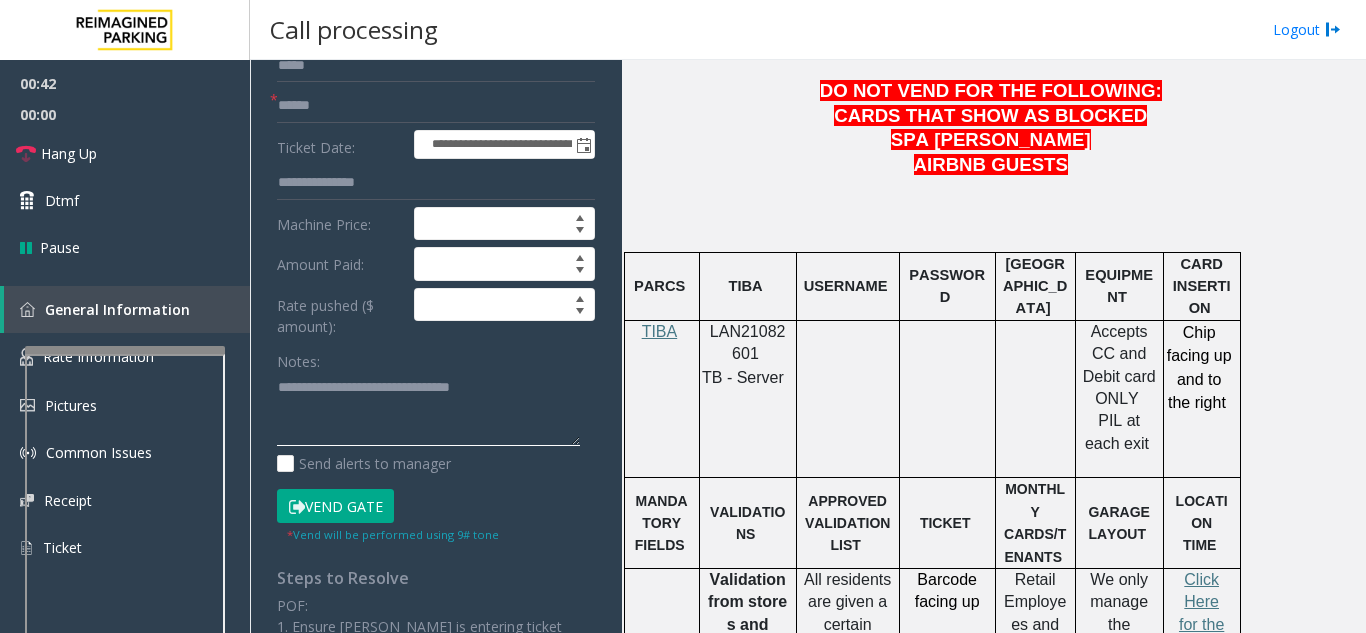 drag, startPoint x: 562, startPoint y: 412, endPoint x: 366, endPoint y: 400, distance: 196.367 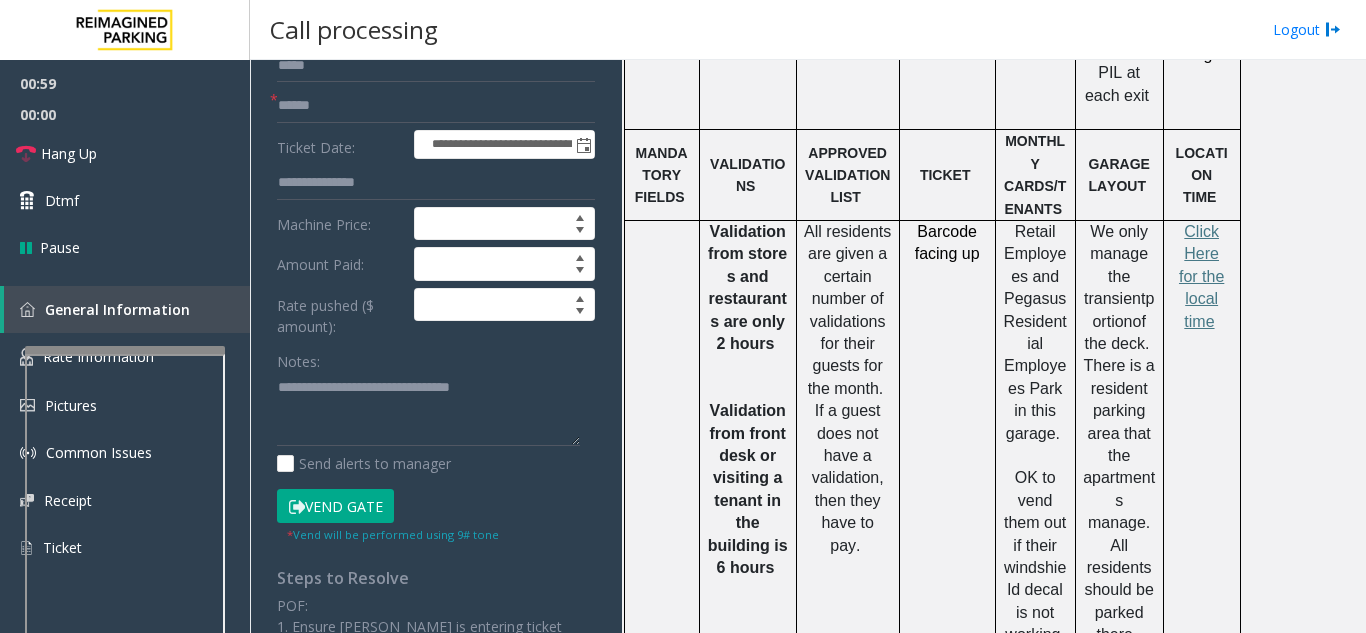 scroll, scrollTop: 1300, scrollLeft: 0, axis: vertical 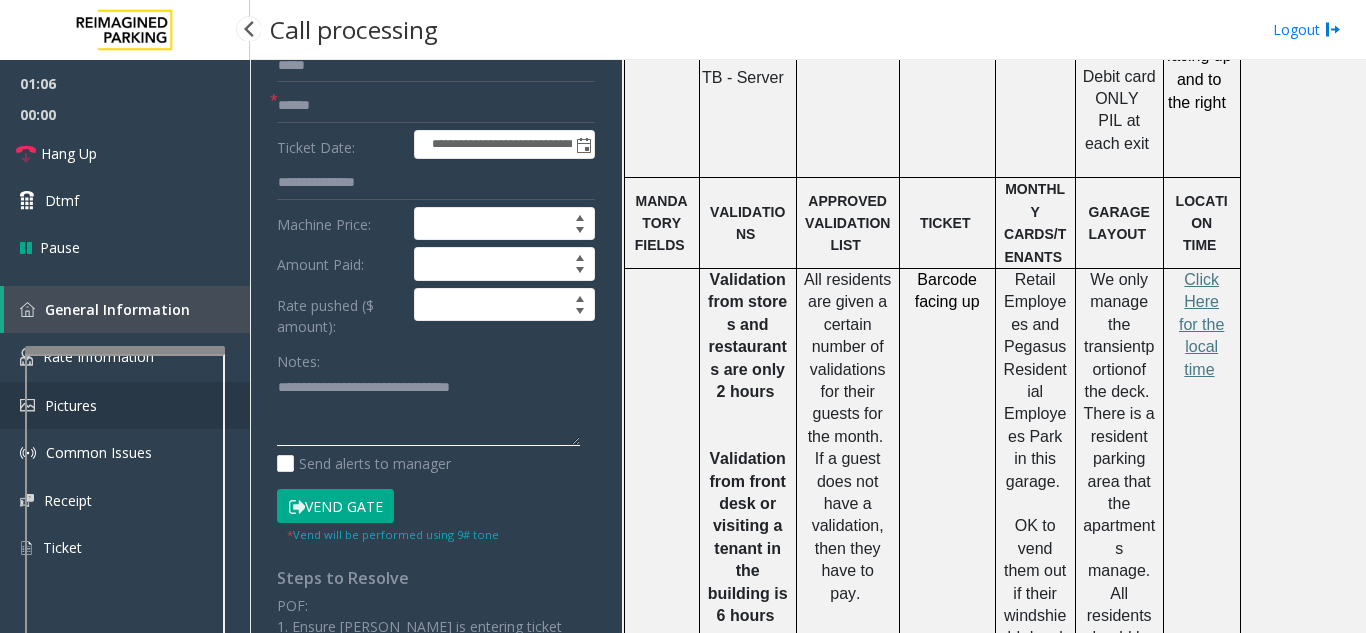 drag, startPoint x: 527, startPoint y: 406, endPoint x: 233, endPoint y: 401, distance: 294.0425 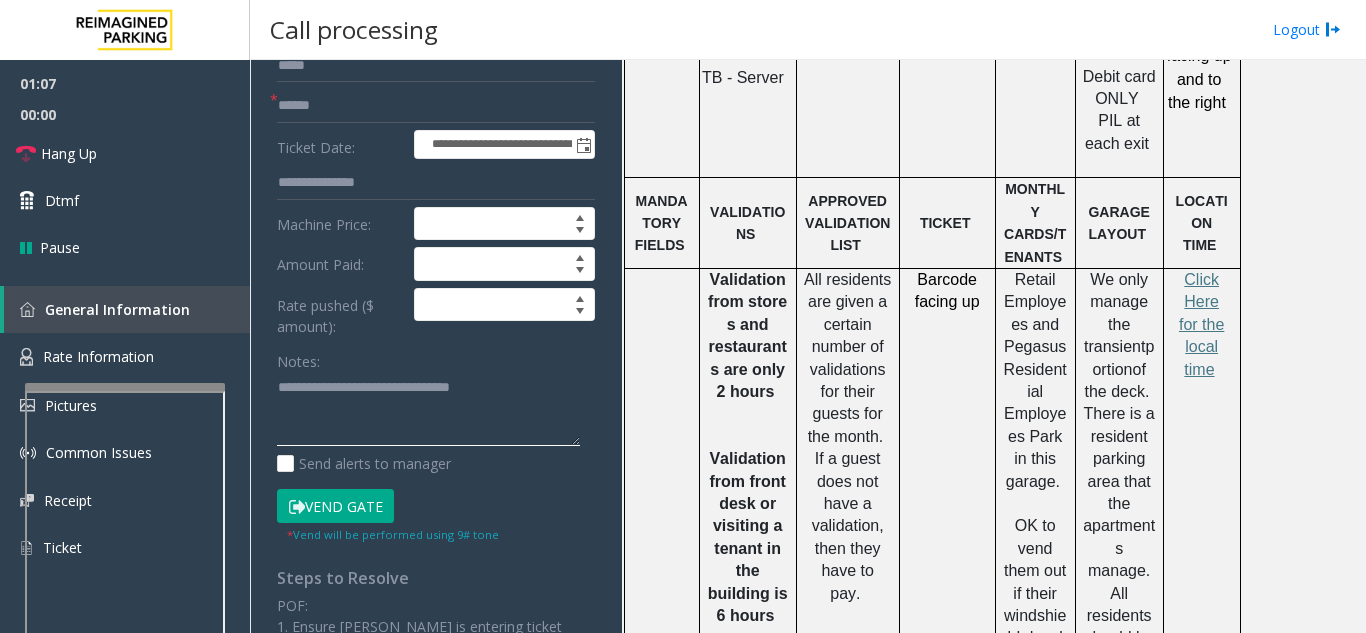 click at bounding box center (125, 387) 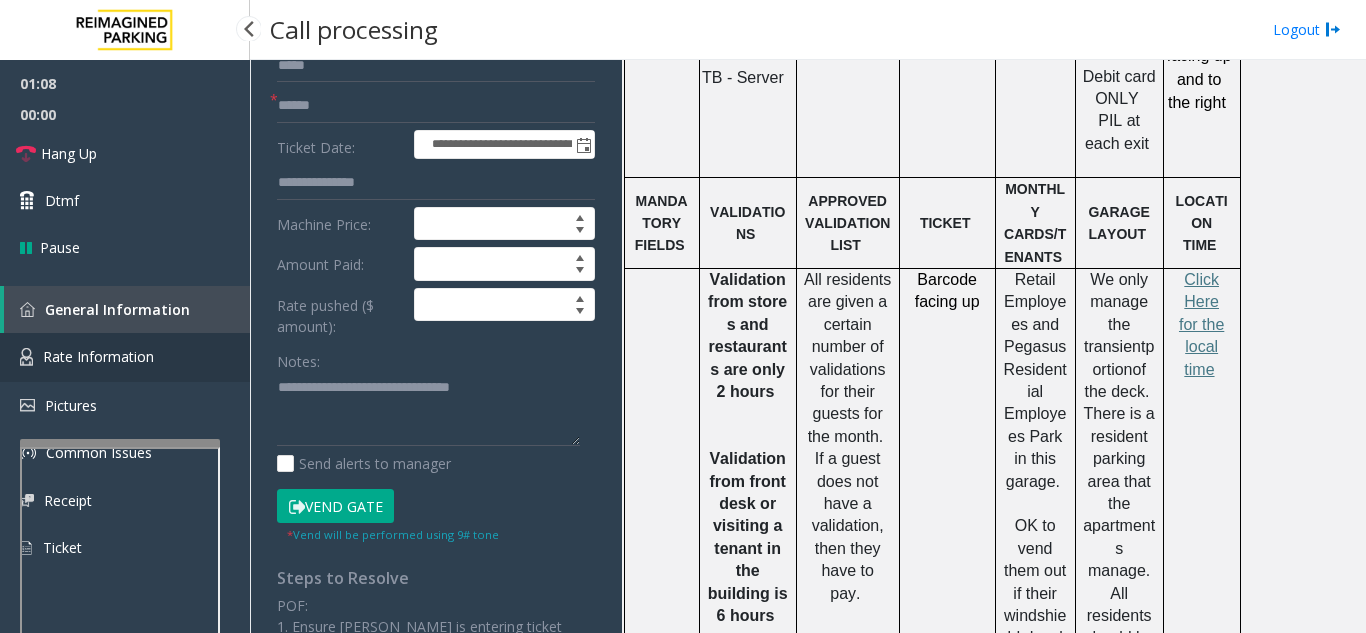 click on "Rate Information" at bounding box center (98, 356) 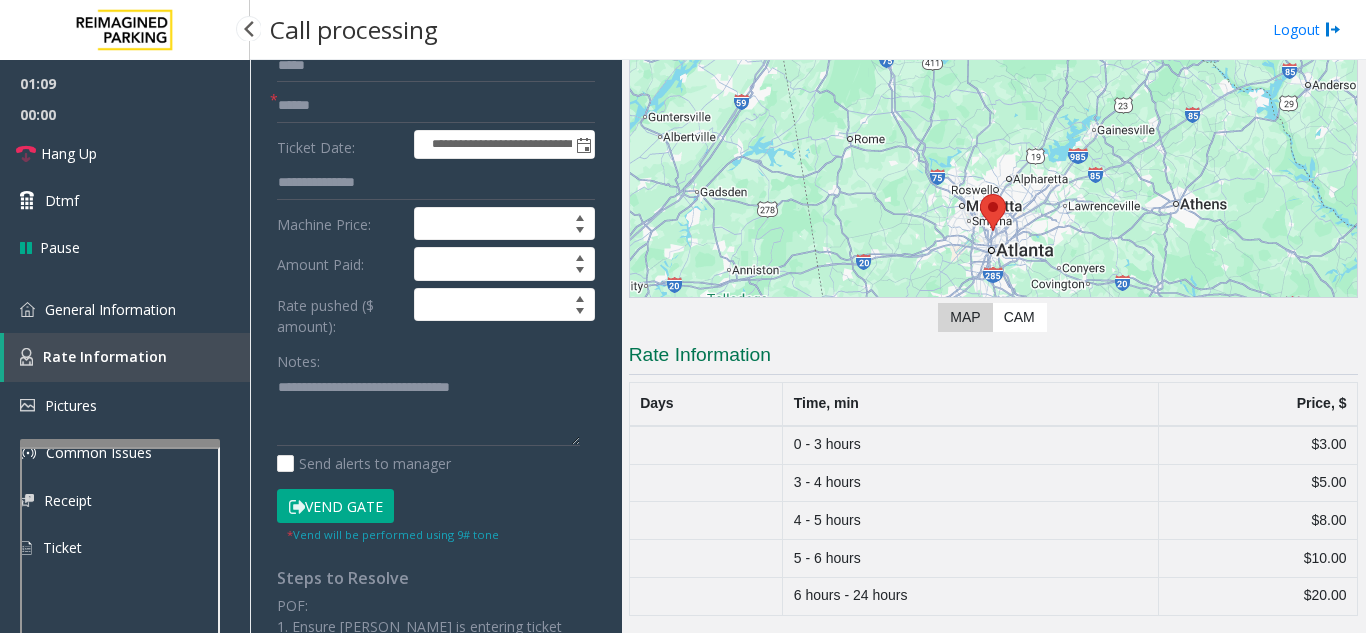 scroll, scrollTop: 154, scrollLeft: 0, axis: vertical 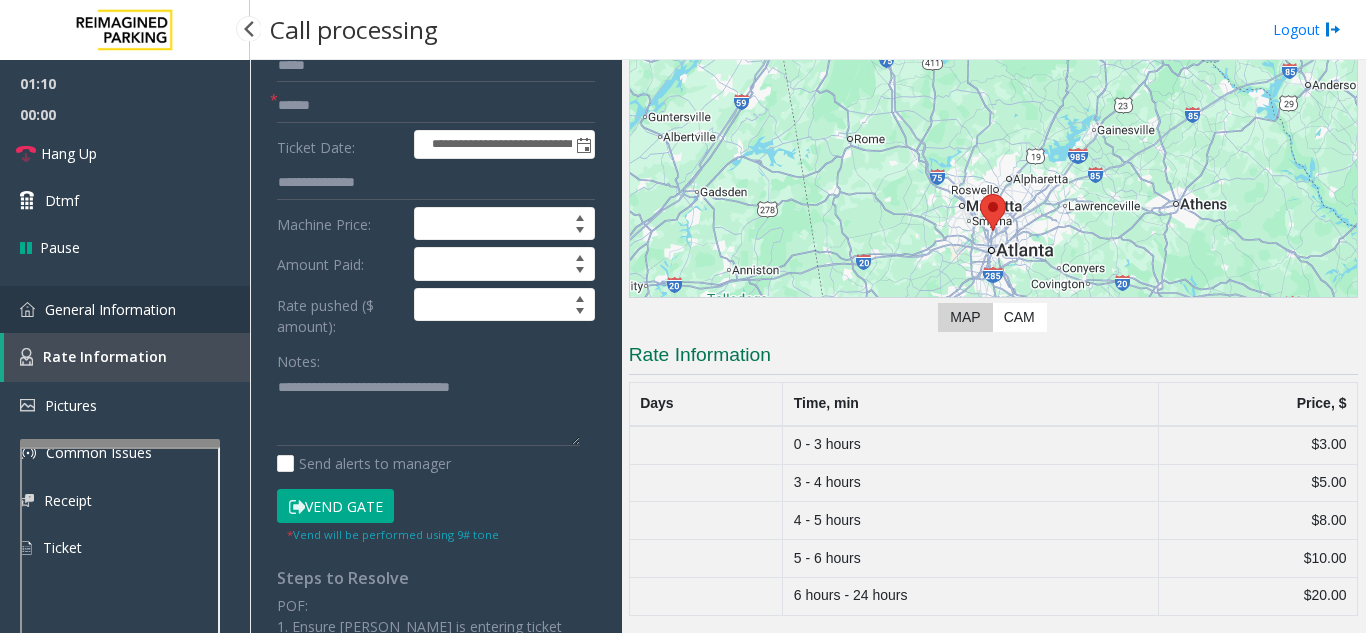 click on "General Information" at bounding box center [125, 309] 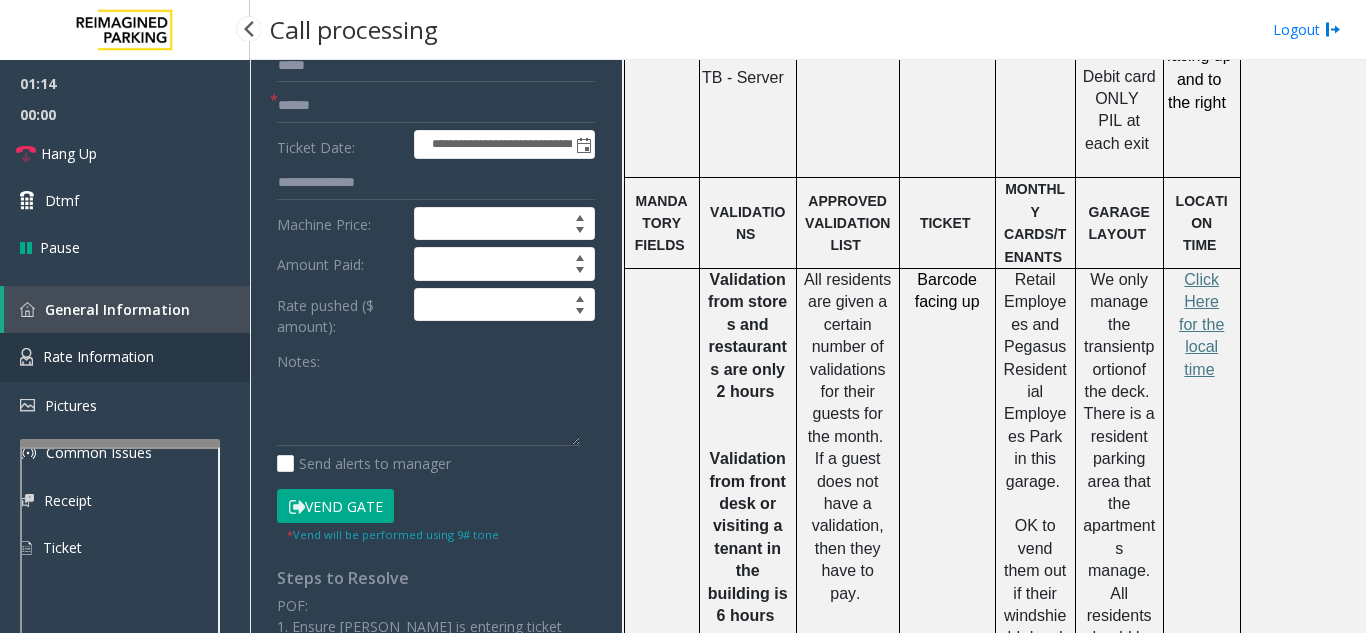 click on "Rate Information" at bounding box center [125, 357] 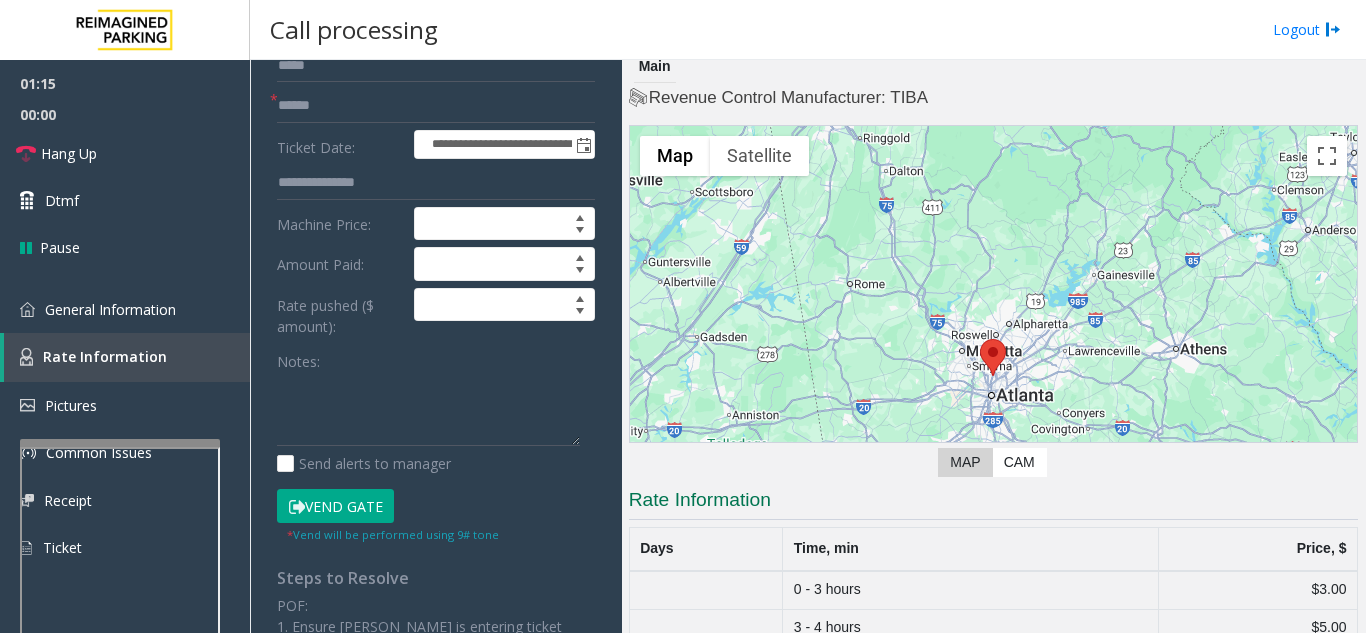 scroll, scrollTop: 0, scrollLeft: 0, axis: both 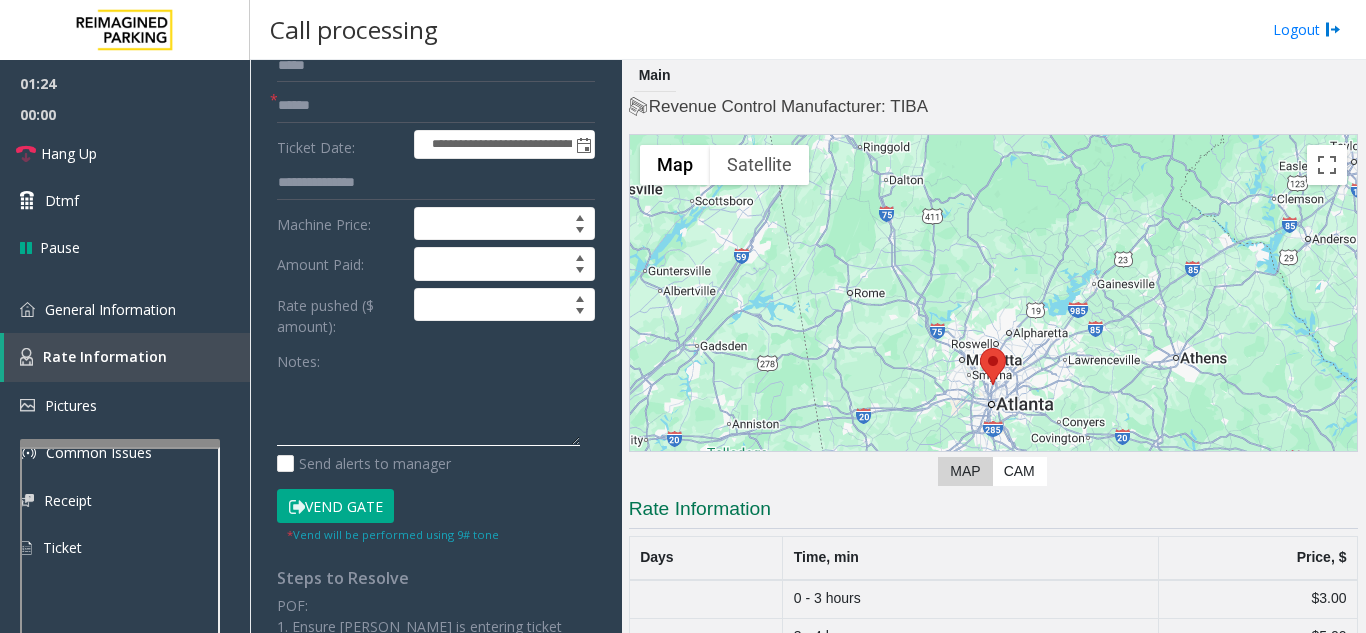 paste on "**********" 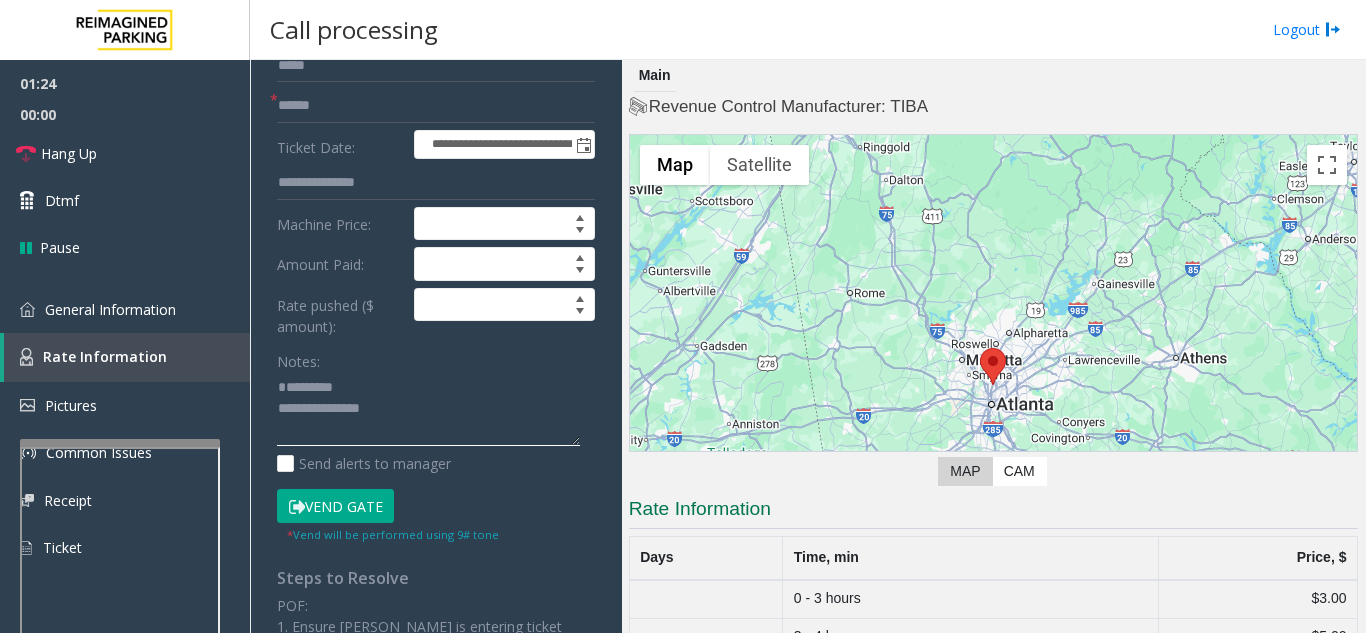 scroll, scrollTop: 15, scrollLeft: 0, axis: vertical 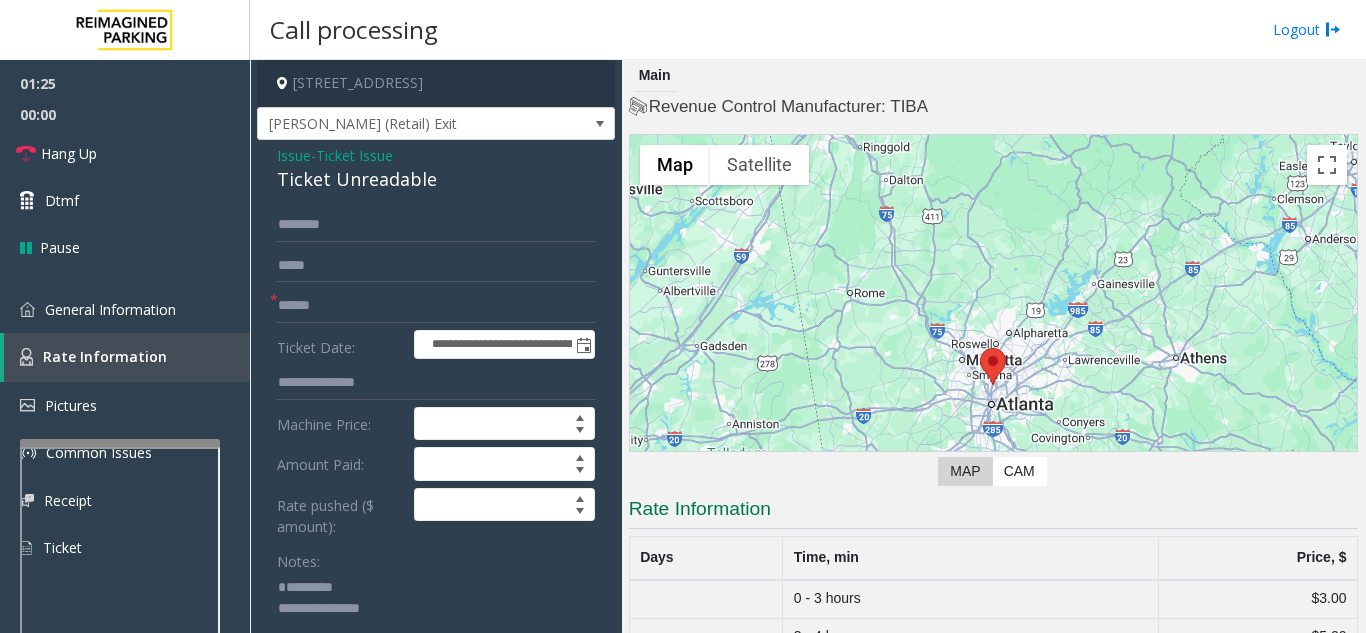type on "**********" 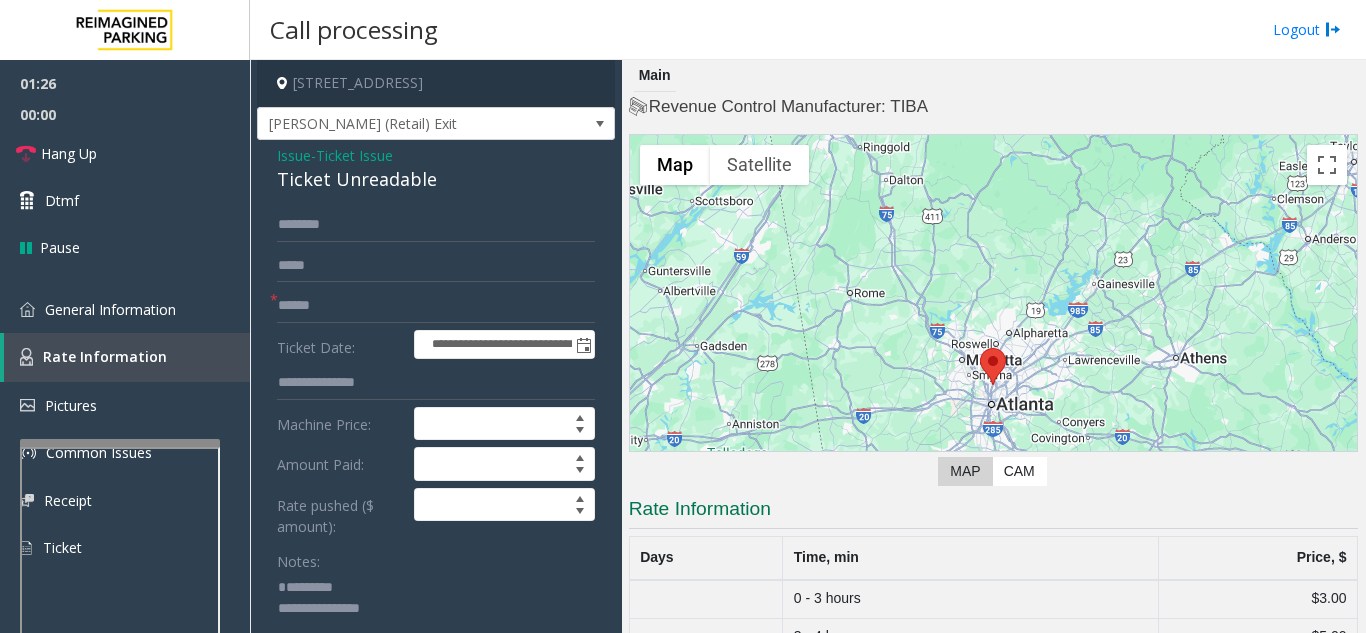click on "**********" 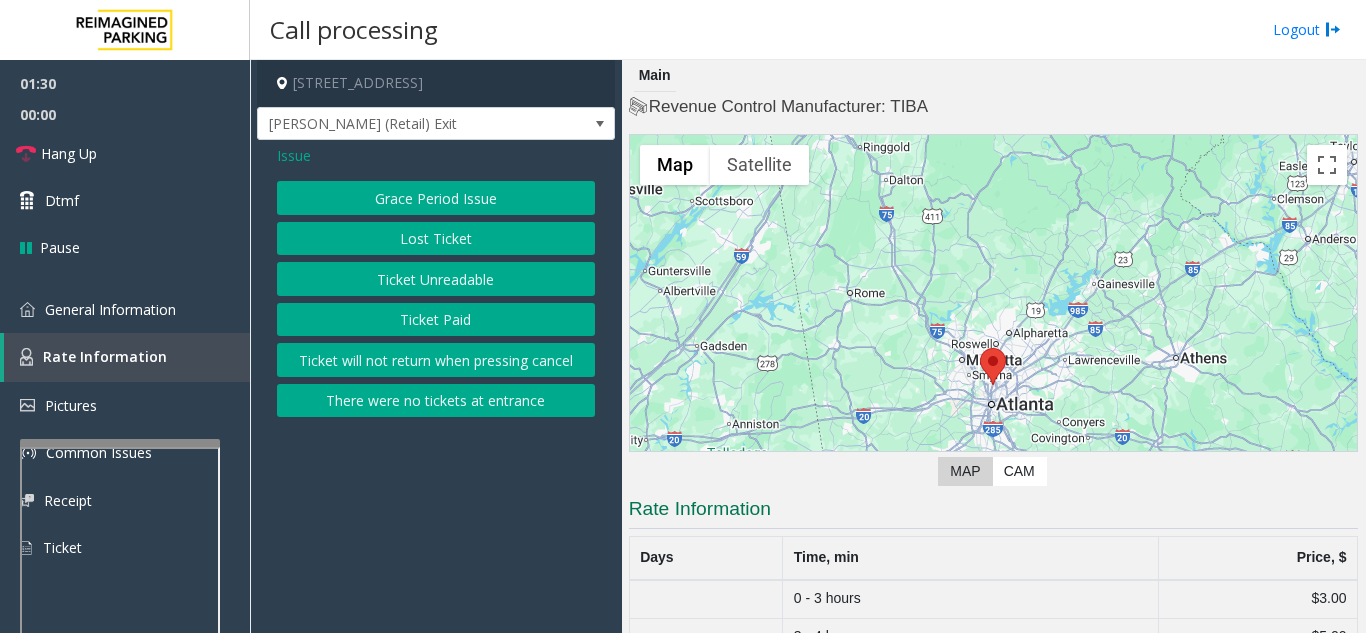click on "Ticket Unreadable" 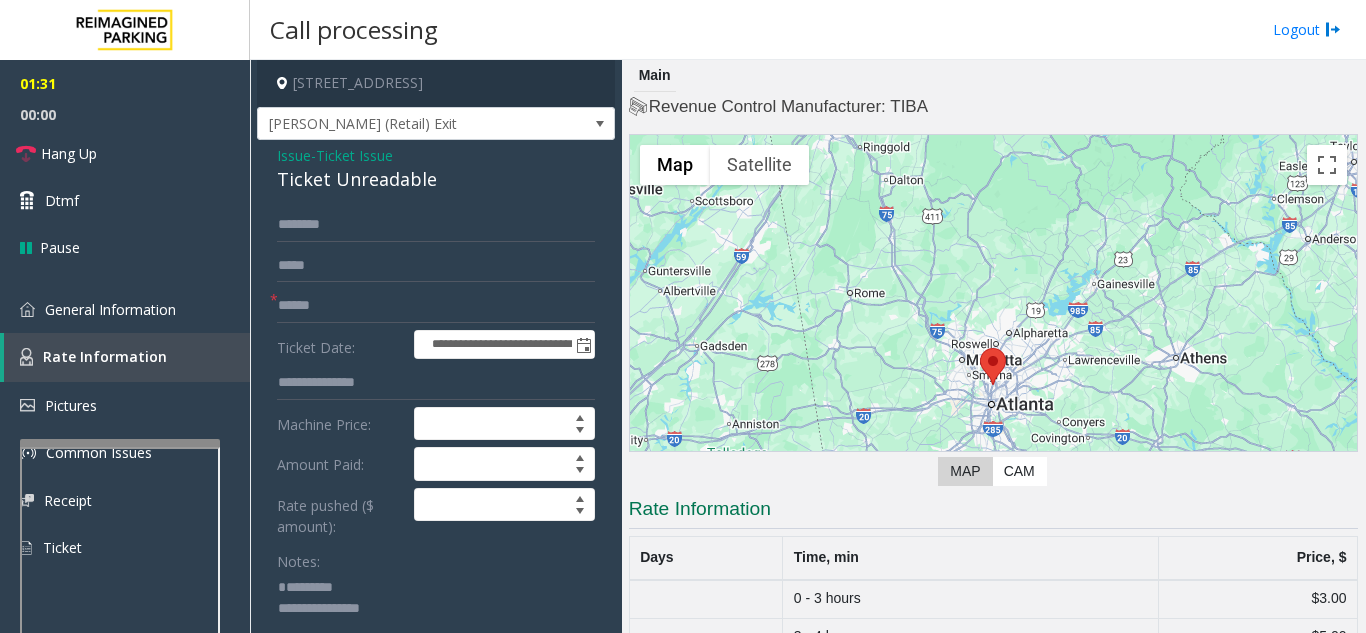 click on "Ticket Unreadable" 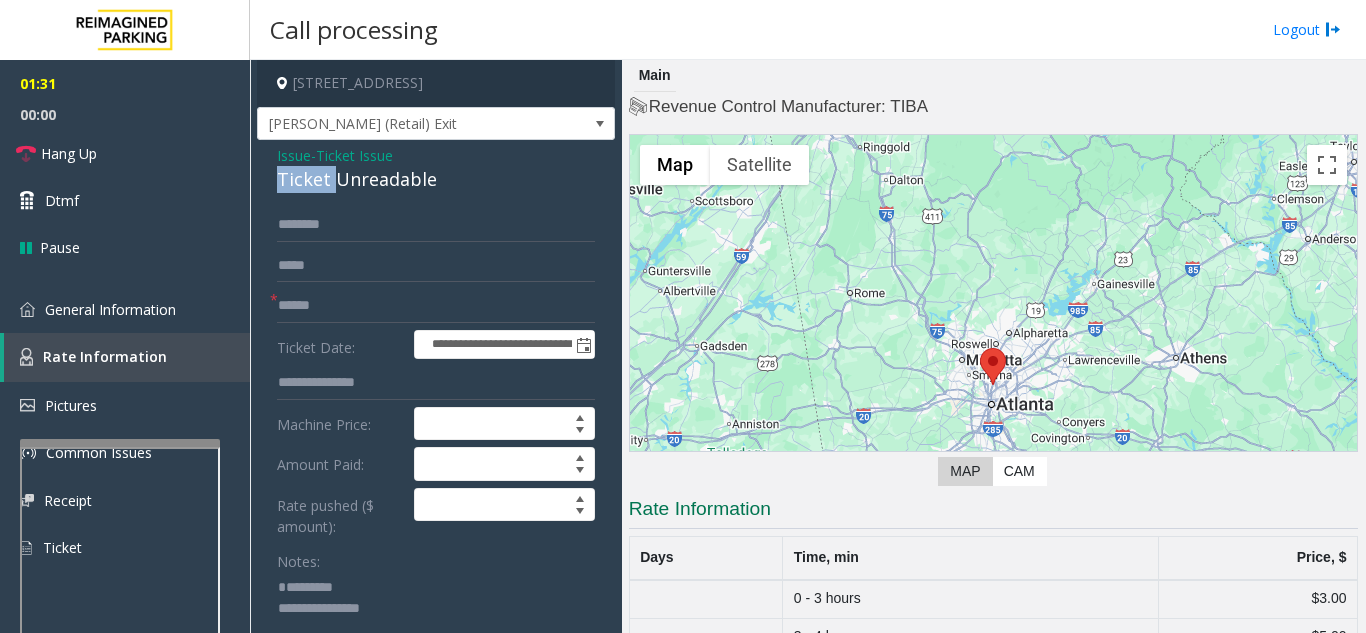 click on "Ticket Unreadable" 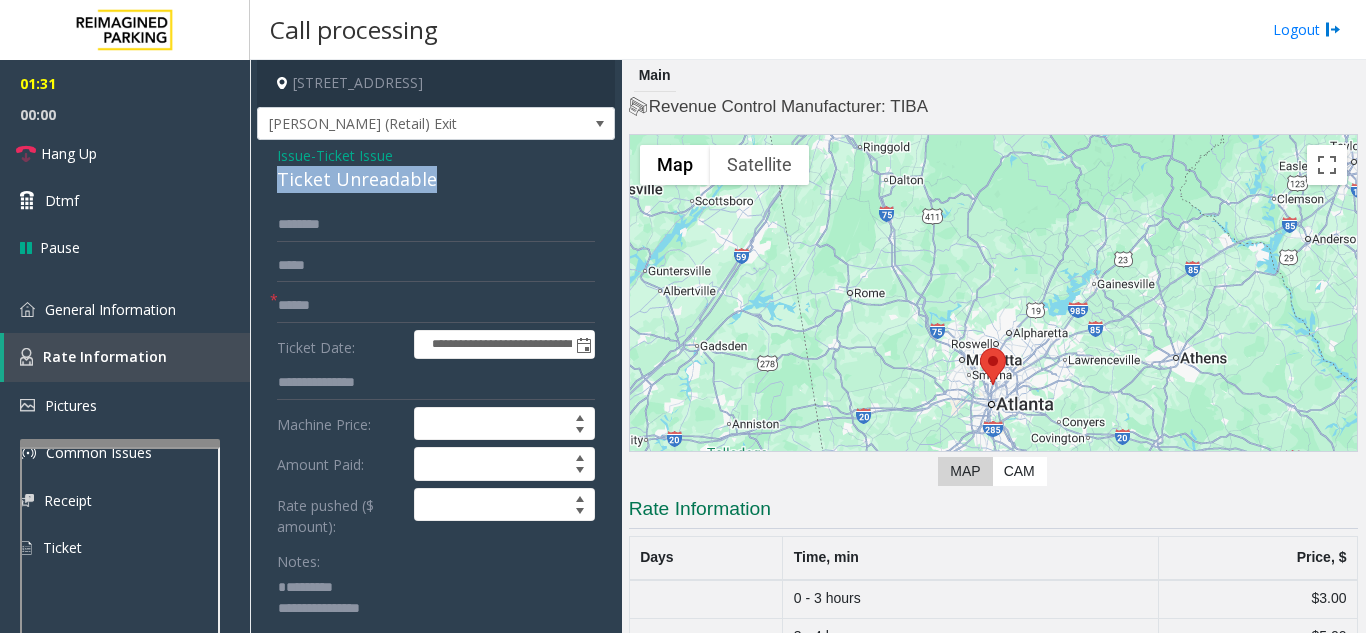 click on "Ticket Unreadable" 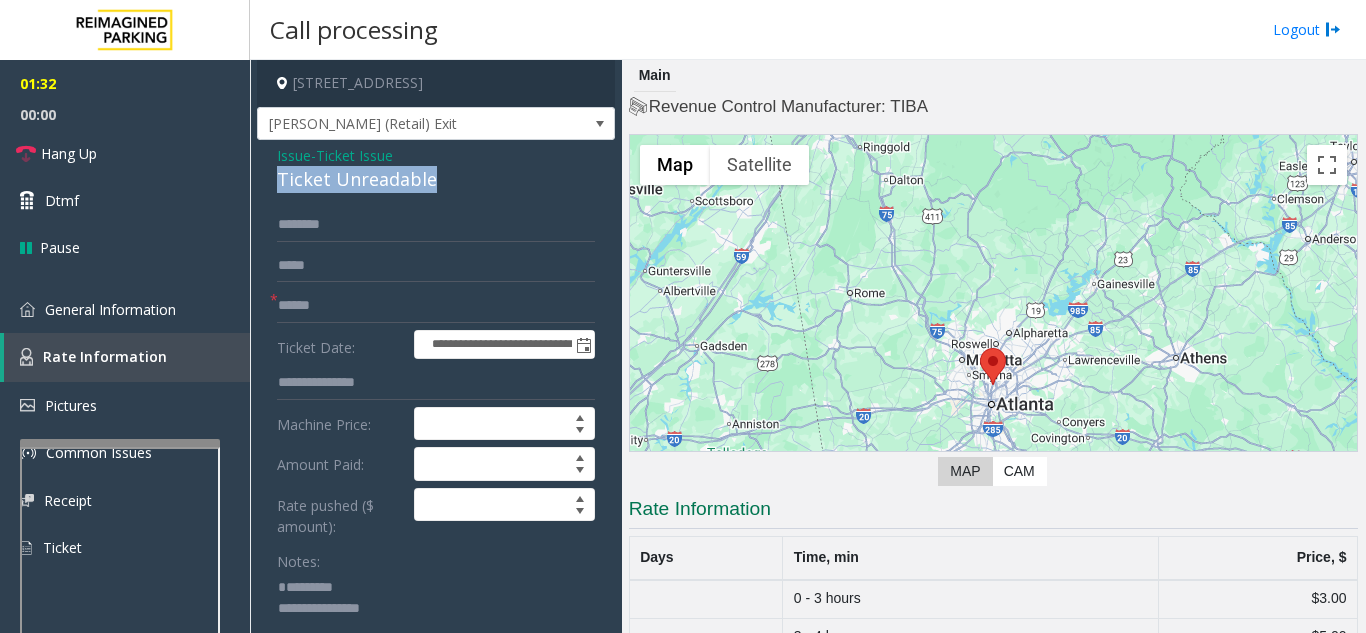 copy on "Ticket Unreadable" 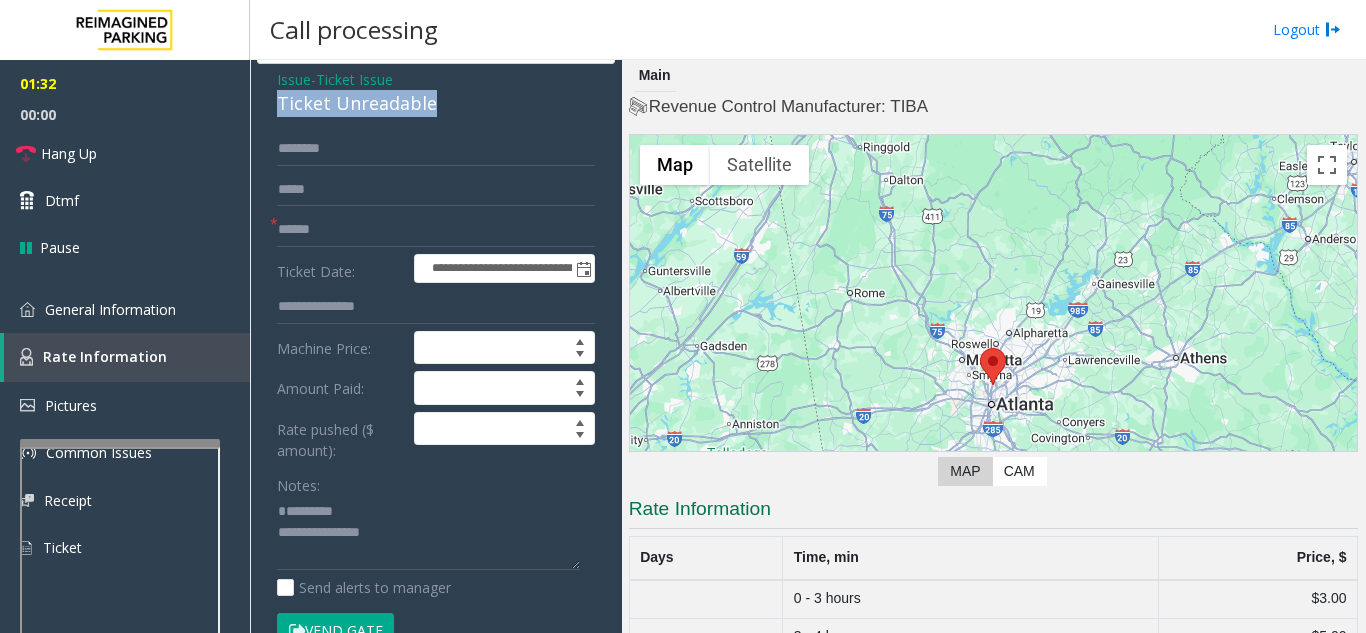 scroll, scrollTop: 200, scrollLeft: 0, axis: vertical 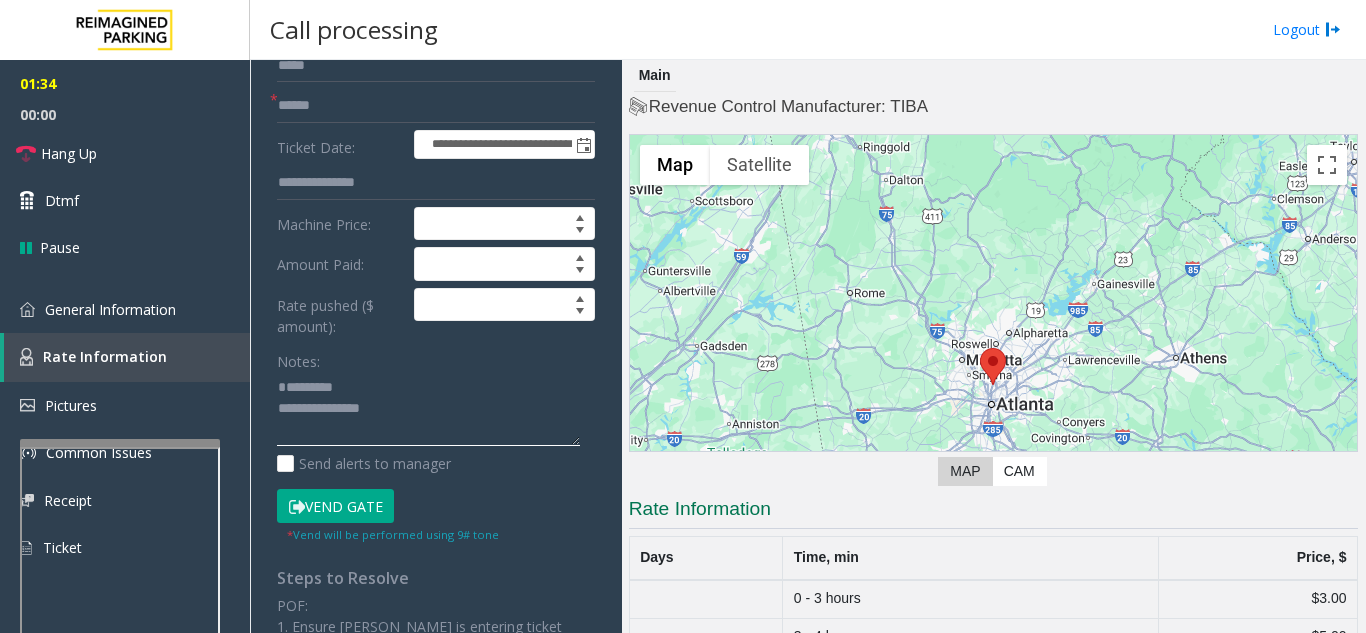 paste on "**********" 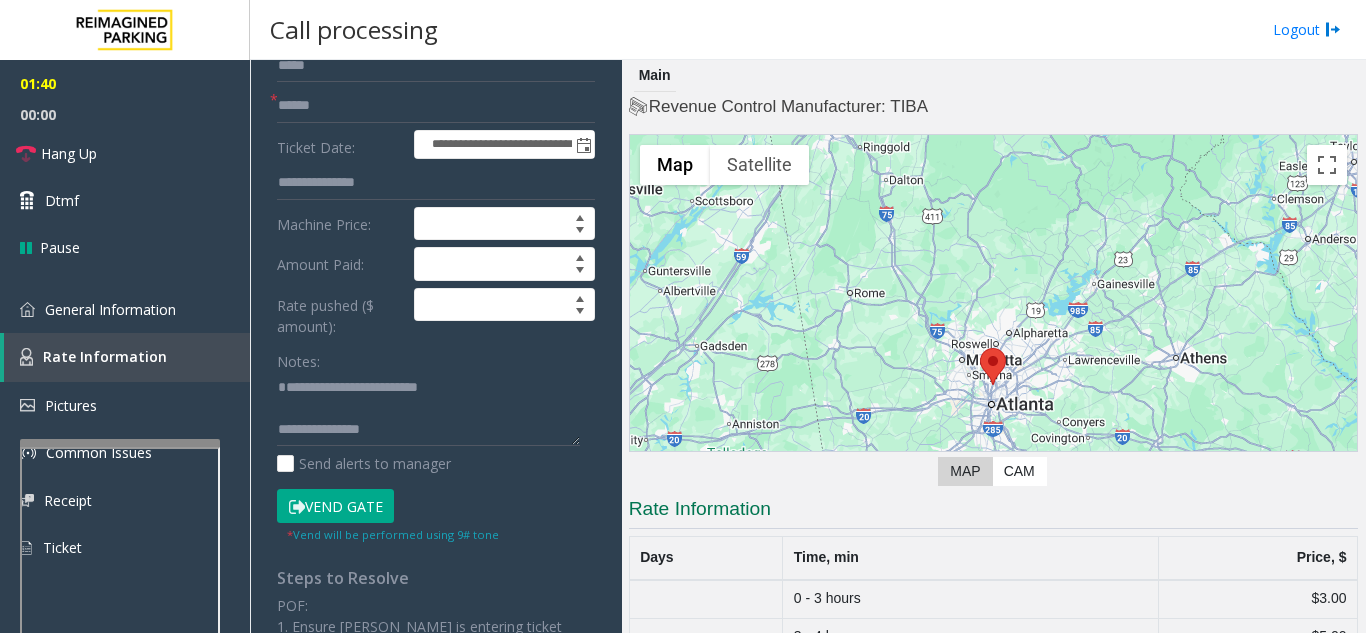 scroll, scrollTop: 42, scrollLeft: 0, axis: vertical 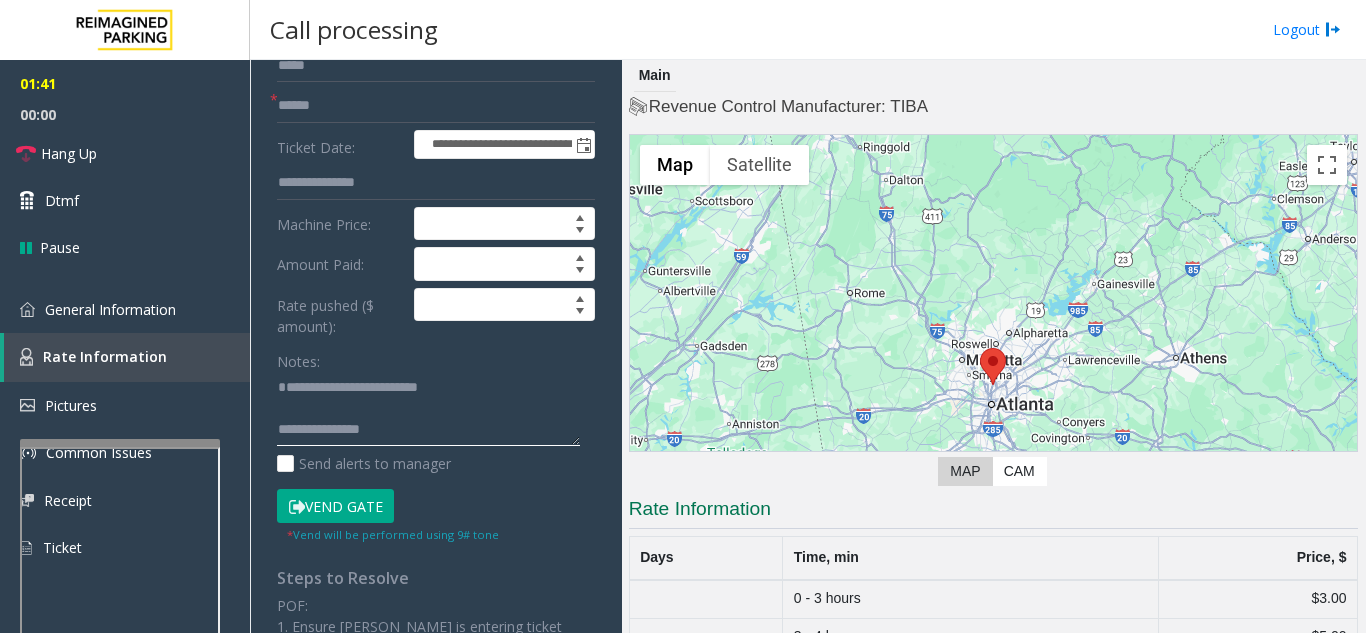 paste on "**********" 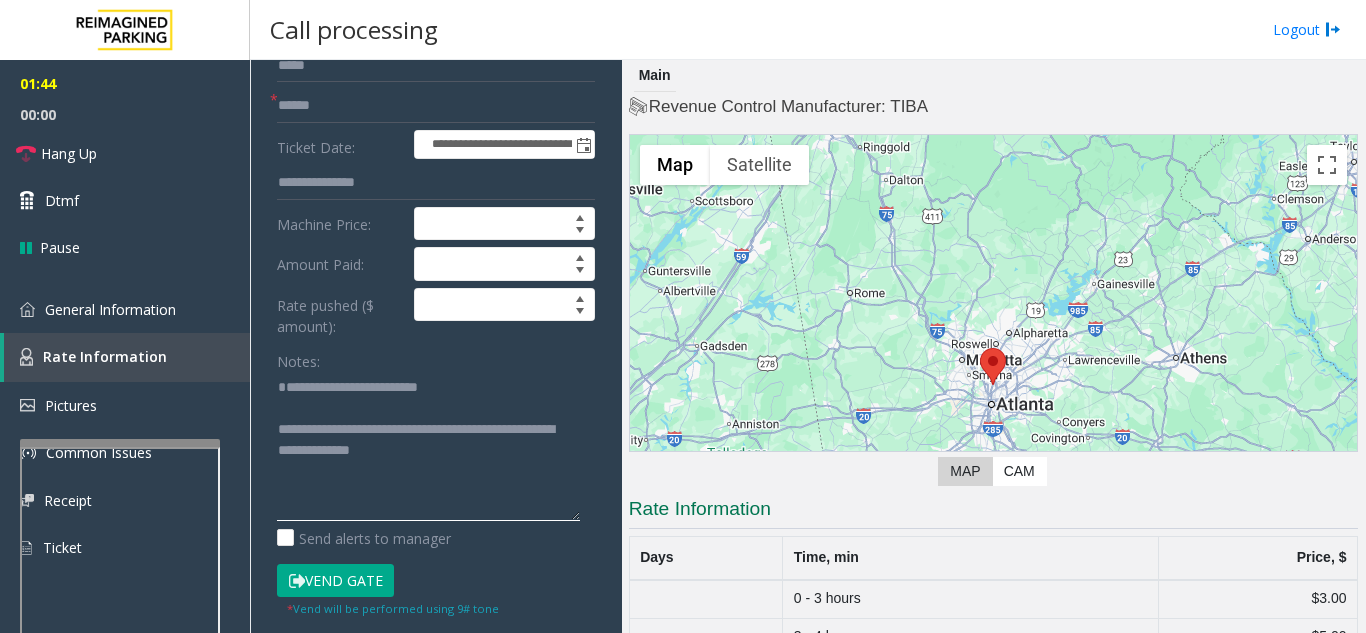 scroll, scrollTop: 0, scrollLeft: 0, axis: both 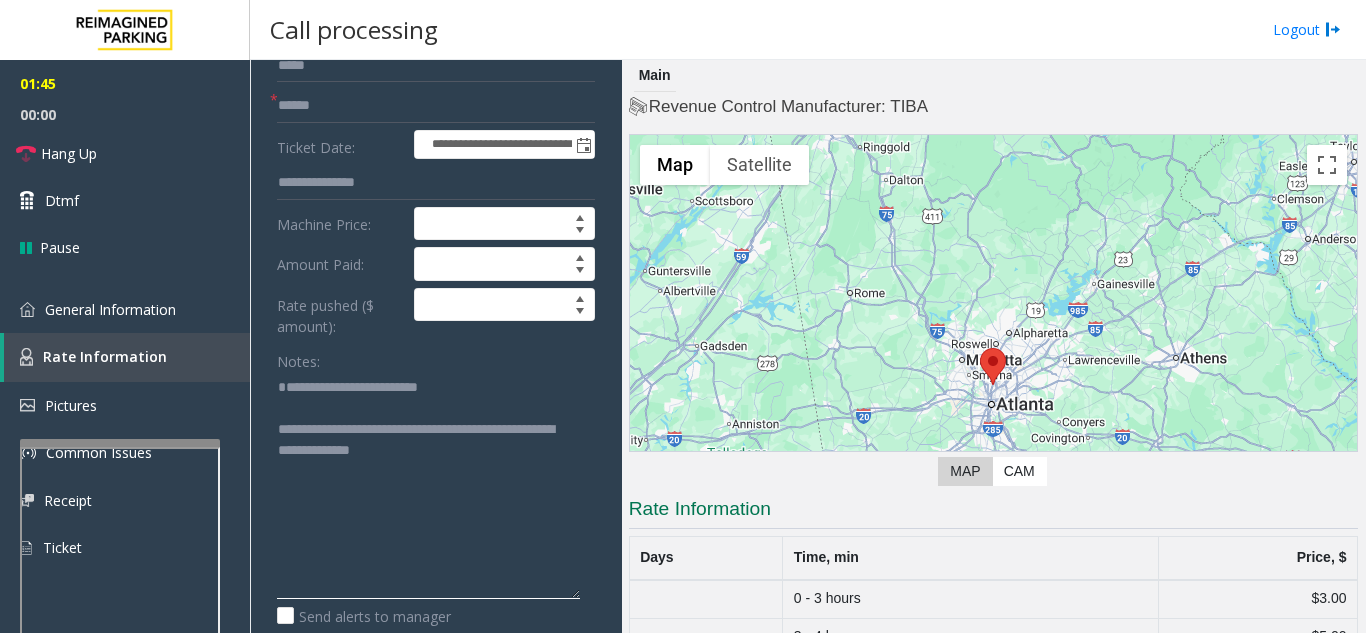 drag, startPoint x: 574, startPoint y: 458, endPoint x: 604, endPoint y: 610, distance: 154.93224 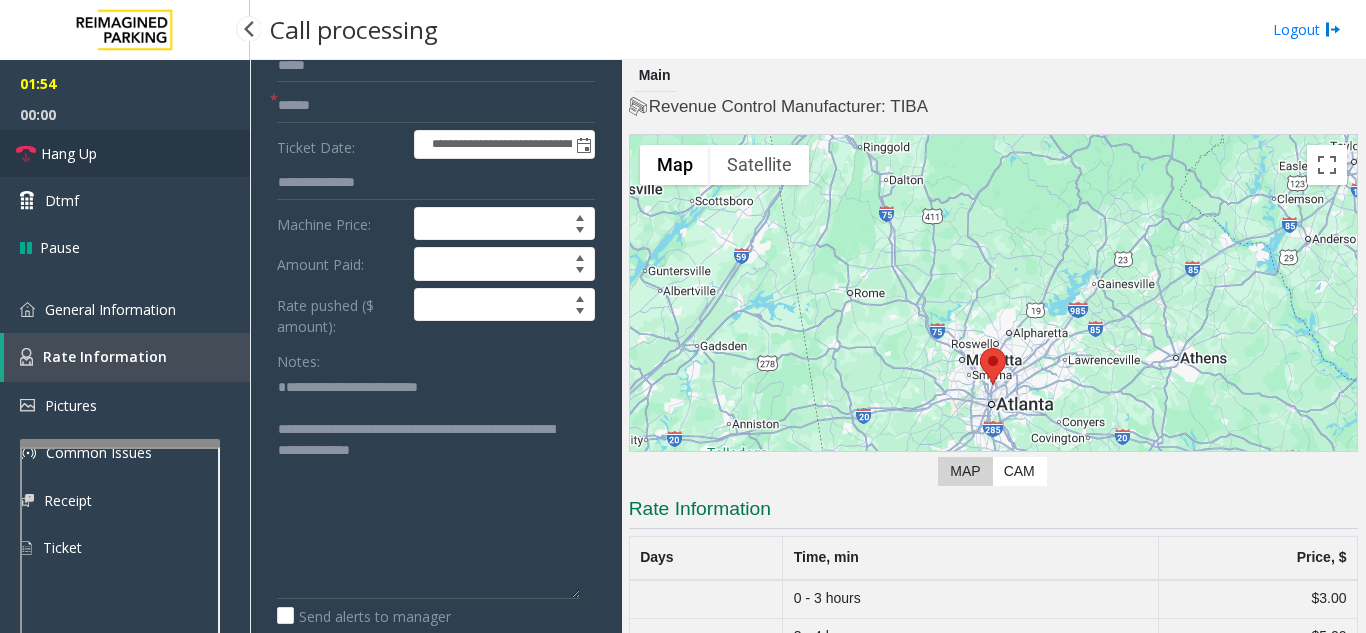 click on "Hang Up" at bounding box center (69, 153) 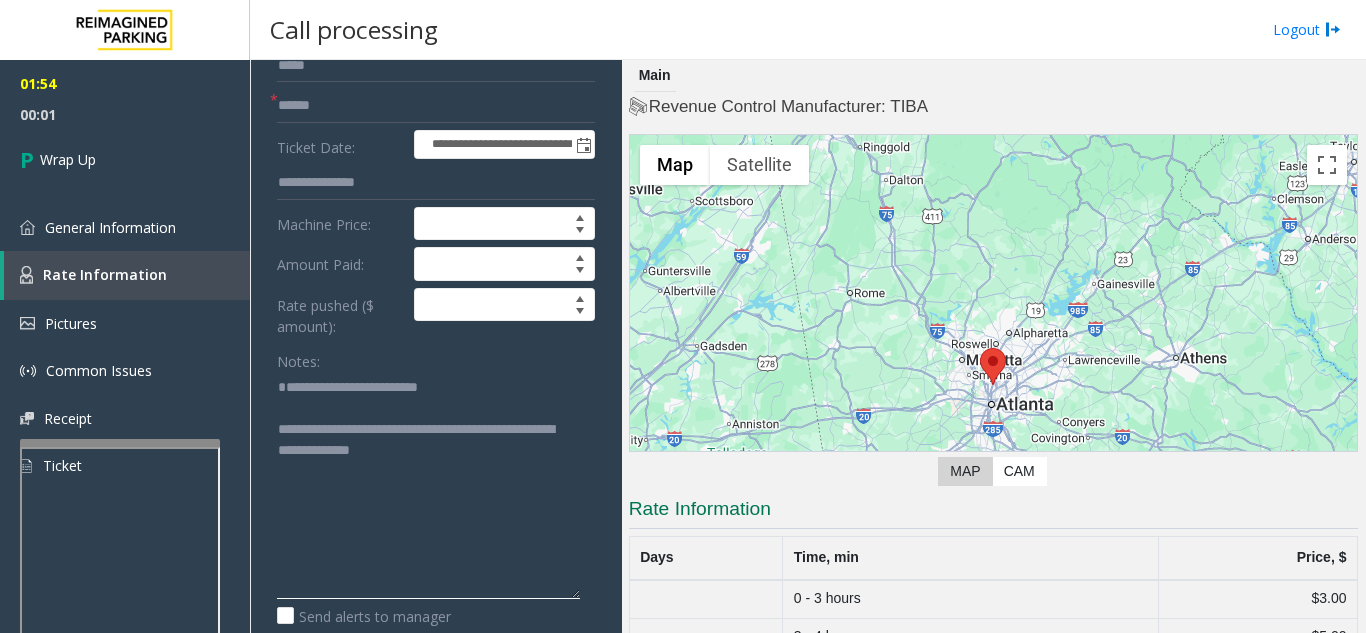 drag, startPoint x: 367, startPoint y: 471, endPoint x: 449, endPoint y: 509, distance: 90.37699 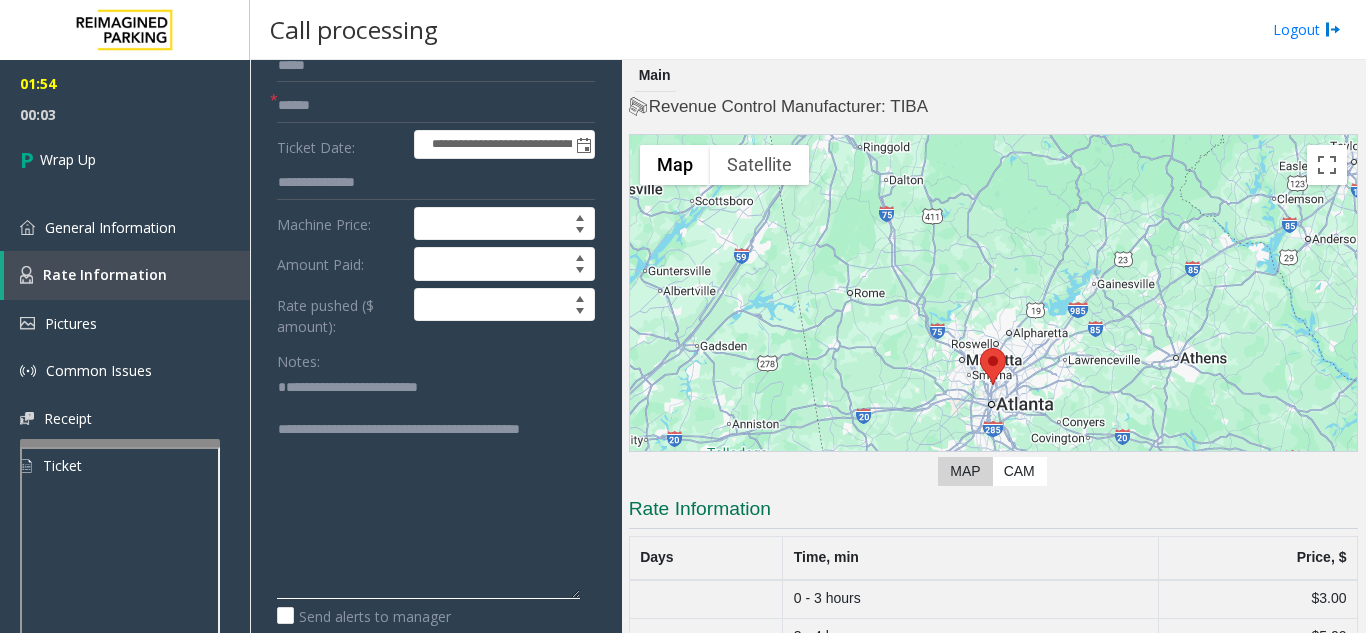 click 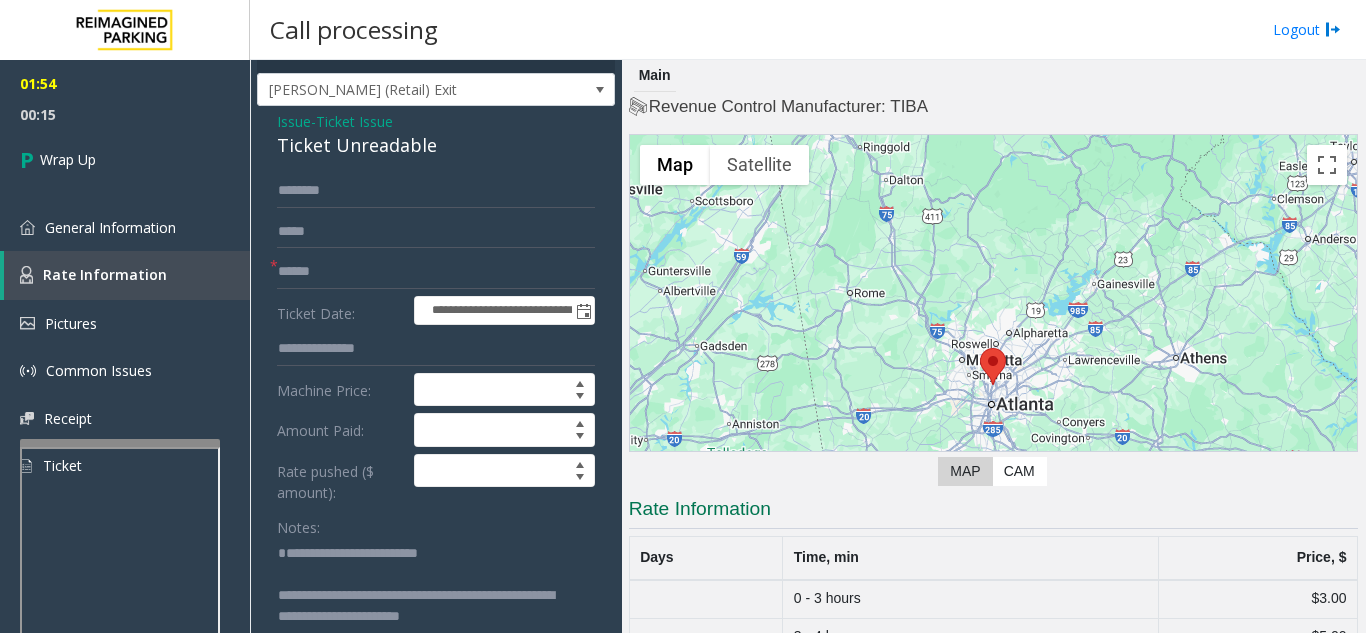 scroll, scrollTop: 0, scrollLeft: 0, axis: both 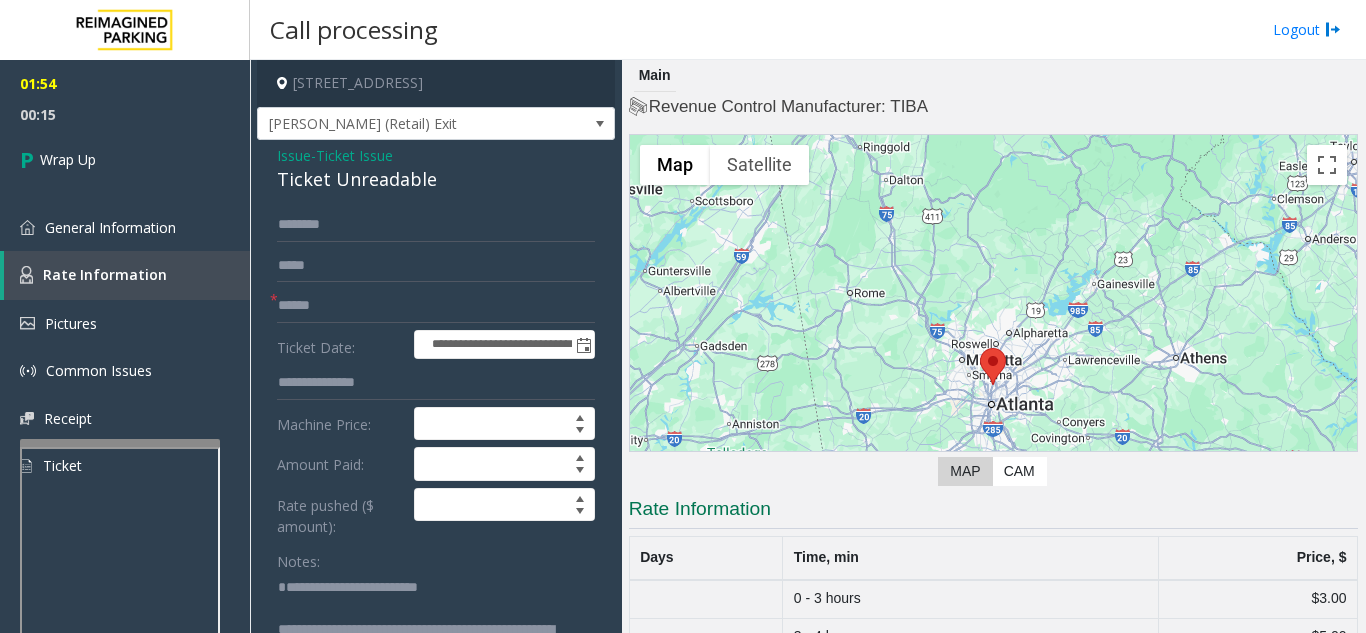 type on "**********" 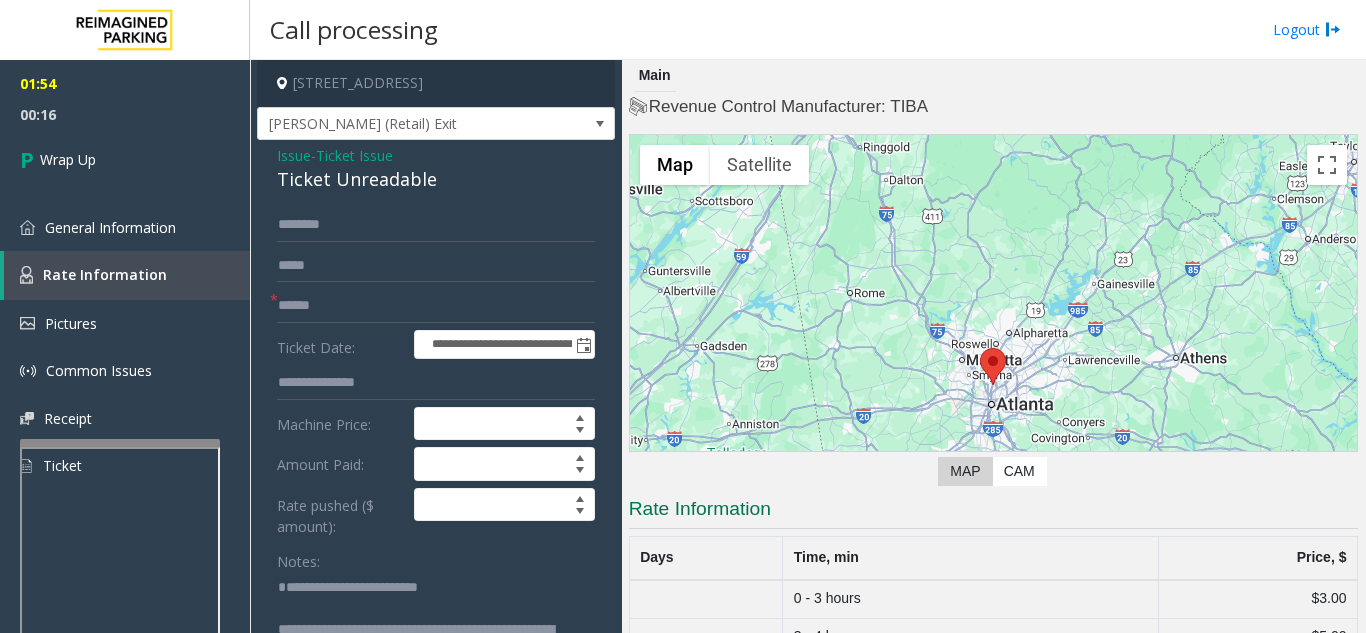 click on "Ticket Issue" 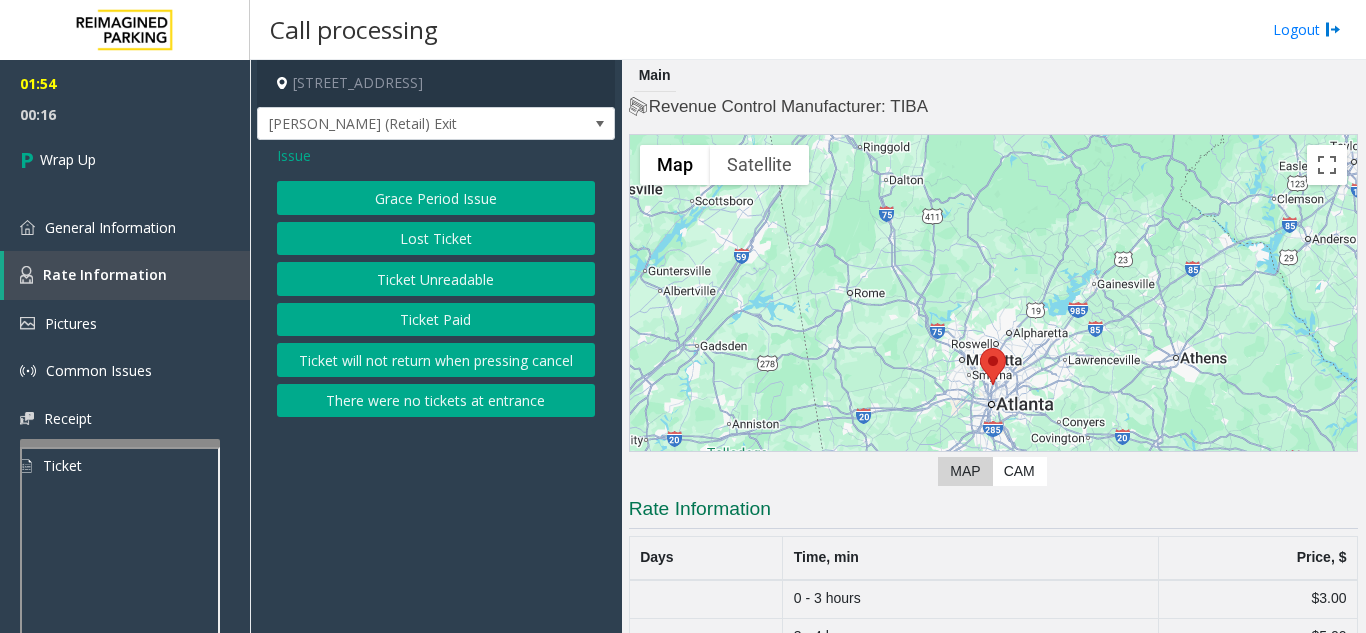 click on "Grace Period Issue" 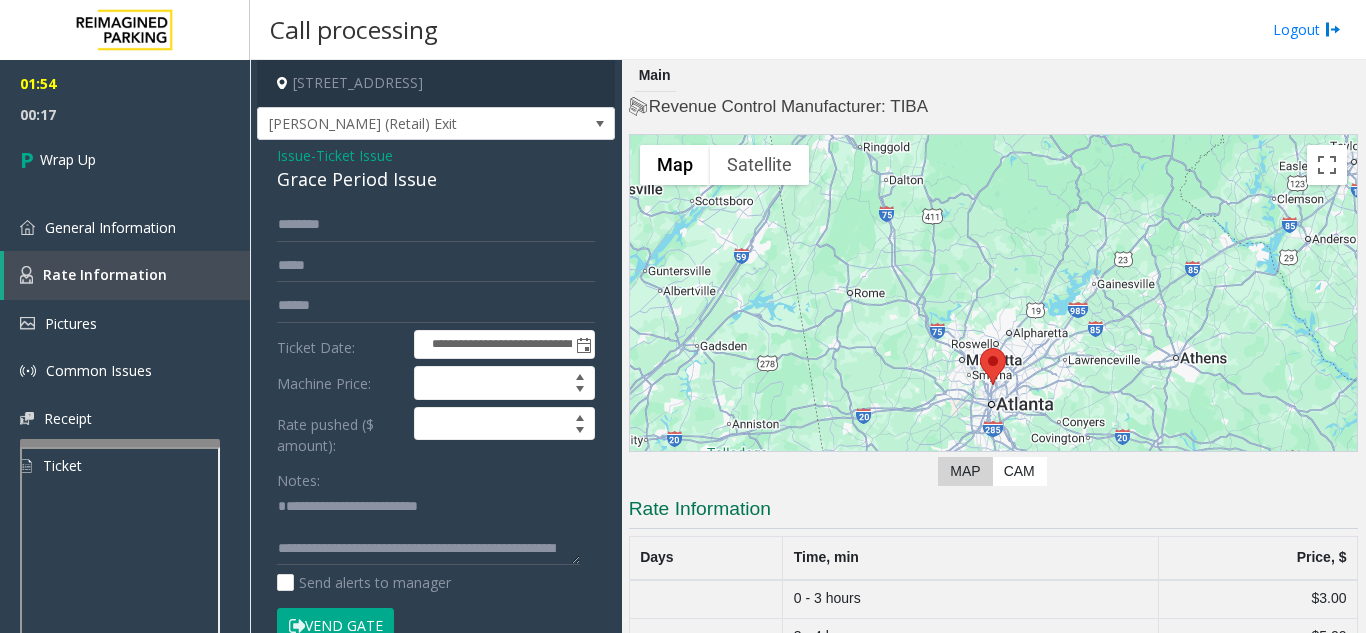 click on "Grace Period Issue" 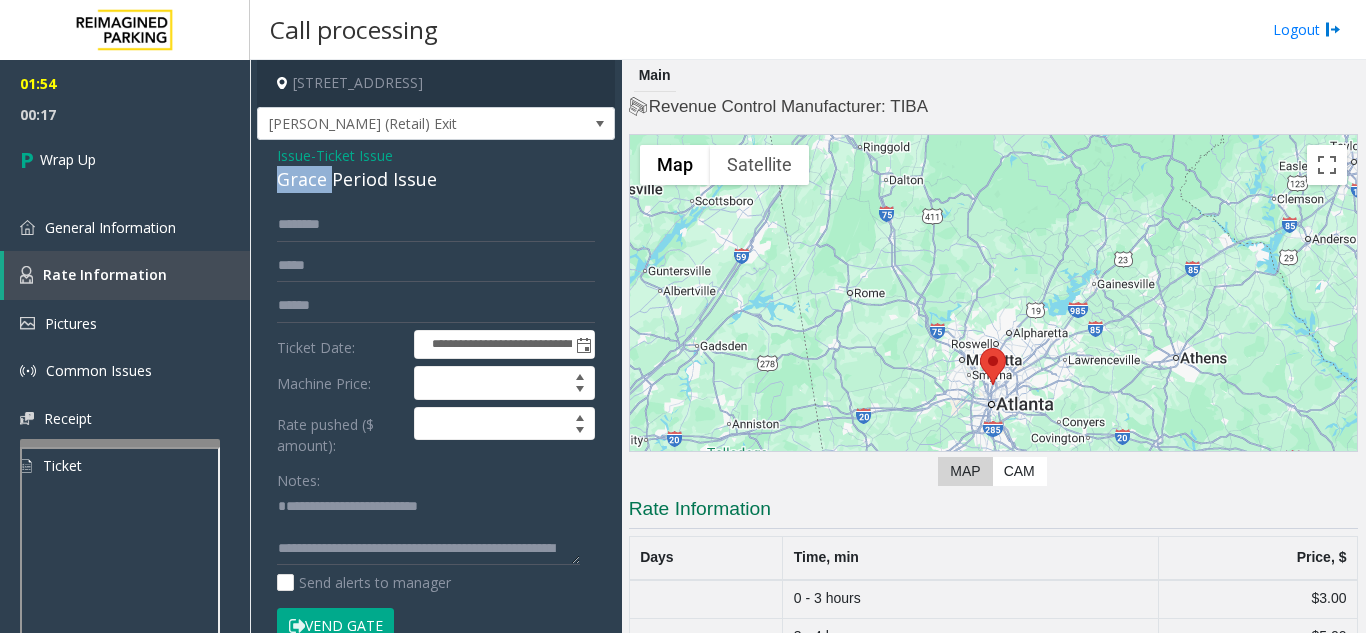 click on "Grace Period Issue" 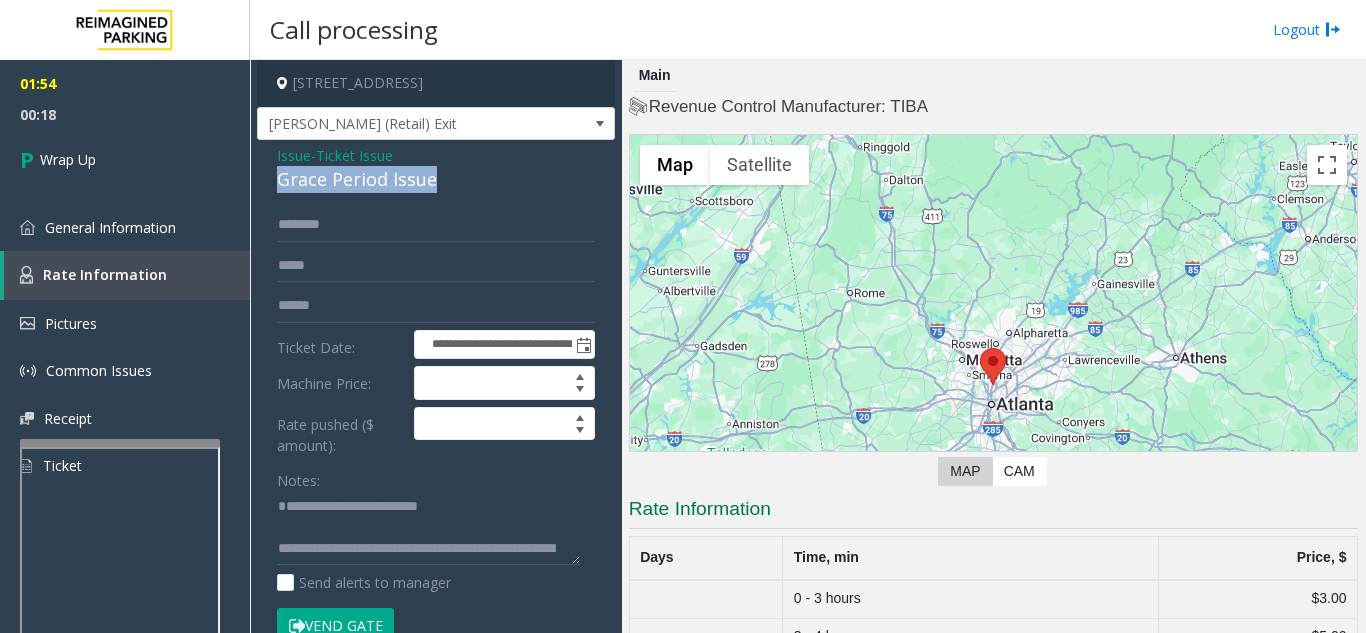 click on "Grace Period Issue" 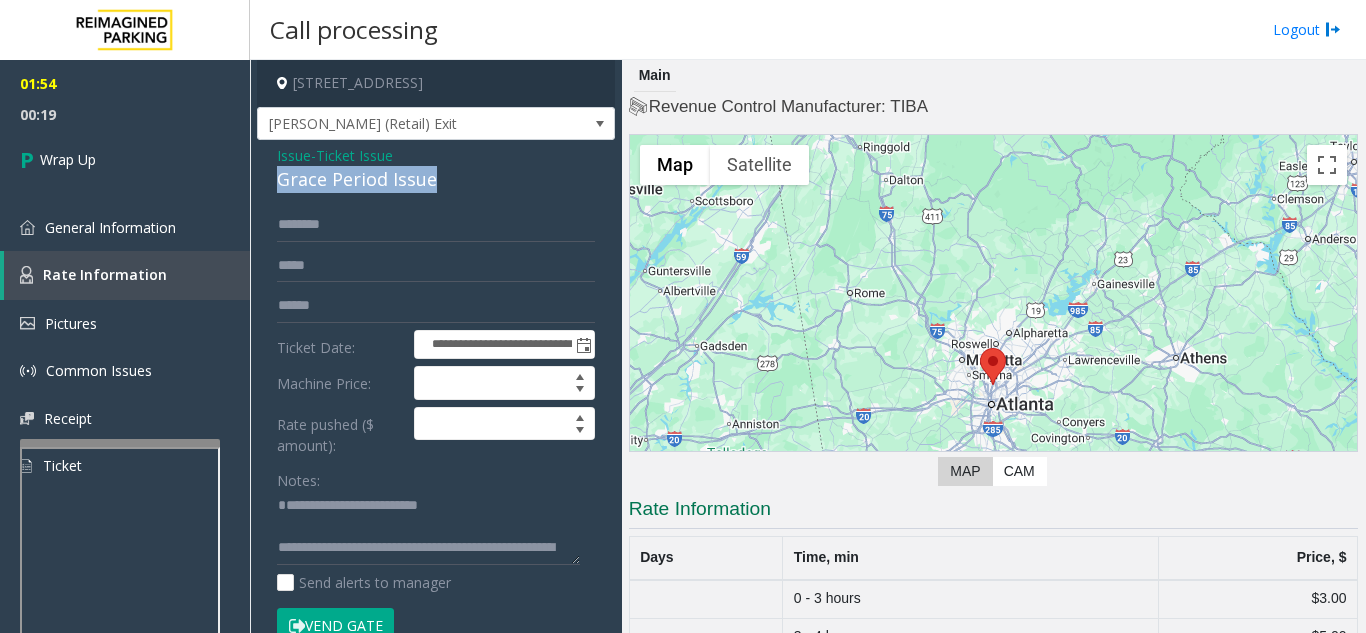 scroll, scrollTop: 0, scrollLeft: 0, axis: both 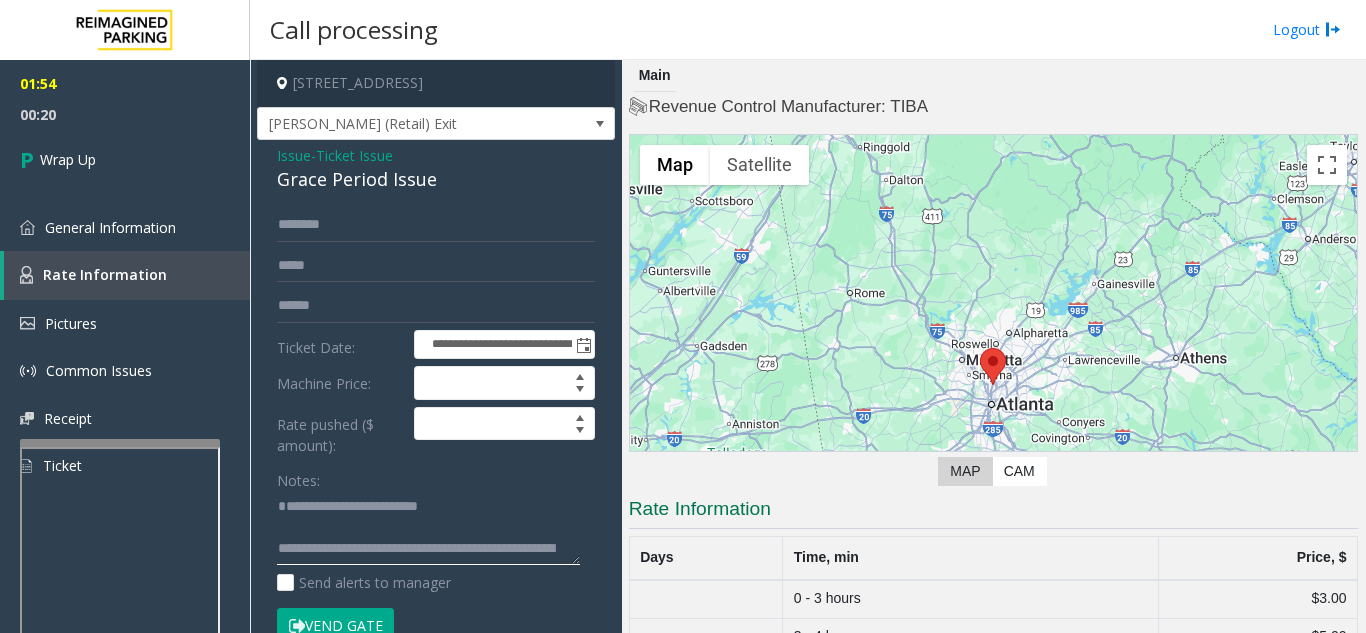 drag, startPoint x: 334, startPoint y: 541, endPoint x: 487, endPoint y: 545, distance: 153.05228 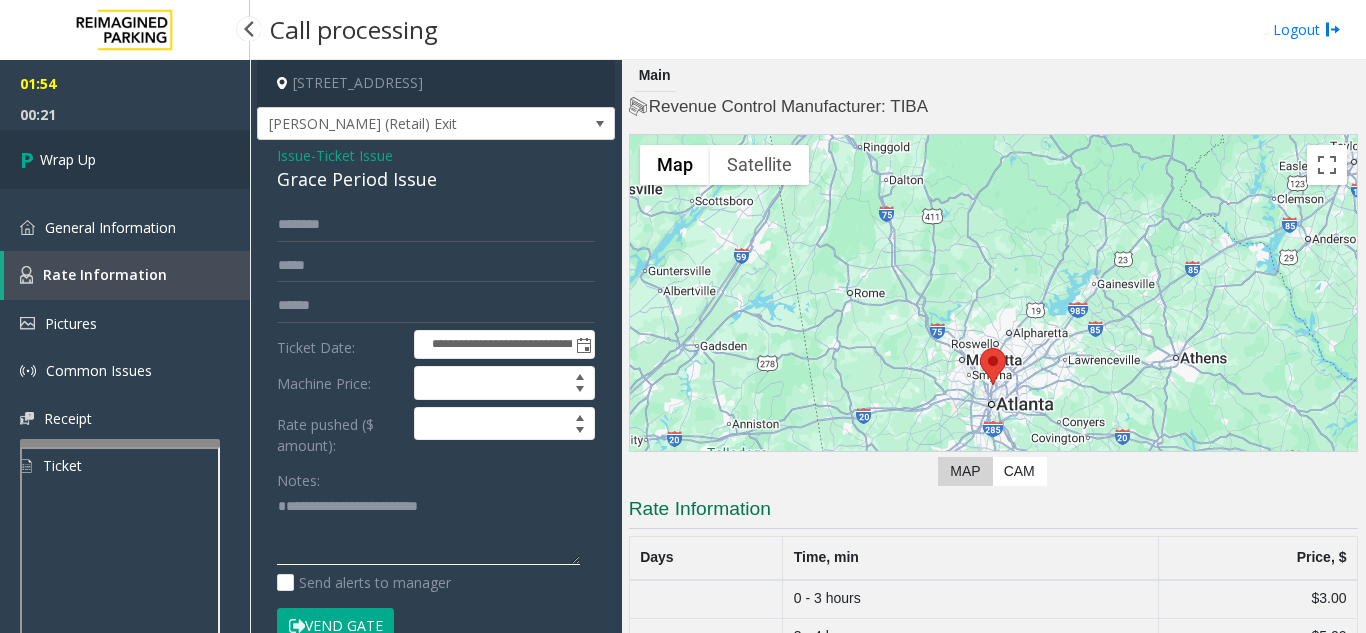 type on "**********" 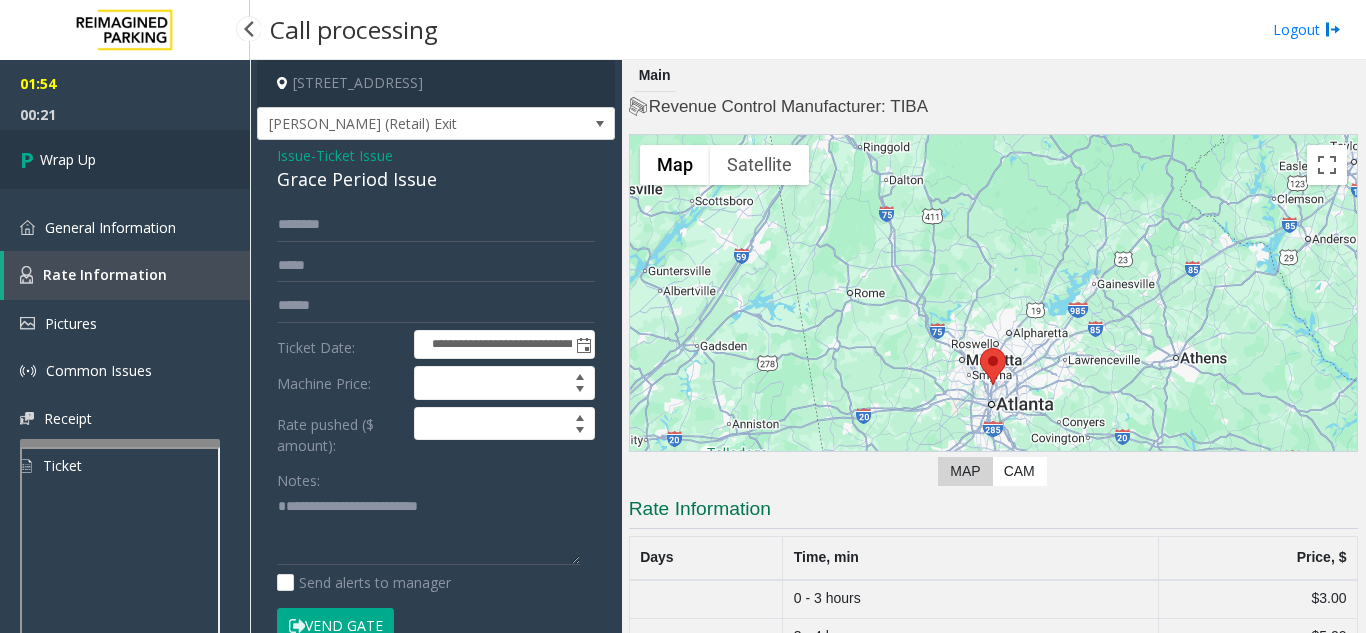 click on "Wrap Up" at bounding box center (125, 159) 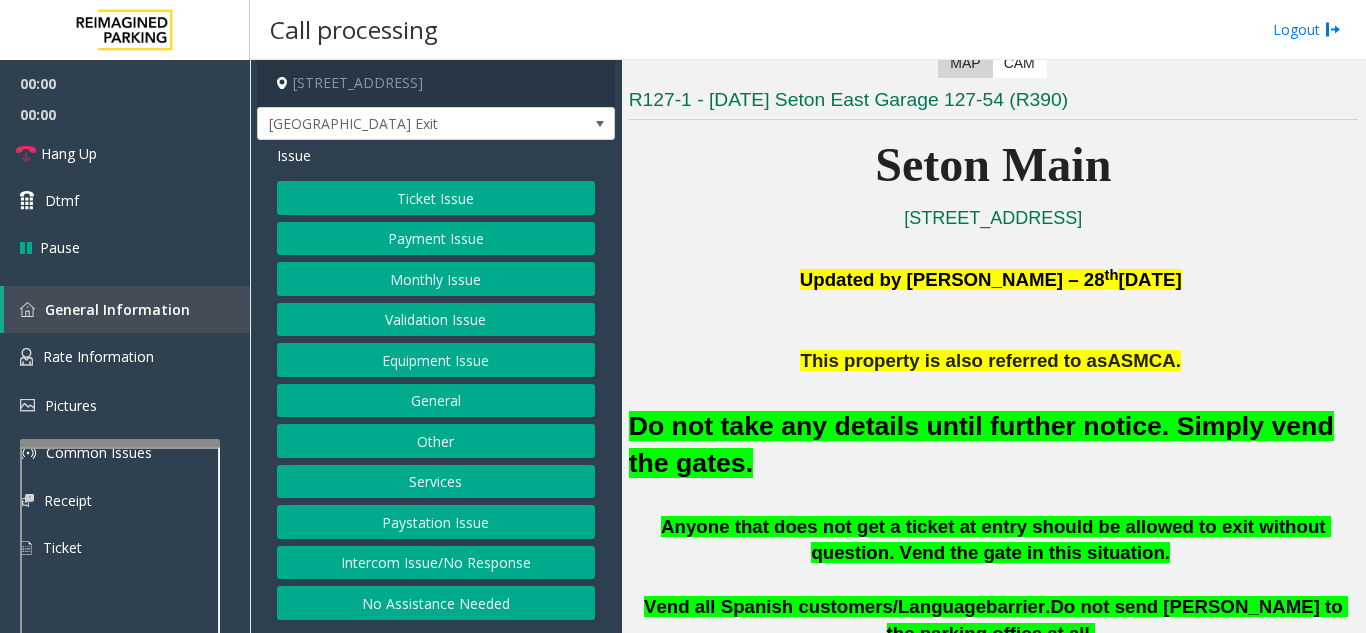 scroll, scrollTop: 600, scrollLeft: 0, axis: vertical 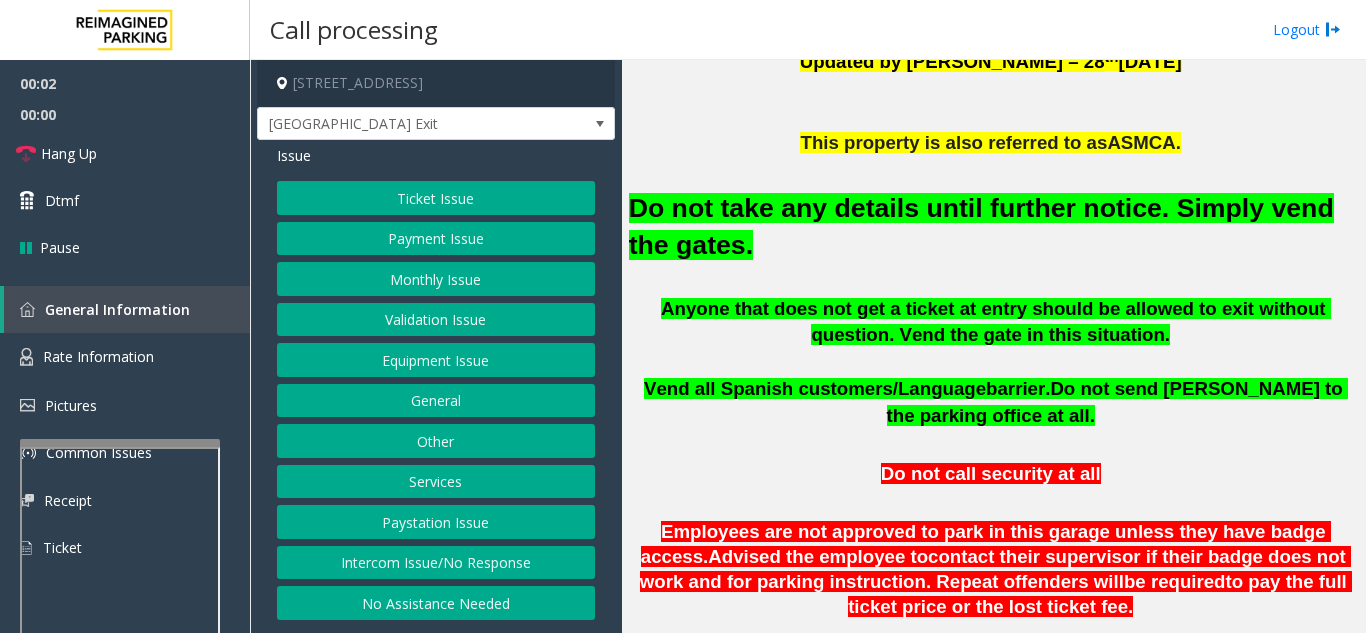 click on "Ticket Issue   Payment Issue   Monthly Issue   Validation Issue   Equipment Issue   General   Other   Services   Paystation Issue   Intercom Issue/No Response   No Assistance Needed" 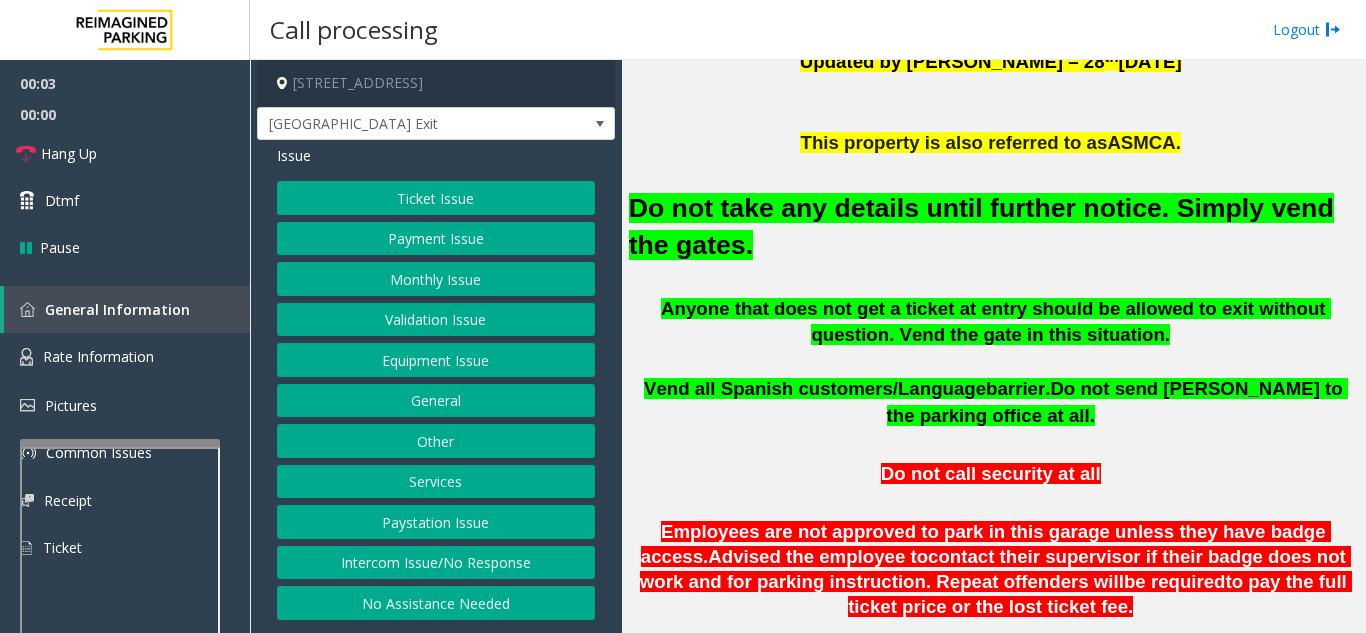 click on "Equipment Issue" 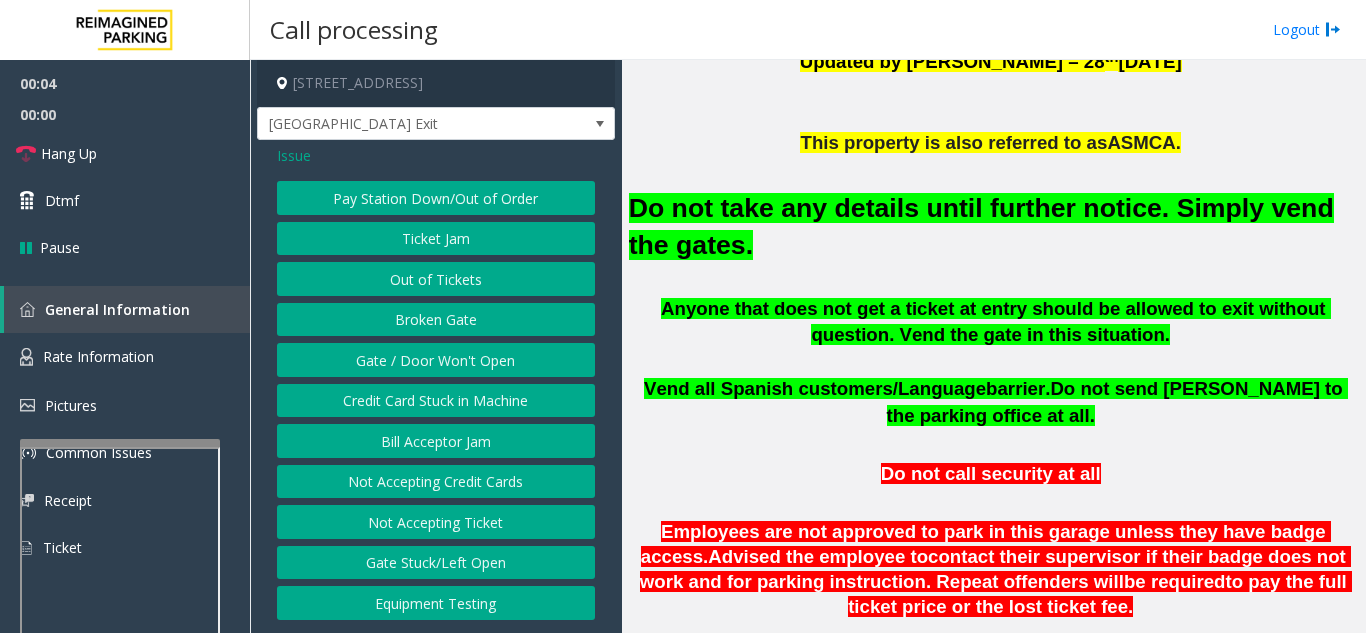 click on "Gate / Door Won't Open" 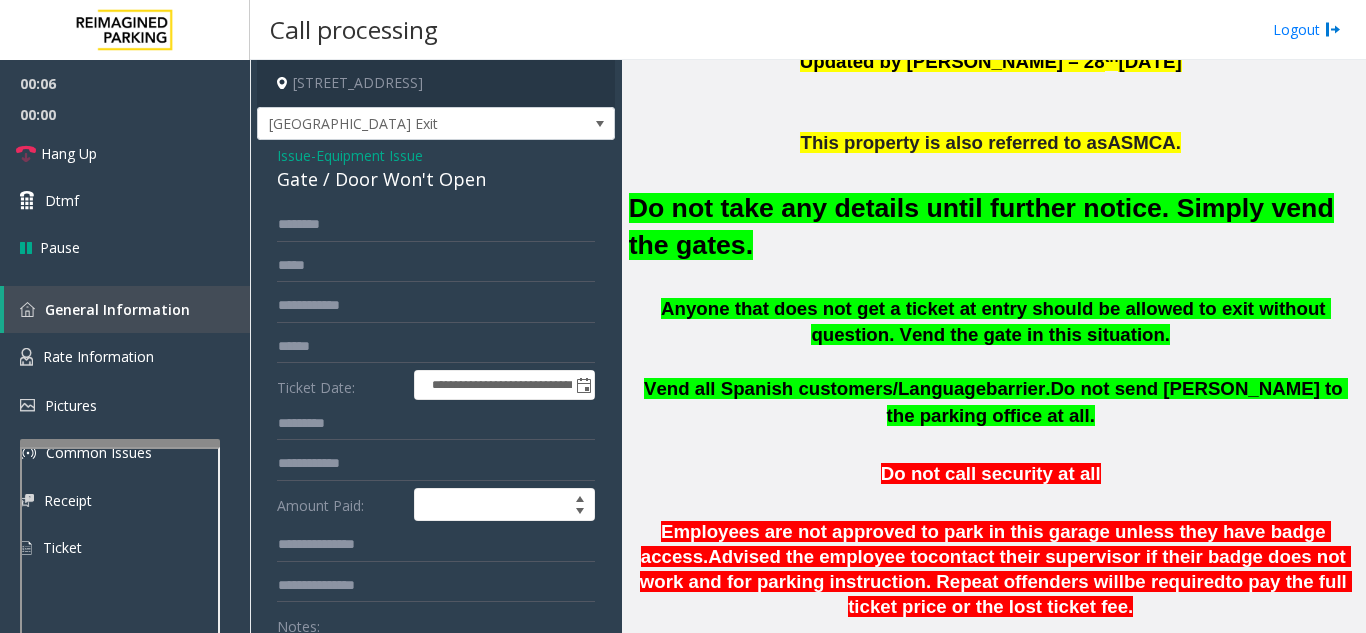 click on "Do not take any details until further notice. Simply vend the gates." 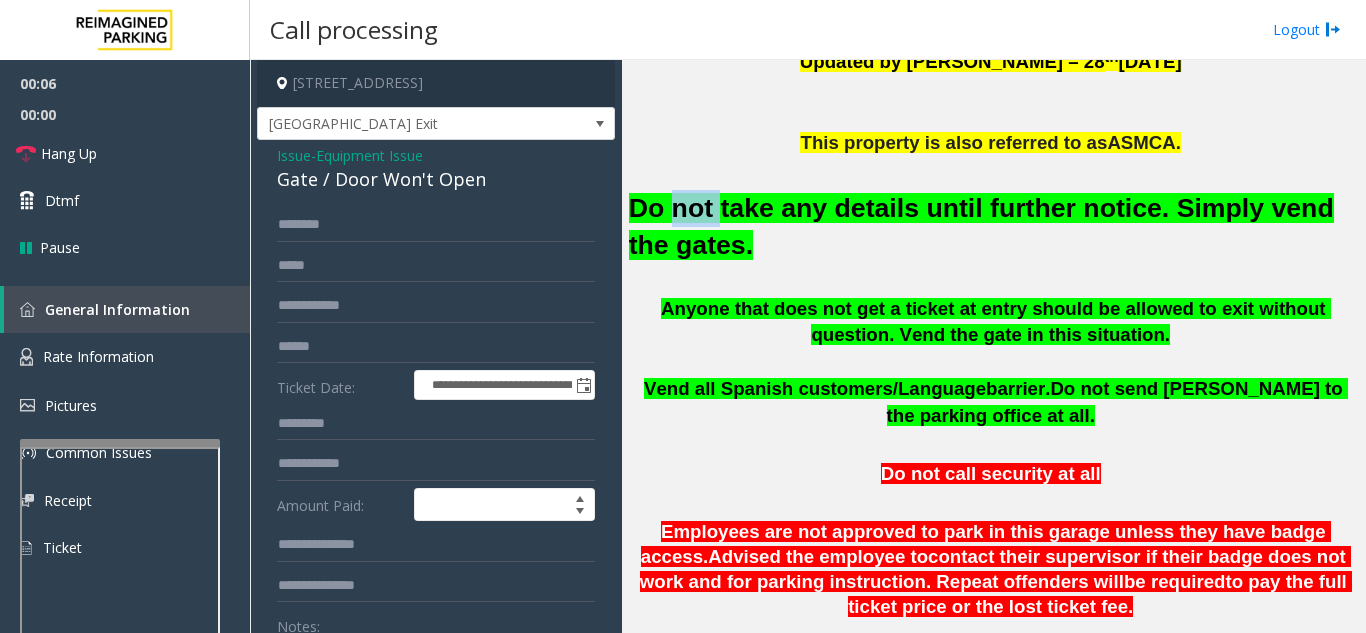 click on "Do not take any details until further notice. Simply vend the gates." 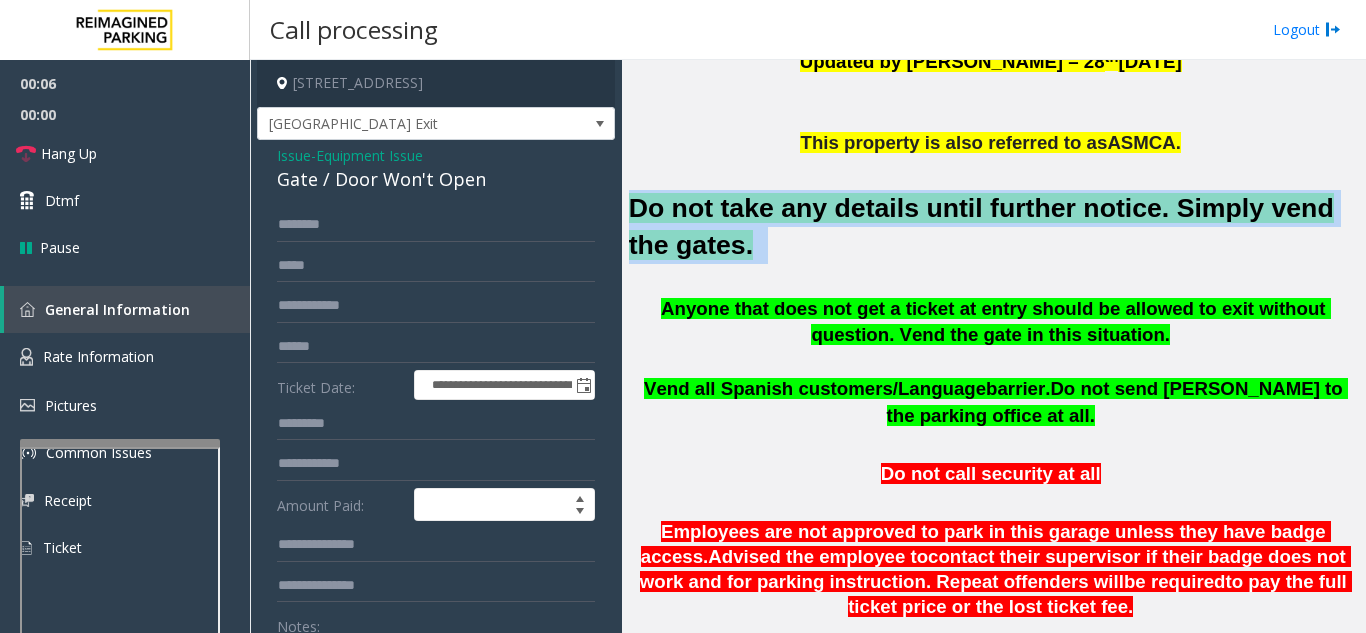 click on "Do not take any details until further notice. Simply vend the gates." 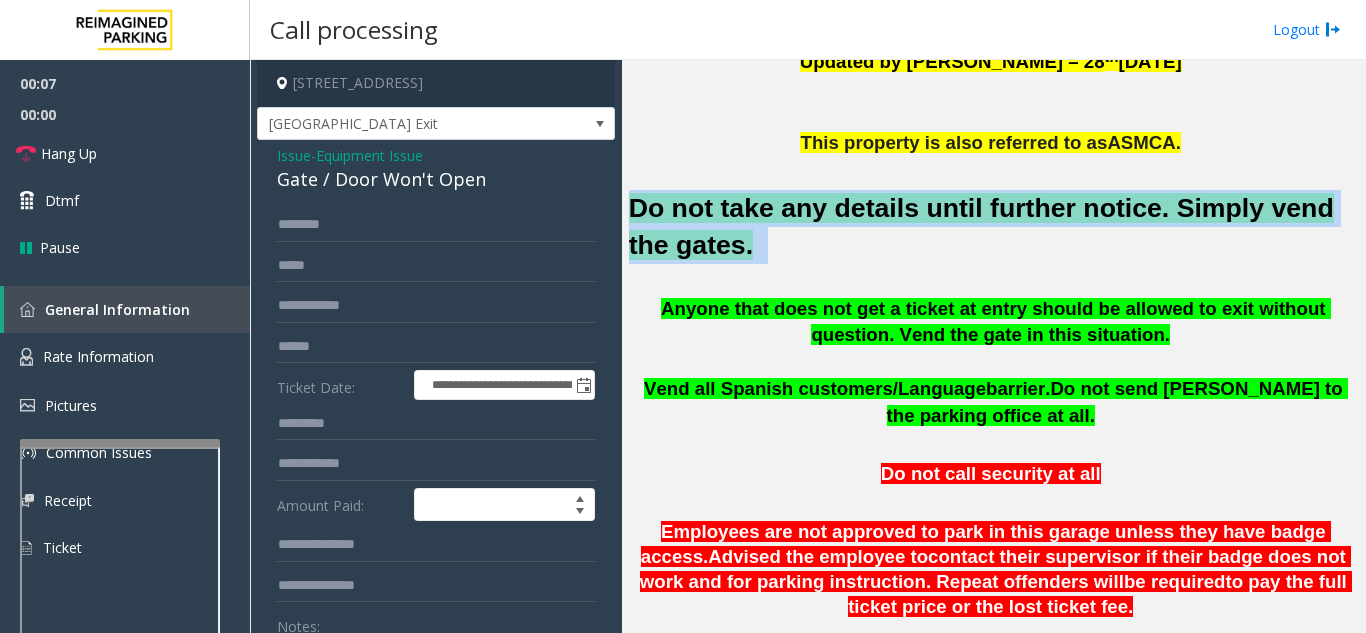 copy on "Do not take any details until further notice. Simply vend the gates." 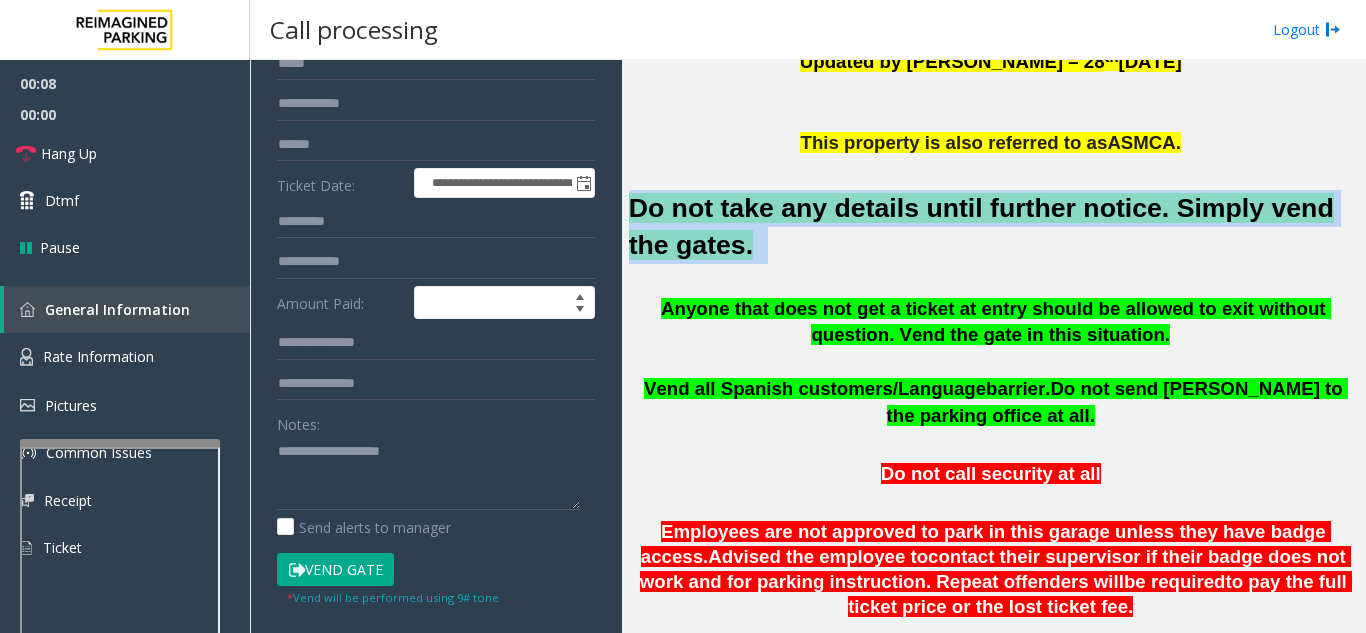scroll, scrollTop: 400, scrollLeft: 0, axis: vertical 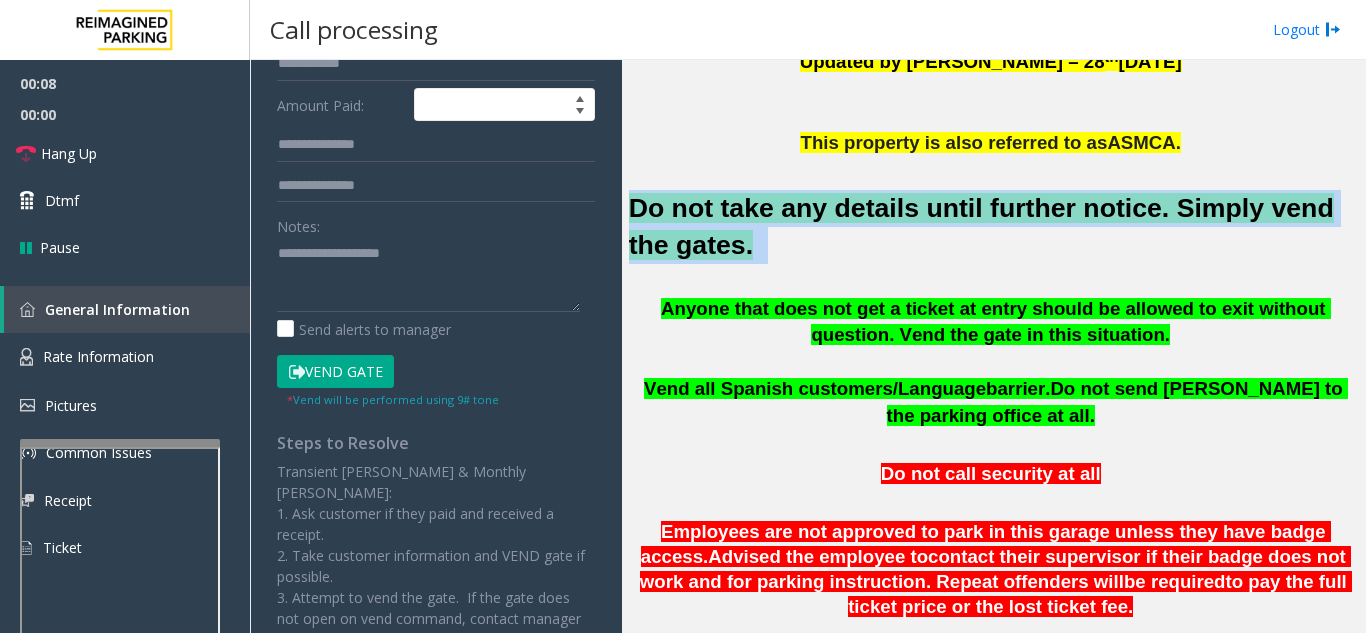 click on "Vend Gate" 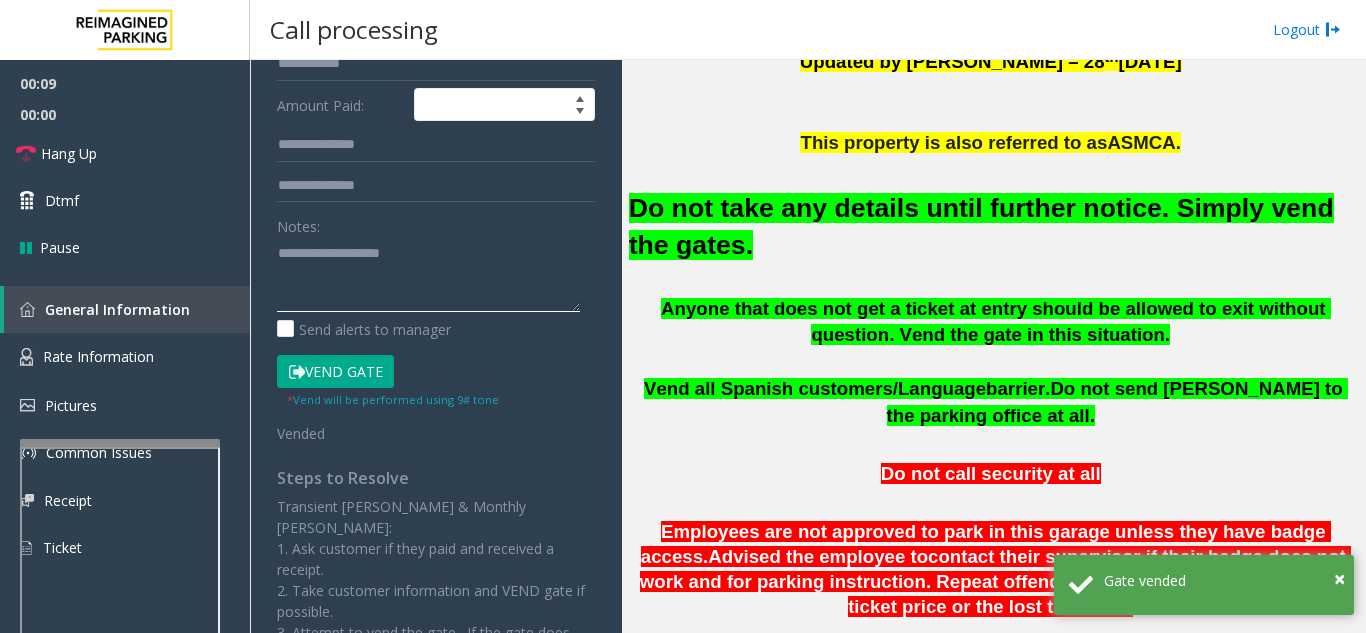 paste on "**********" 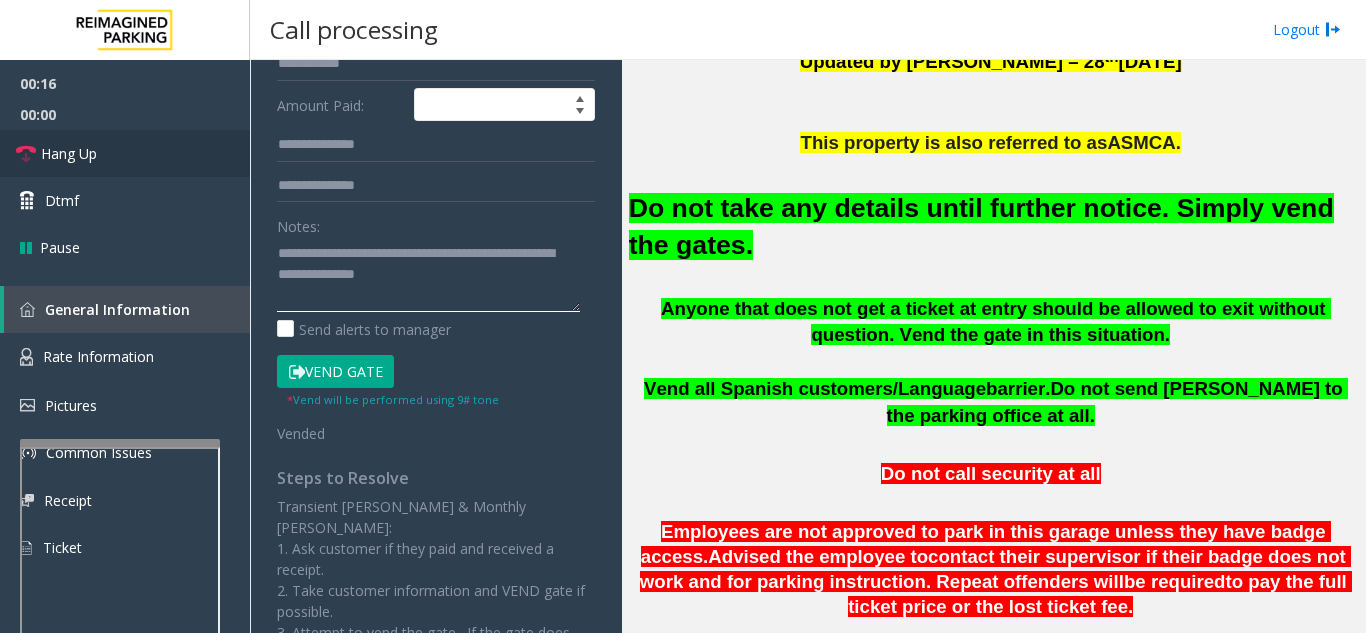 type on "**********" 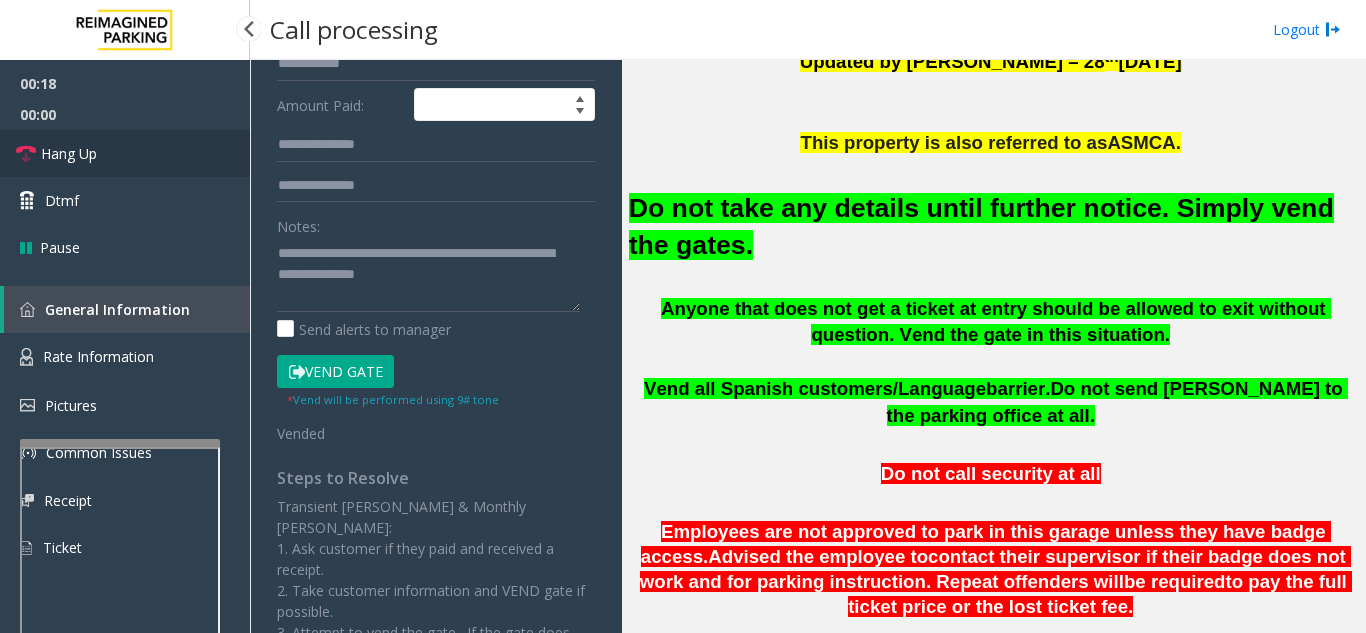 click on "Hang Up" at bounding box center (69, 153) 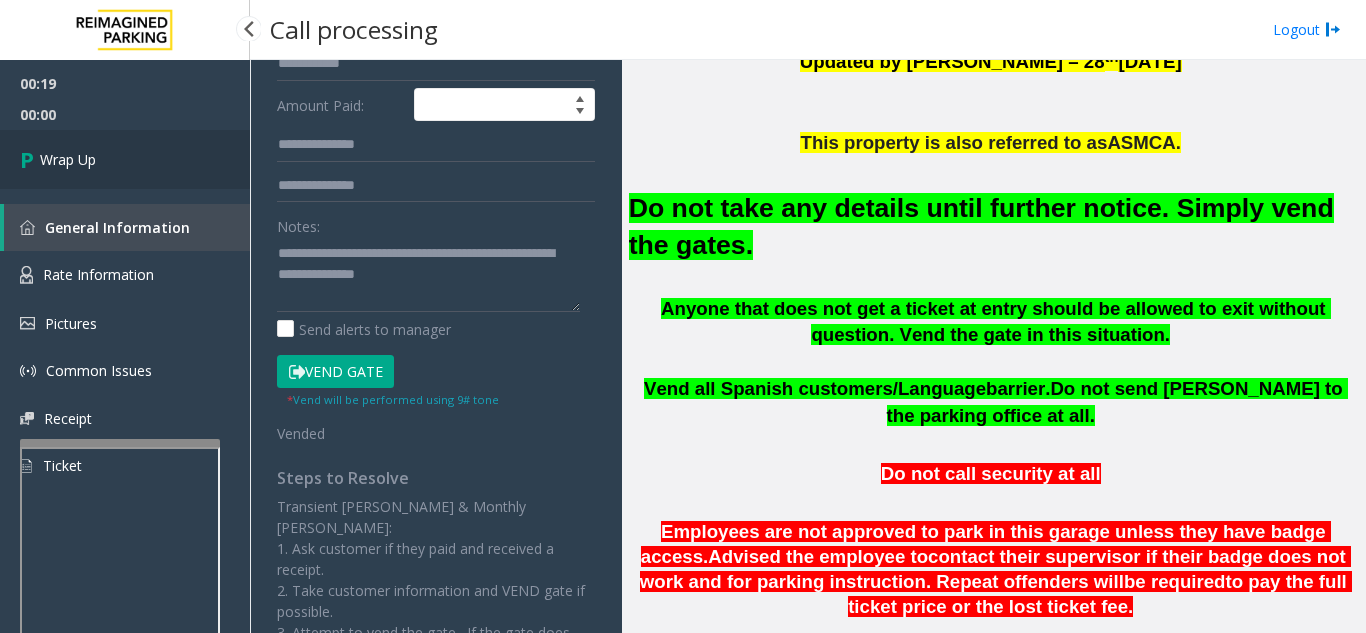 click on "Wrap Up" at bounding box center [68, 159] 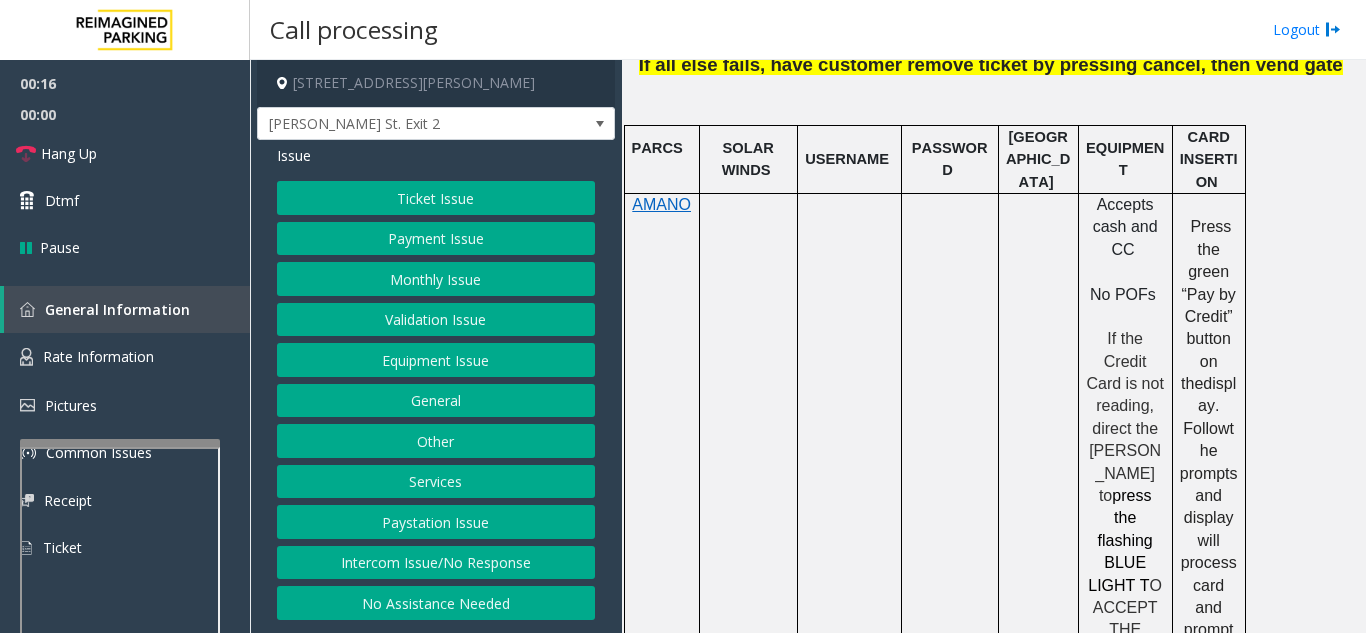 scroll, scrollTop: 1000, scrollLeft: 0, axis: vertical 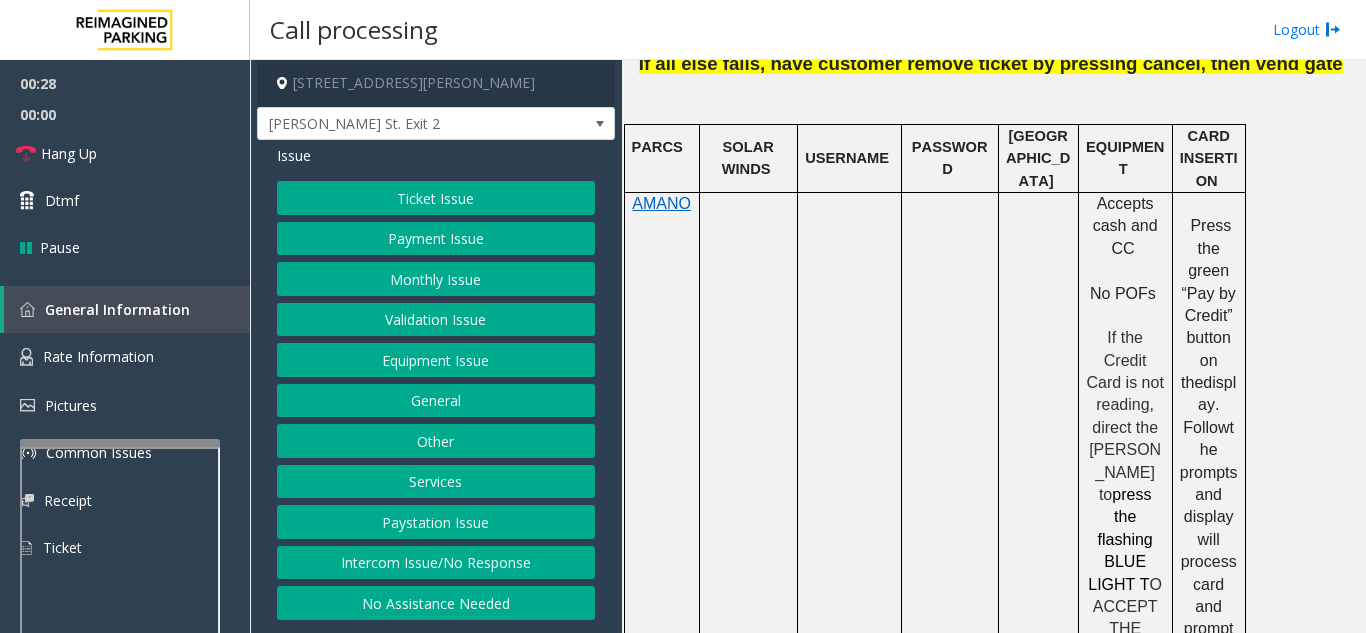 click on "Payment Issue" 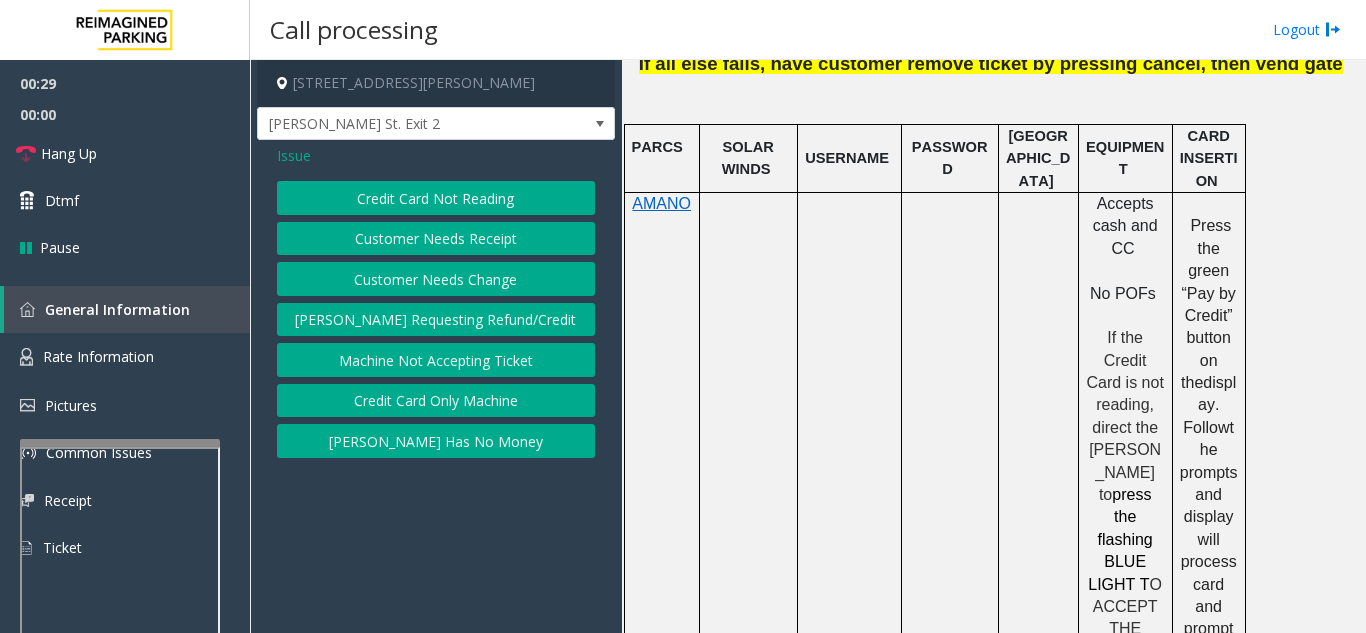 click on "Credit Card Only Machine" 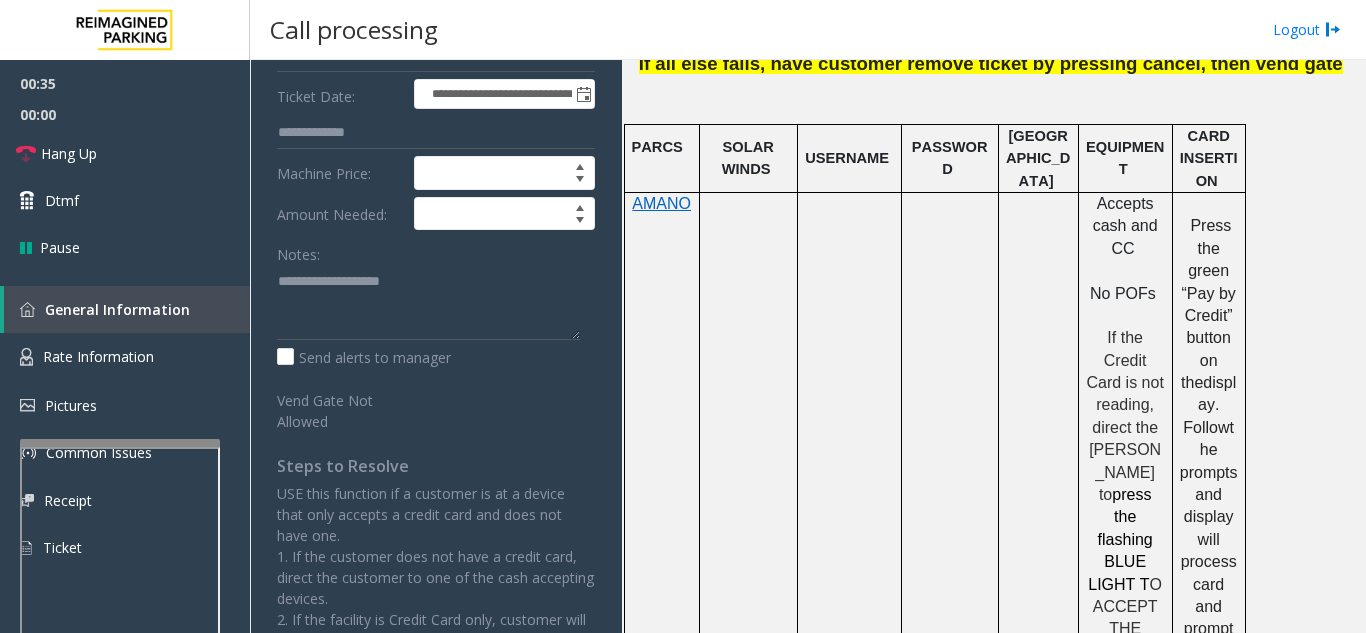 scroll, scrollTop: 300, scrollLeft: 0, axis: vertical 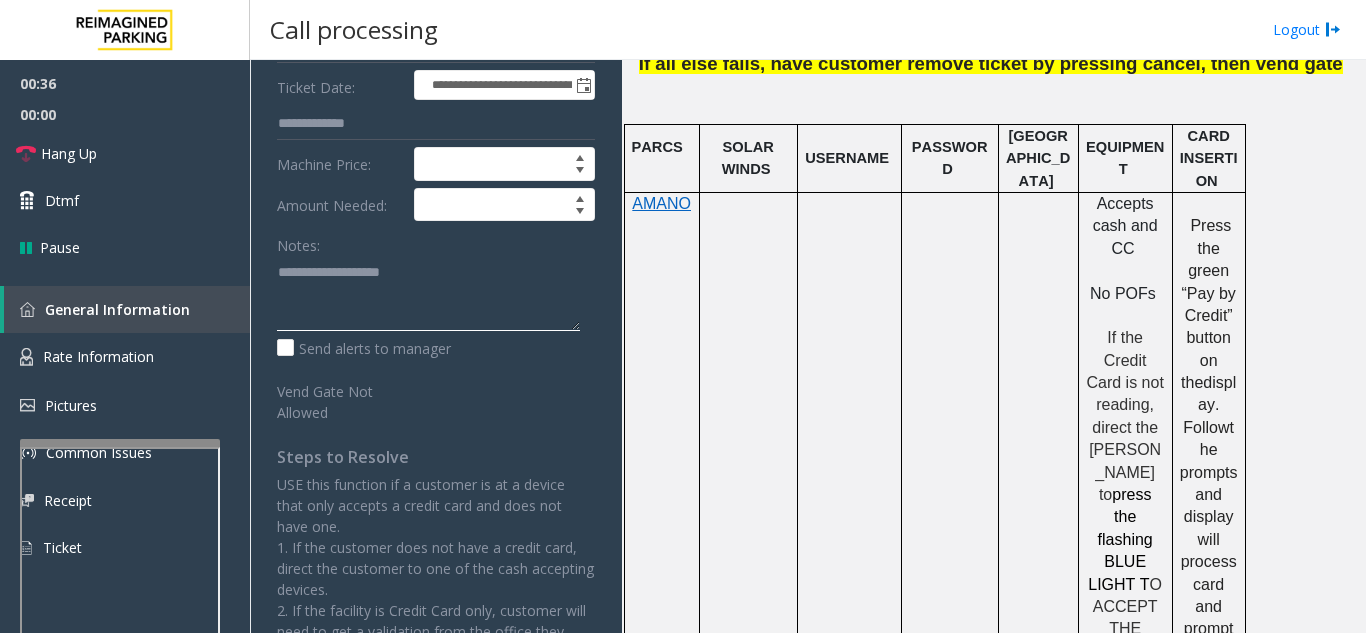 paste on "**********" 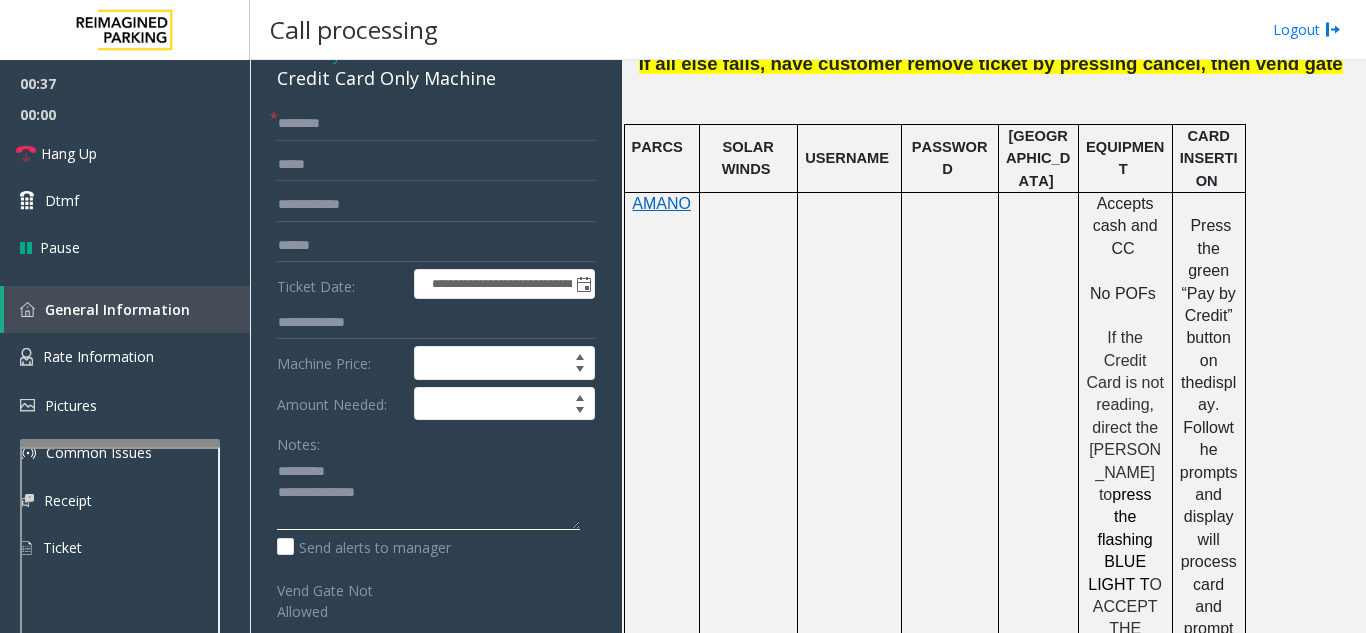 scroll, scrollTop: 100, scrollLeft: 0, axis: vertical 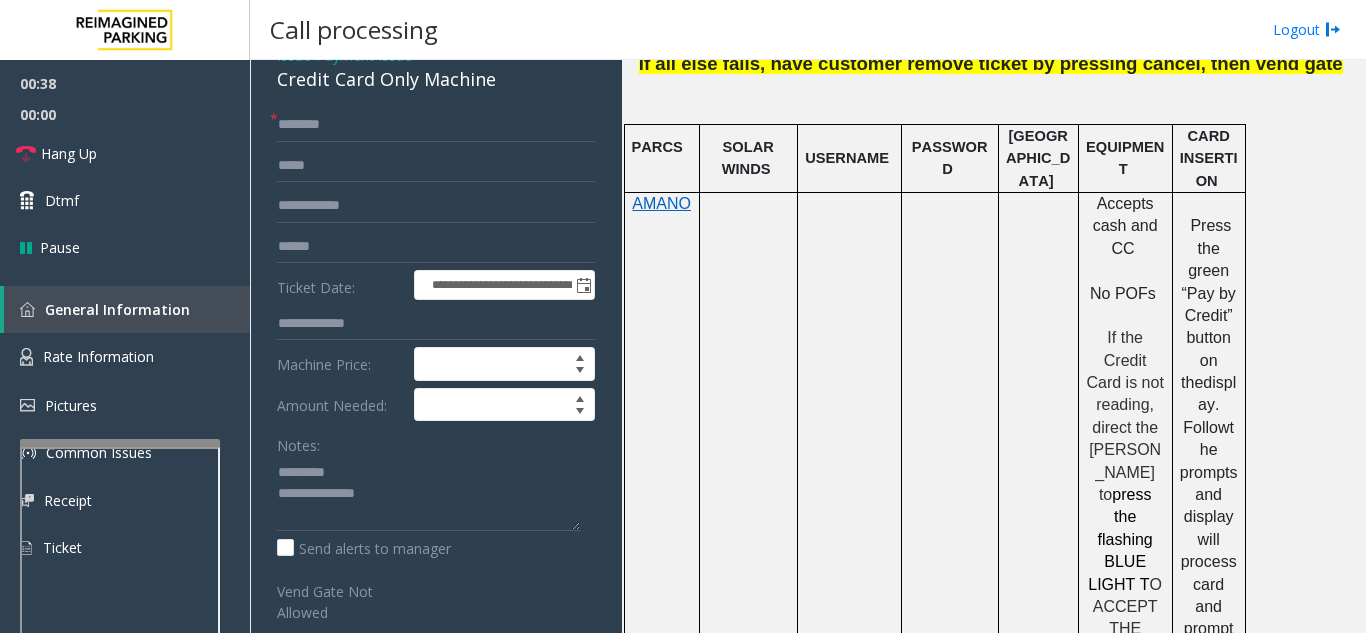 click on "Credit Card Only Machine" 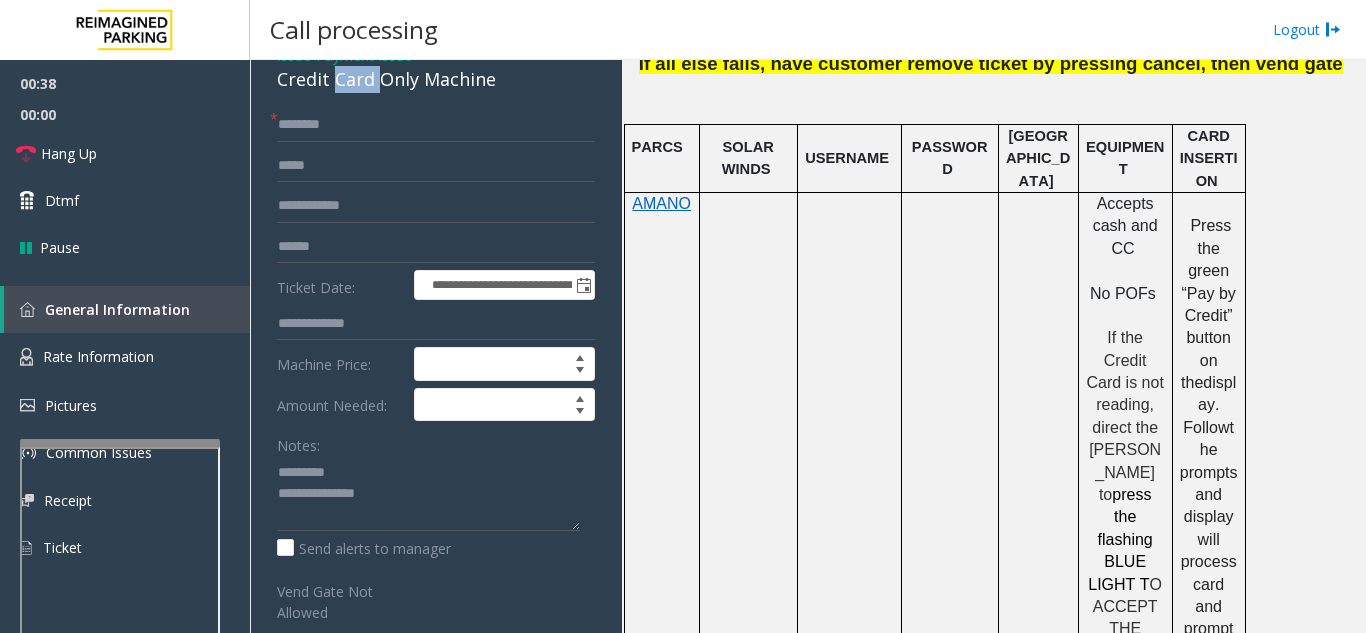 click on "Credit Card Only Machine" 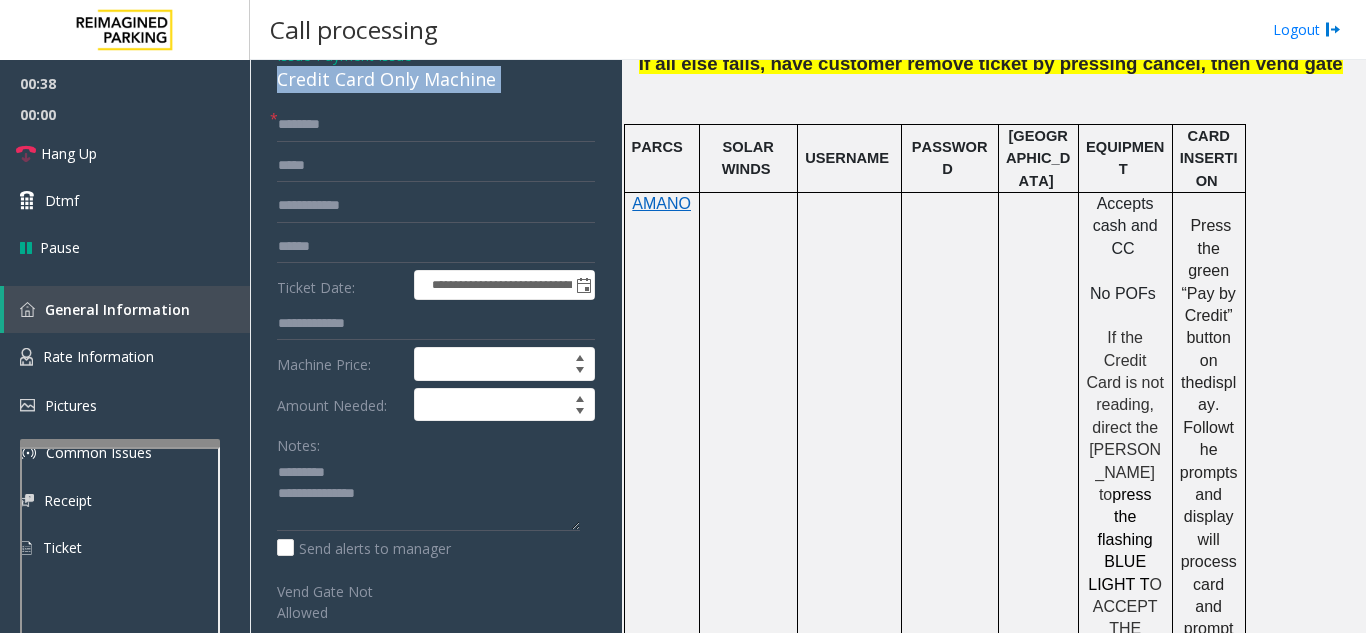 click on "Credit Card Only Machine" 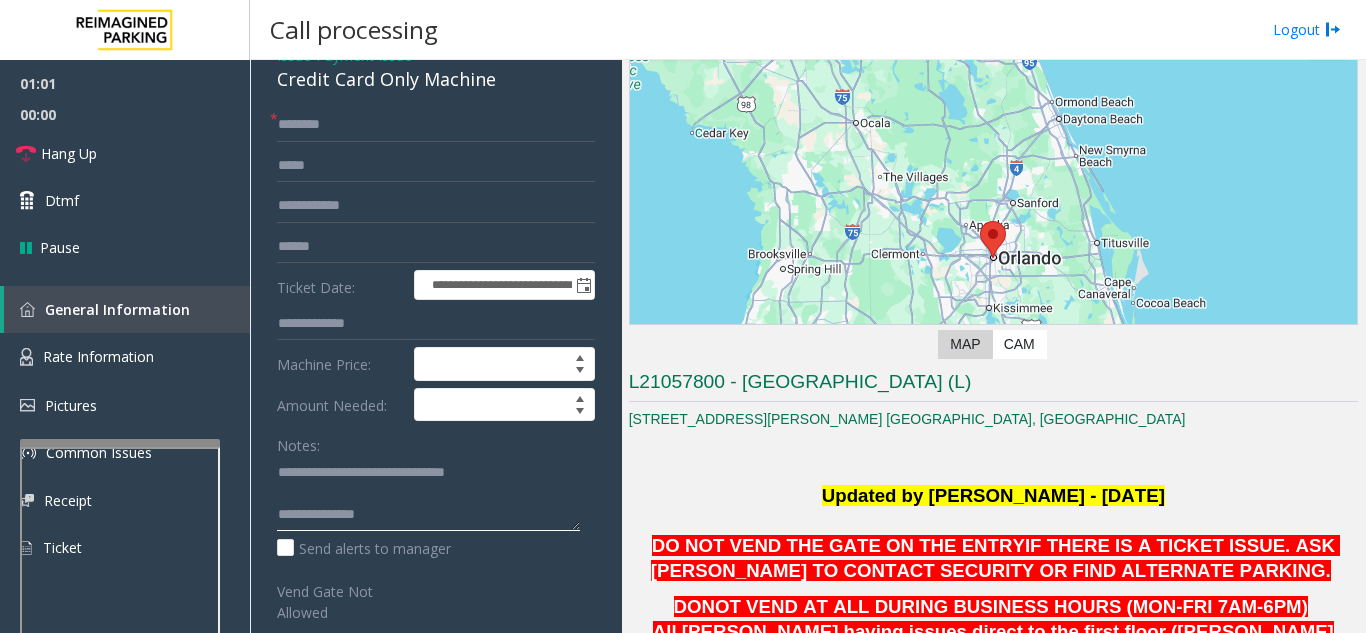 scroll, scrollTop: 0, scrollLeft: 0, axis: both 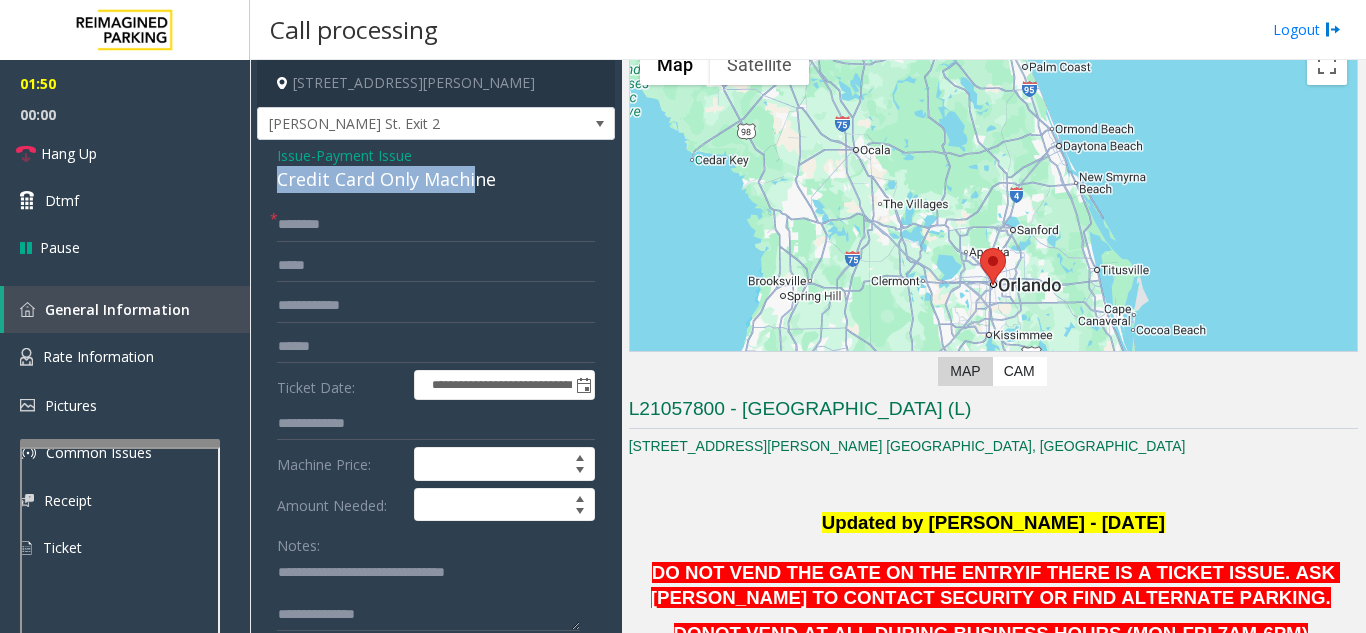 drag, startPoint x: 270, startPoint y: 178, endPoint x: 446, endPoint y: 157, distance: 177.24841 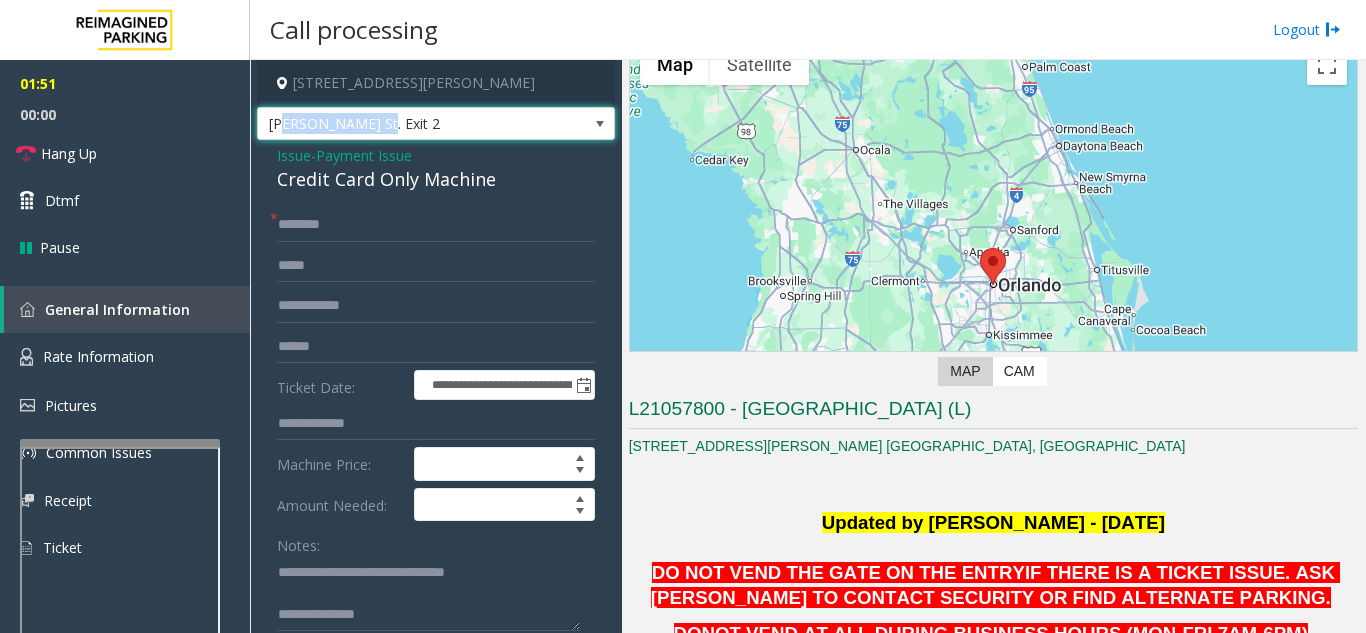 drag, startPoint x: 383, startPoint y: 121, endPoint x: 290, endPoint y: 126, distance: 93.13431 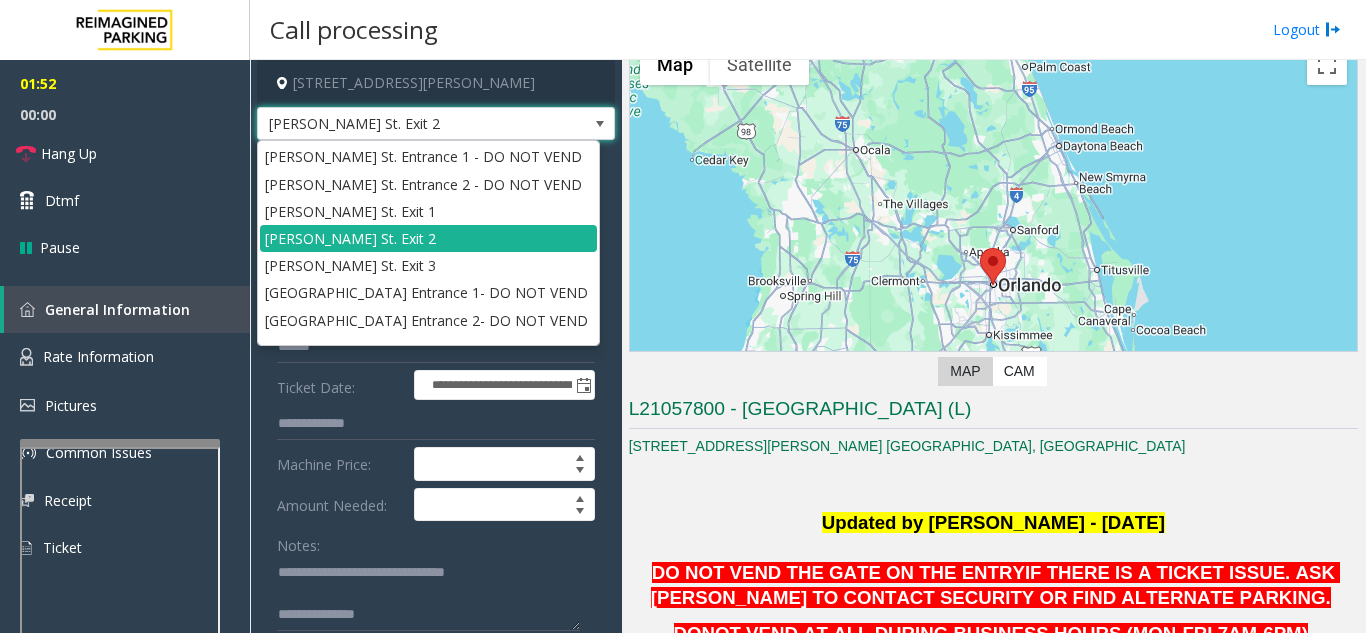 click on "Machine Price:" 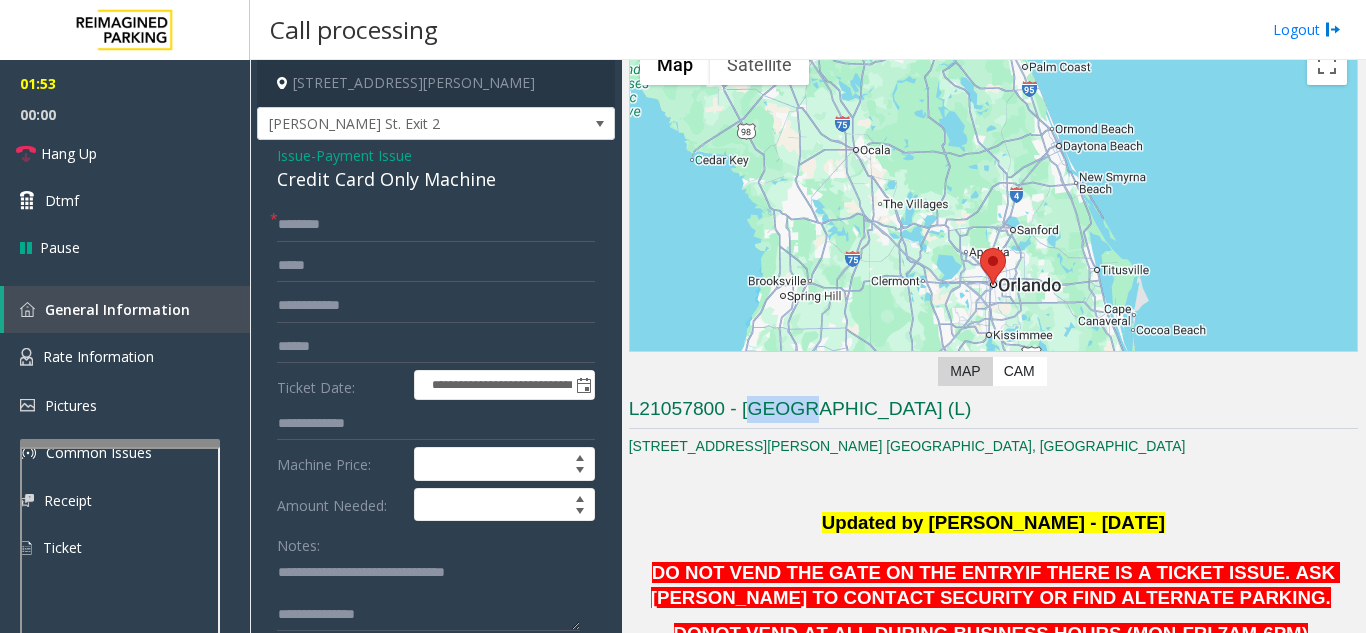 drag, startPoint x: 753, startPoint y: 406, endPoint x: 799, endPoint y: 407, distance: 46.010868 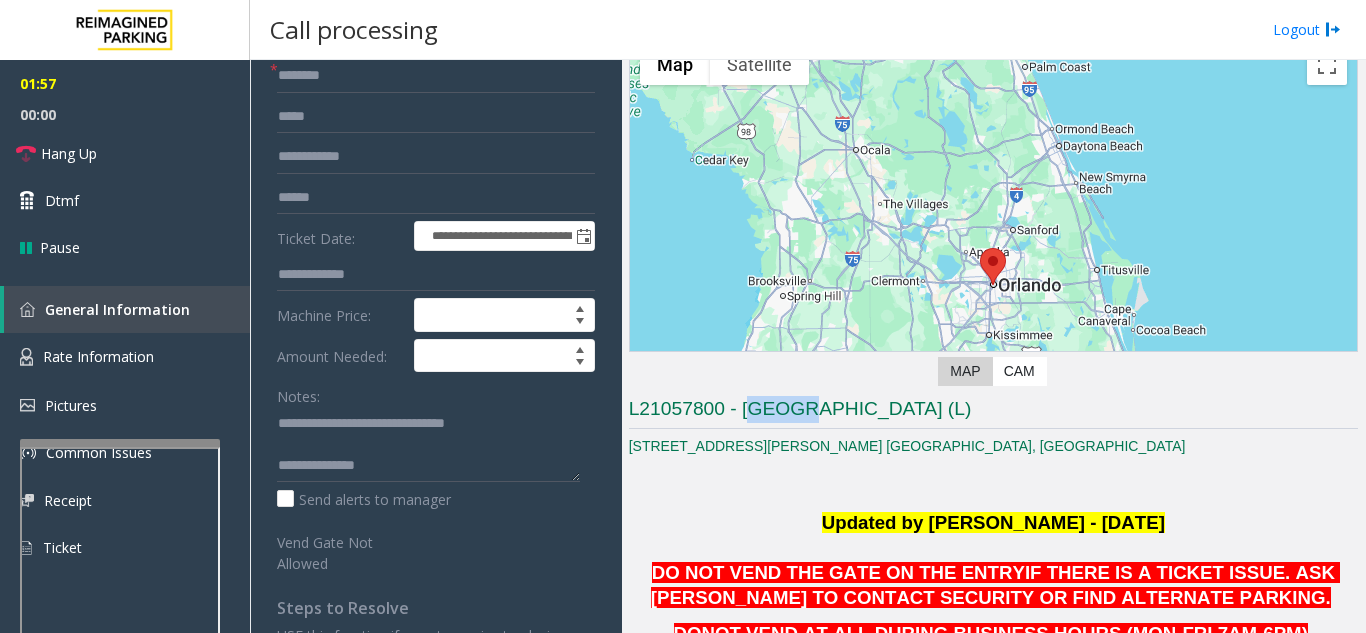 scroll, scrollTop: 100, scrollLeft: 0, axis: vertical 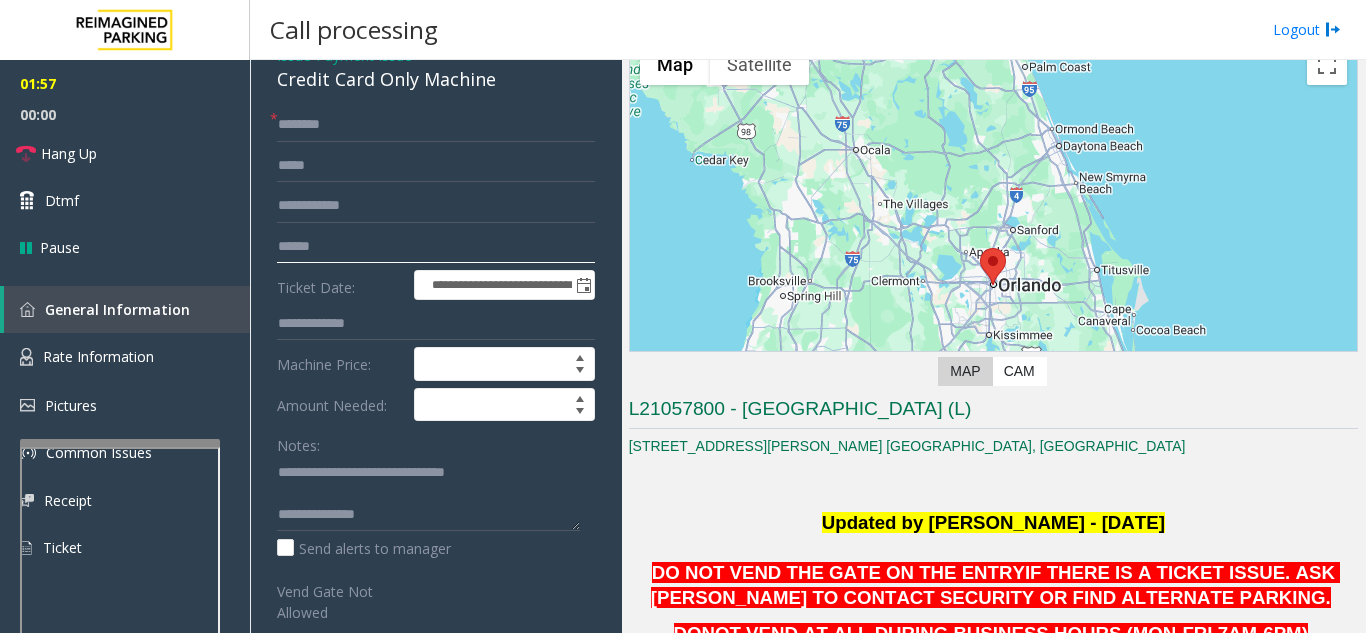 click 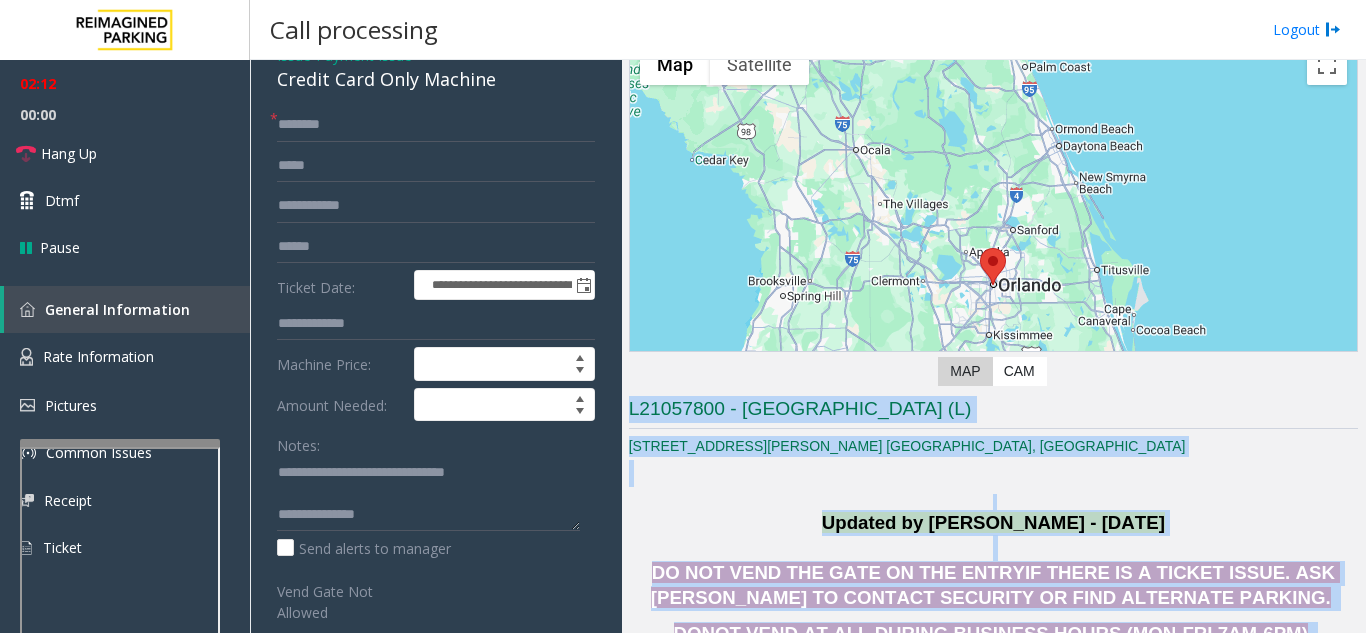 click on "**********" at bounding box center [683, 316] 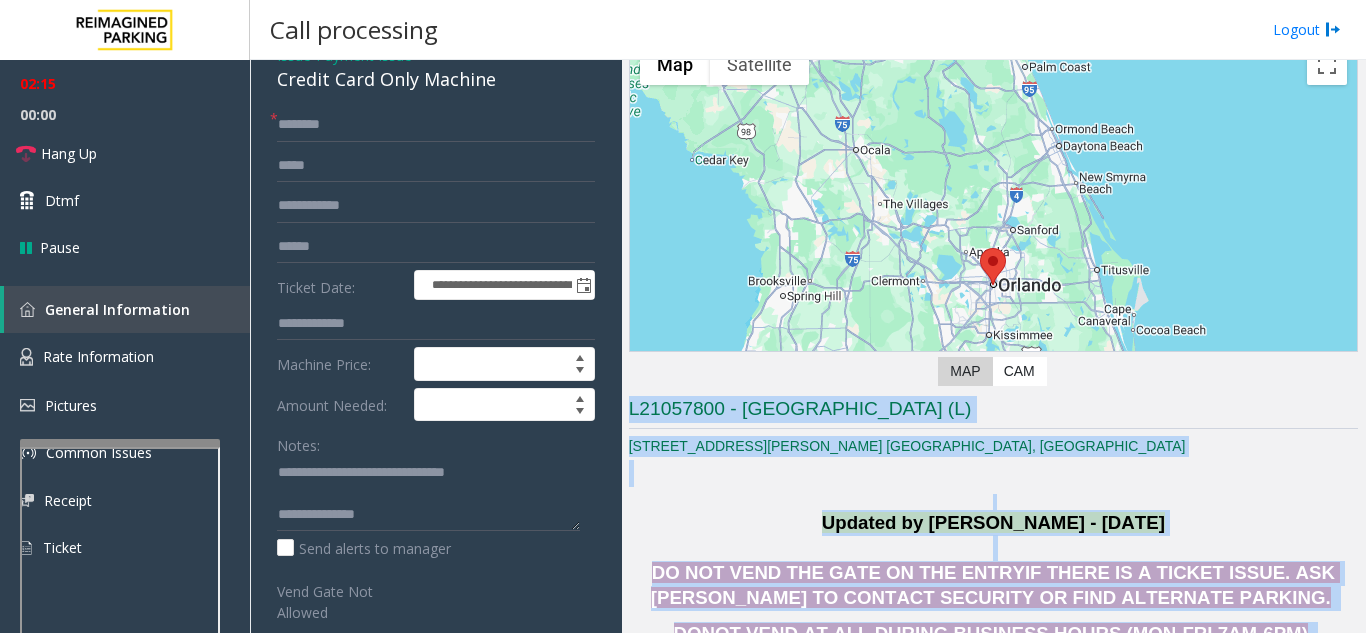 click on "IF THERE IS A TICKET ISSUE. ASK [PERSON_NAME] TO CONTACT SECURITY OR FIND ALTERNATE PARKING." 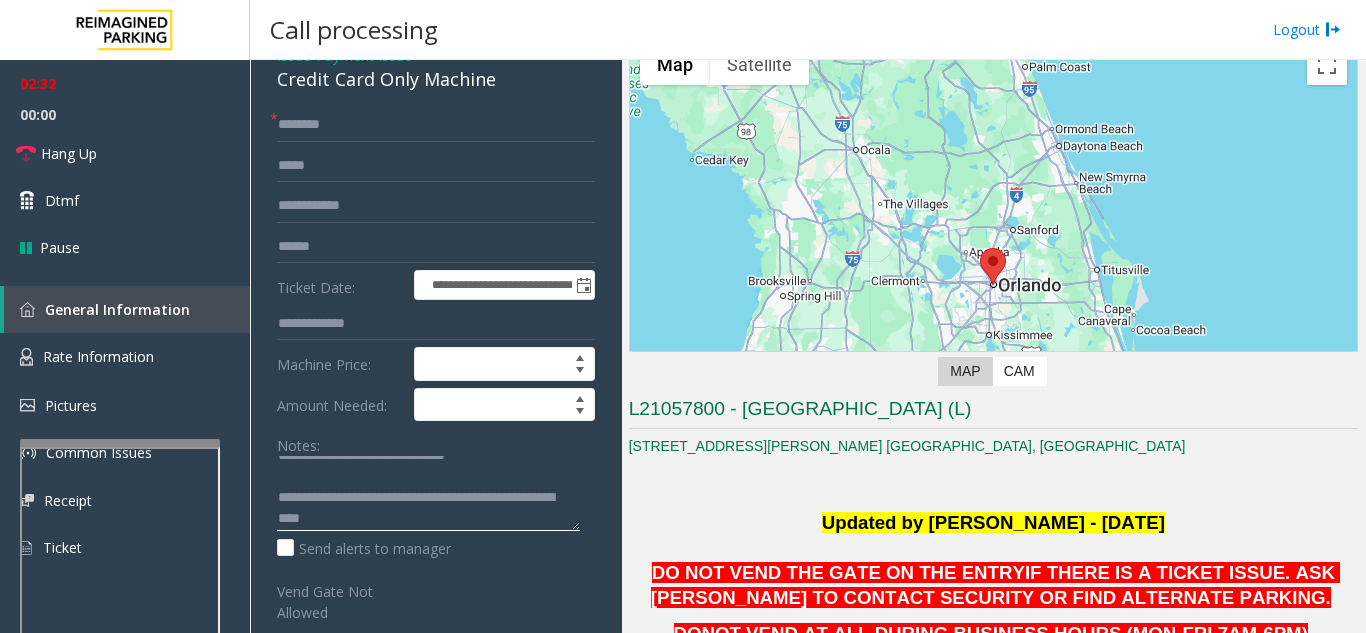 scroll, scrollTop: 21, scrollLeft: 0, axis: vertical 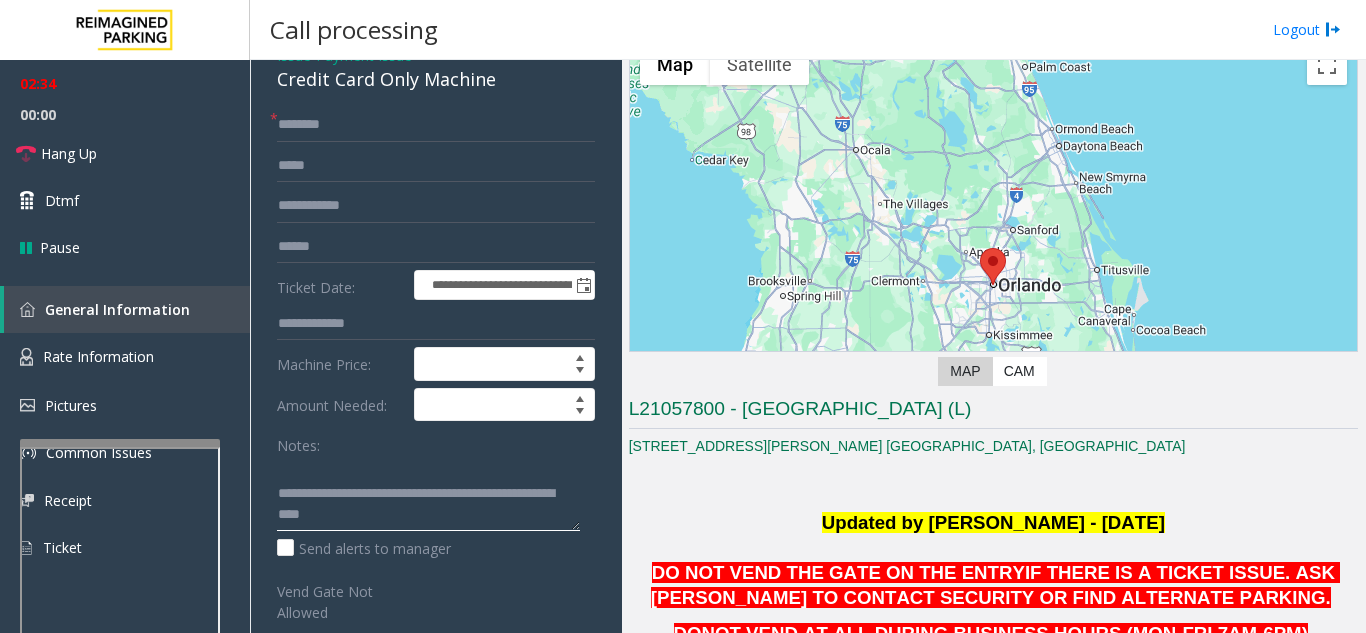 click 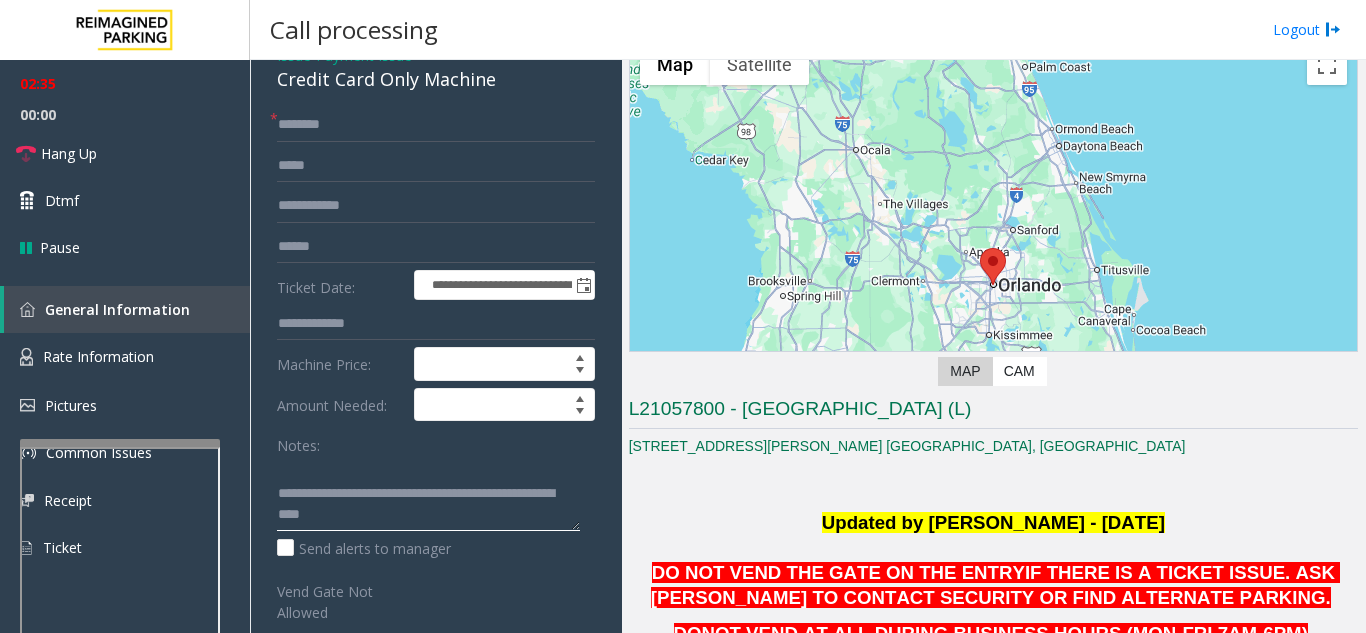 click 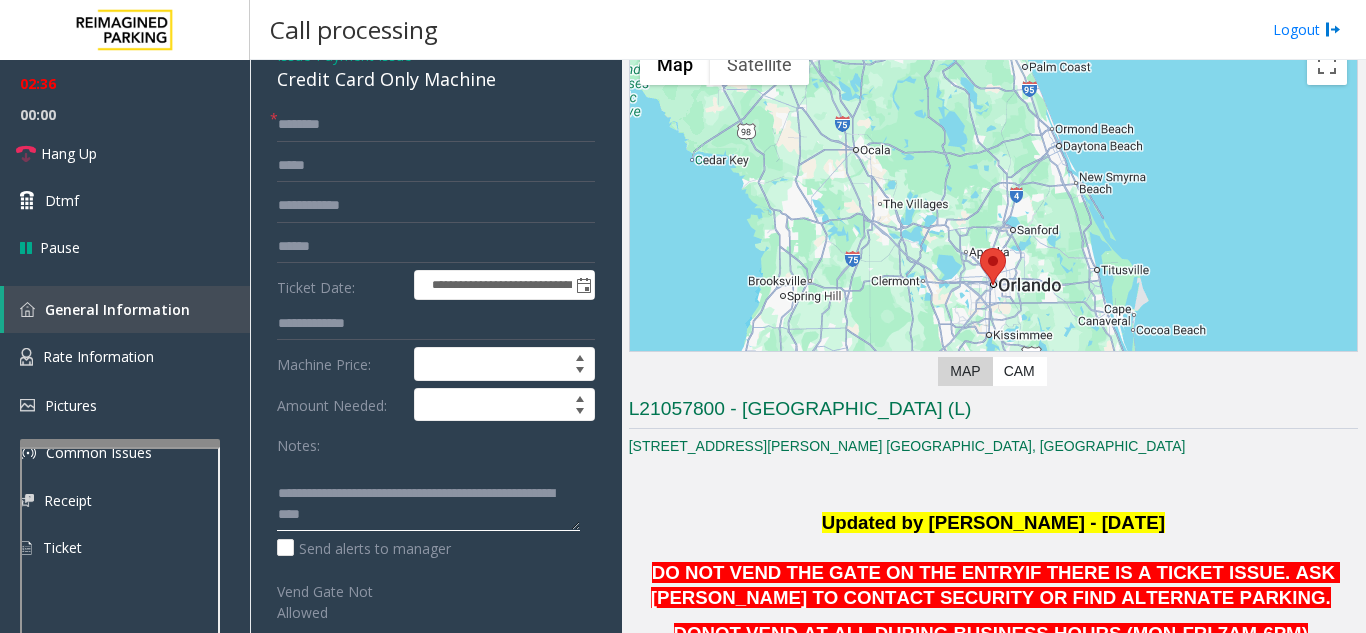 drag, startPoint x: 355, startPoint y: 513, endPoint x: 395, endPoint y: 513, distance: 40 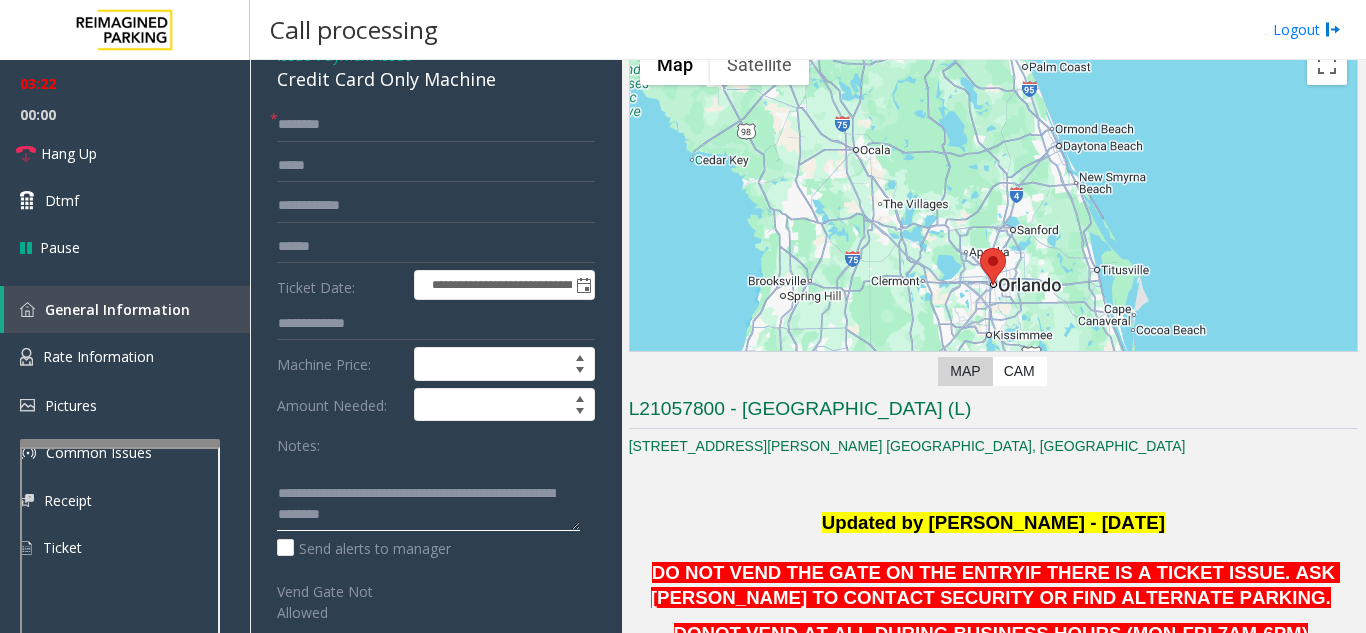 click 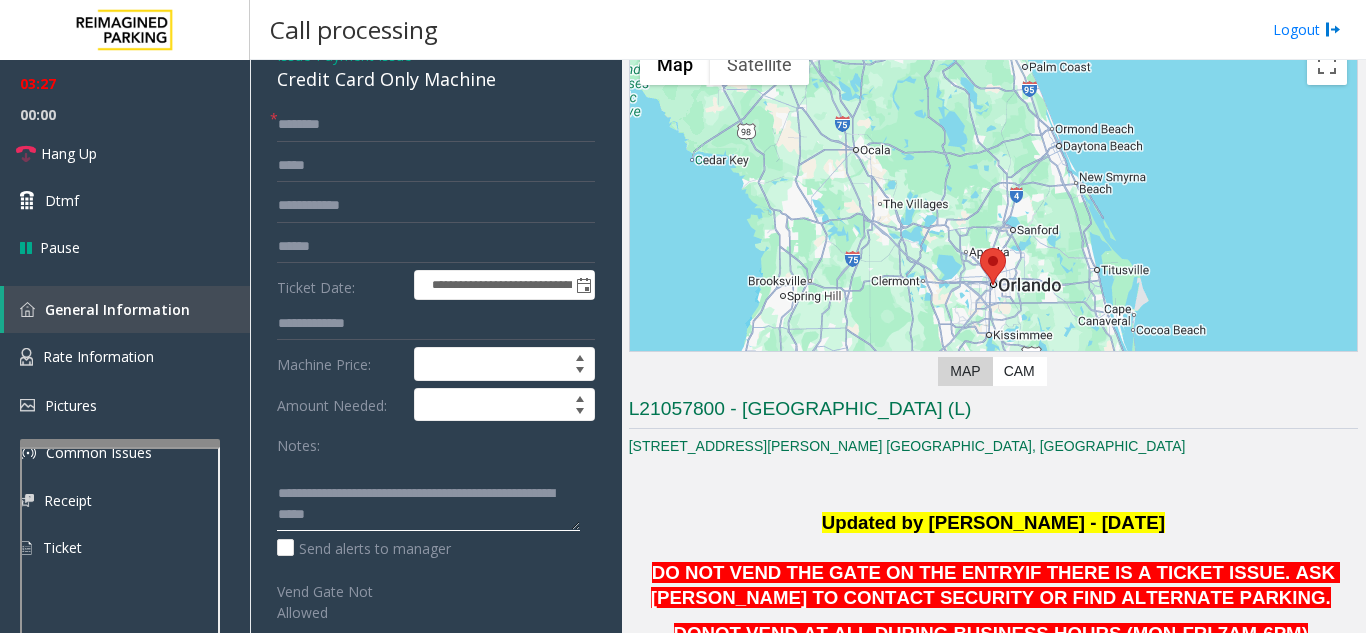click 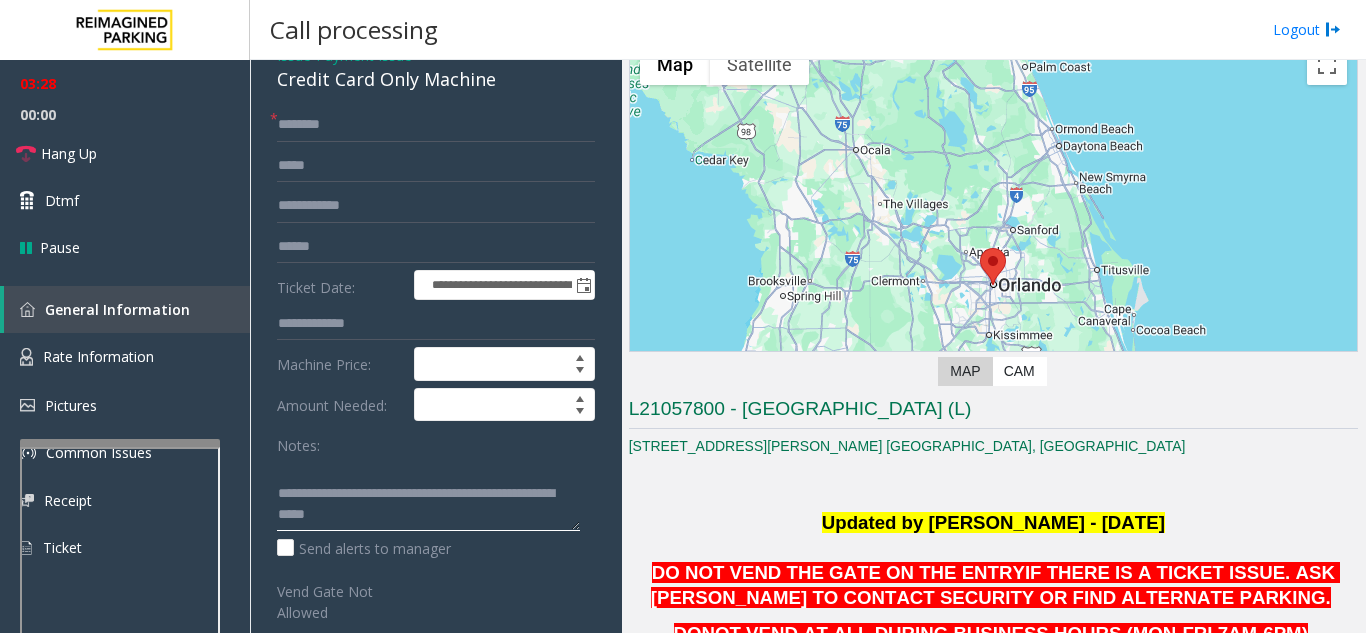 click 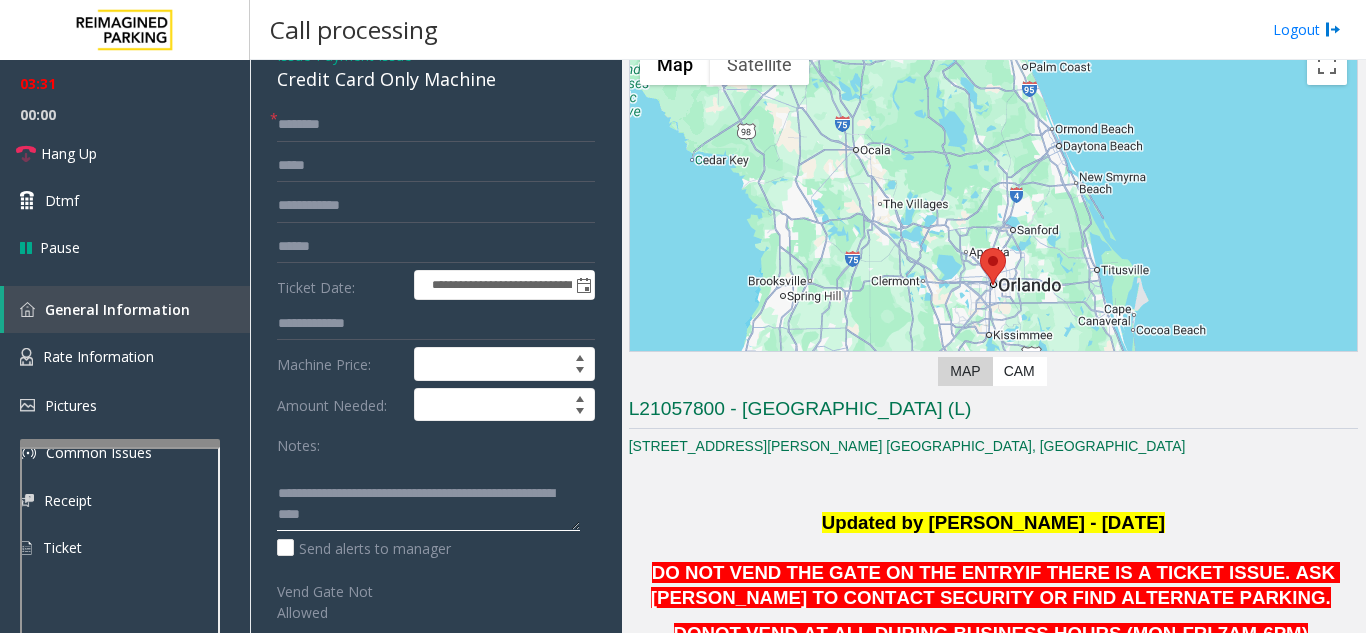 scroll, scrollTop: 0, scrollLeft: 0, axis: both 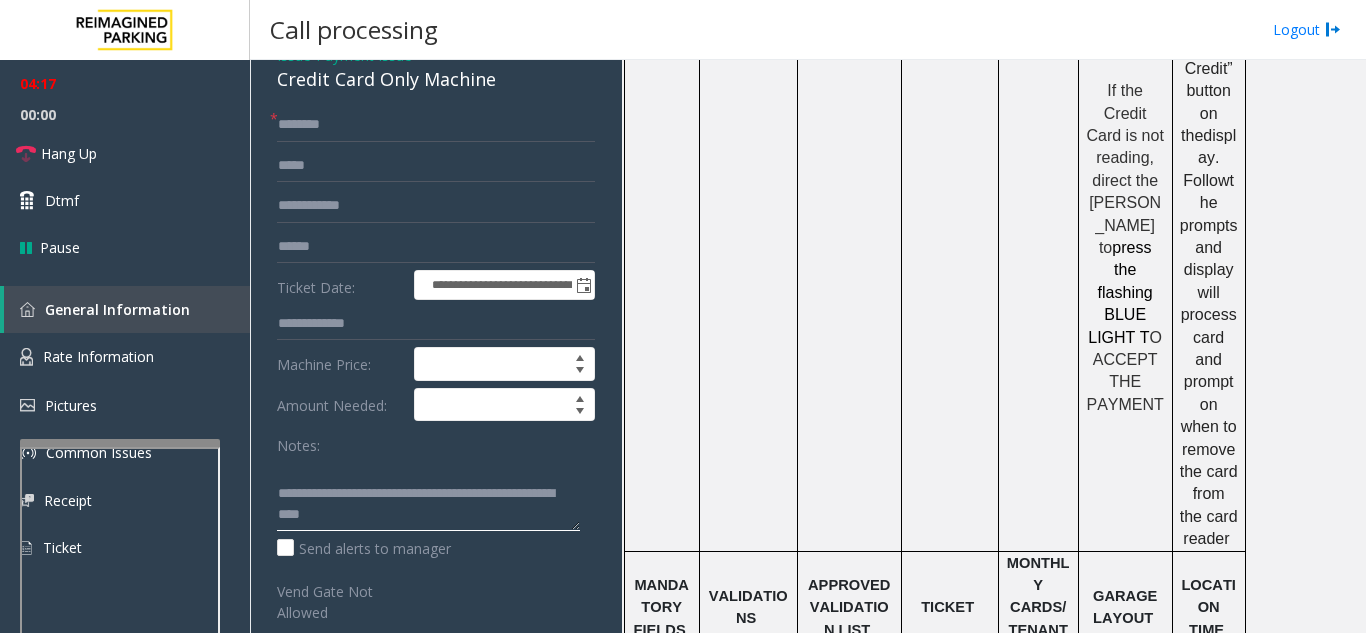 type on "**********" 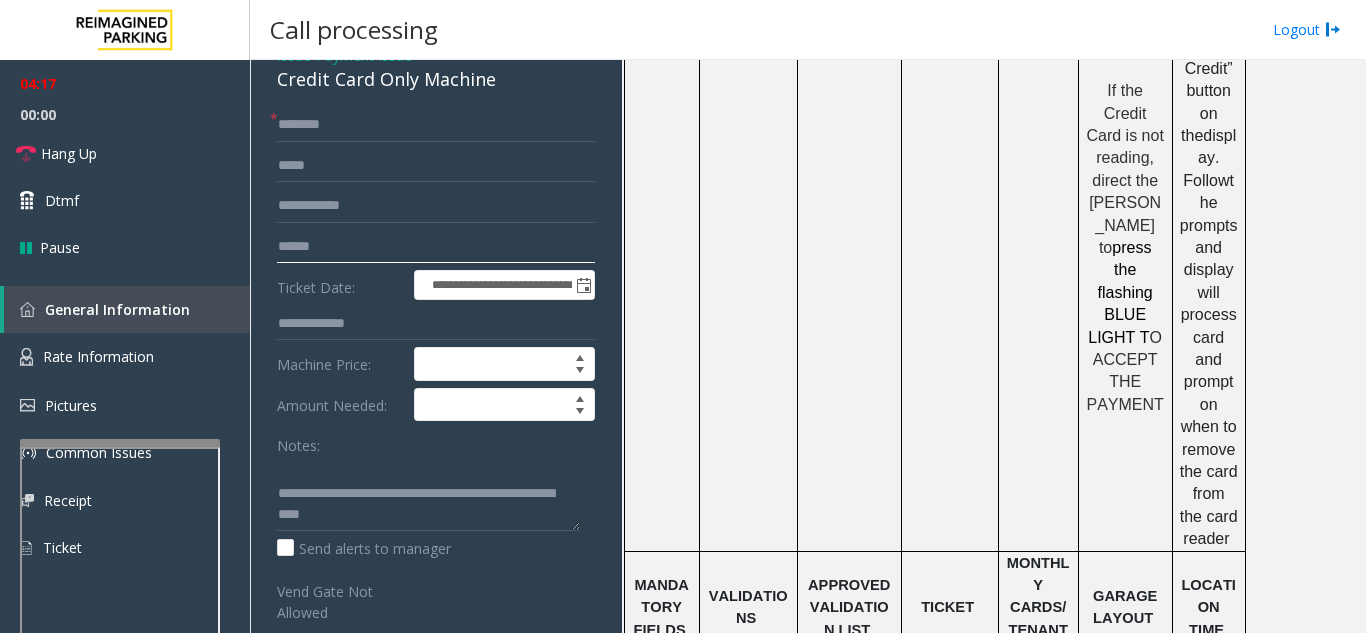 click 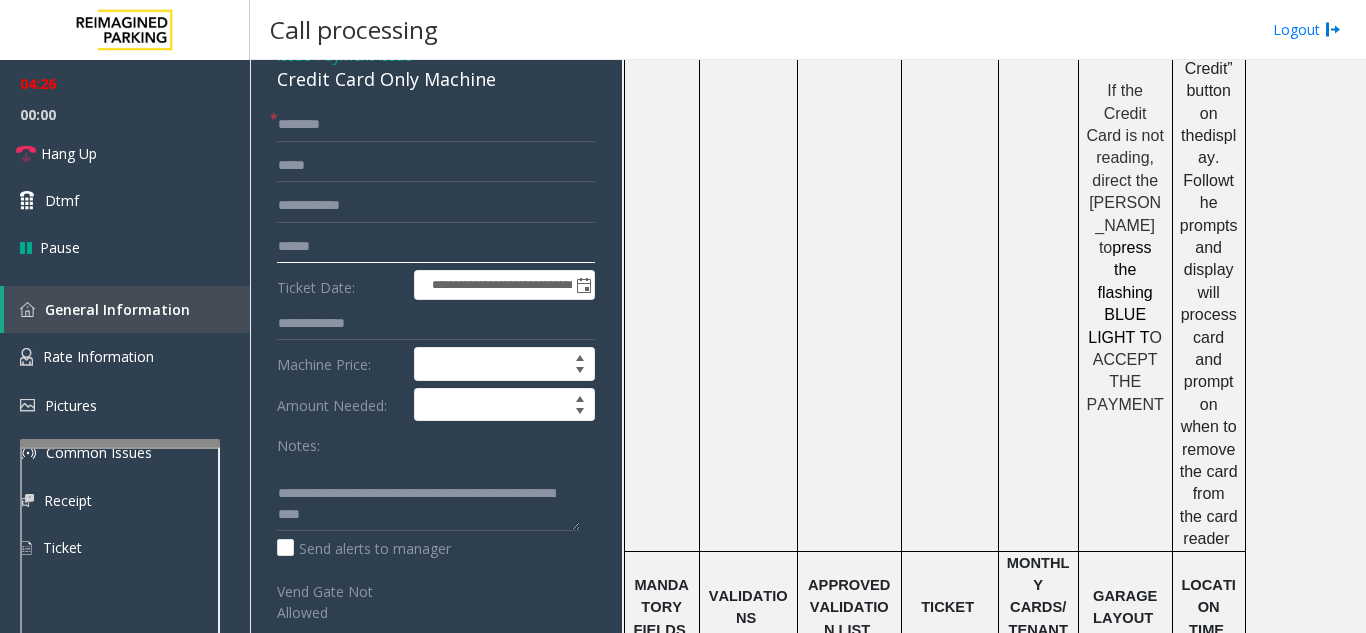 type on "******" 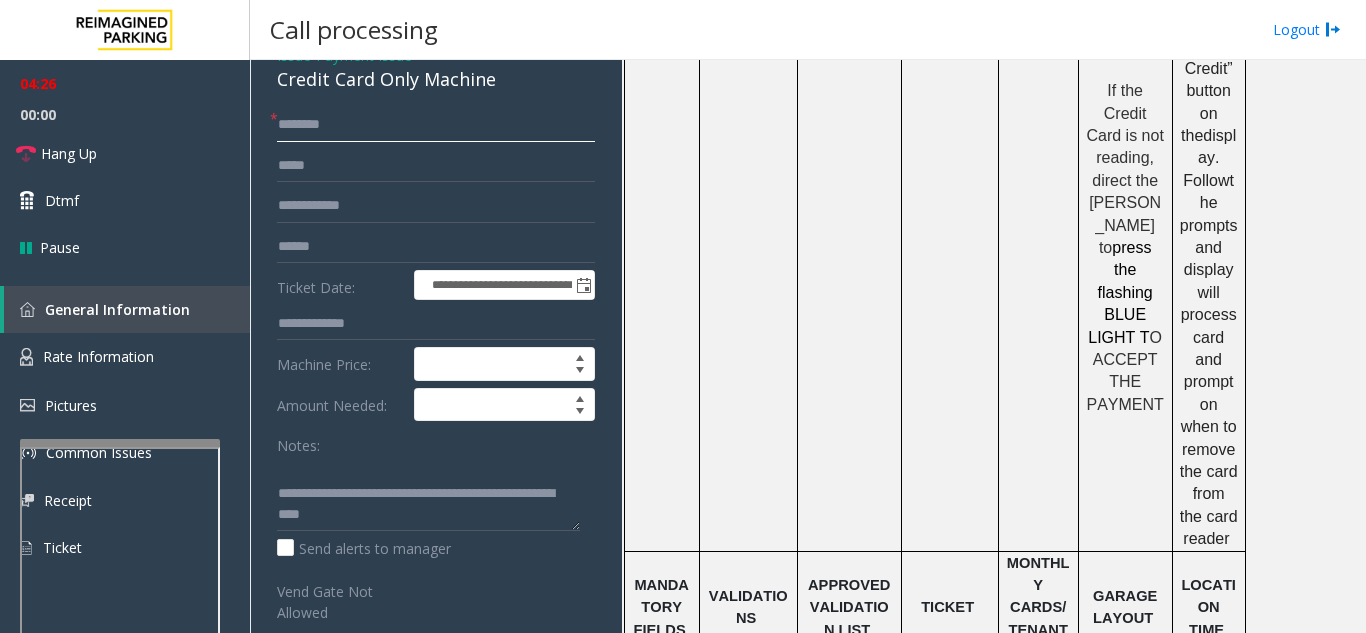 click 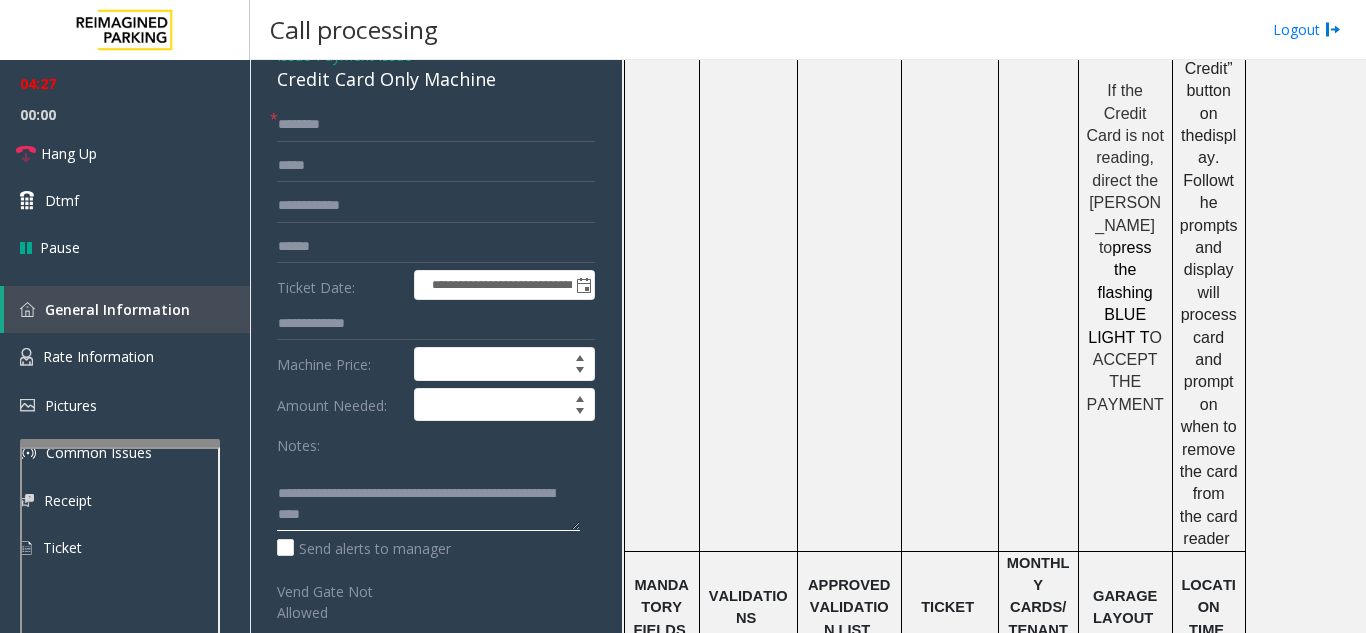 click 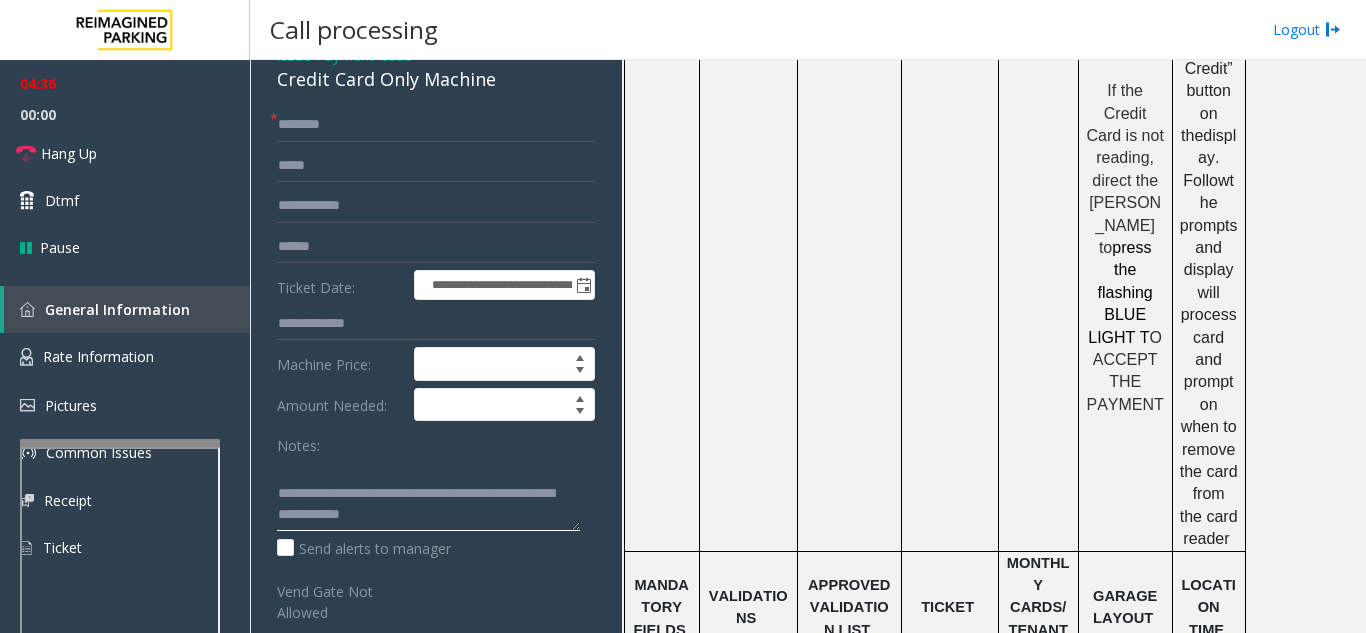 type on "**********" 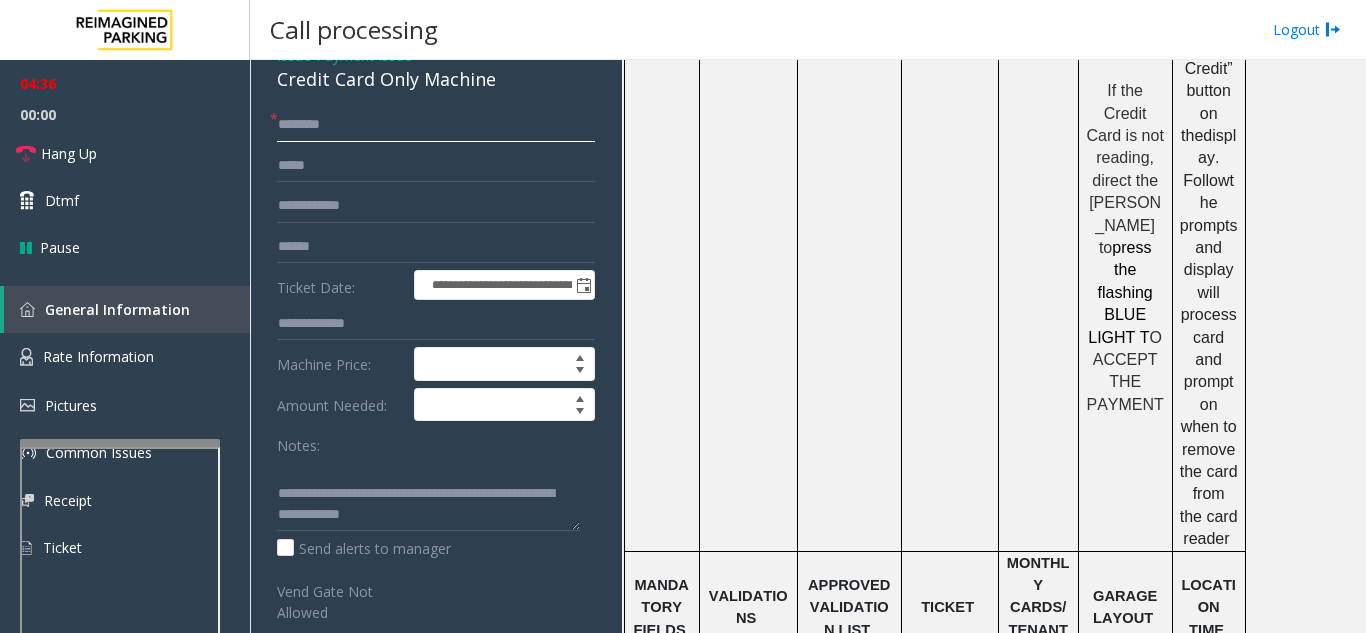 click 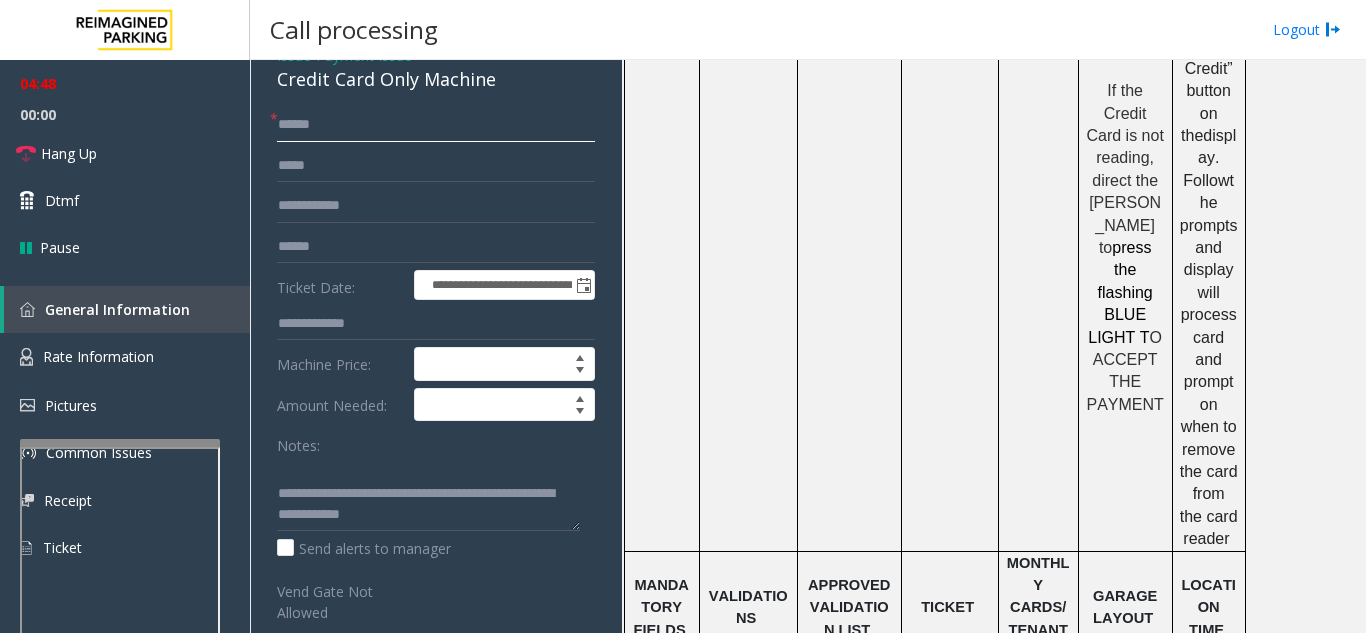 scroll, scrollTop: 0, scrollLeft: 0, axis: both 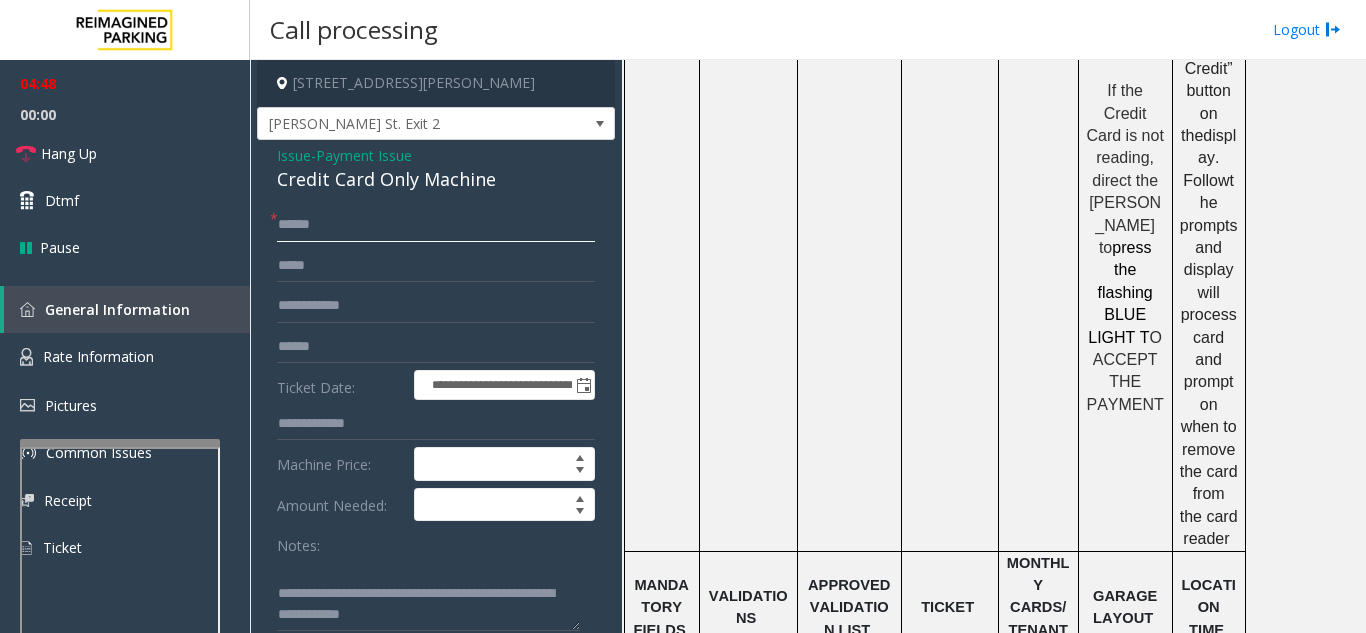 type on "*****" 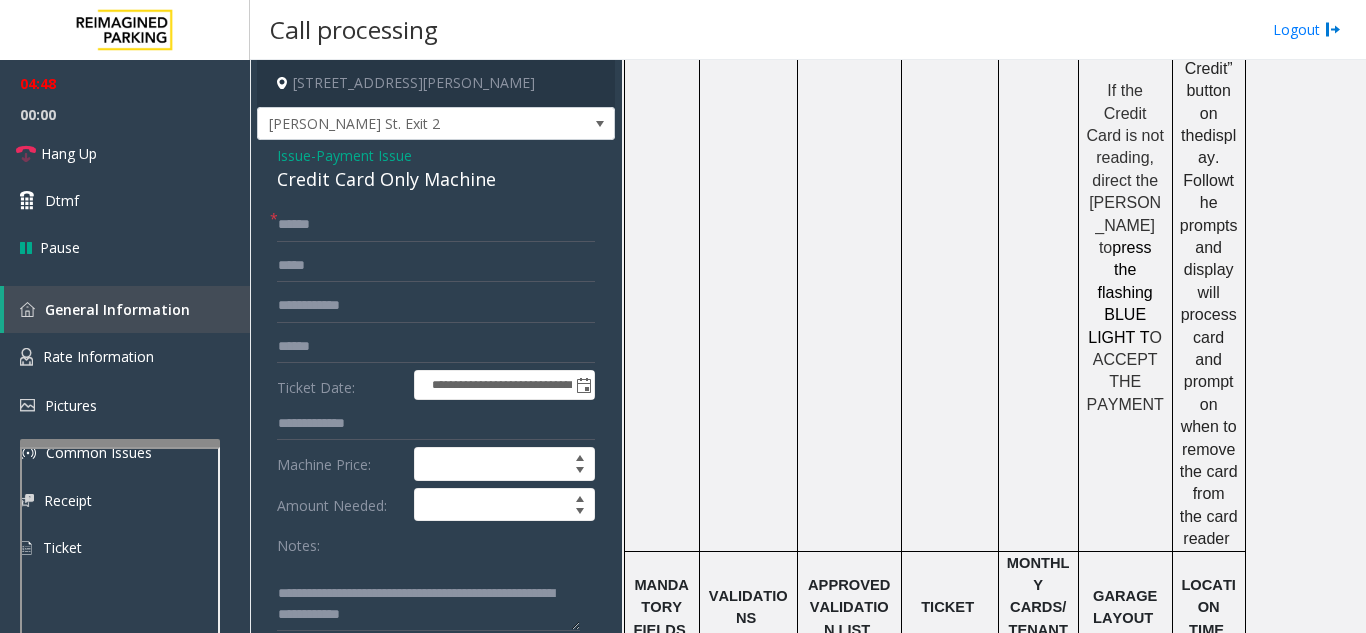 click on "Payment Issue" 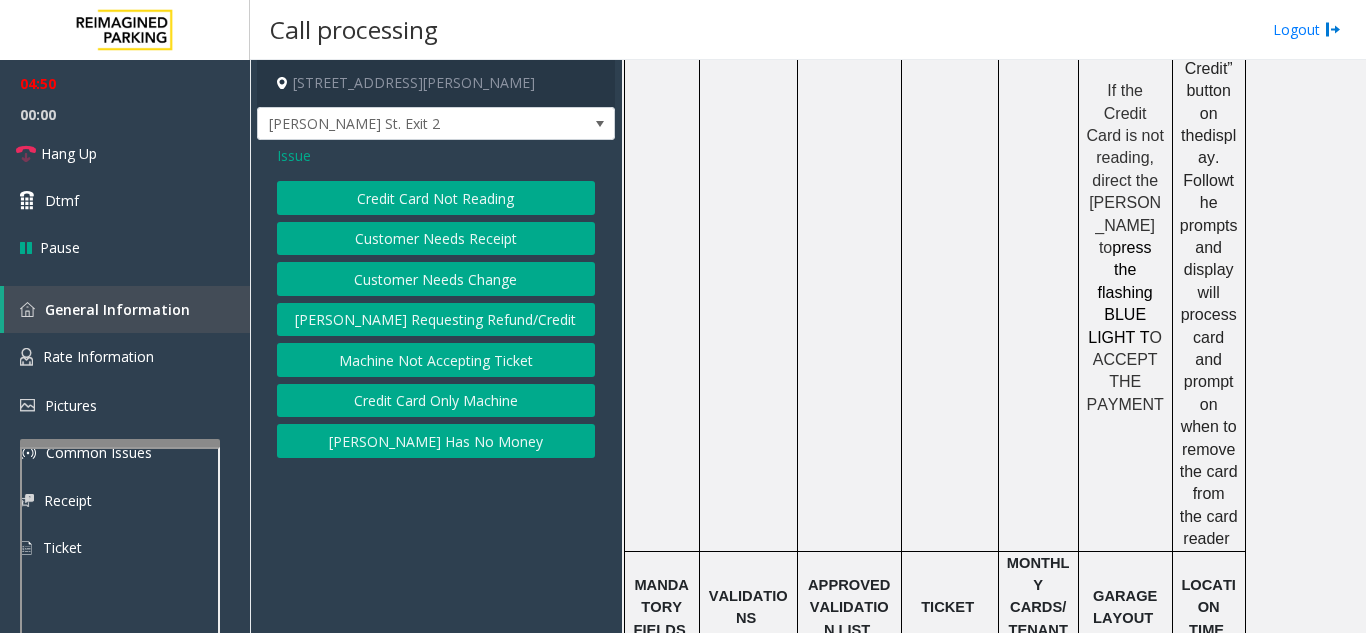 click on "Credit Card Not Reading" 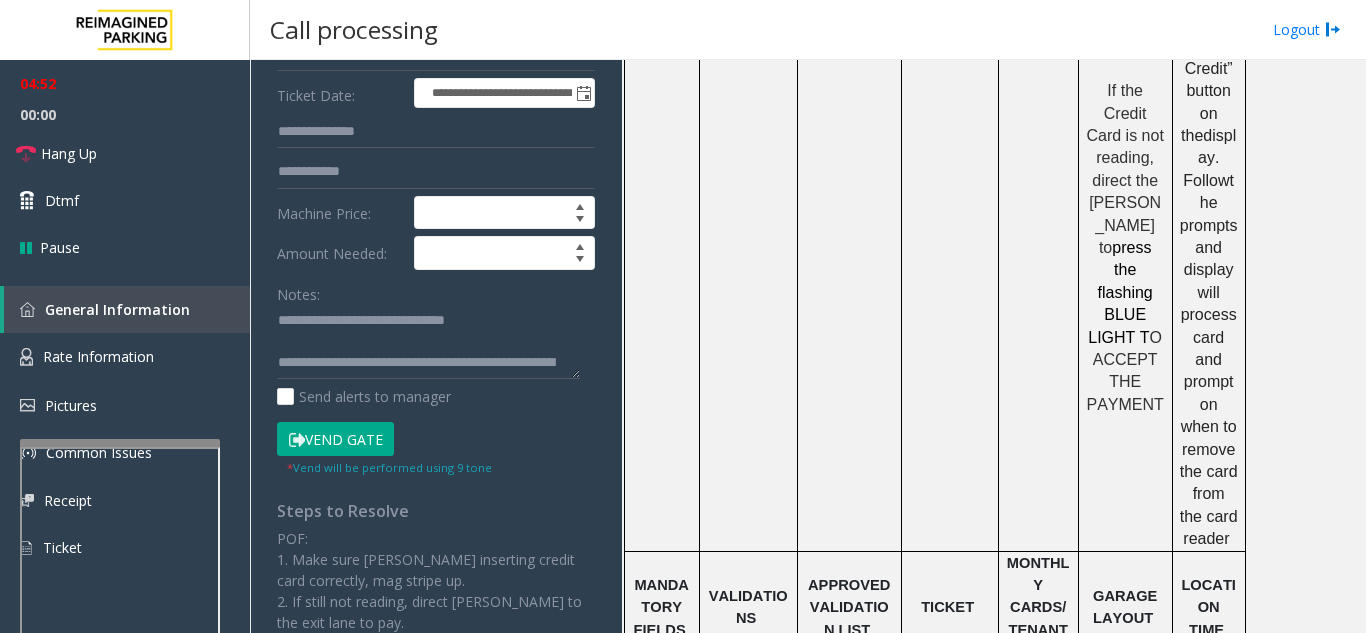 scroll, scrollTop: 300, scrollLeft: 0, axis: vertical 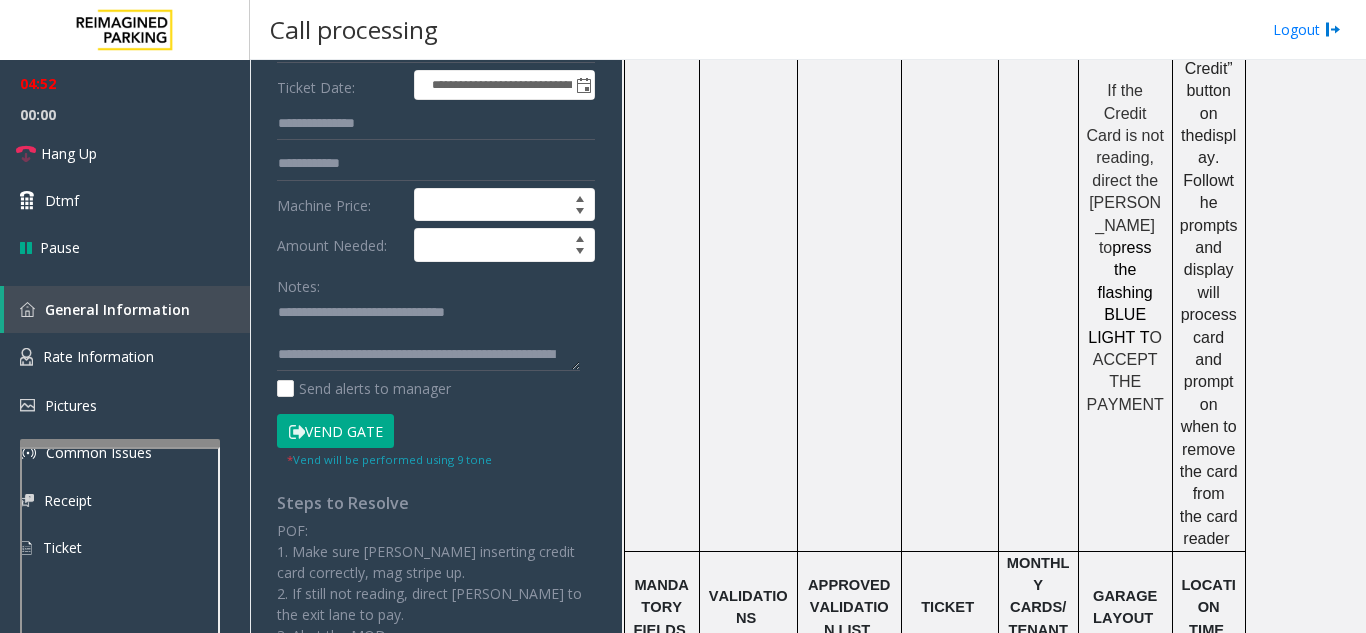click on "Vend Gate" 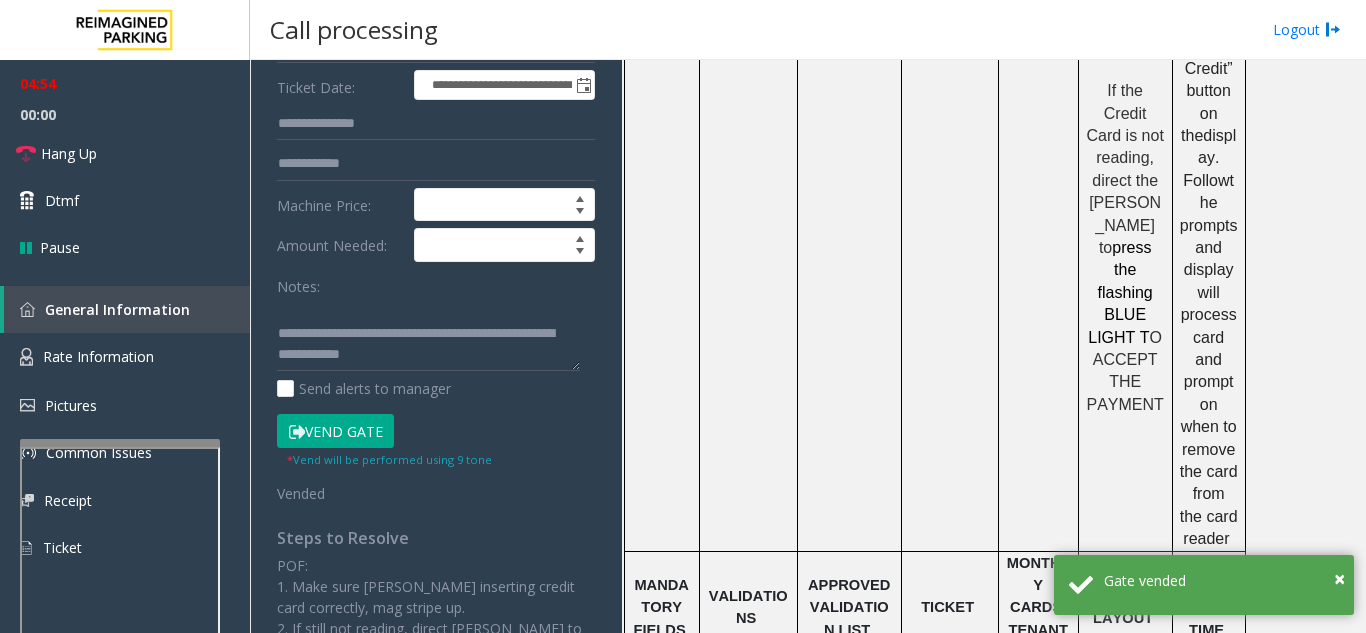scroll, scrollTop: 0, scrollLeft: 0, axis: both 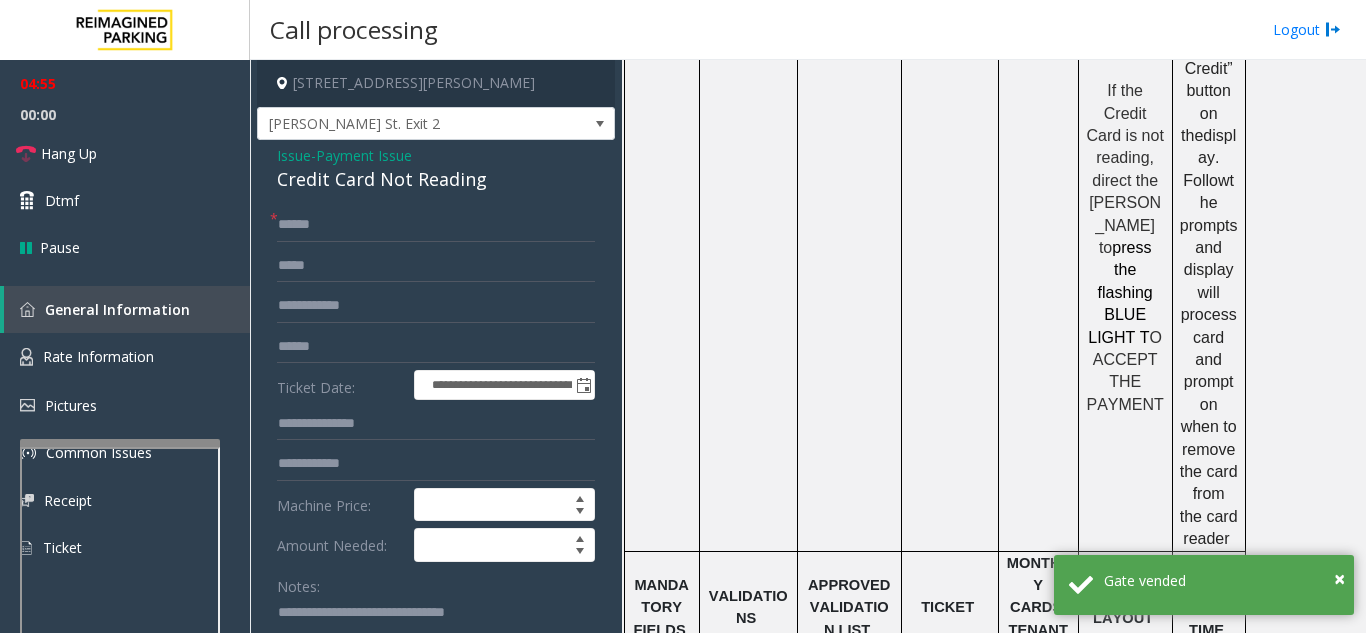 click on "Credit Card Not Reading" 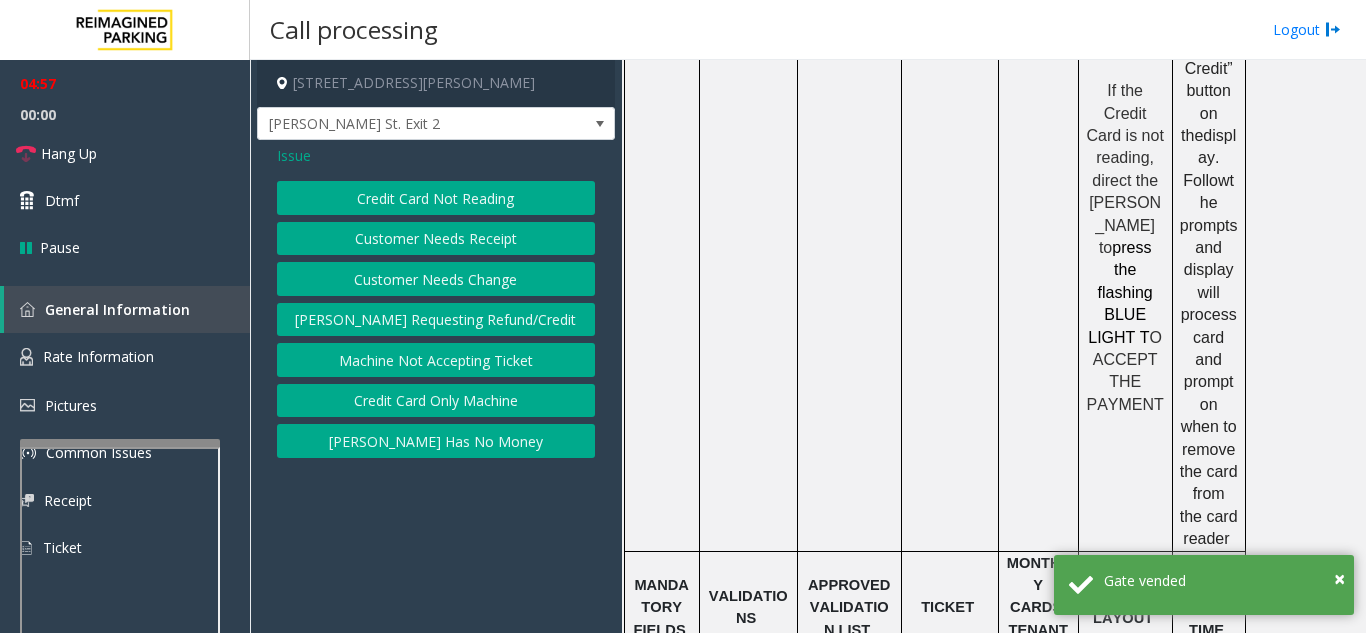 click on "Credit Card Only Machine" 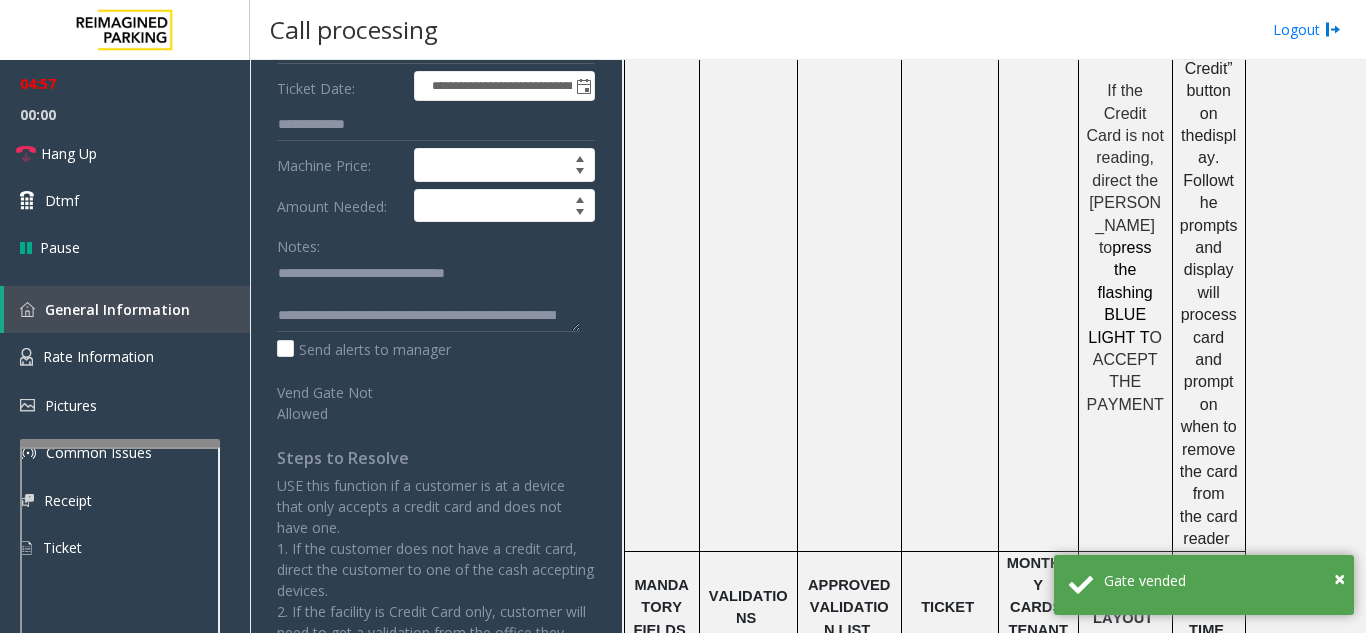 scroll, scrollTop: 300, scrollLeft: 0, axis: vertical 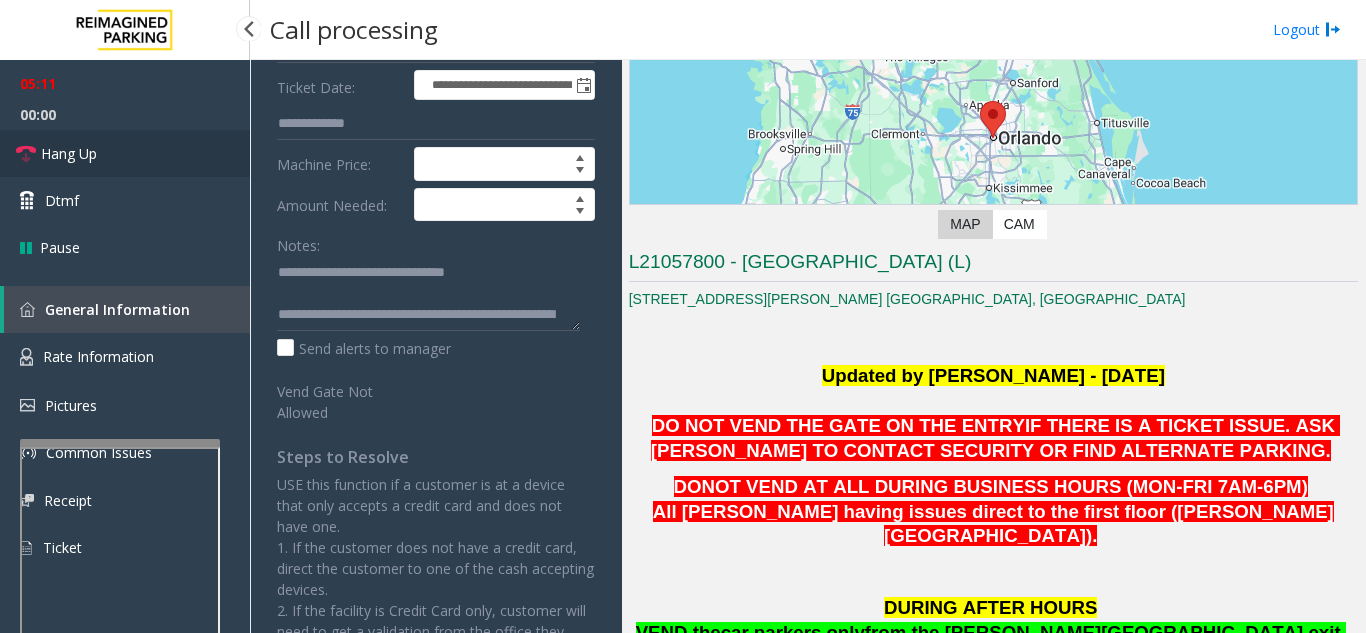 click on "Hang Up" at bounding box center [125, 153] 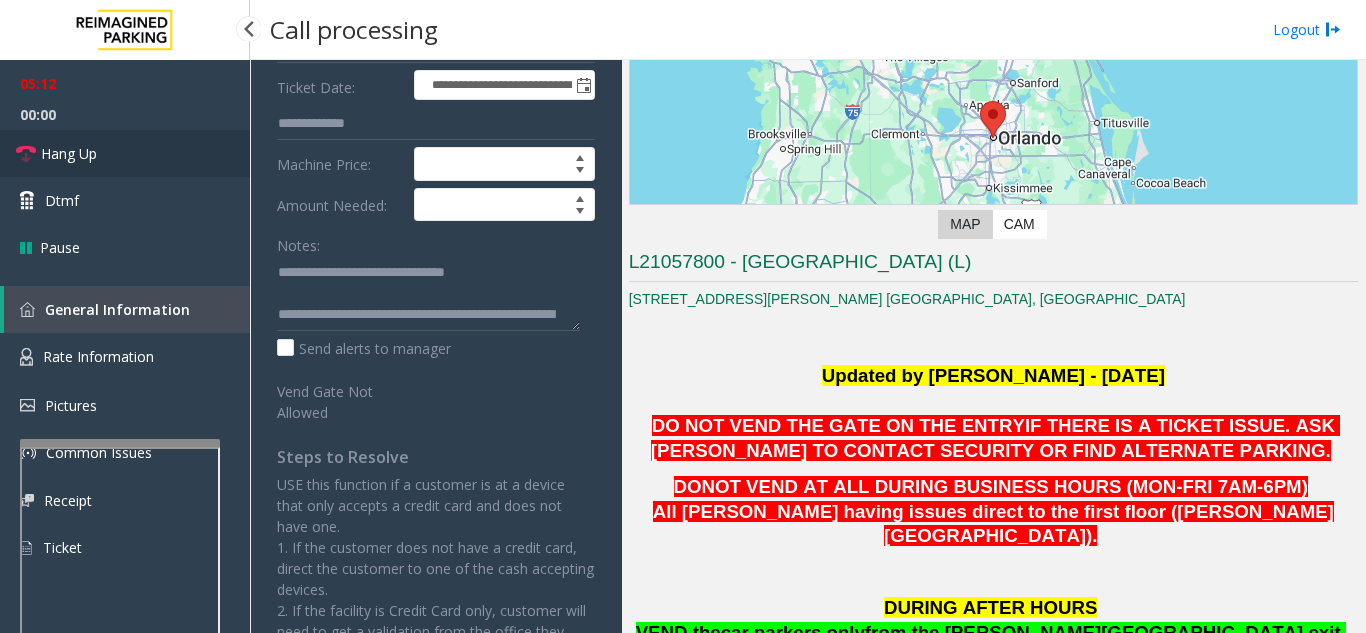 click on "Hang Up" at bounding box center (125, 153) 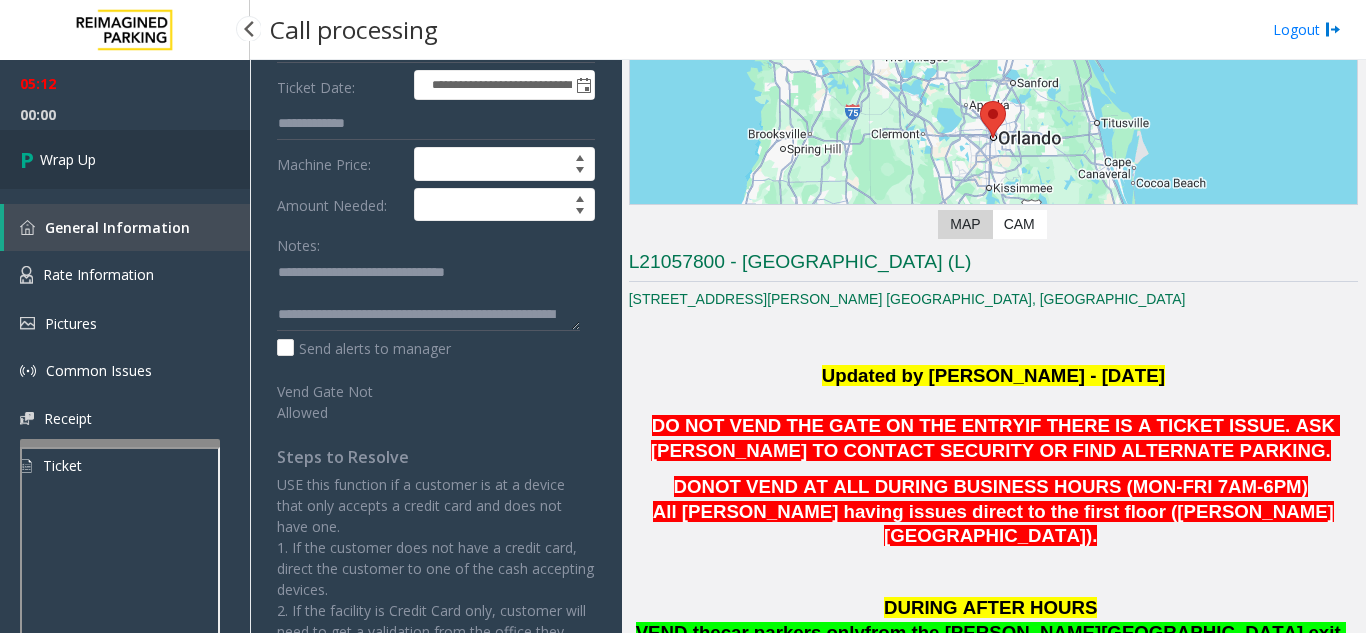 click on "Wrap Up" at bounding box center (125, 159) 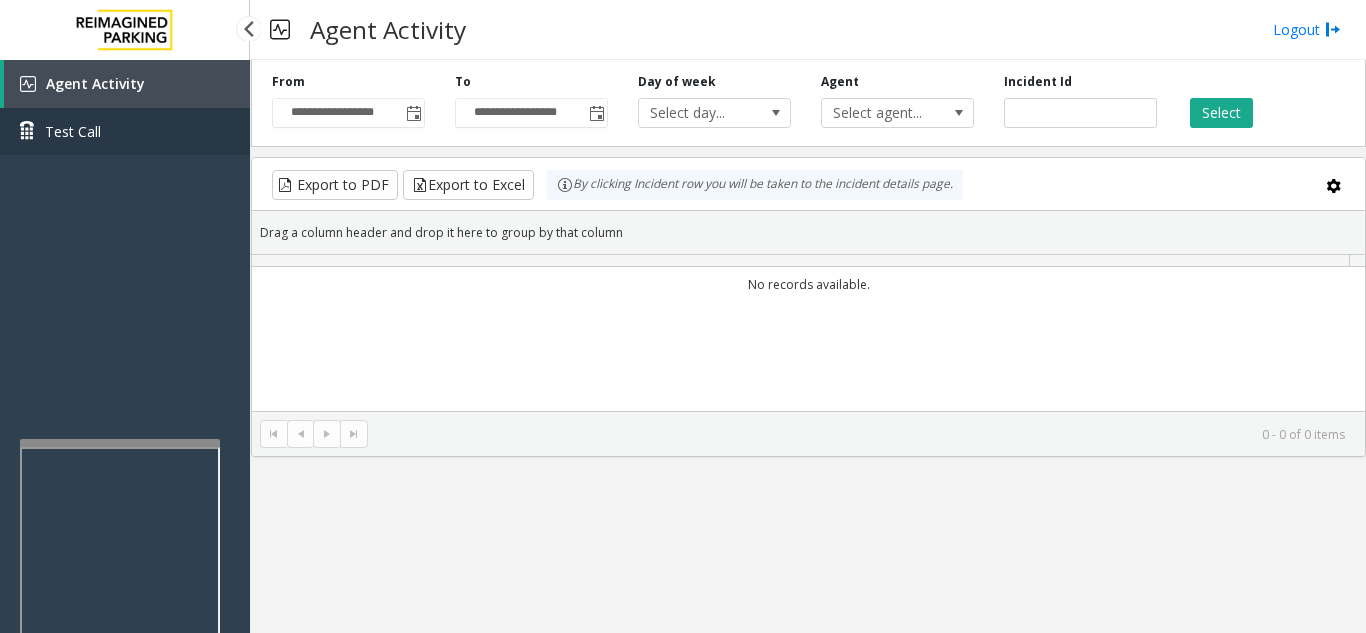 click on "Test Call" at bounding box center (73, 131) 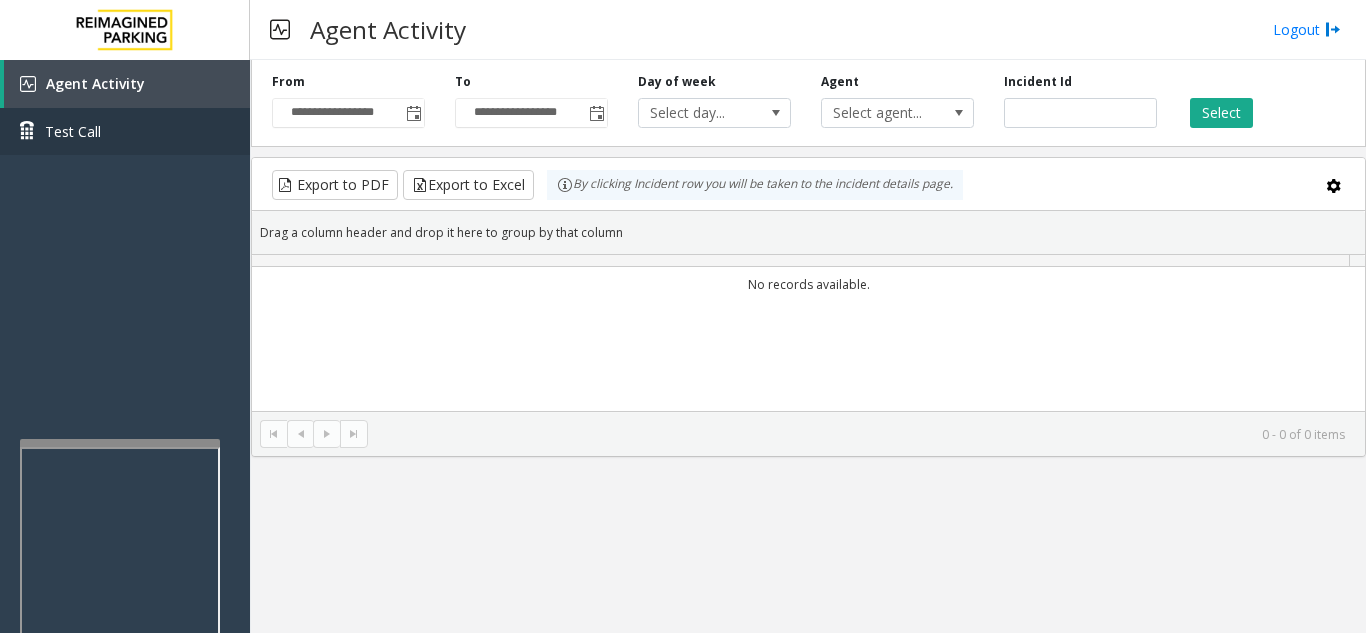 type 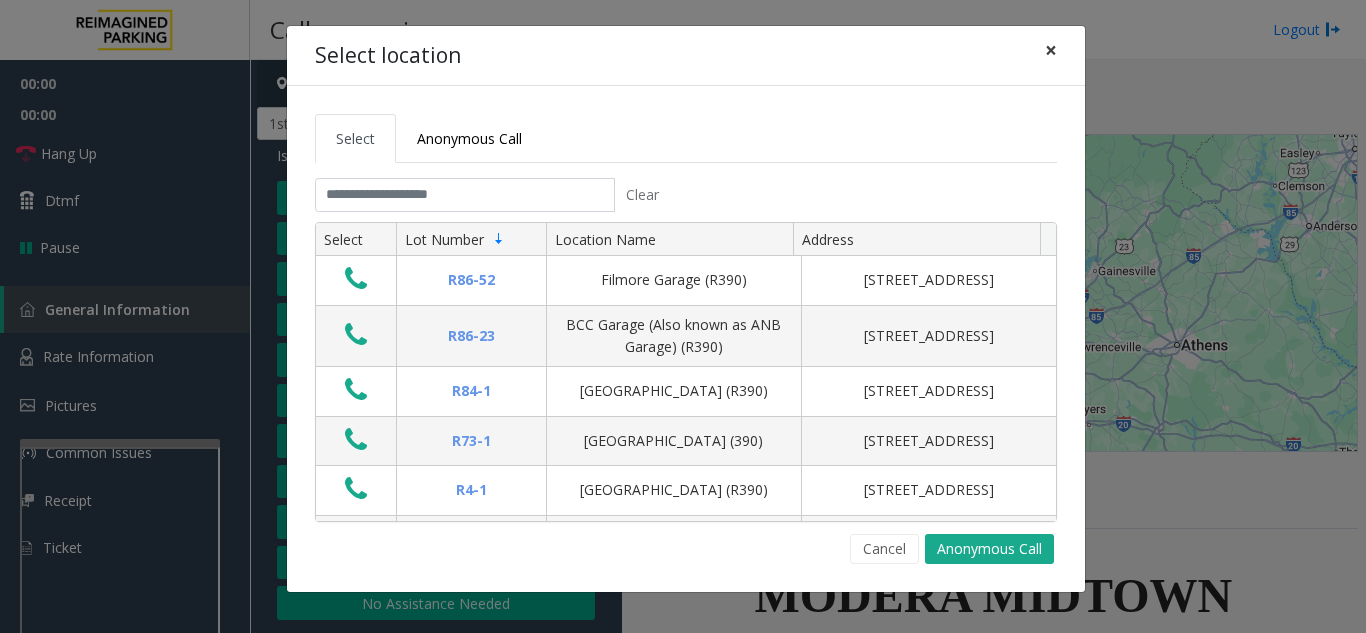 click on "×" 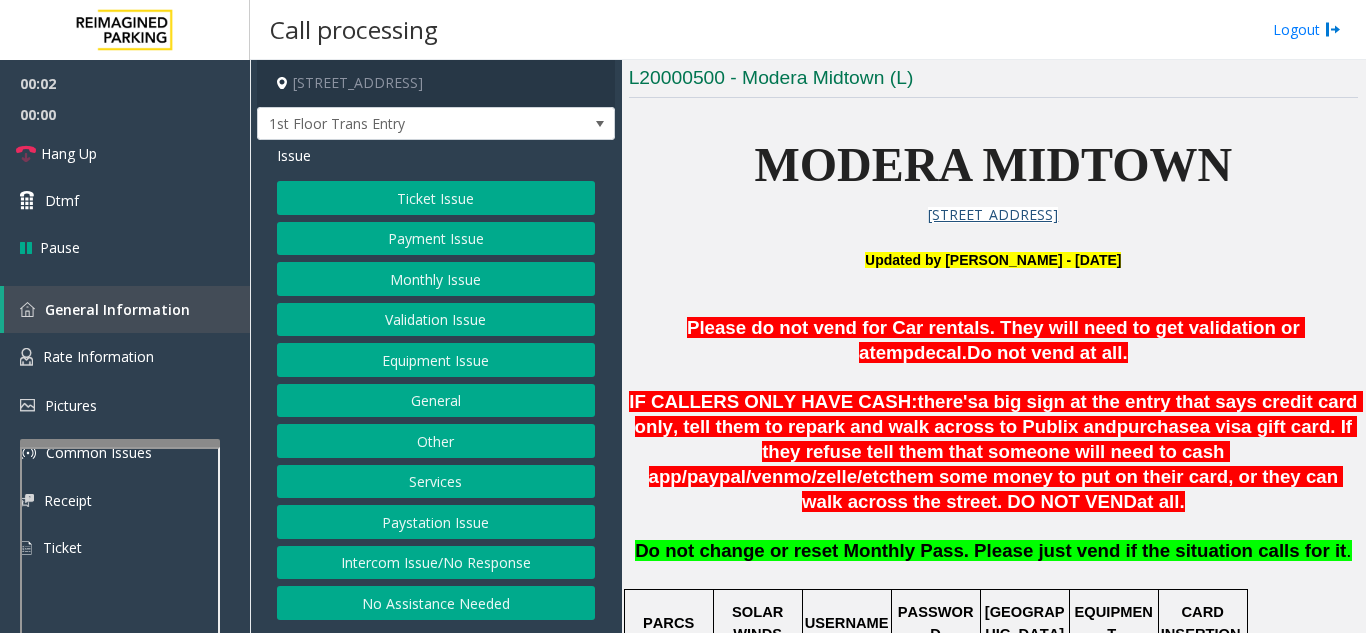 scroll, scrollTop: 500, scrollLeft: 0, axis: vertical 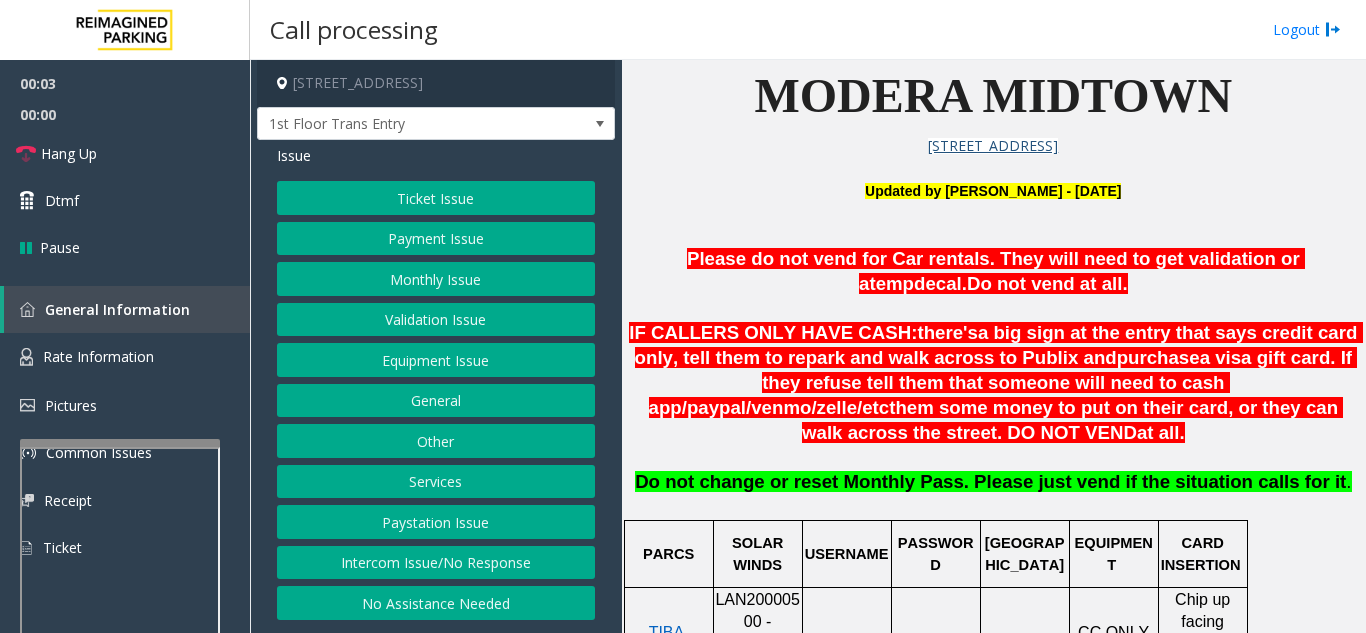 click on "Intercom Issue/No Response" 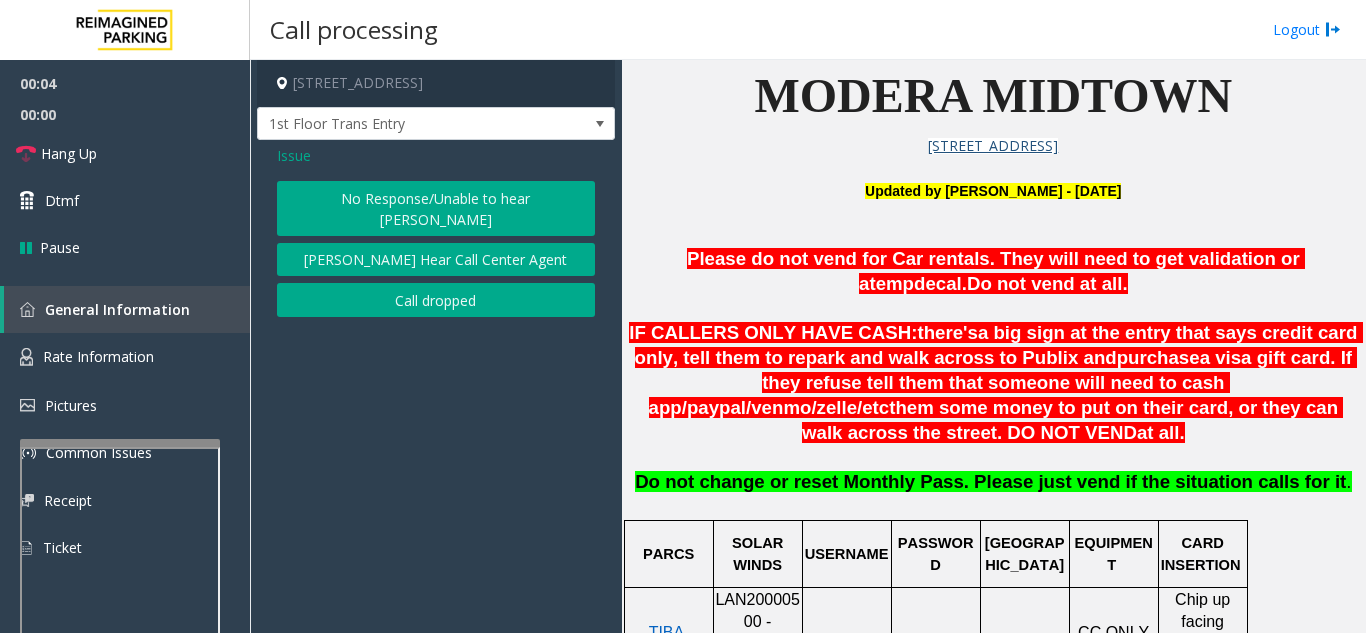 click on "No Response/Unable to hear [PERSON_NAME]" 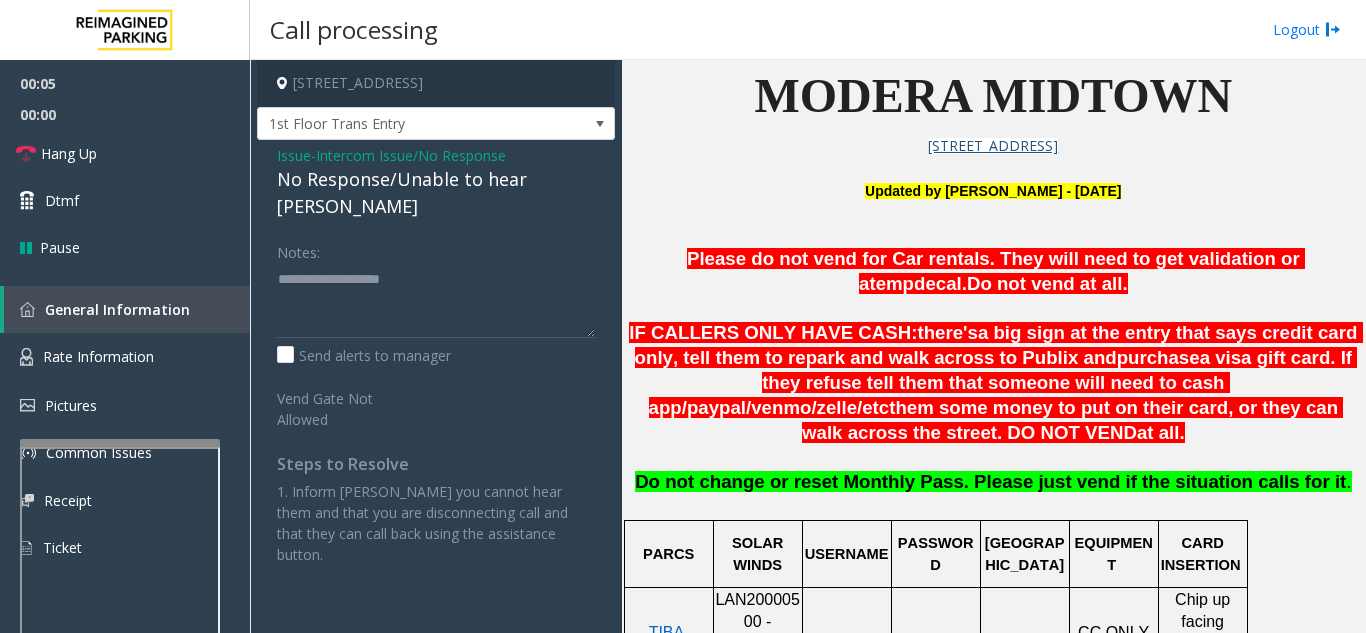 click on "No Response/Unable to hear [PERSON_NAME]" 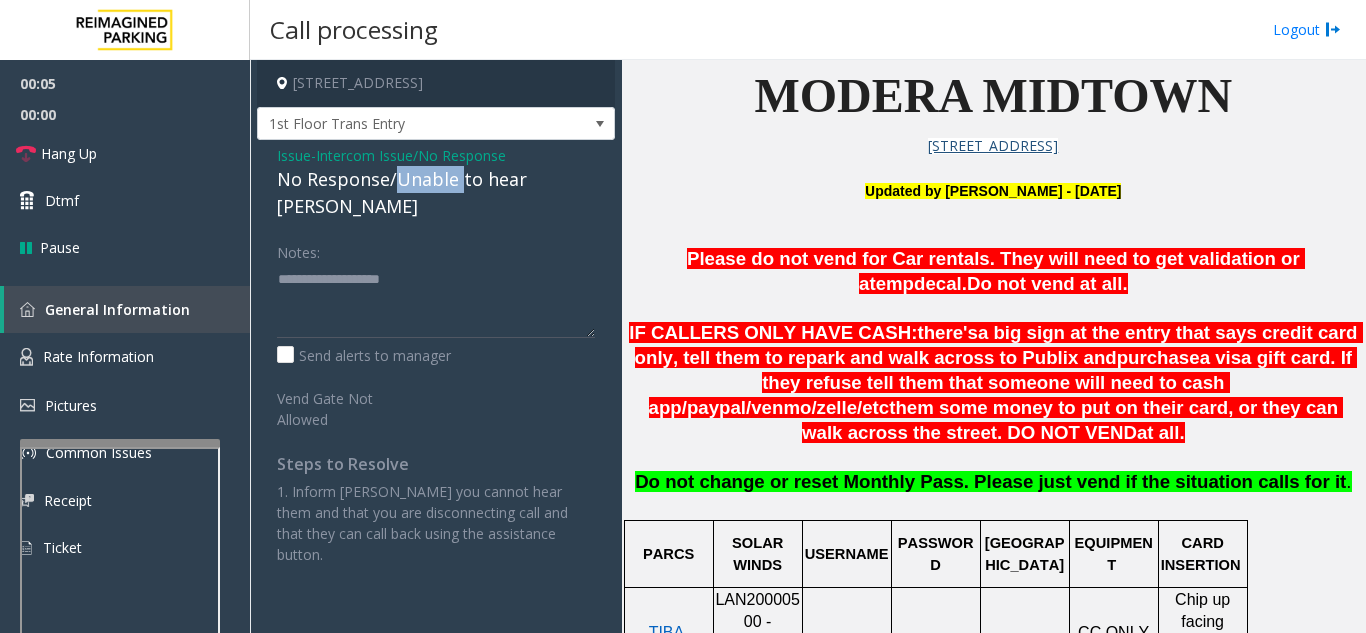 click on "No Response/Unable to hear [PERSON_NAME]" 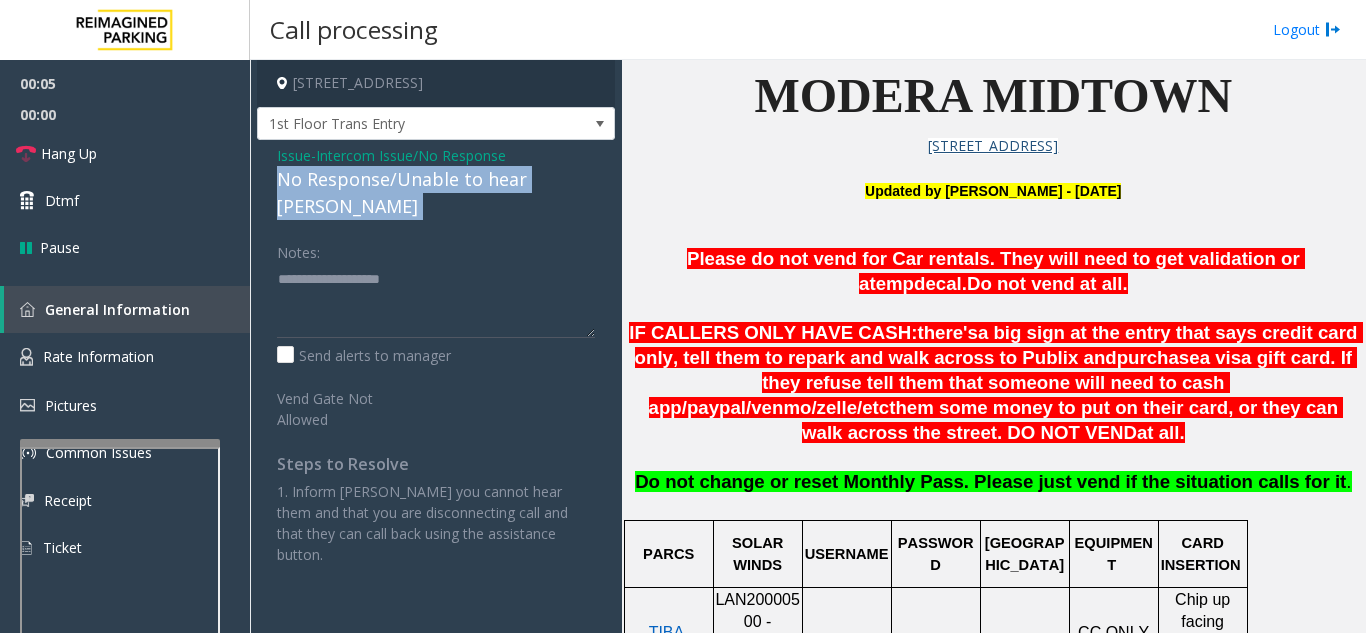 click on "No Response/Unable to hear [PERSON_NAME]" 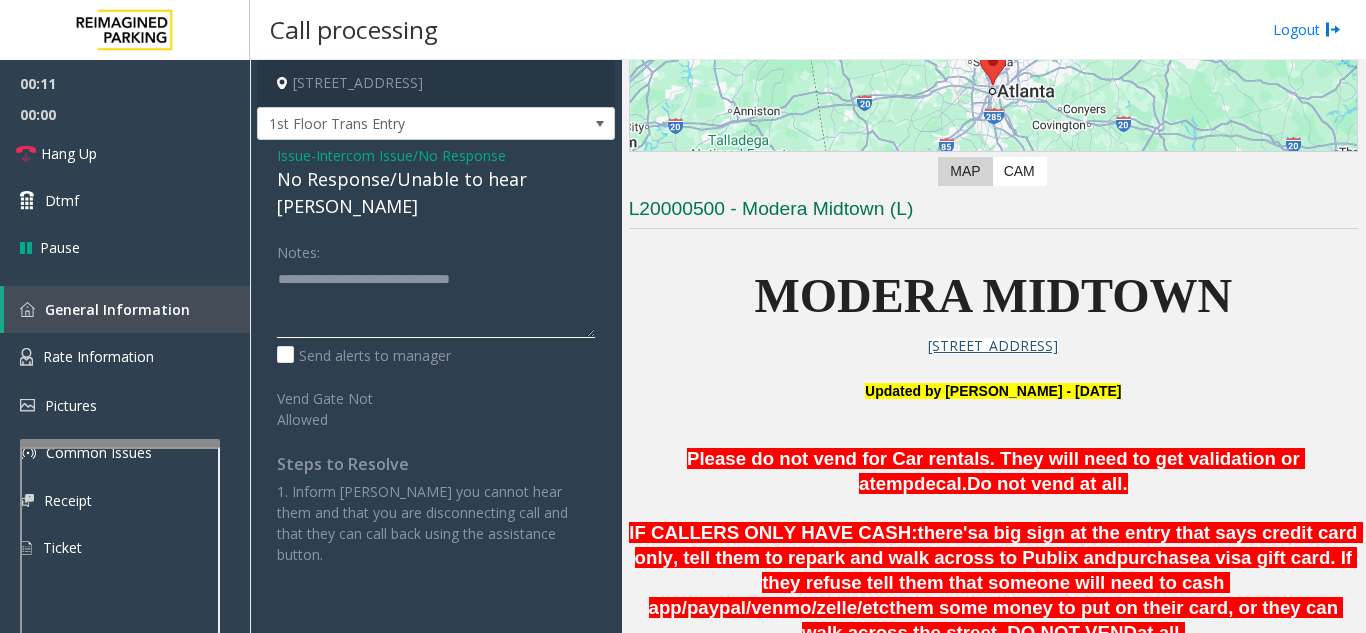 scroll, scrollTop: 400, scrollLeft: 0, axis: vertical 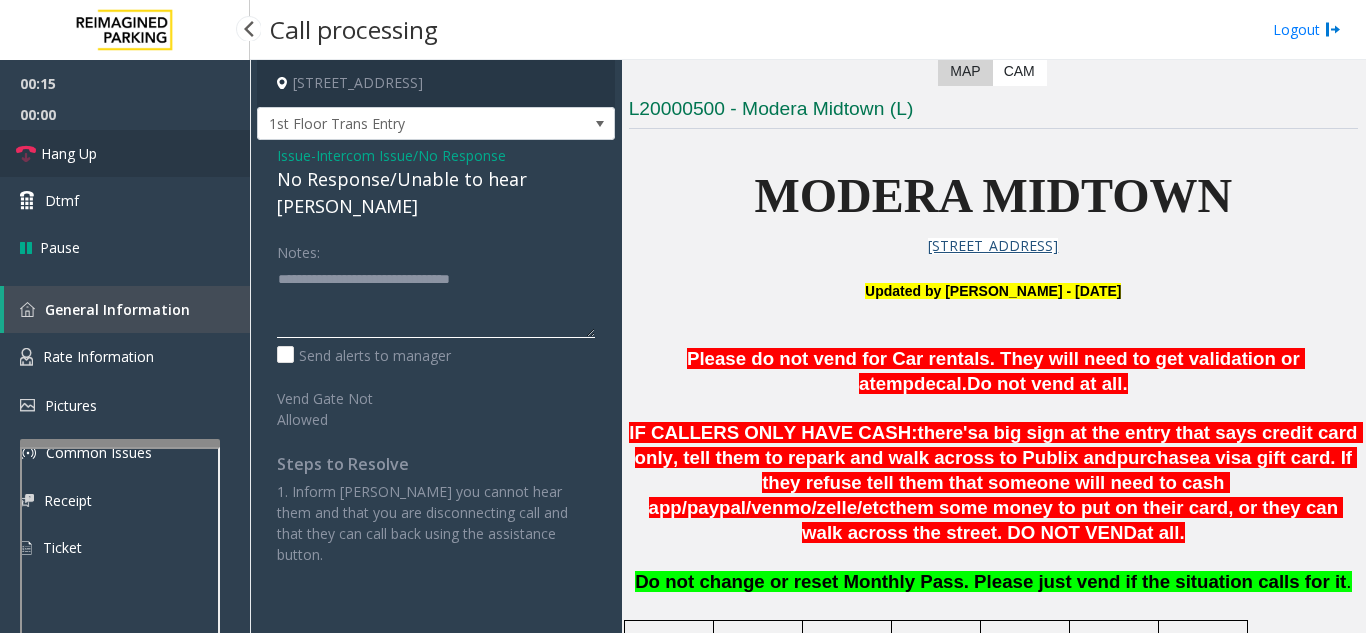 type on "**********" 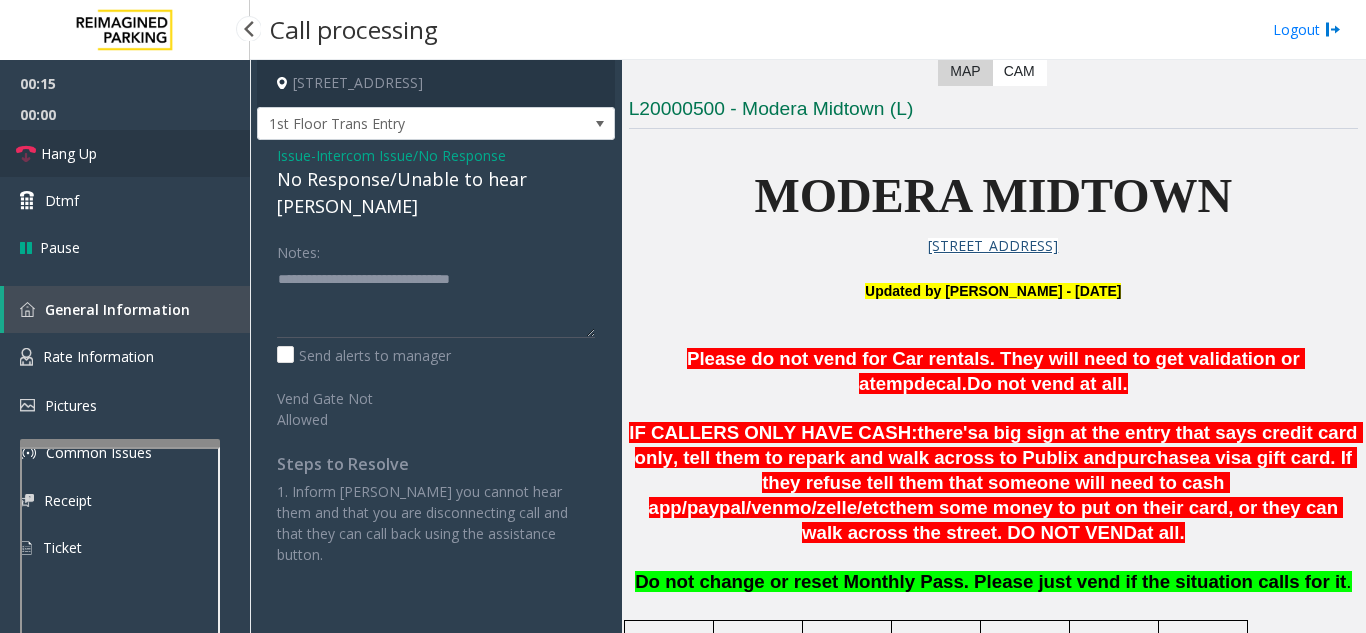 click on "Hang Up" at bounding box center [69, 153] 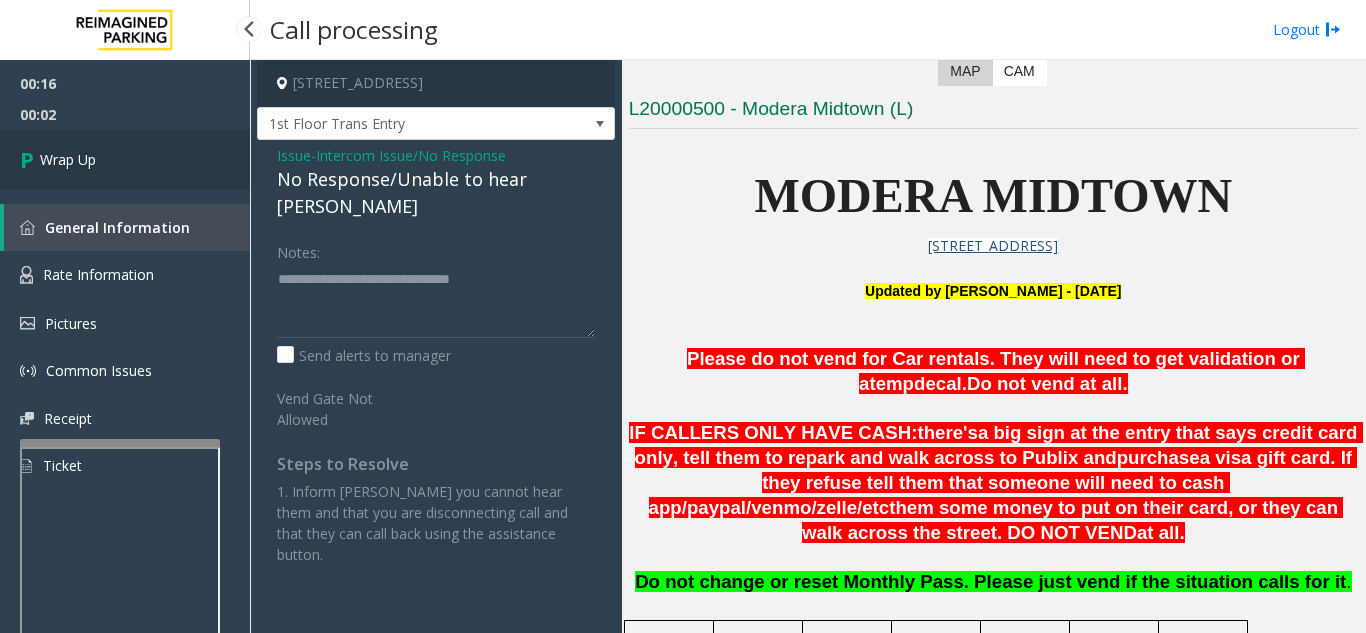 click on "Wrap Up" at bounding box center (68, 159) 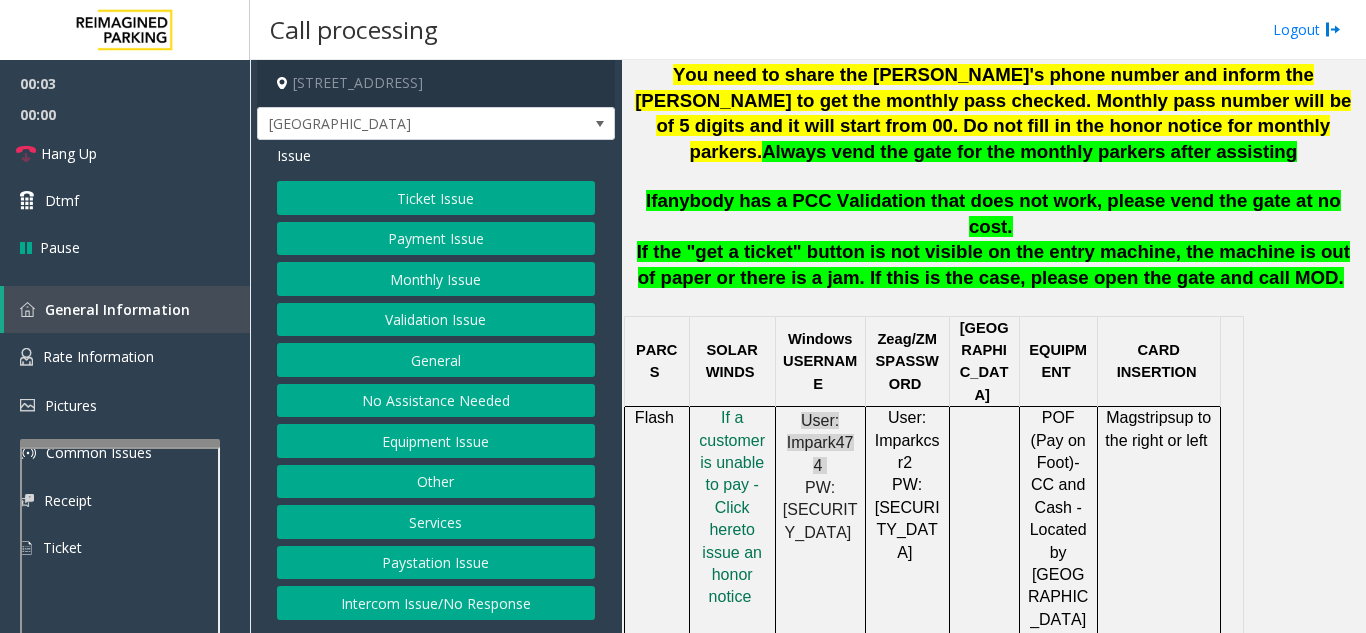 scroll, scrollTop: 900, scrollLeft: 0, axis: vertical 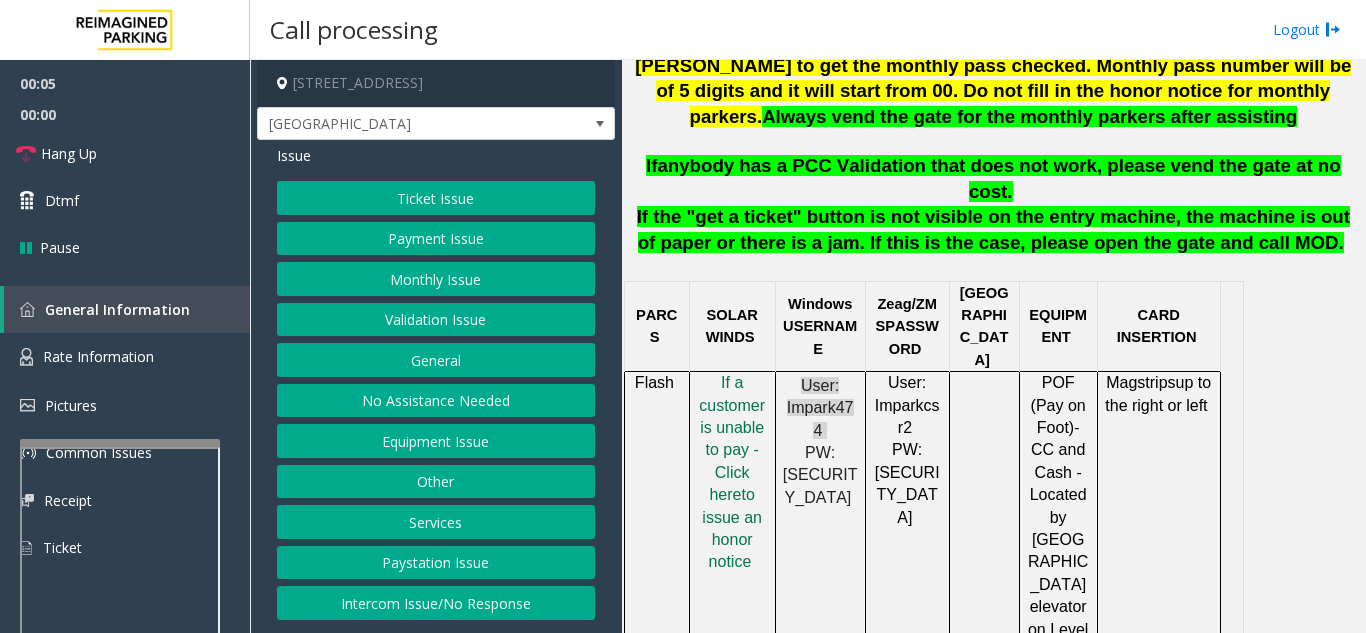 click on "Intercom Issue/No Response" 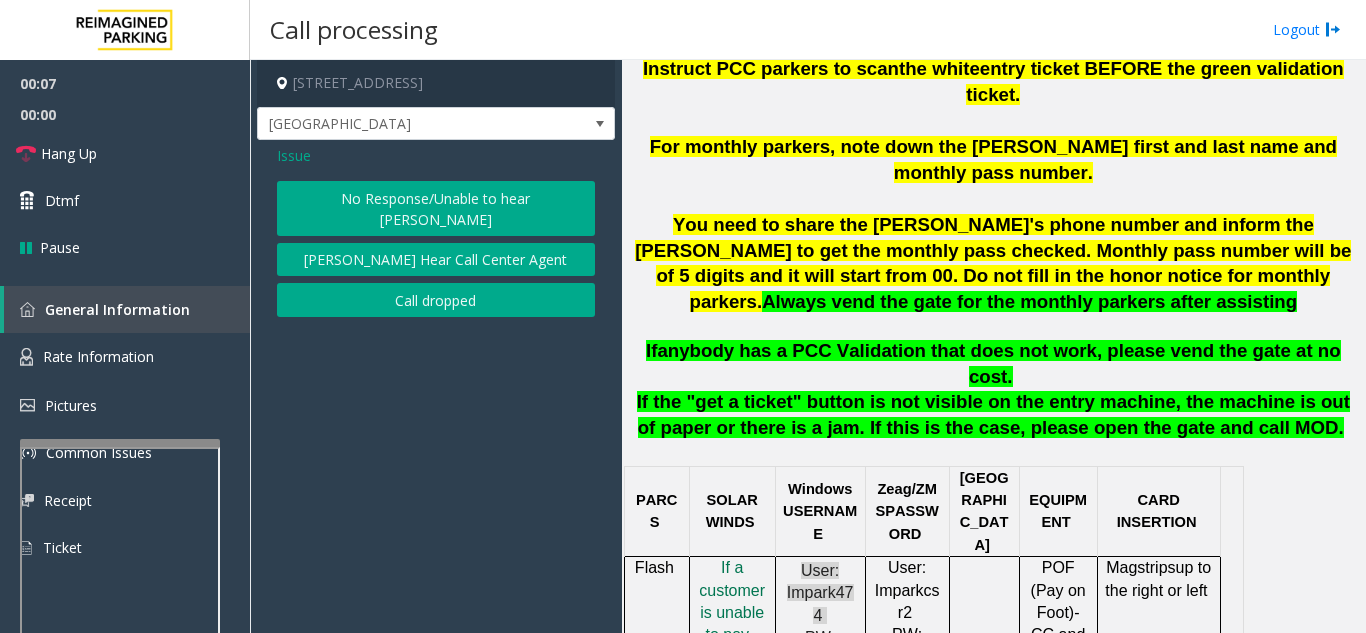 scroll, scrollTop: 700, scrollLeft: 0, axis: vertical 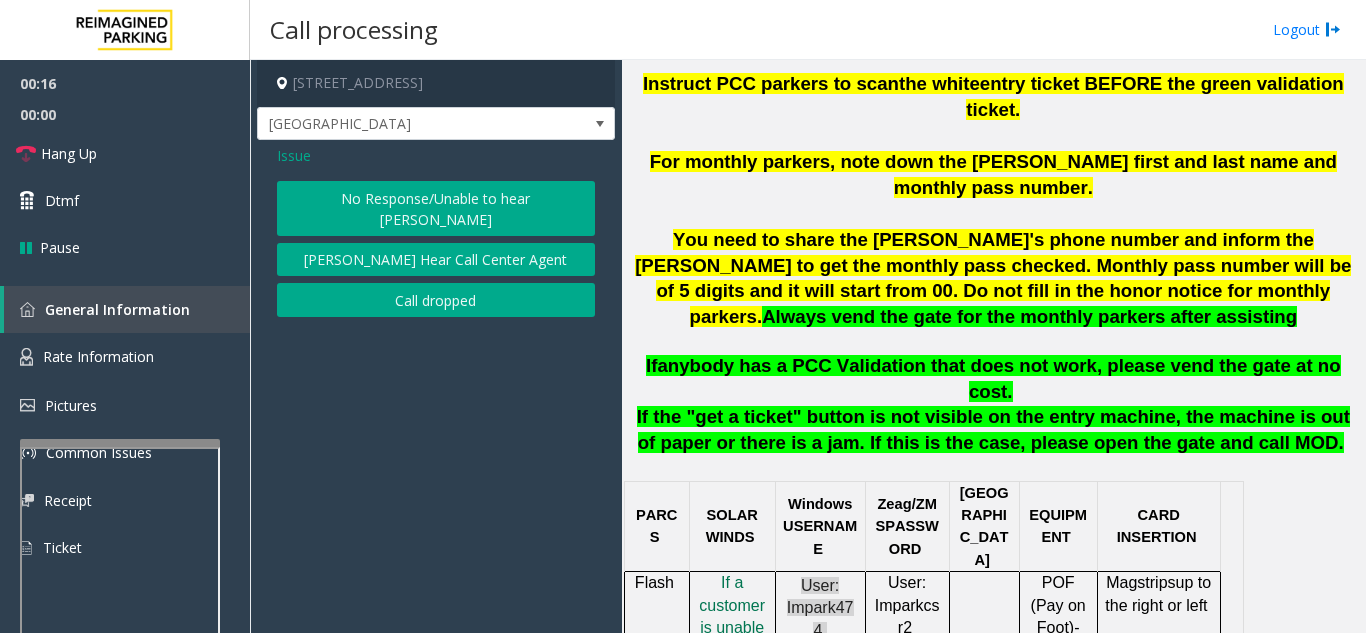 click on "Issue" 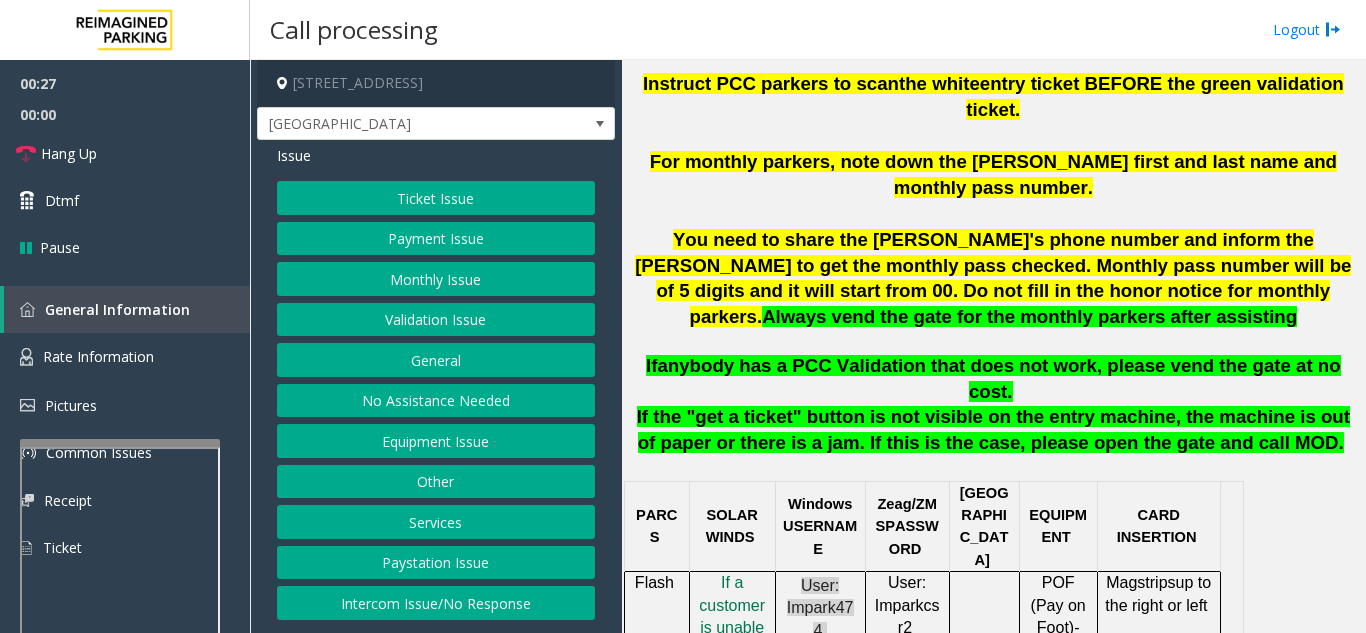 click on "No Assistance Needed" 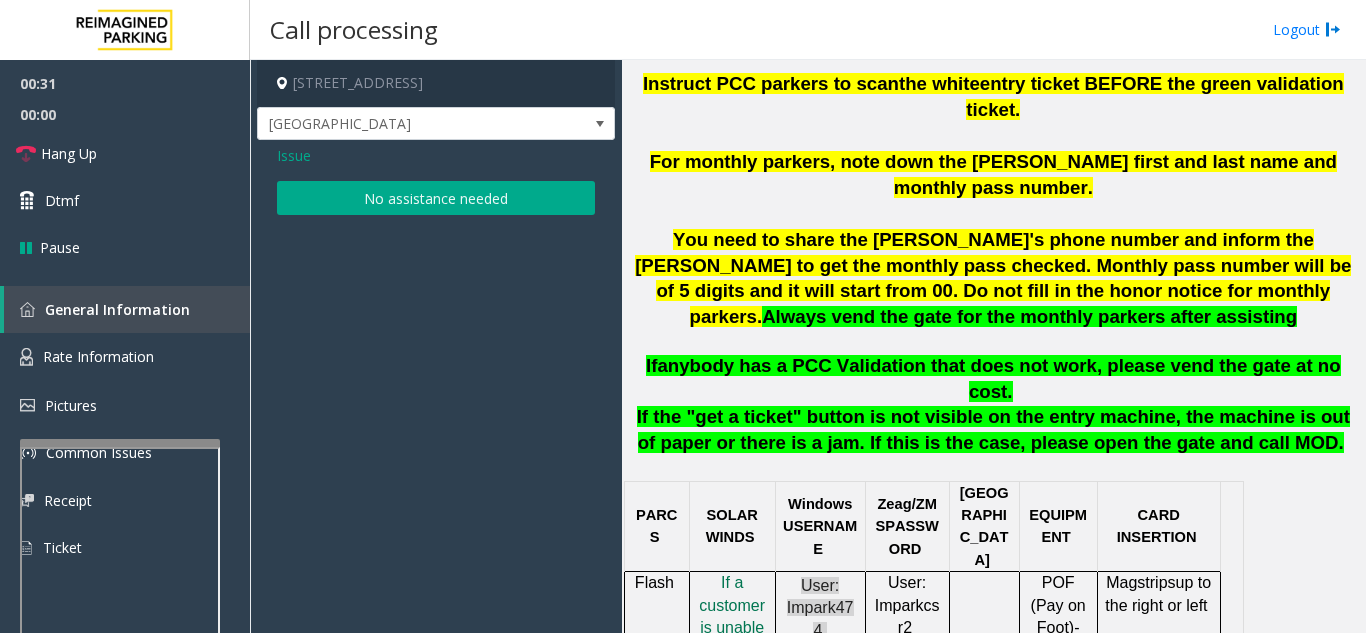 click on "No assistance needed" 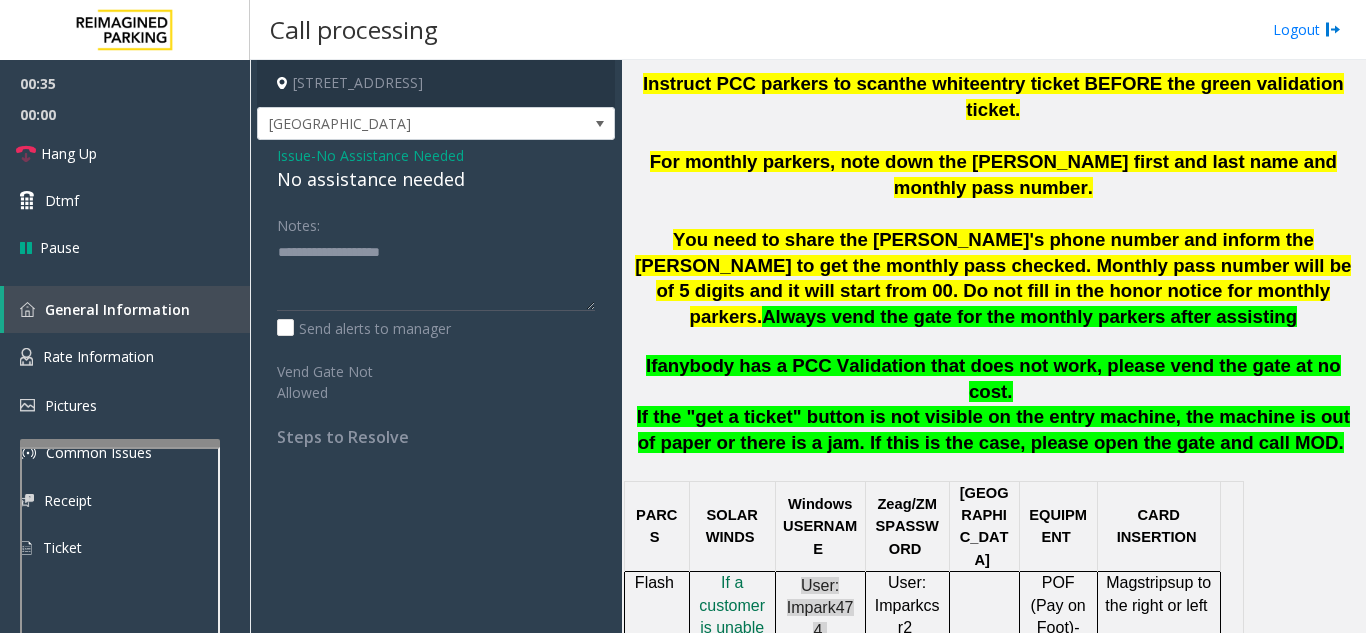 click on "No assistance needed" 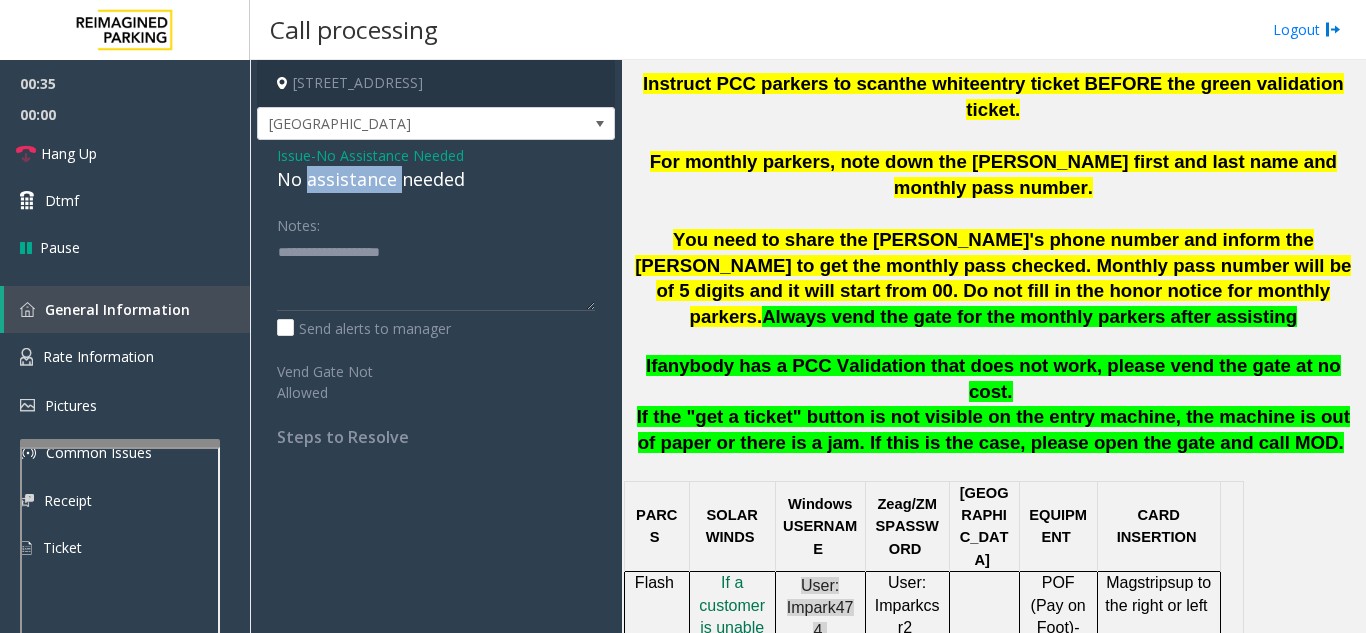 click on "No assistance needed" 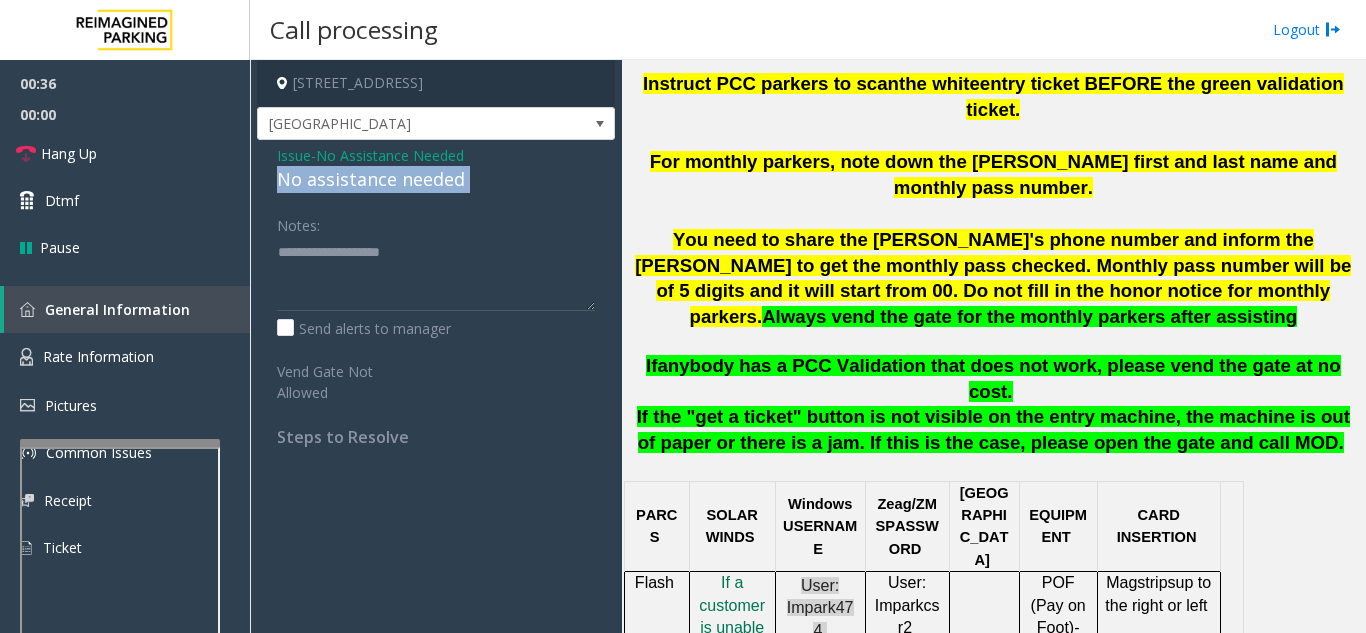 click on "No assistance needed" 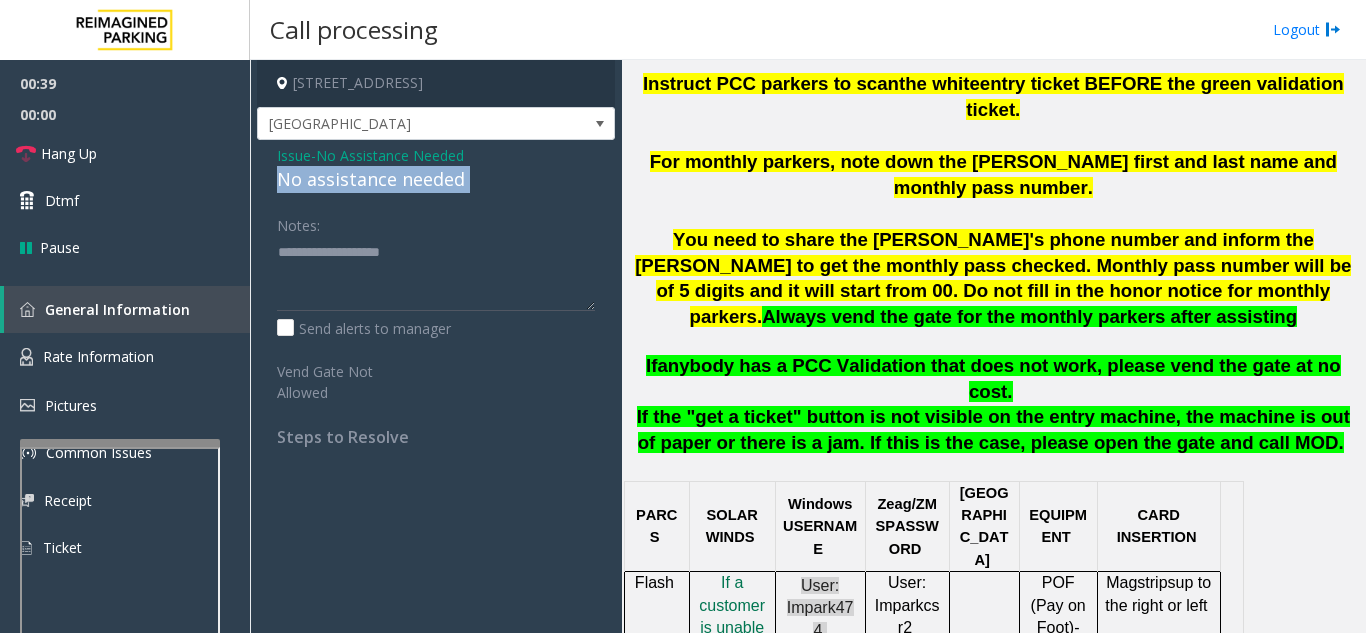 click on "No assistance needed" 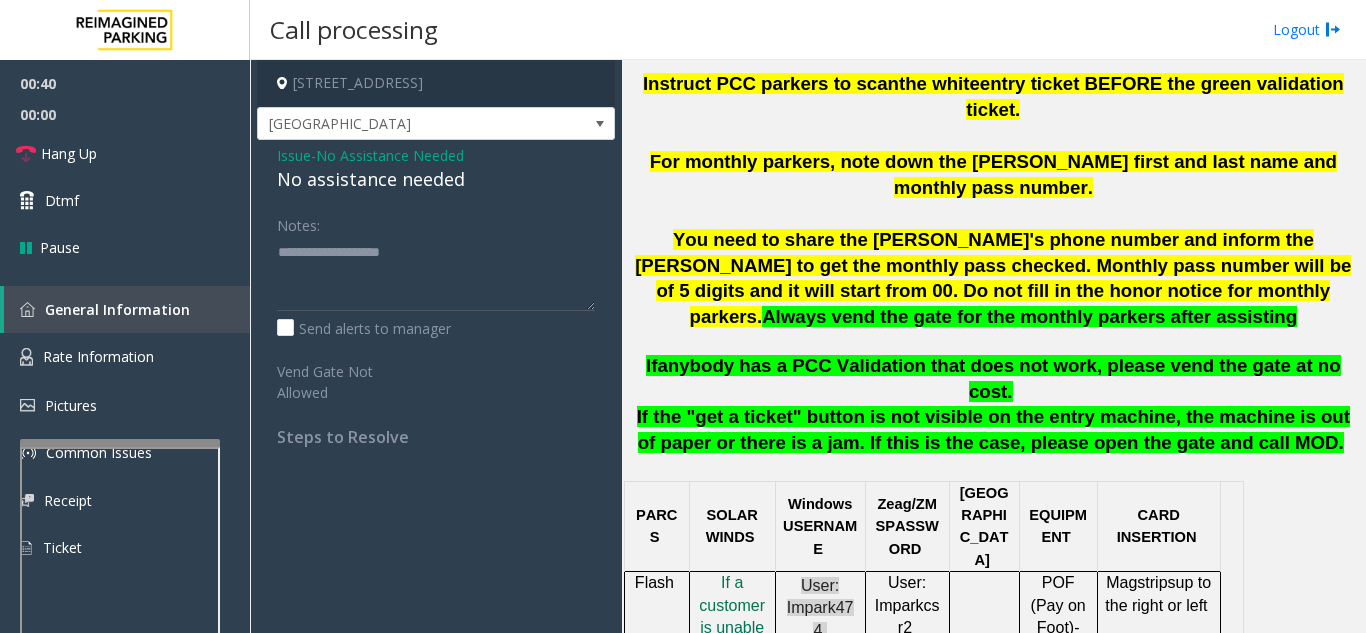 click on "No Assistance Needed" 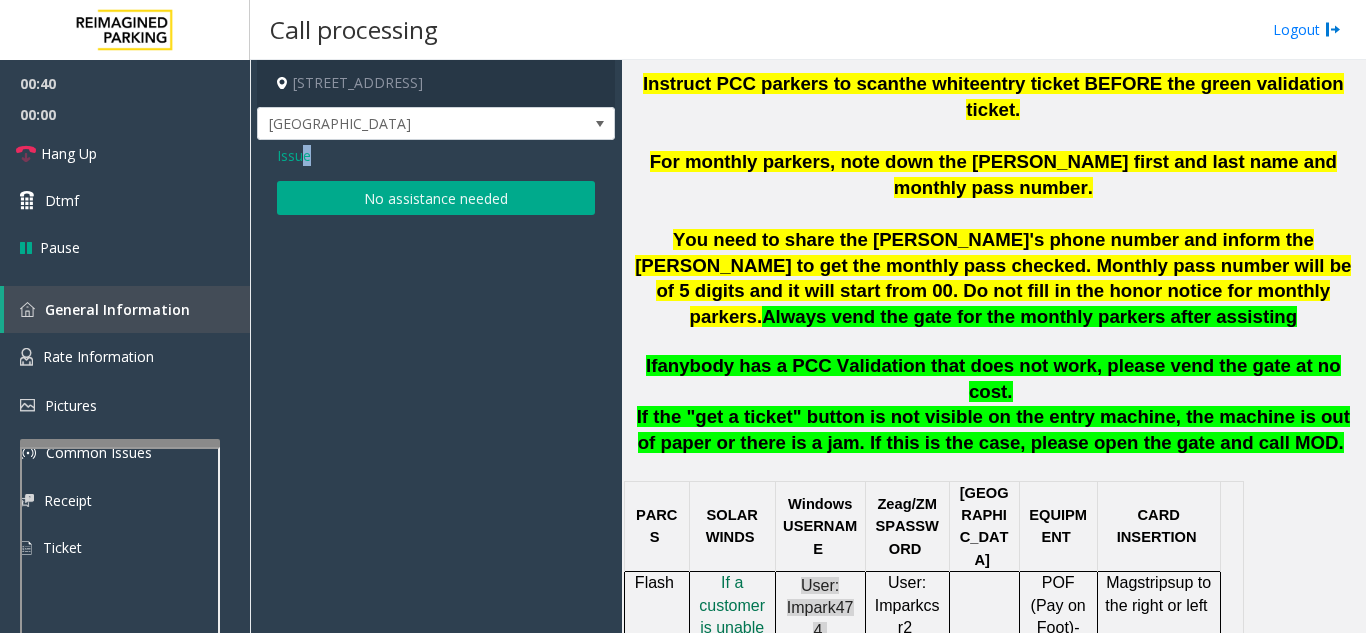 click on "Issue" 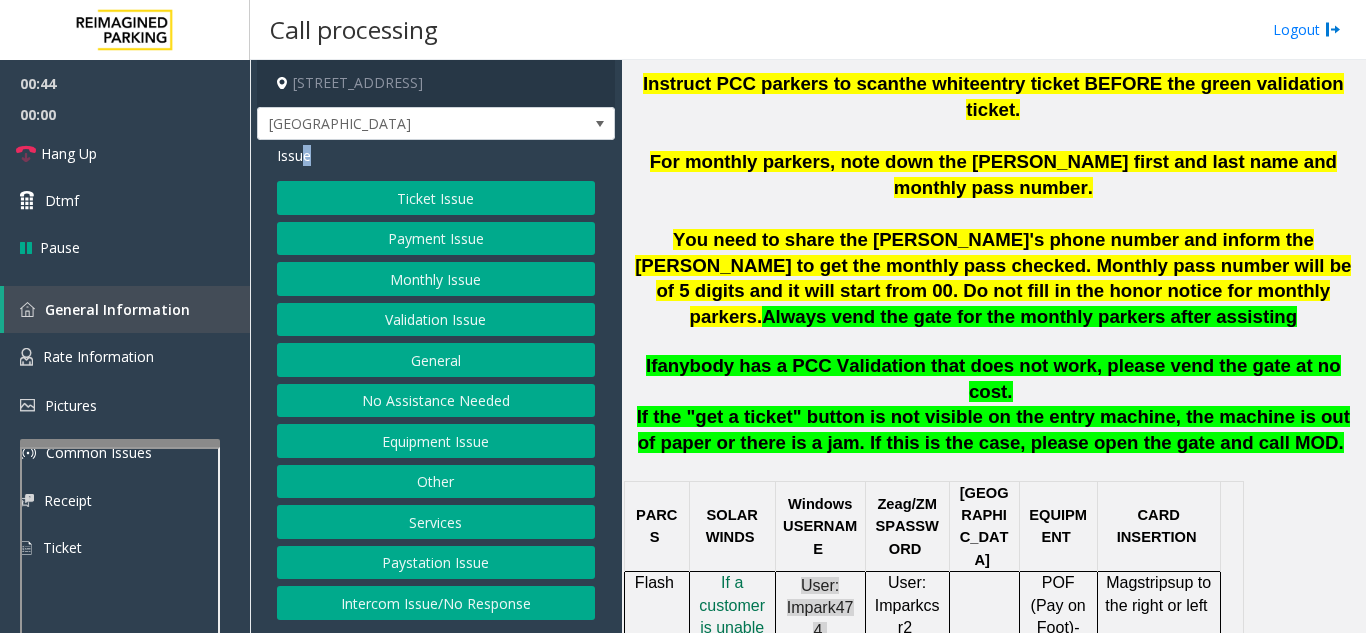 click on "General" 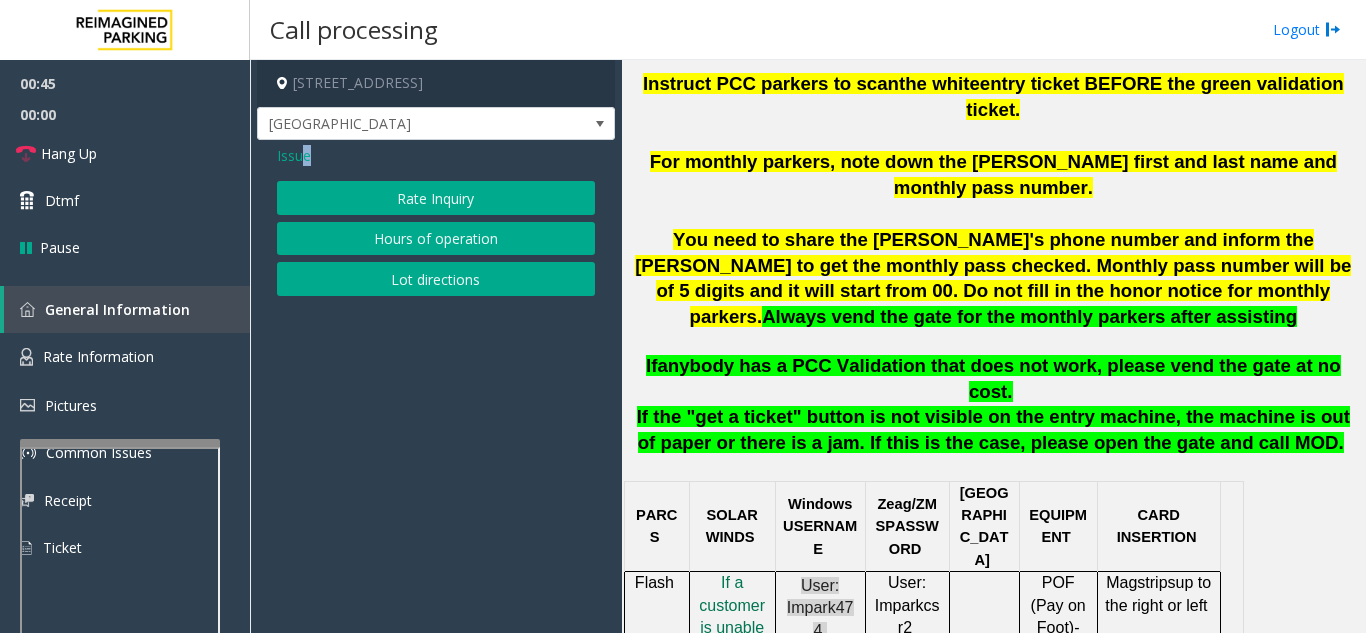click on "Issue" 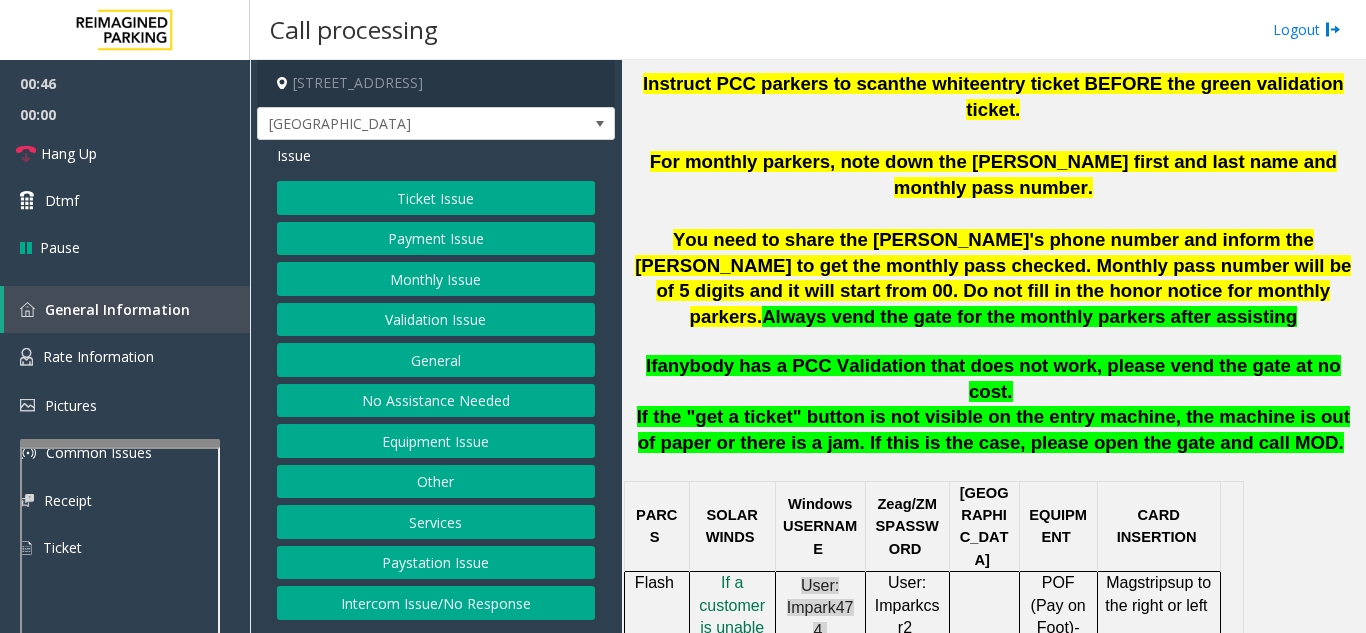 click on "Equipment Issue" 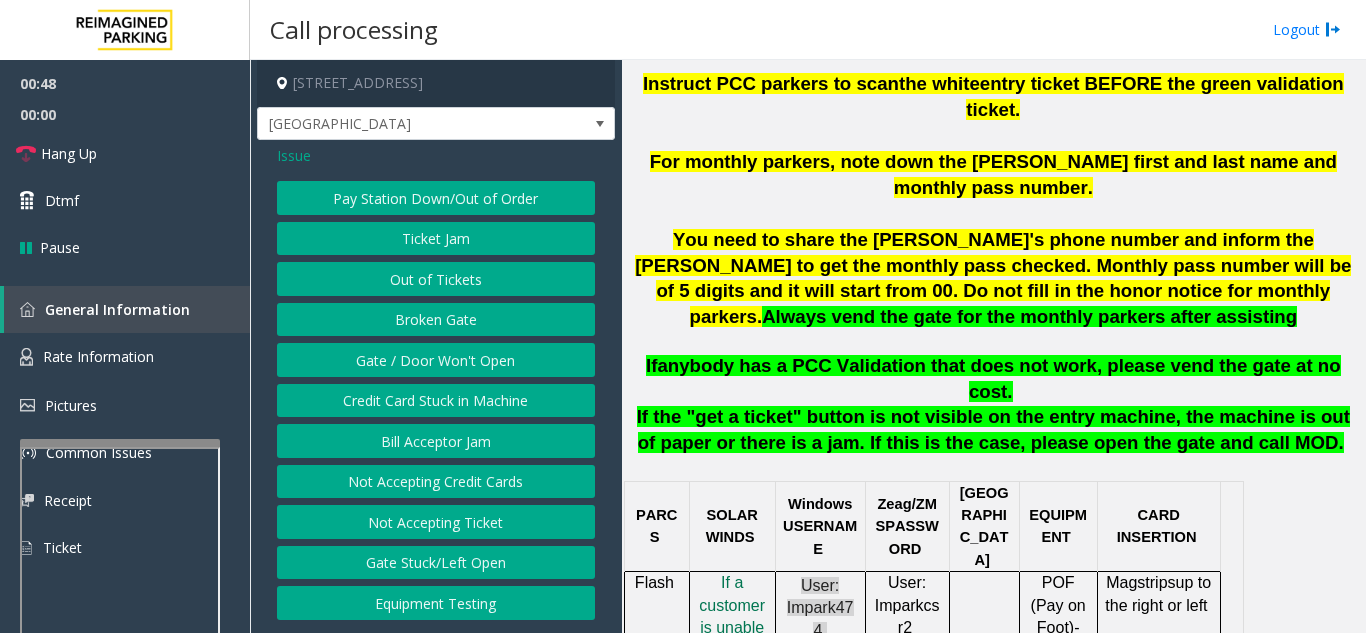 click on "Gate / Door Won't Open" 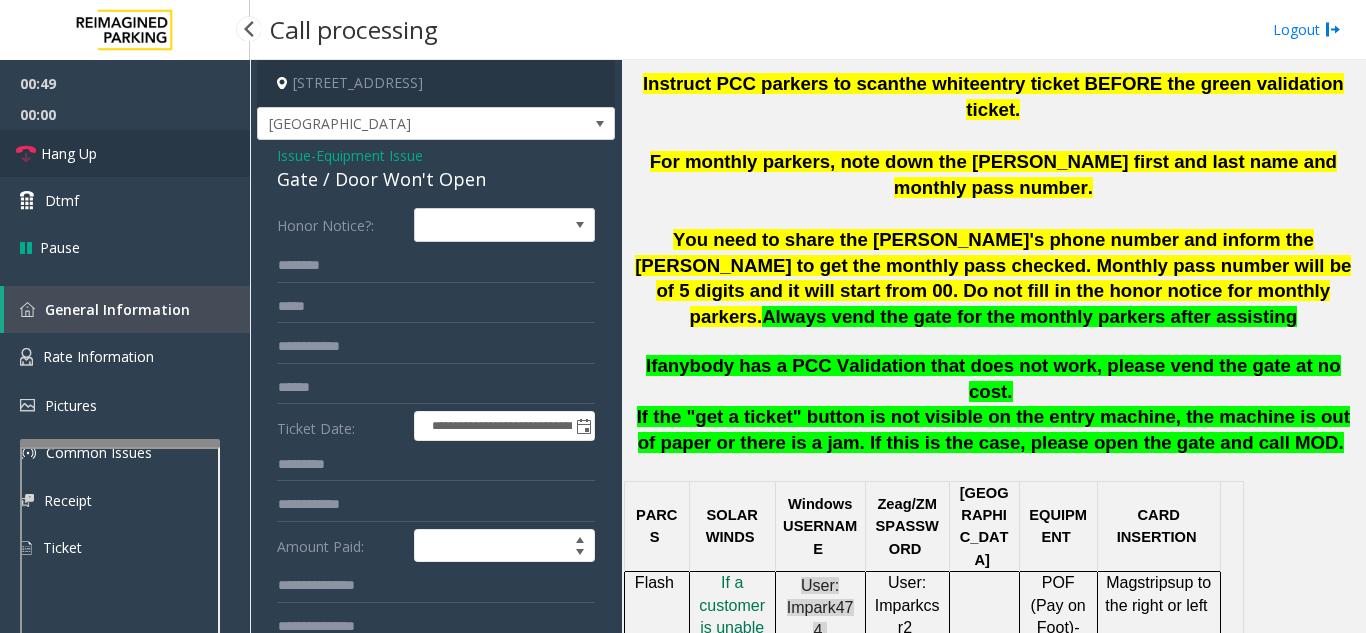 click on "Hang Up" at bounding box center (125, 153) 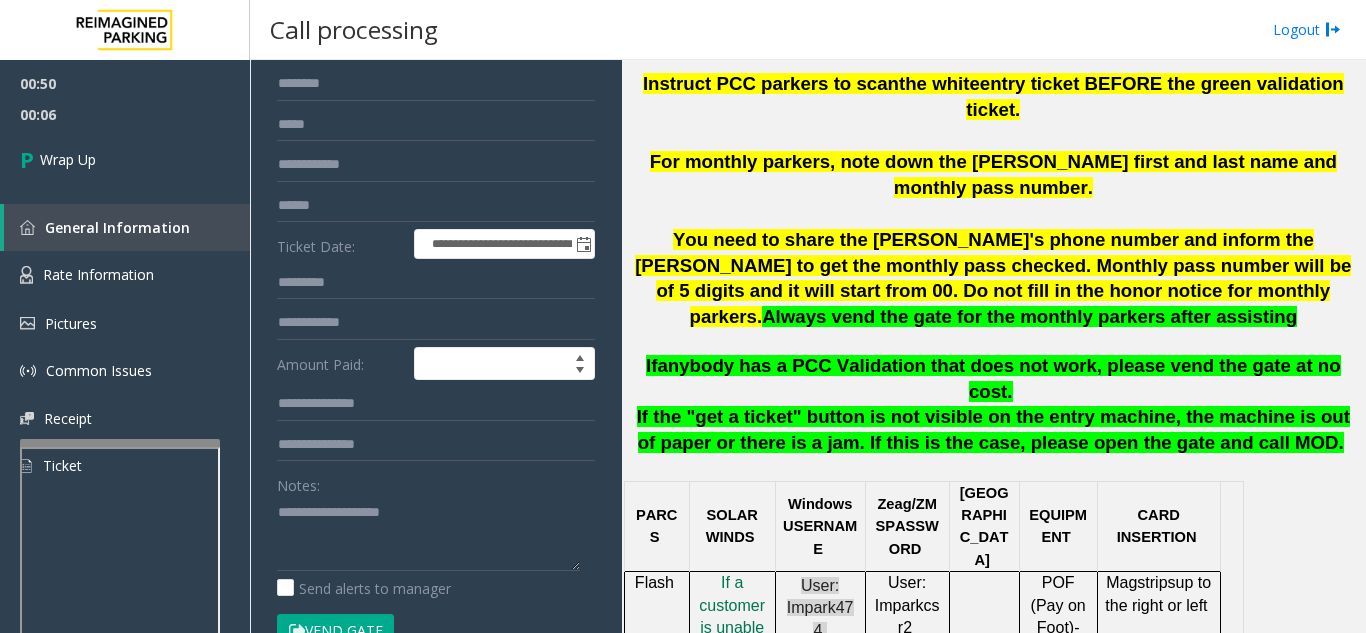 scroll, scrollTop: 200, scrollLeft: 0, axis: vertical 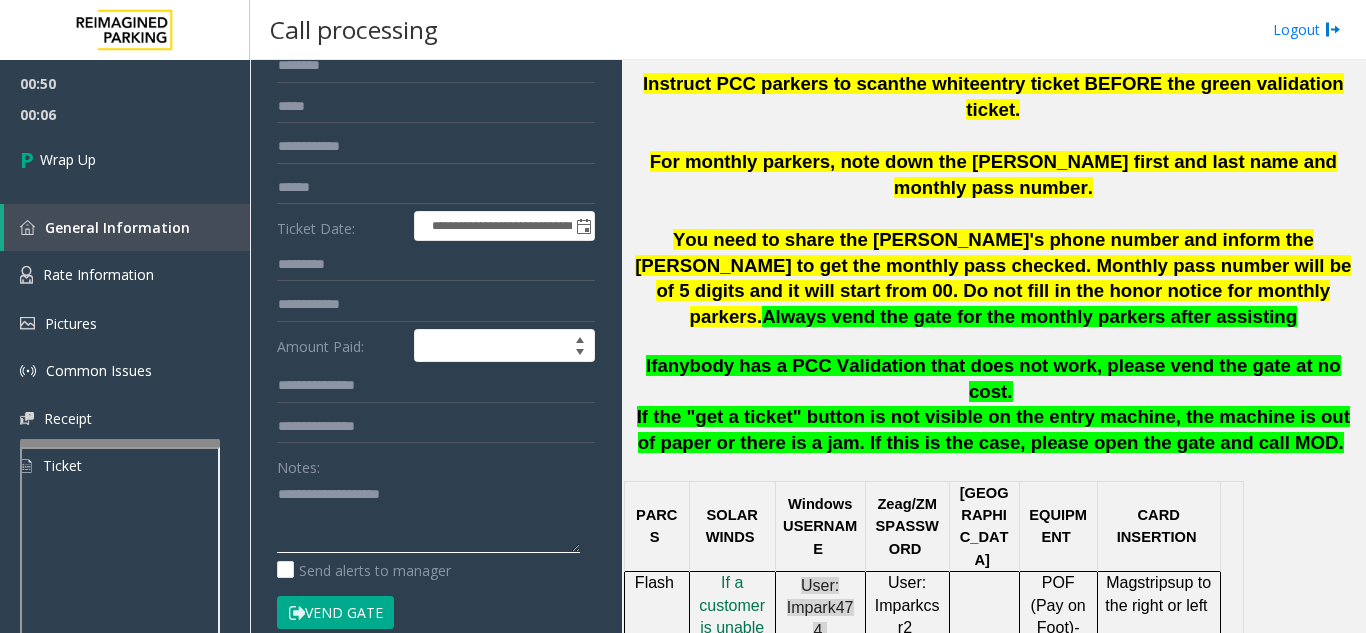 click 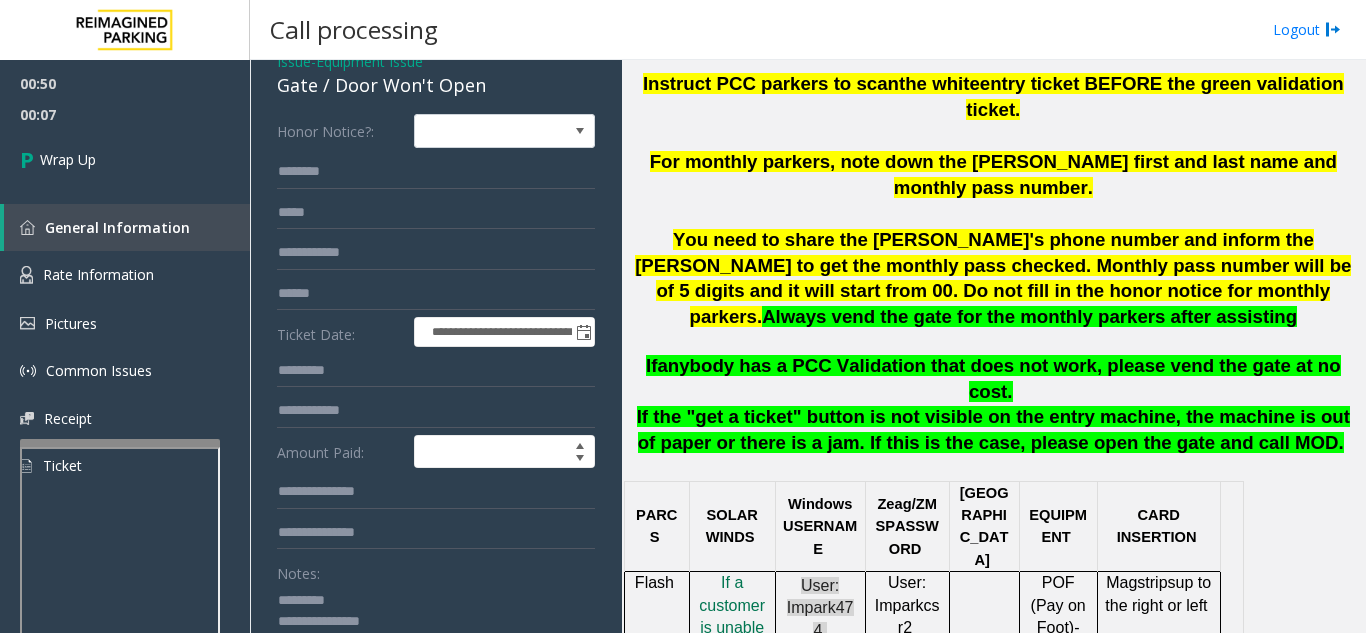 scroll, scrollTop: 0, scrollLeft: 0, axis: both 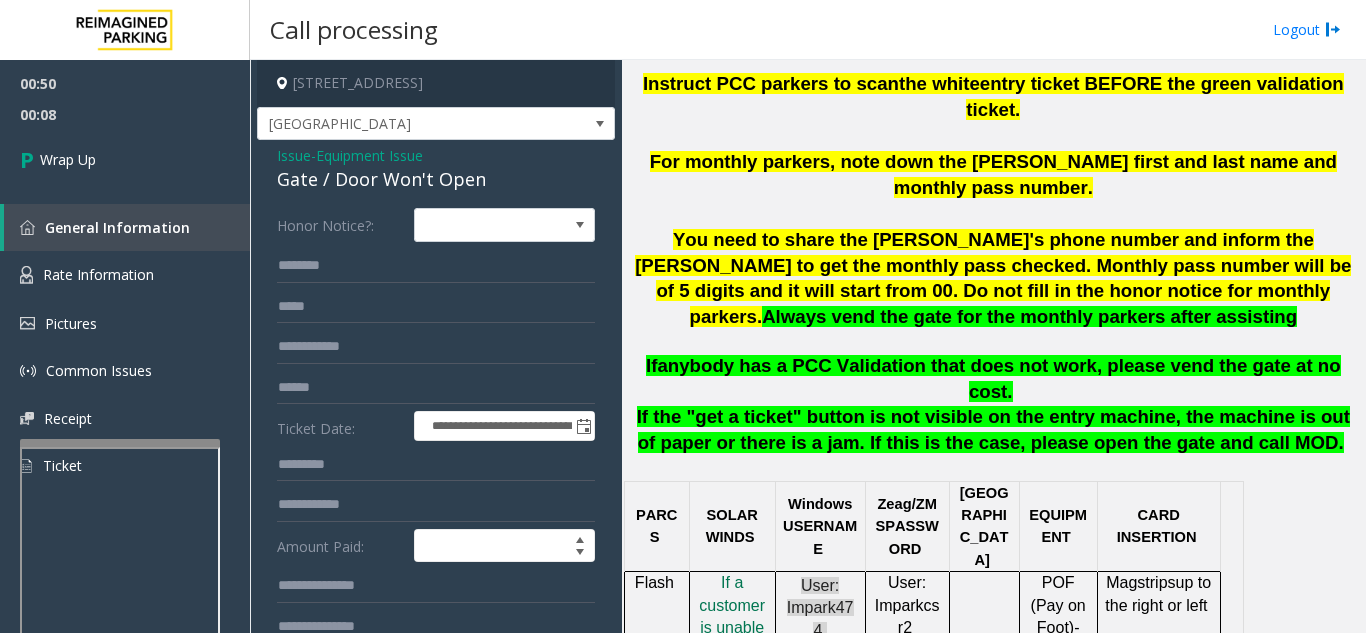 click on "Gate / Door Won't Open" 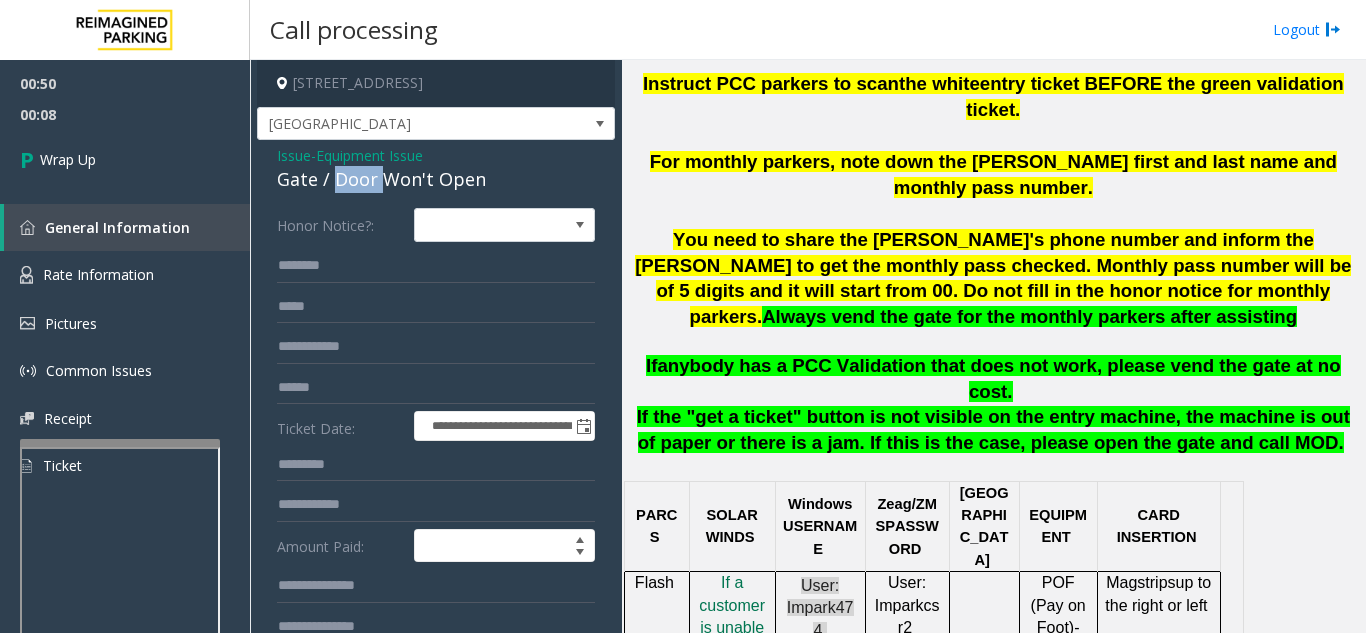 click on "Gate / Door Won't Open" 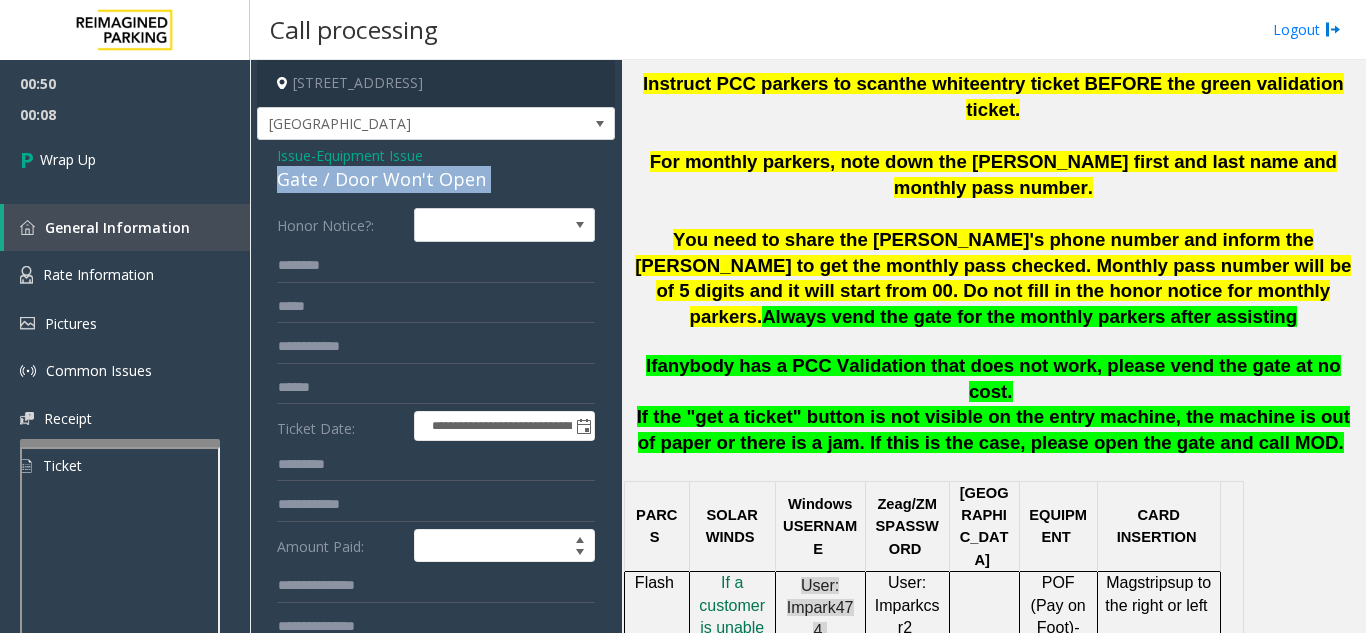 click on "Gate / Door Won't Open" 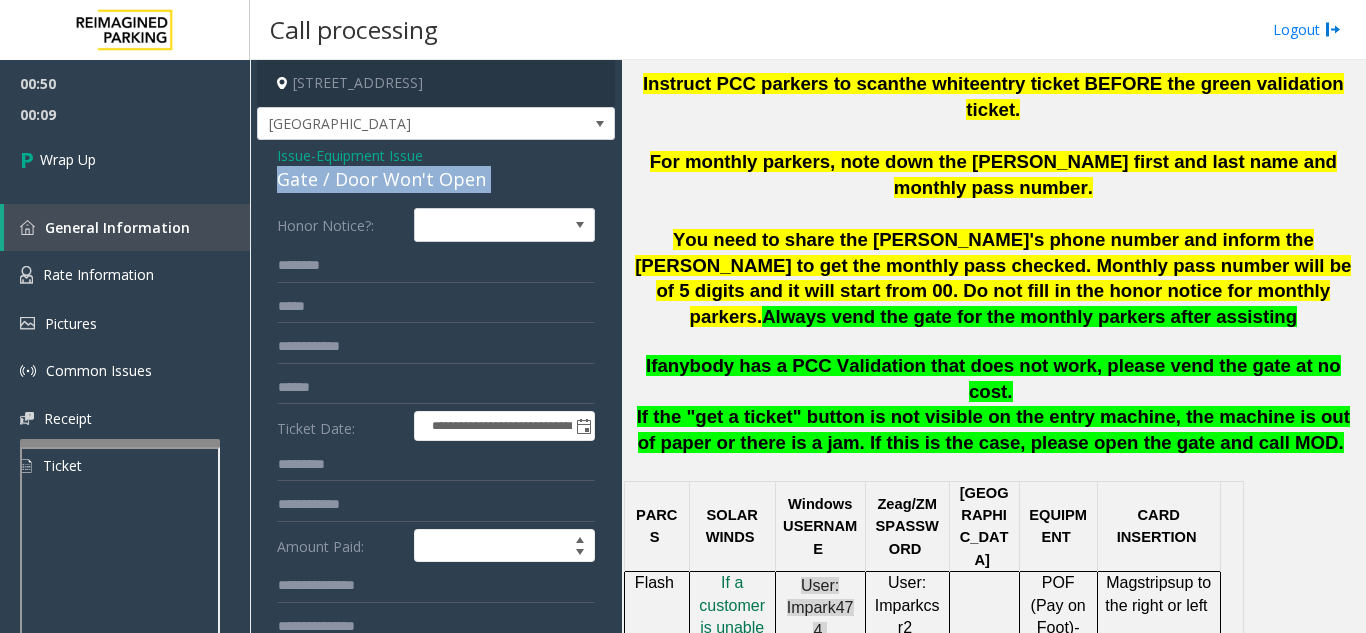 copy on "Gate / Door Won't Open" 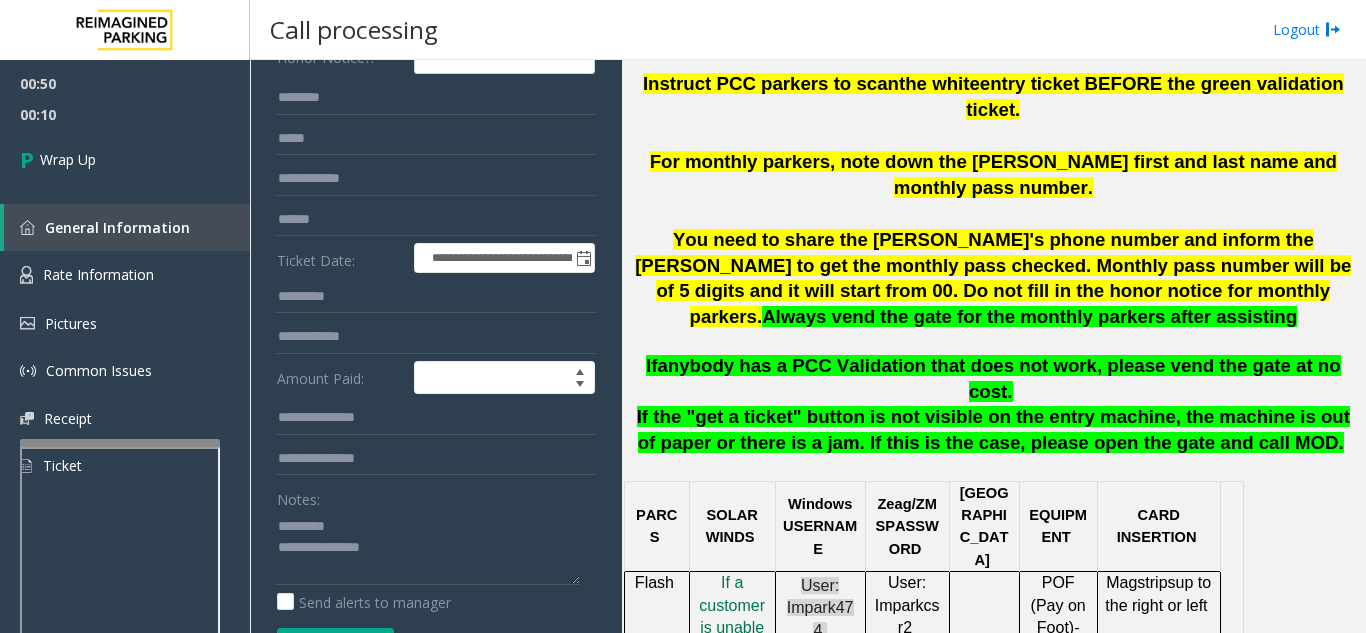 scroll, scrollTop: 400, scrollLeft: 0, axis: vertical 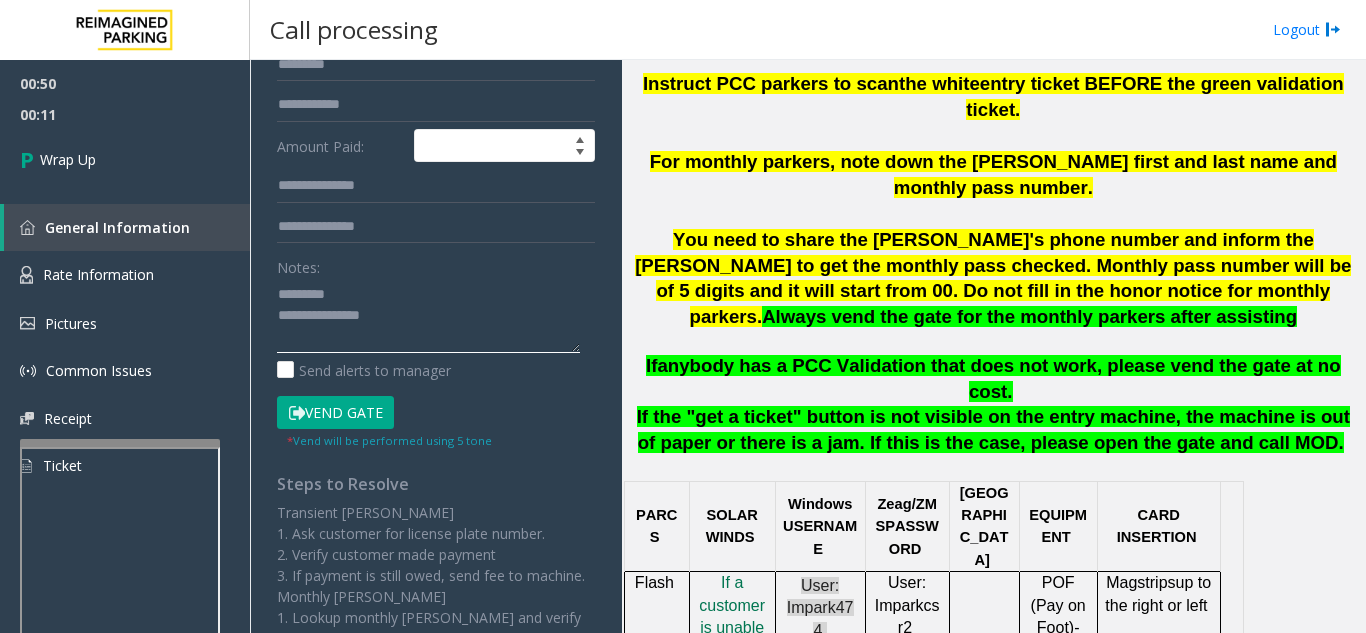click 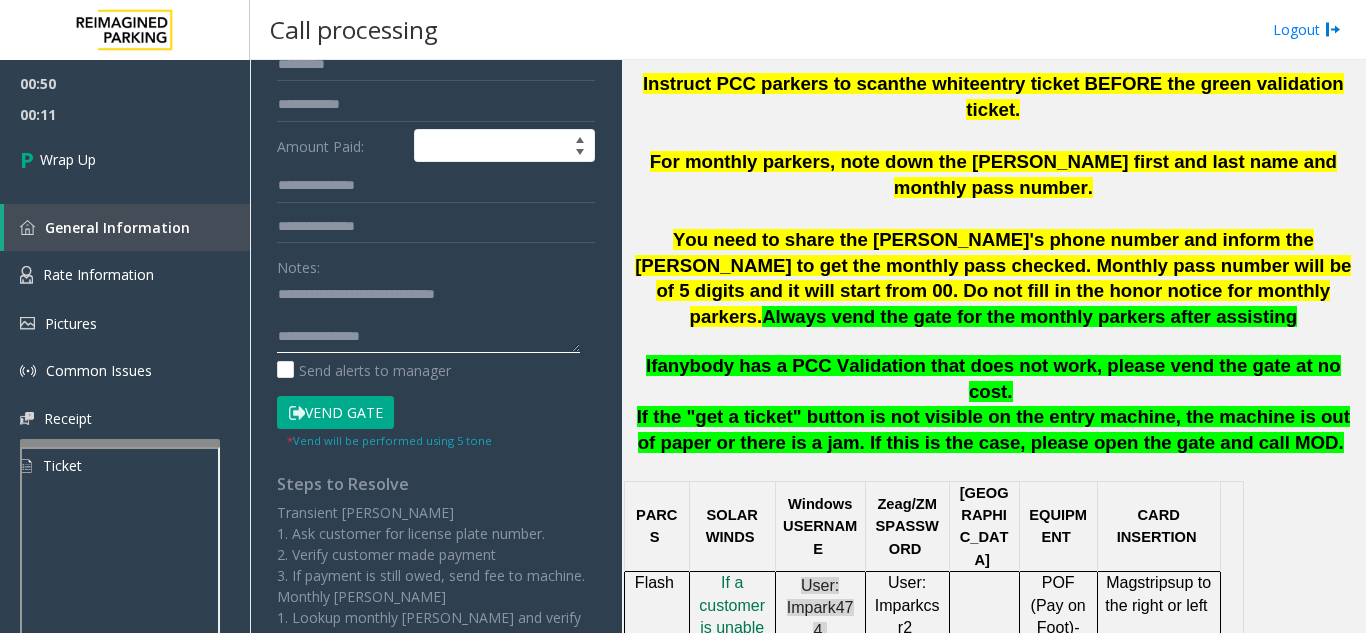 click 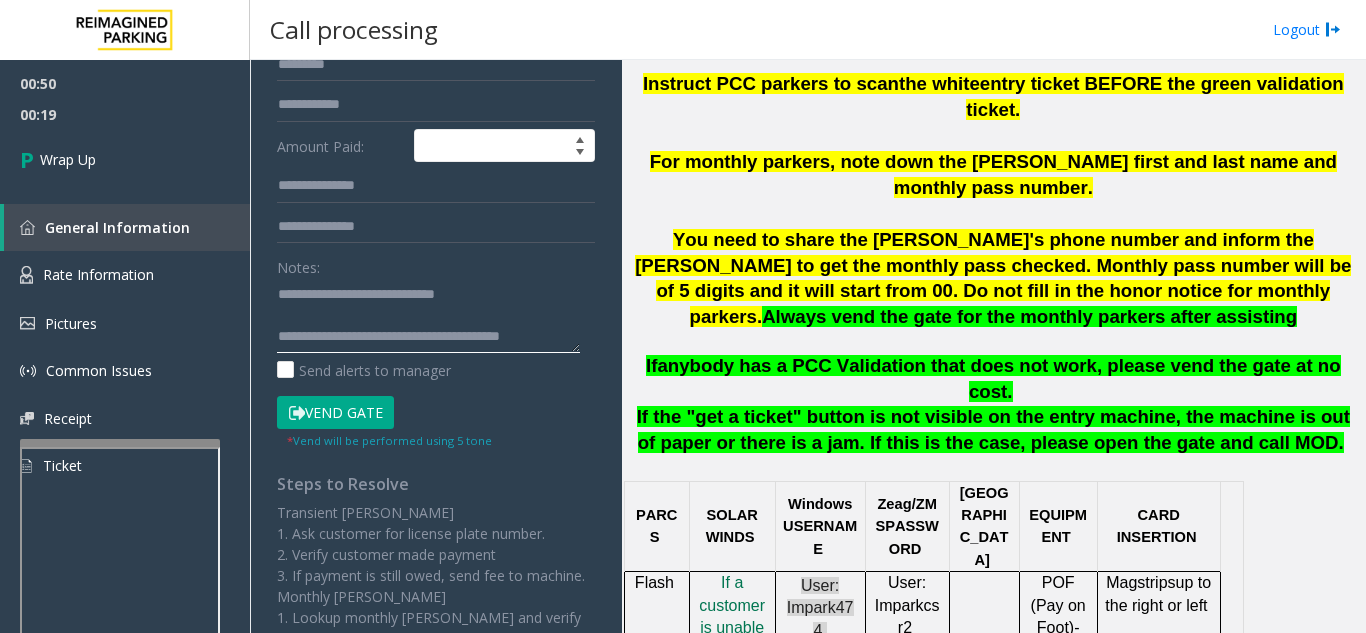 scroll, scrollTop: 15, scrollLeft: 0, axis: vertical 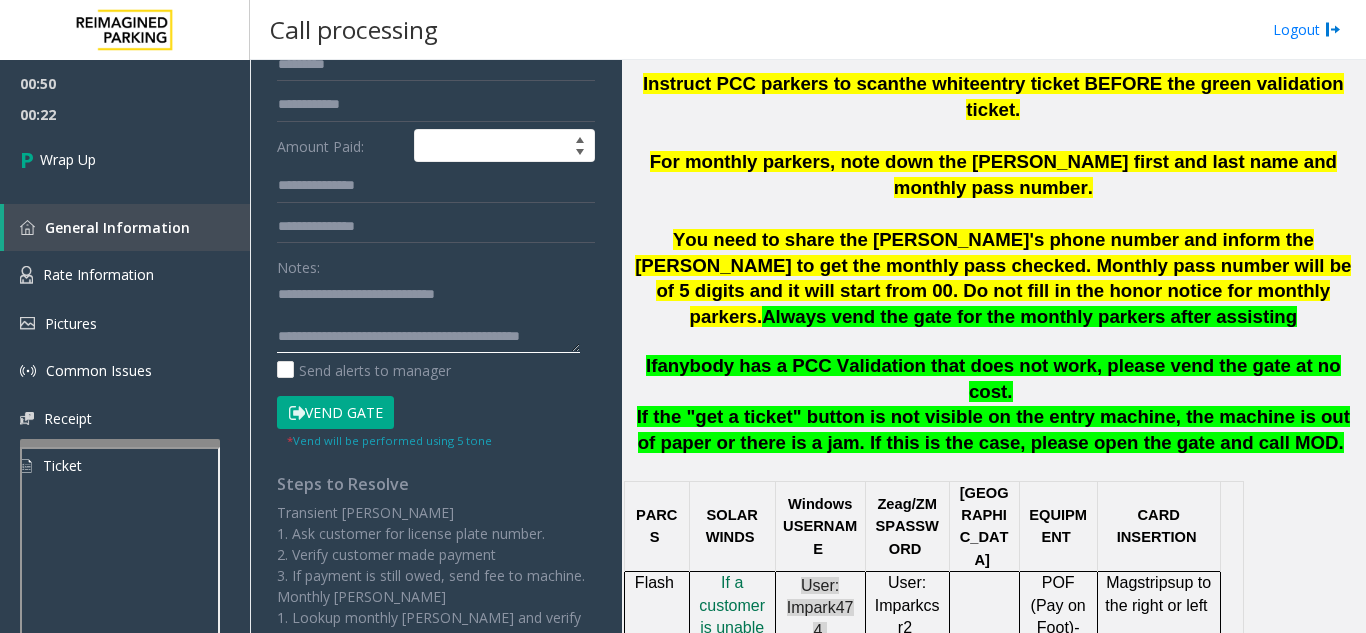 click 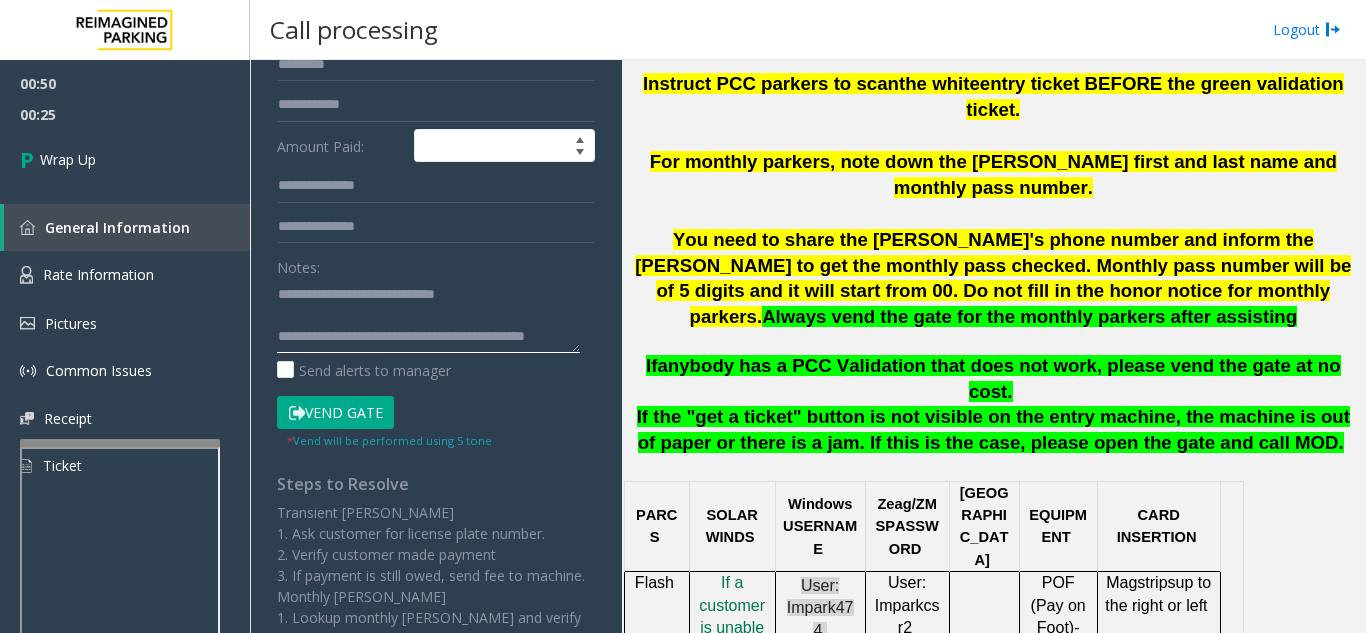 click 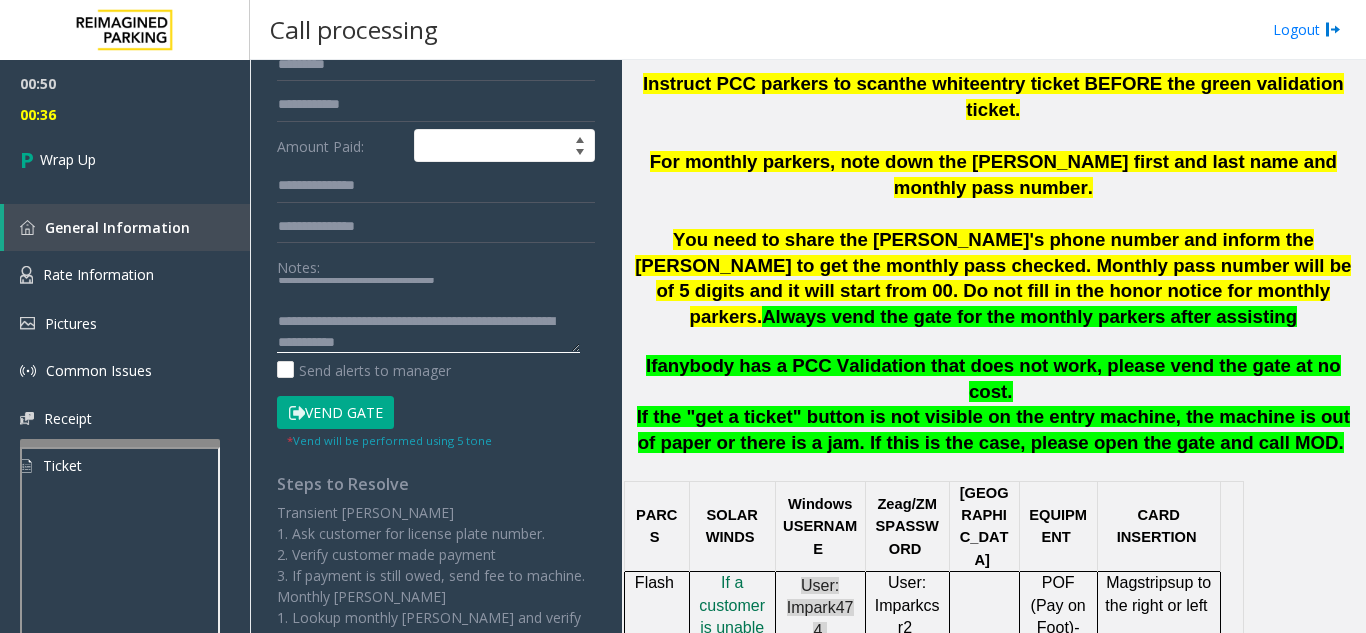 click 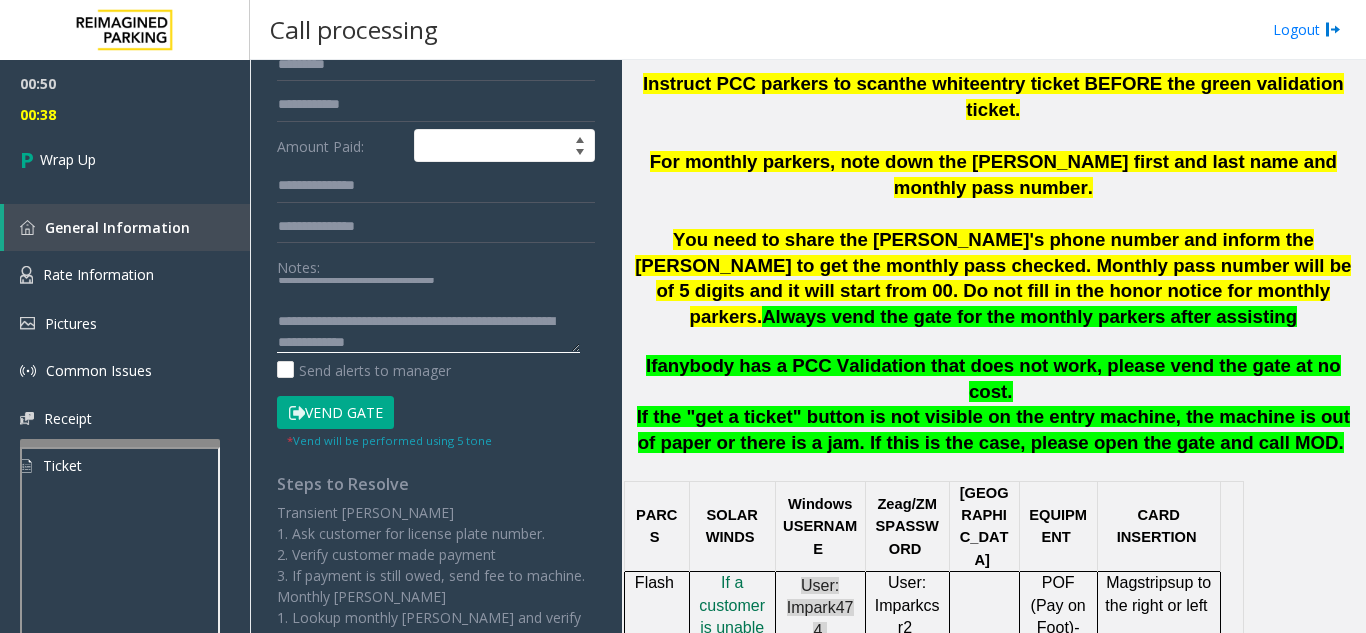 scroll, scrollTop: 0, scrollLeft: 0, axis: both 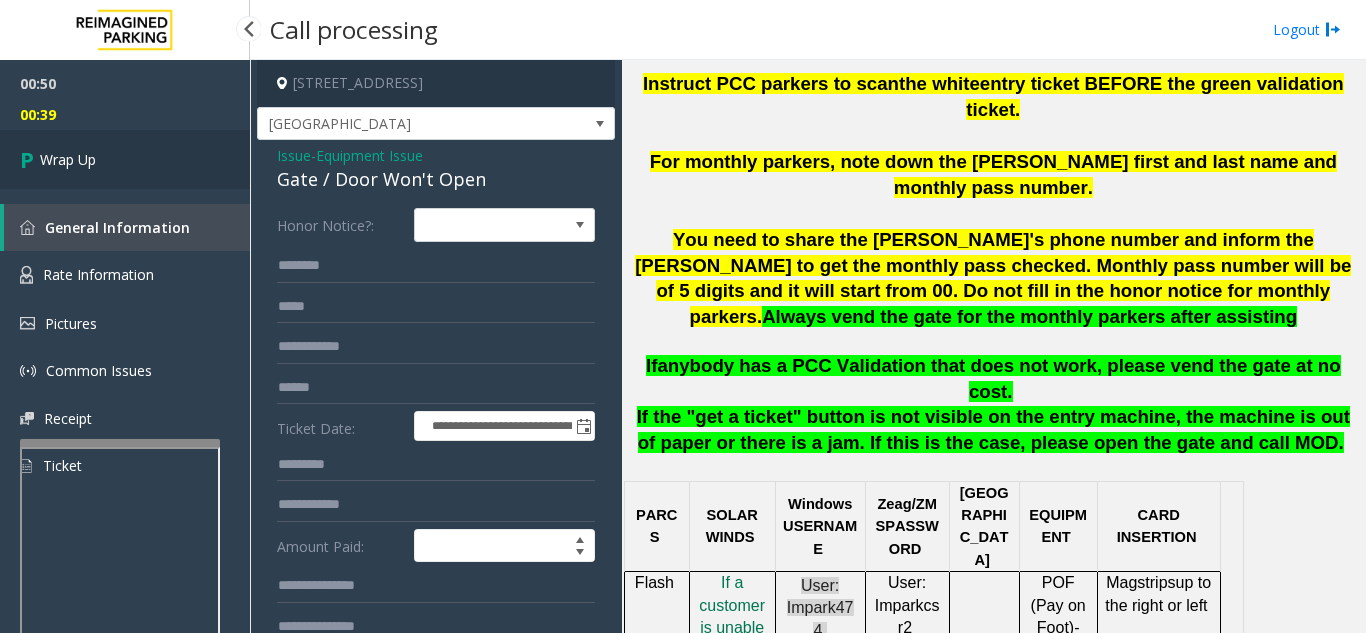 type on "**********" 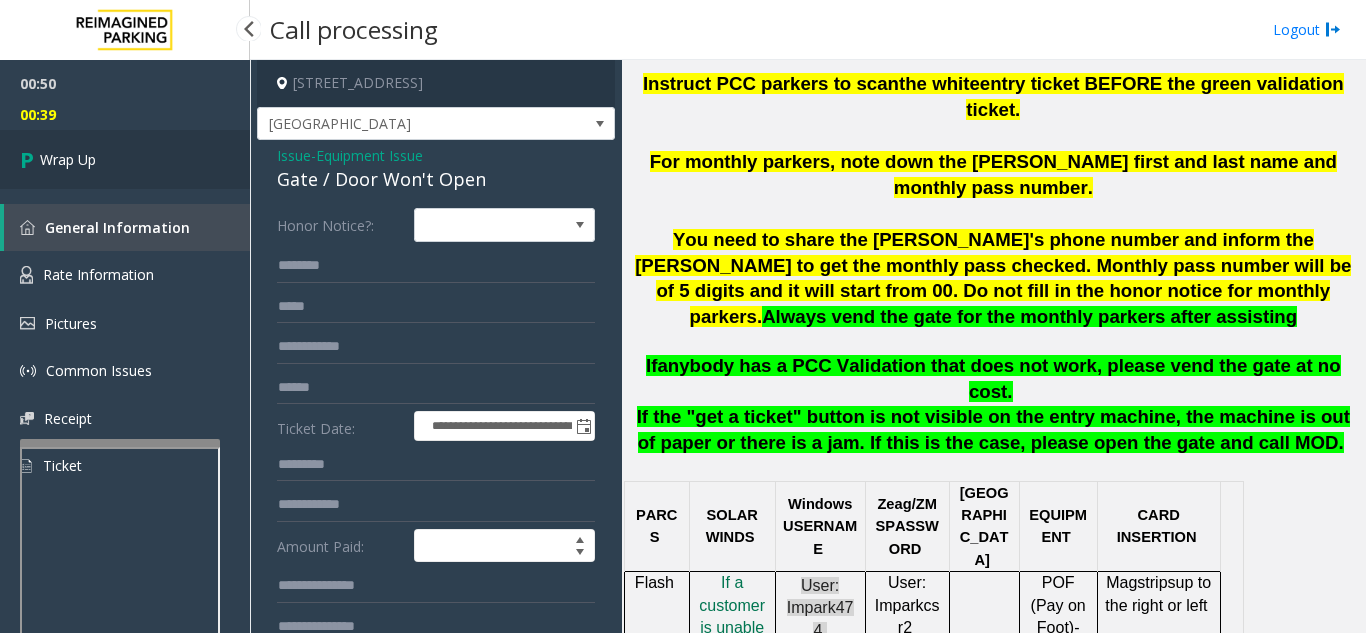 click on "Wrap Up" at bounding box center (125, 159) 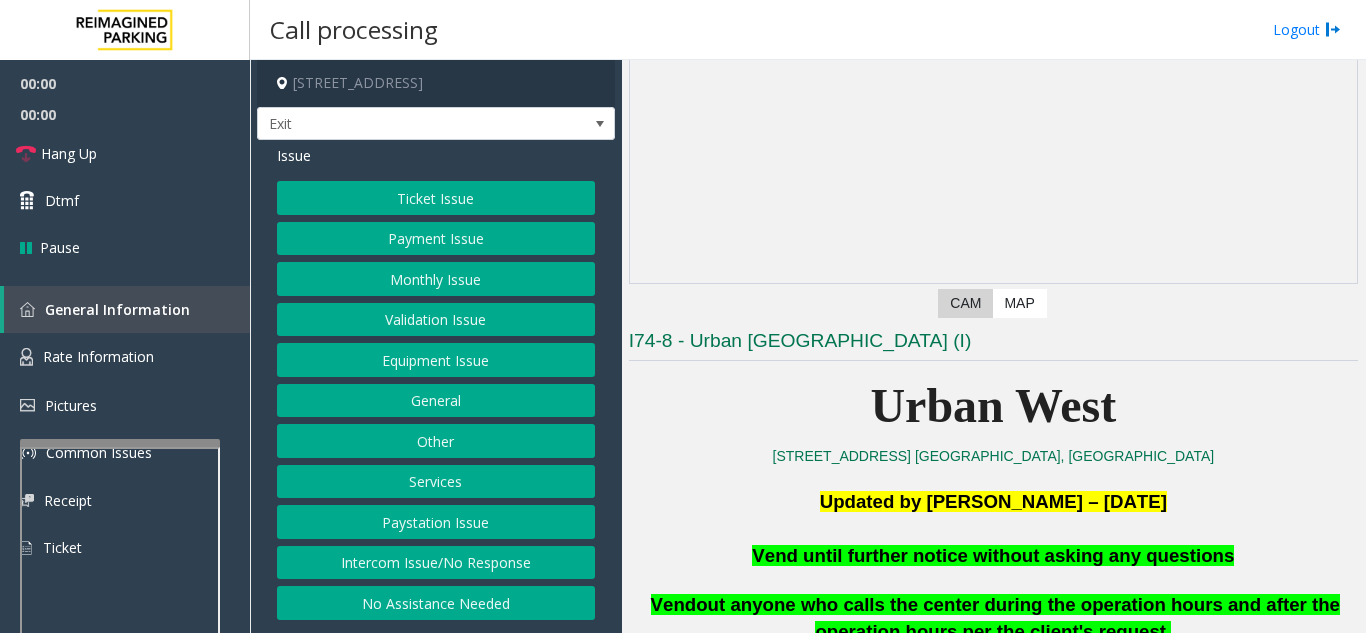 scroll, scrollTop: 300, scrollLeft: 0, axis: vertical 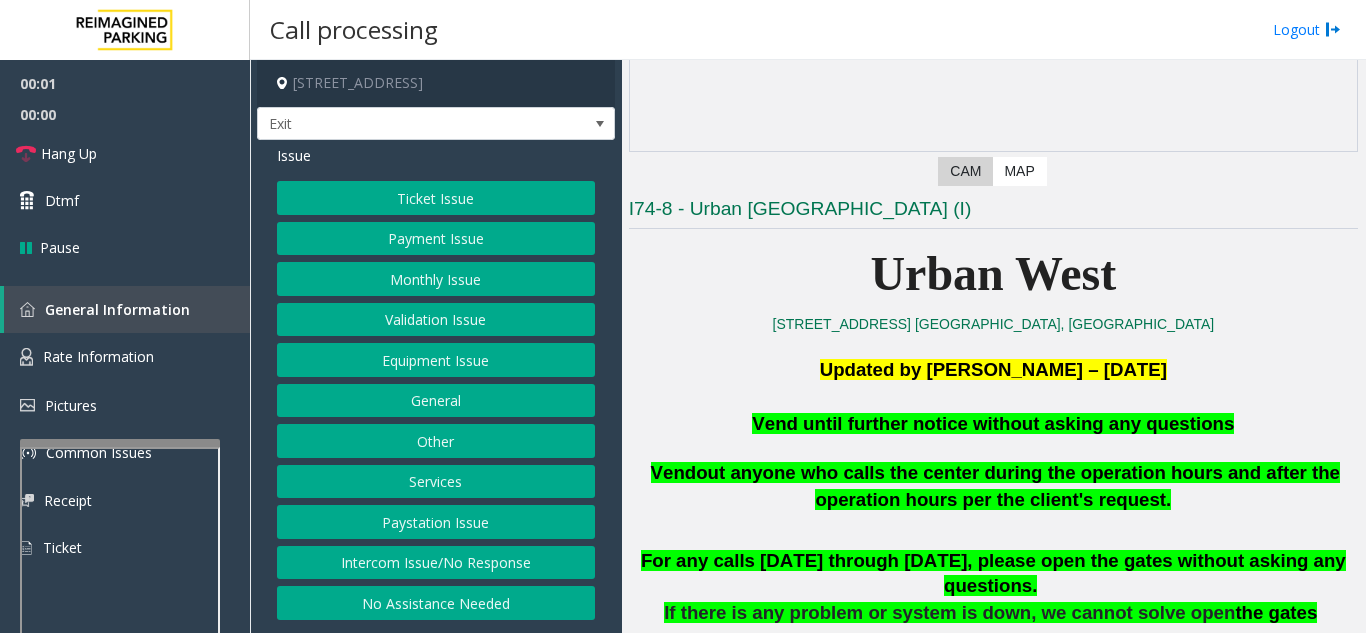 click on "Vend until further notice without asking any questions" 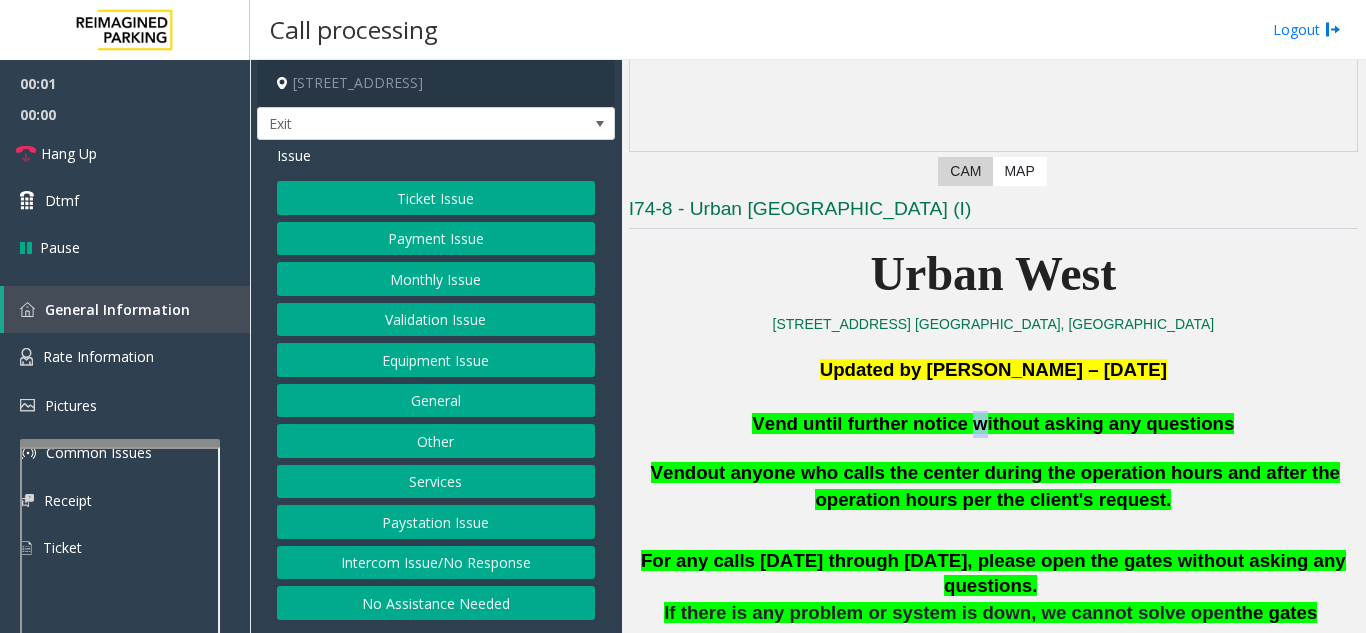 click on "Vend until further notice without asking any questions" 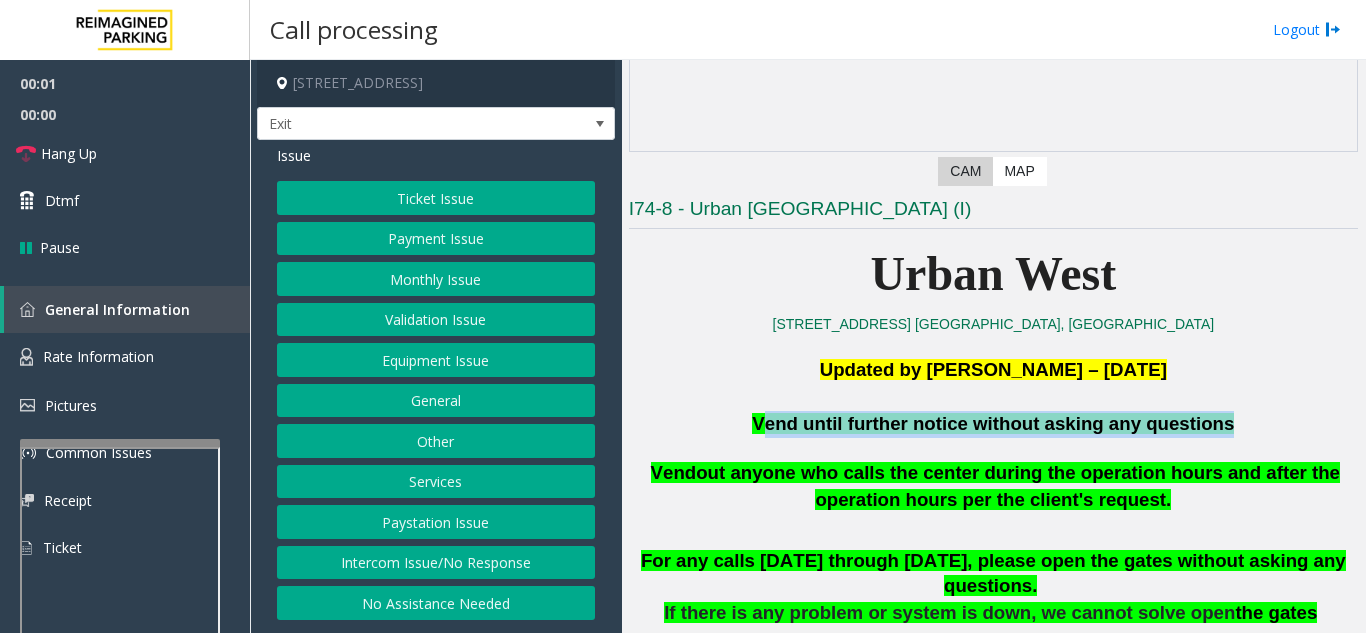 click on "Vend until further notice without asking any questions" 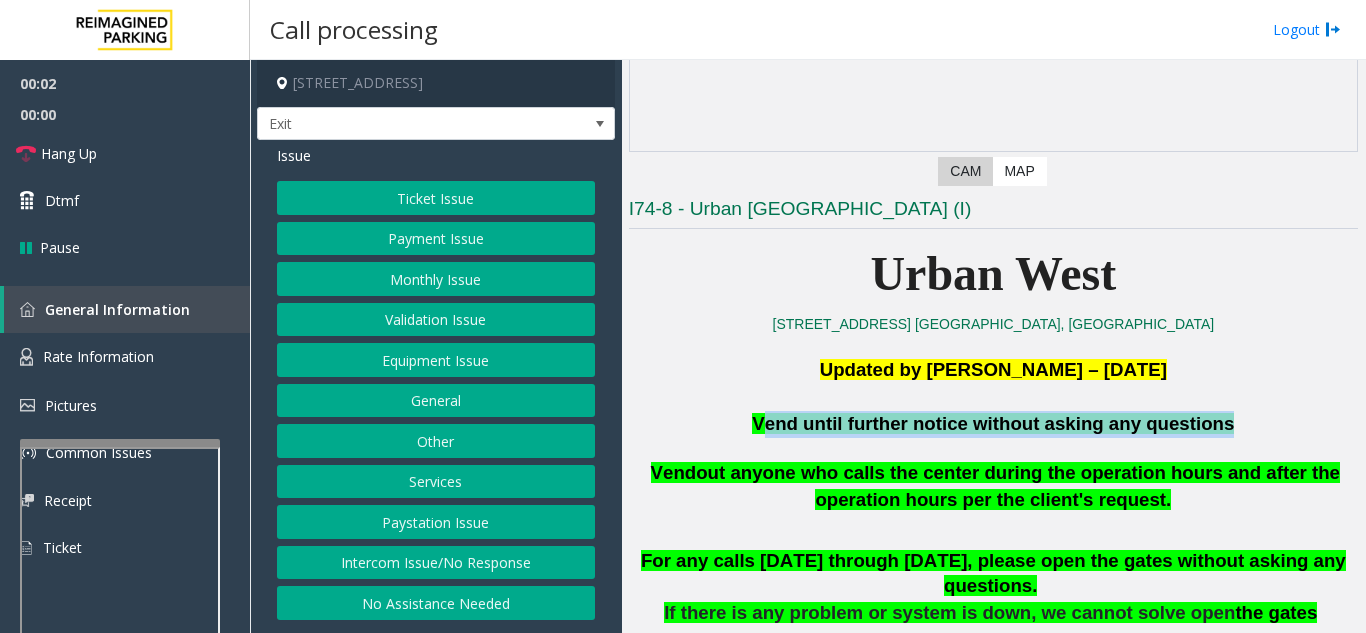 copy on "Vend until further notice without asking any questions" 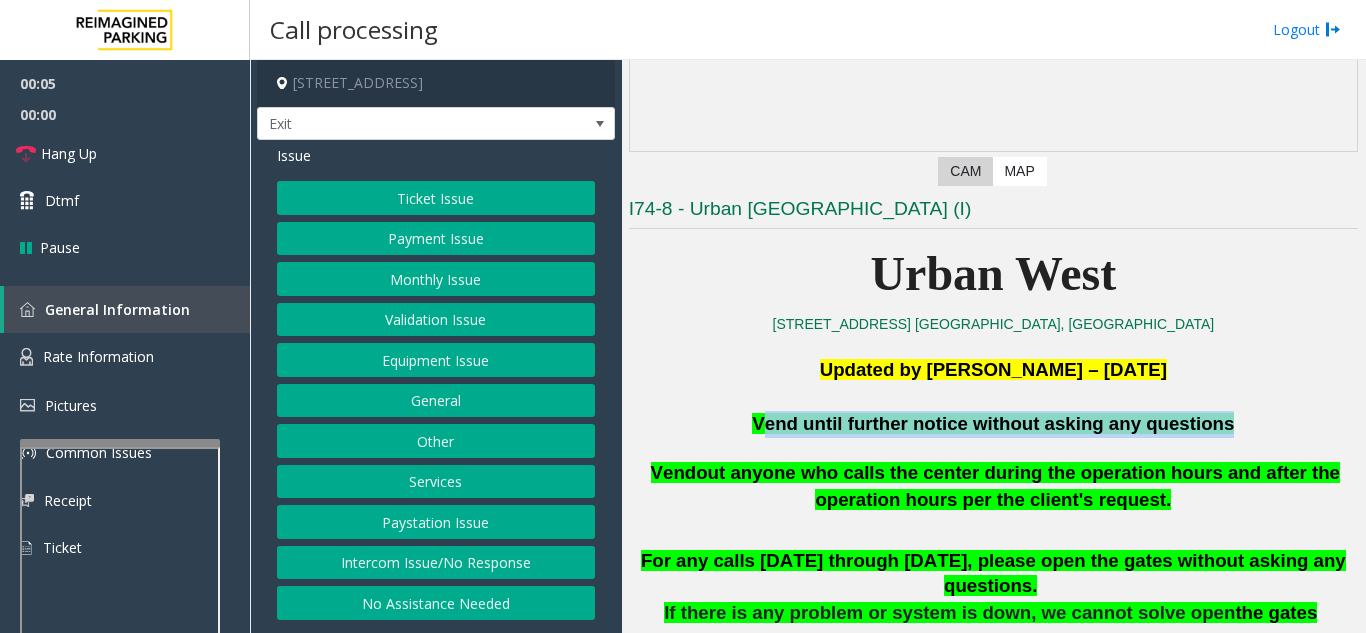 click on "Equipment Issue" 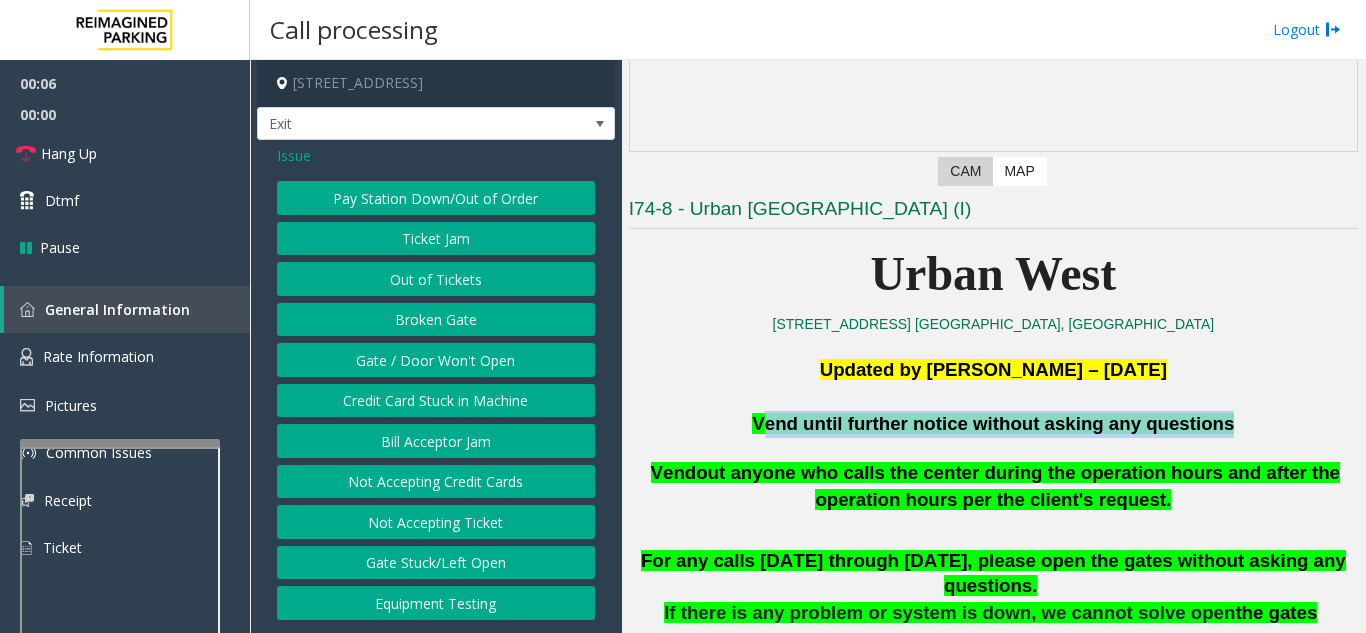 click on "Gate / Door Won't Open" 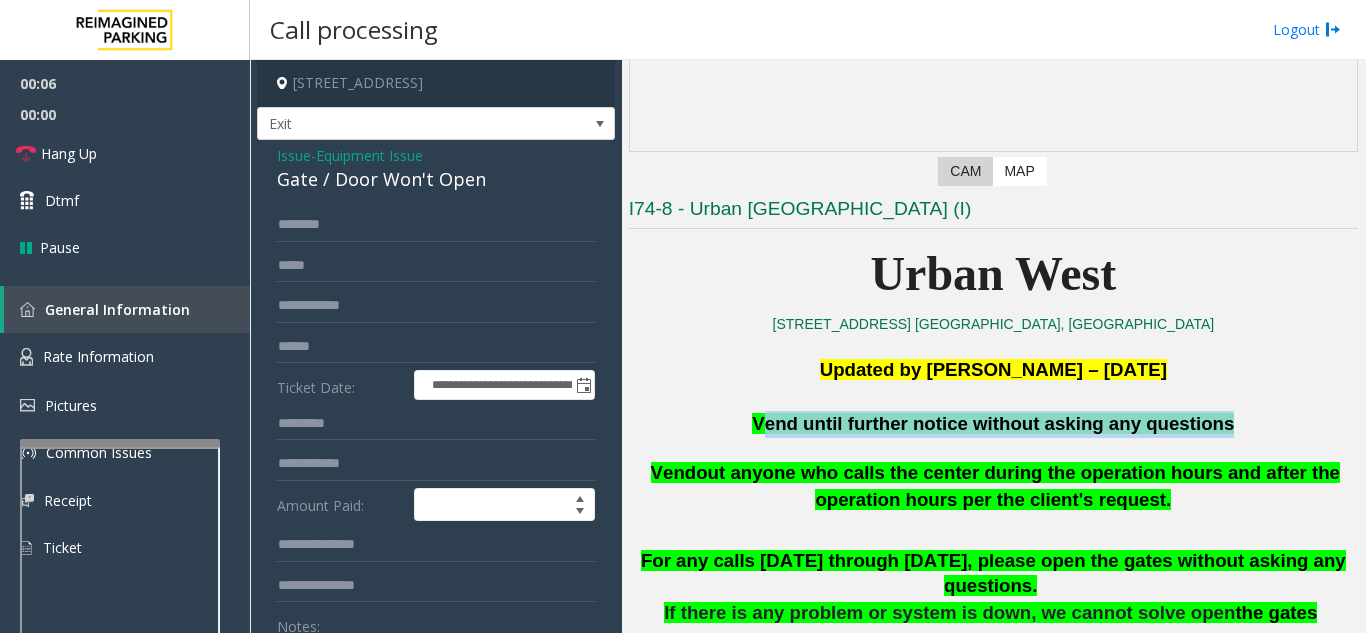 scroll, scrollTop: 200, scrollLeft: 0, axis: vertical 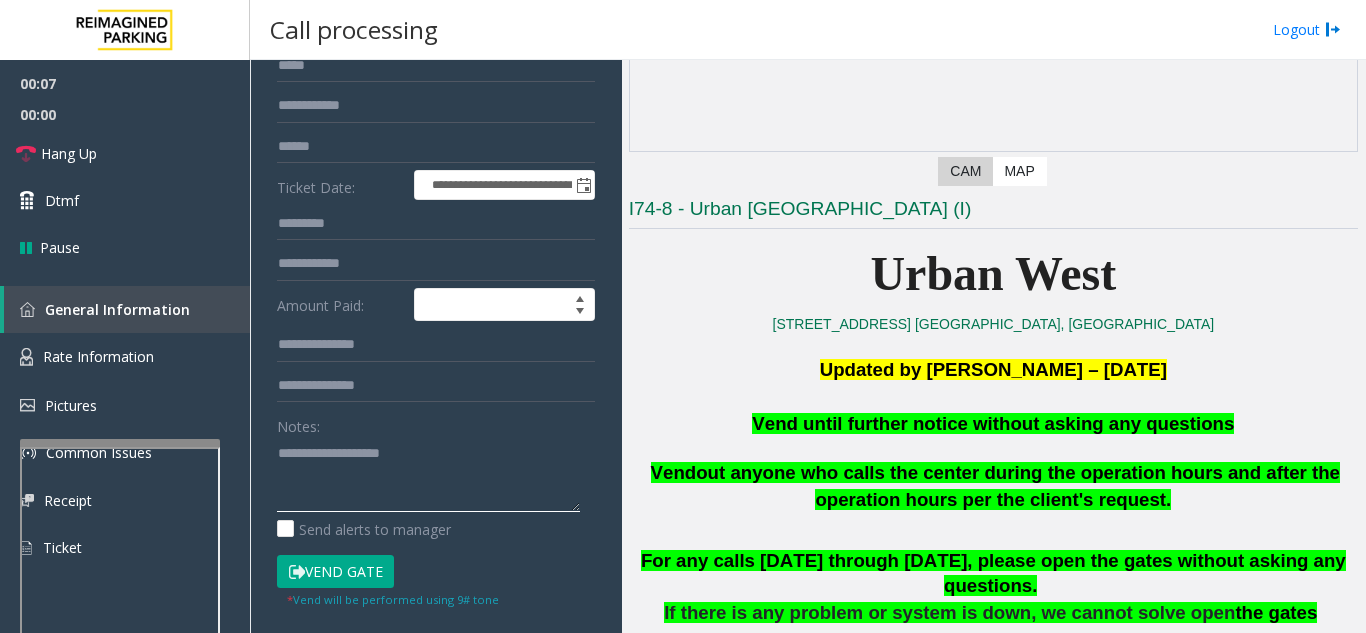 click 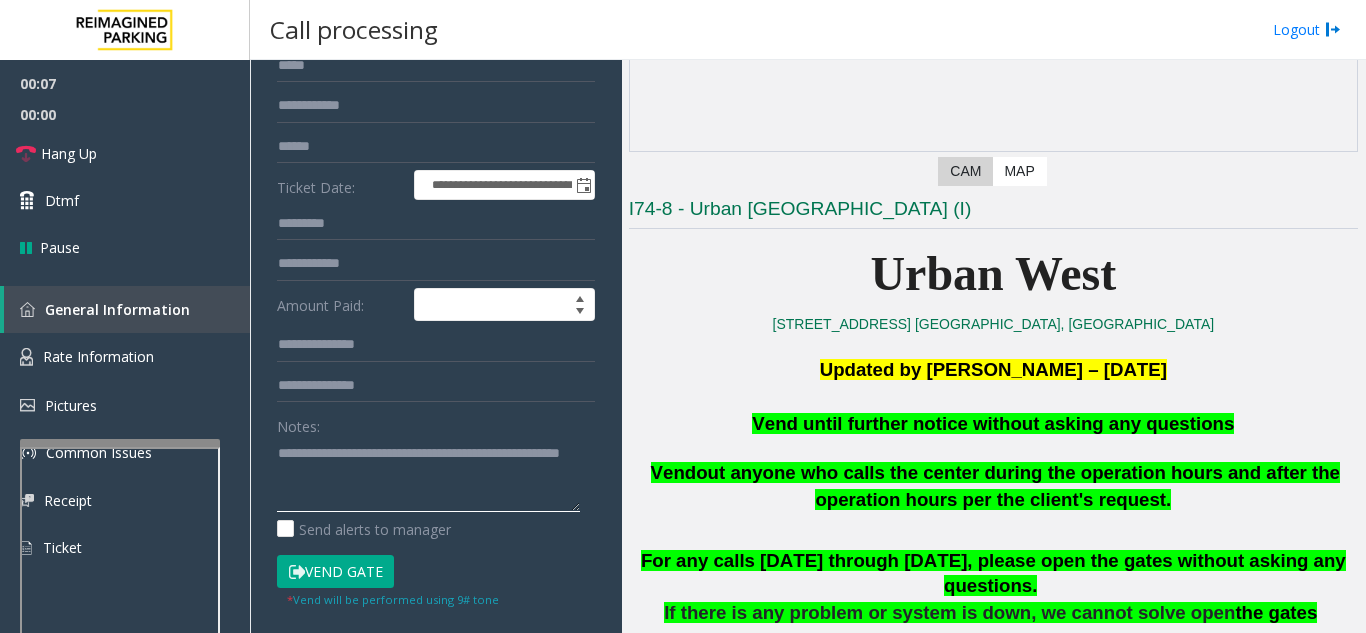 scroll, scrollTop: 15, scrollLeft: 0, axis: vertical 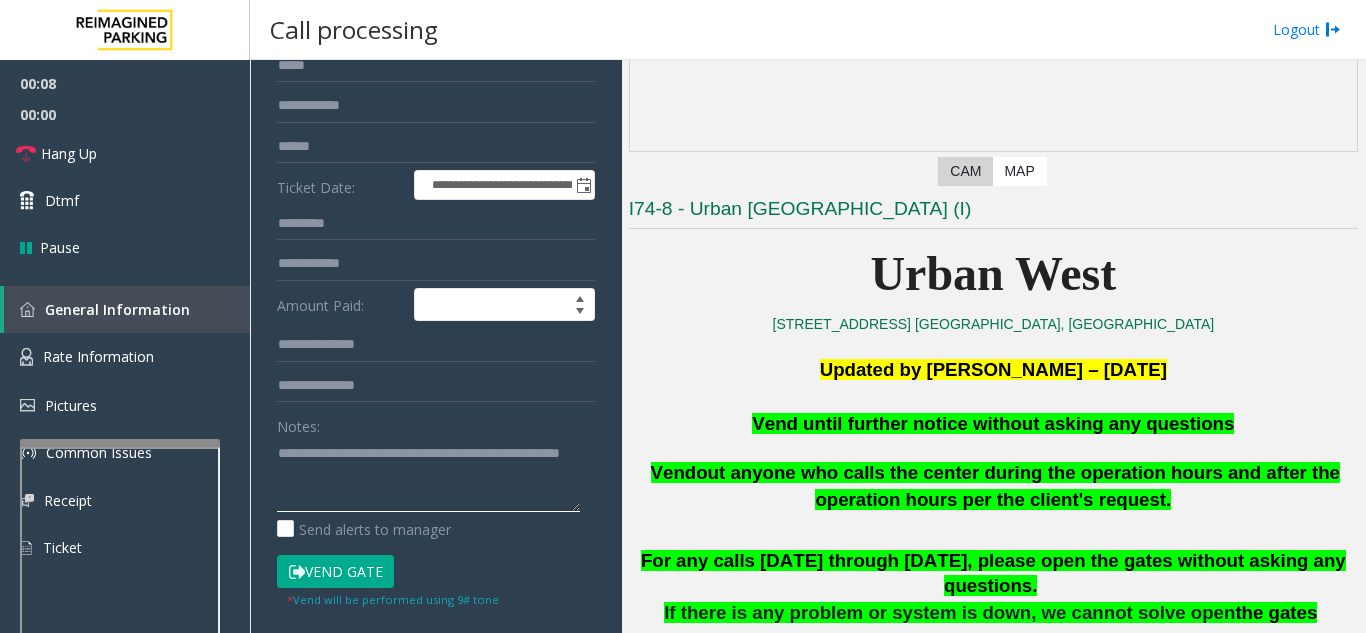 type on "**********" 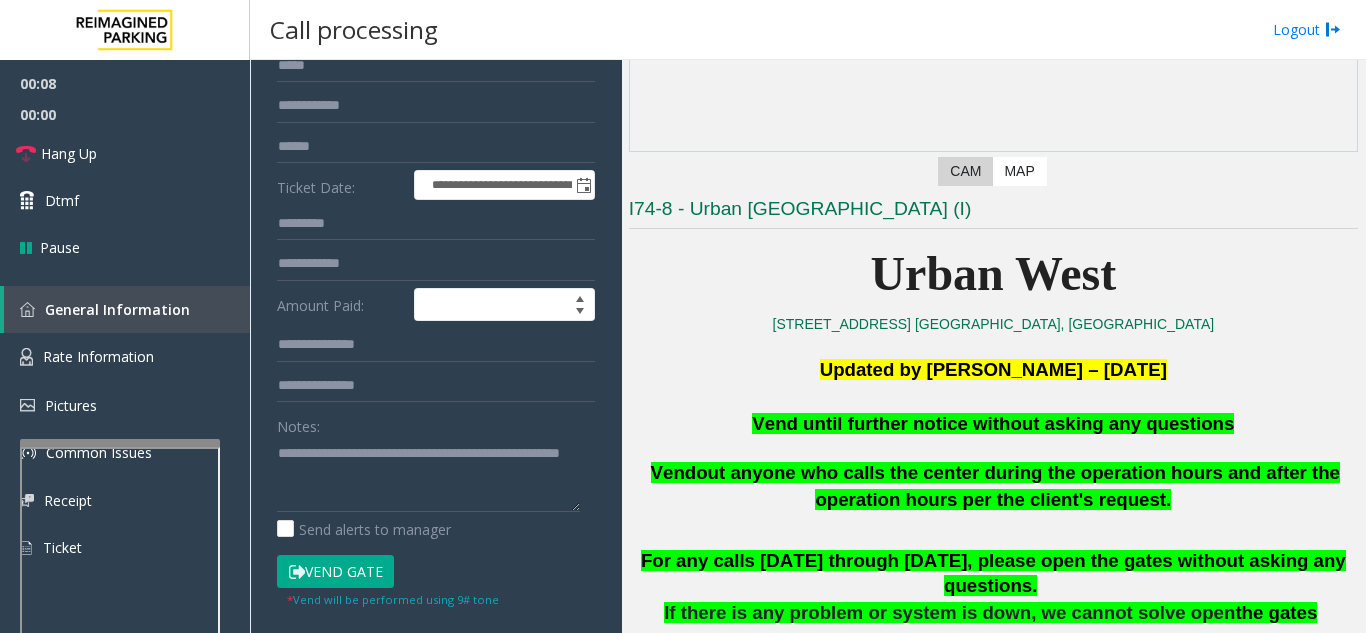 click on "Vend Gate" 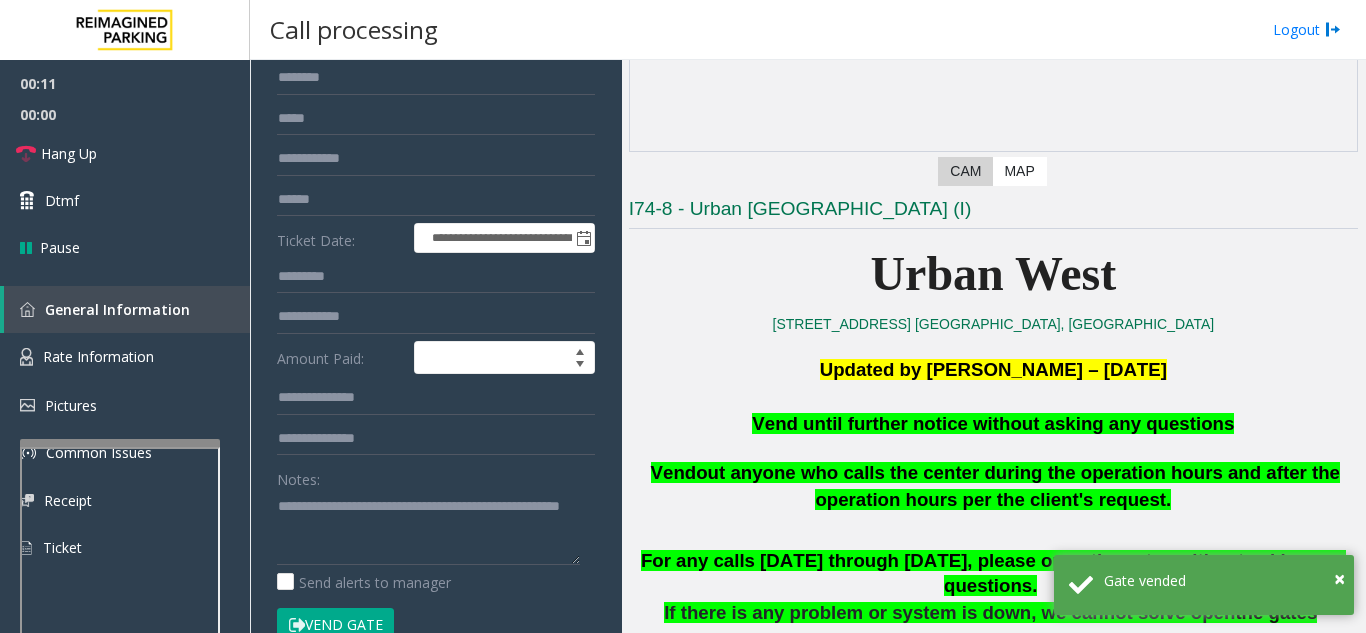 scroll, scrollTop: 0, scrollLeft: 0, axis: both 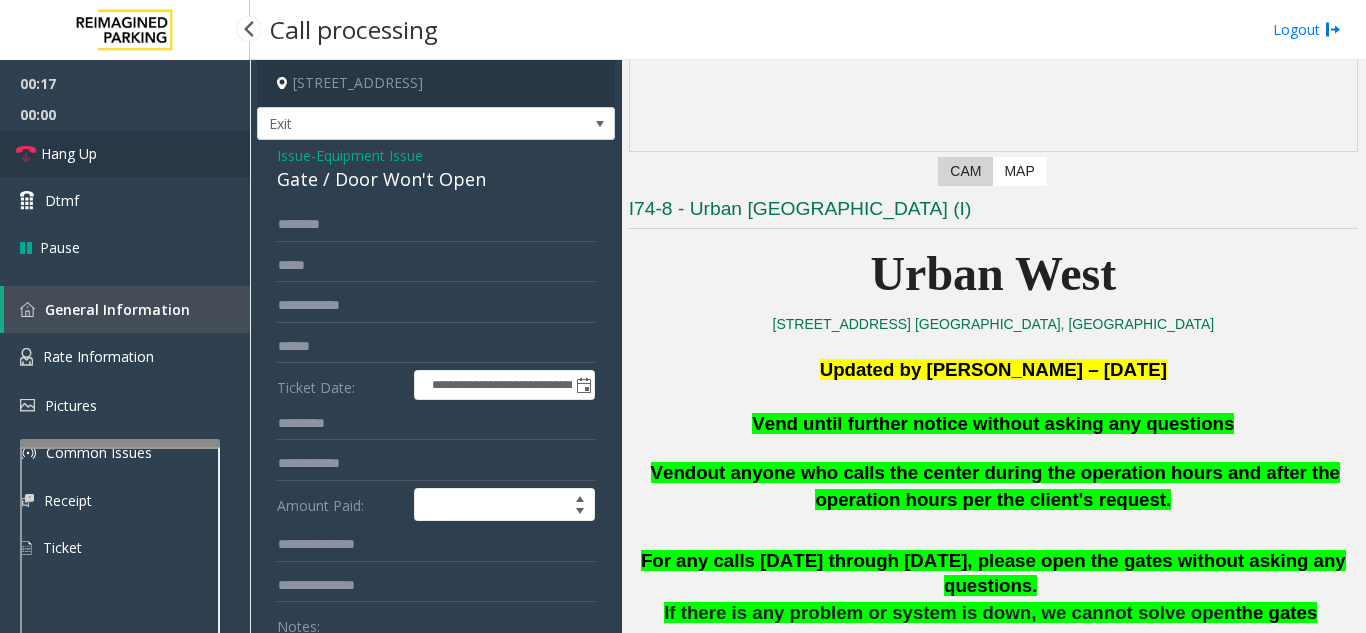 click on "Hang Up" at bounding box center [125, 153] 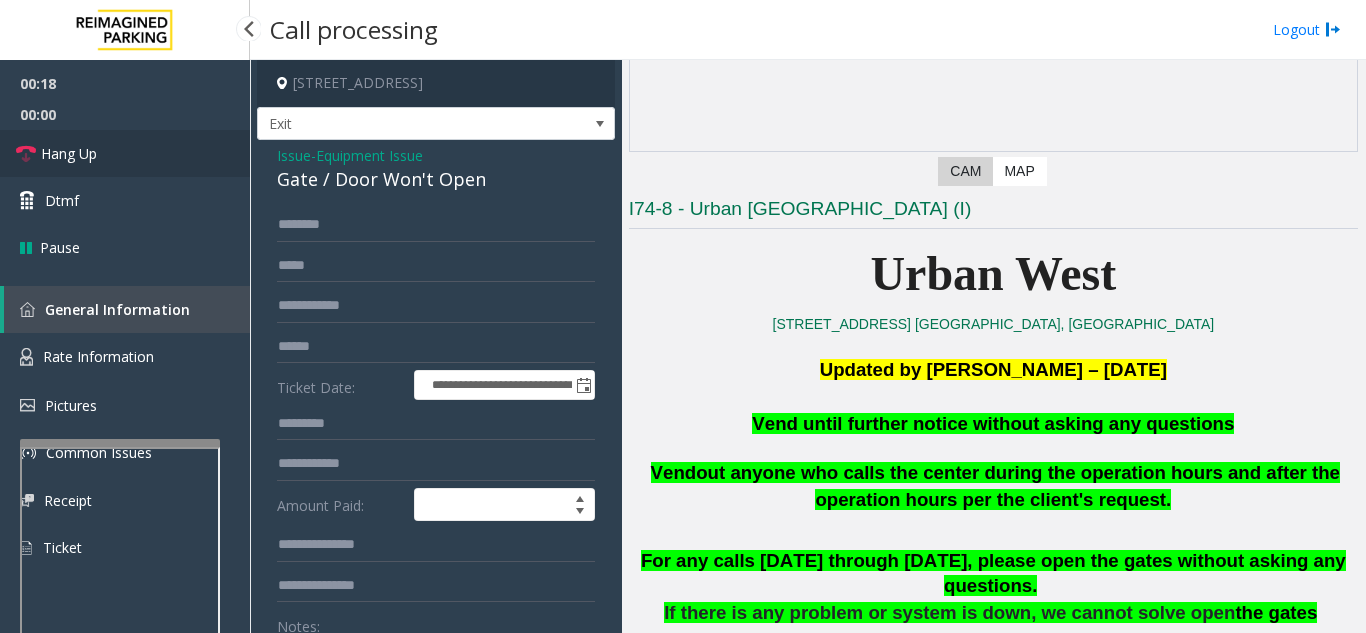 click on "Hang Up" at bounding box center (125, 153) 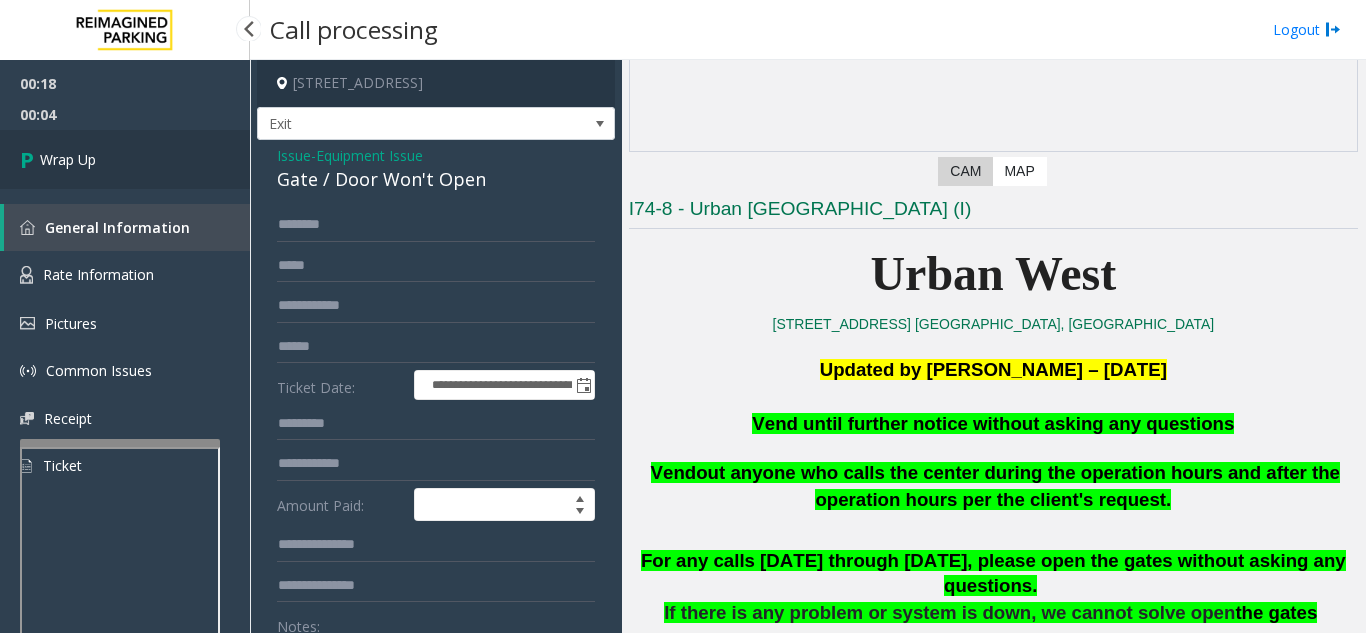 click on "Wrap Up" at bounding box center [125, 159] 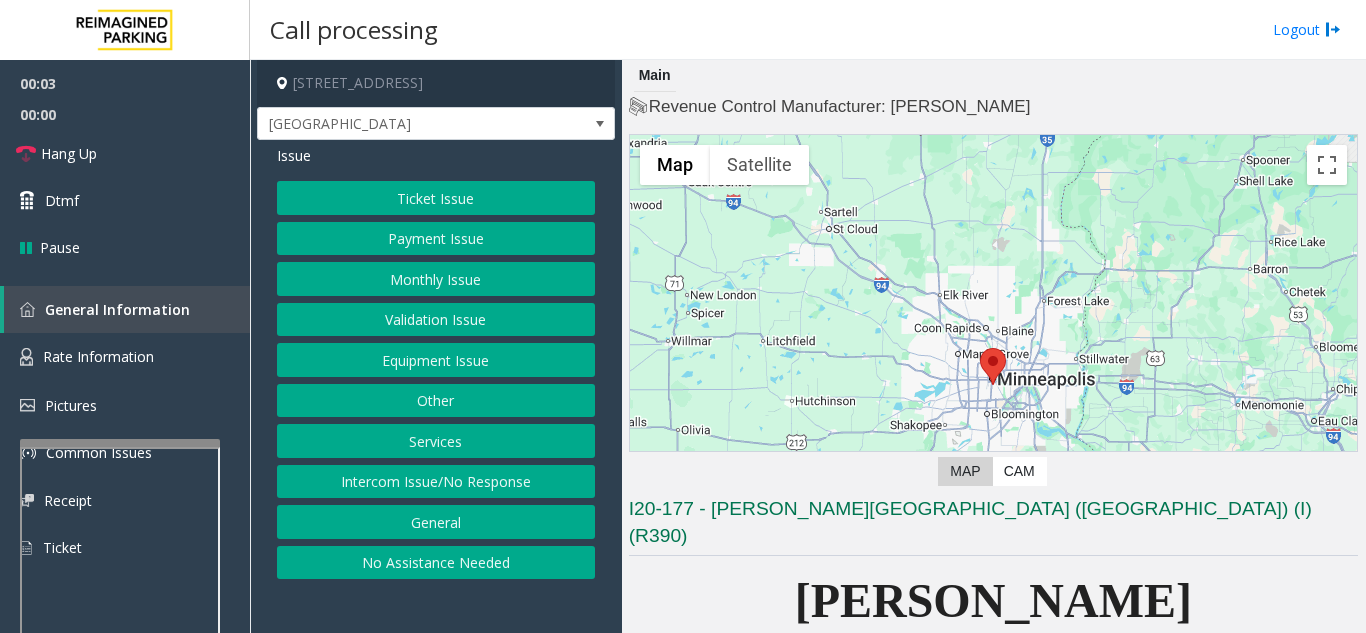 click on "Monthly Issue" 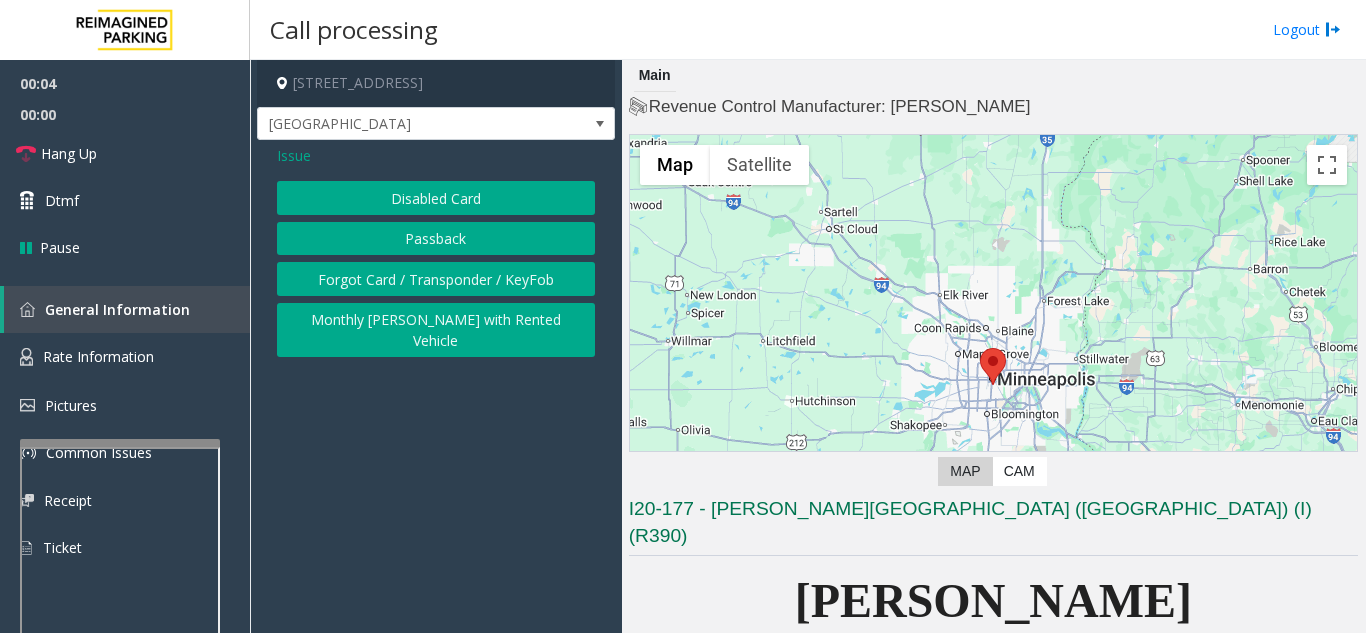 click on "Disabled Card" 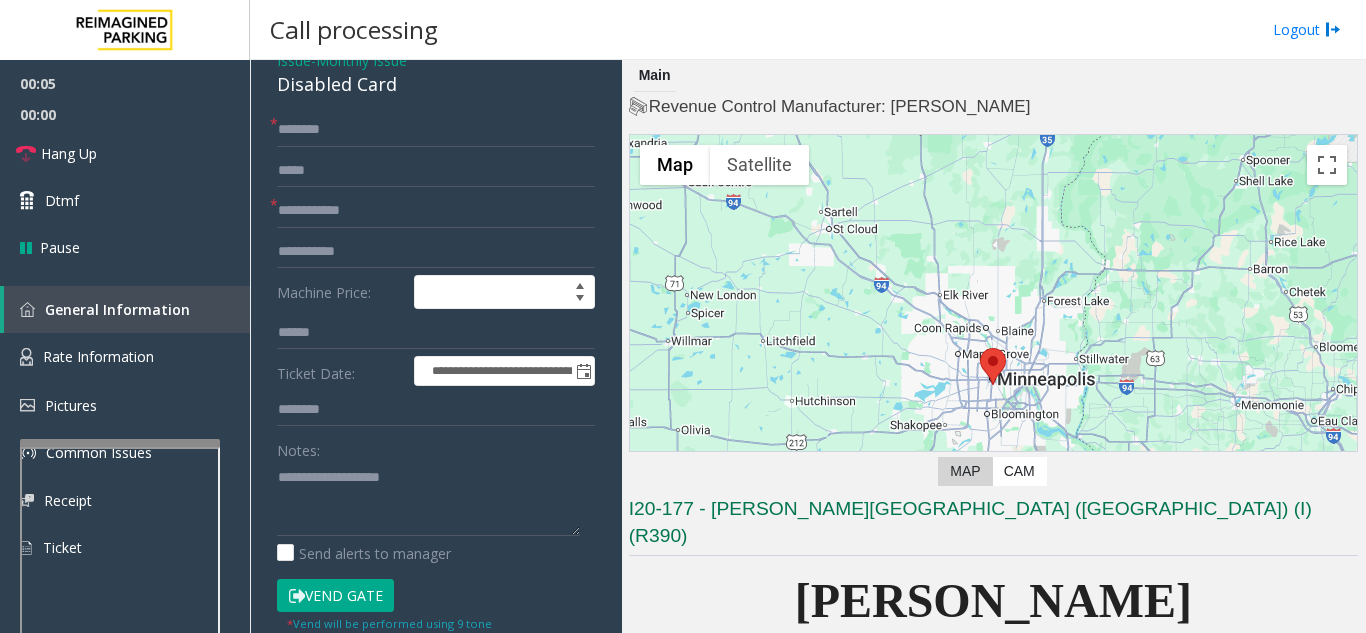 scroll, scrollTop: 100, scrollLeft: 0, axis: vertical 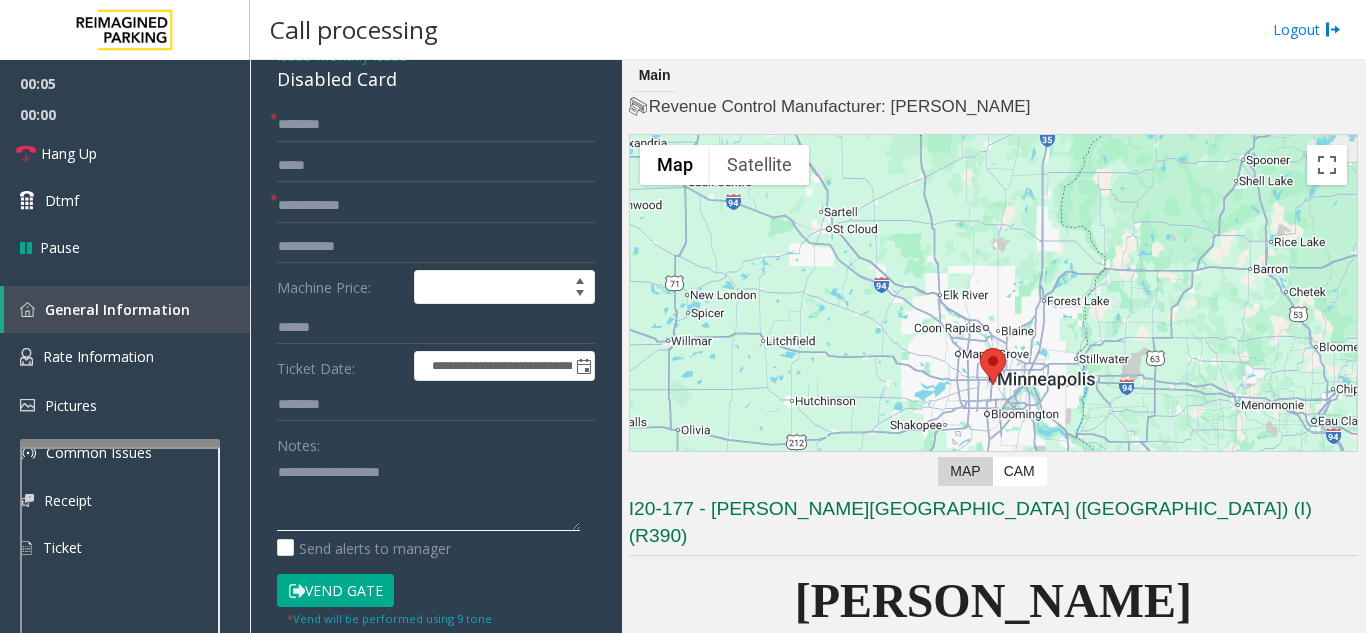 click 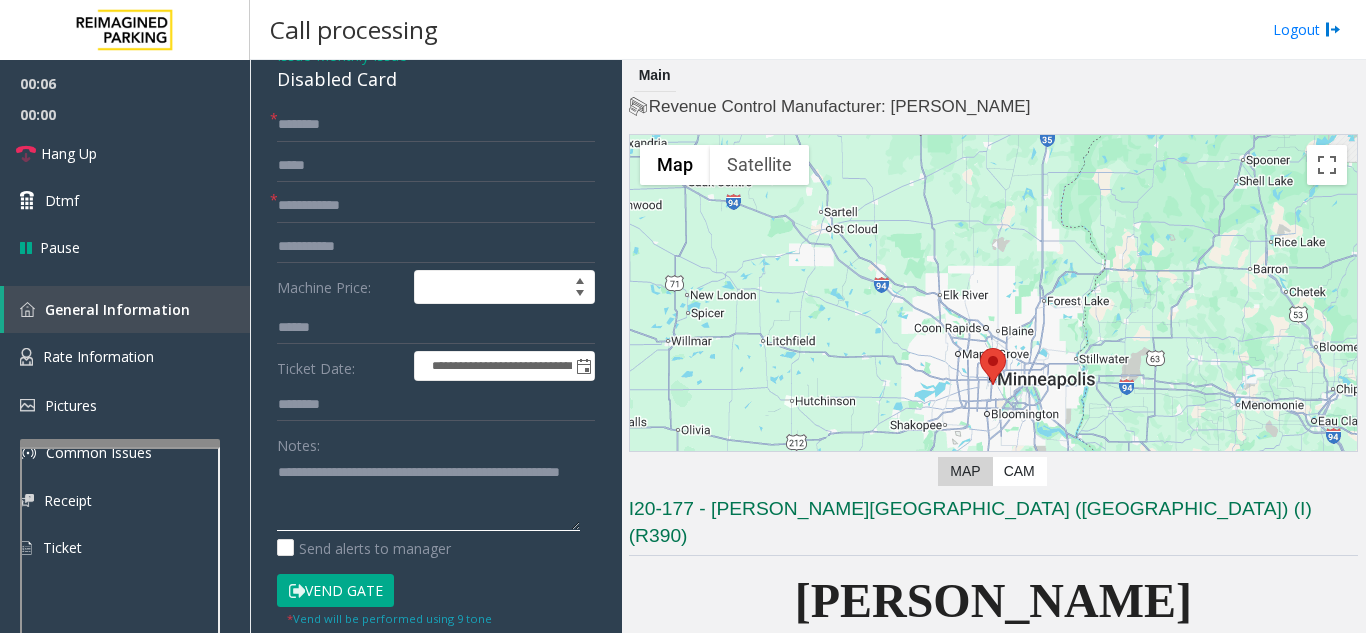 scroll, scrollTop: 15, scrollLeft: 0, axis: vertical 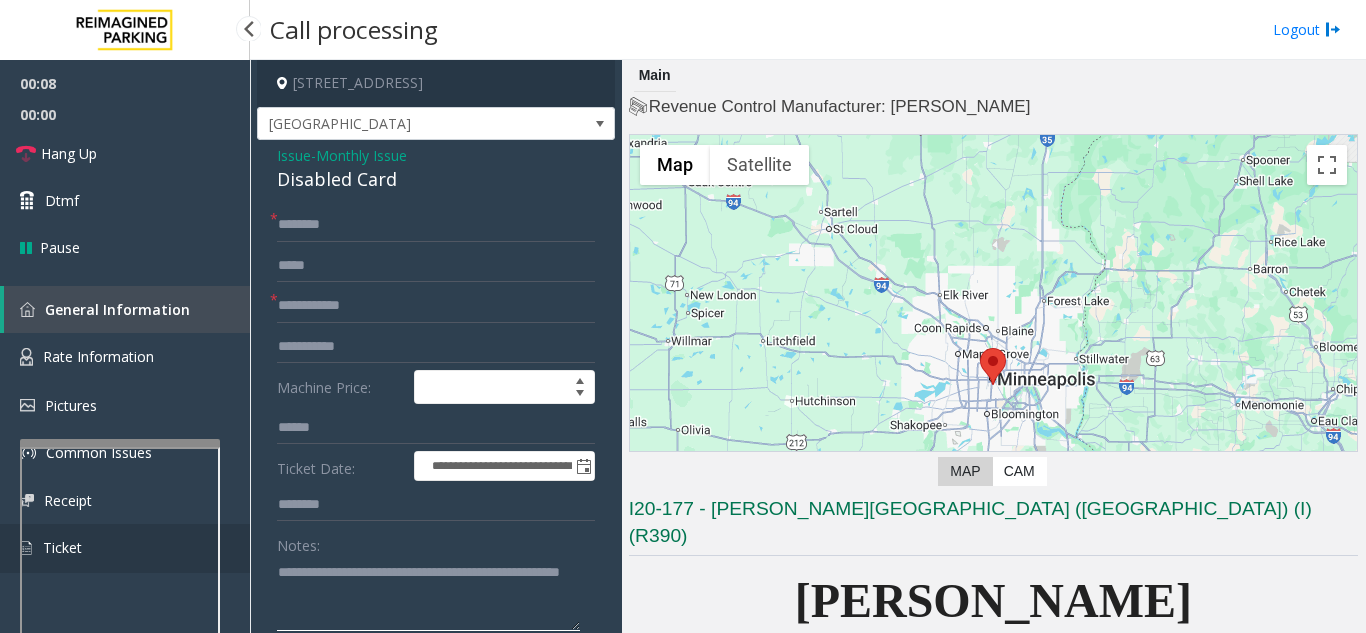drag, startPoint x: 408, startPoint y: 578, endPoint x: 244, endPoint y: 562, distance: 164.77864 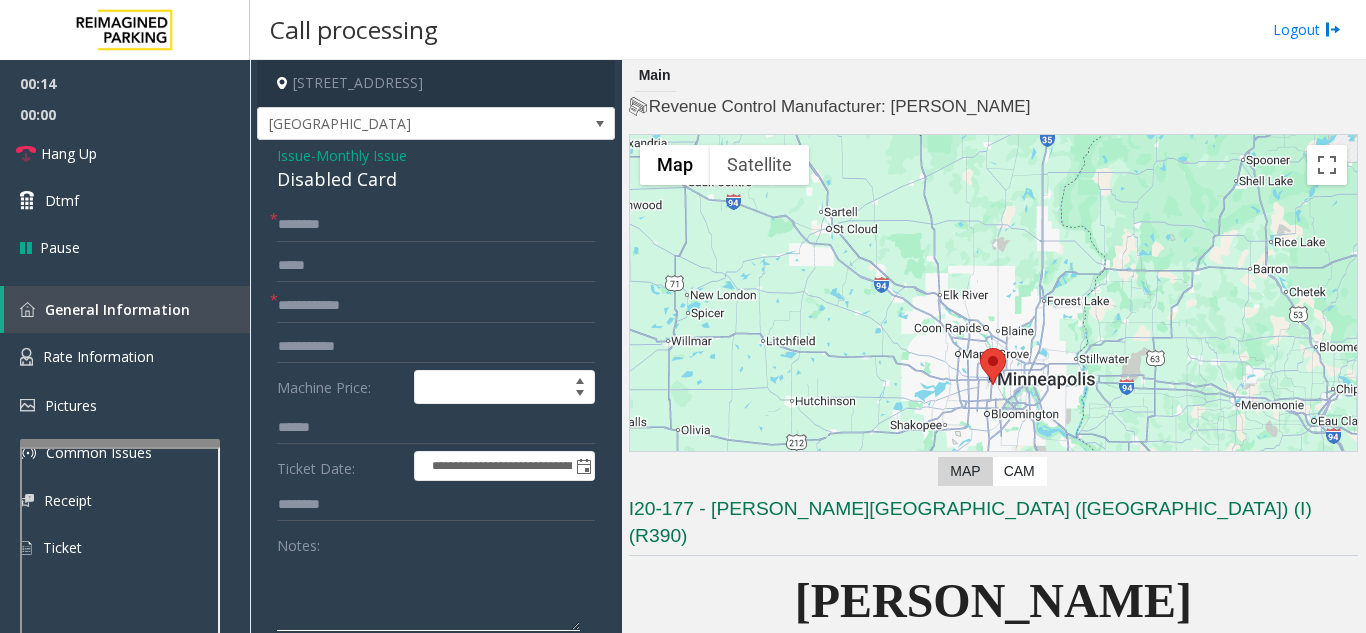 click 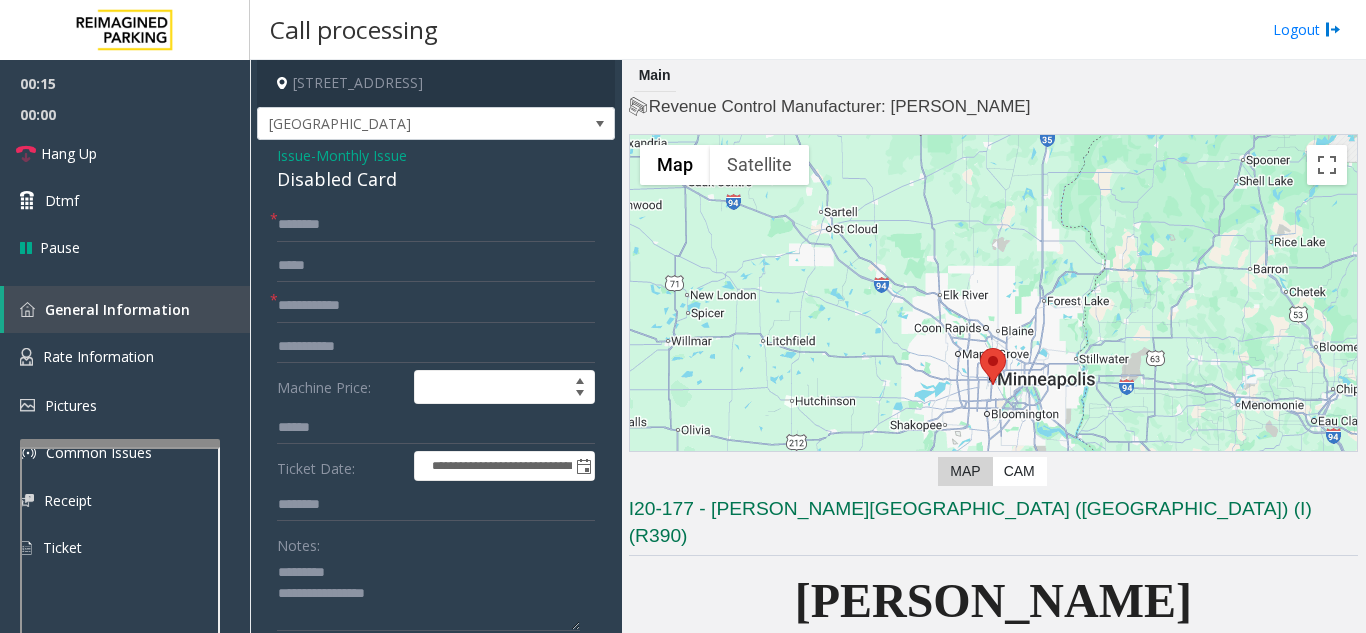 click on "Disabled Card" 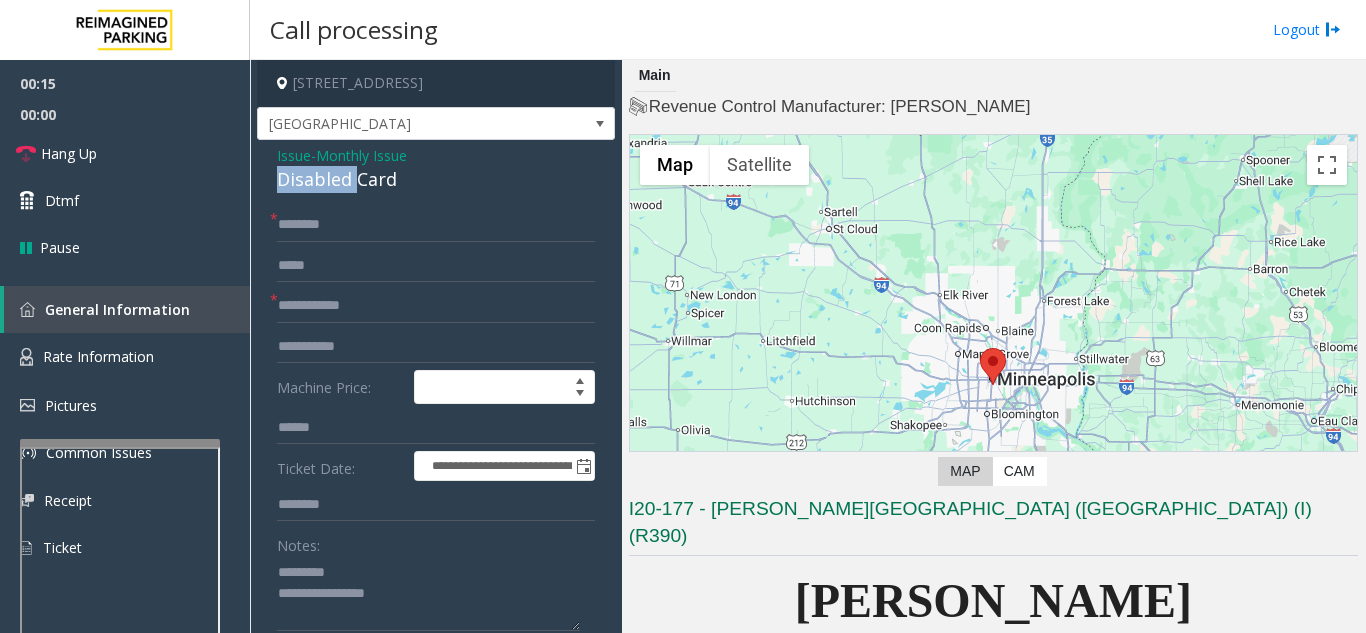 click on "Disabled Card" 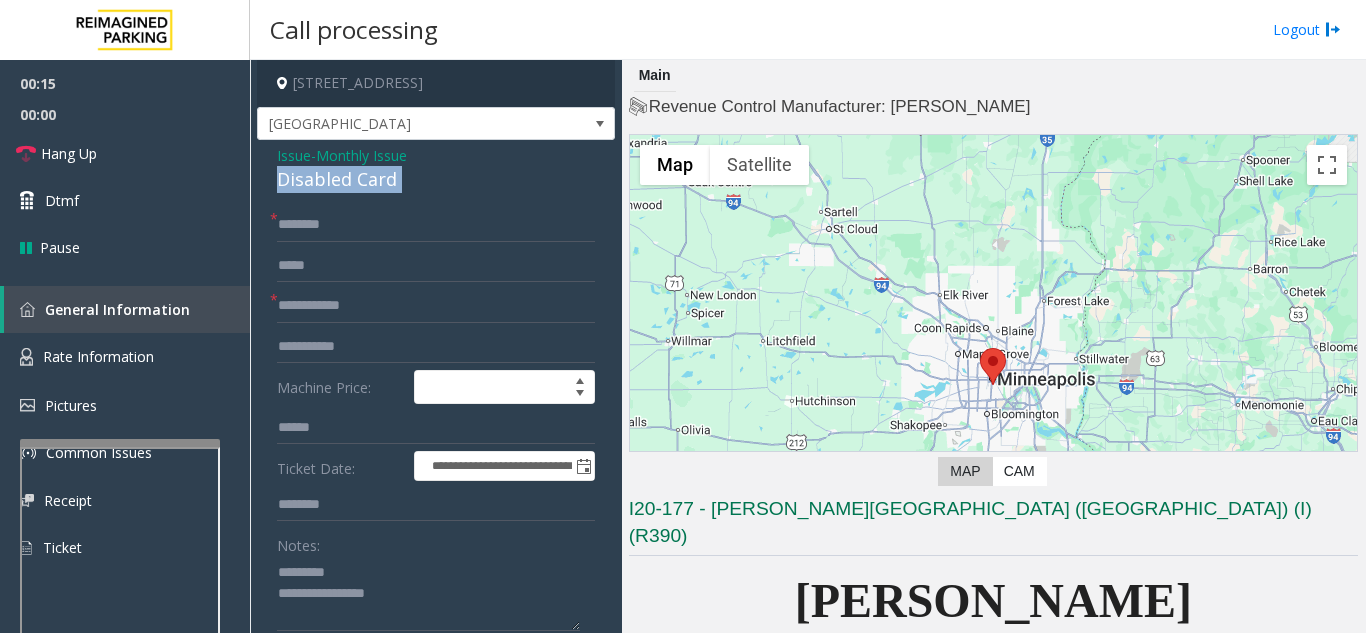 click on "Disabled Card" 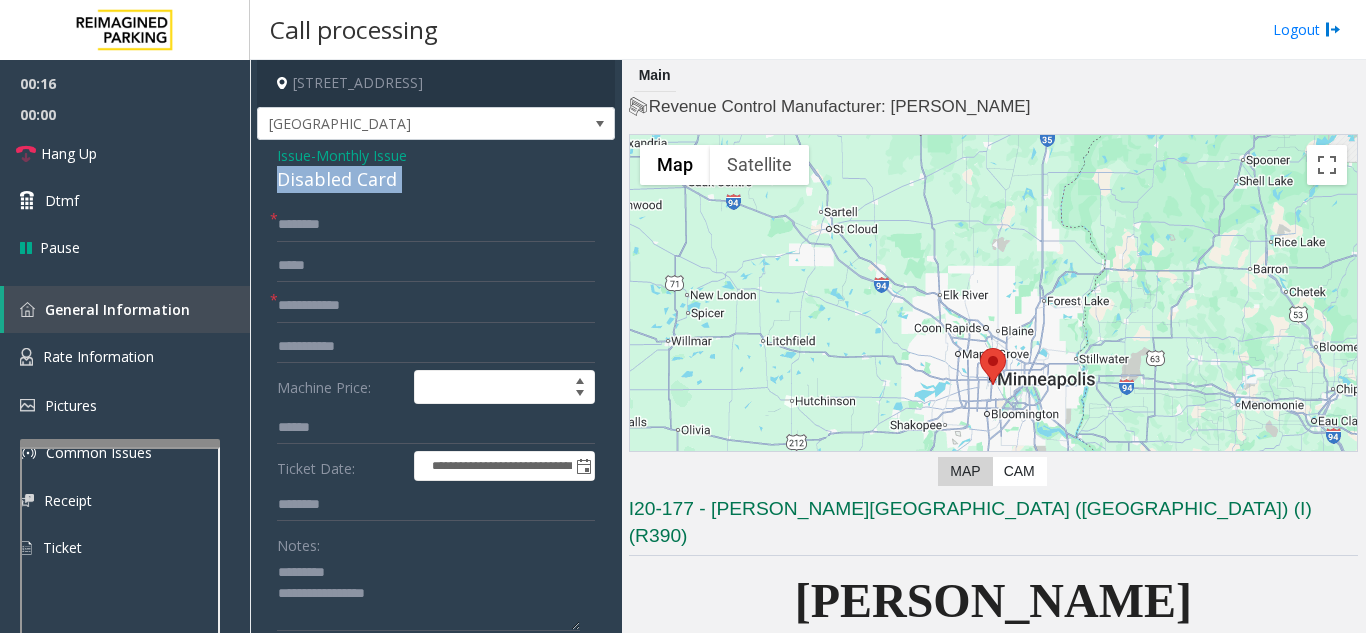 copy on "Disabled Card" 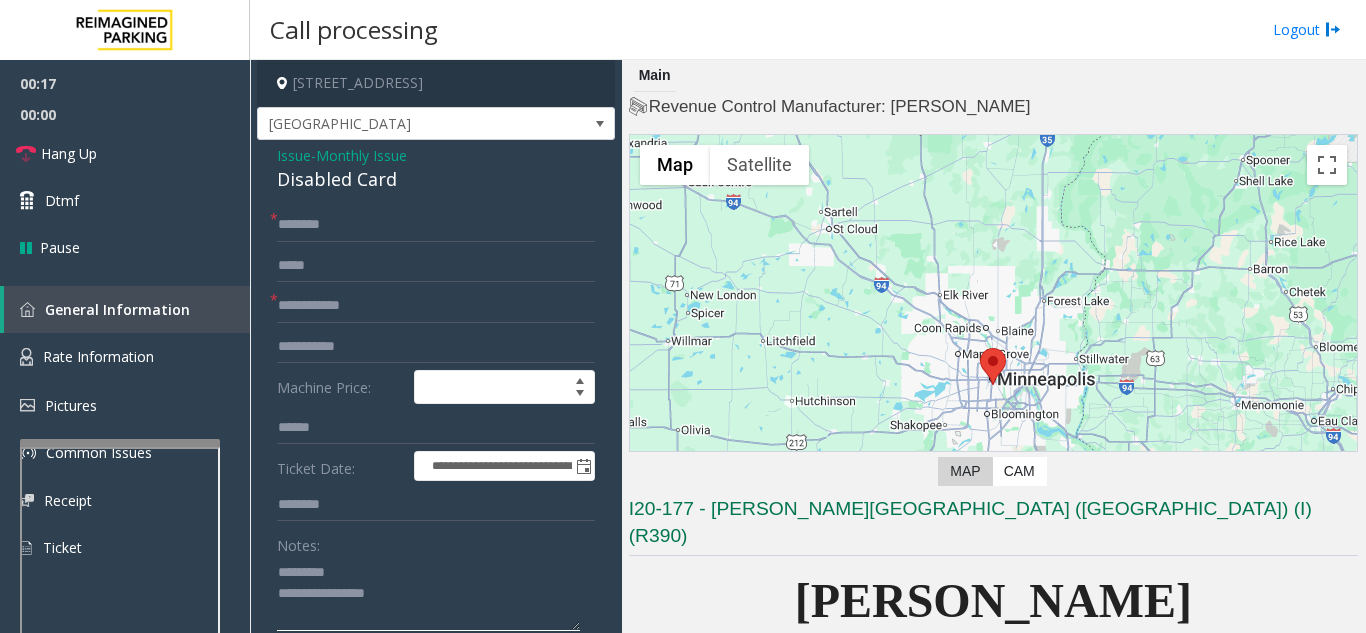 click 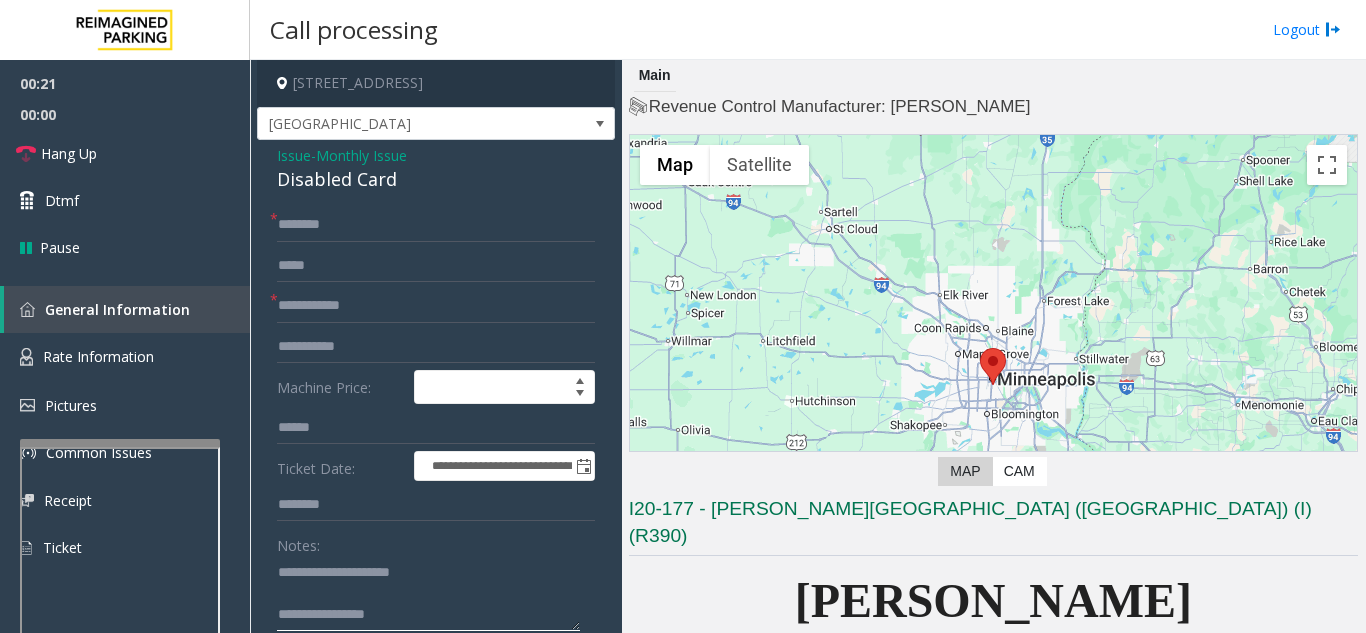 click 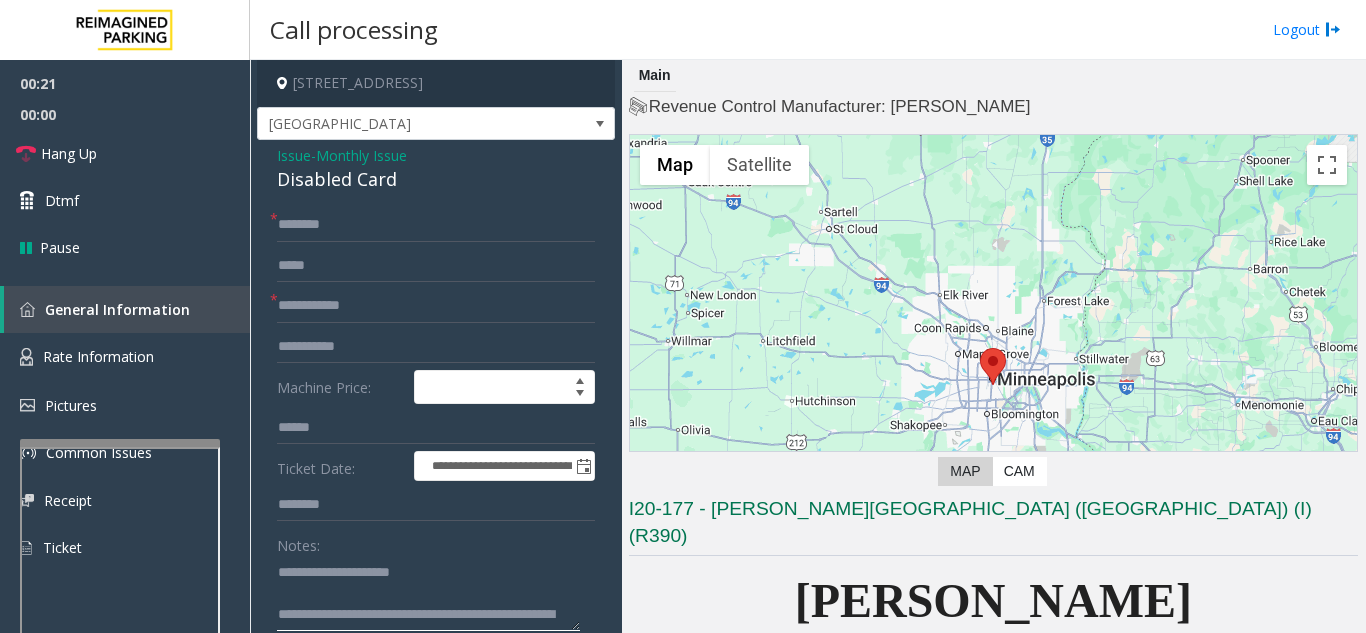 scroll, scrollTop: 15, scrollLeft: 0, axis: vertical 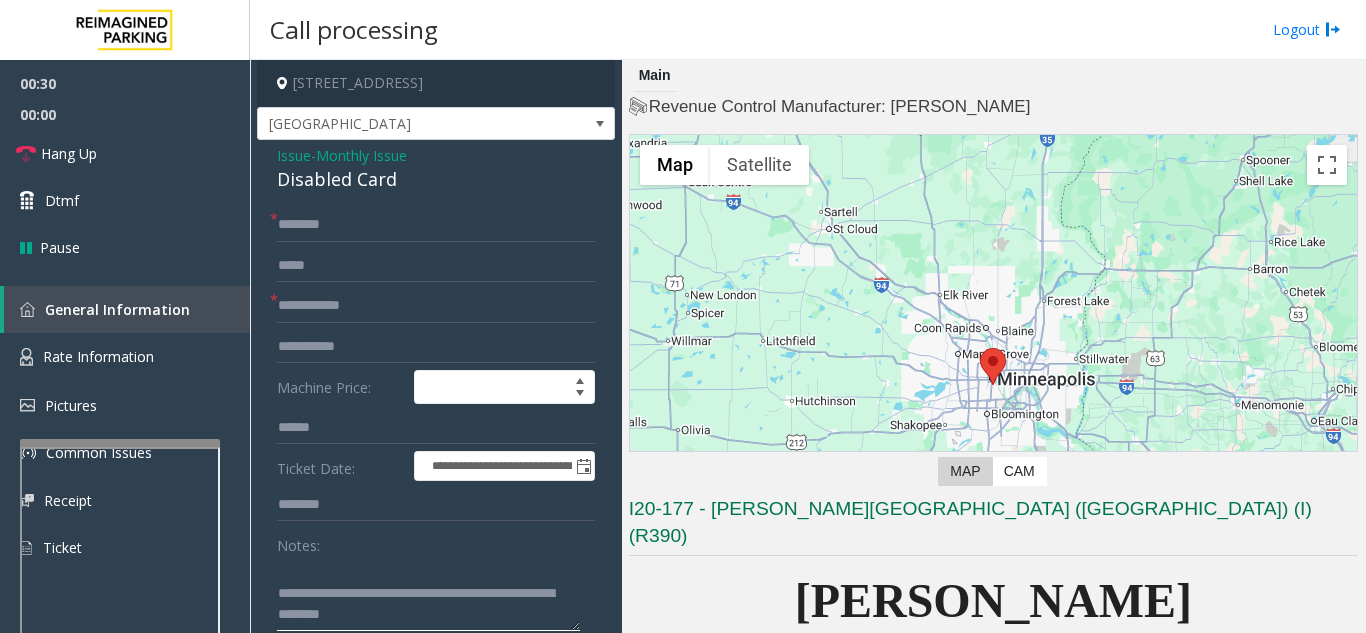 drag, startPoint x: 370, startPoint y: 601, endPoint x: 381, endPoint y: 613, distance: 16.27882 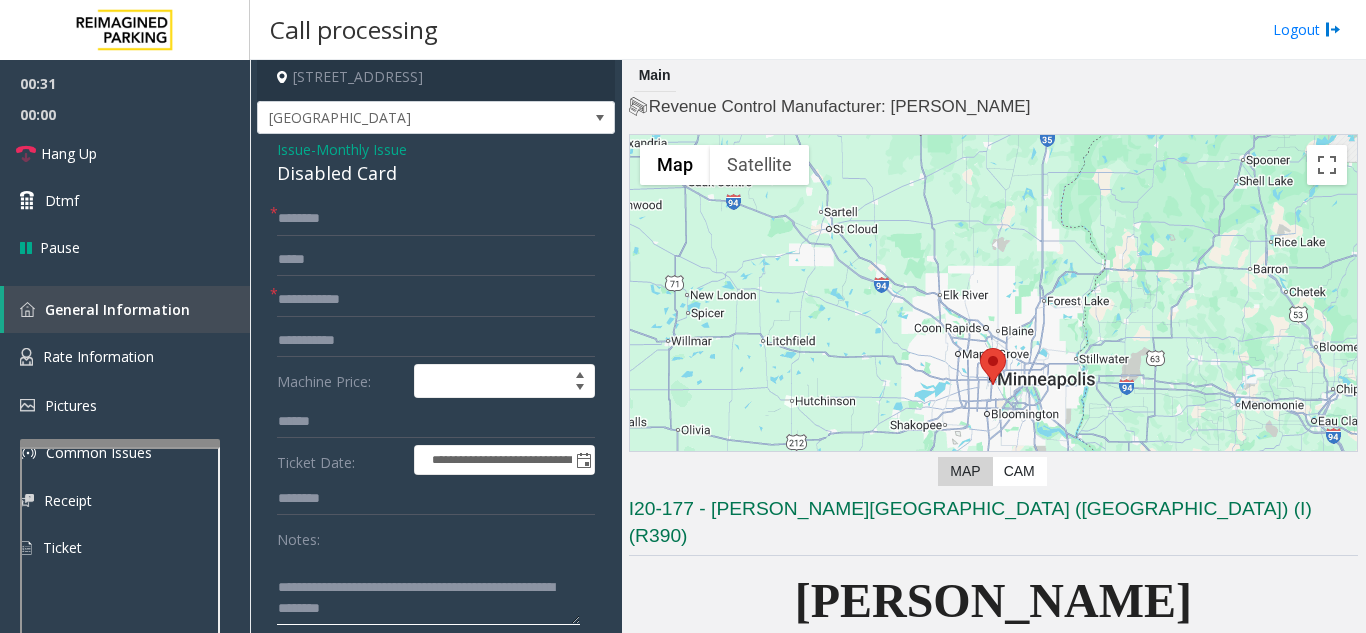 paste on "**********" 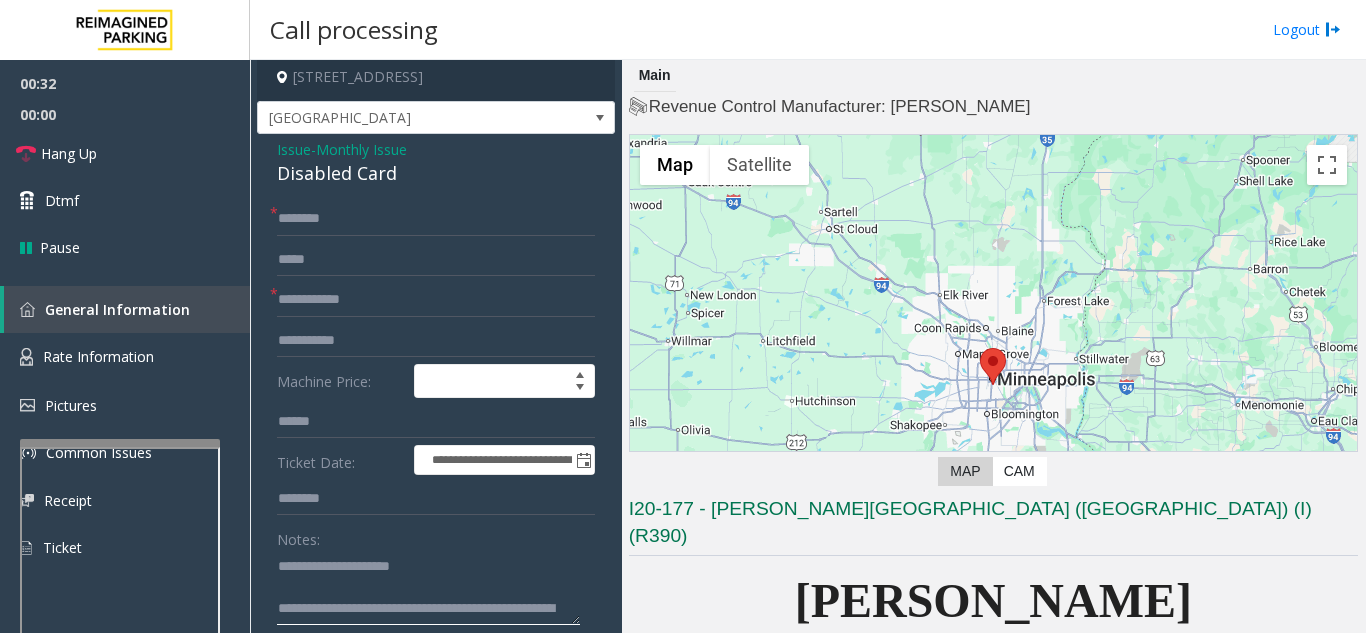 scroll, scrollTop: 0, scrollLeft: 0, axis: both 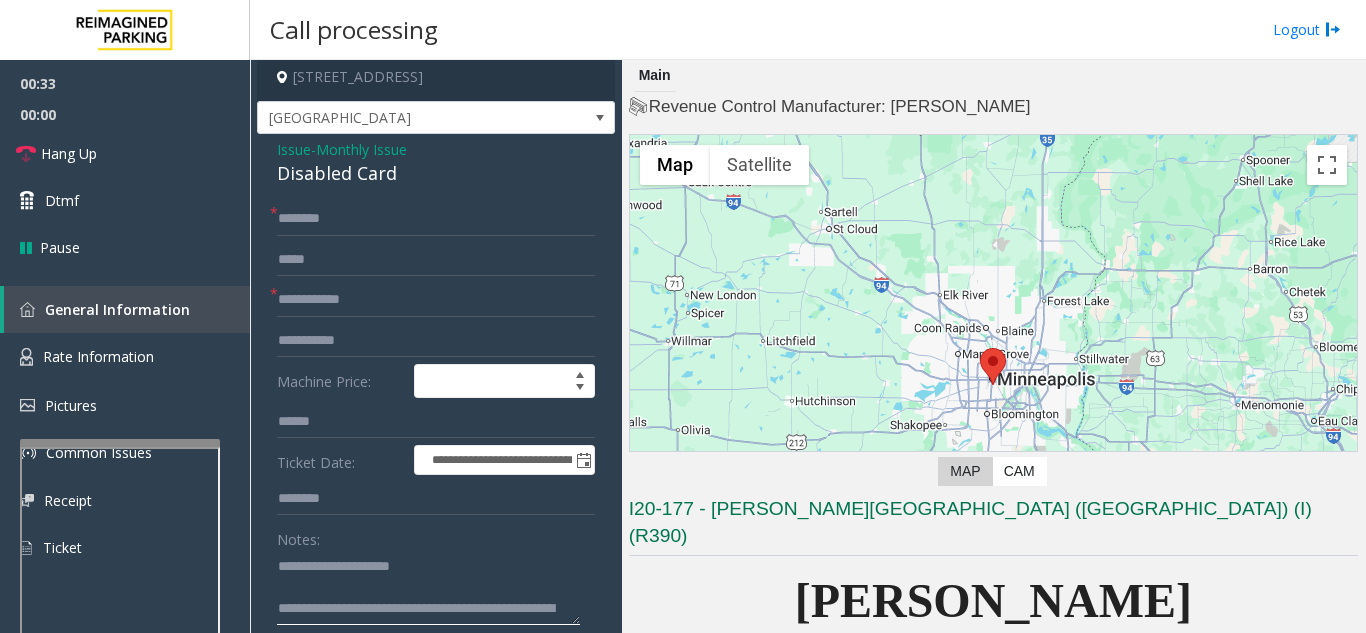 type on "**********" 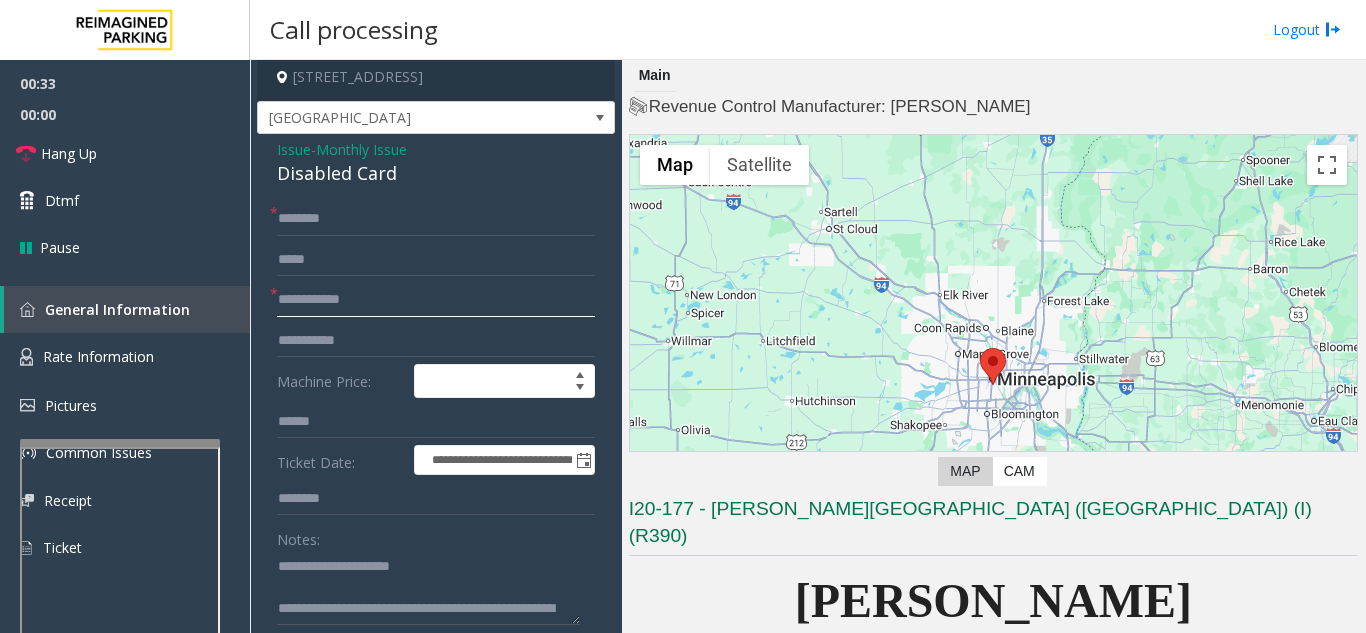 click 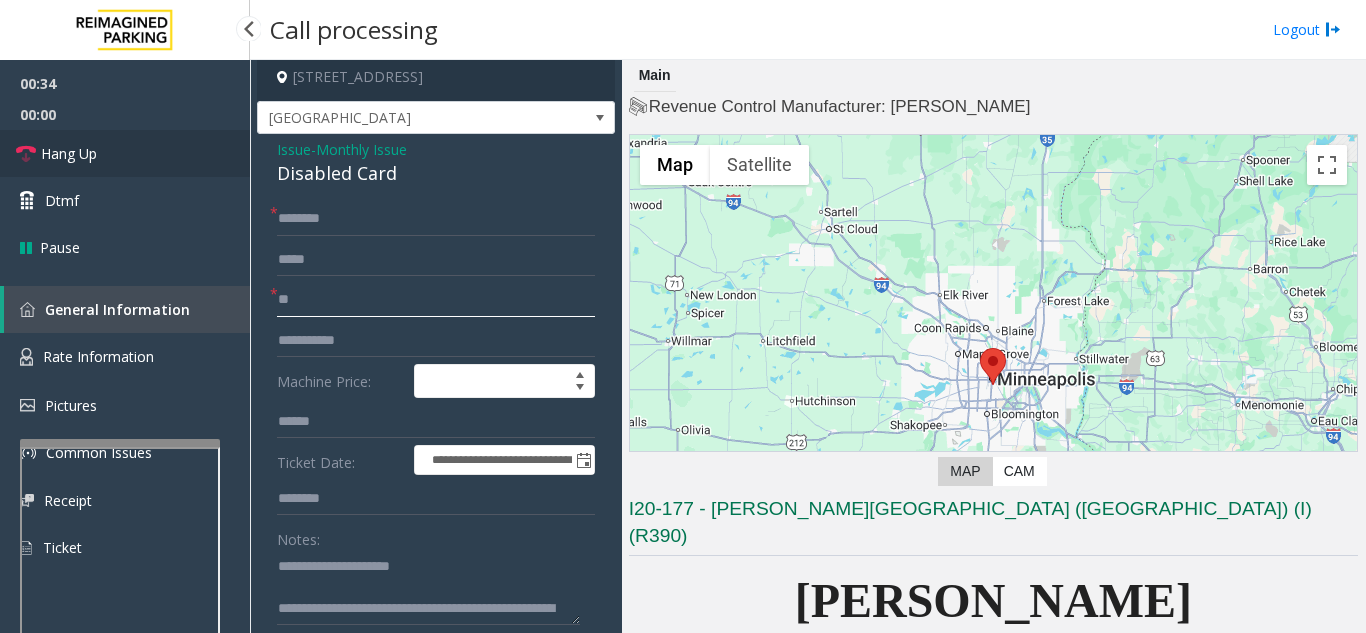 type on "**" 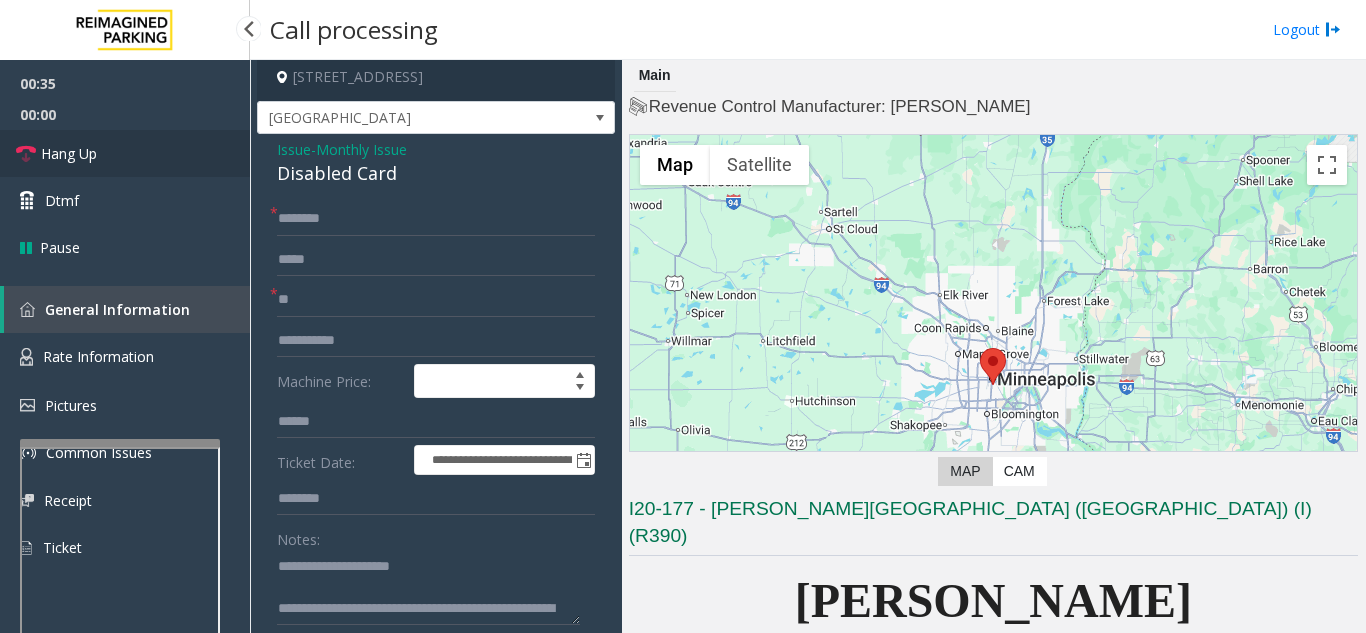click on "Hang Up" at bounding box center [125, 153] 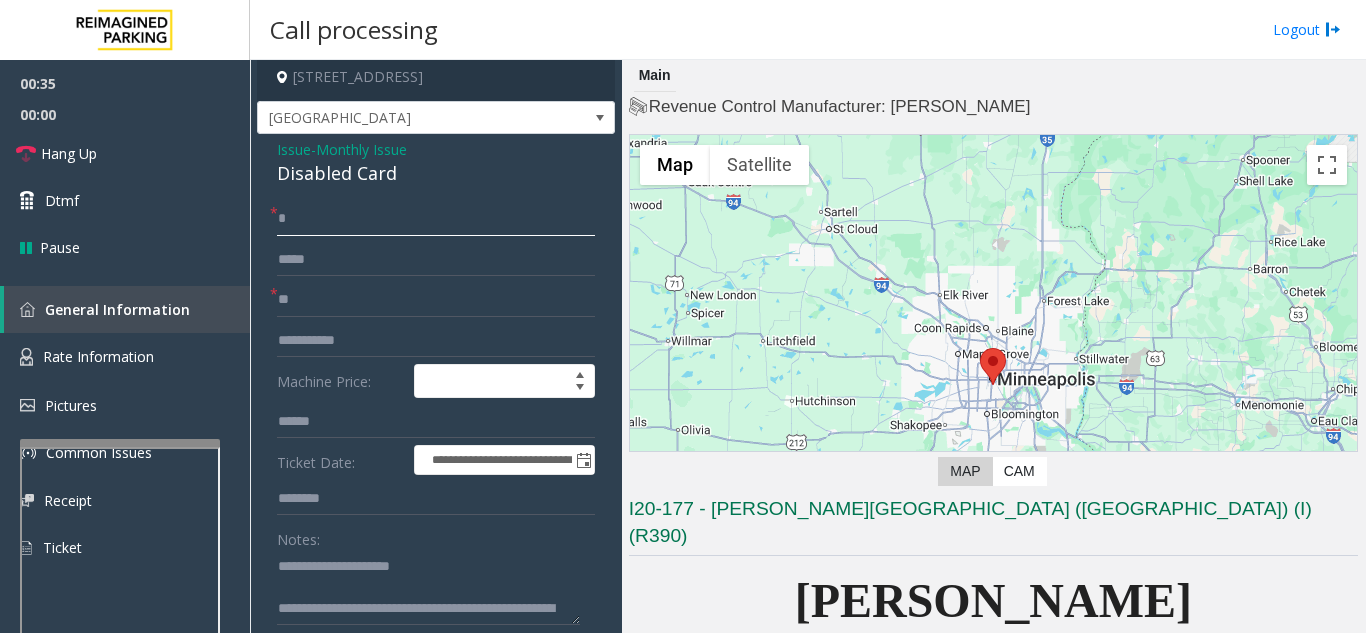 click on "*" 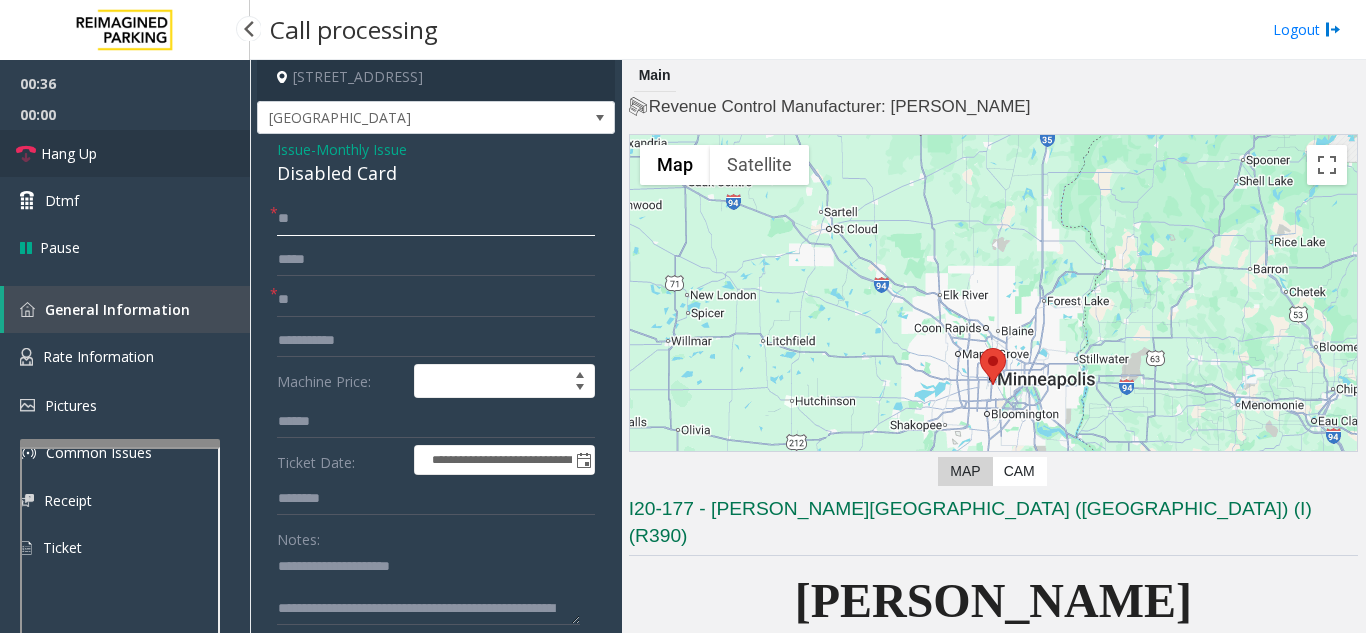 type on "**" 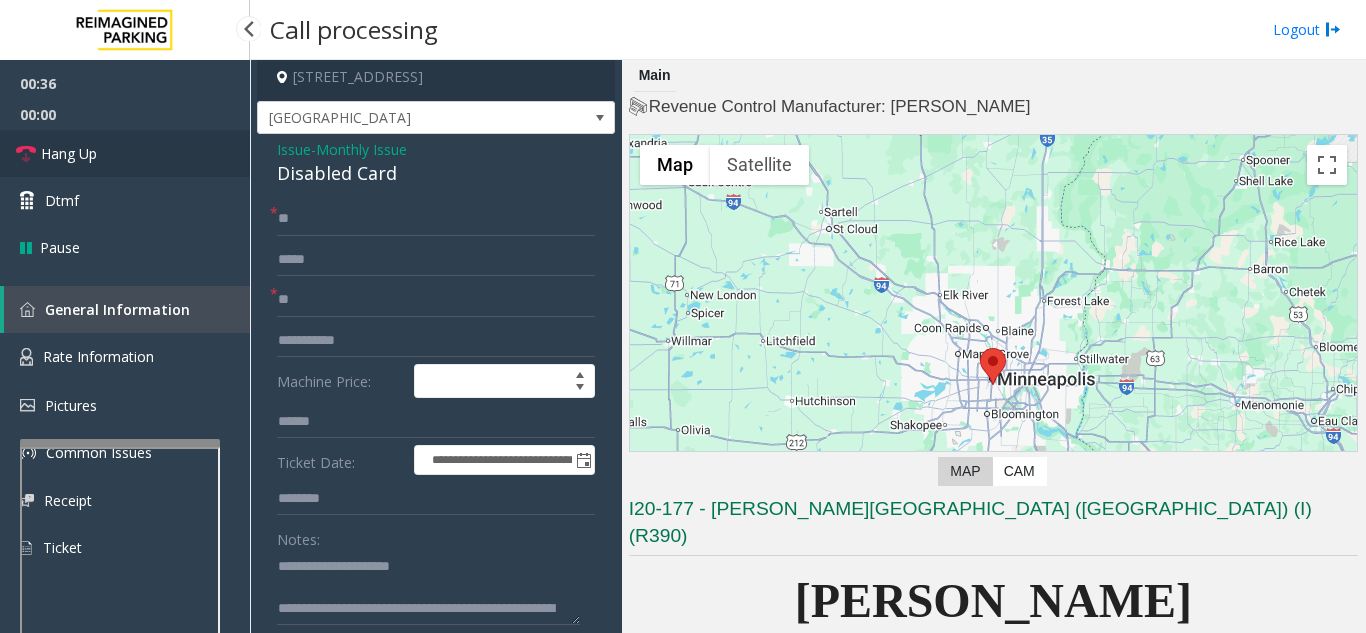 click on "Hang Up" at bounding box center (125, 153) 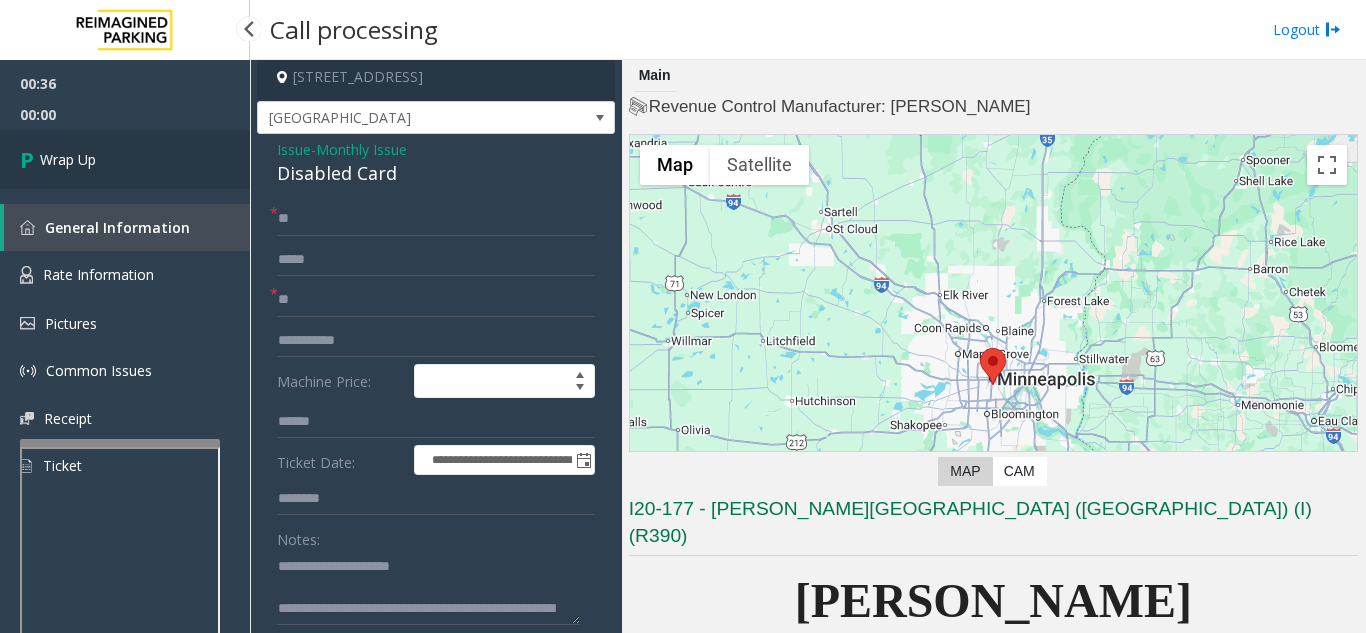 click on "Wrap Up" at bounding box center [125, 159] 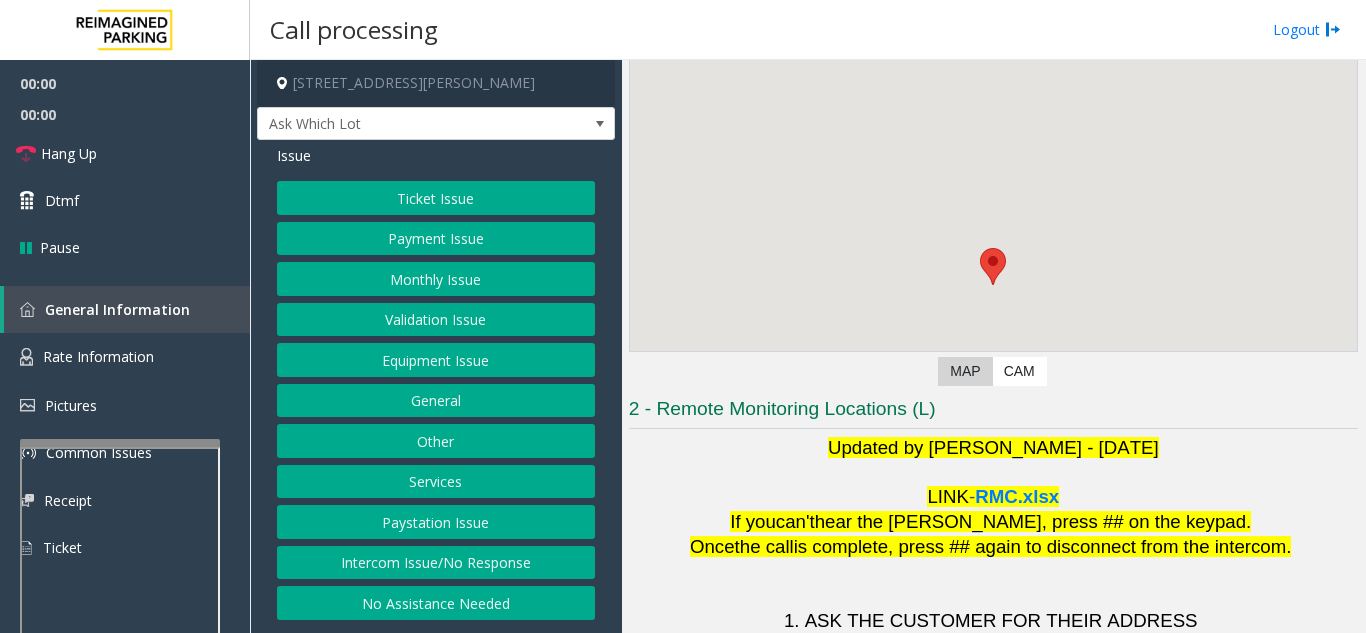 scroll, scrollTop: 294, scrollLeft: 0, axis: vertical 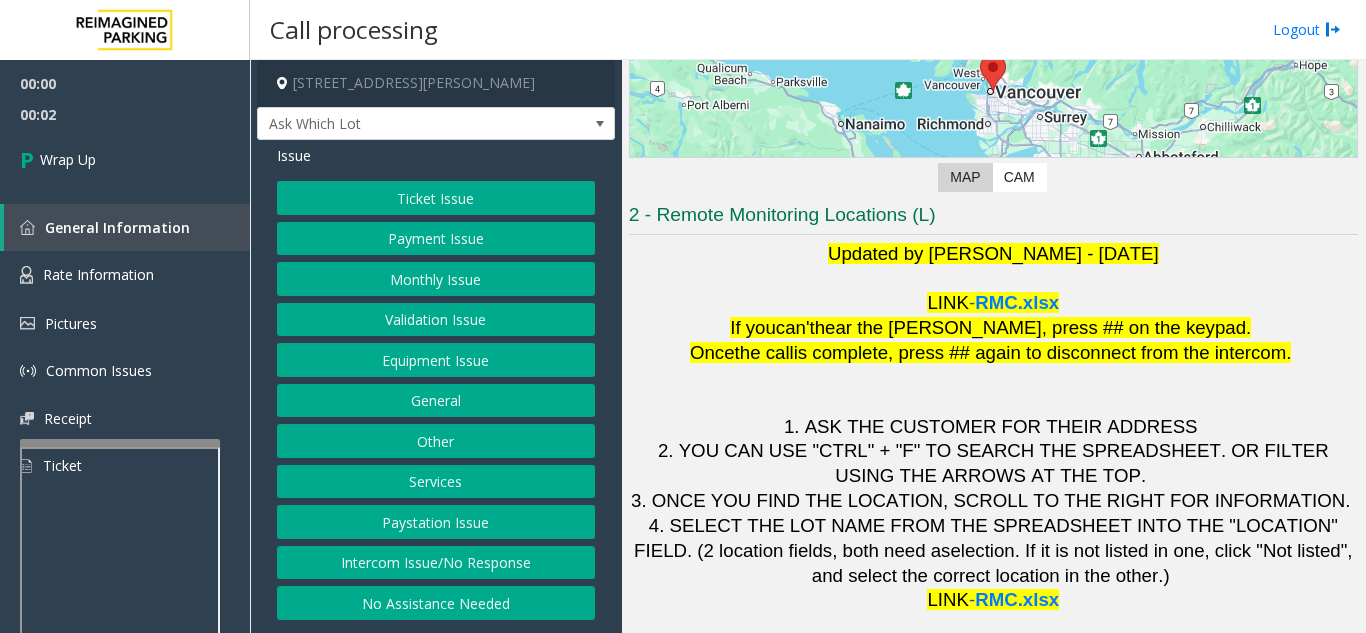 click on "Intercom Issue/No Response" 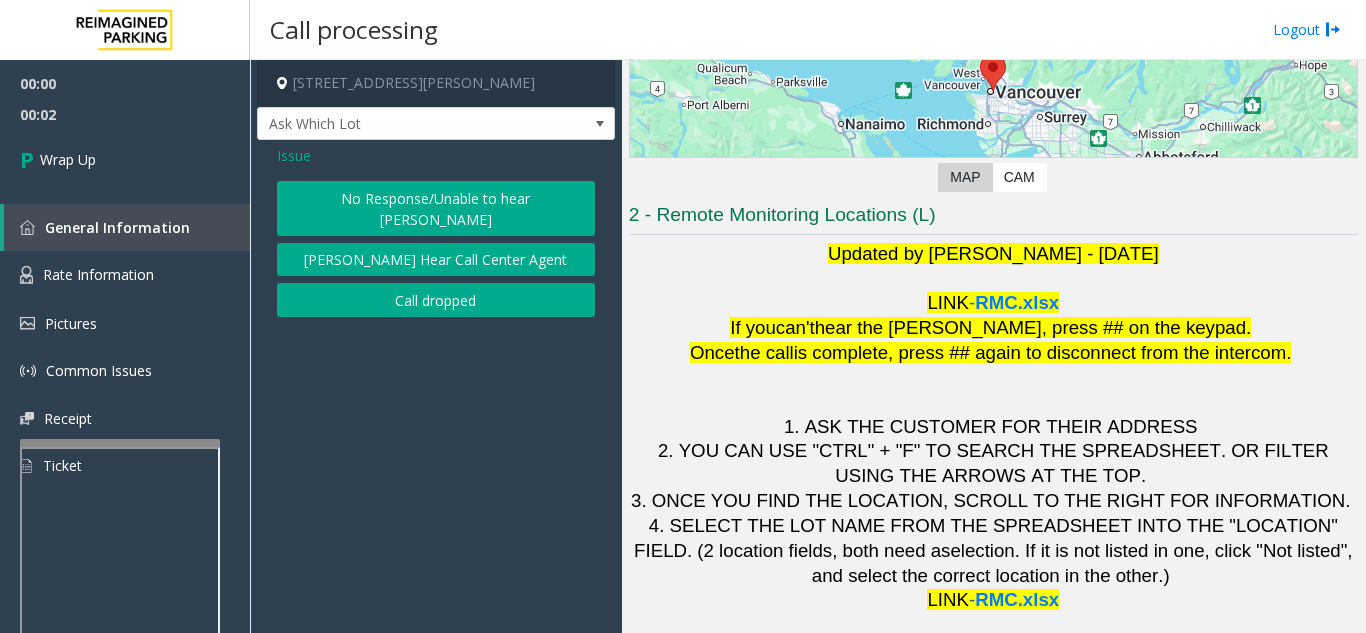 click on "Call dropped" 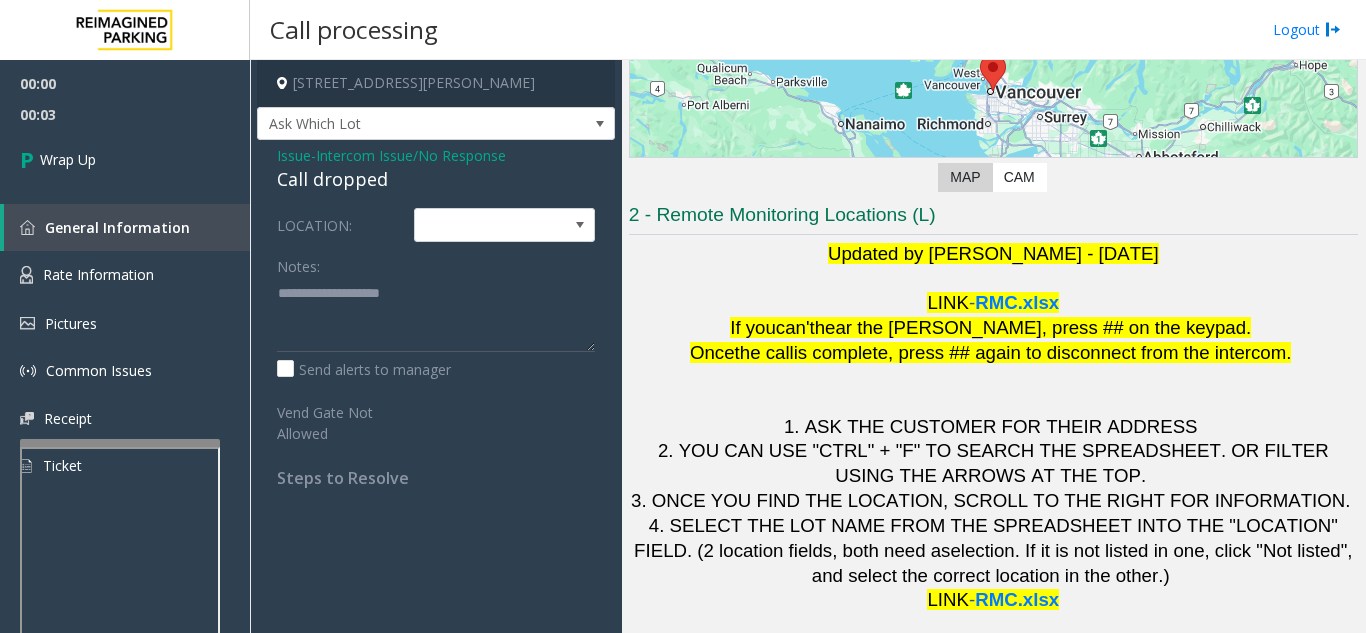 click on "Call dropped" 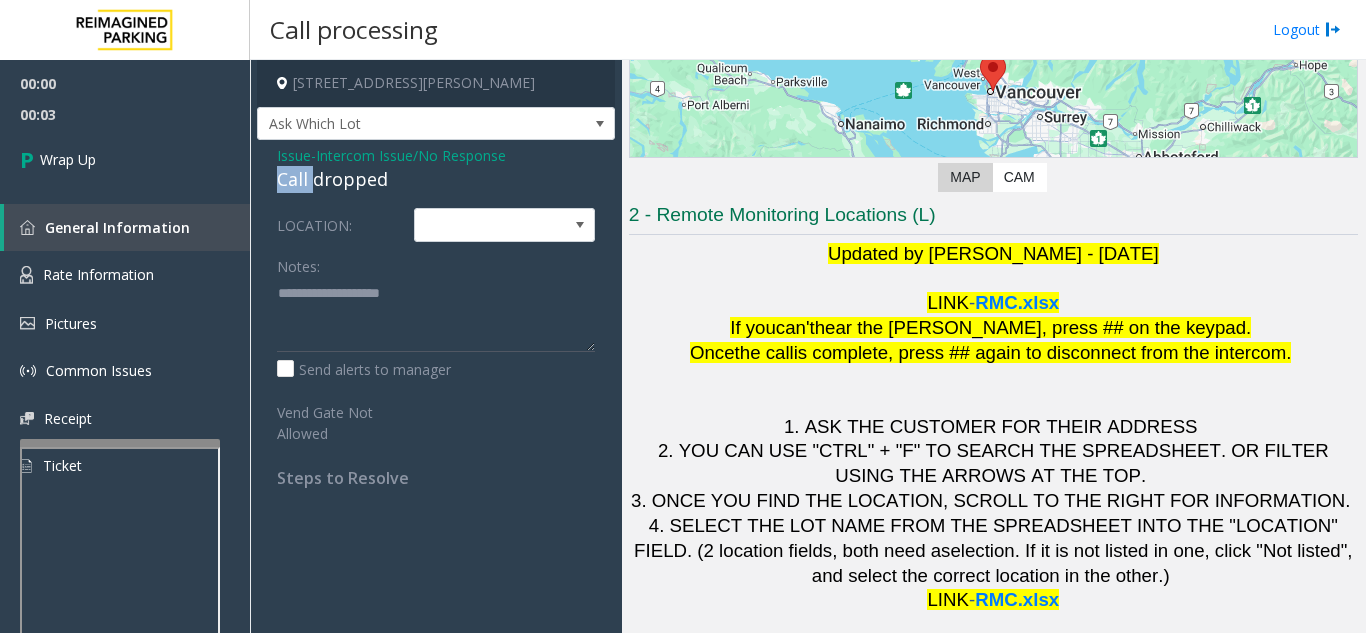 click on "Call dropped" 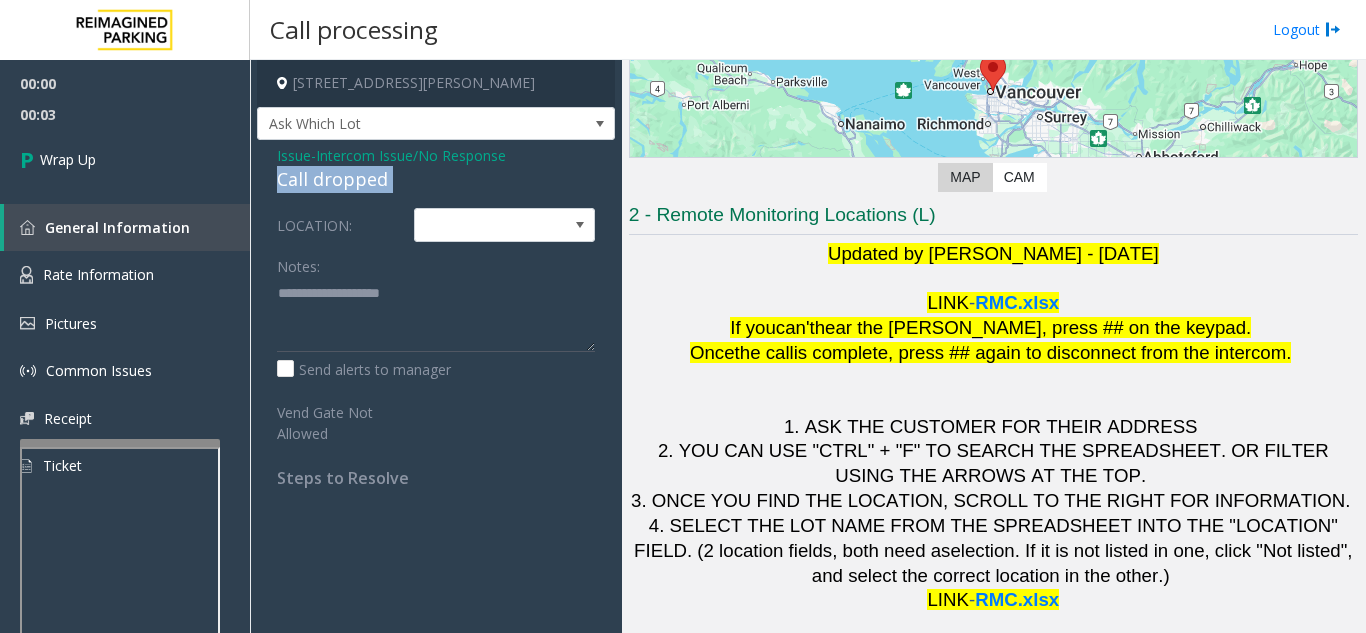 click on "Call dropped" 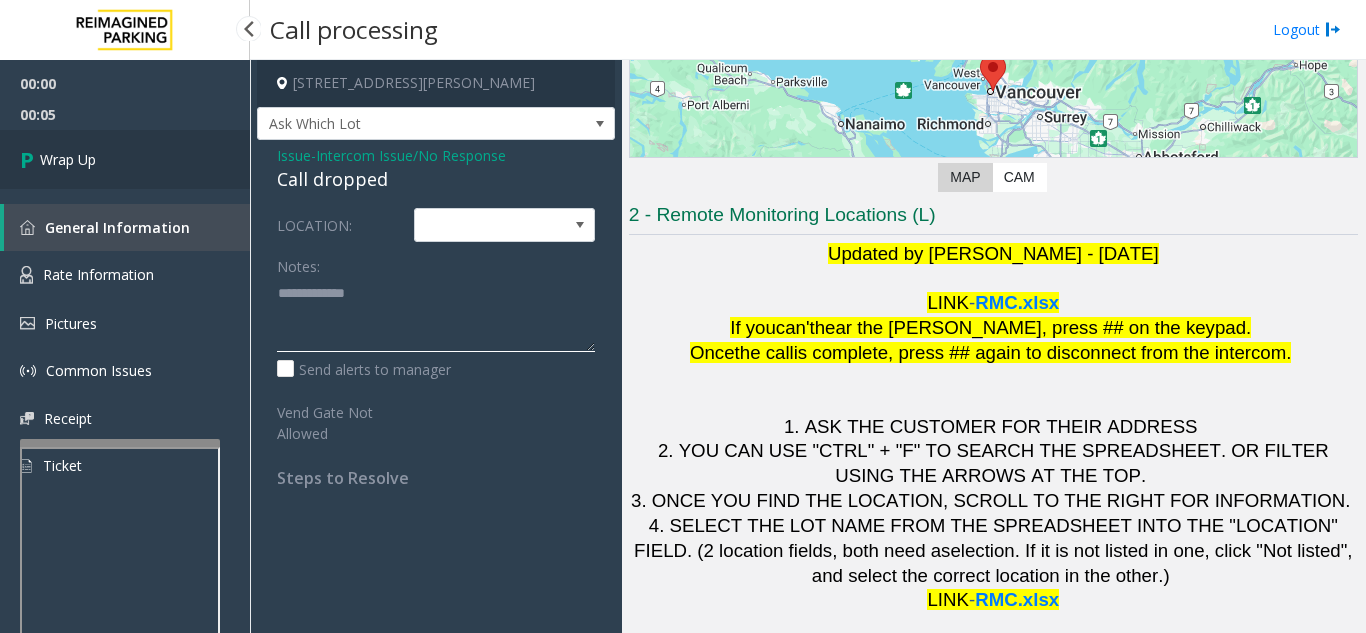 type on "**********" 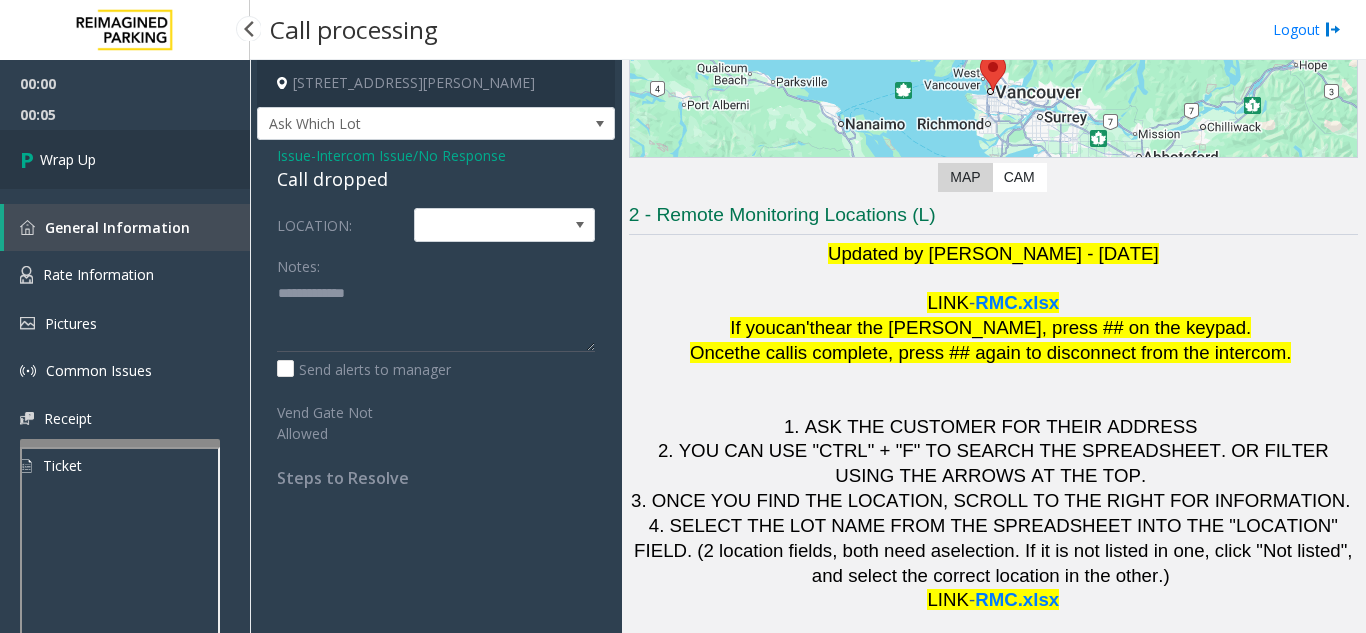 click on "Wrap Up" at bounding box center (125, 159) 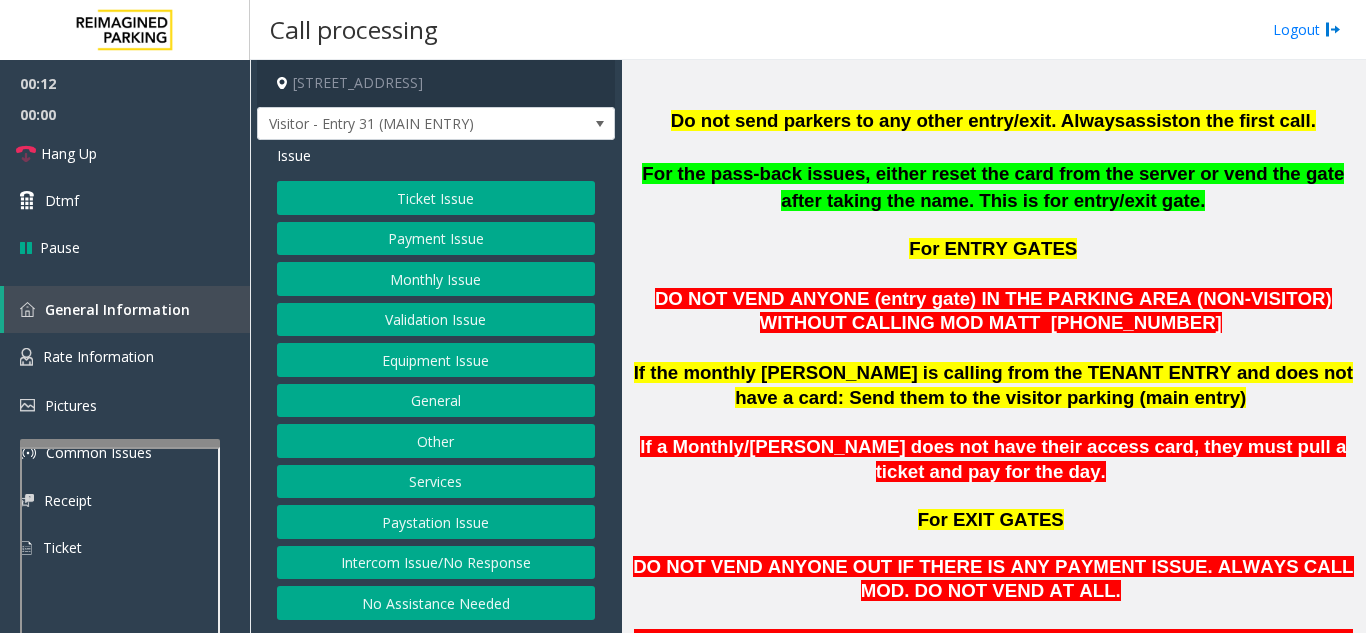 scroll, scrollTop: 900, scrollLeft: 0, axis: vertical 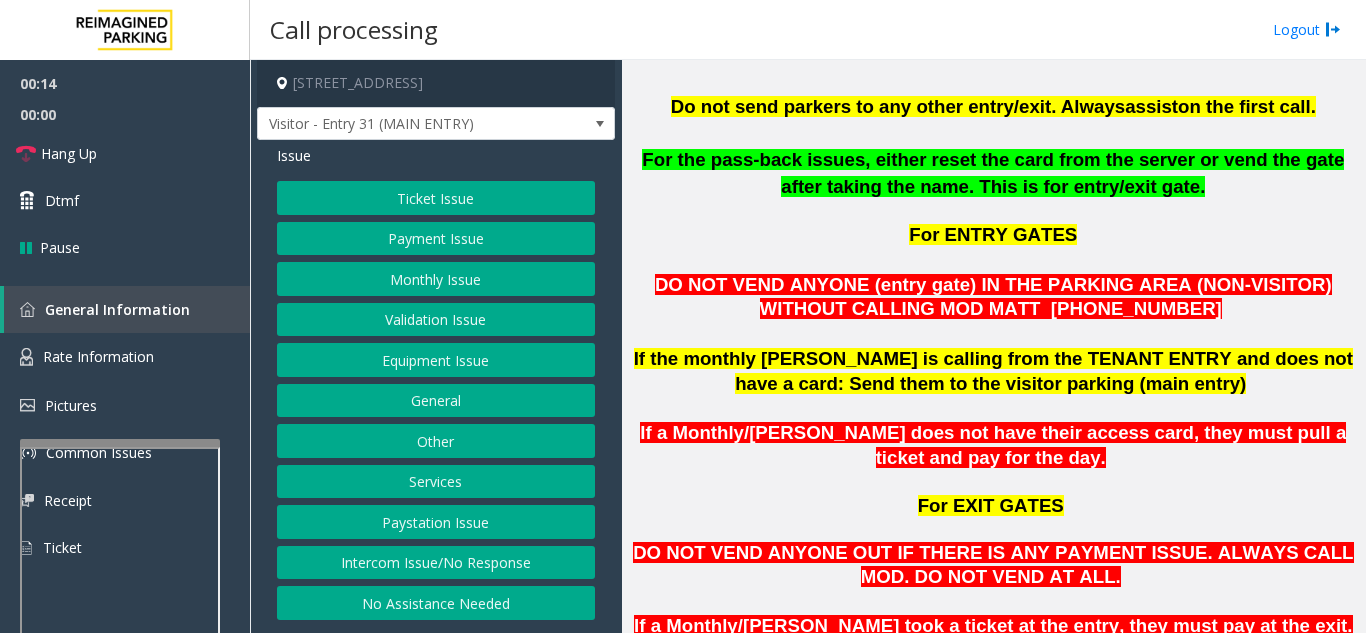 click on "Ticket Issue   Payment Issue   Monthly Issue   Validation Issue   Equipment Issue   General   Other   Services   Paystation Issue   Intercom Issue/No Response   No Assistance Needed" 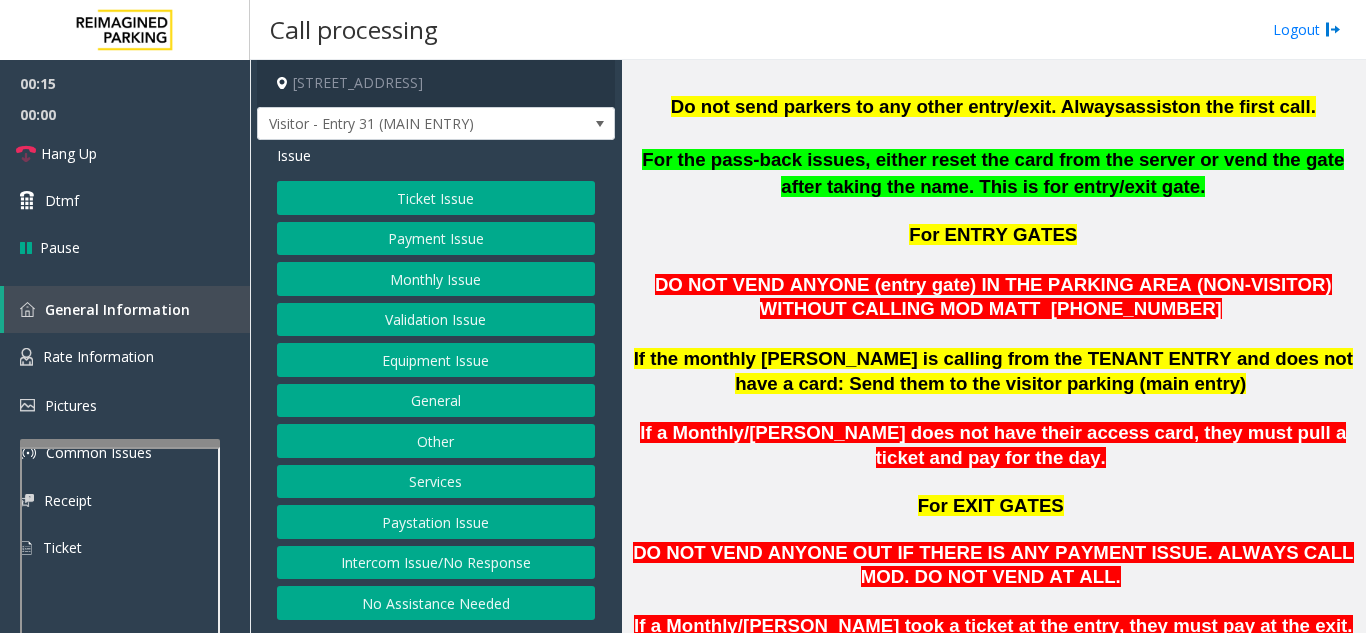click on "Ticket Issue   Payment Issue   Monthly Issue   Validation Issue   Equipment Issue   General   Other   Services   Paystation Issue   Intercom Issue/No Response   No Assistance Needed" 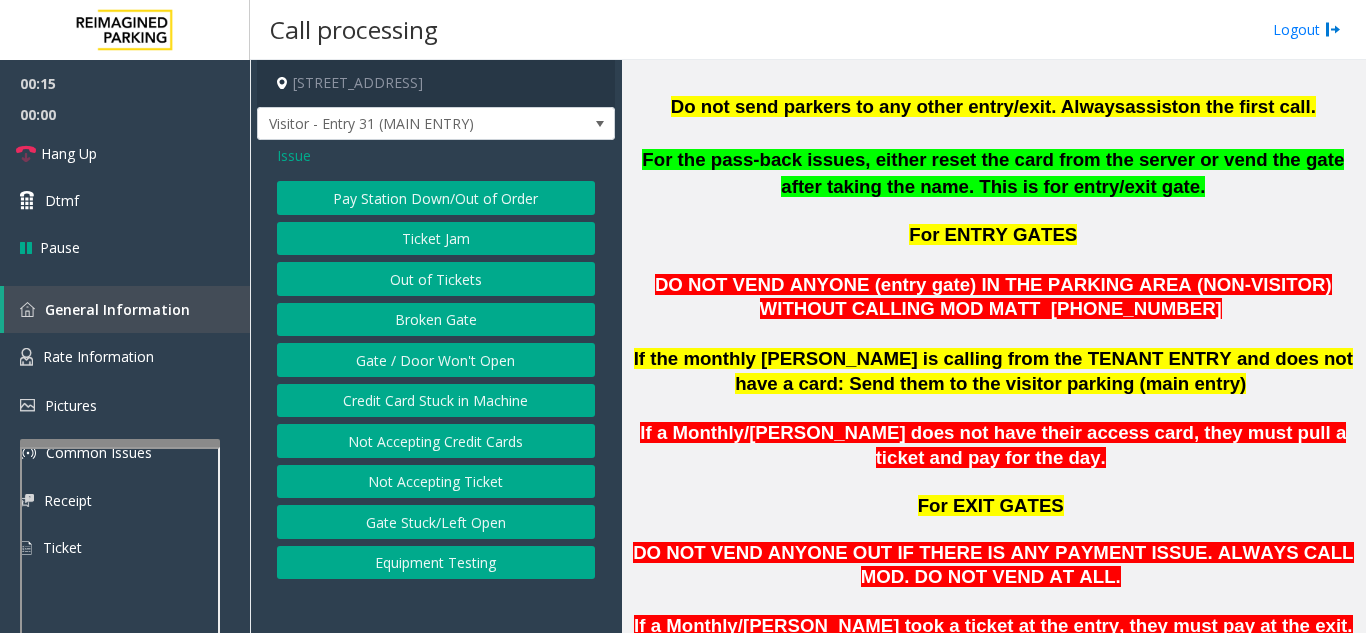 click on "Gate / Door Won't Open" 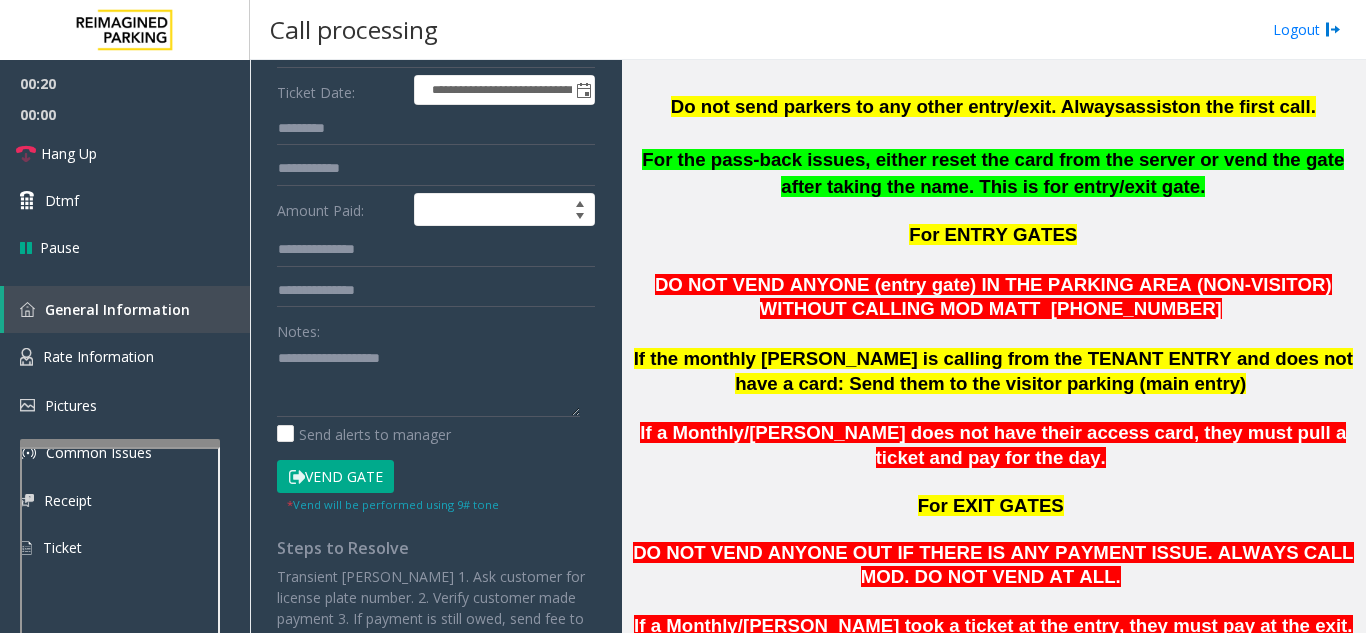 scroll, scrollTop: 300, scrollLeft: 0, axis: vertical 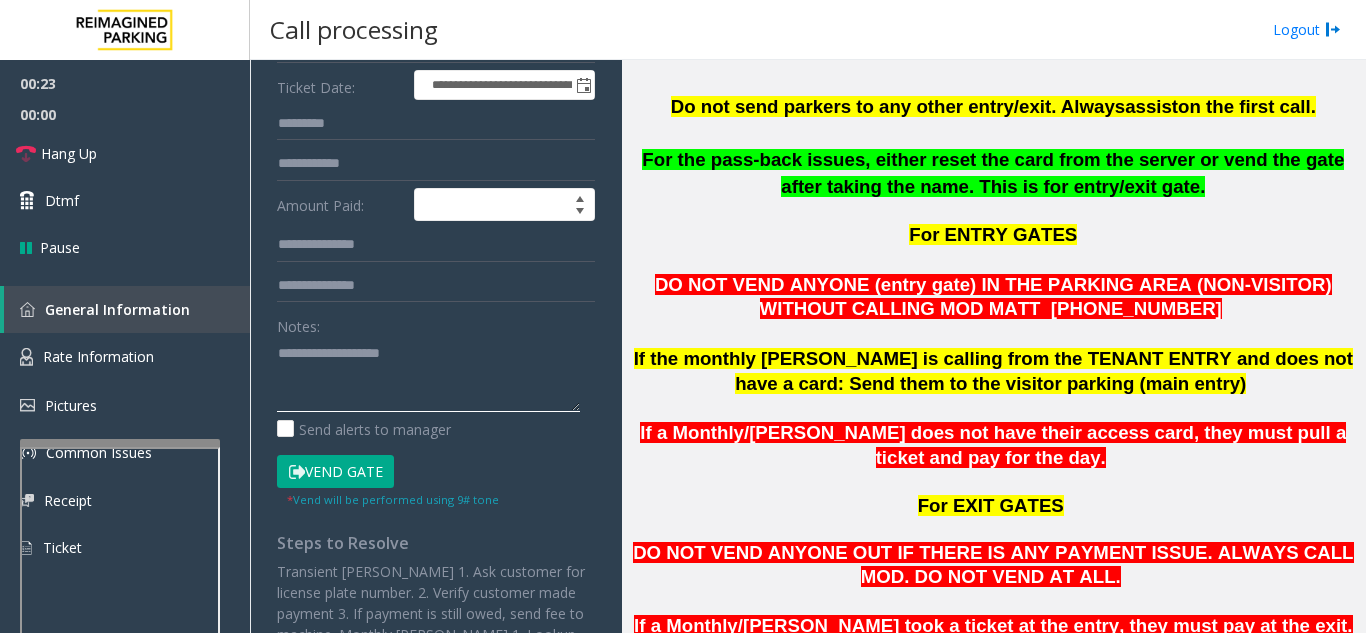 click 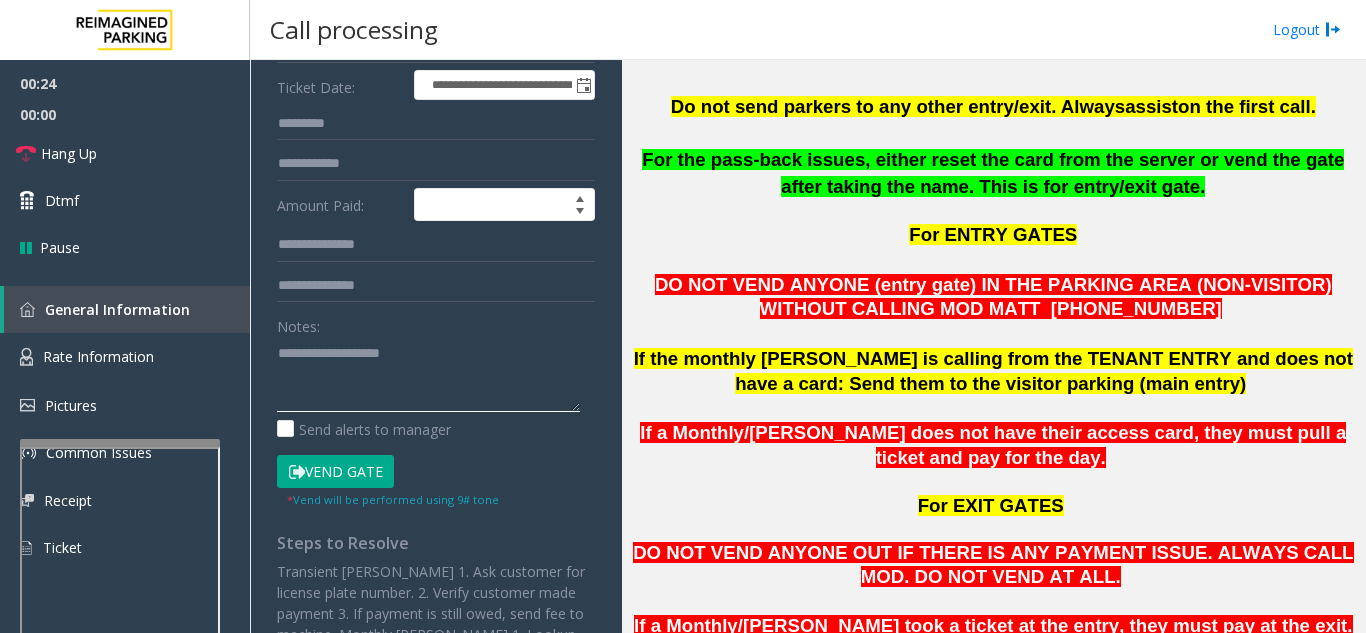 paste on "**********" 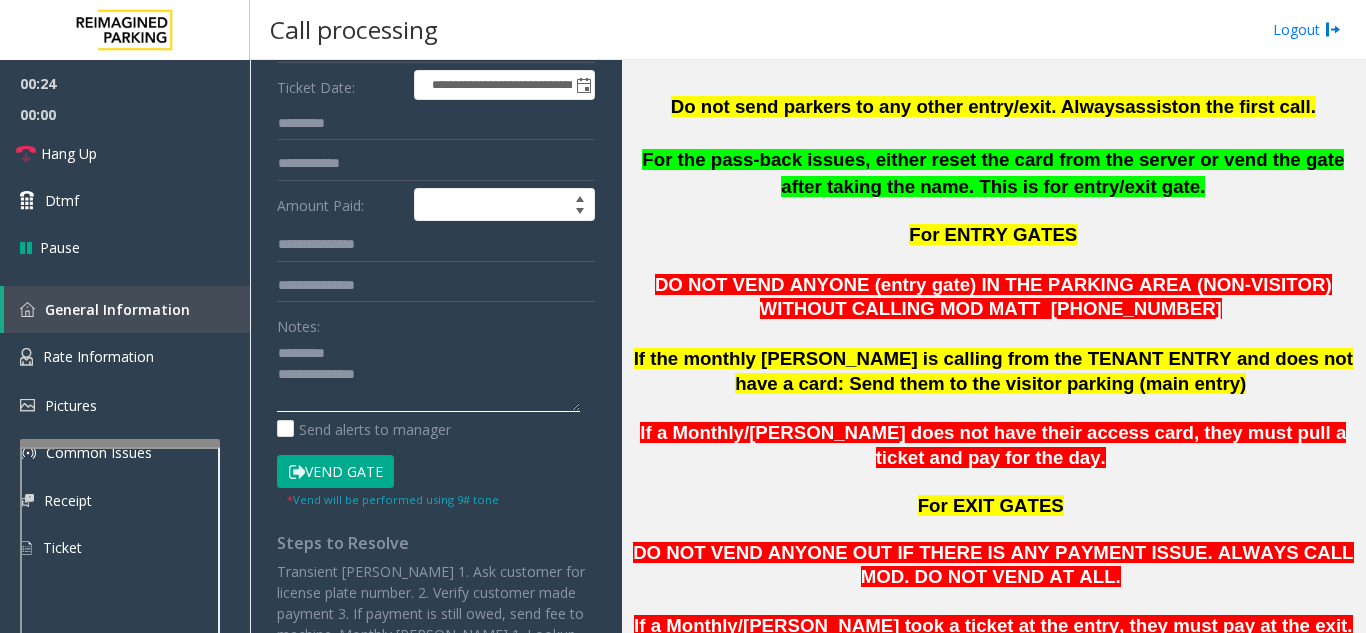 scroll, scrollTop: 0, scrollLeft: 0, axis: both 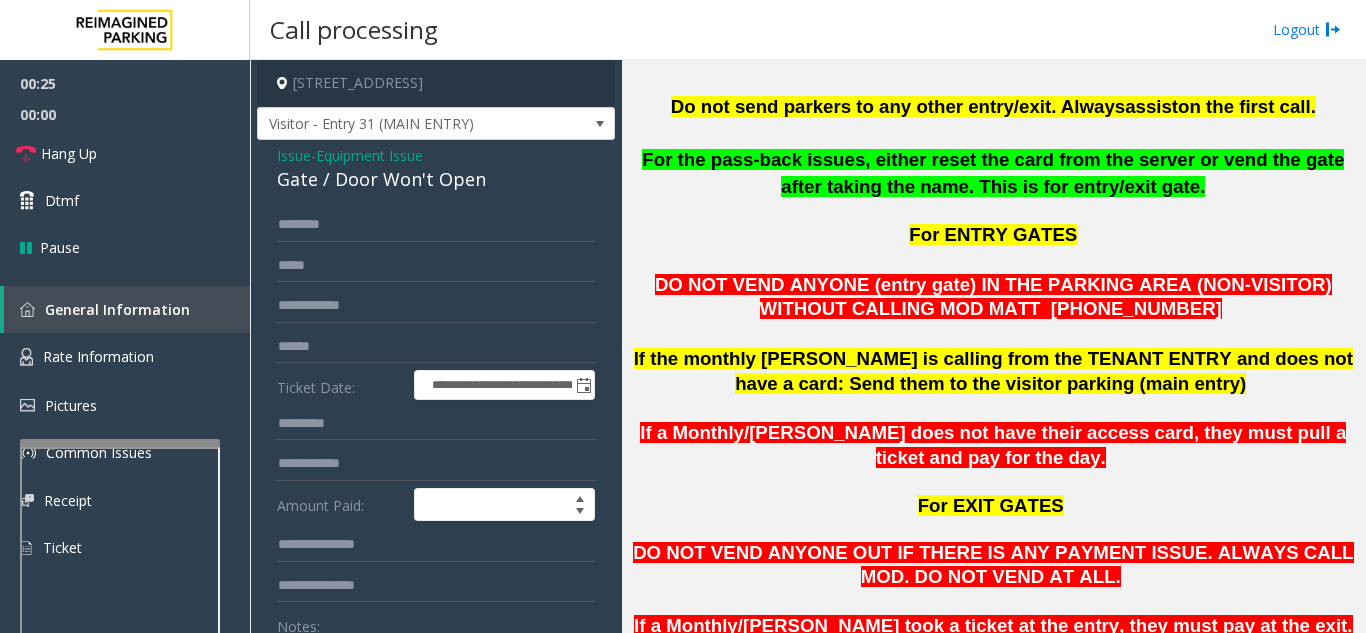 click on "Gate / Door Won't Open" 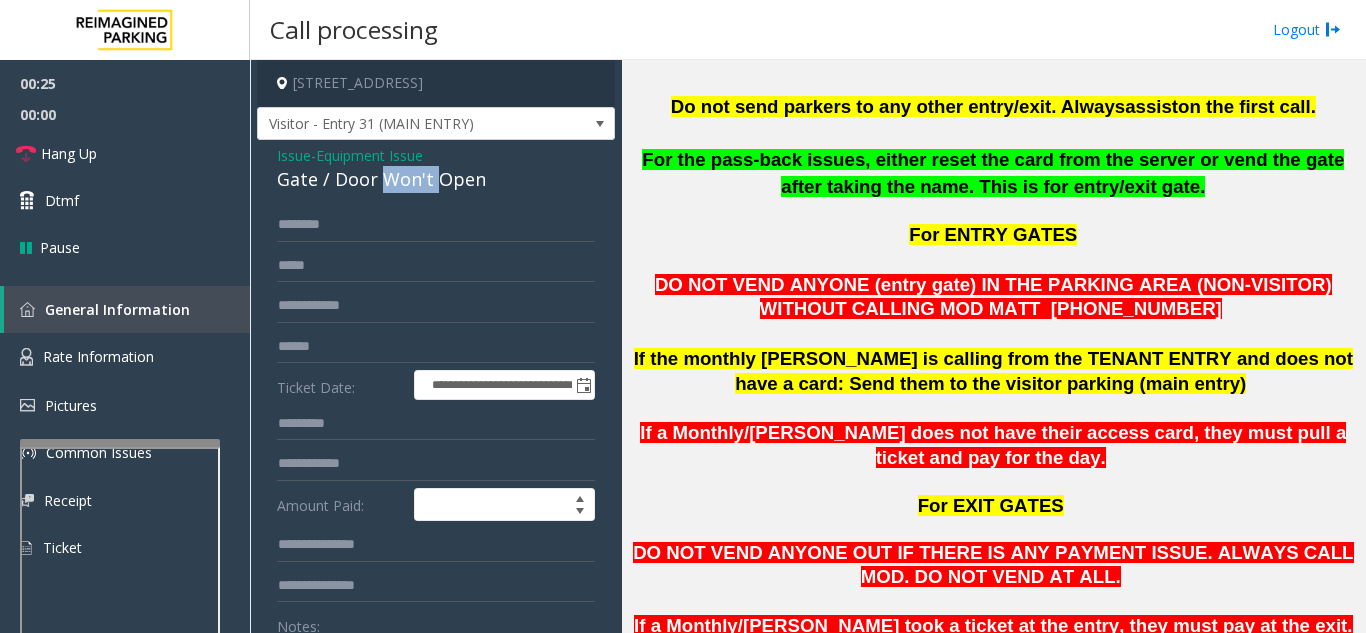 click on "Gate / Door Won't Open" 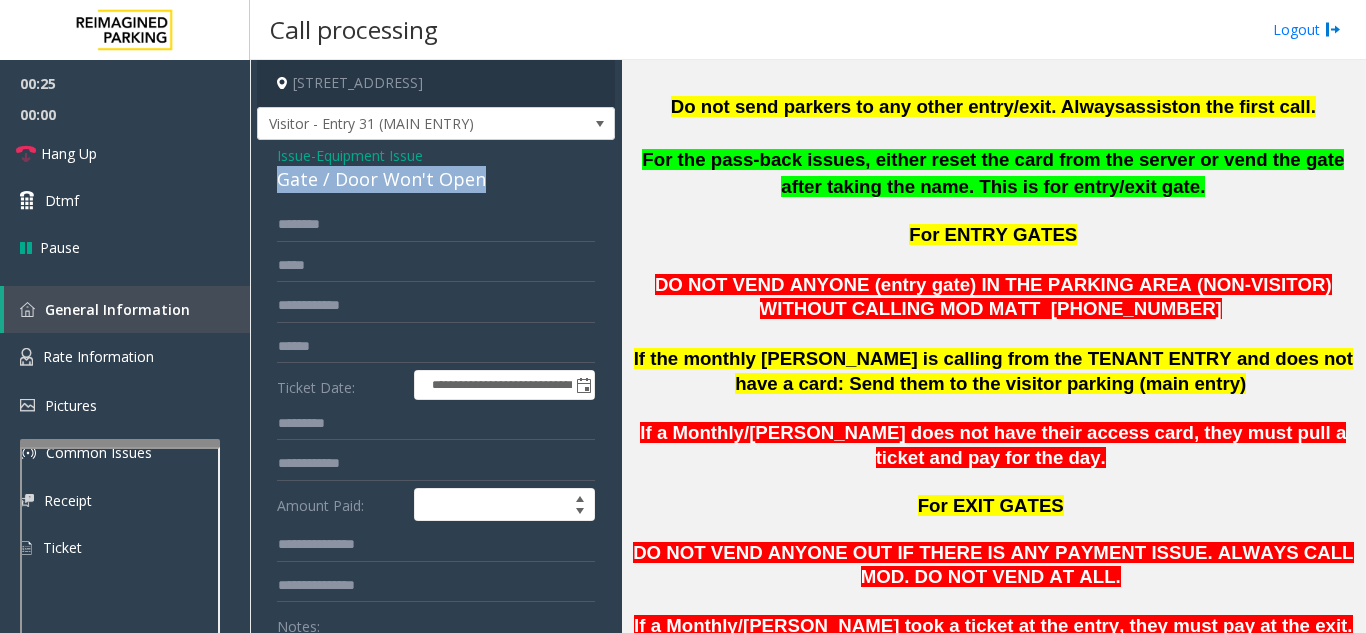 click on "Gate / Door Won't Open" 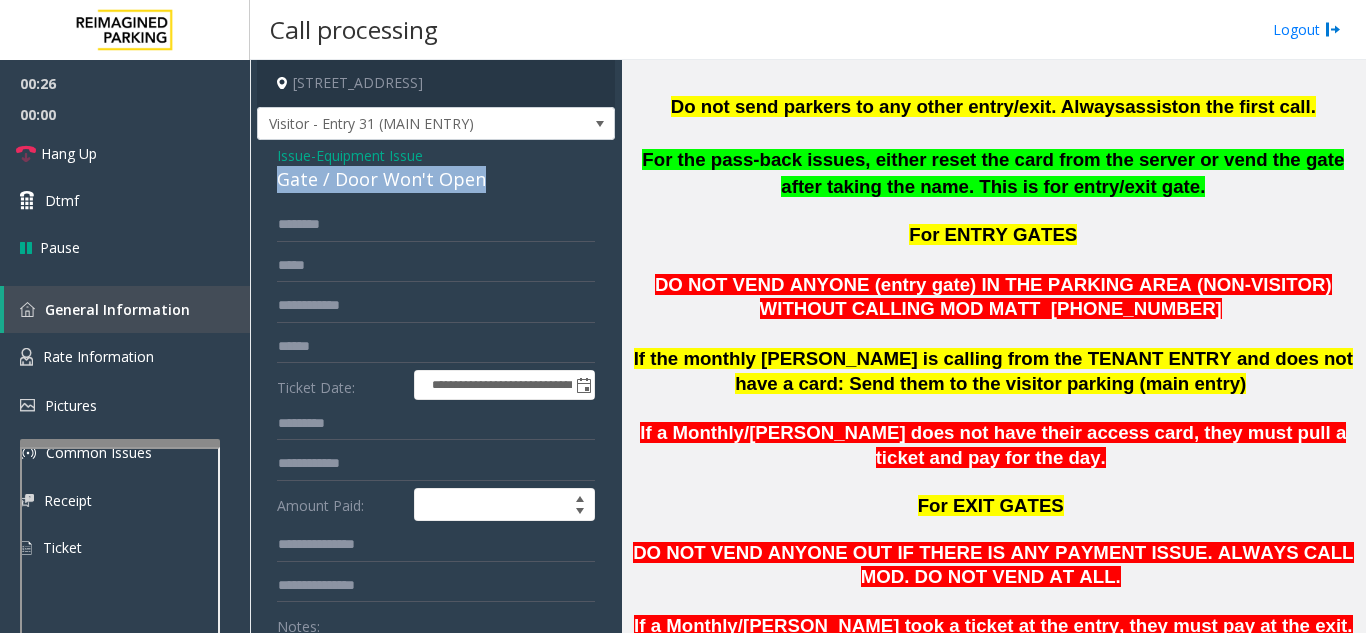 copy on "Gate / Door Won't Open" 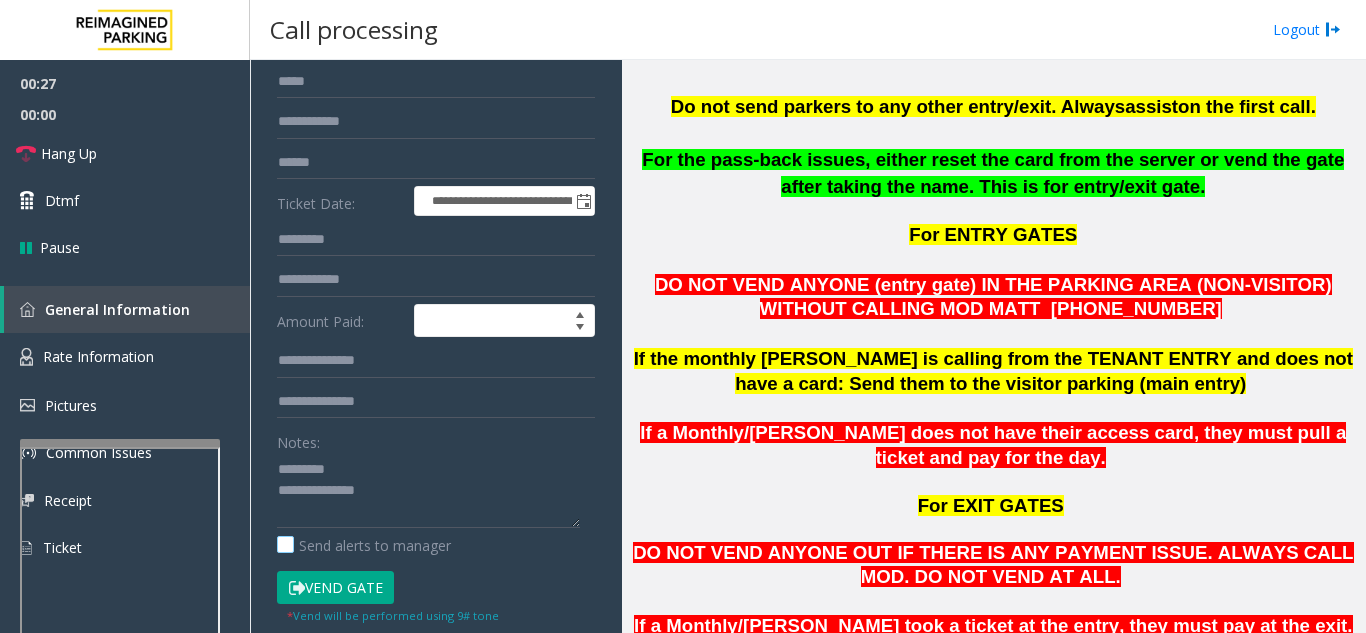 scroll, scrollTop: 200, scrollLeft: 0, axis: vertical 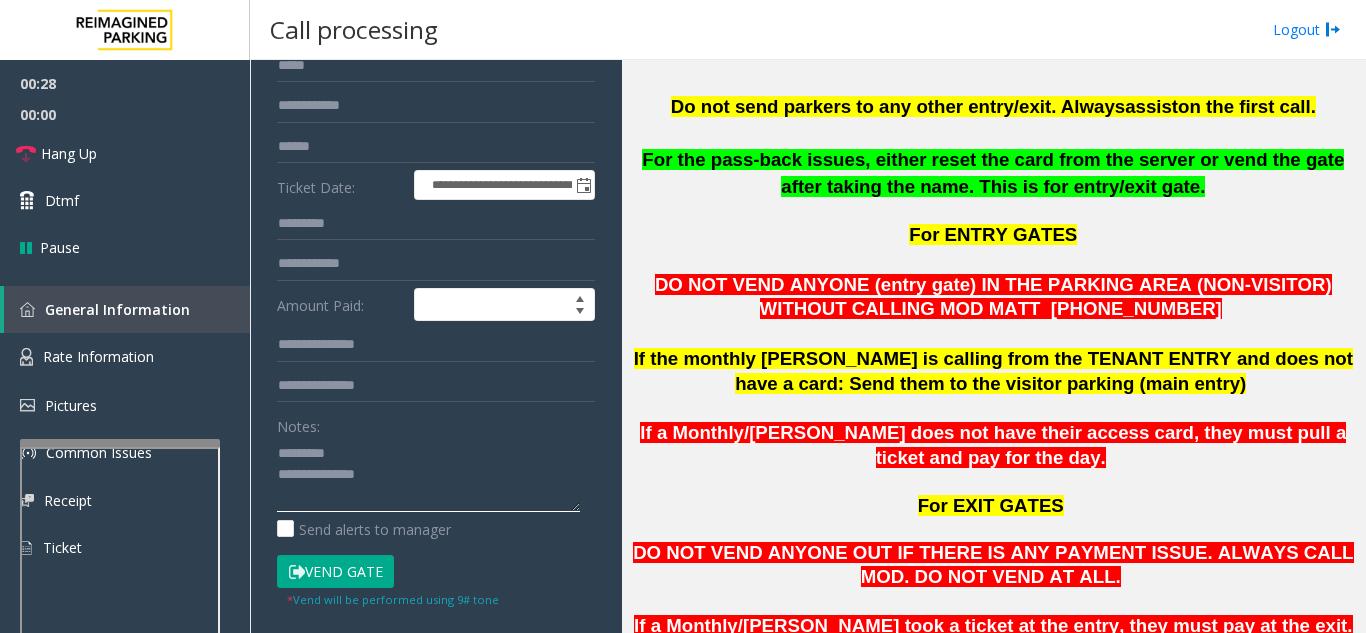 click 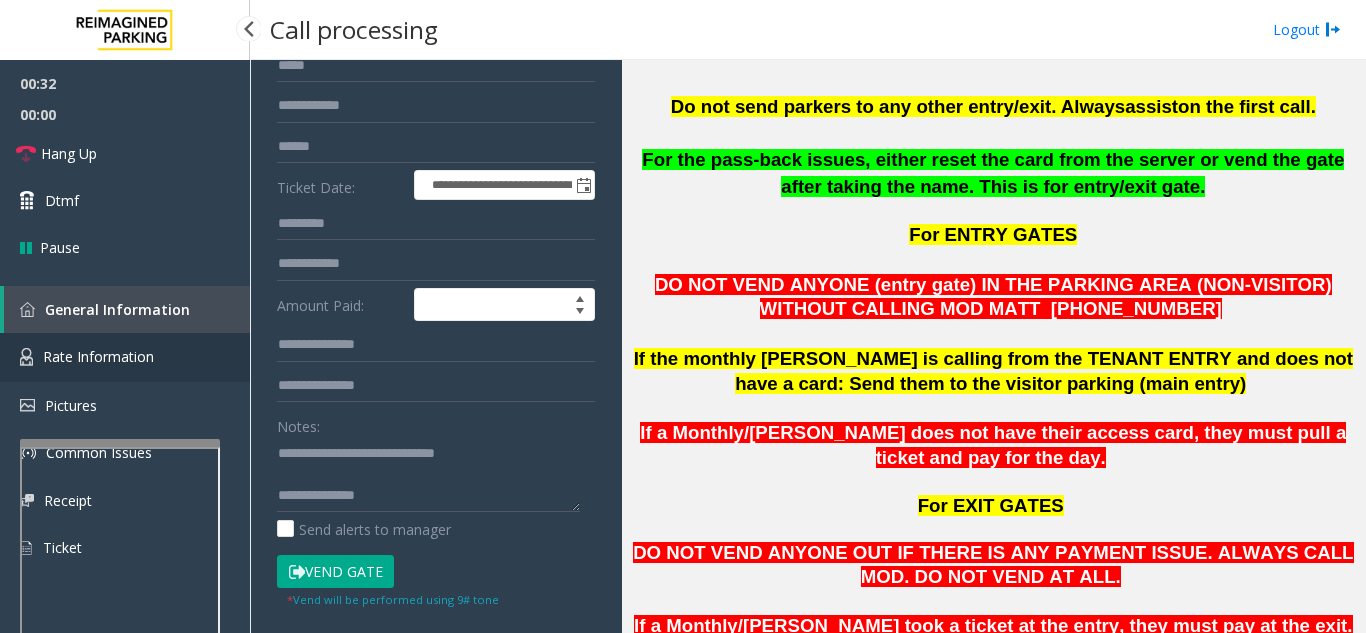 click on "Rate Information" at bounding box center (125, 357) 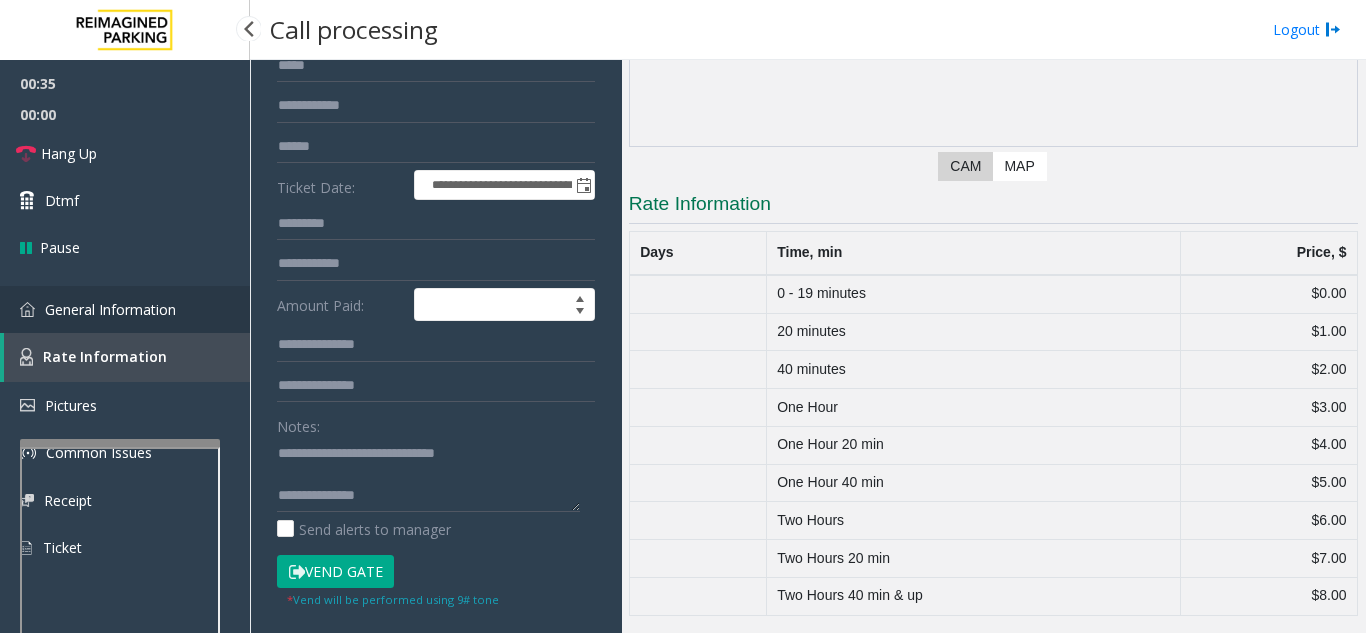 click on "General Information" at bounding box center [125, 309] 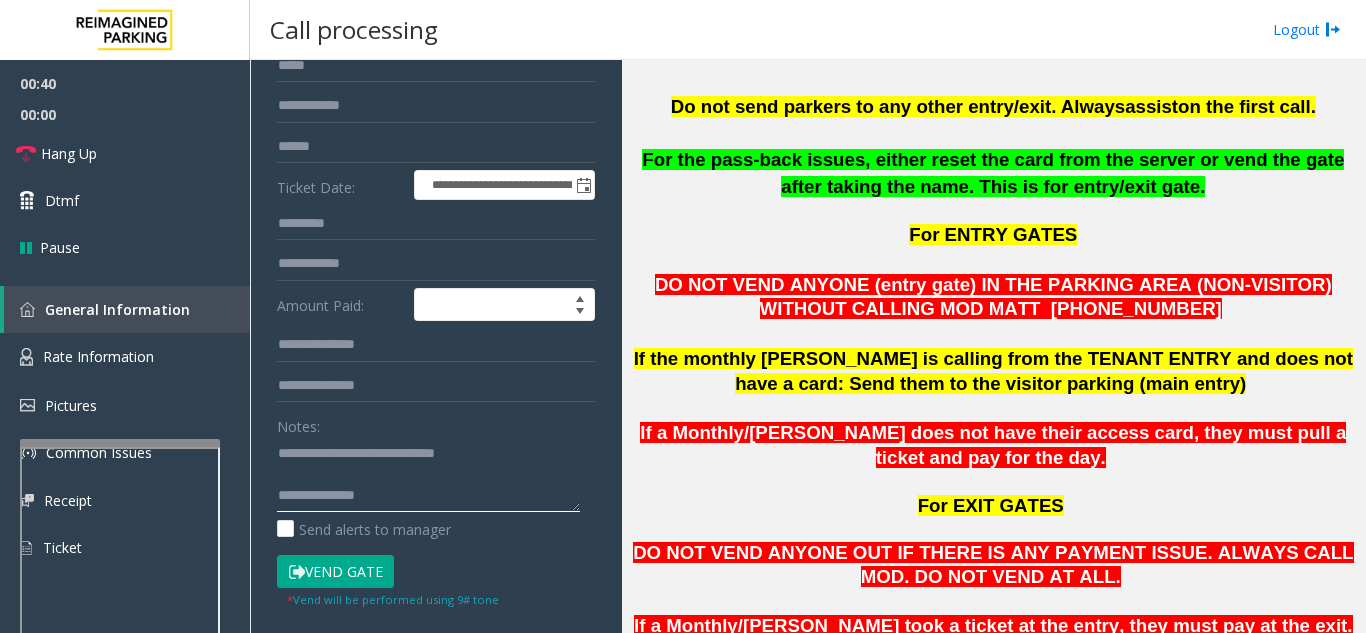 click 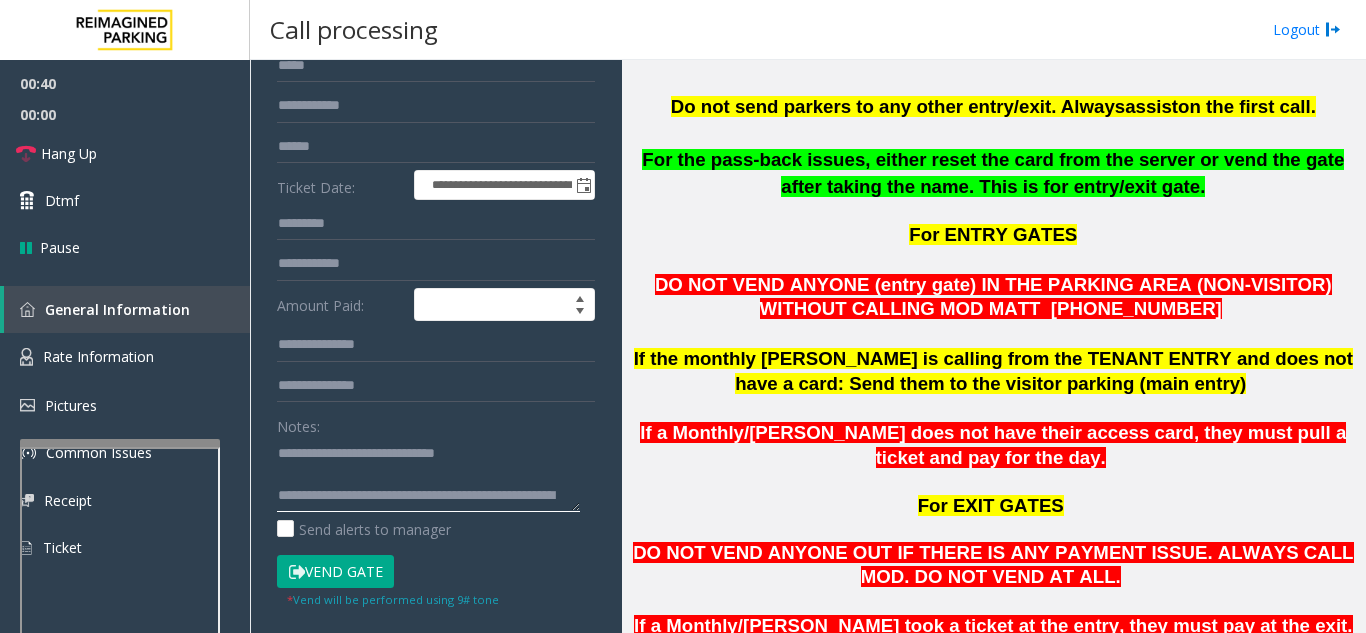 scroll, scrollTop: 36, scrollLeft: 0, axis: vertical 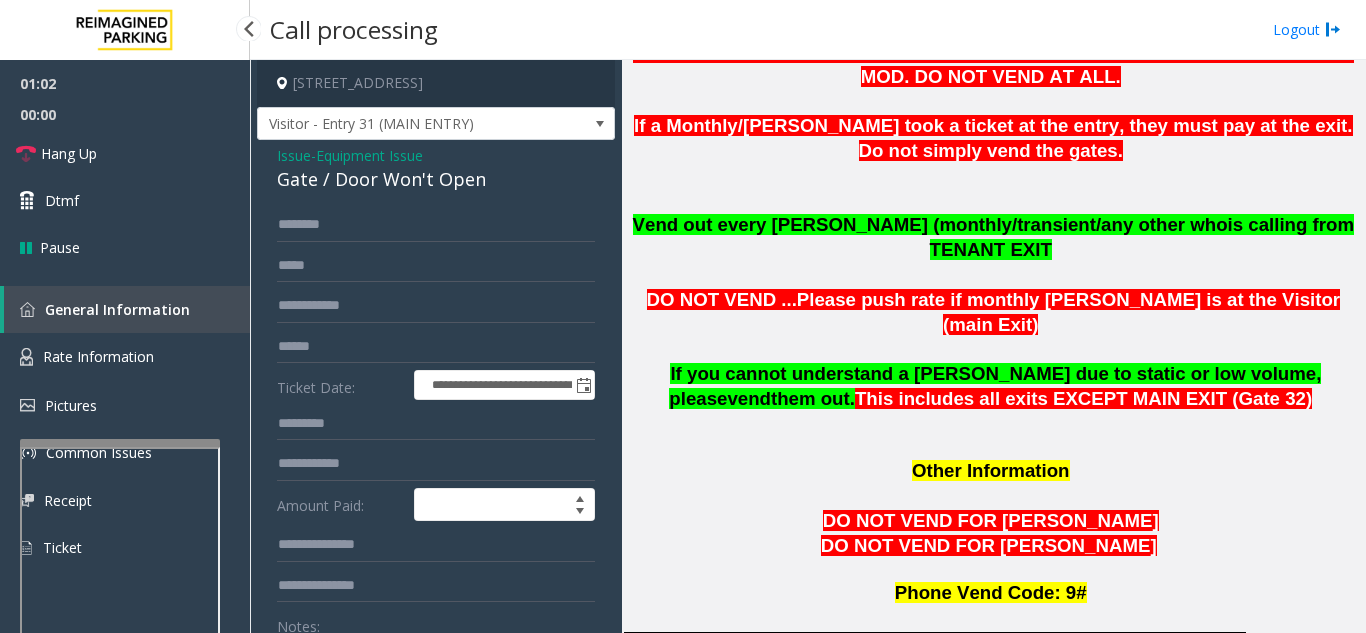 type on "**********" 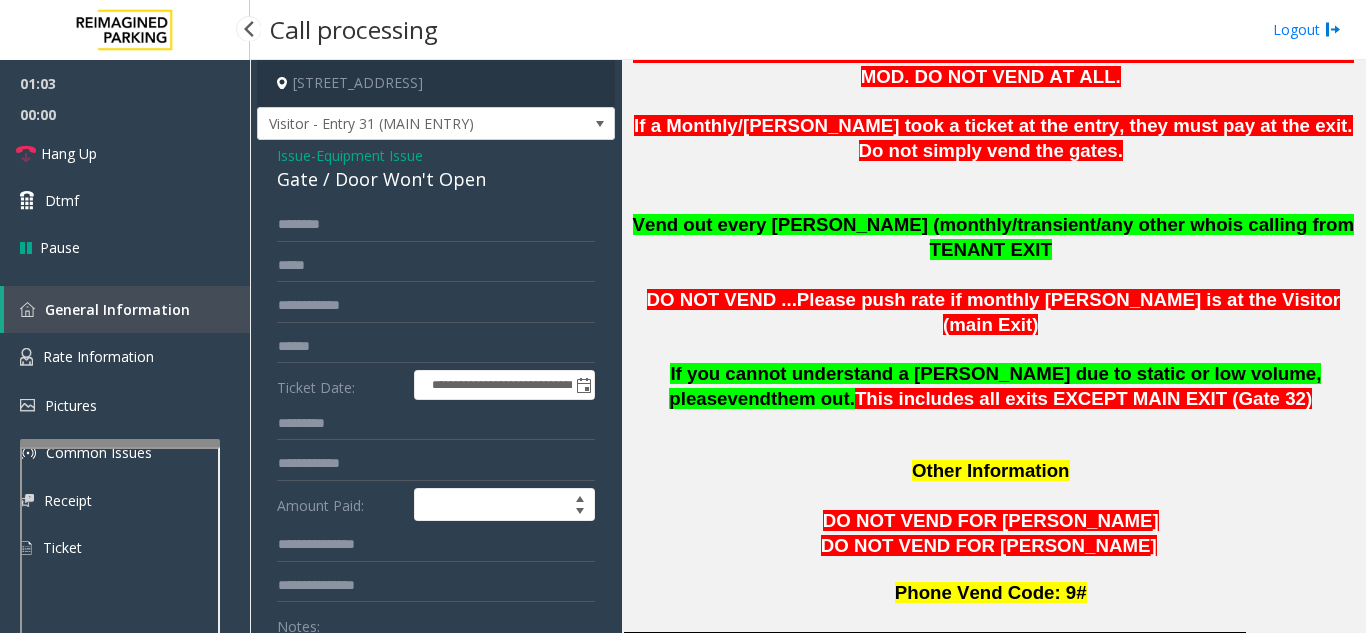click on "00:00" at bounding box center (125, 114) 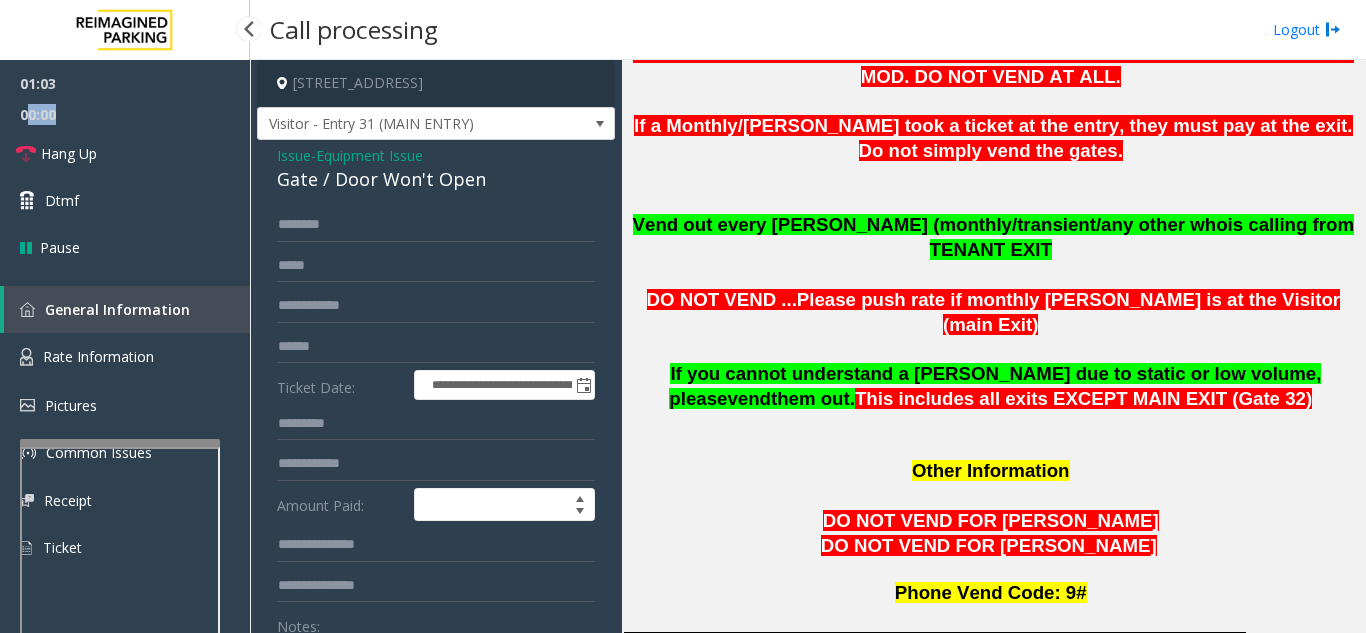 click on "00:00" at bounding box center [125, 114] 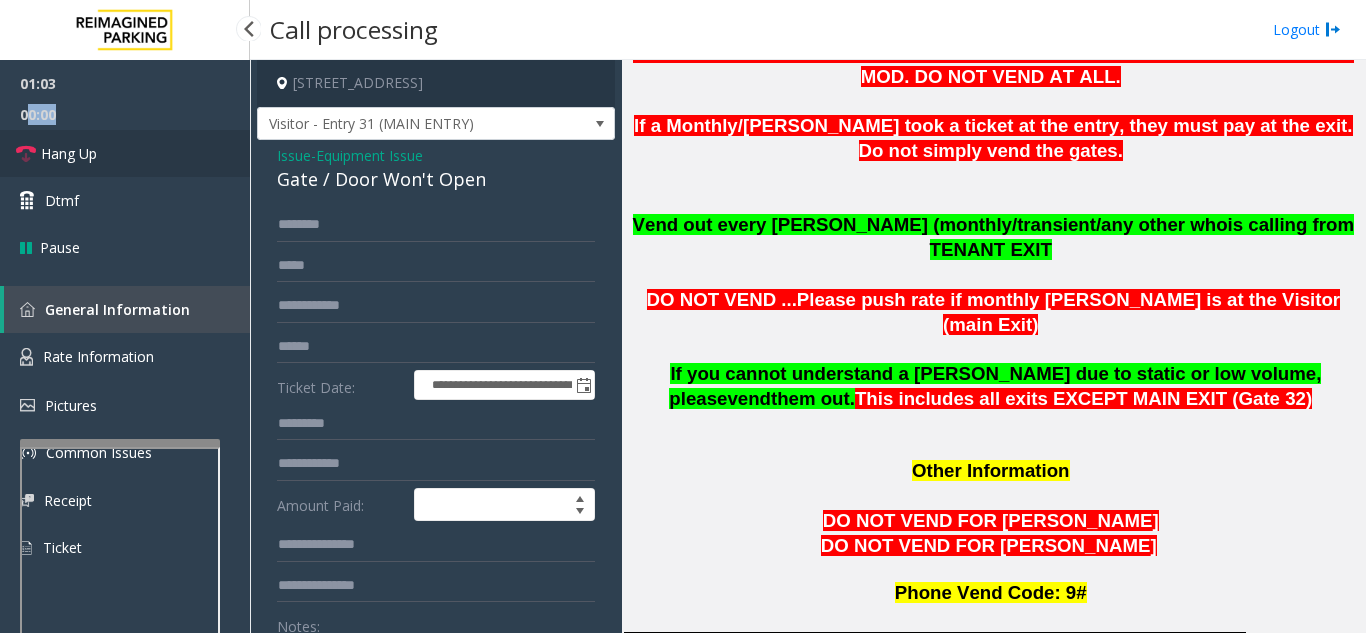 click on "Hang Up" at bounding box center [125, 153] 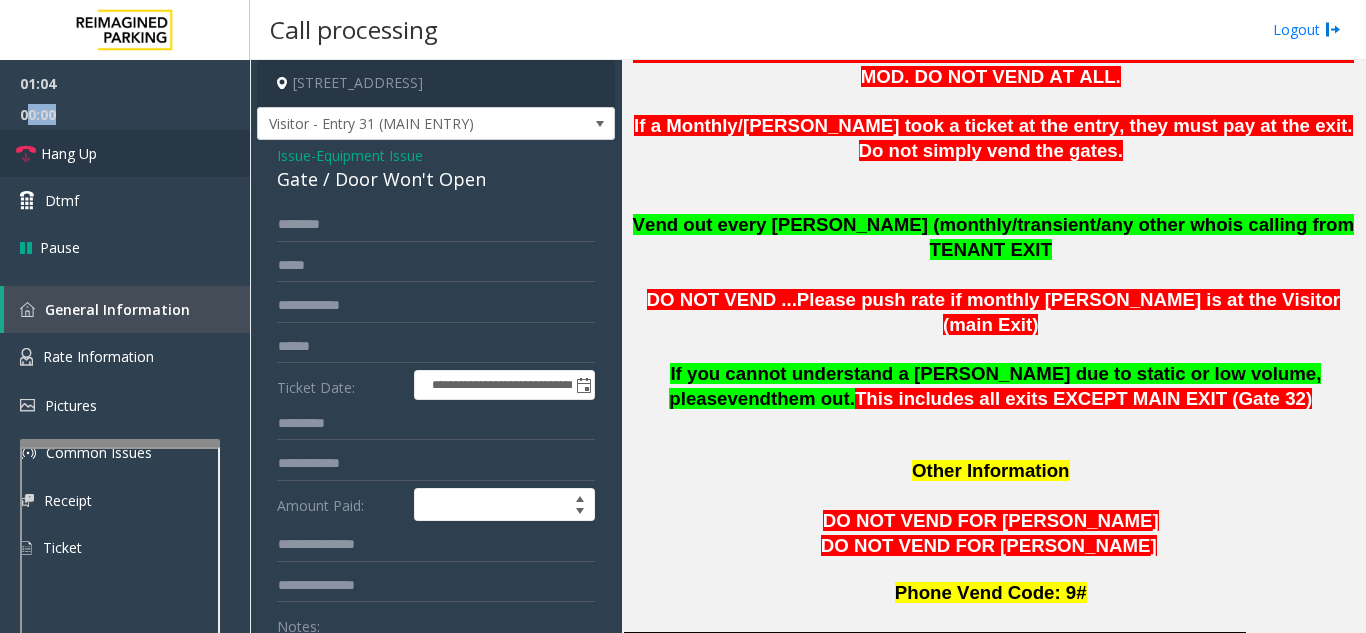 scroll, scrollTop: 200, scrollLeft: 0, axis: vertical 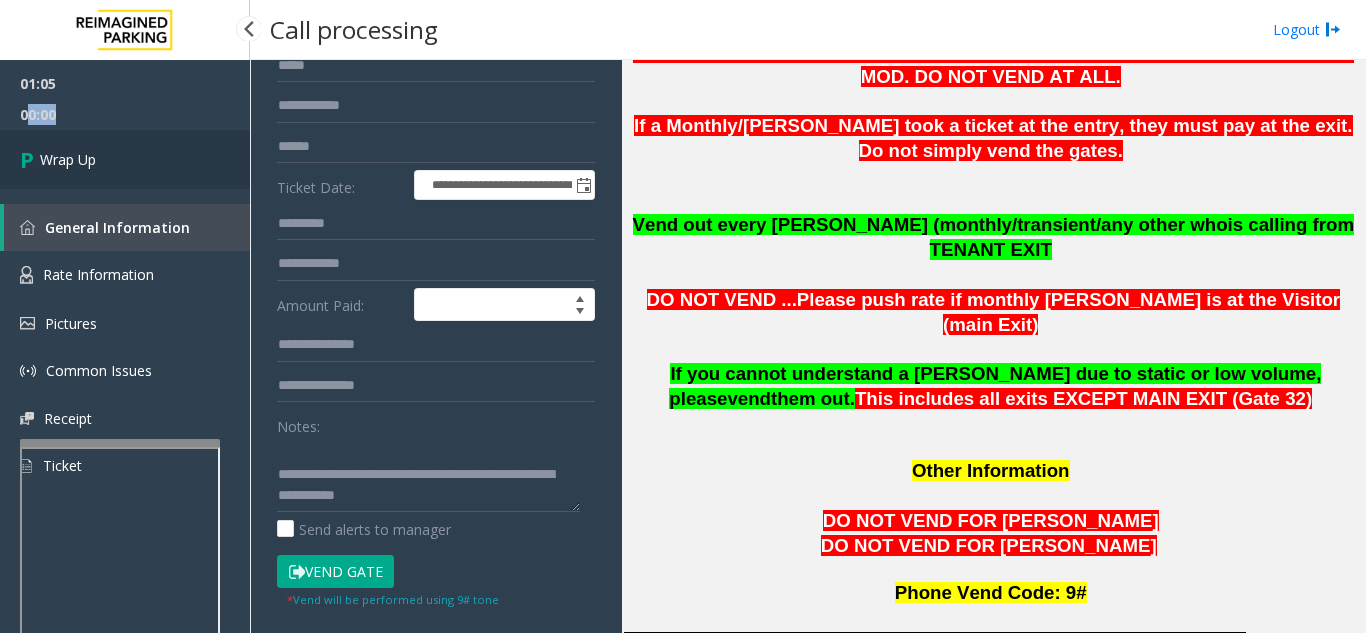 click on "Wrap Up" at bounding box center [125, 159] 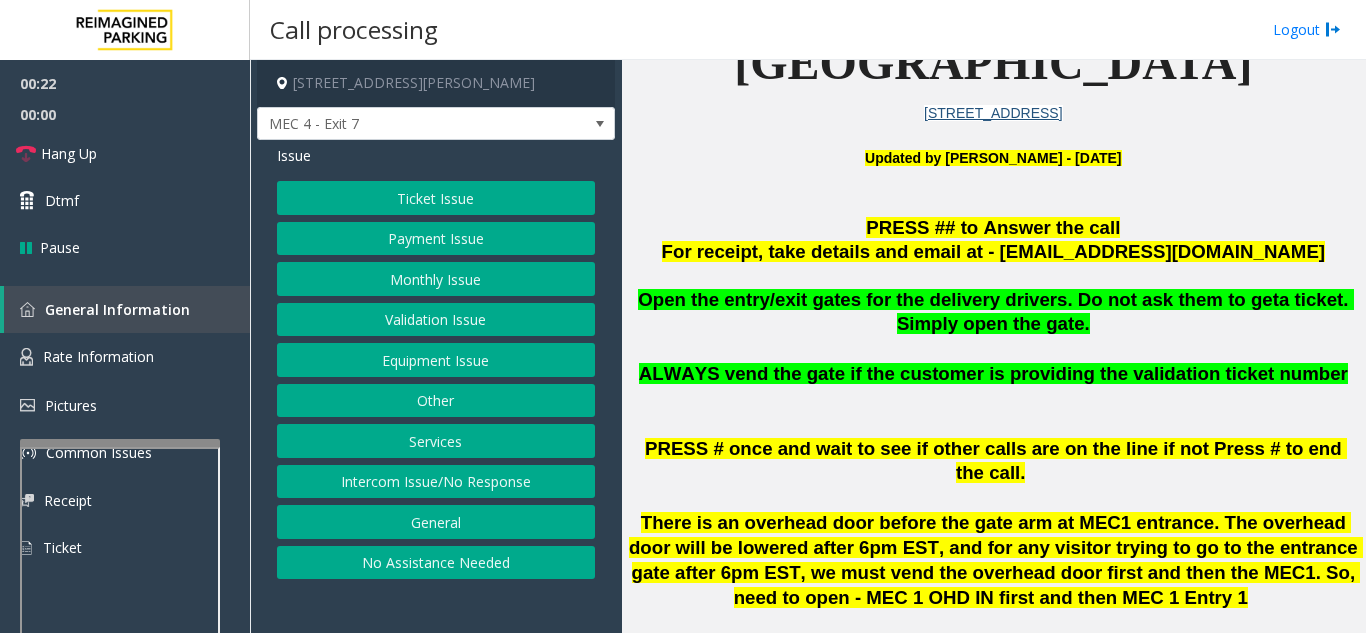 scroll, scrollTop: 500, scrollLeft: 0, axis: vertical 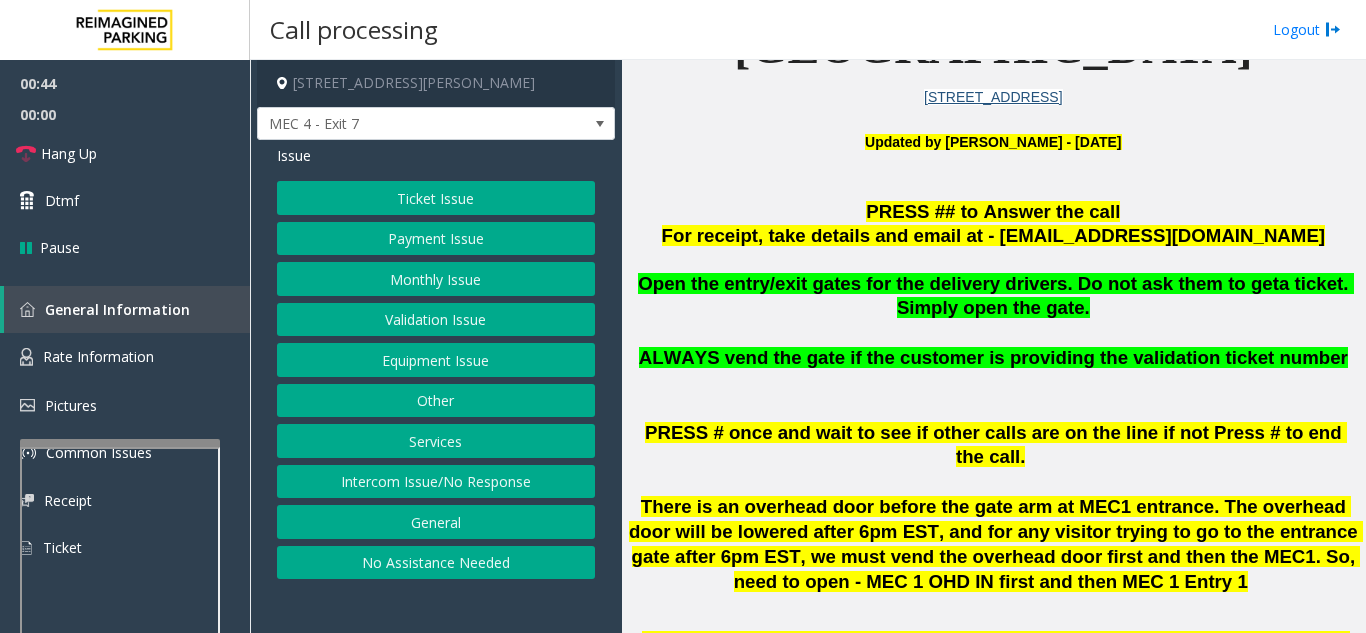 click on "Ticket Issue" 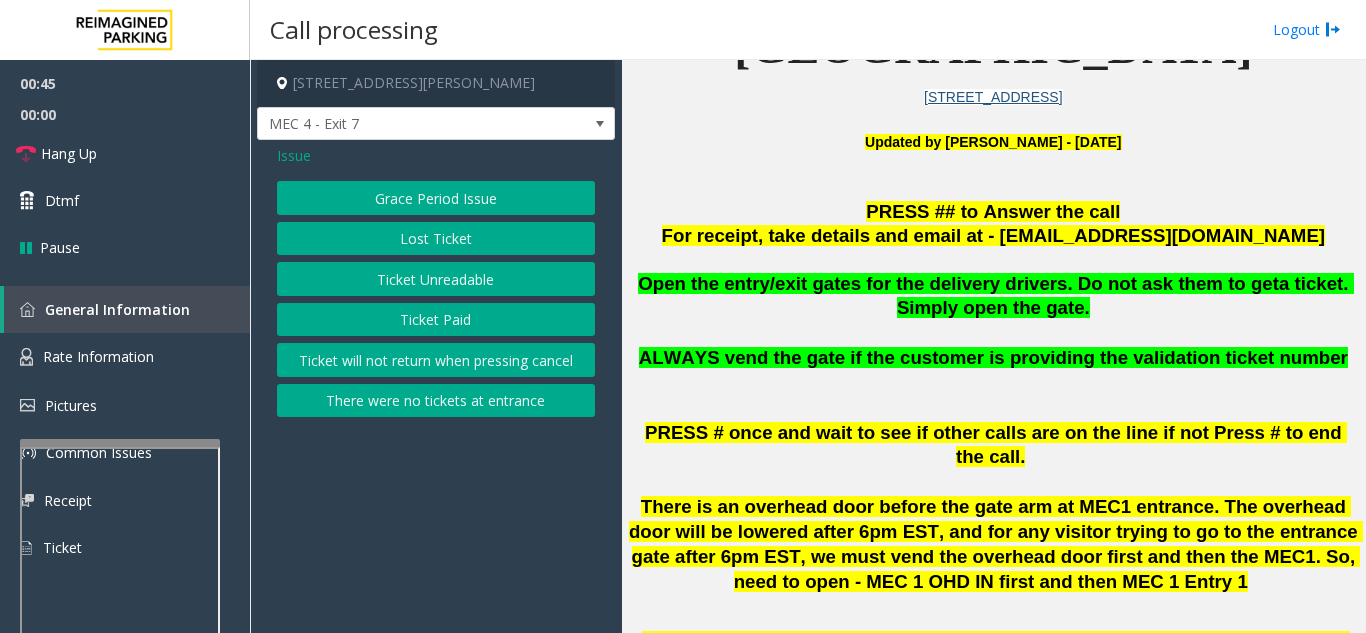 click on "Ticket Unreadable" 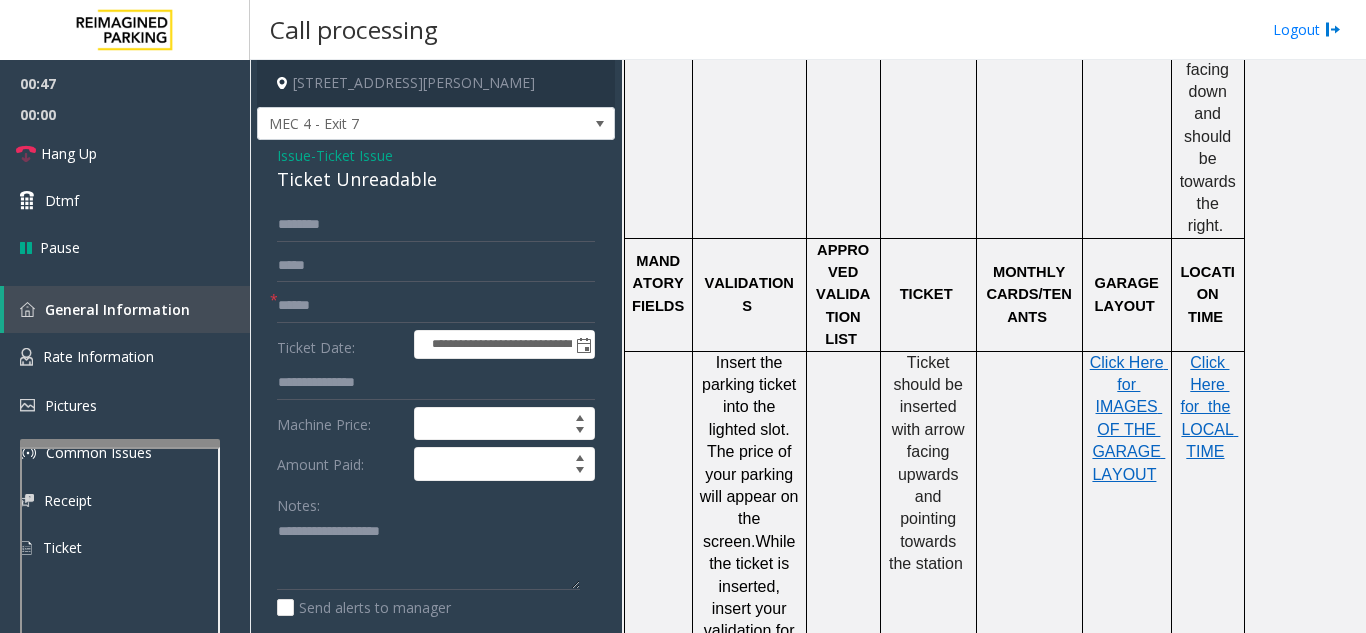 scroll, scrollTop: 1700, scrollLeft: 0, axis: vertical 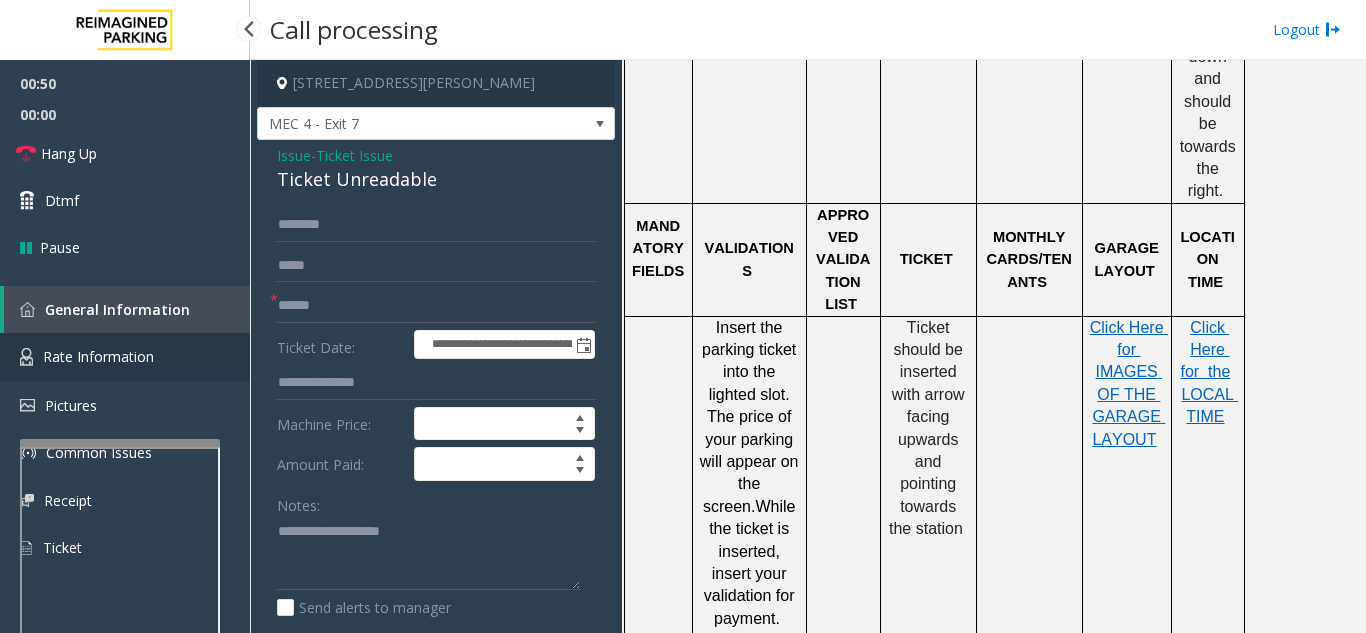 click on "Rate Information" at bounding box center [125, 357] 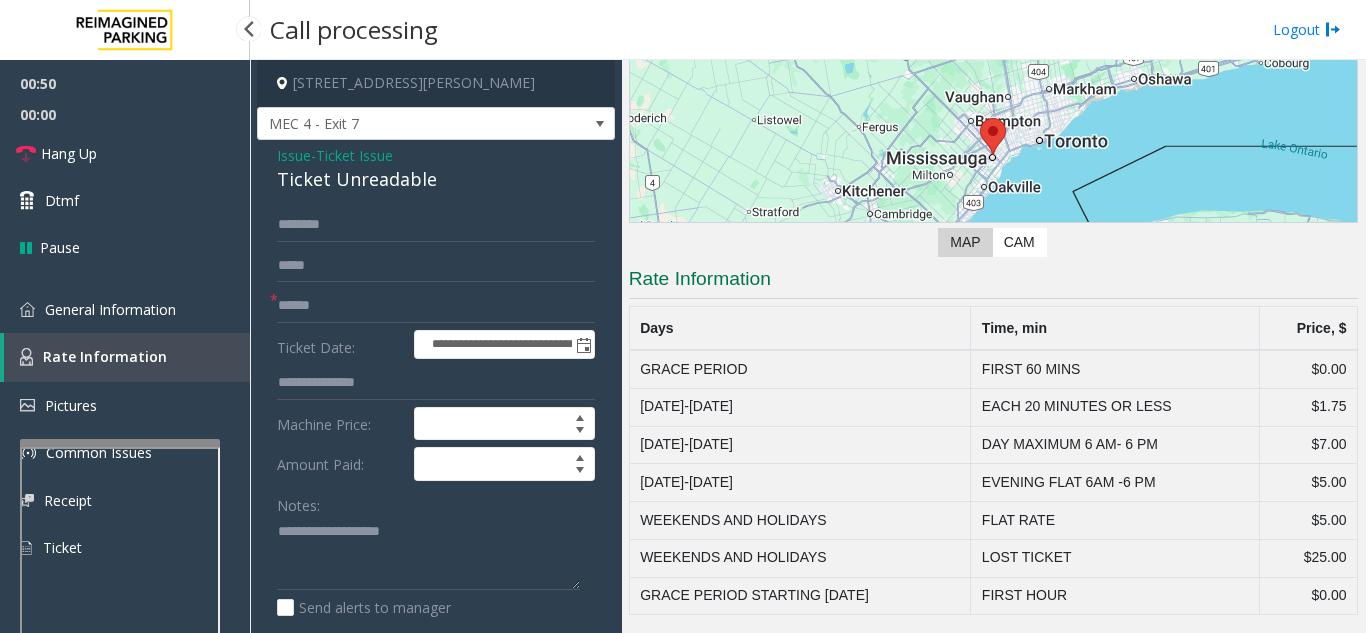 scroll, scrollTop: 203, scrollLeft: 0, axis: vertical 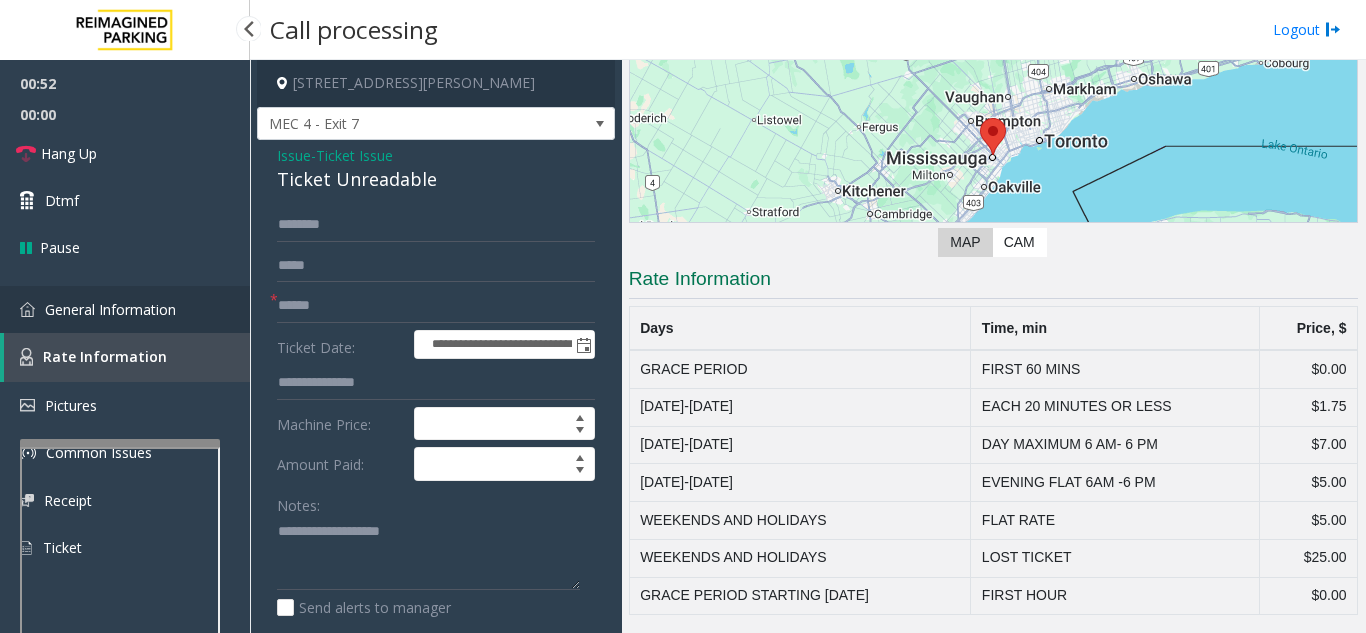 click on "General Information" at bounding box center [125, 309] 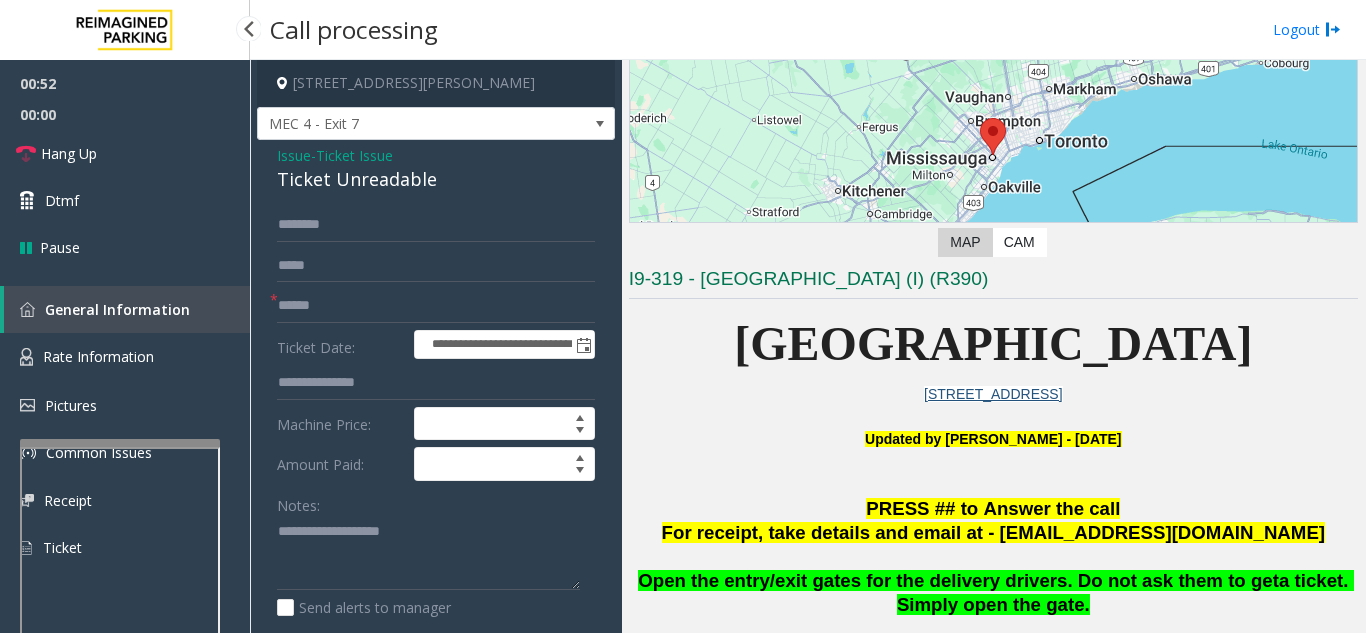 scroll, scrollTop: 1700, scrollLeft: 0, axis: vertical 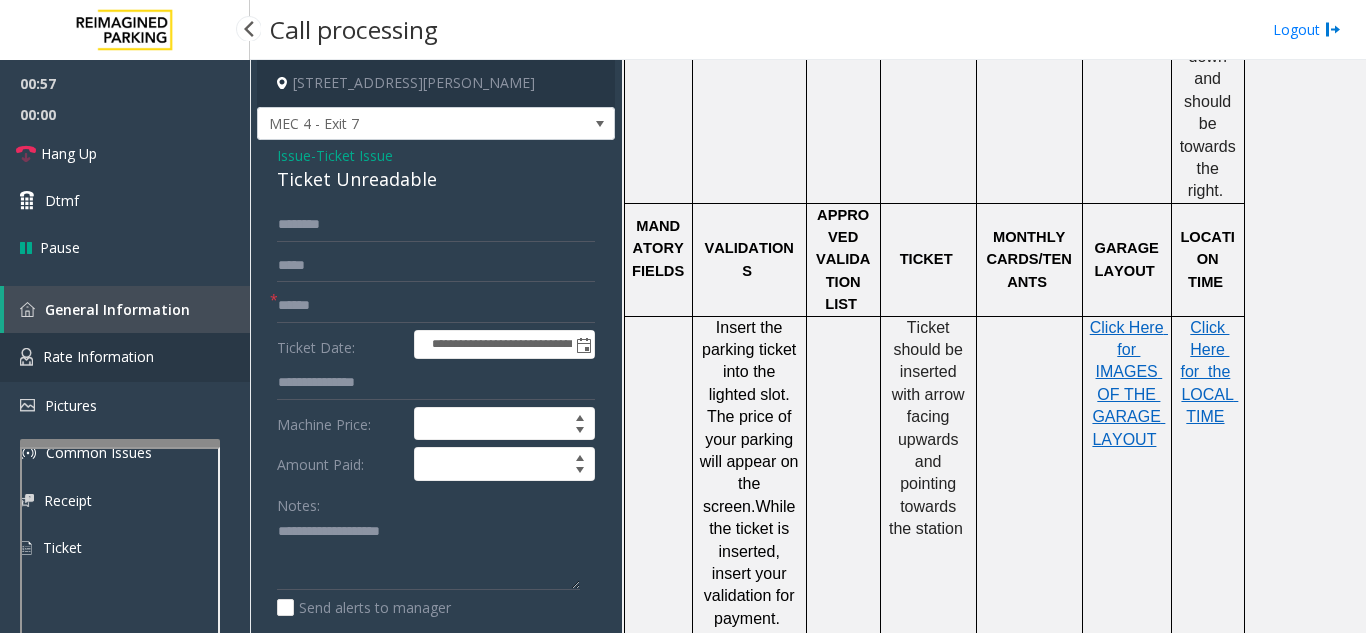 click on "Rate Information" at bounding box center (125, 357) 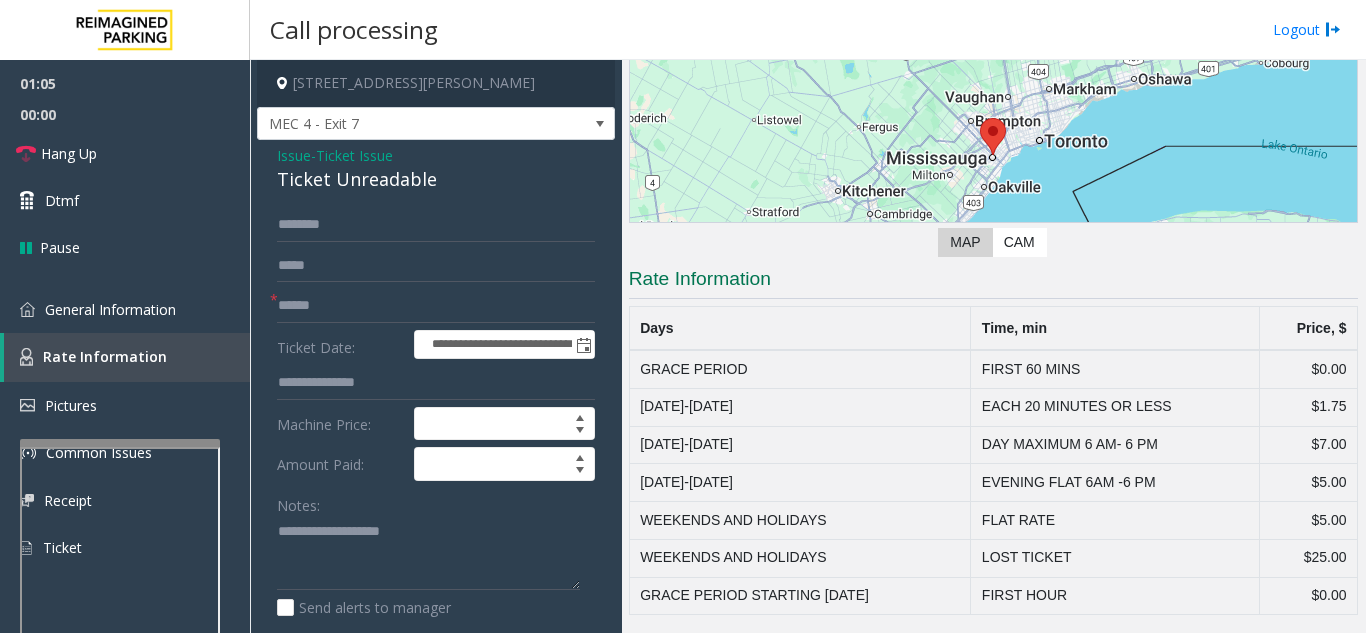 click on "Ticket Issue" 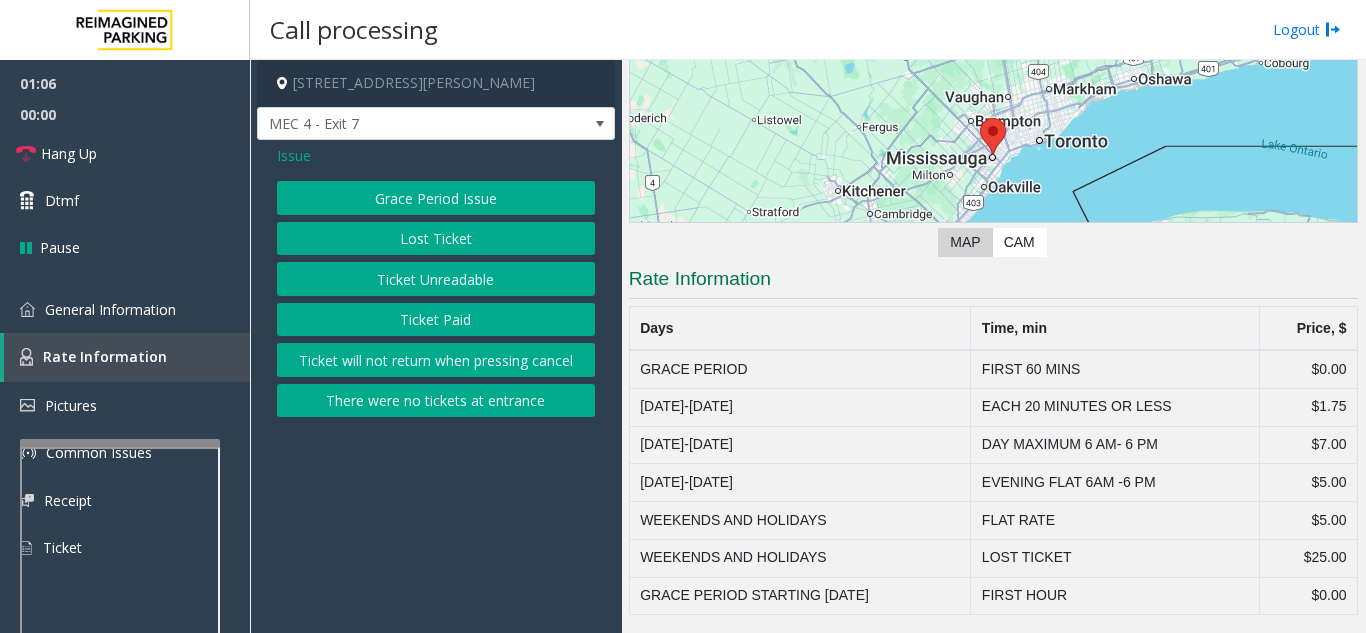 click on "Issue" 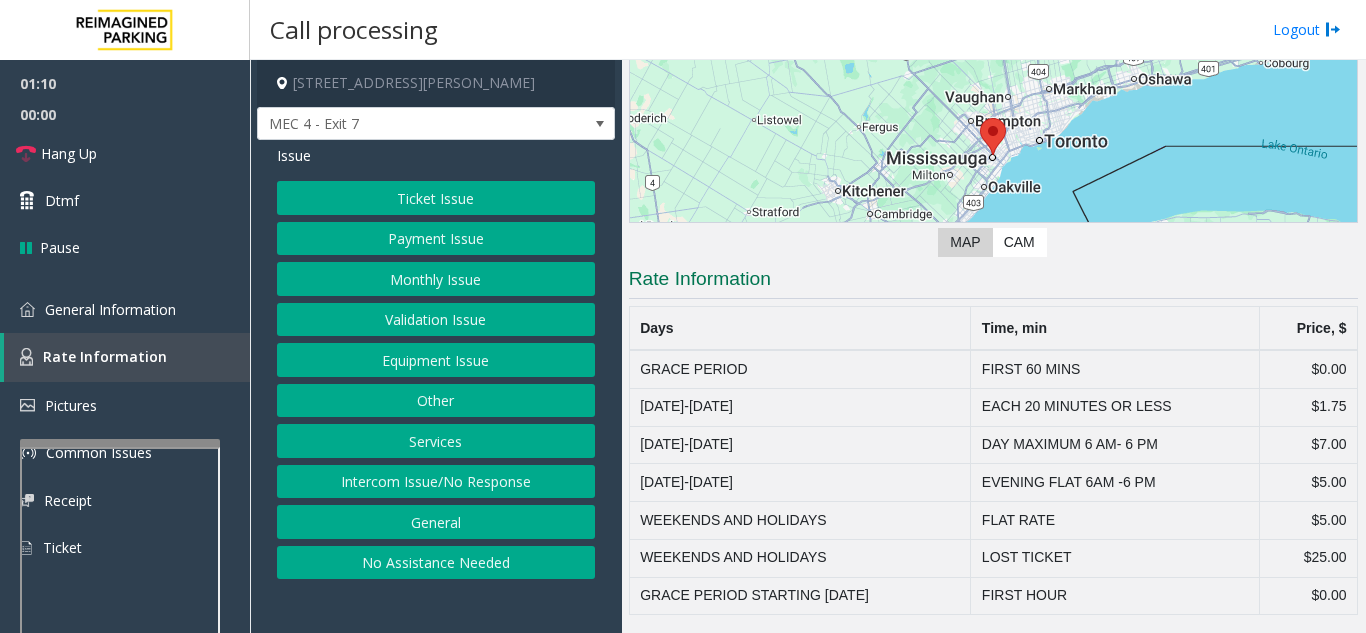 click on "Payment Issue" 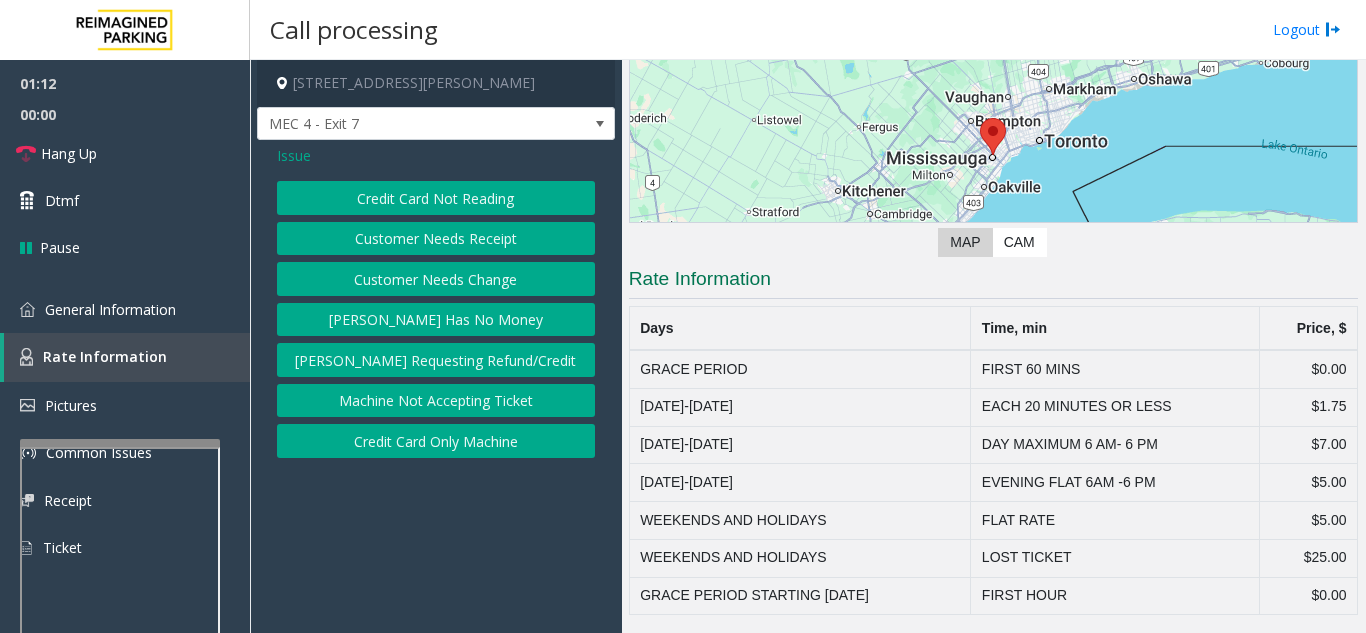 click on "Issue" 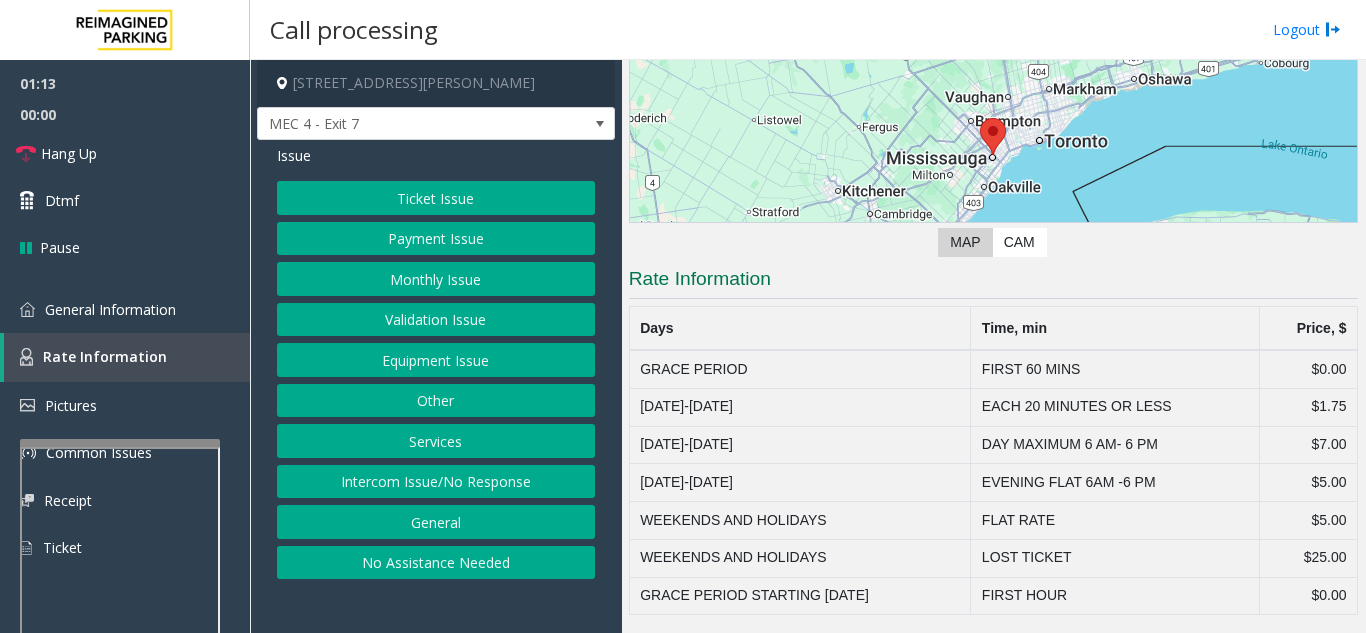 click on "Monthly Issue" 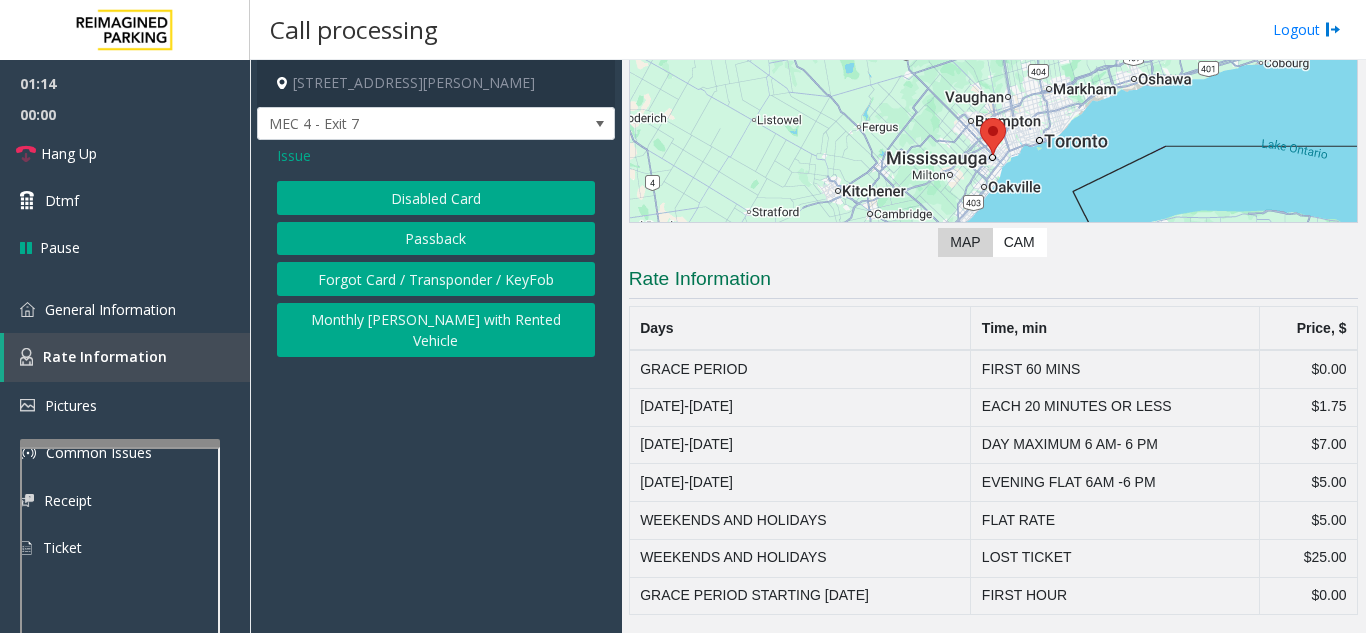 click on "Forgot Card / Transponder / KeyFob" 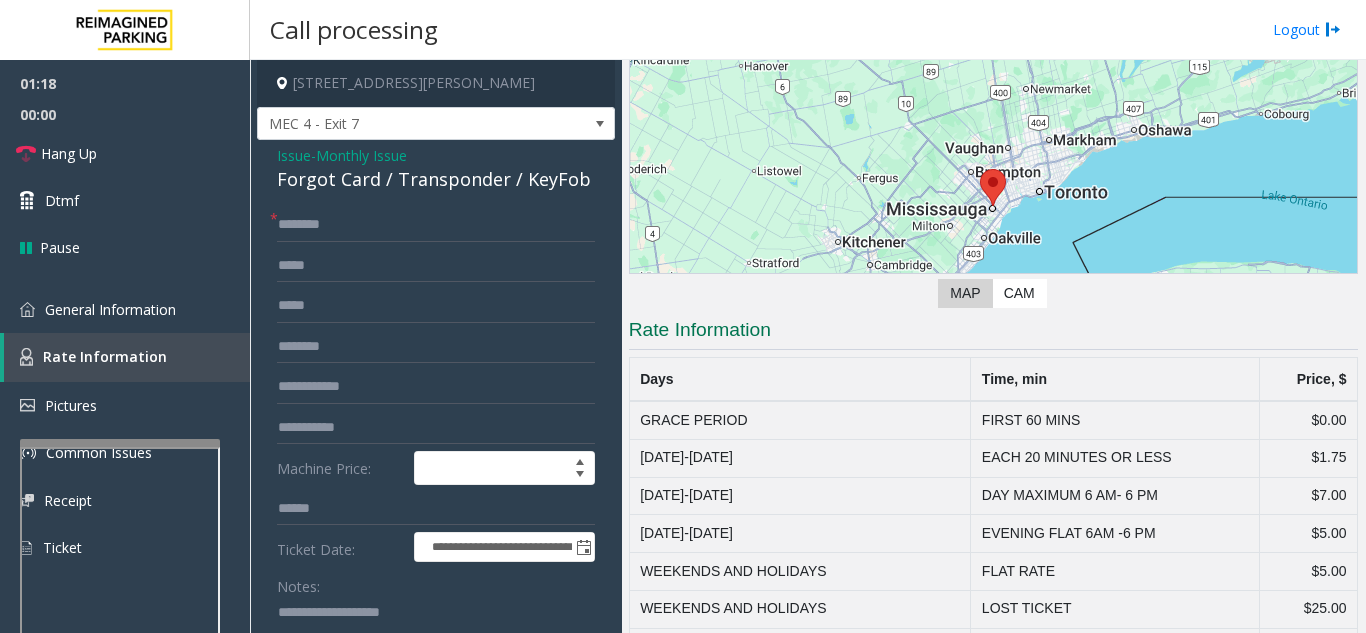 scroll, scrollTop: 103, scrollLeft: 0, axis: vertical 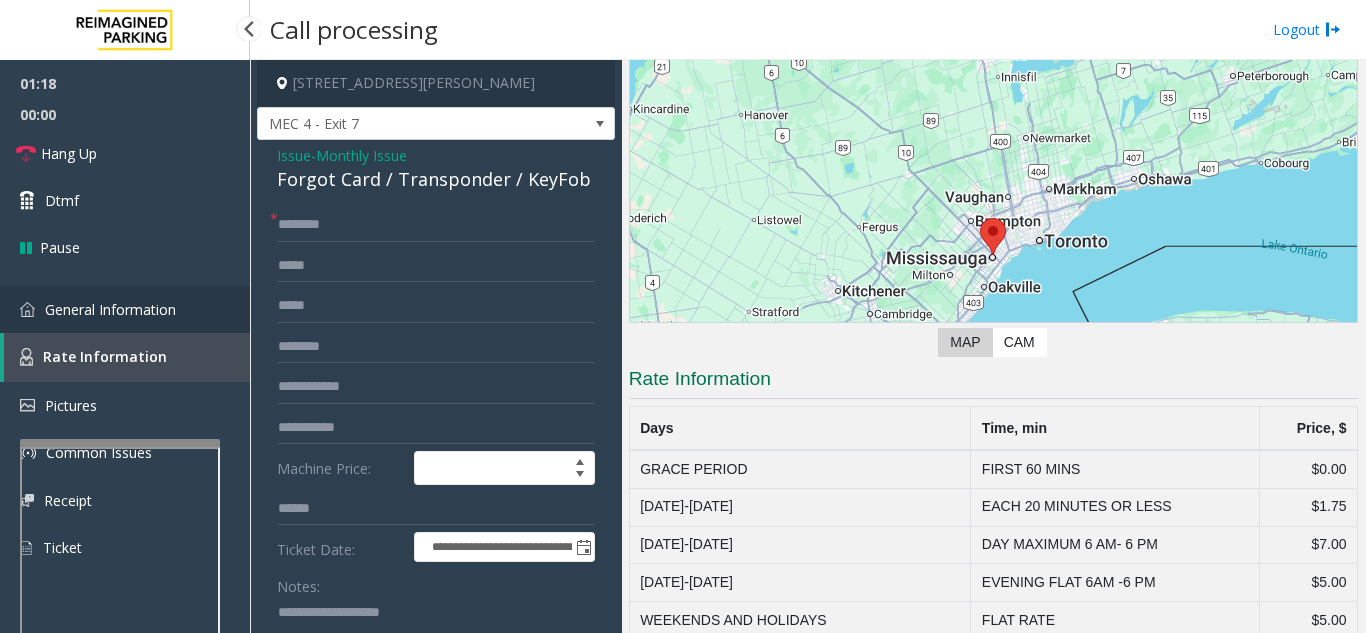 click on "General Information" at bounding box center (110, 309) 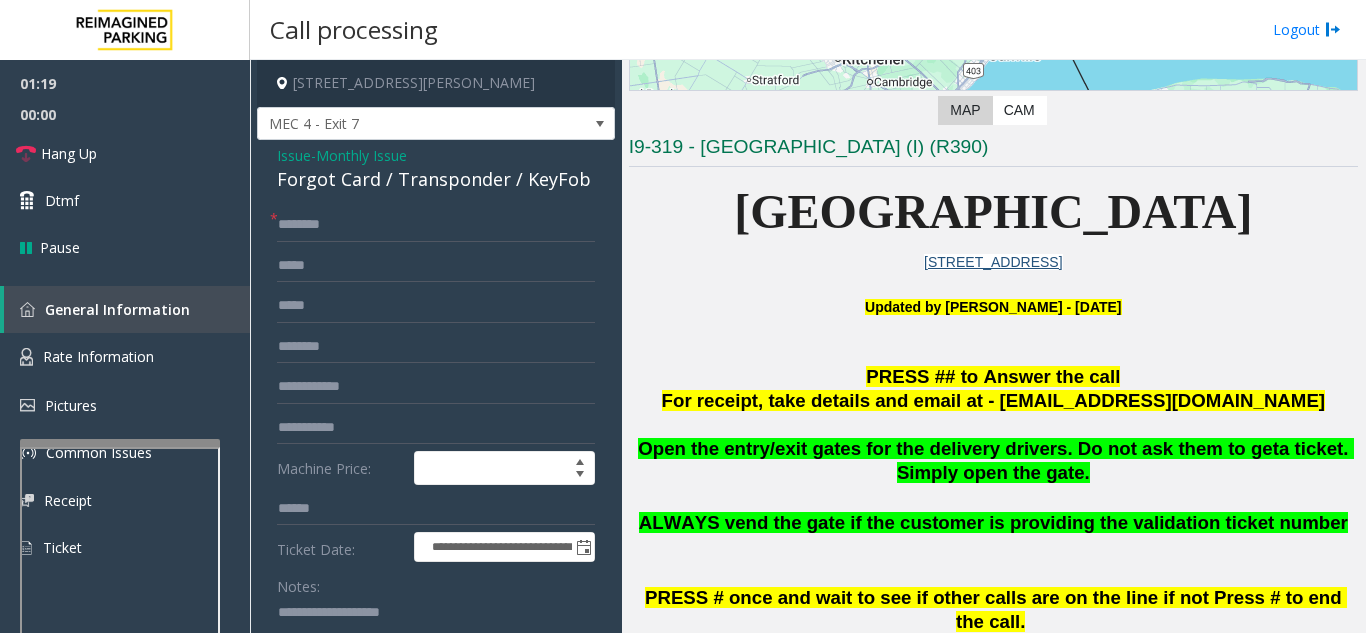 scroll, scrollTop: 503, scrollLeft: 0, axis: vertical 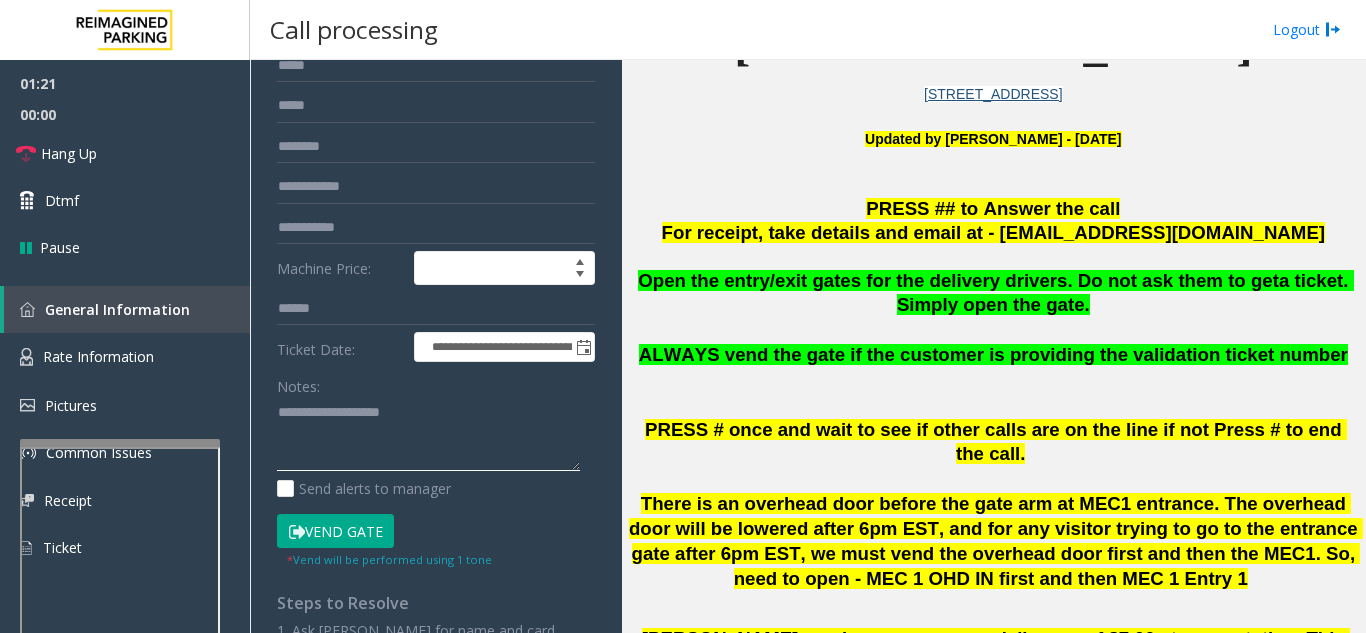 paste on "**********" 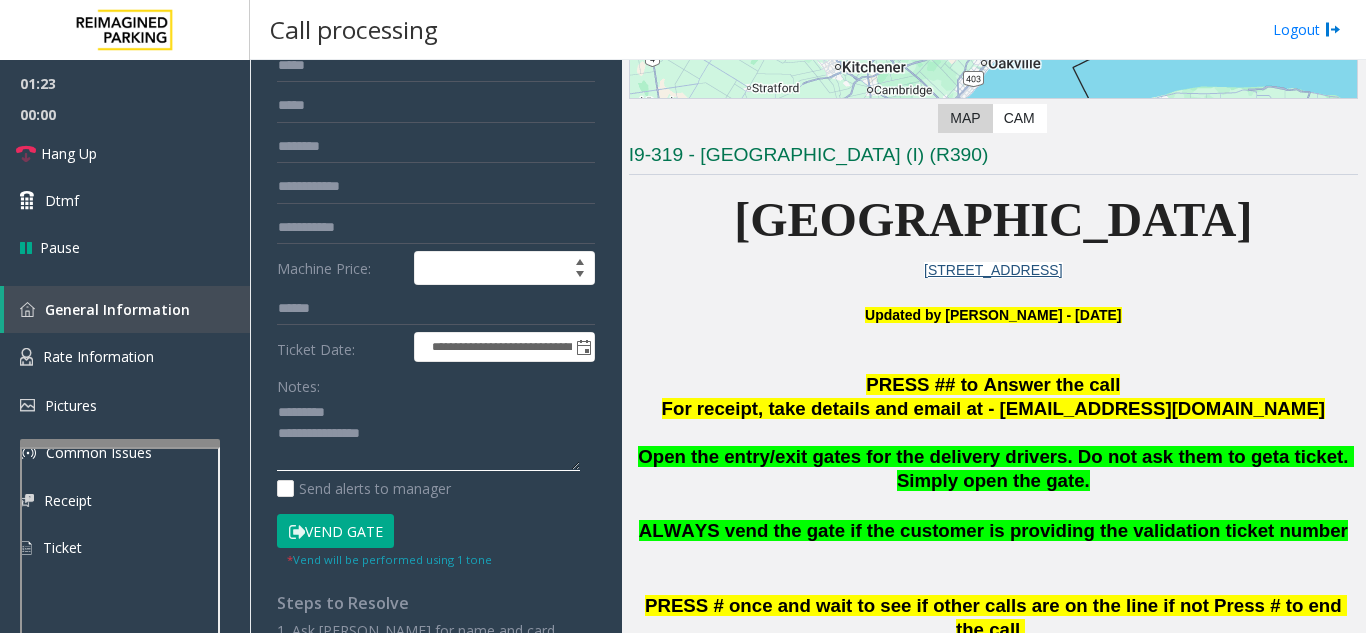 scroll, scrollTop: 303, scrollLeft: 0, axis: vertical 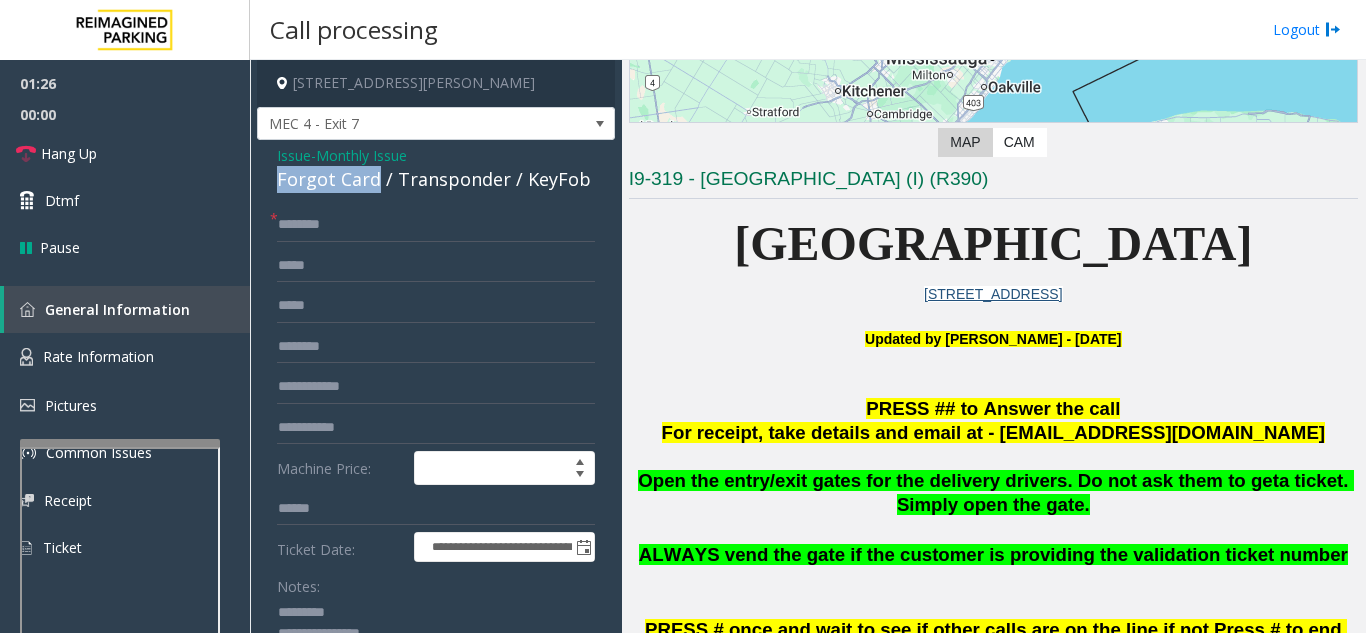 drag, startPoint x: 267, startPoint y: 178, endPoint x: 377, endPoint y: 178, distance: 110 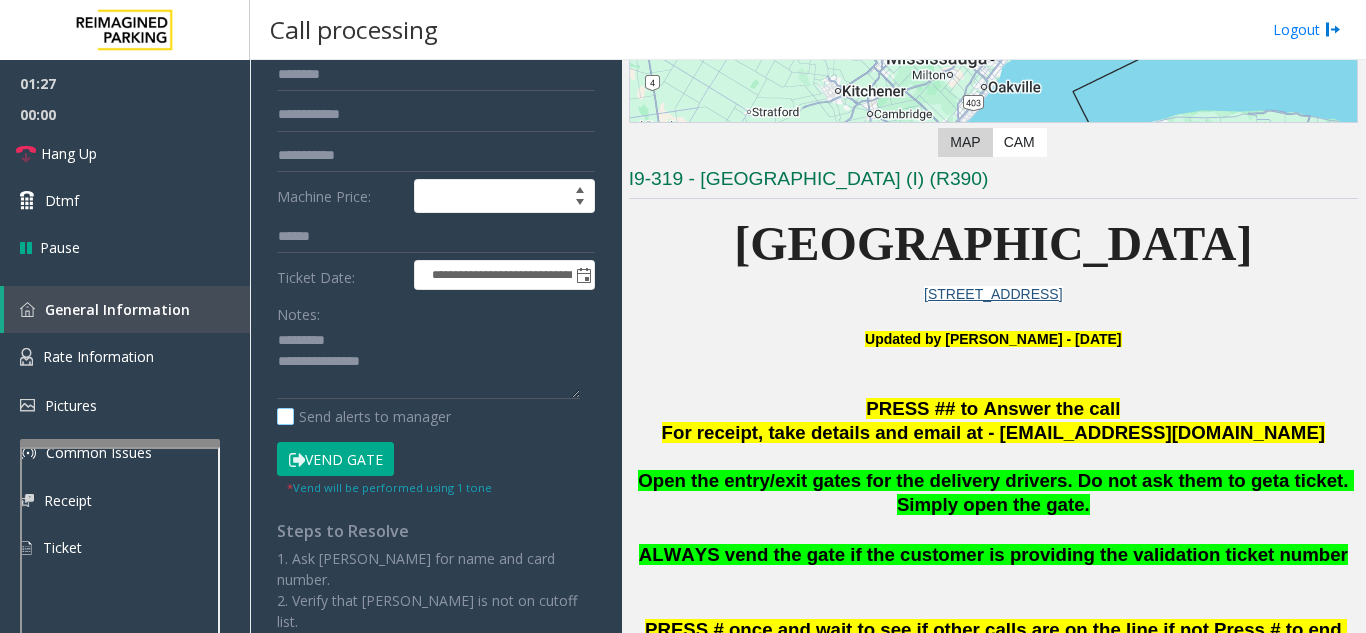 scroll, scrollTop: 300, scrollLeft: 0, axis: vertical 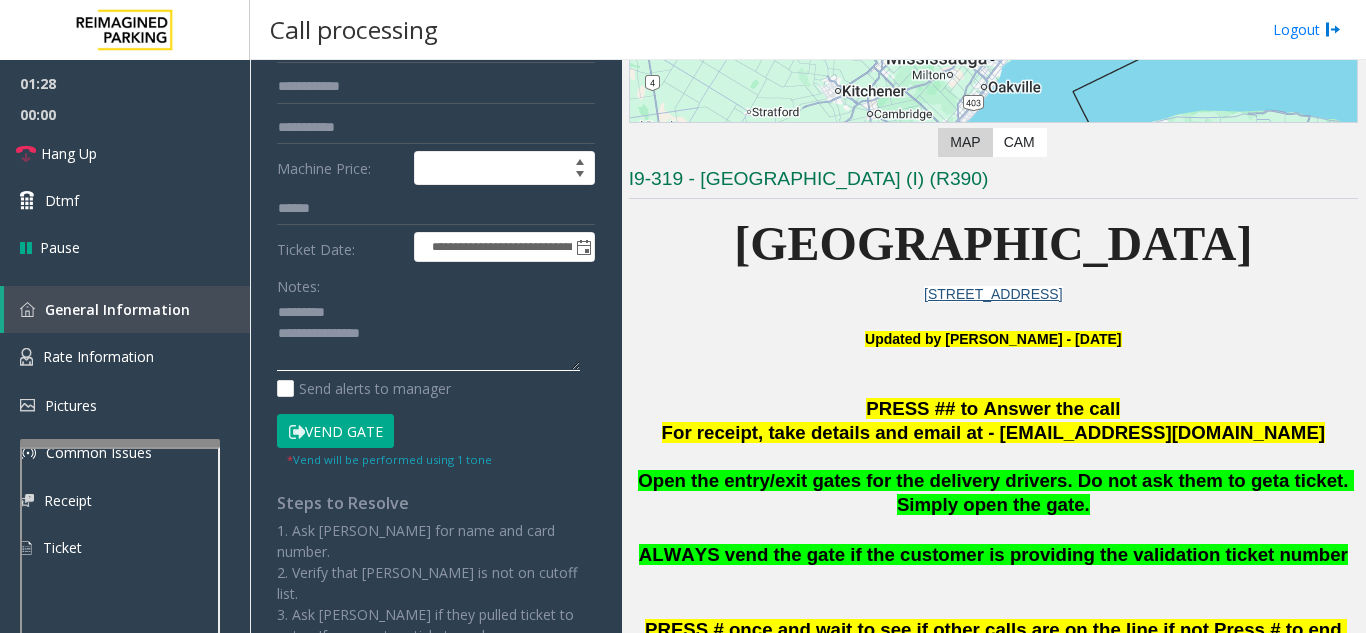 paste on "**********" 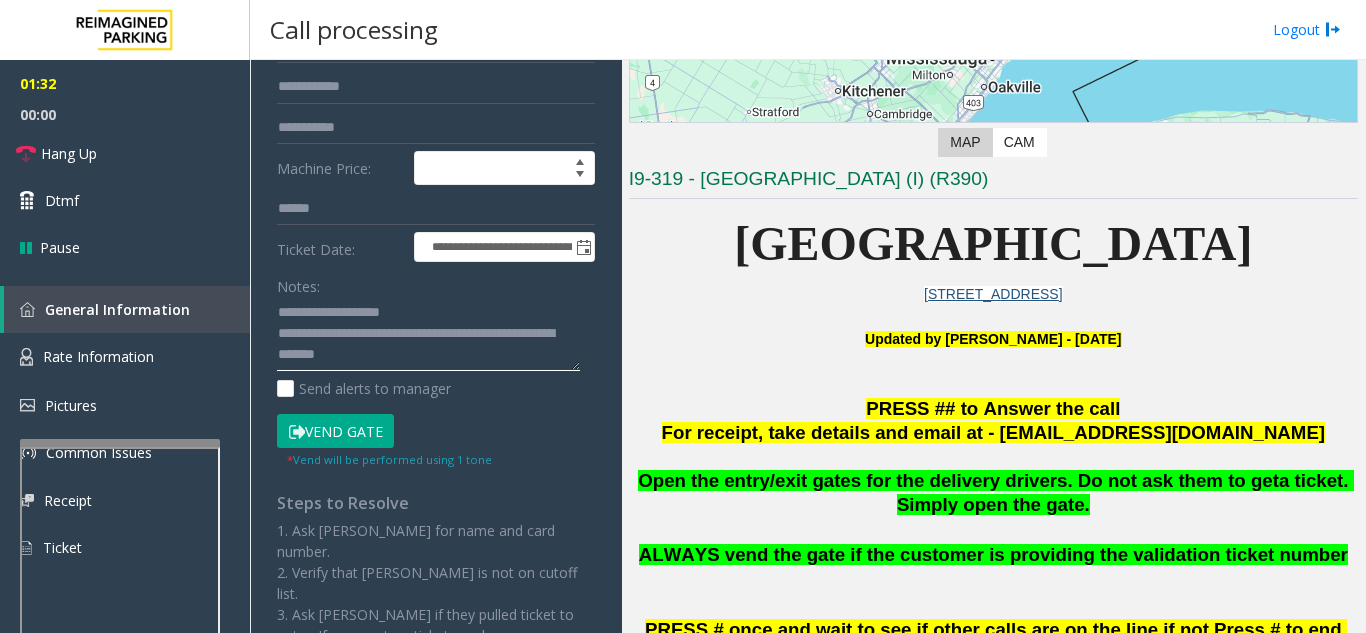 scroll, scrollTop: 0, scrollLeft: 0, axis: both 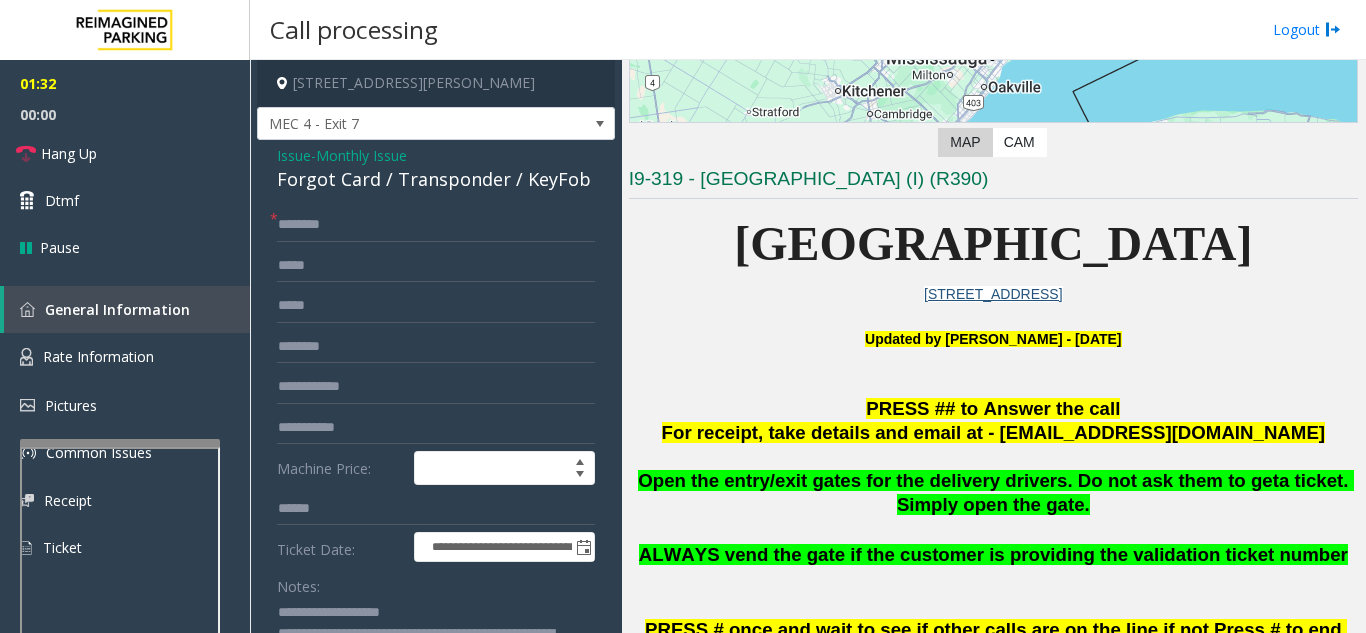 type on "**********" 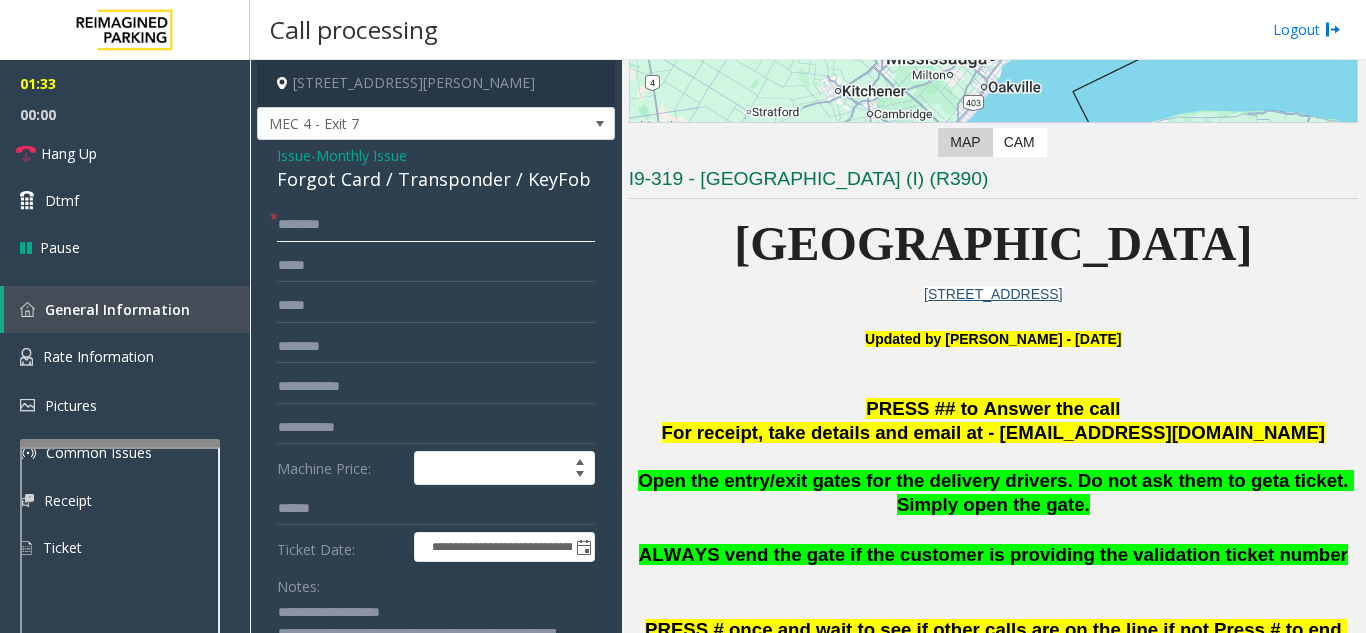 click 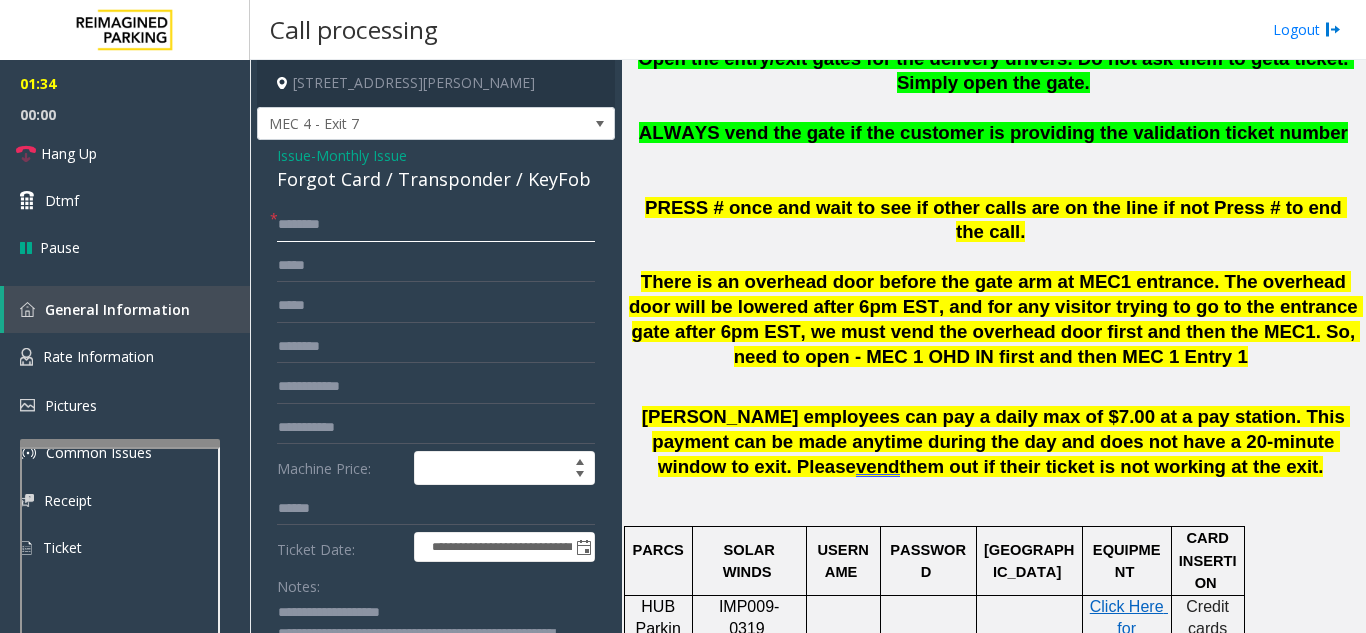 scroll, scrollTop: 903, scrollLeft: 0, axis: vertical 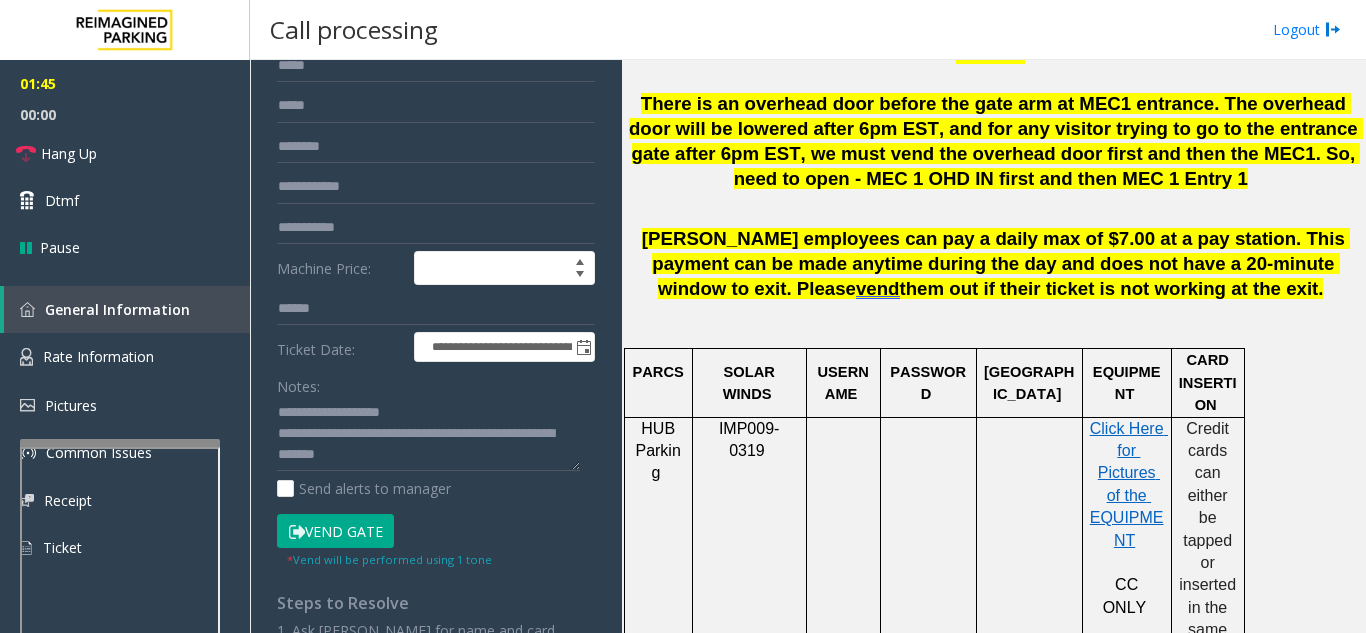 type on "*****" 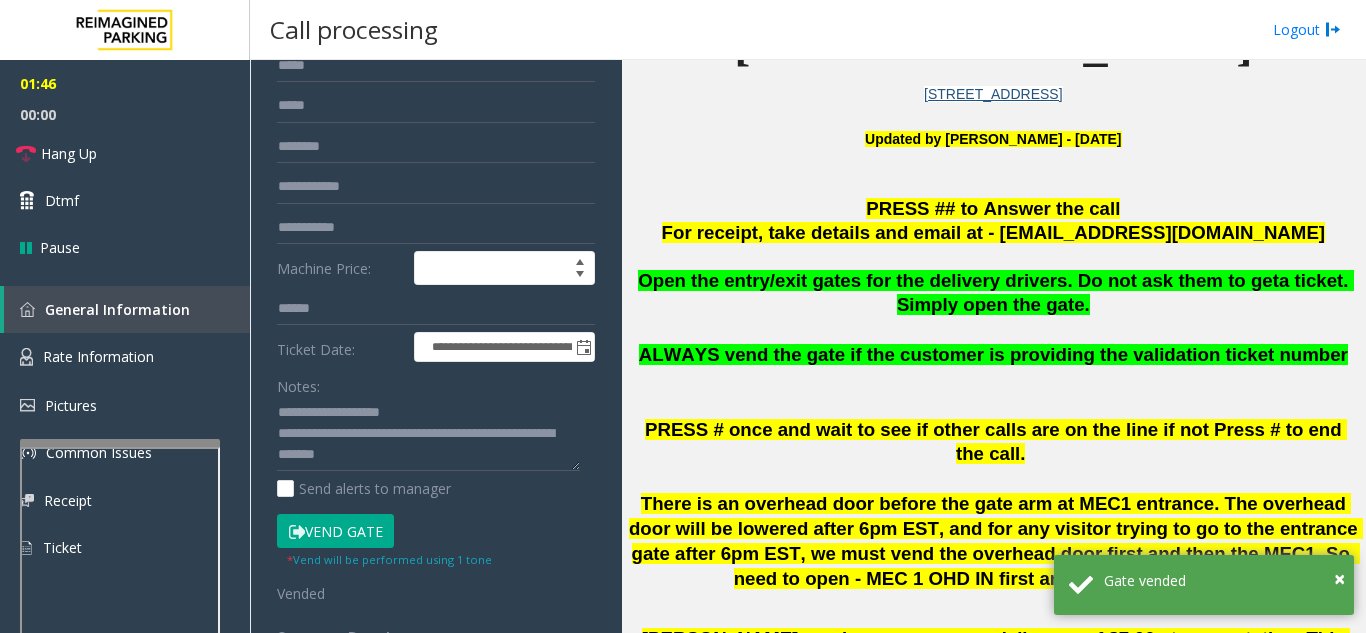 scroll, scrollTop: 103, scrollLeft: 0, axis: vertical 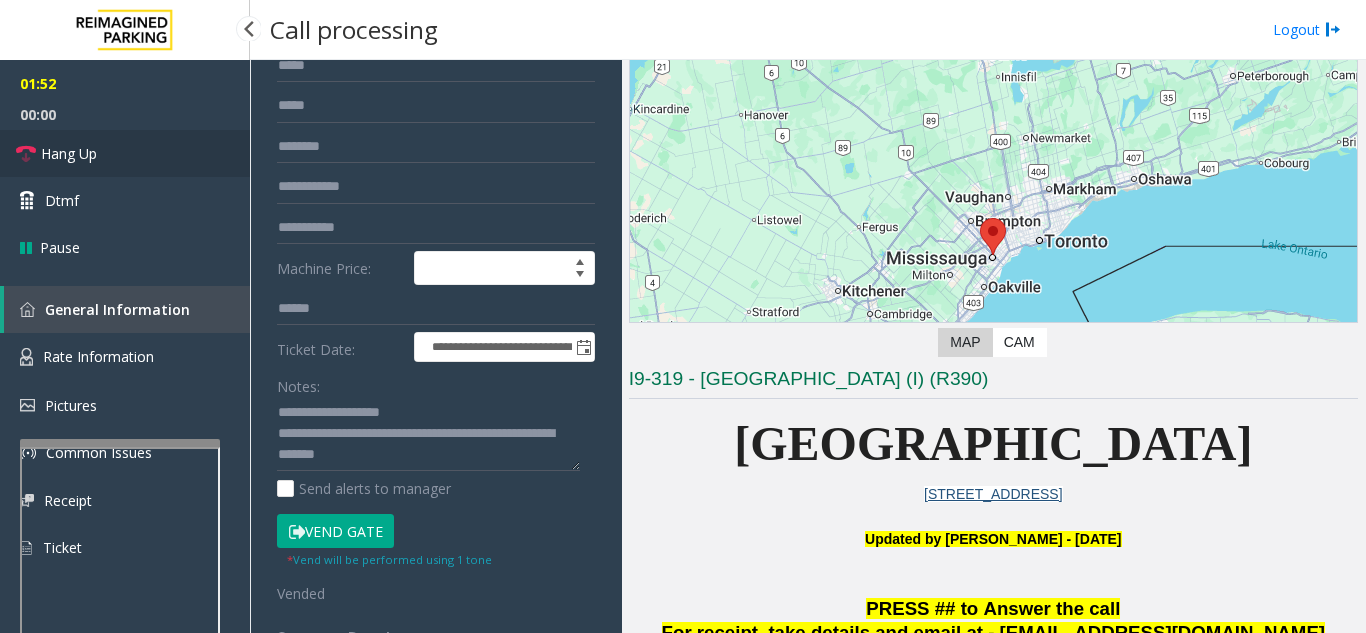 click on "Hang Up" at bounding box center [125, 153] 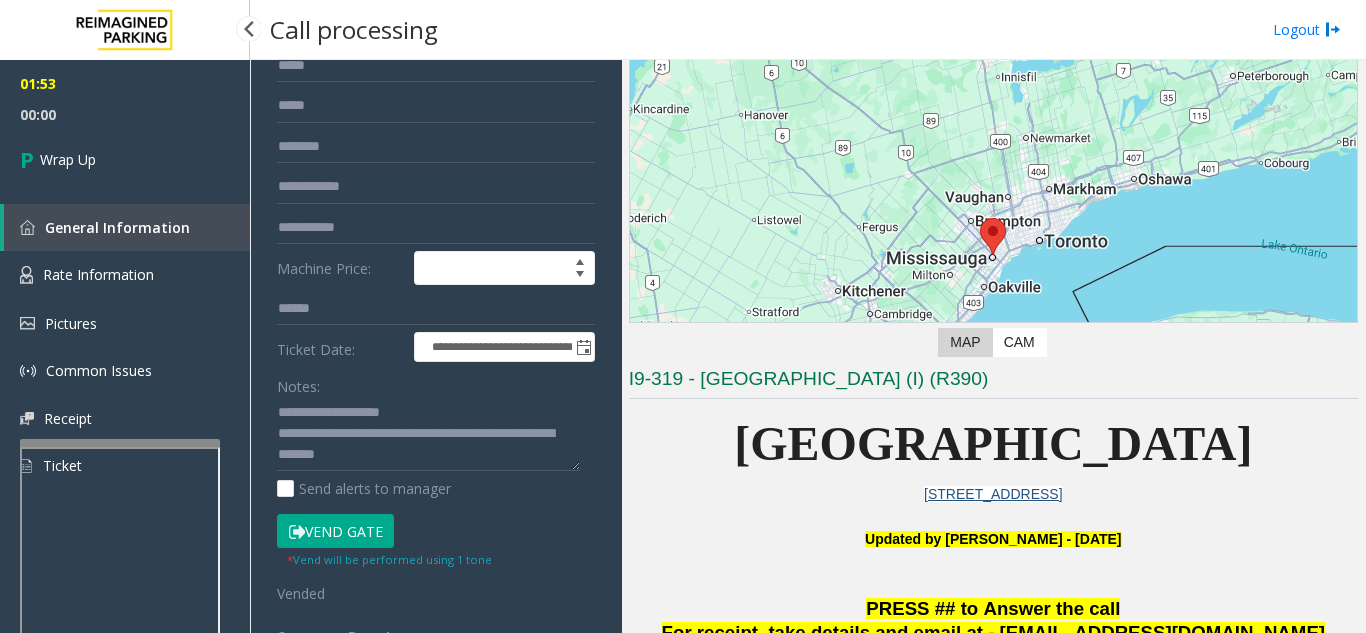click on "Wrap Up" at bounding box center [68, 159] 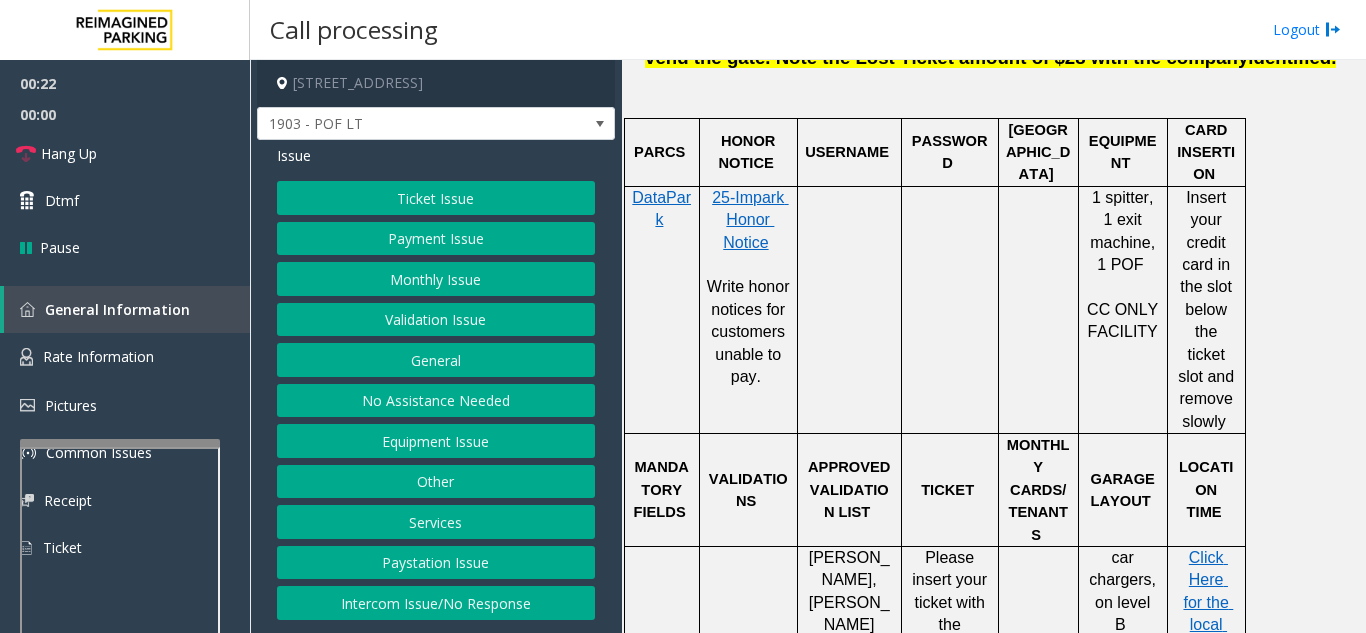 scroll, scrollTop: 1400, scrollLeft: 0, axis: vertical 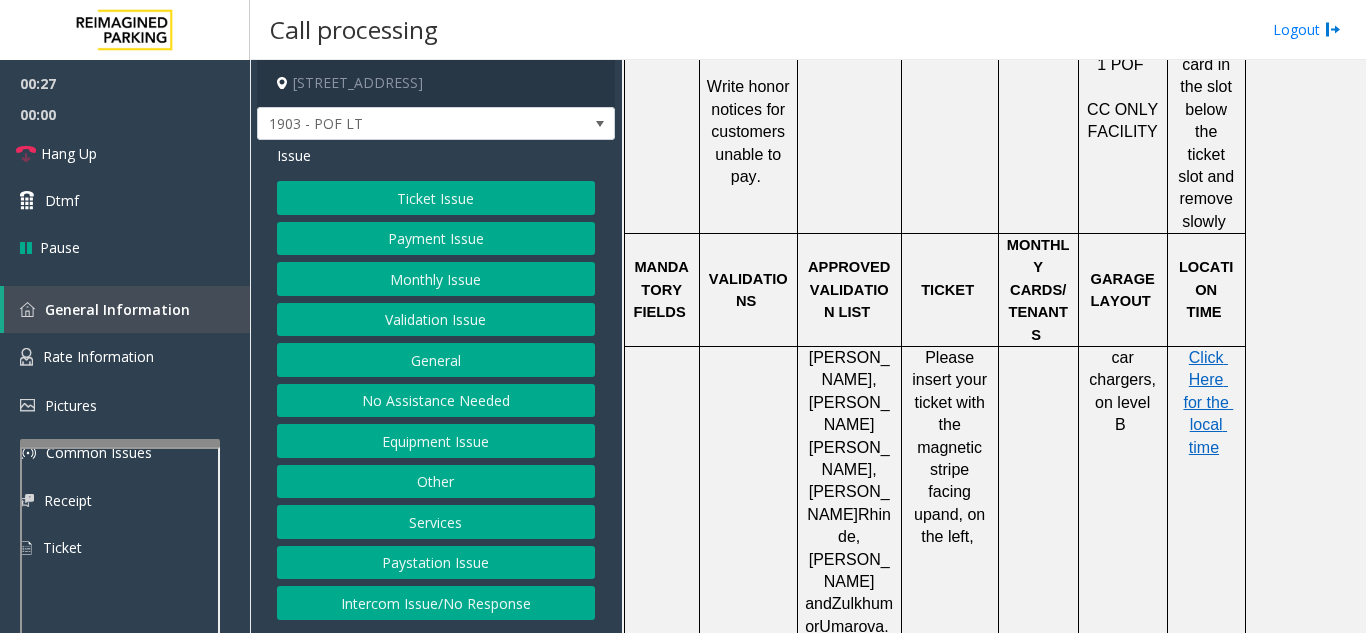 click on "Ticket Issue" 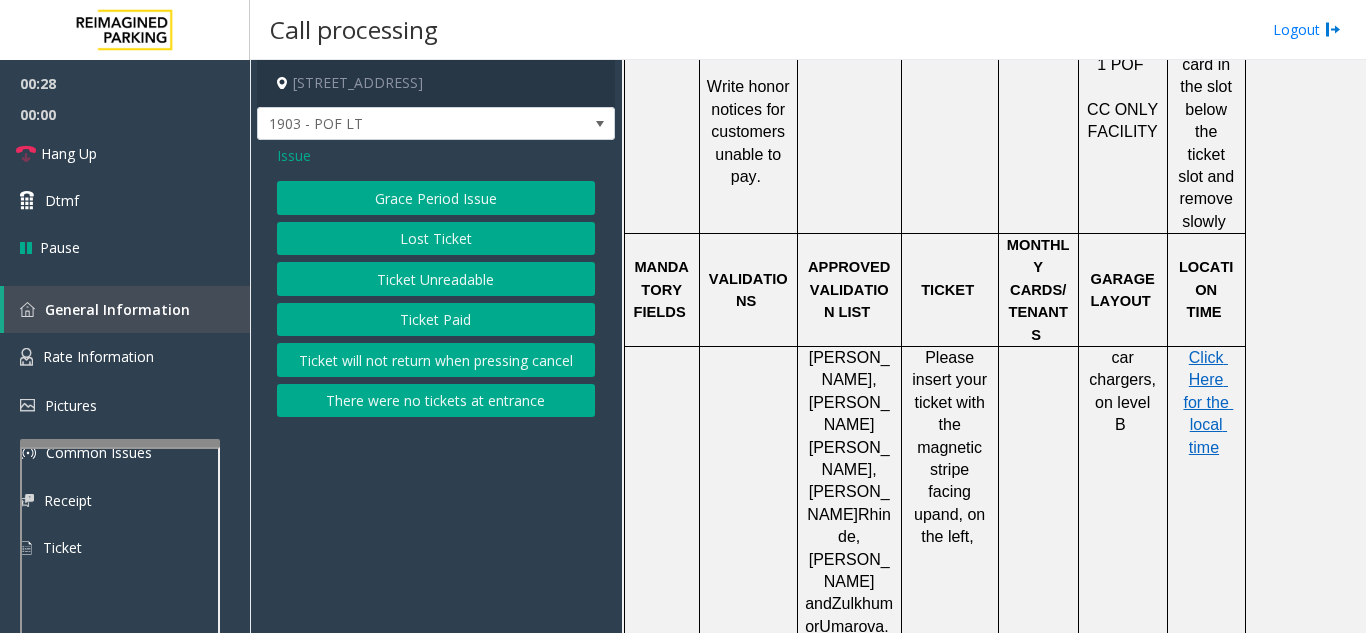 click on "Ticket Unreadable" 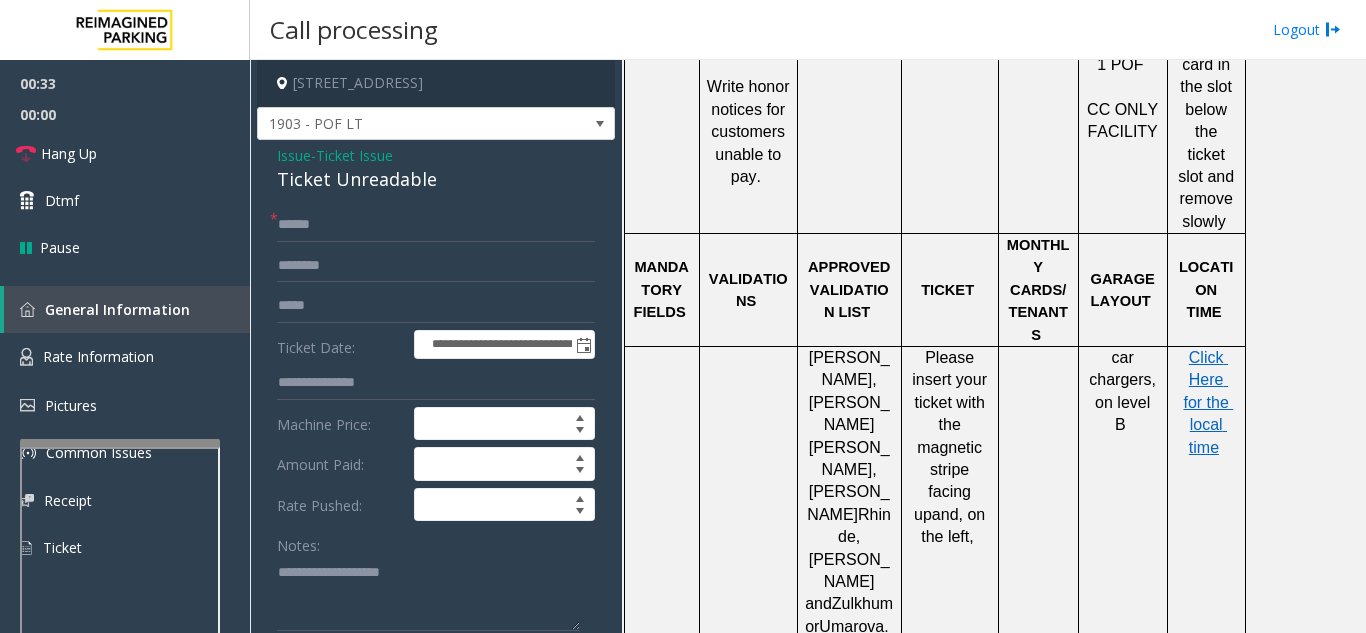 scroll, scrollTop: 100, scrollLeft: 0, axis: vertical 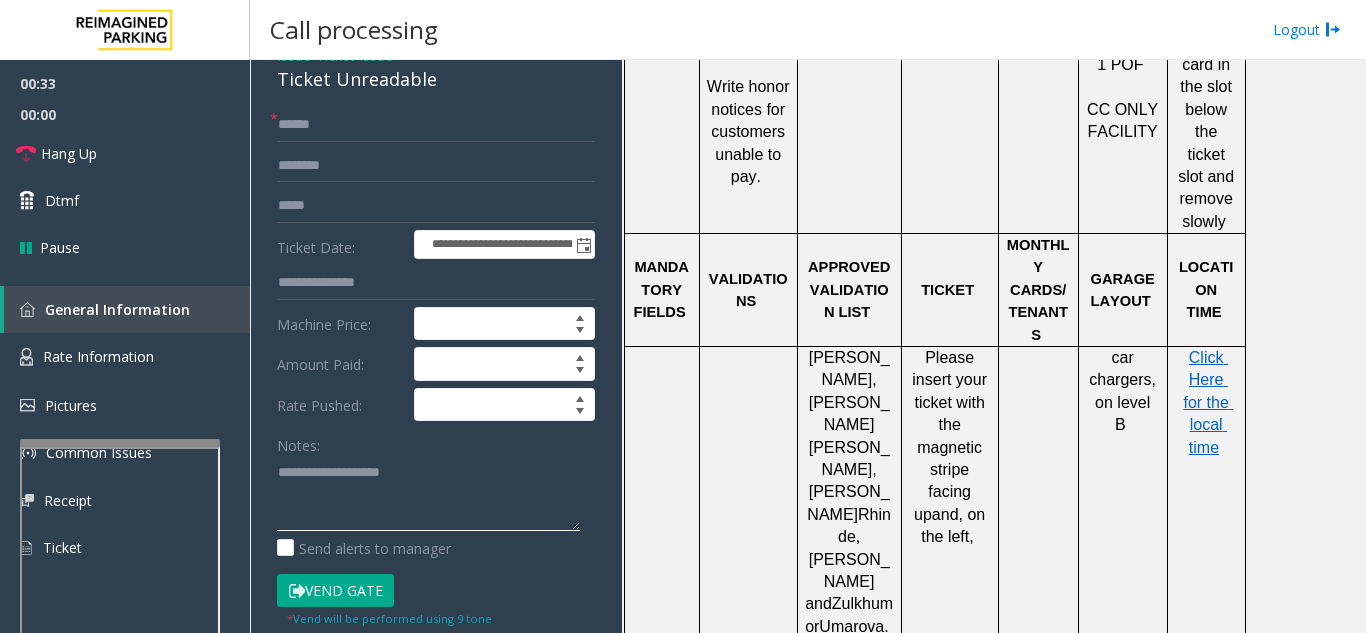 click 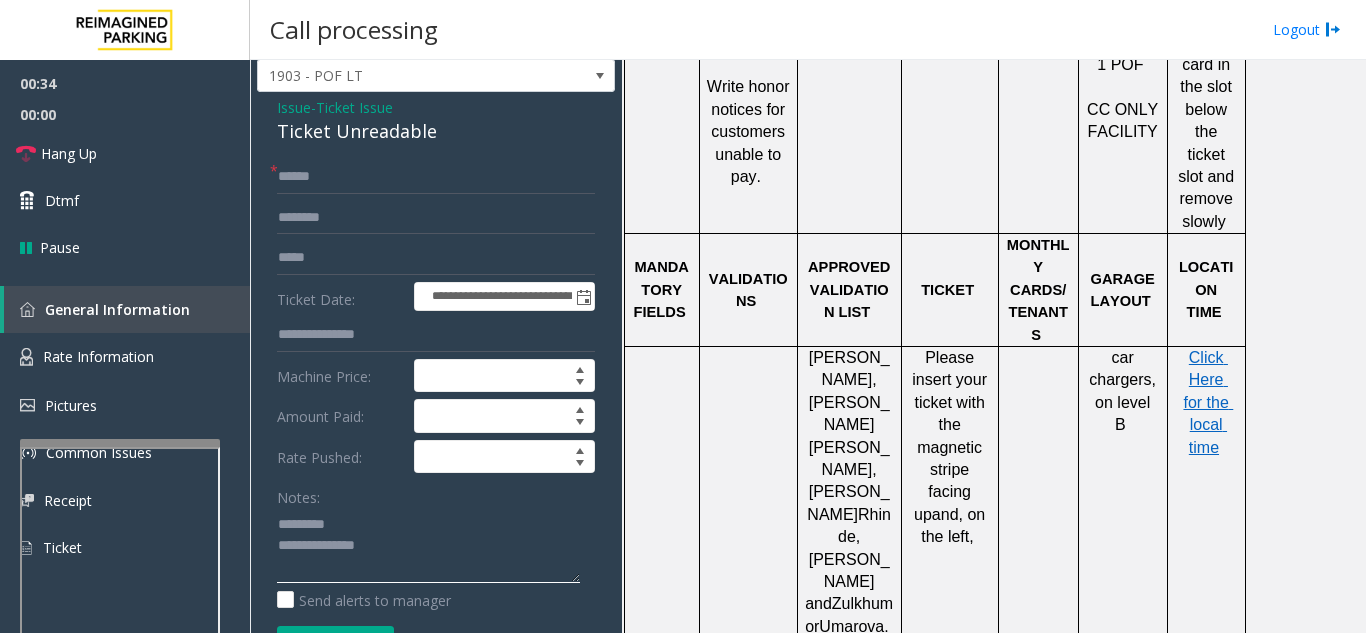scroll, scrollTop: 0, scrollLeft: 0, axis: both 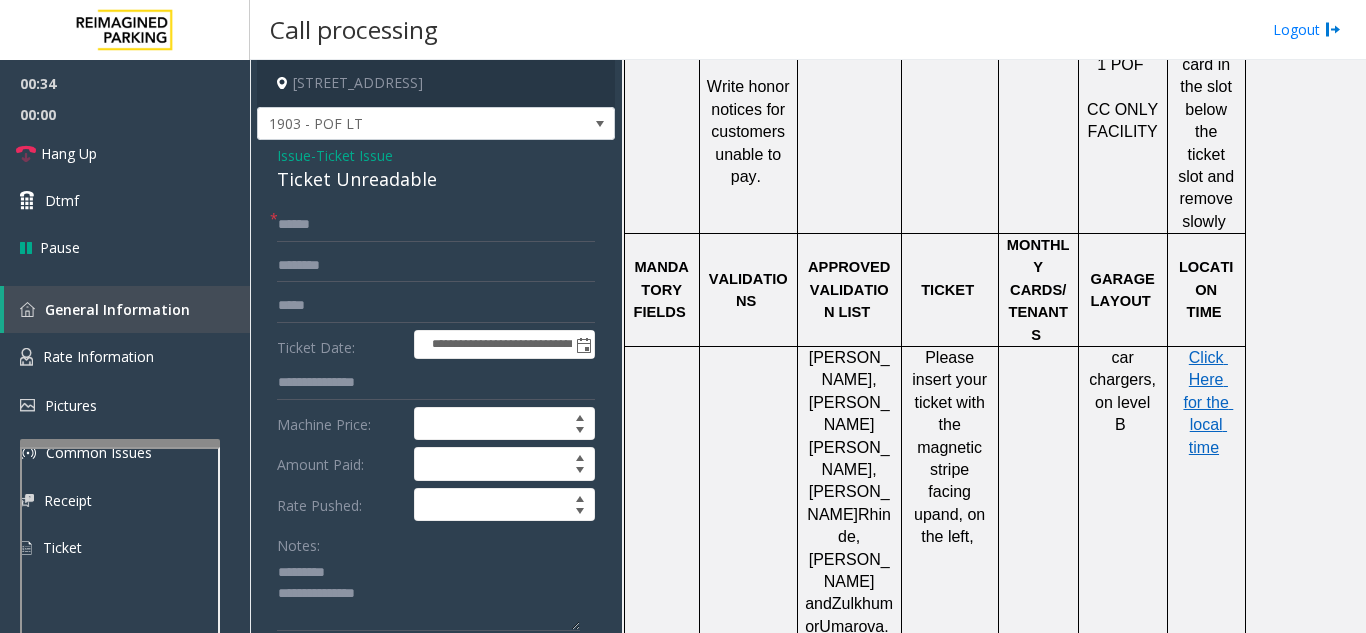 click on "Ticket Unreadable" 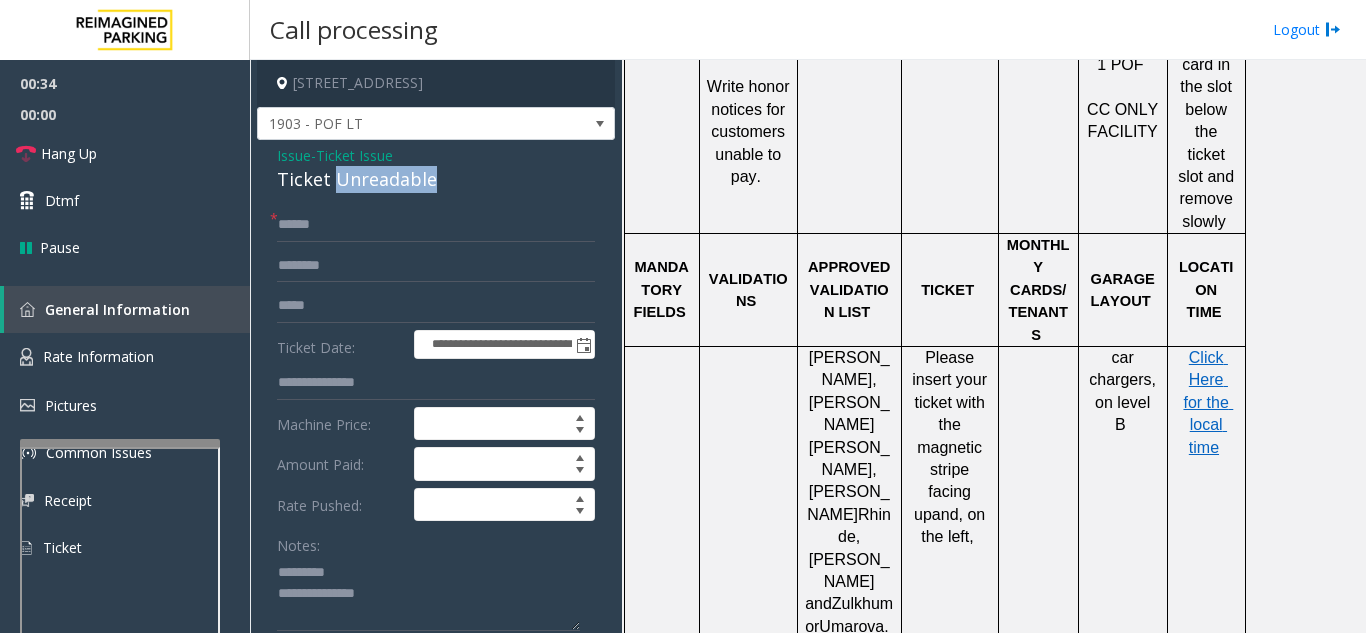 click on "Ticket Unreadable" 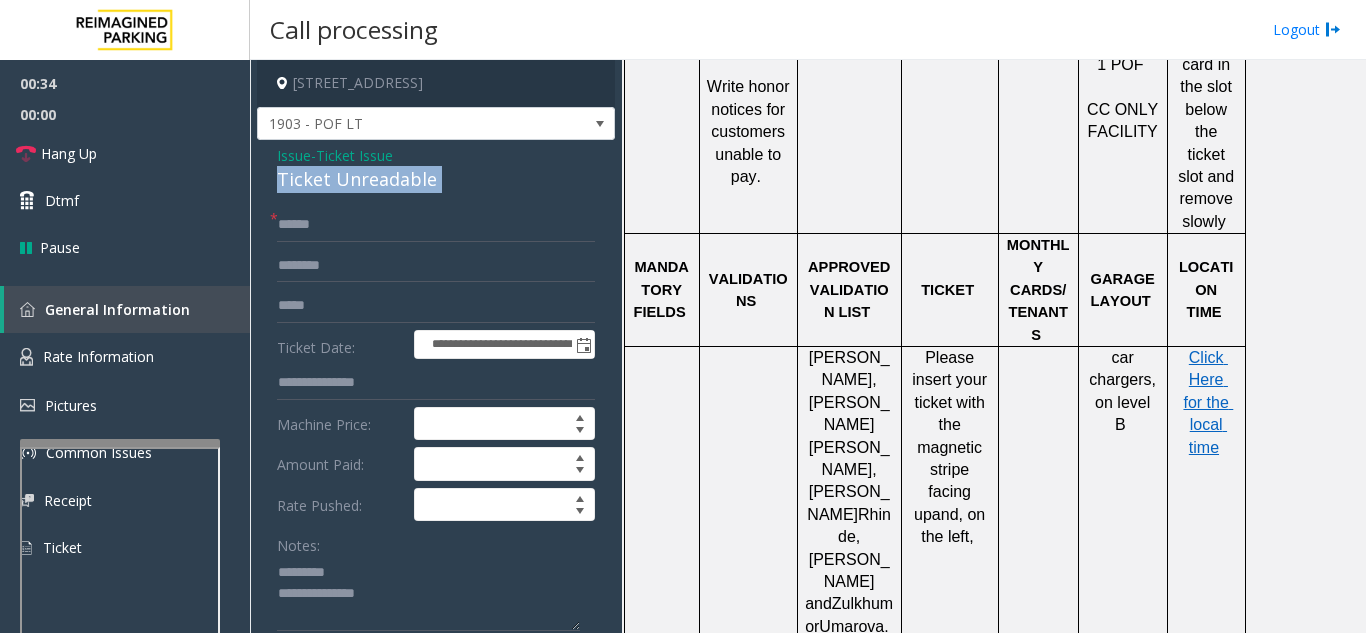 click on "Ticket Unreadable" 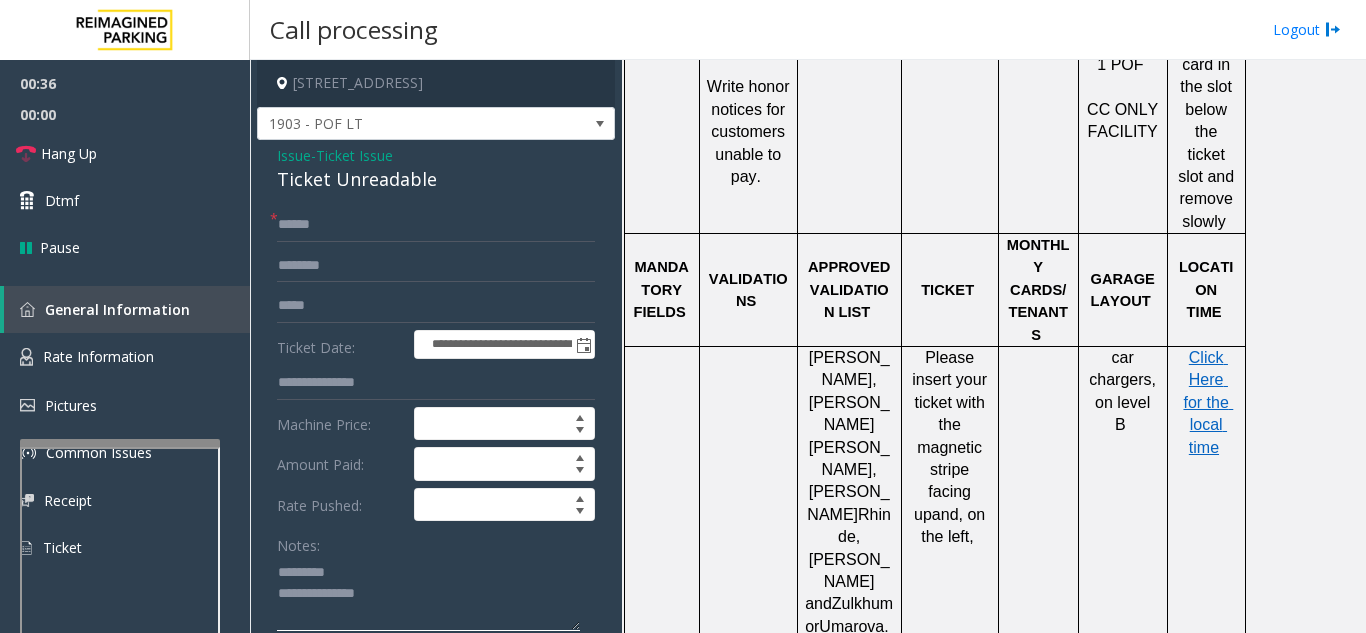 click 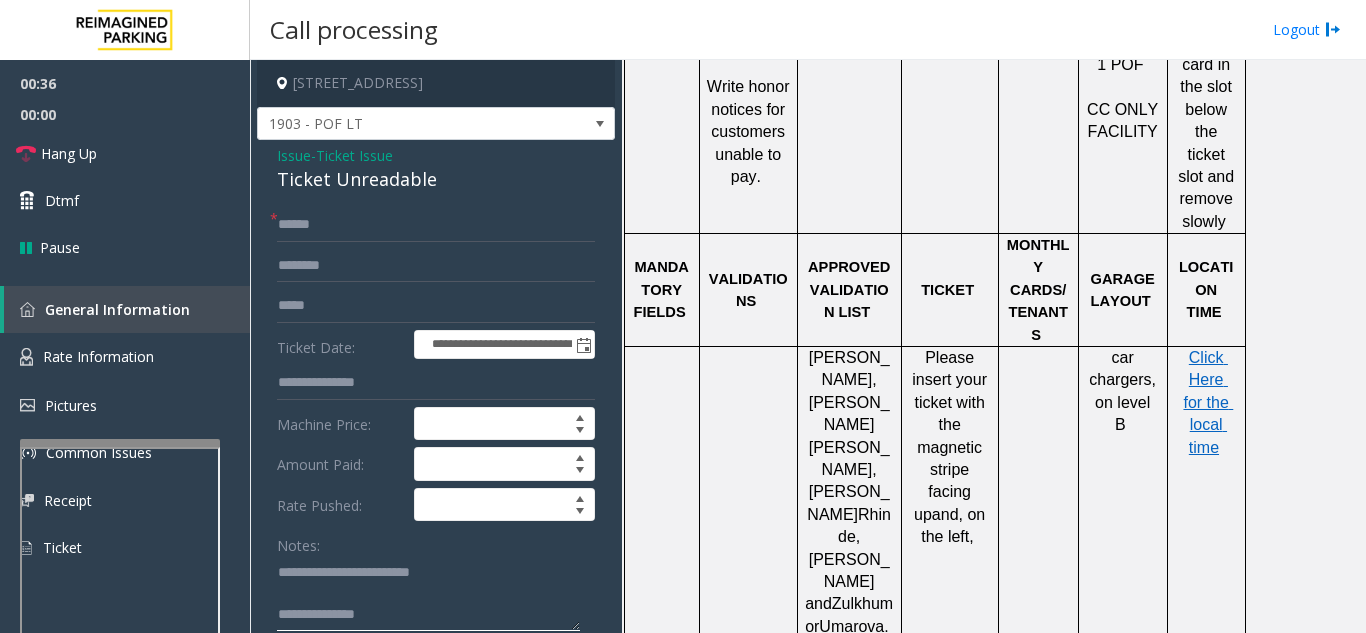type on "**********" 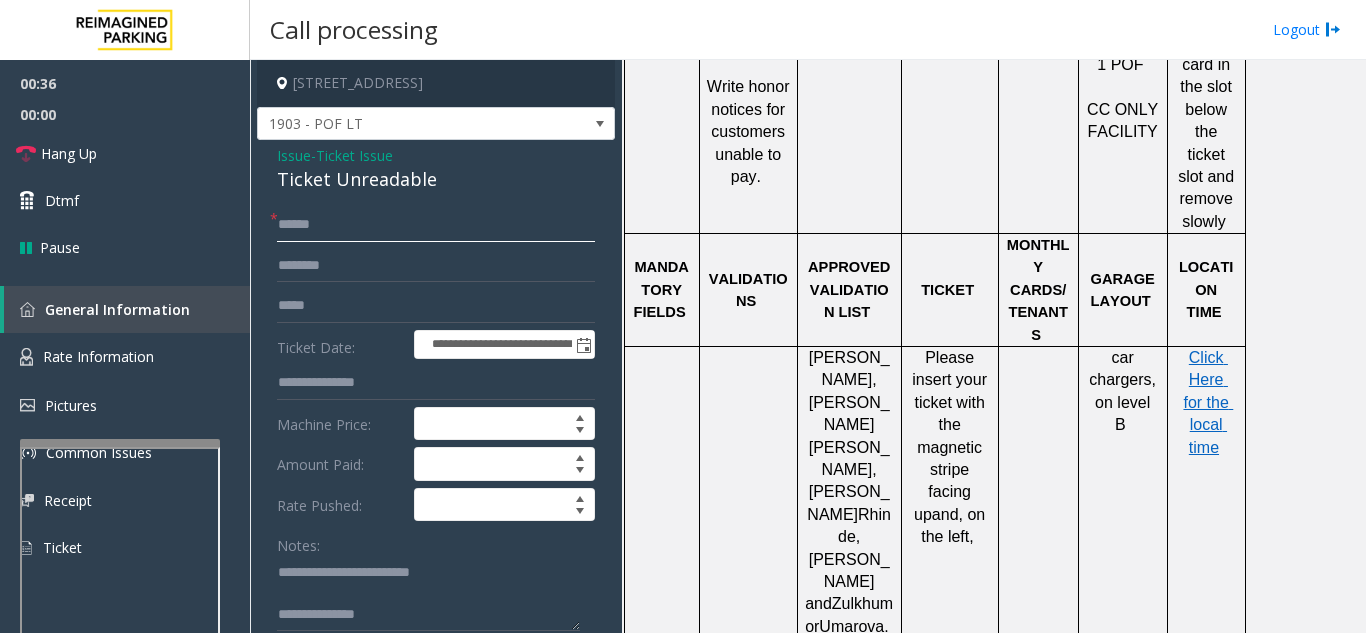 click 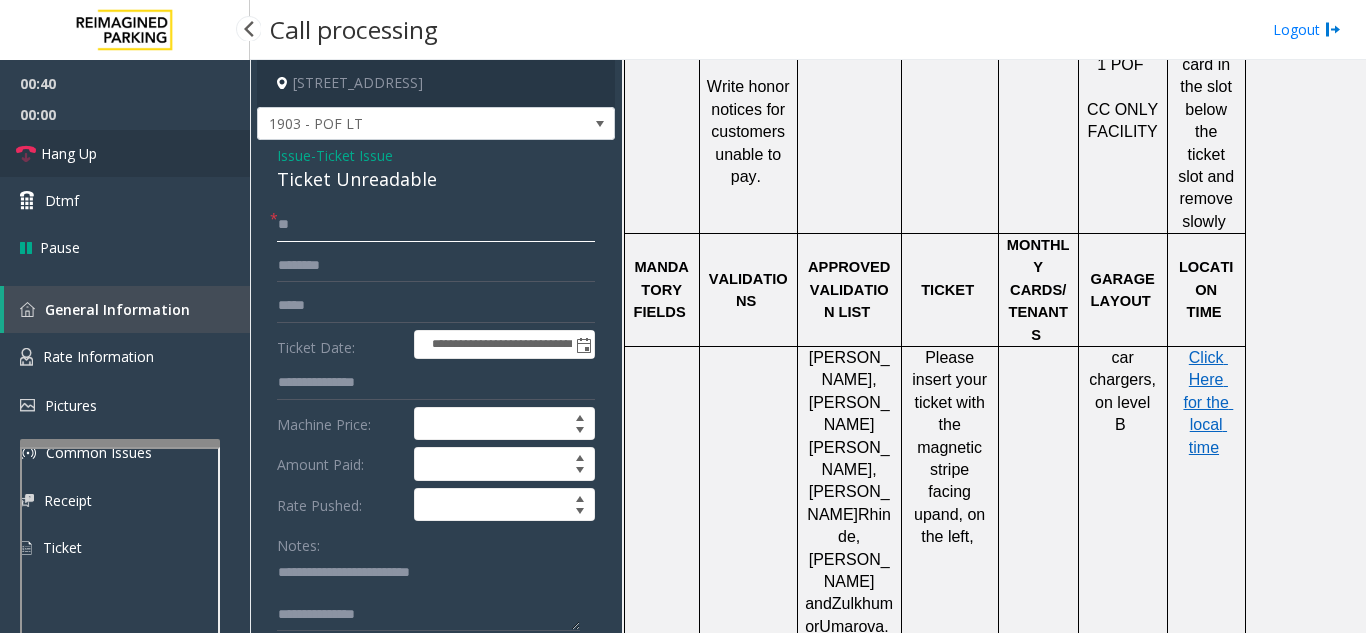 type on "**" 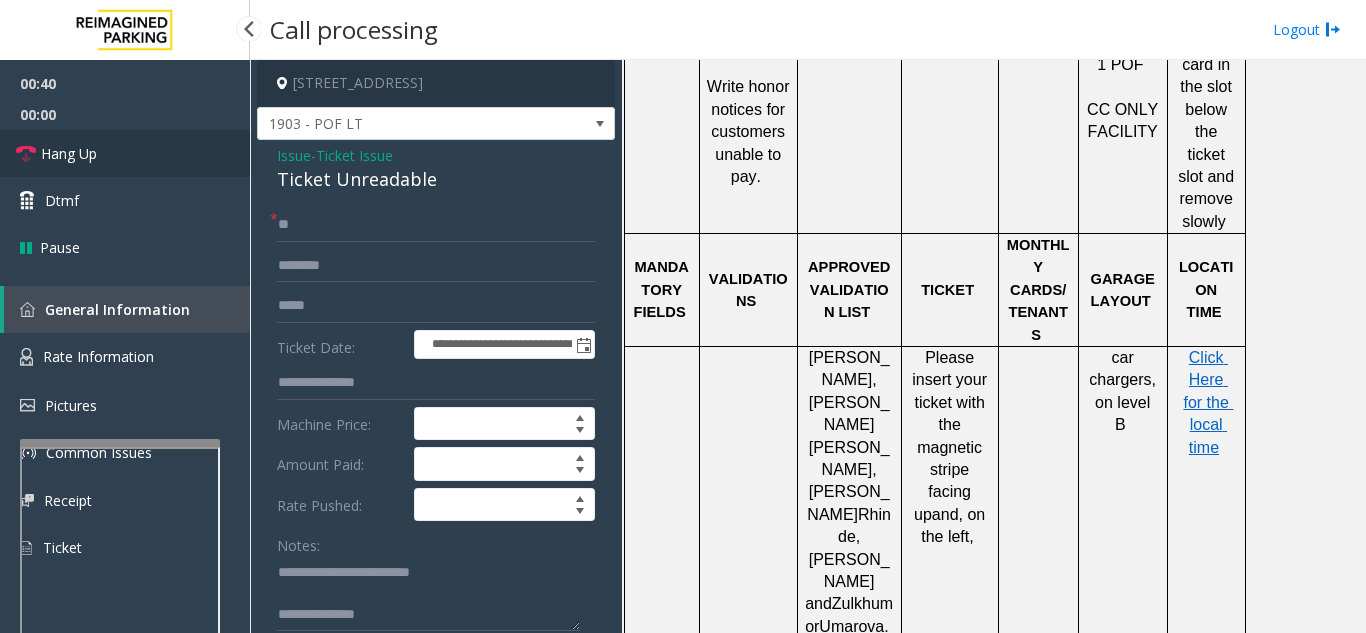 click on "Hang Up" at bounding box center [125, 153] 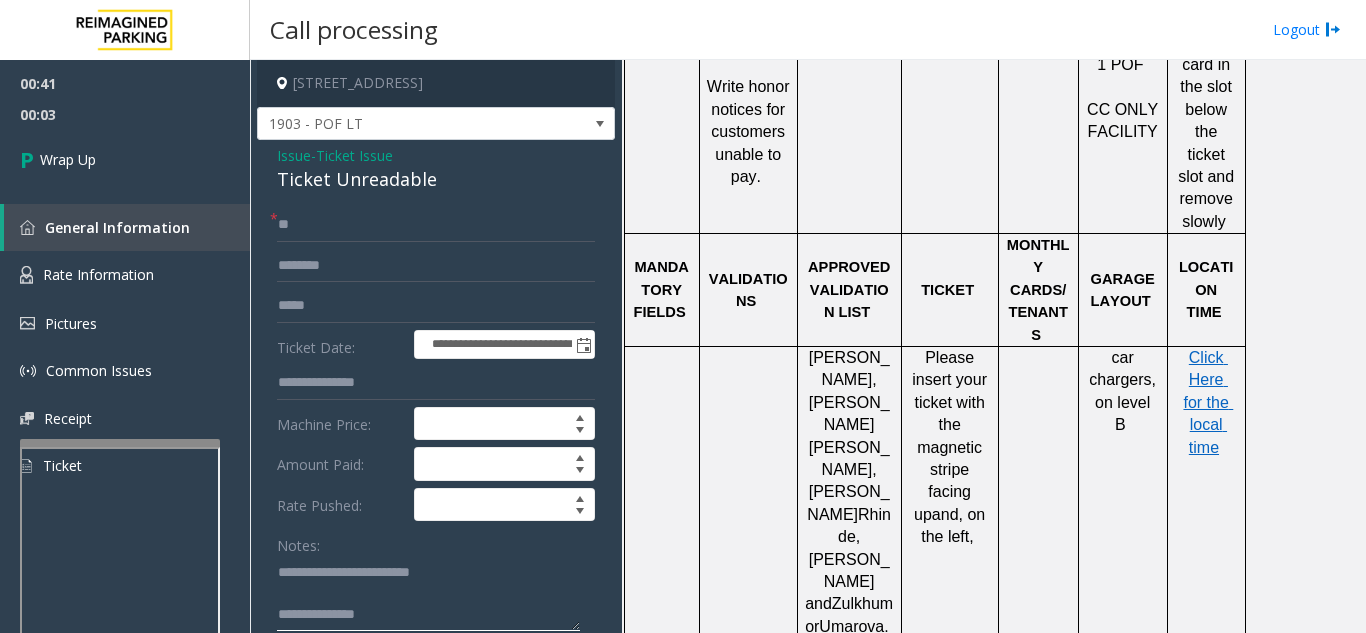 click 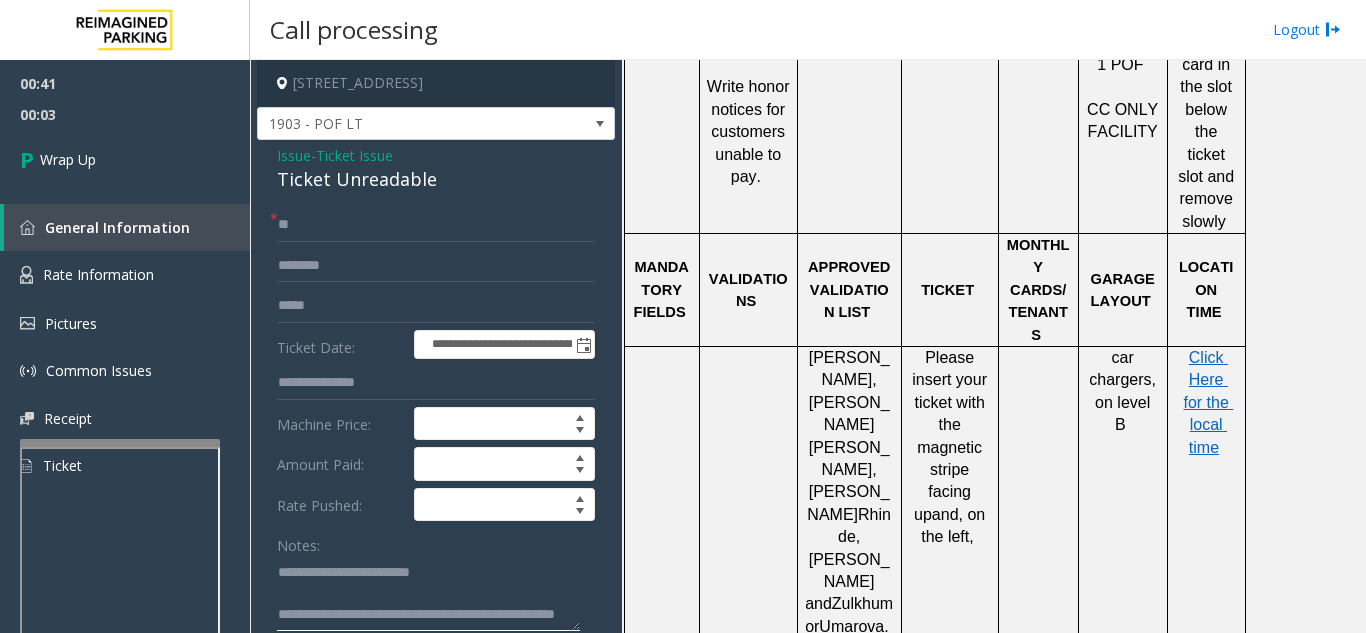 scroll, scrollTop: 15, scrollLeft: 0, axis: vertical 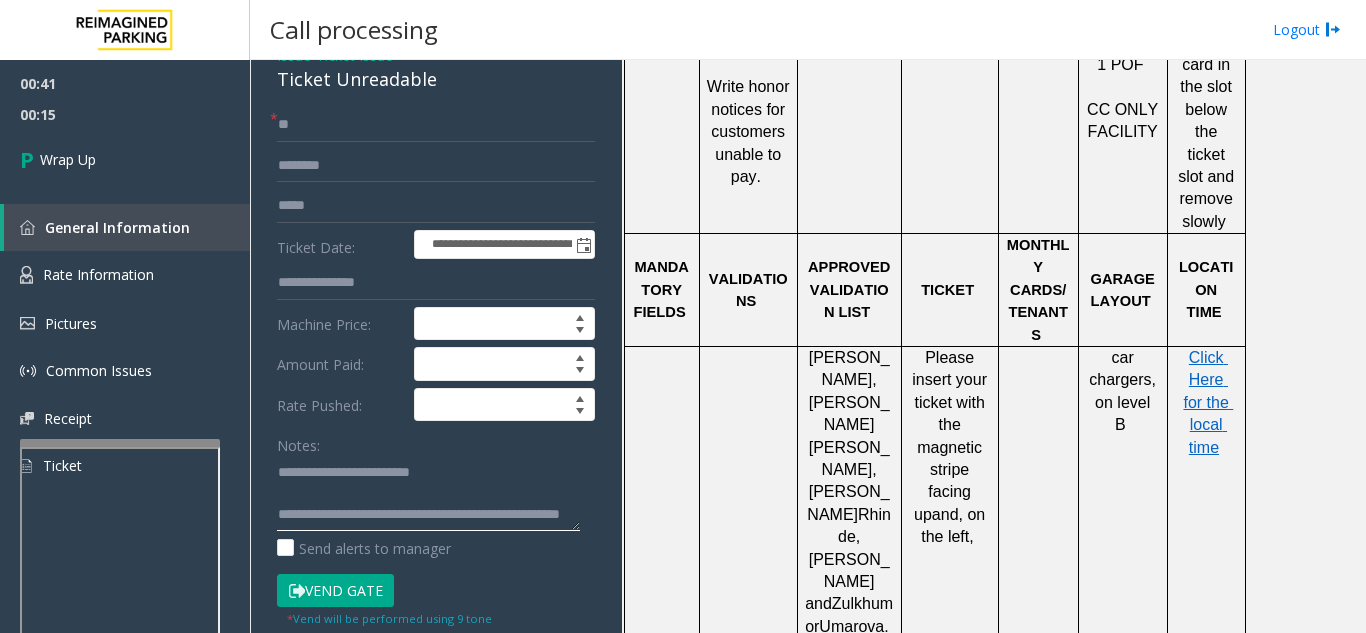 click 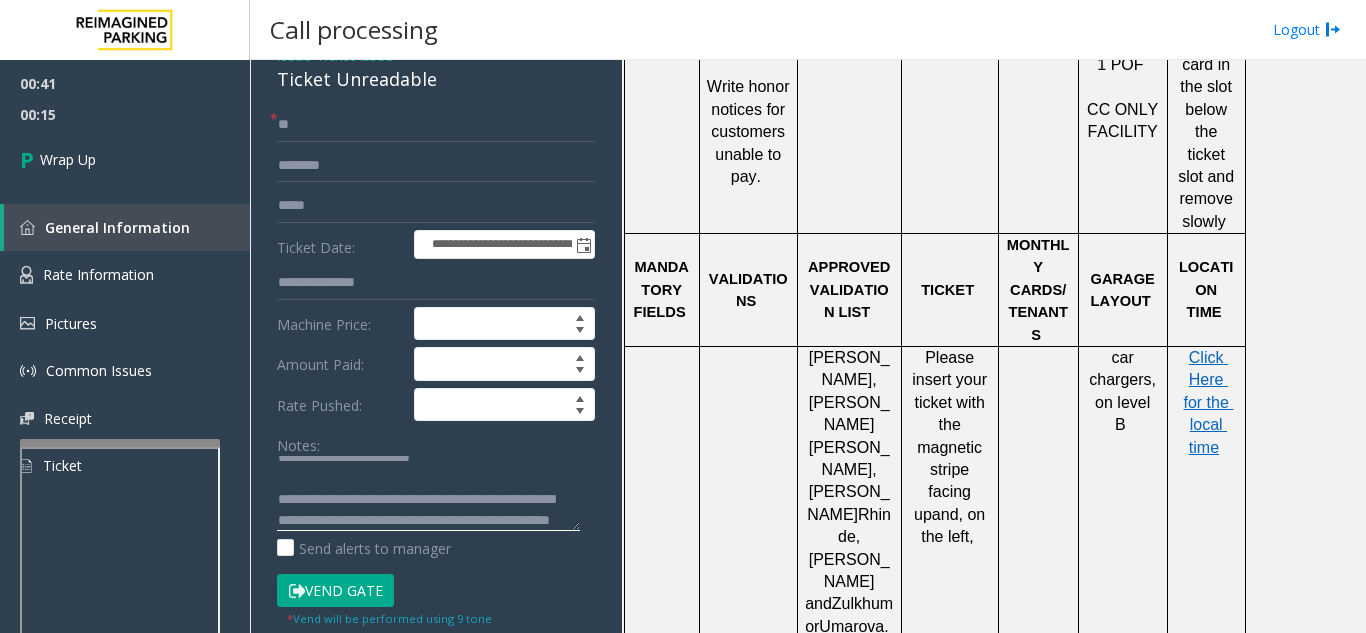 scroll, scrollTop: 57, scrollLeft: 0, axis: vertical 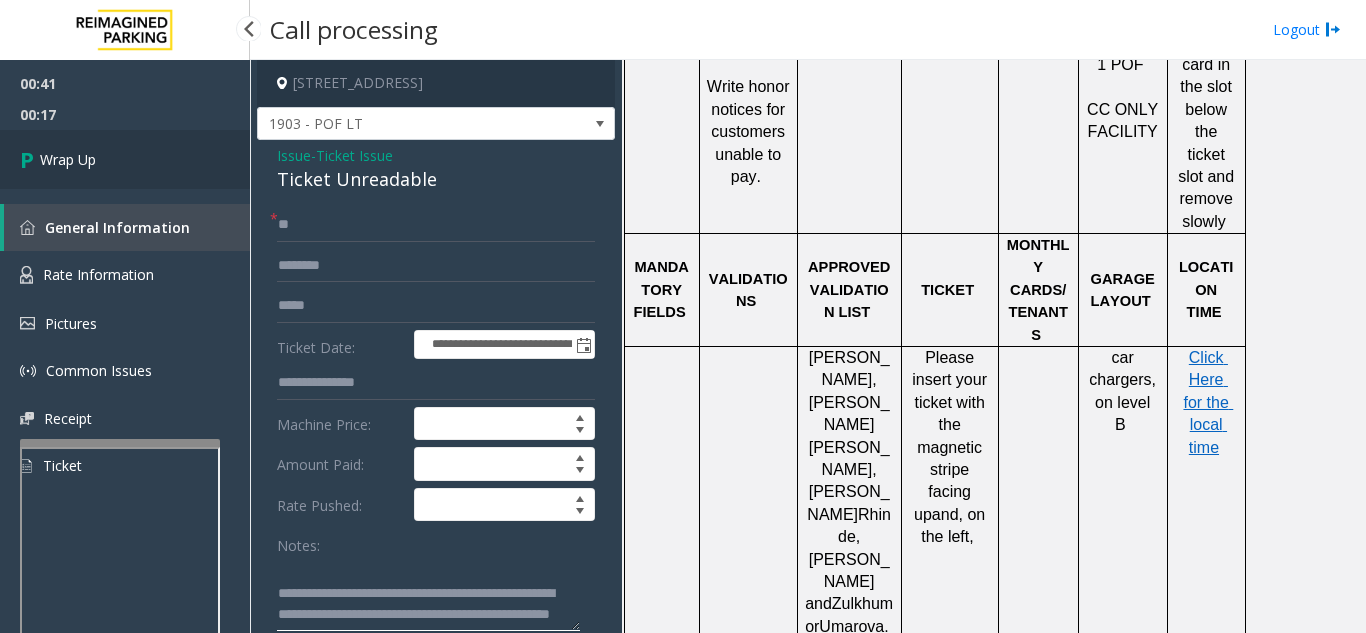 type on "**********" 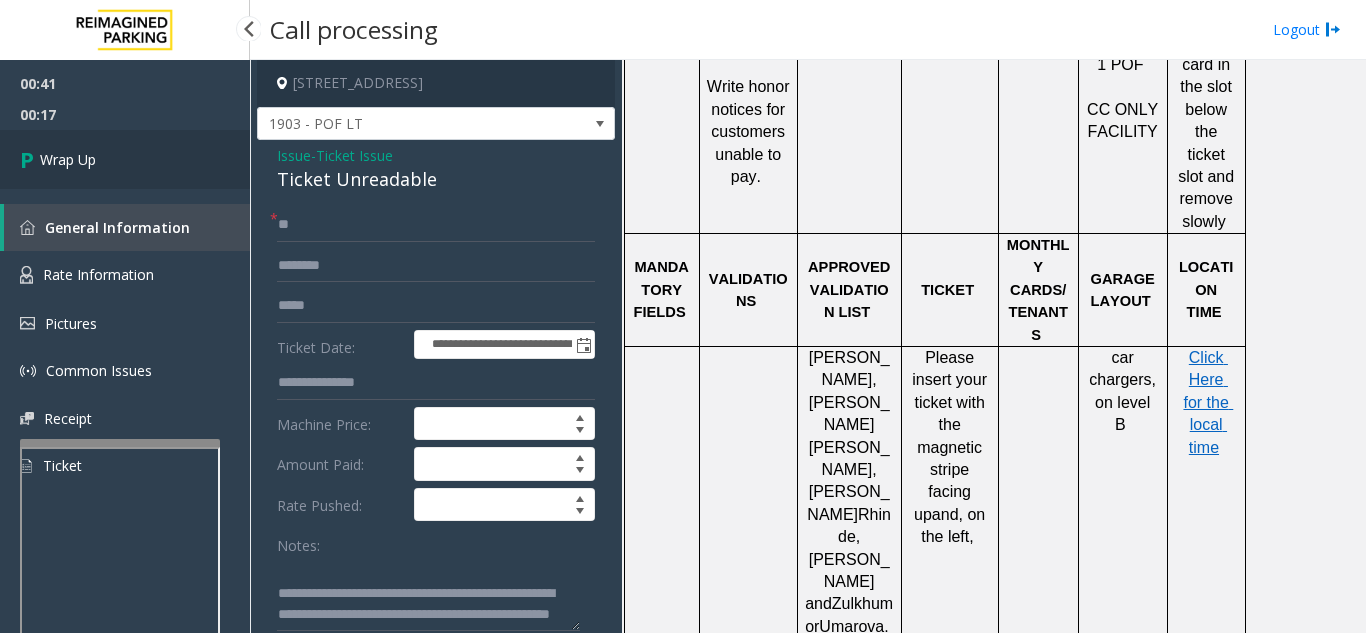 click on "Wrap Up" at bounding box center [125, 159] 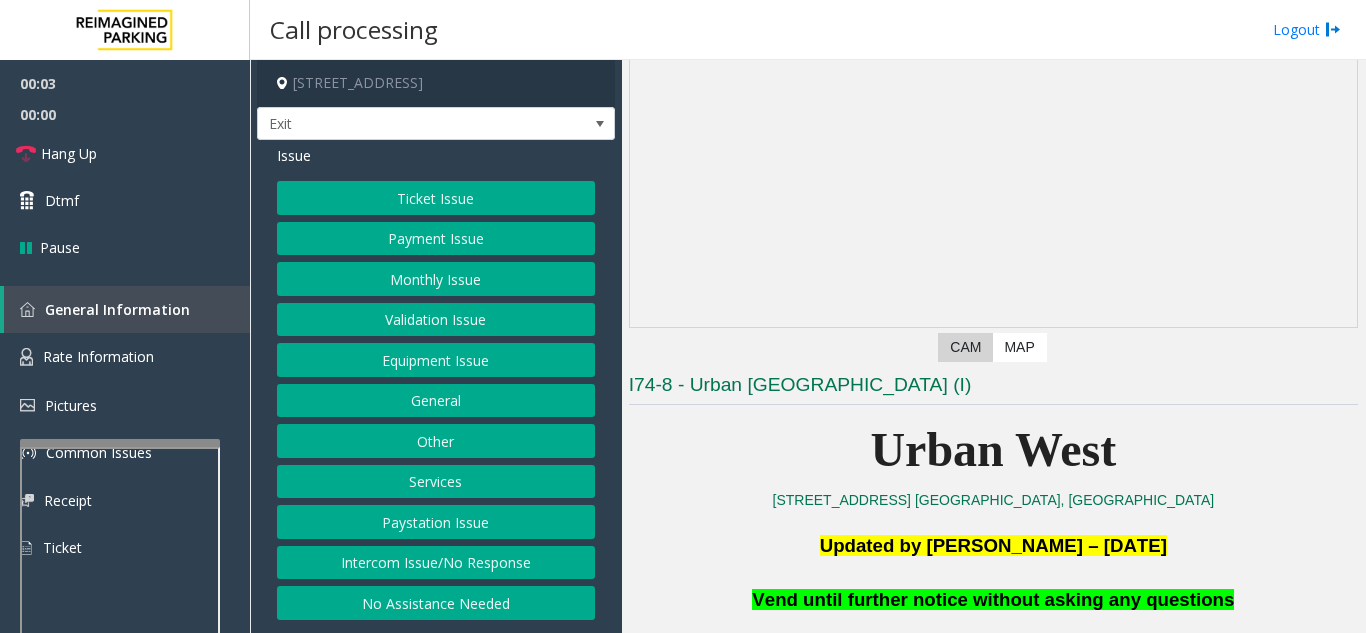 scroll, scrollTop: 400, scrollLeft: 0, axis: vertical 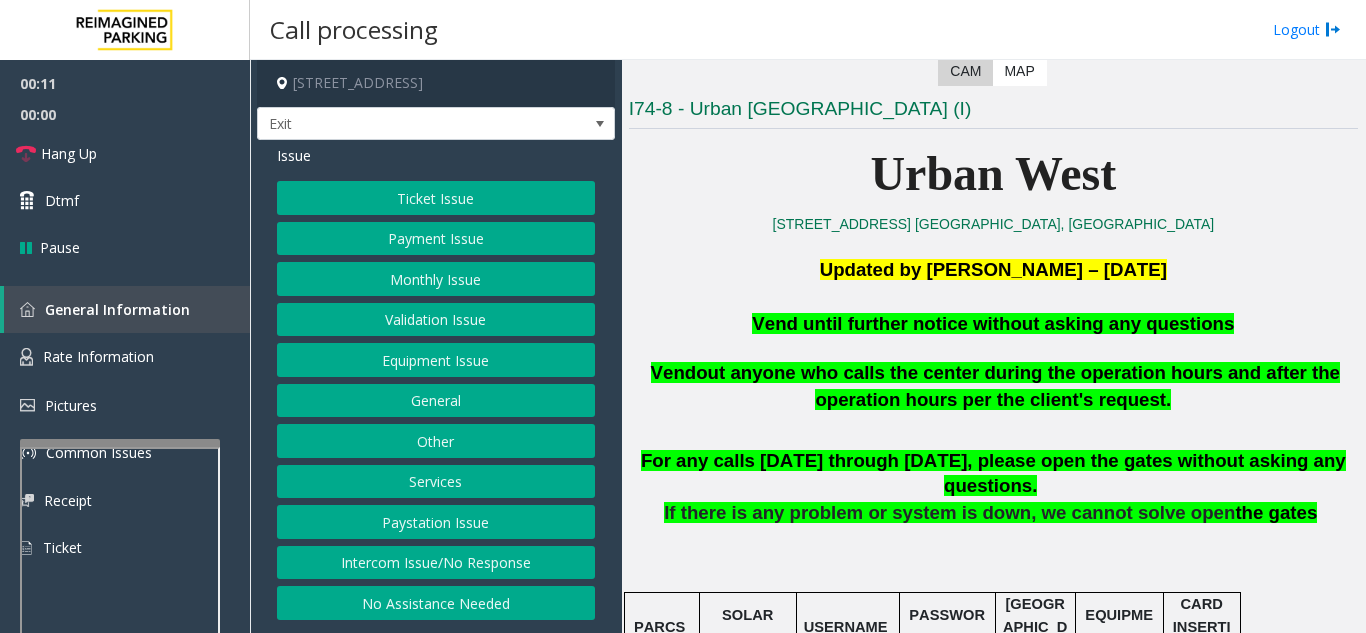 click on "Vend  out anyone who calls the center during the operation hours and after the operation hours per the client's request." 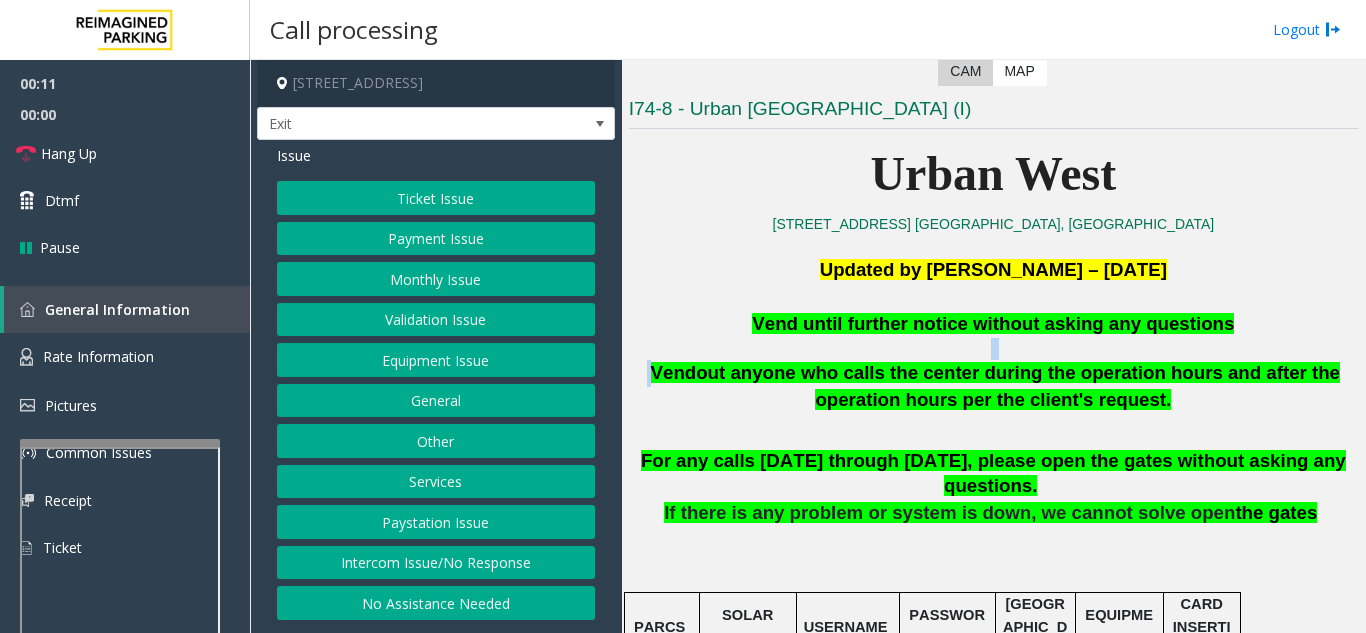 click on "Vend  out anyone who calls the center during the operation hours and after the operation hours per the client's request." 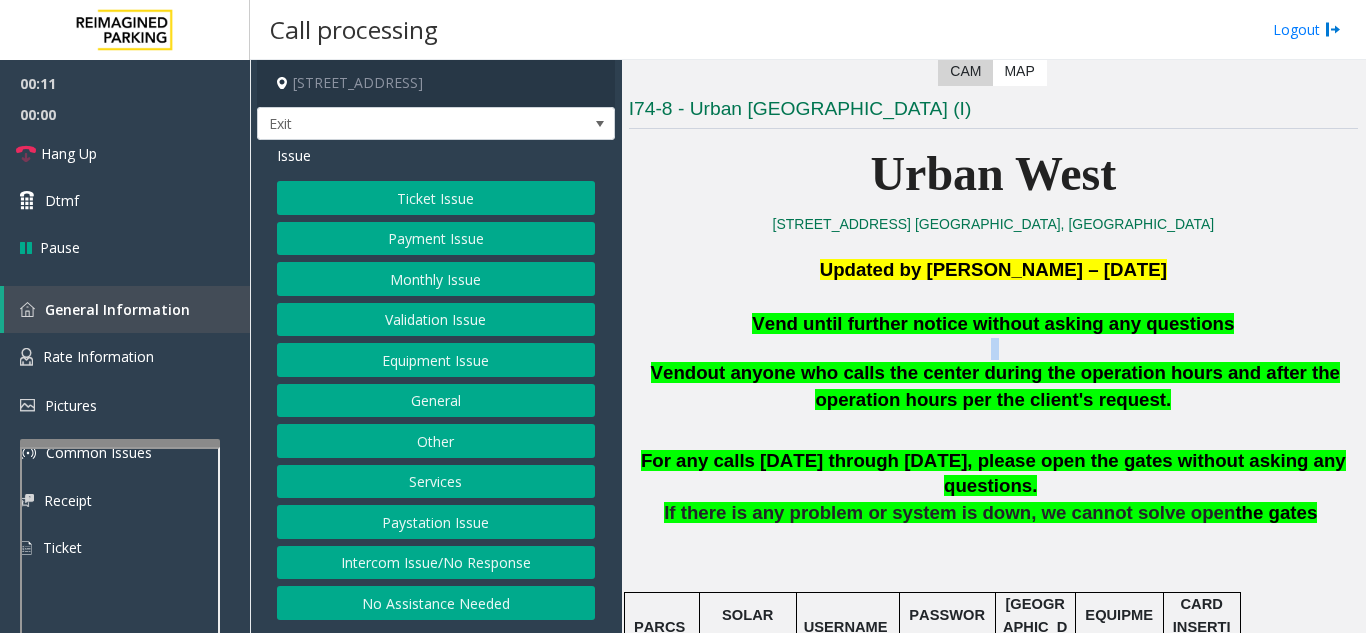 click on "Vend  out anyone who calls the center during the operation hours and after the operation hours per the client's request." 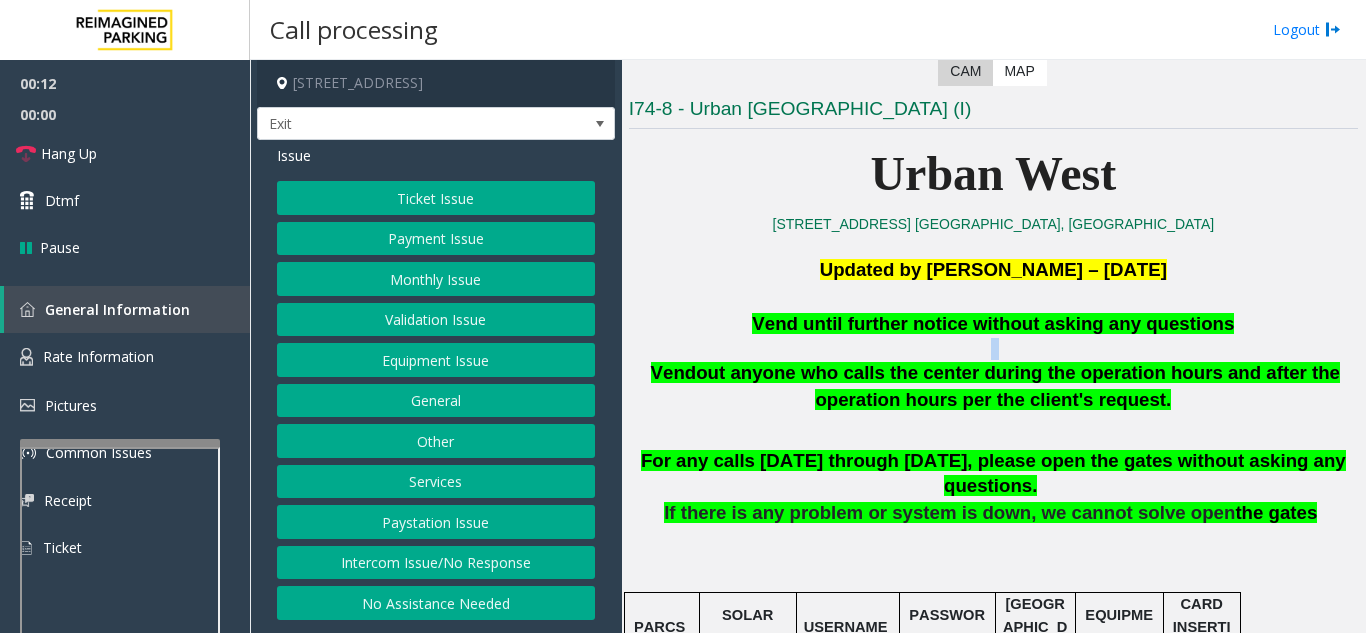 click on "Equipment Issue" 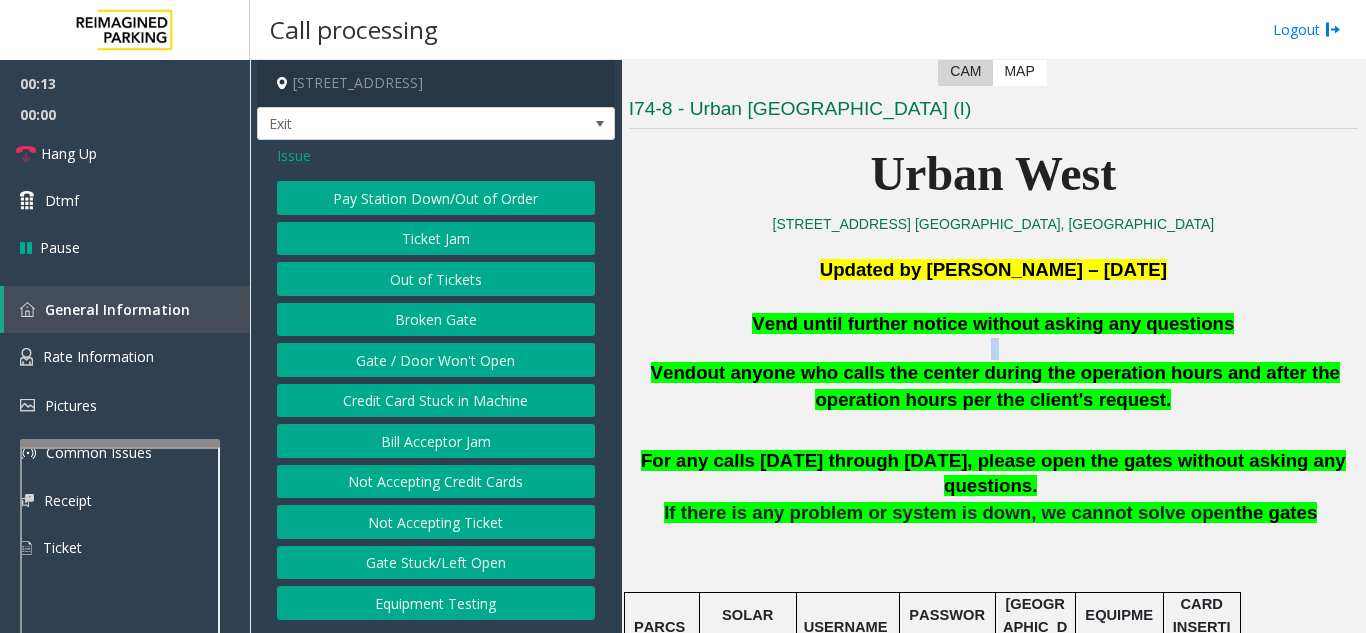 click on "Gate / Door Won't Open" 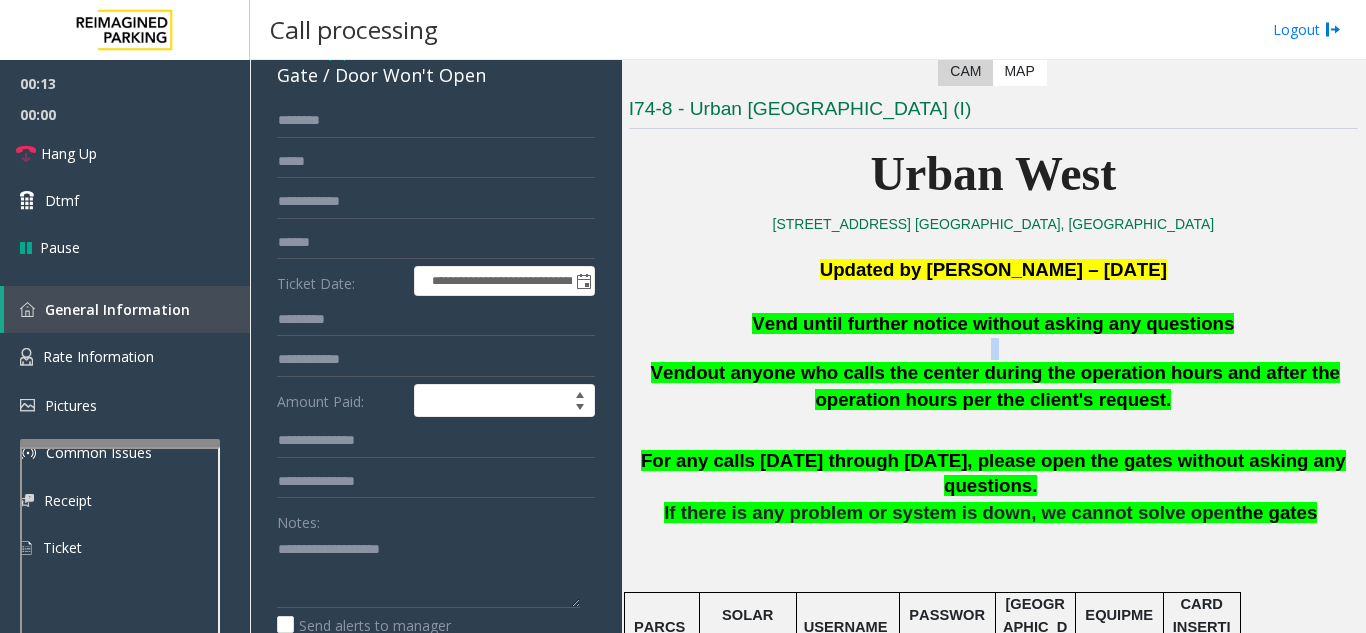 scroll, scrollTop: 200, scrollLeft: 0, axis: vertical 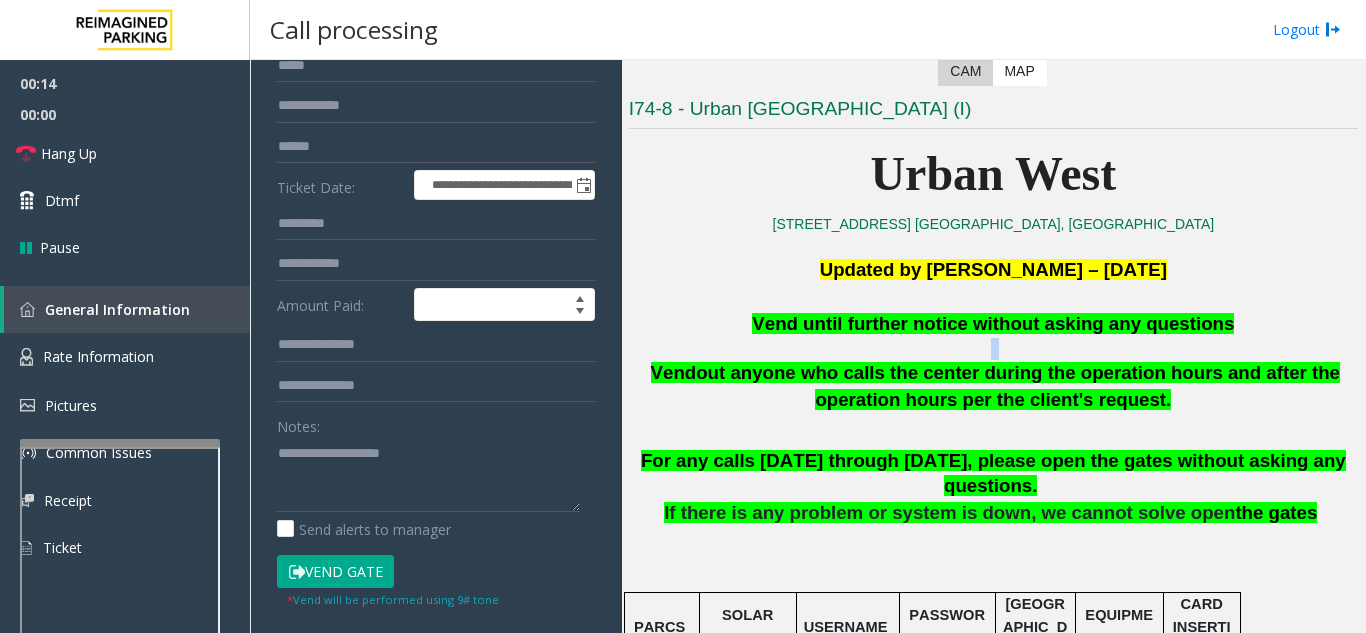 click on "Vend Gate" 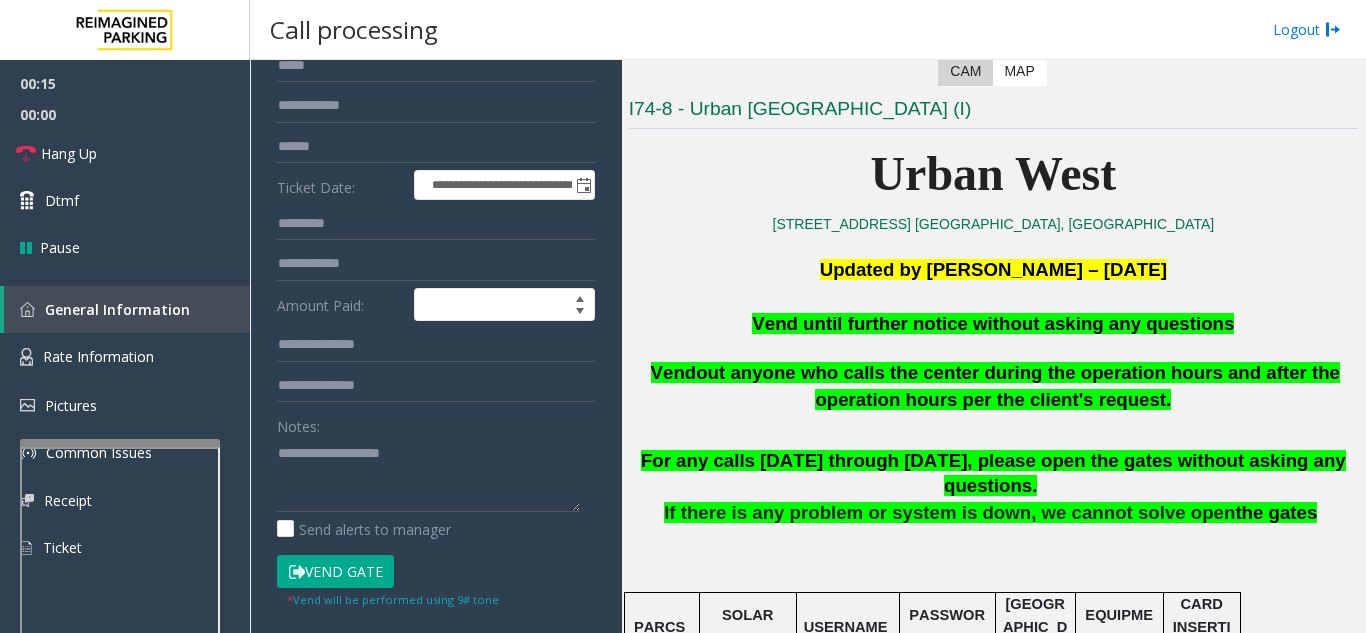 click on "Vend until further notice without asking any questions" 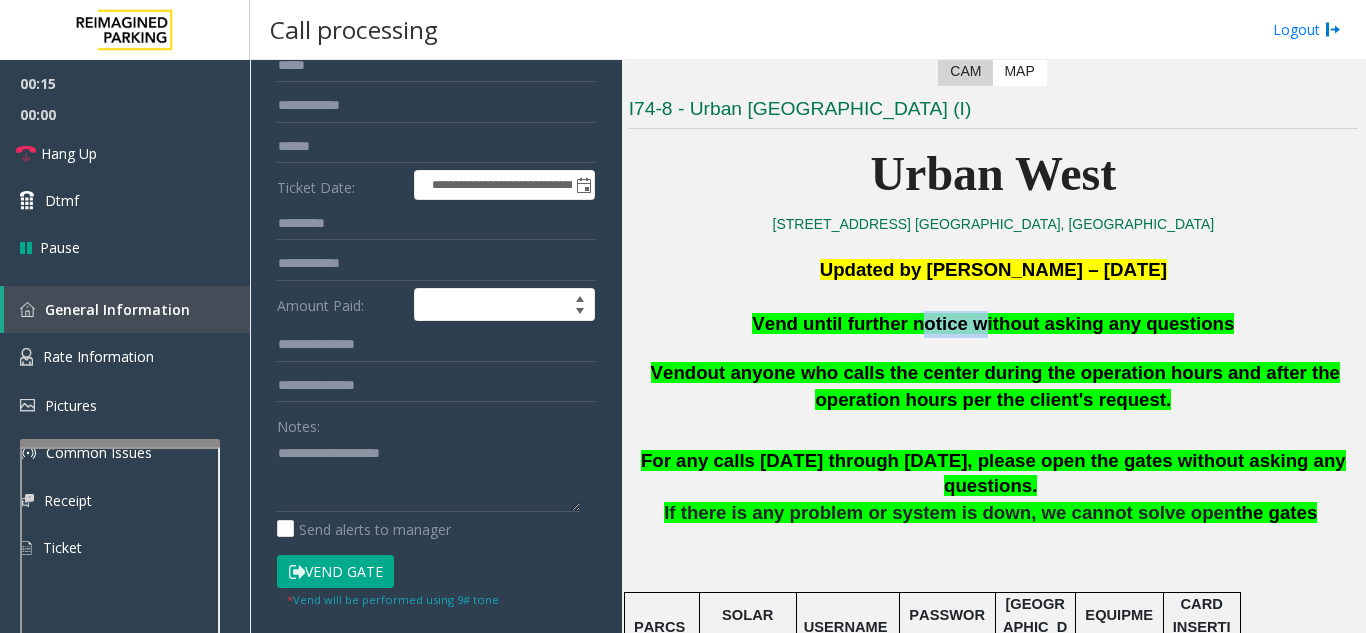 click on "Vend until further notice without asking any questions" 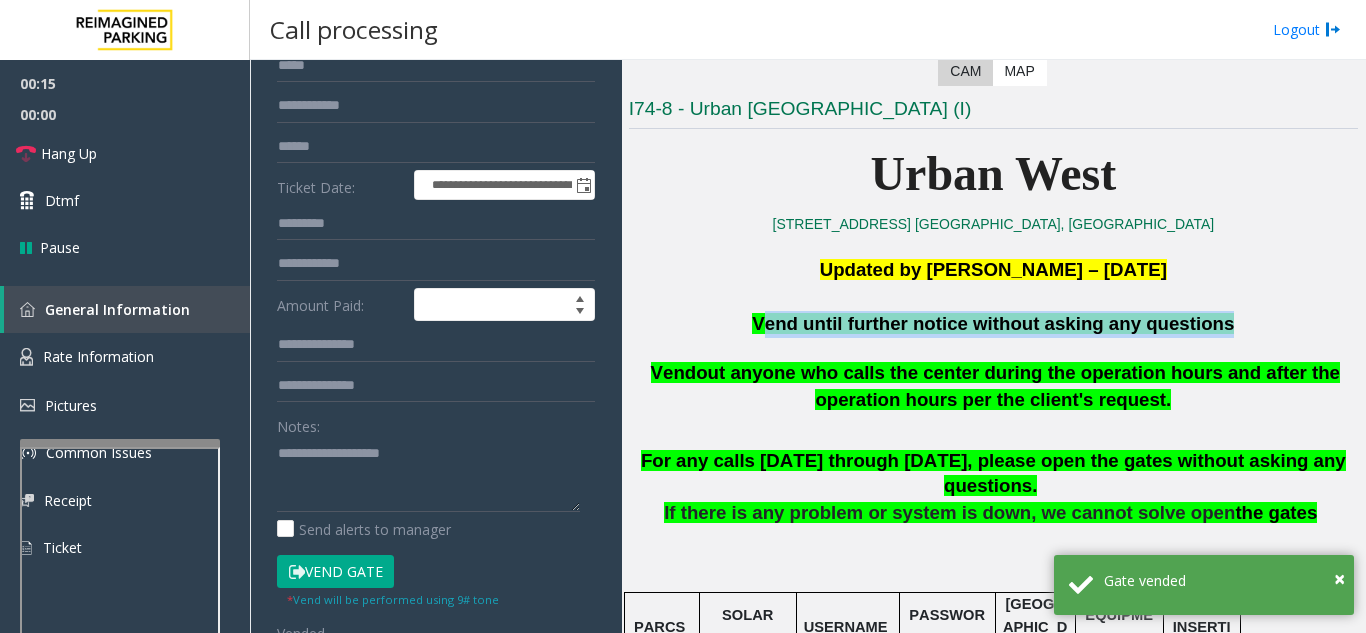 click on "Vend until further notice without asking any questions" 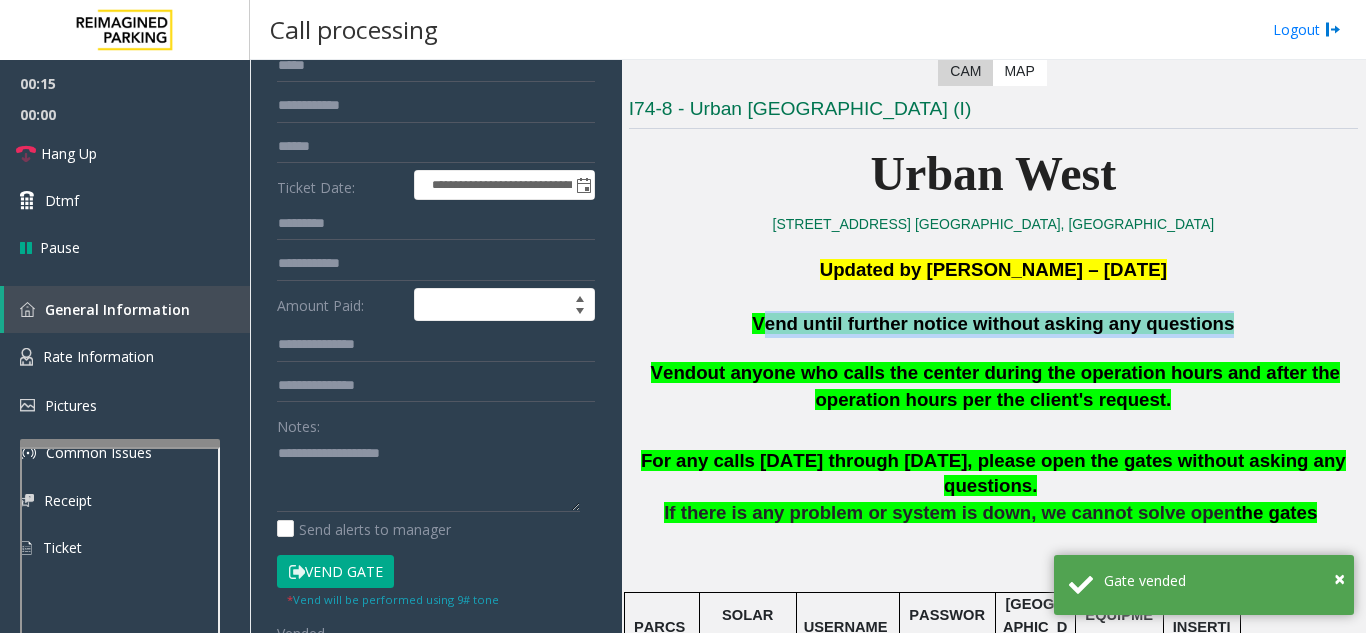 click on "Vend until further notice without asking any questions" 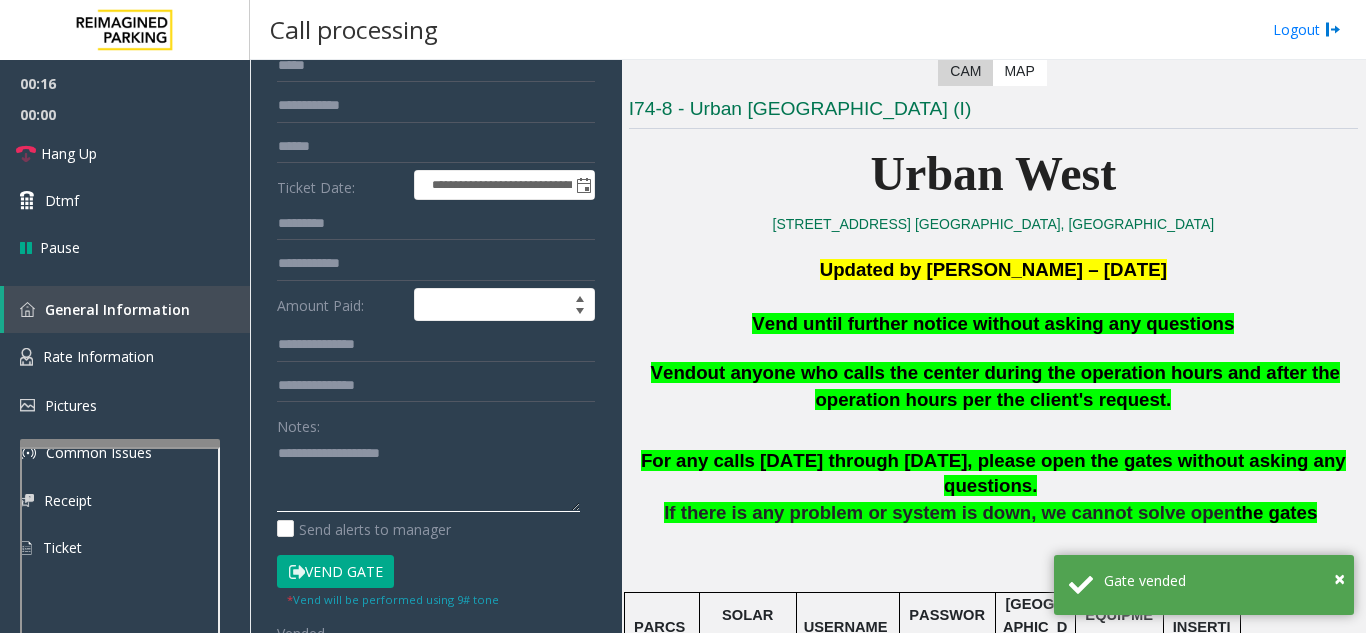 click 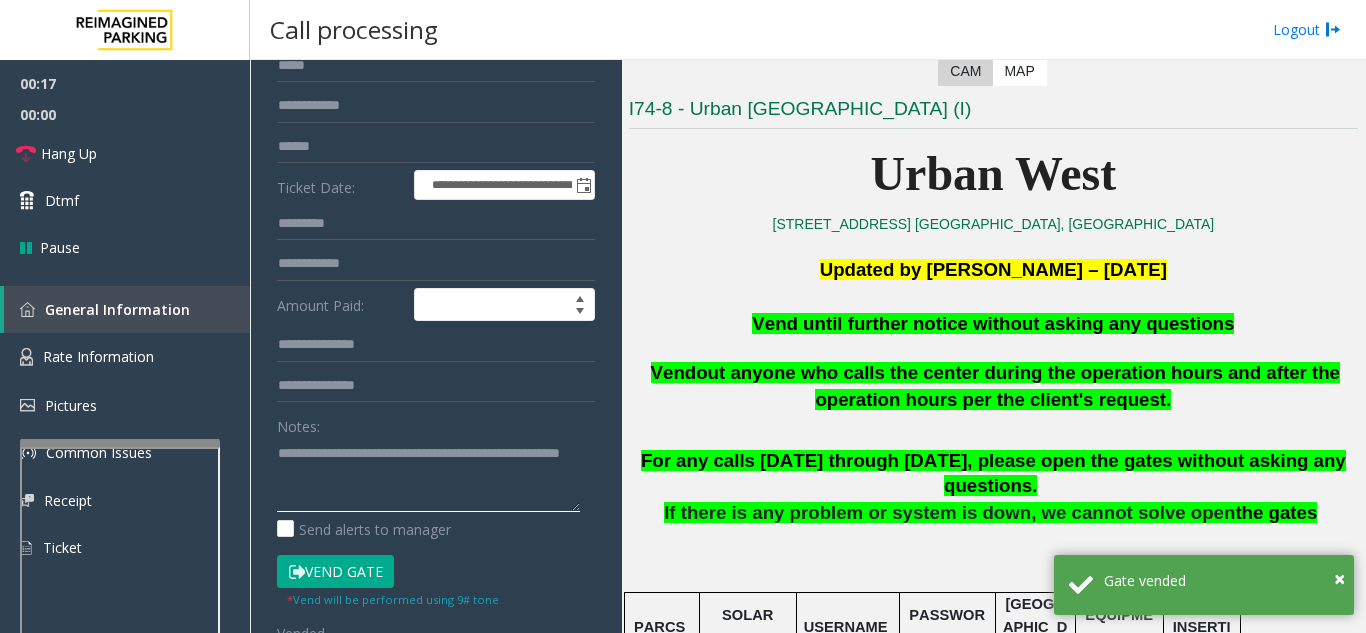 scroll, scrollTop: 0, scrollLeft: 0, axis: both 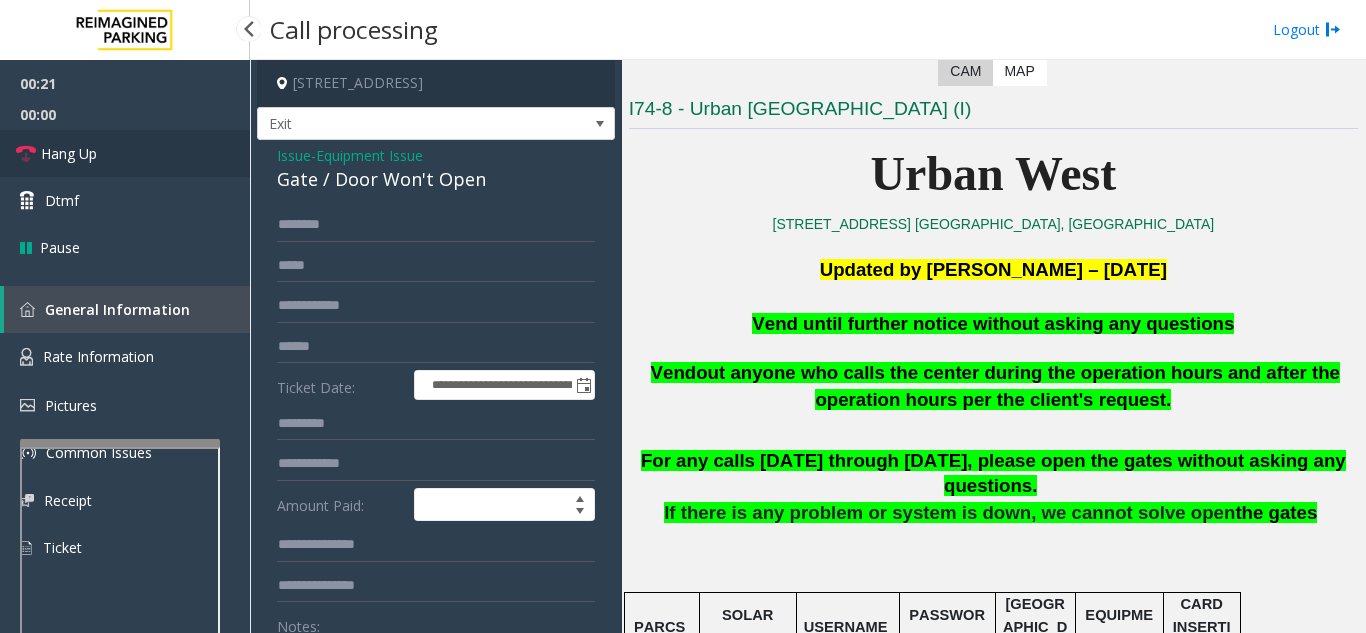 type on "**********" 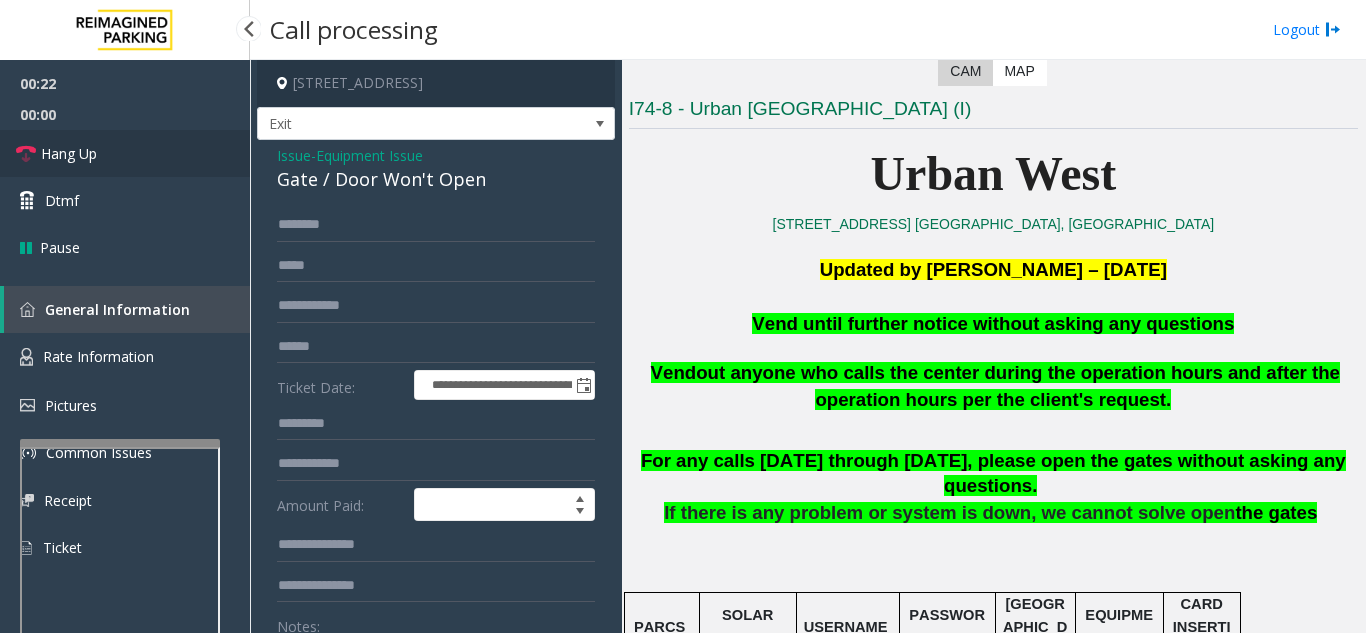 click on "Hang Up" at bounding box center [125, 153] 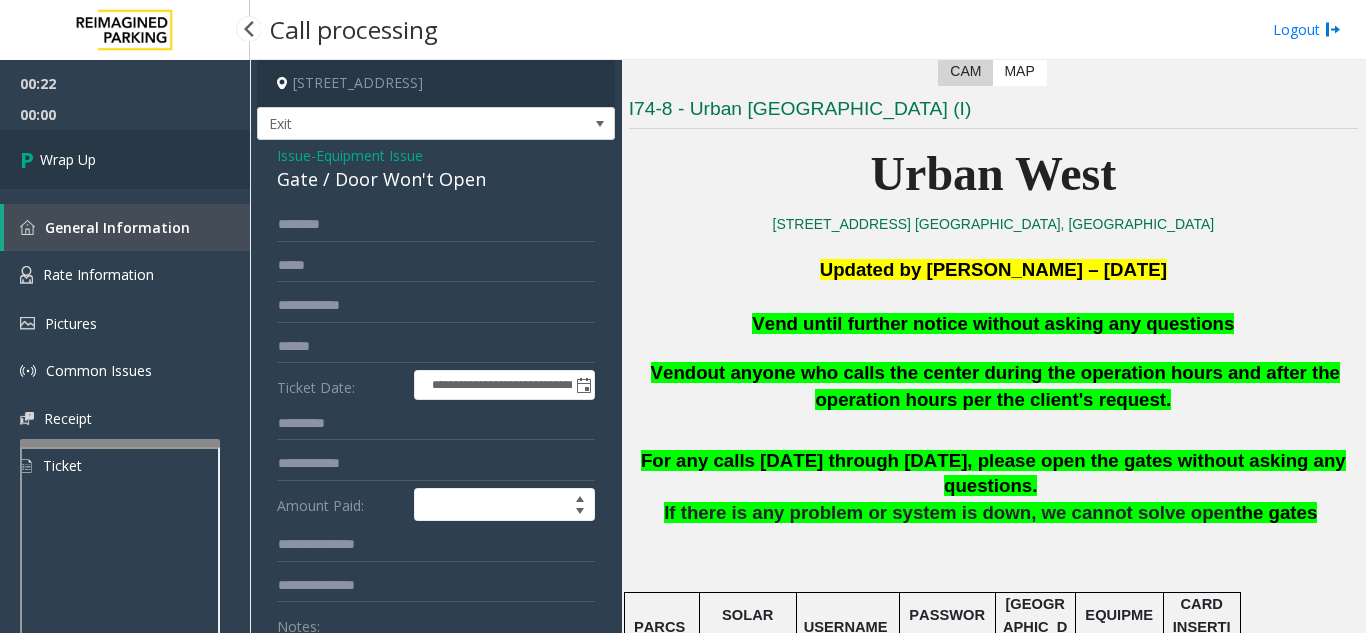 click on "Wrap Up" at bounding box center (125, 159) 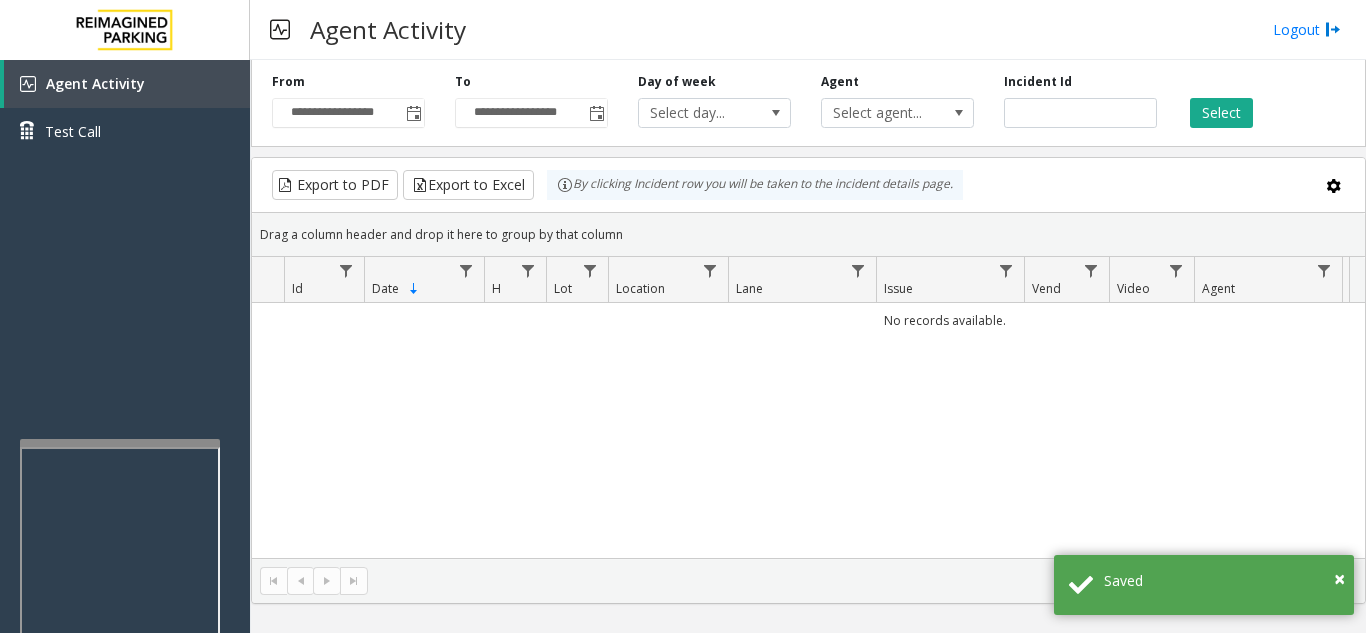click on "Agent Activity Logout" at bounding box center (808, 30) 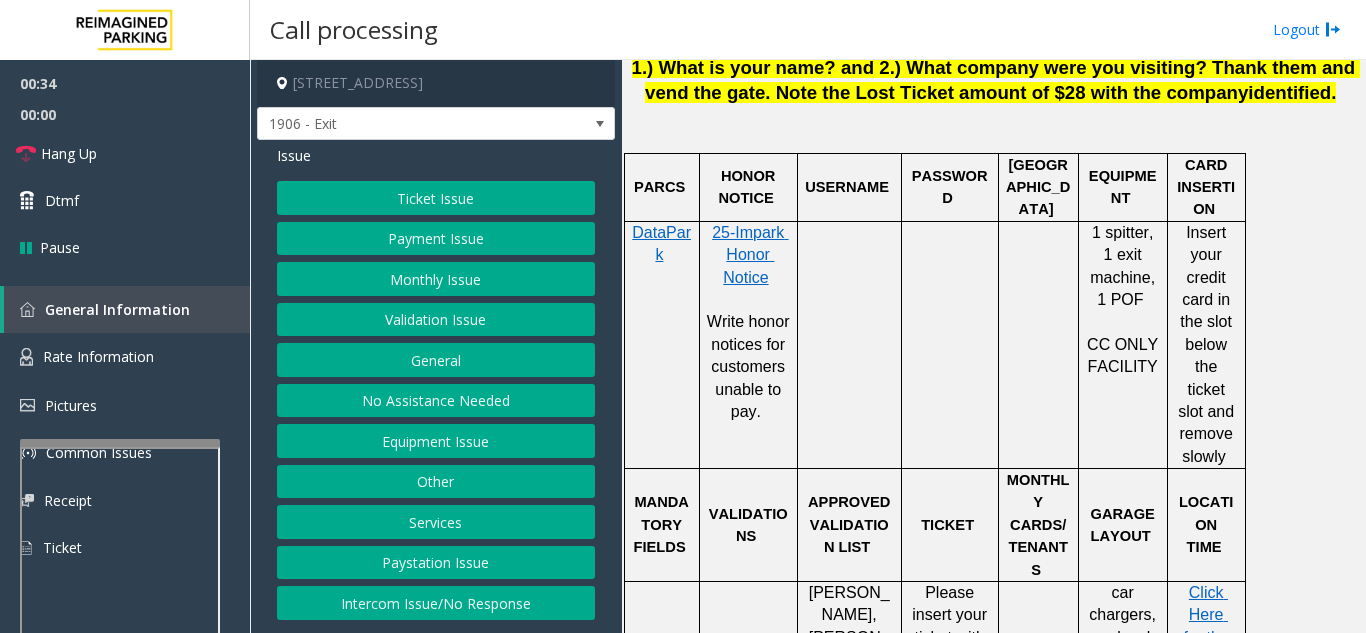 scroll, scrollTop: 1100, scrollLeft: 0, axis: vertical 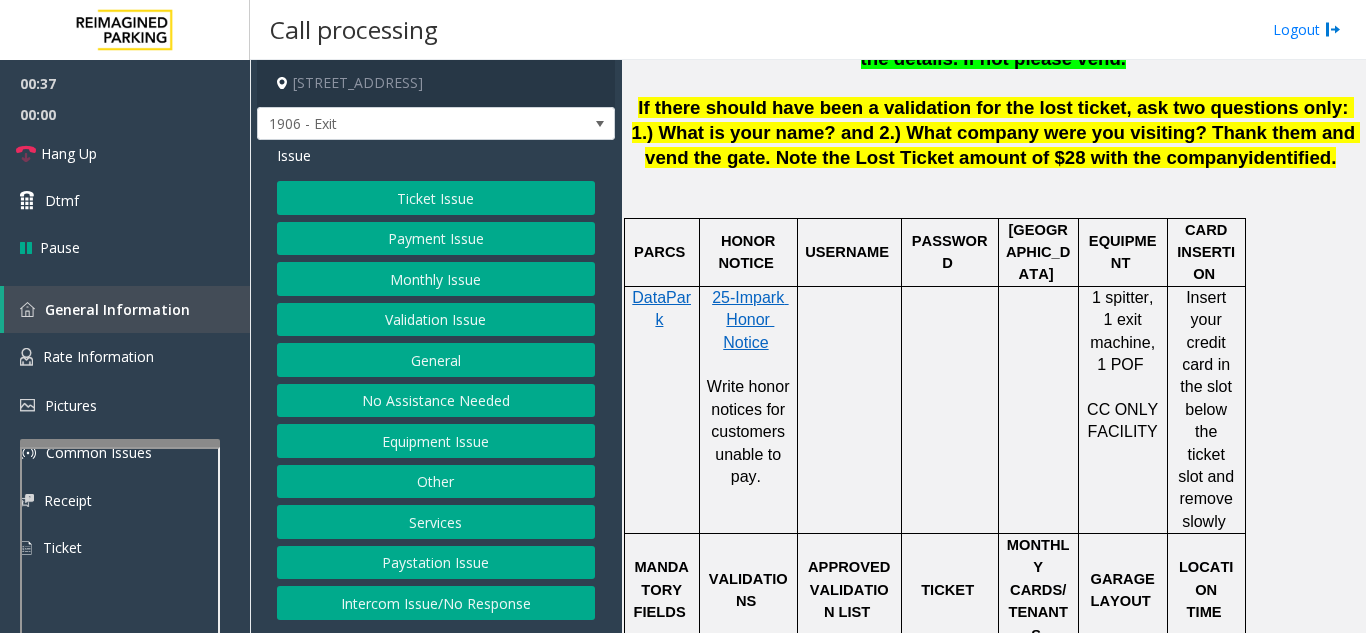 click on "Payment Issue" 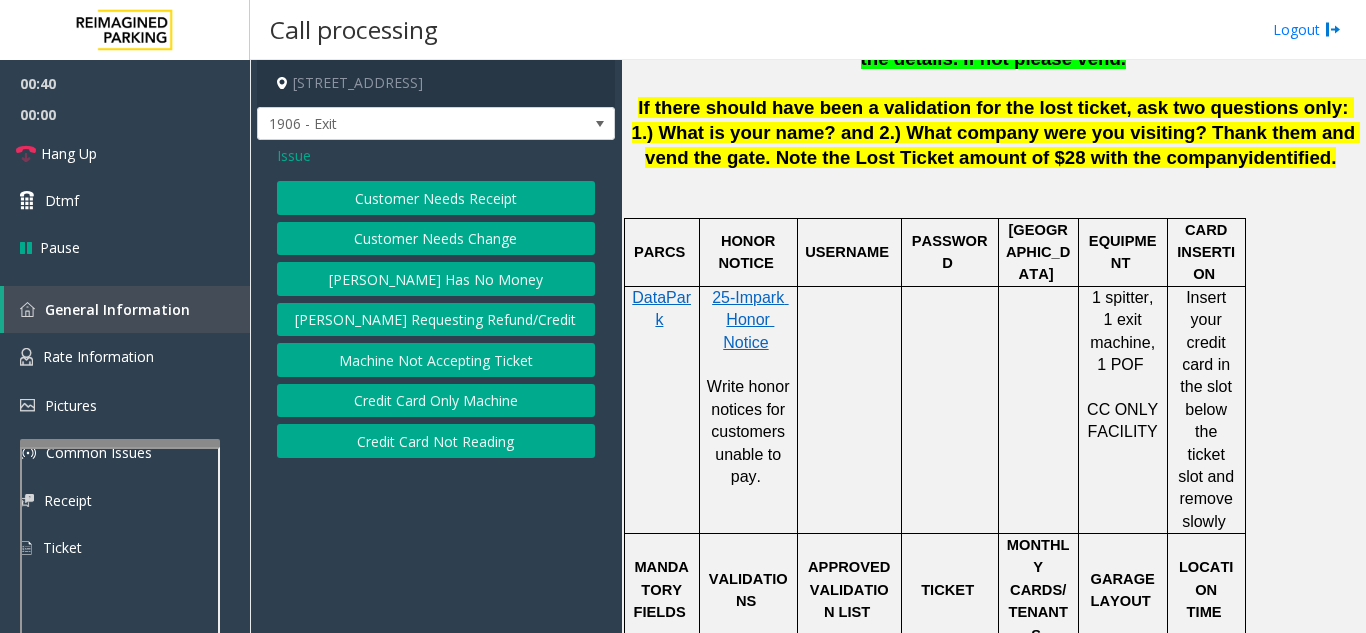 drag, startPoint x: 462, startPoint y: 400, endPoint x: 472, endPoint y: 438, distance: 39.293766 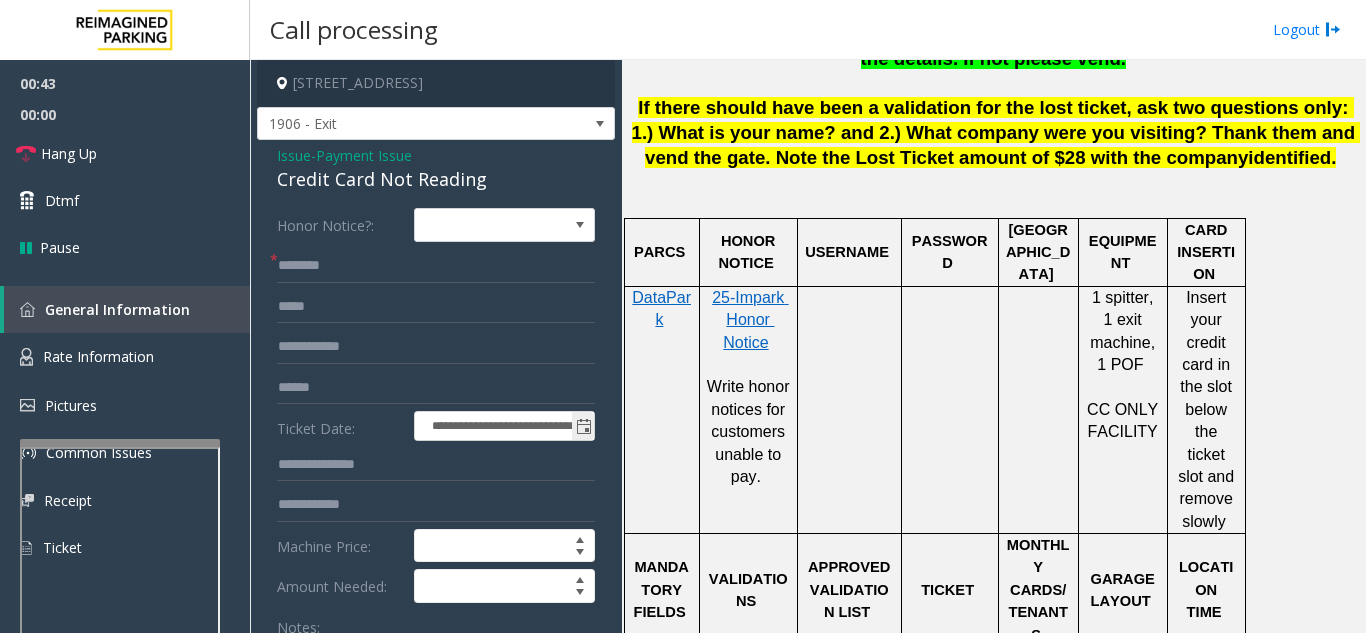 scroll, scrollTop: 100, scrollLeft: 0, axis: vertical 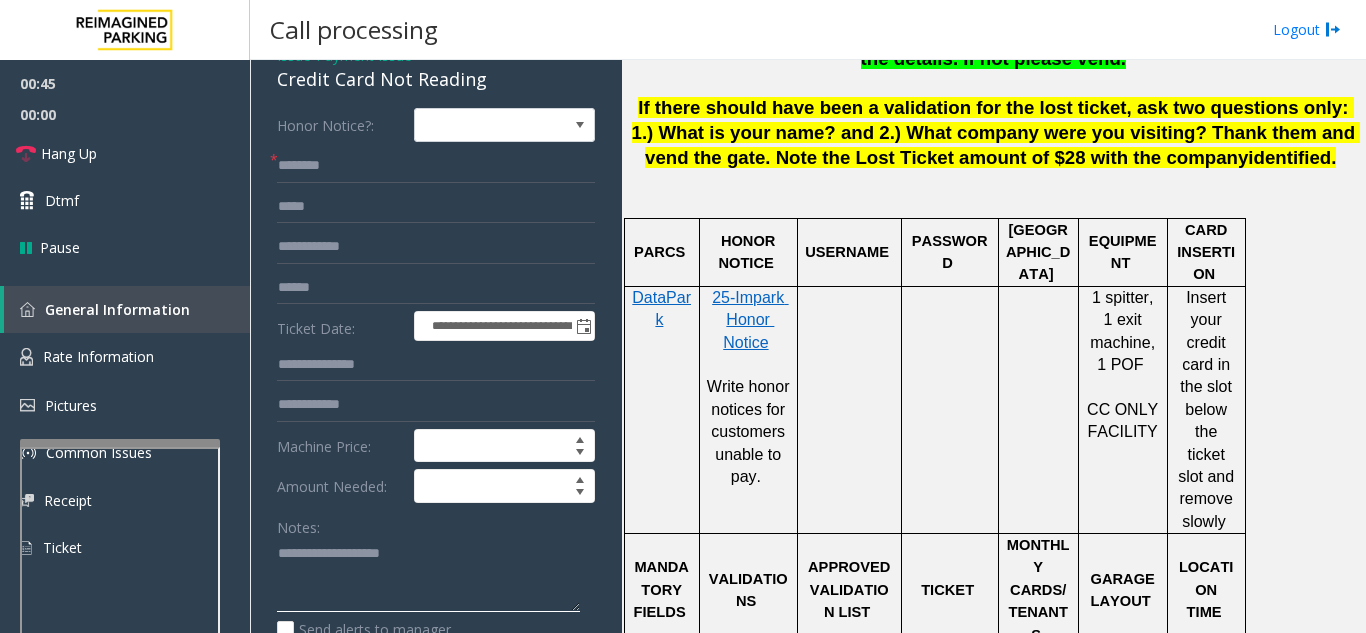 click 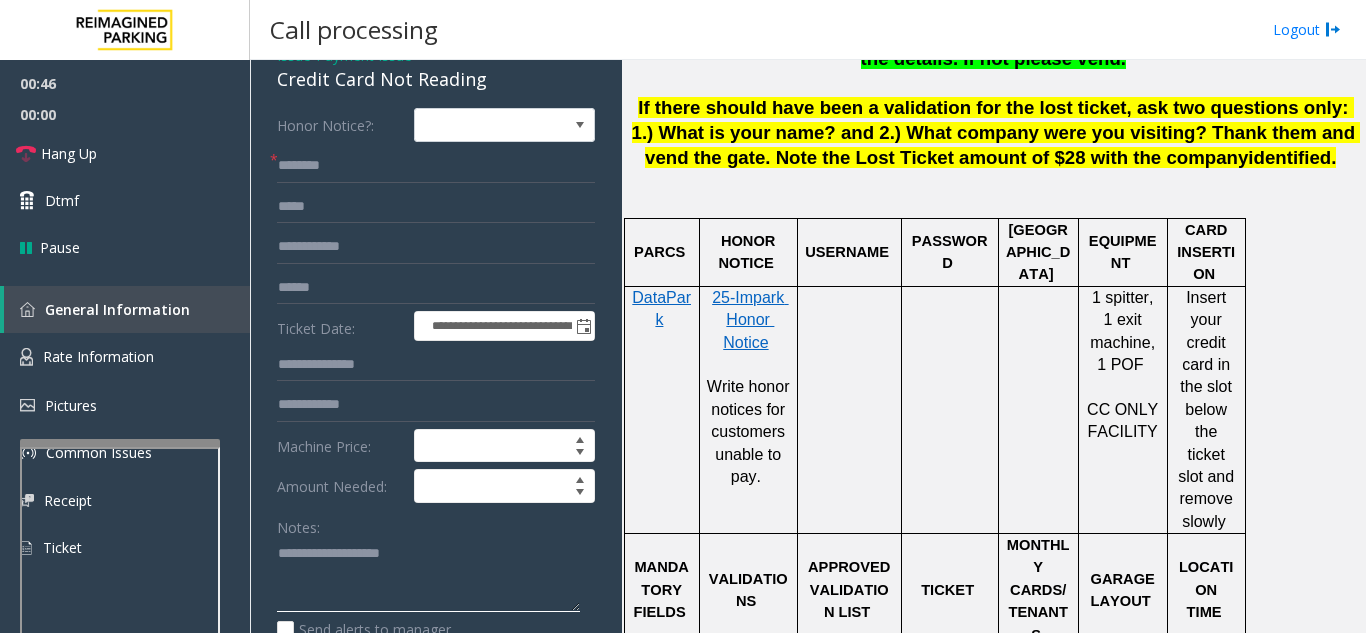 paste on "**********" 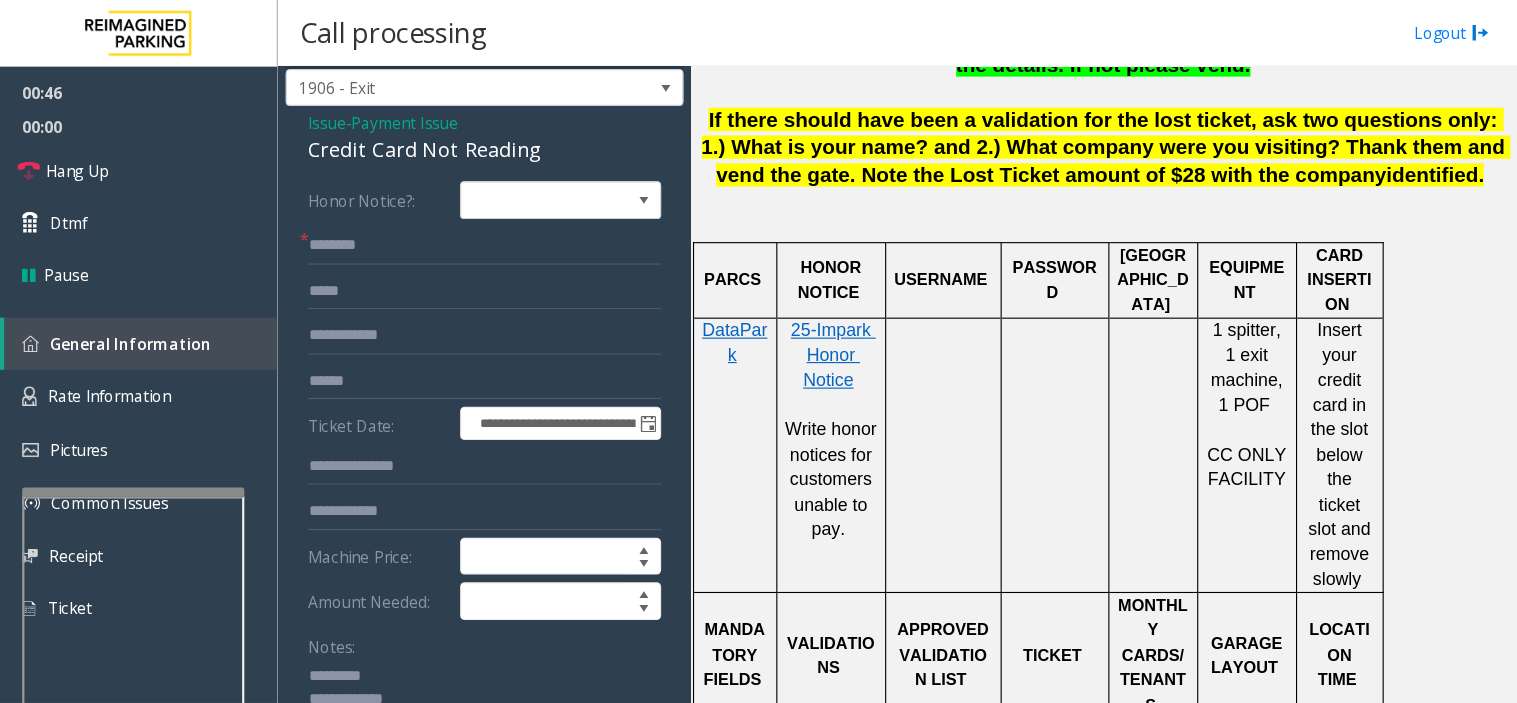 scroll, scrollTop: 0, scrollLeft: 0, axis: both 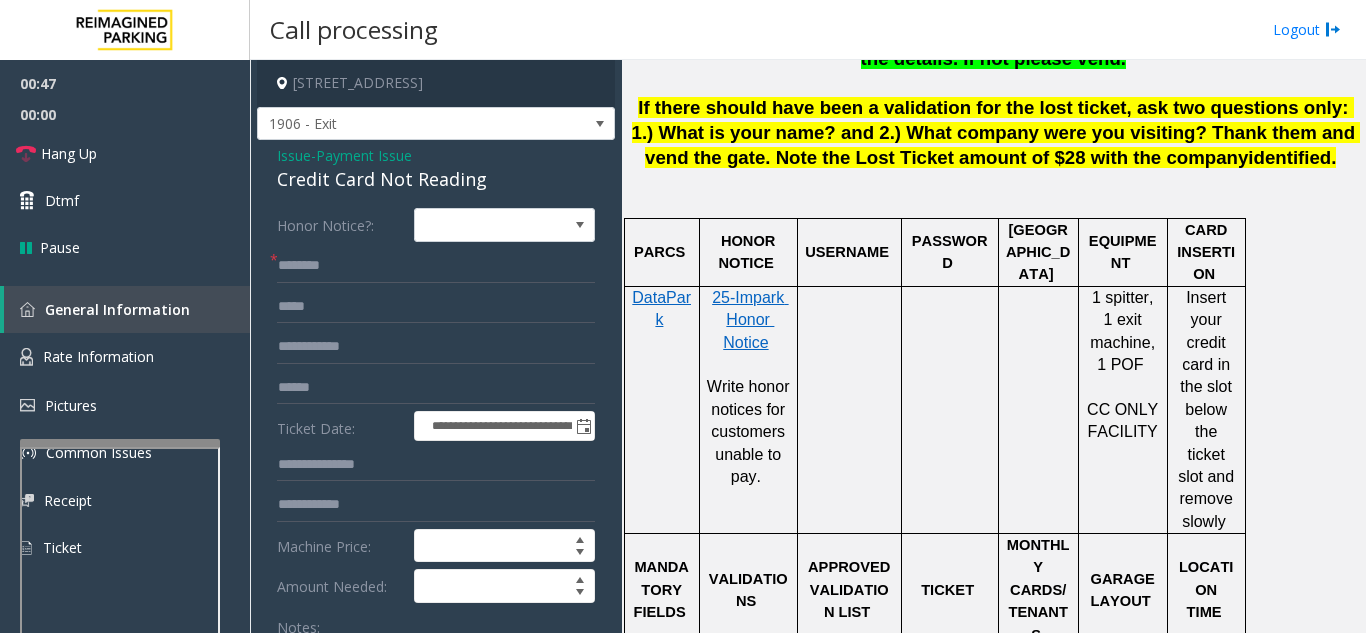 click on "Credit Card Not Reading" 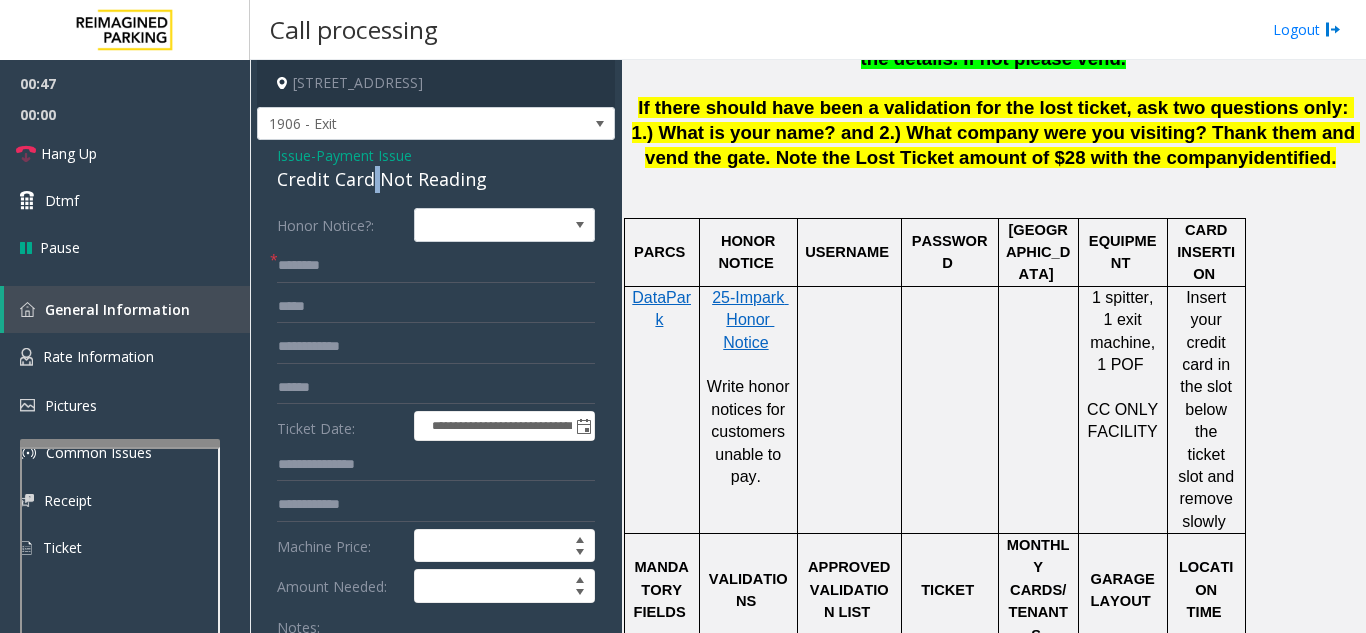 click on "Credit Card Not Reading" 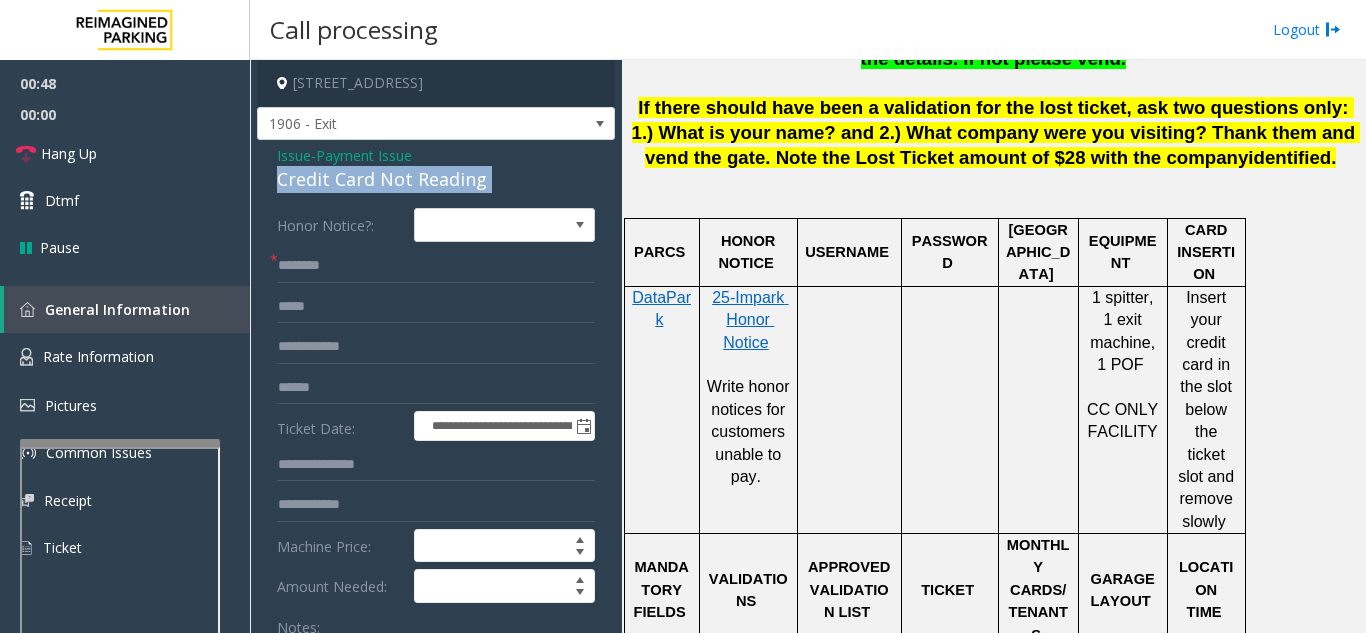click on "Credit Card Not Reading" 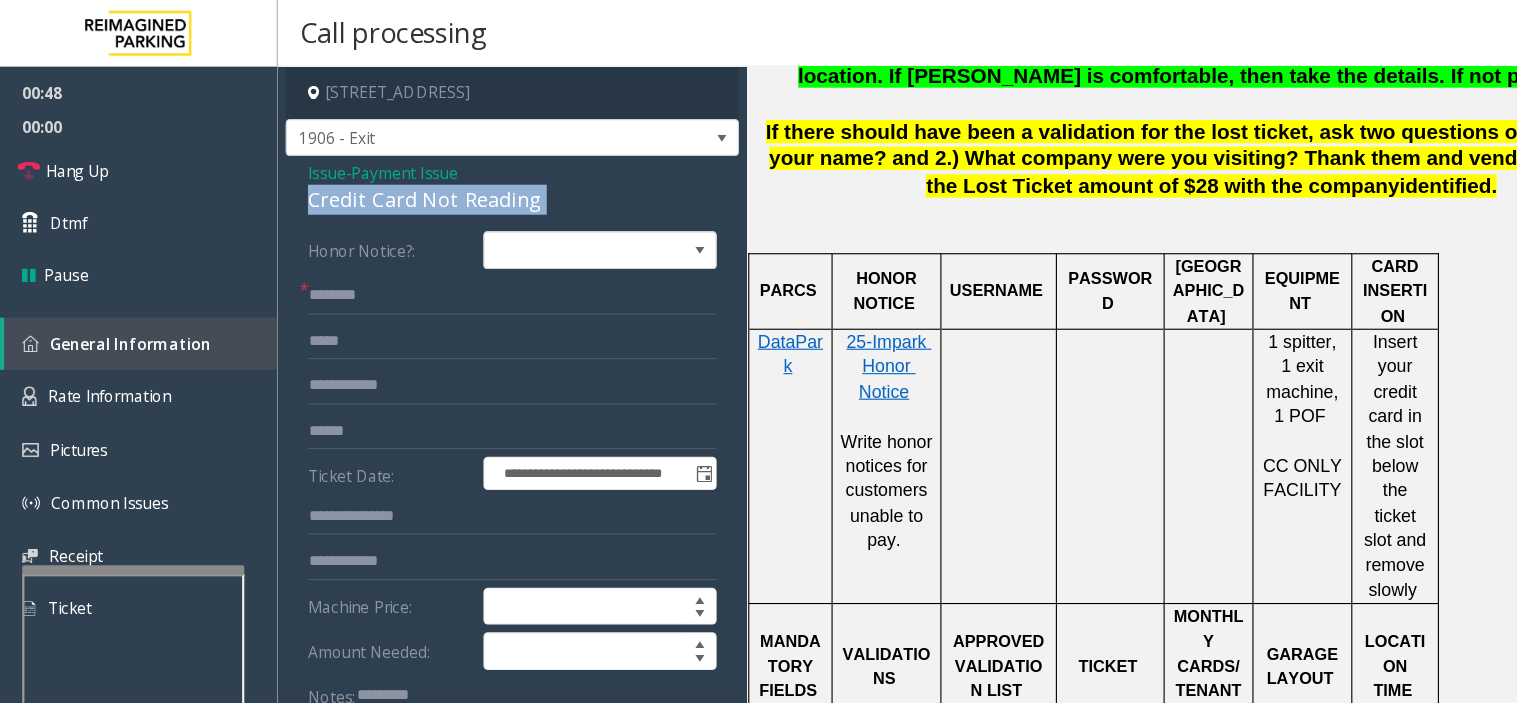 scroll, scrollTop: 1100, scrollLeft: 0, axis: vertical 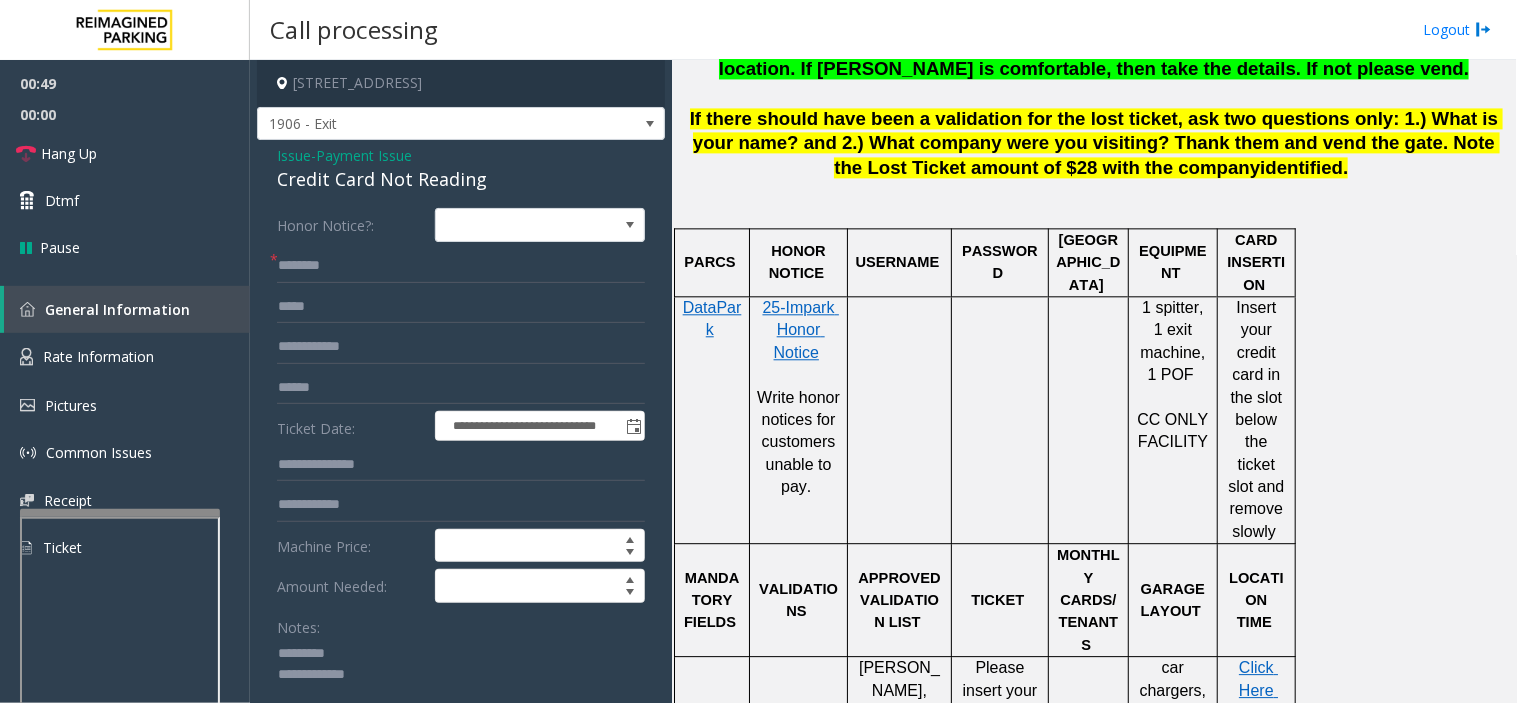 click 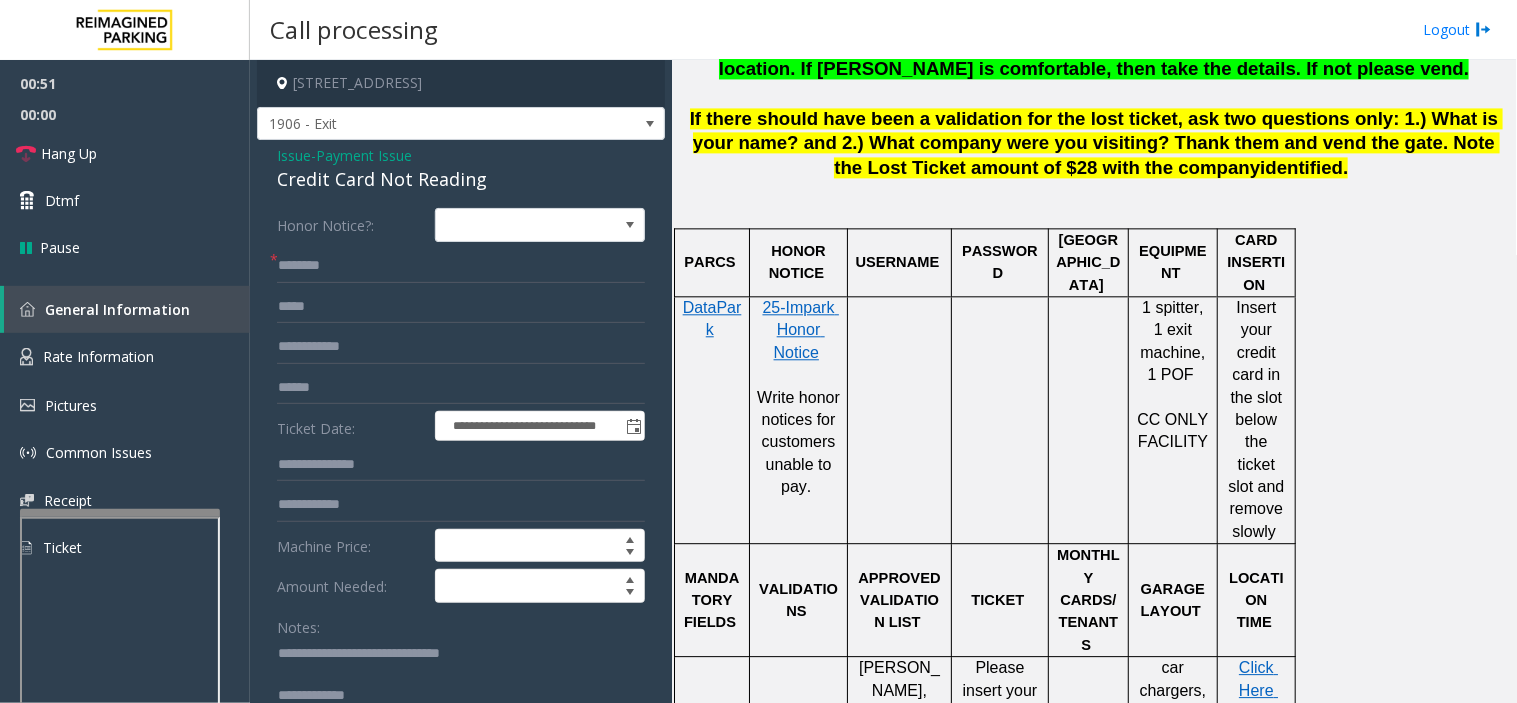 type on "**********" 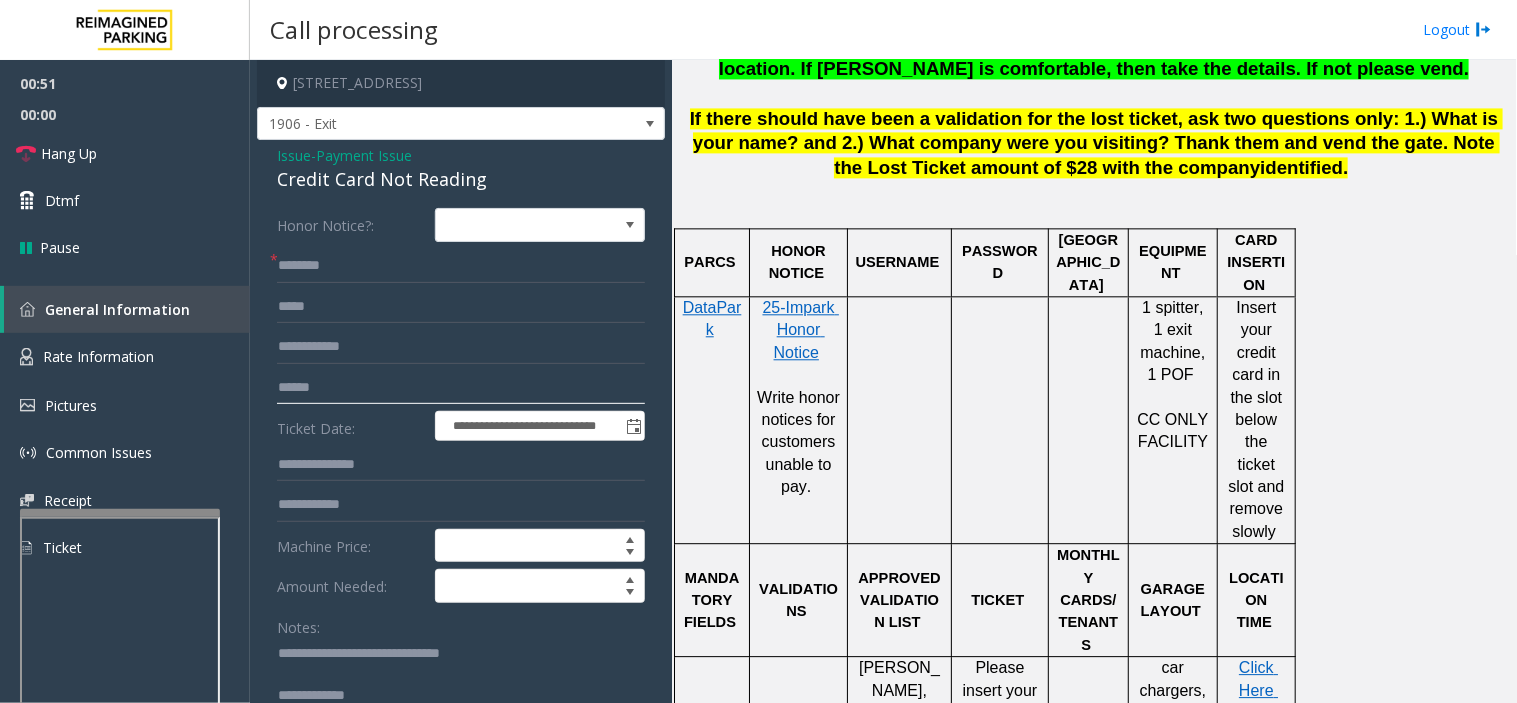 click 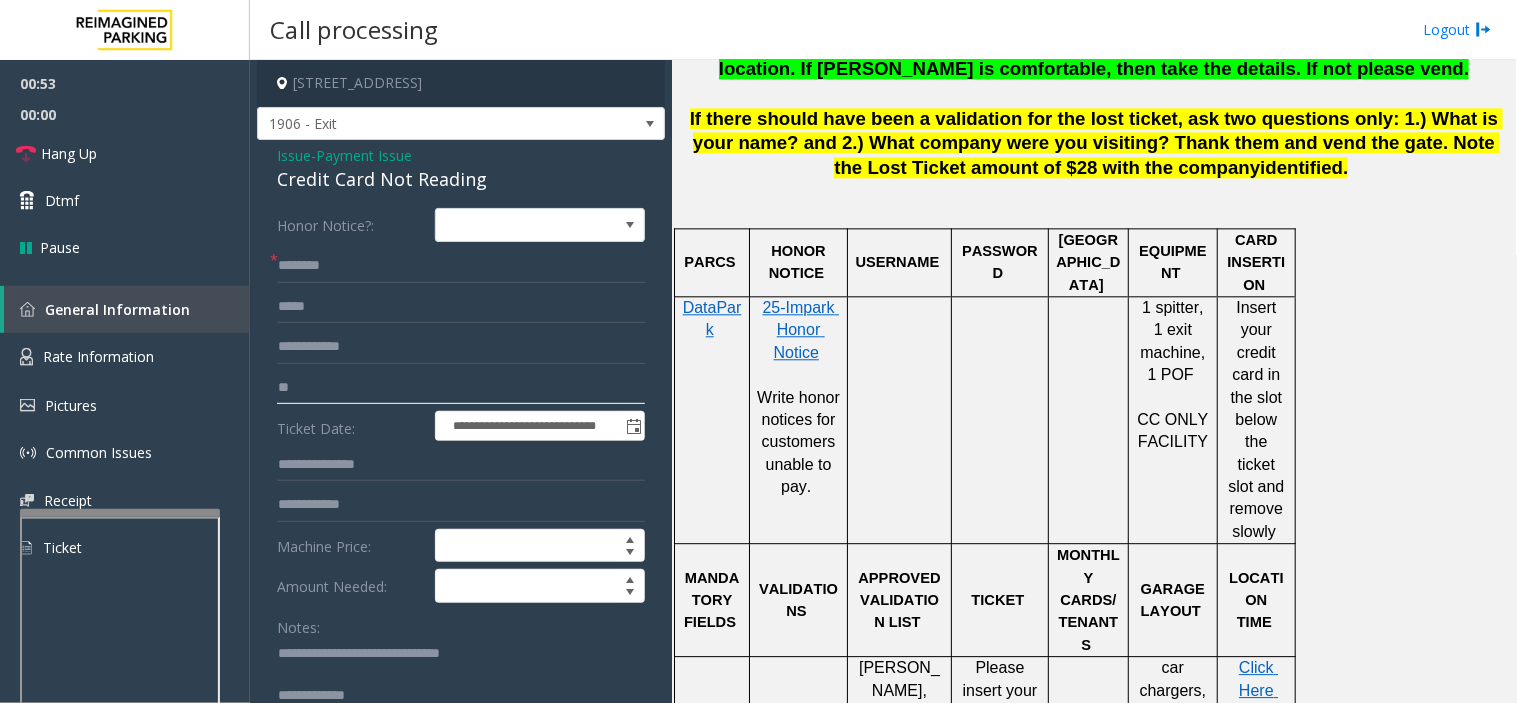 type on "*" 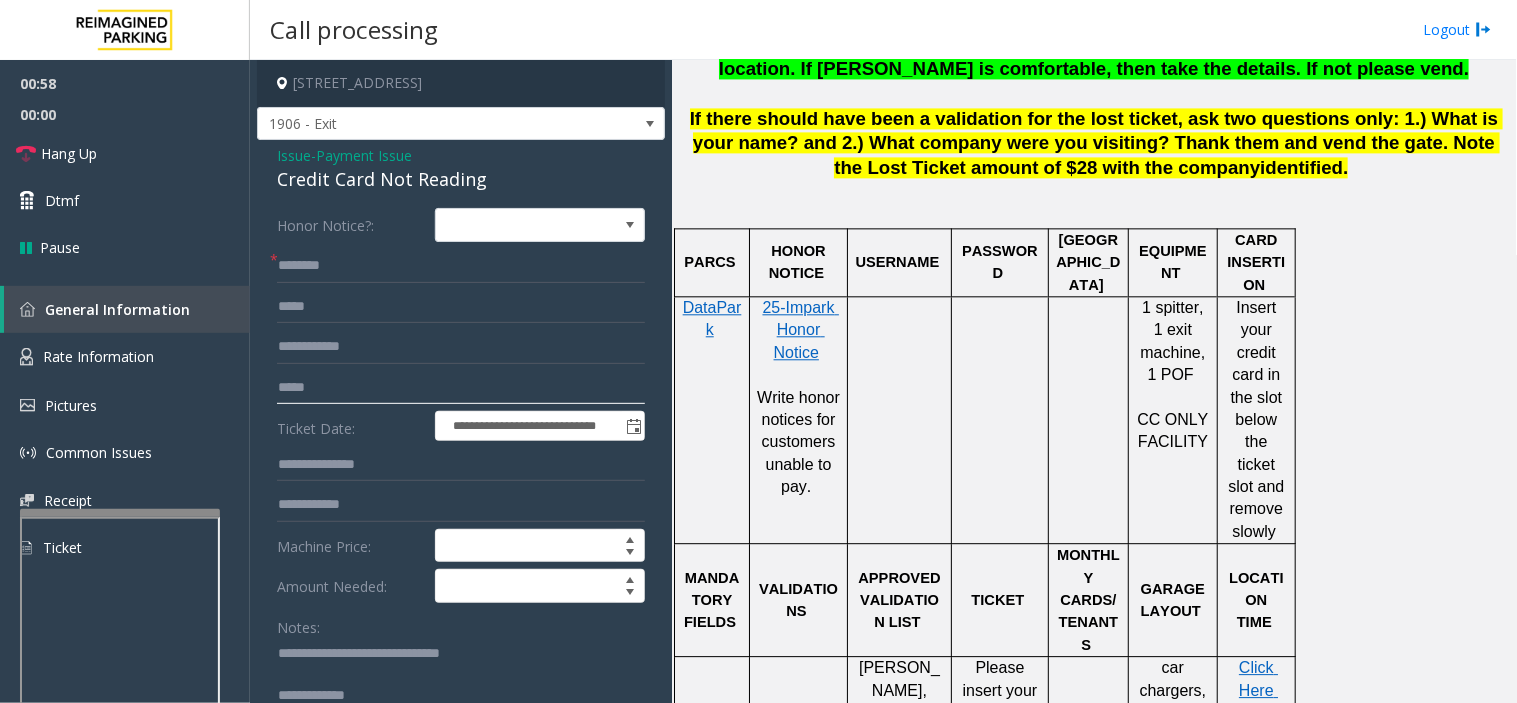 type on "*****" 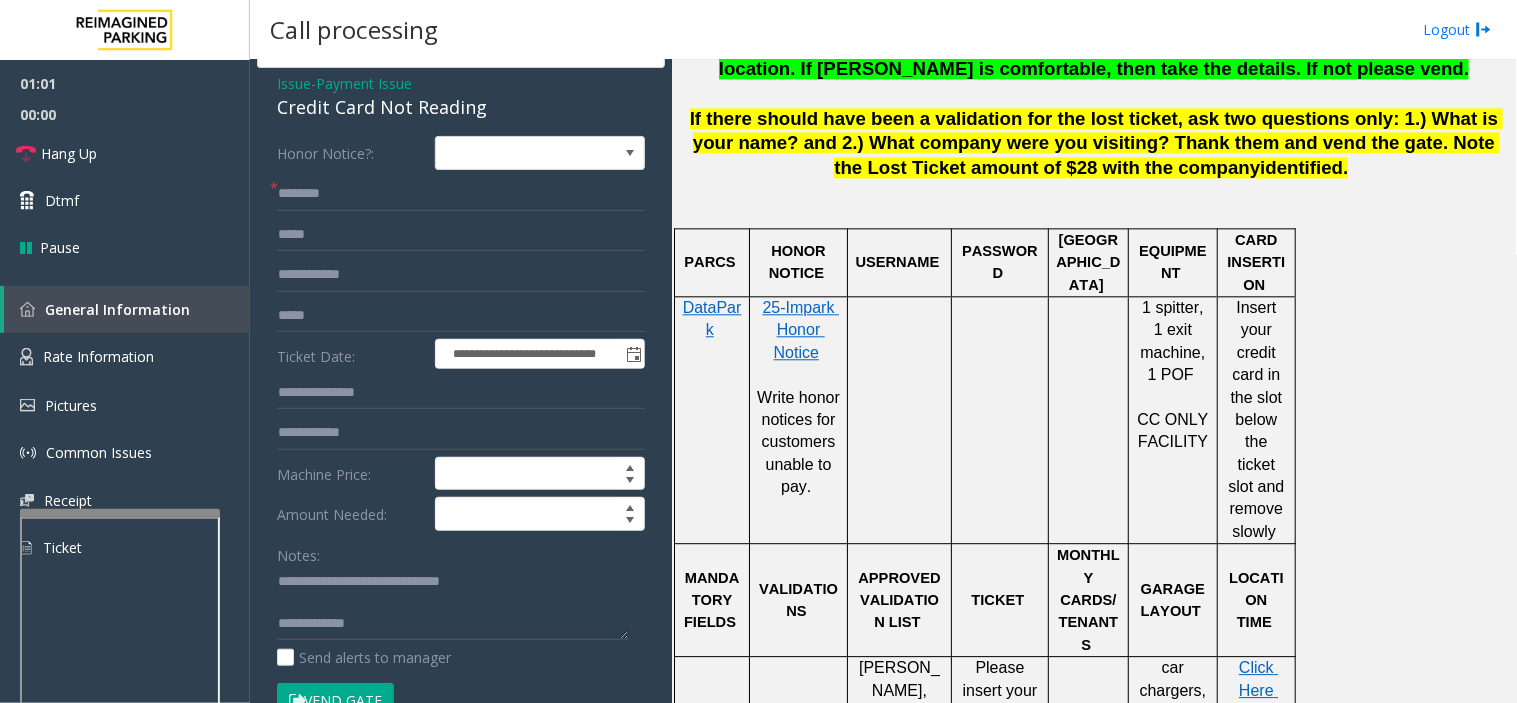 scroll, scrollTop: 111, scrollLeft: 0, axis: vertical 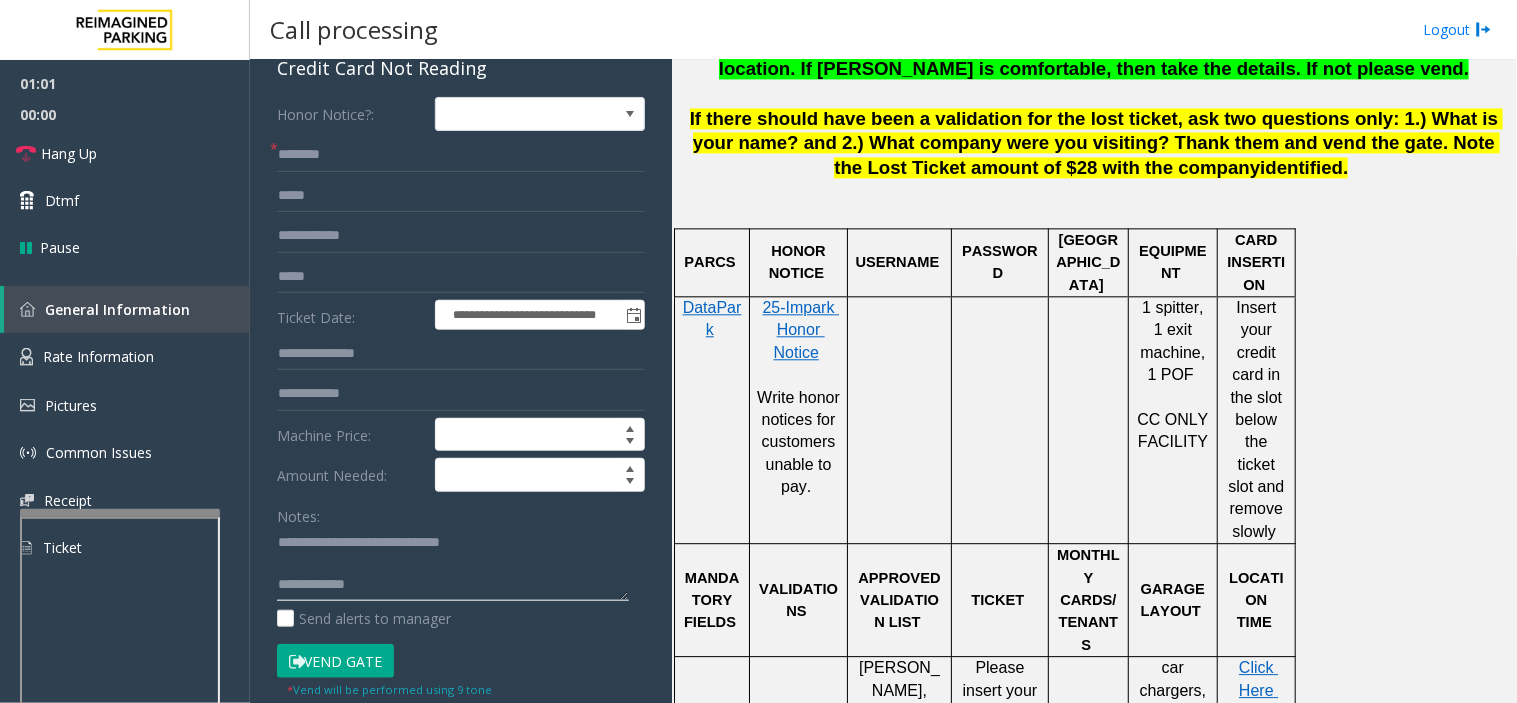 click 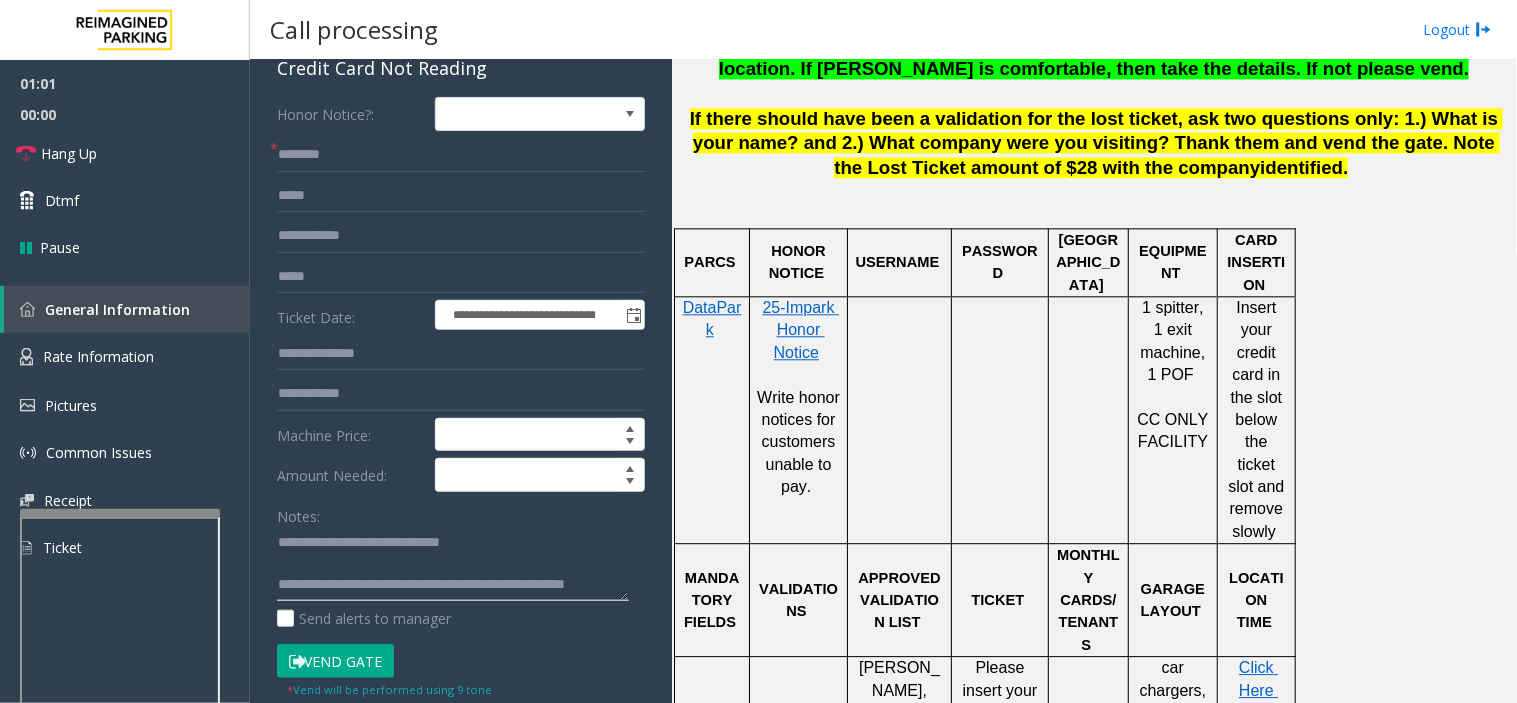 scroll, scrollTop: 14, scrollLeft: 0, axis: vertical 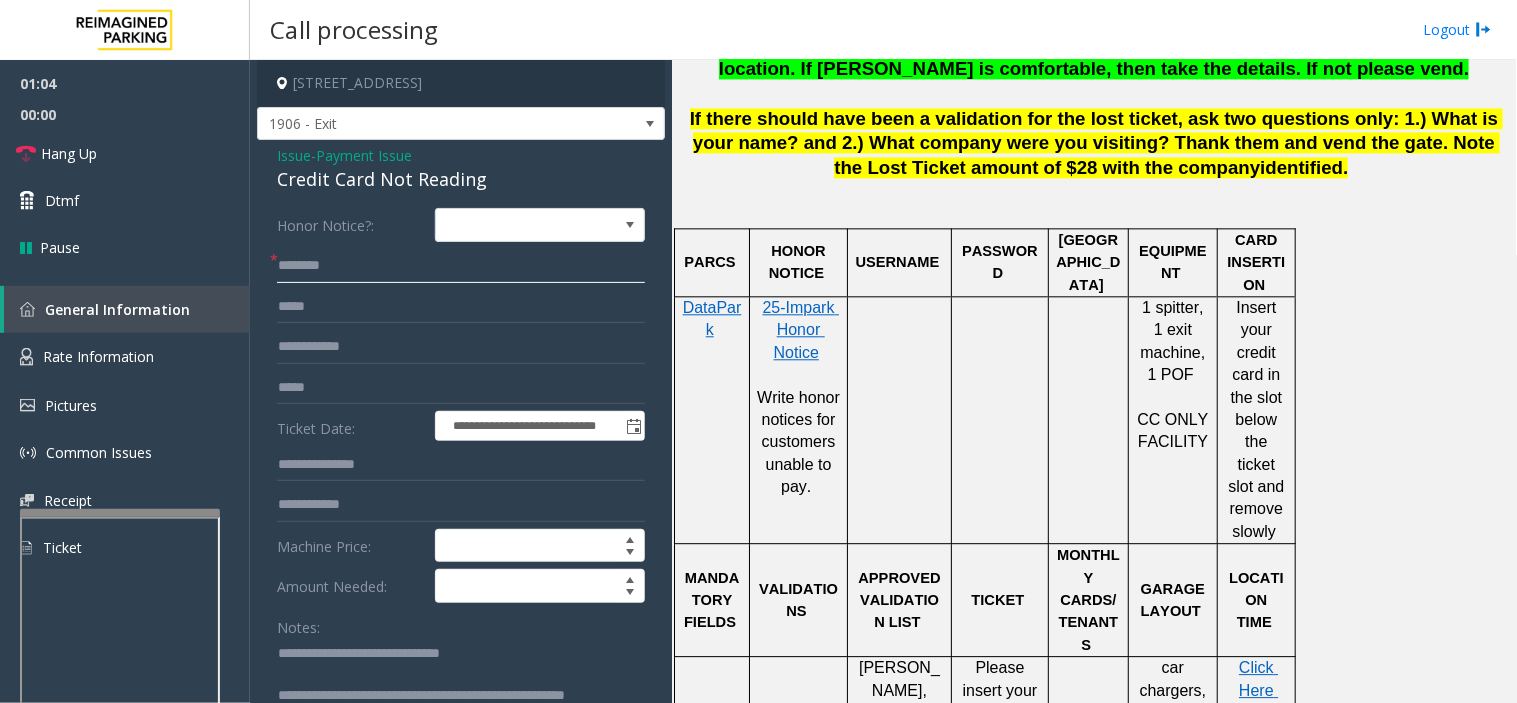 click 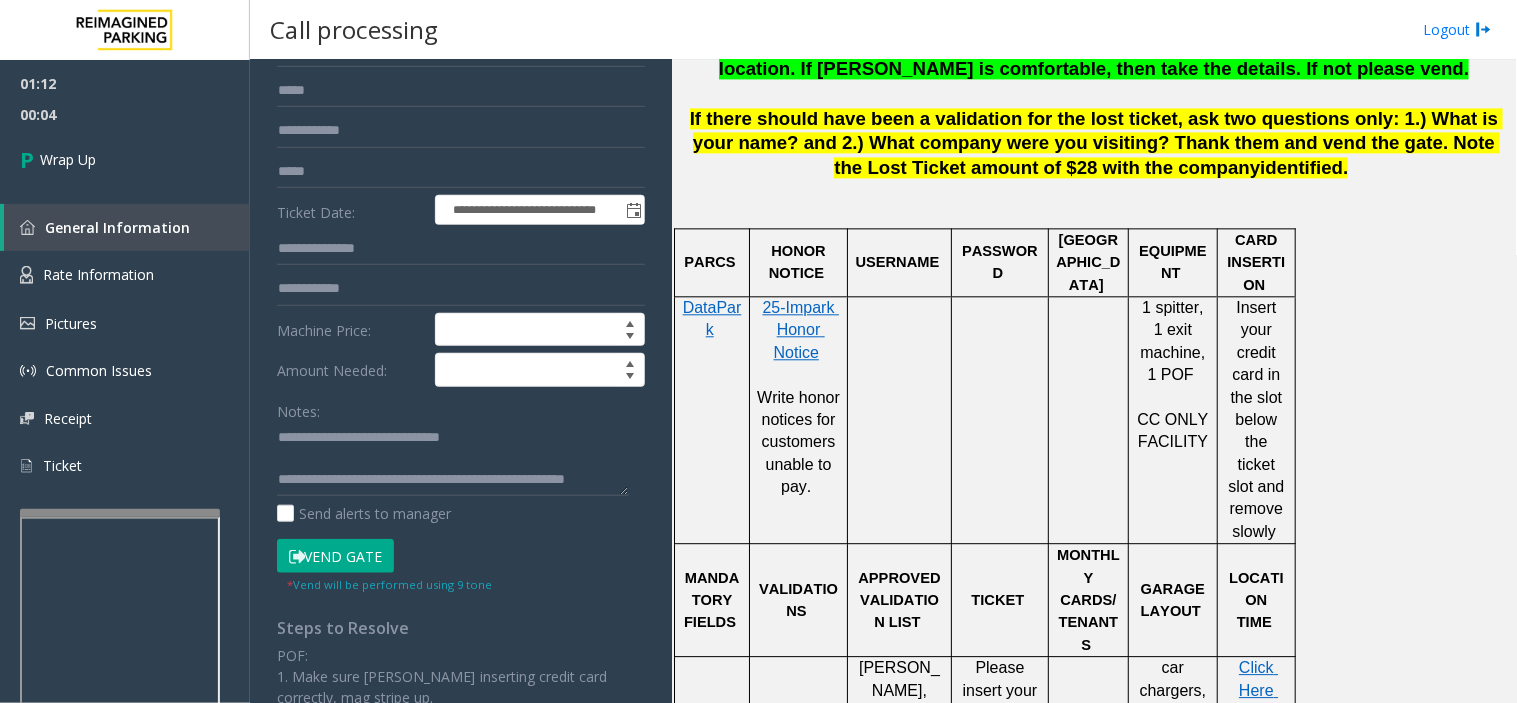 scroll, scrollTop: 222, scrollLeft: 0, axis: vertical 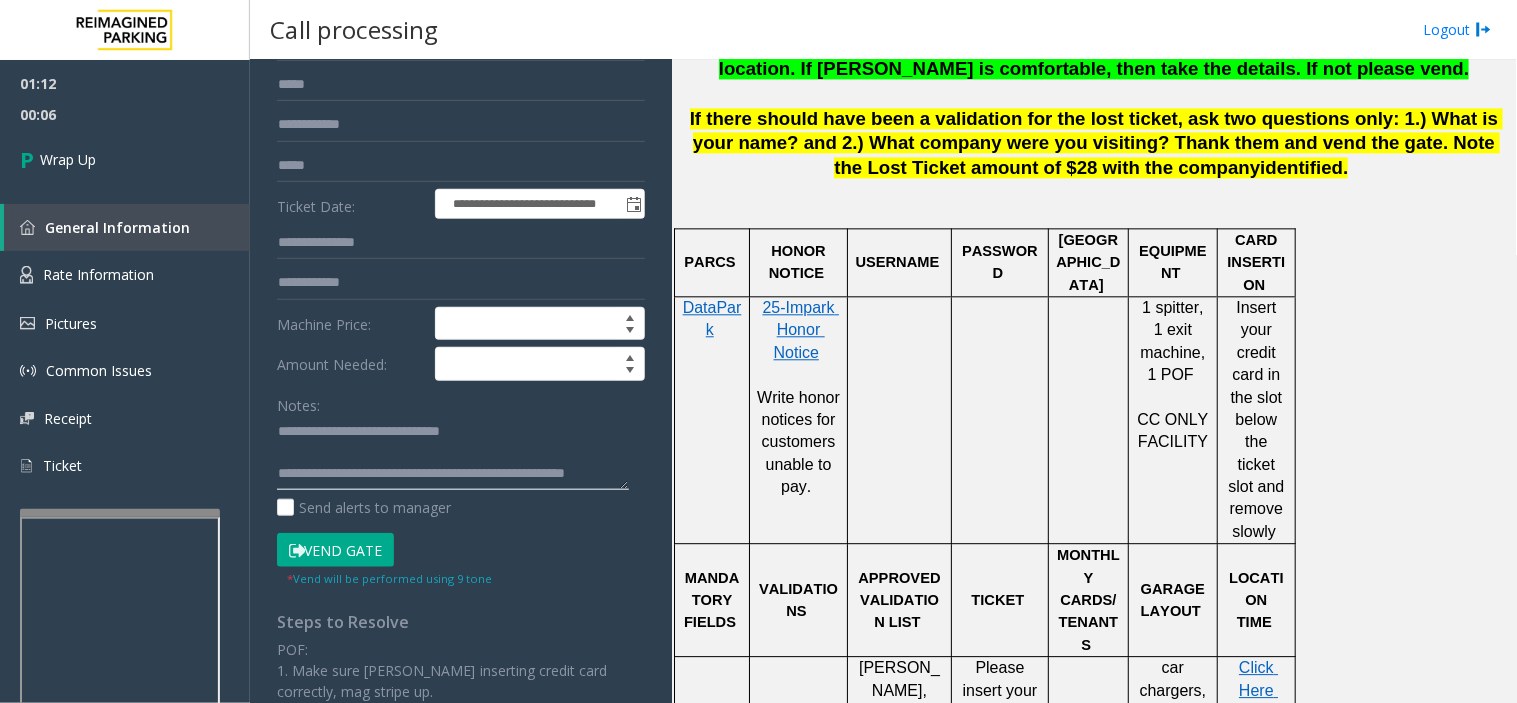 drag, startPoint x: 368, startPoint y: 463, endPoint x: 383, endPoint y: 472, distance: 17.492855 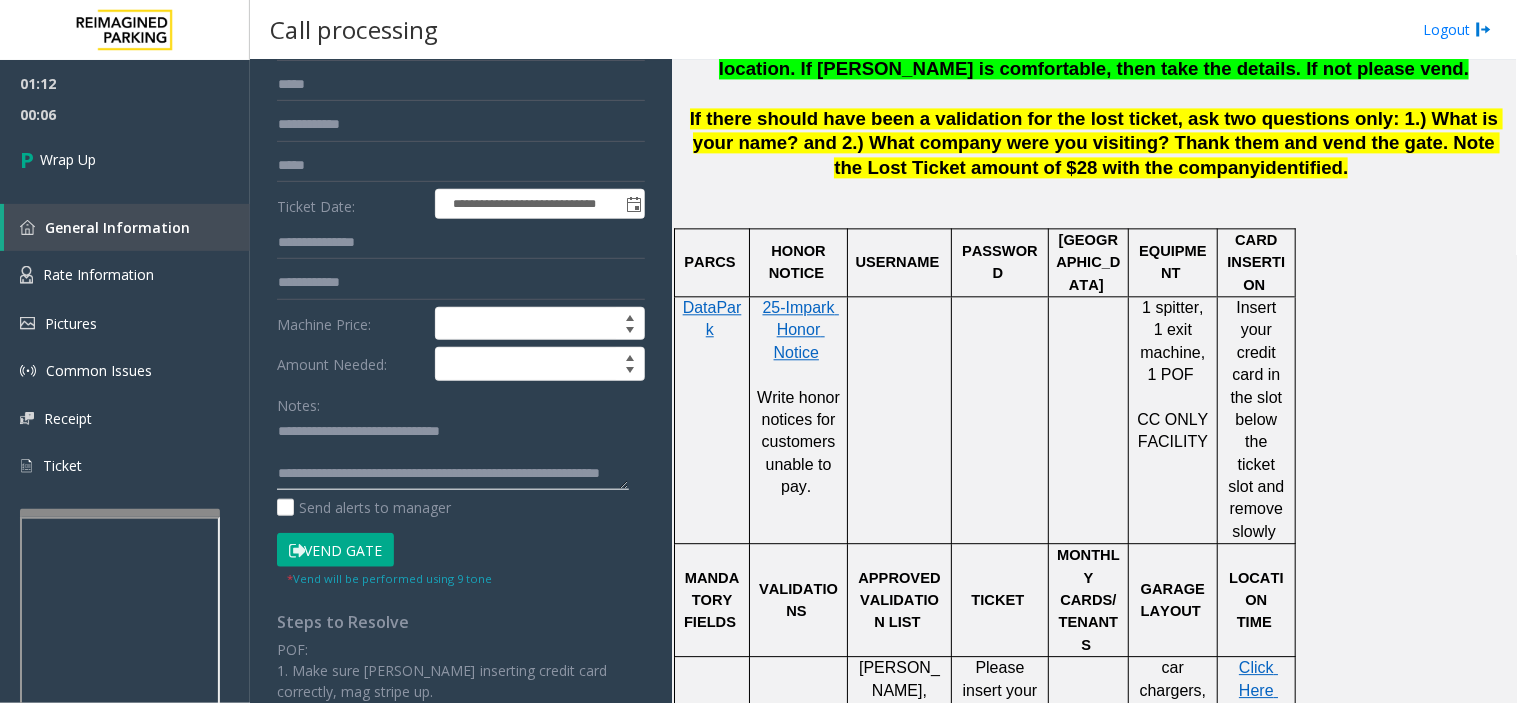 scroll, scrollTop: 35, scrollLeft: 0, axis: vertical 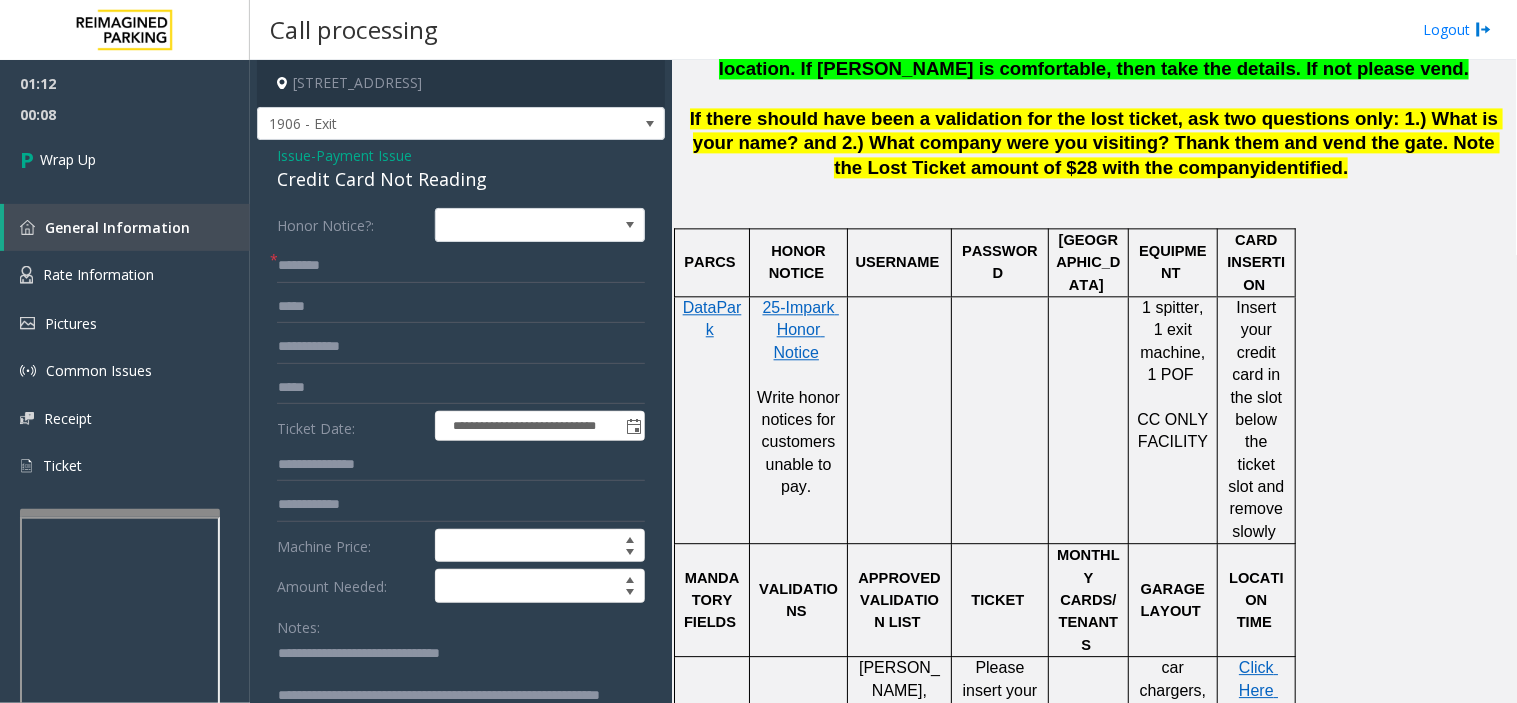 type on "**********" 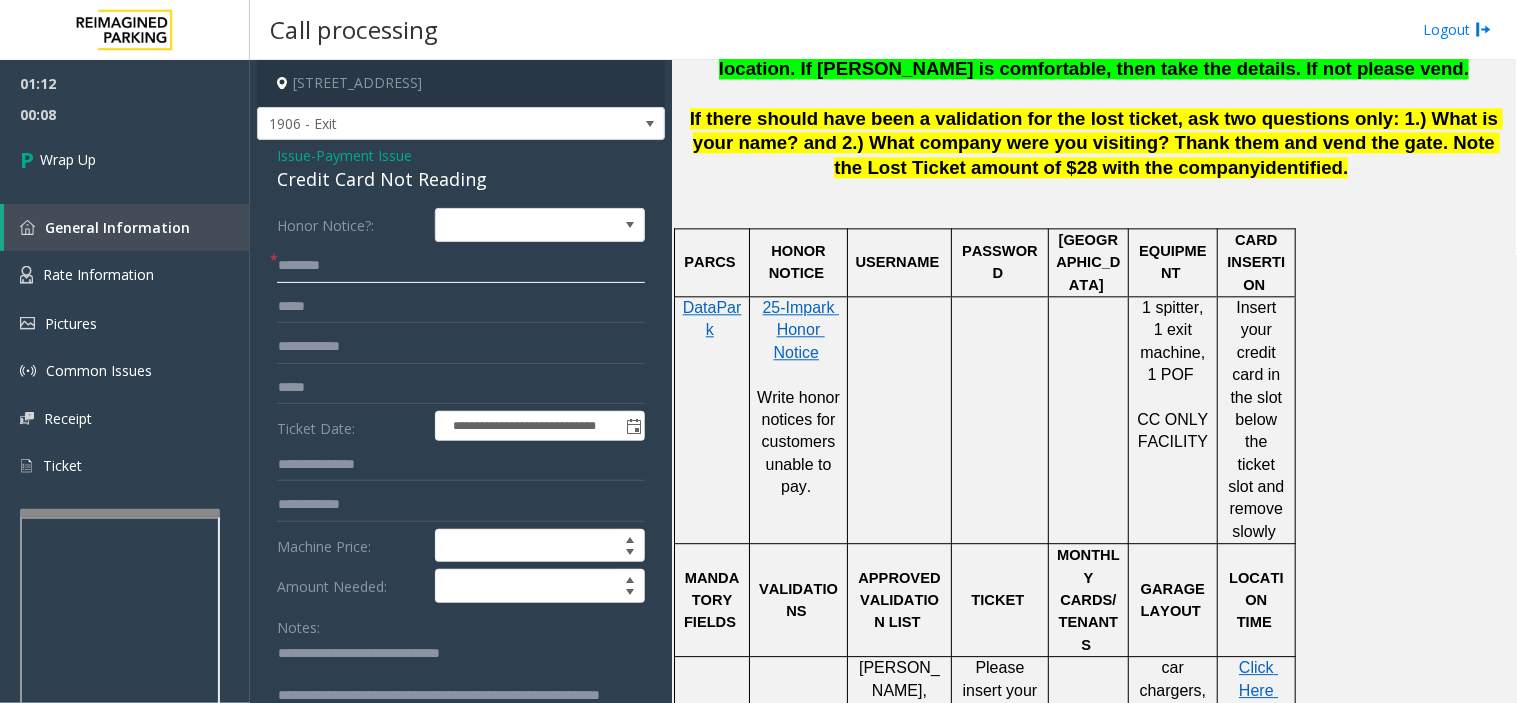 click 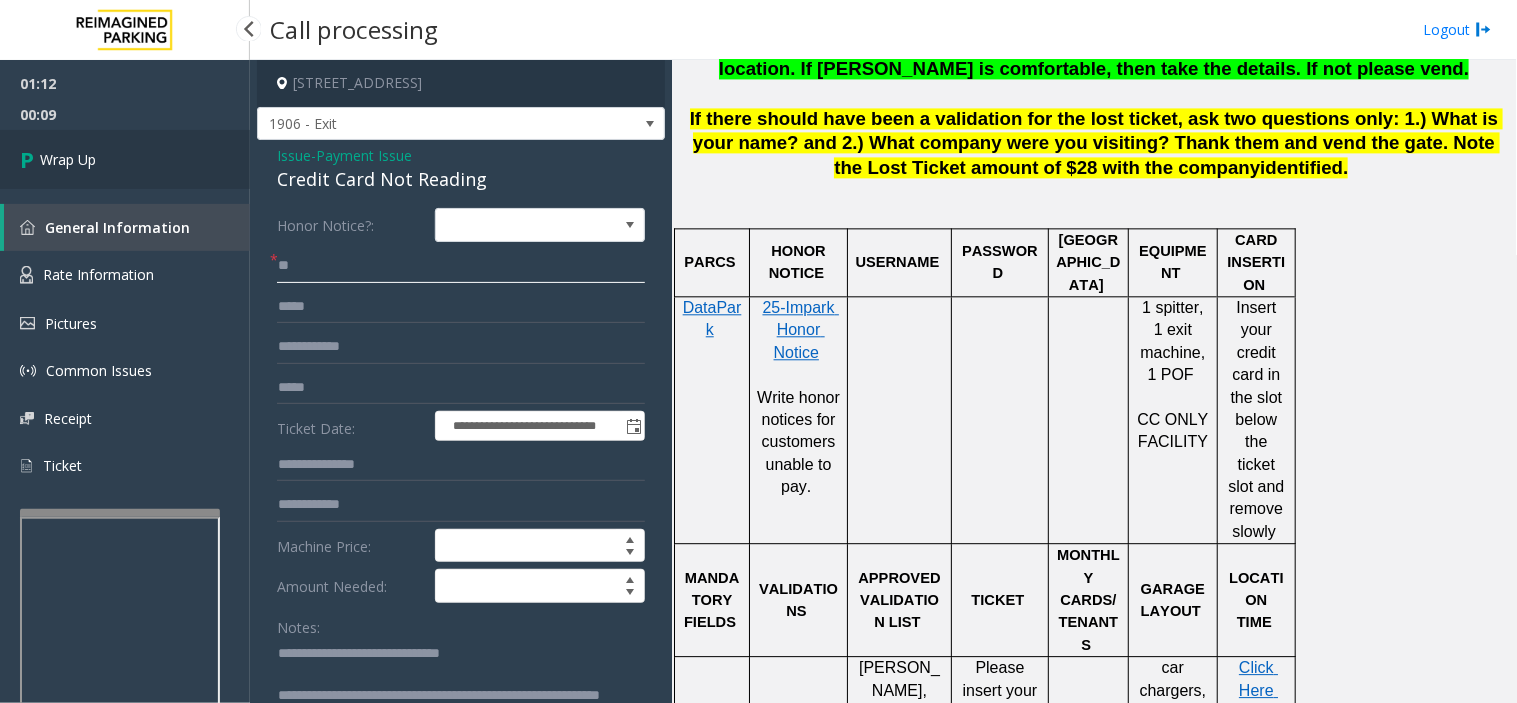 type on "**" 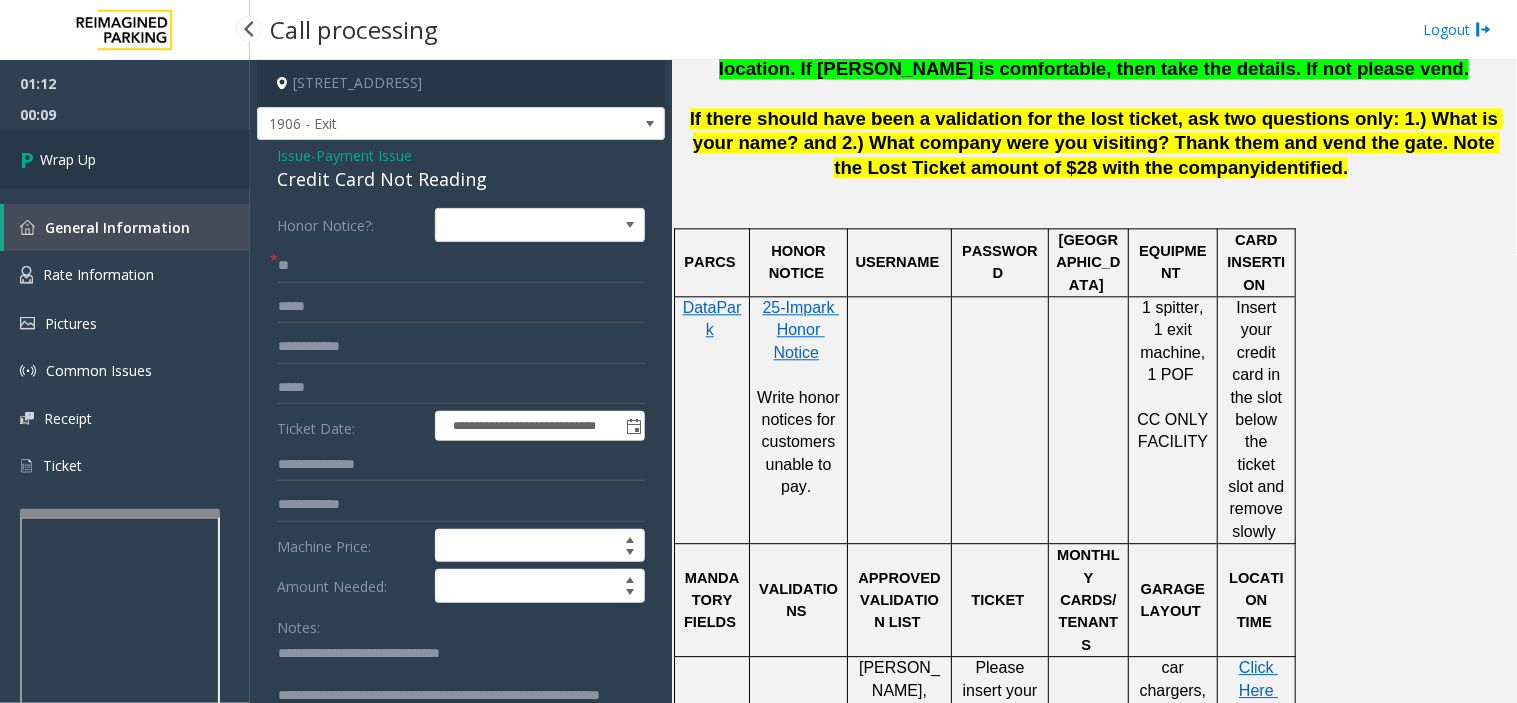 click on "Wrap Up" at bounding box center [125, 159] 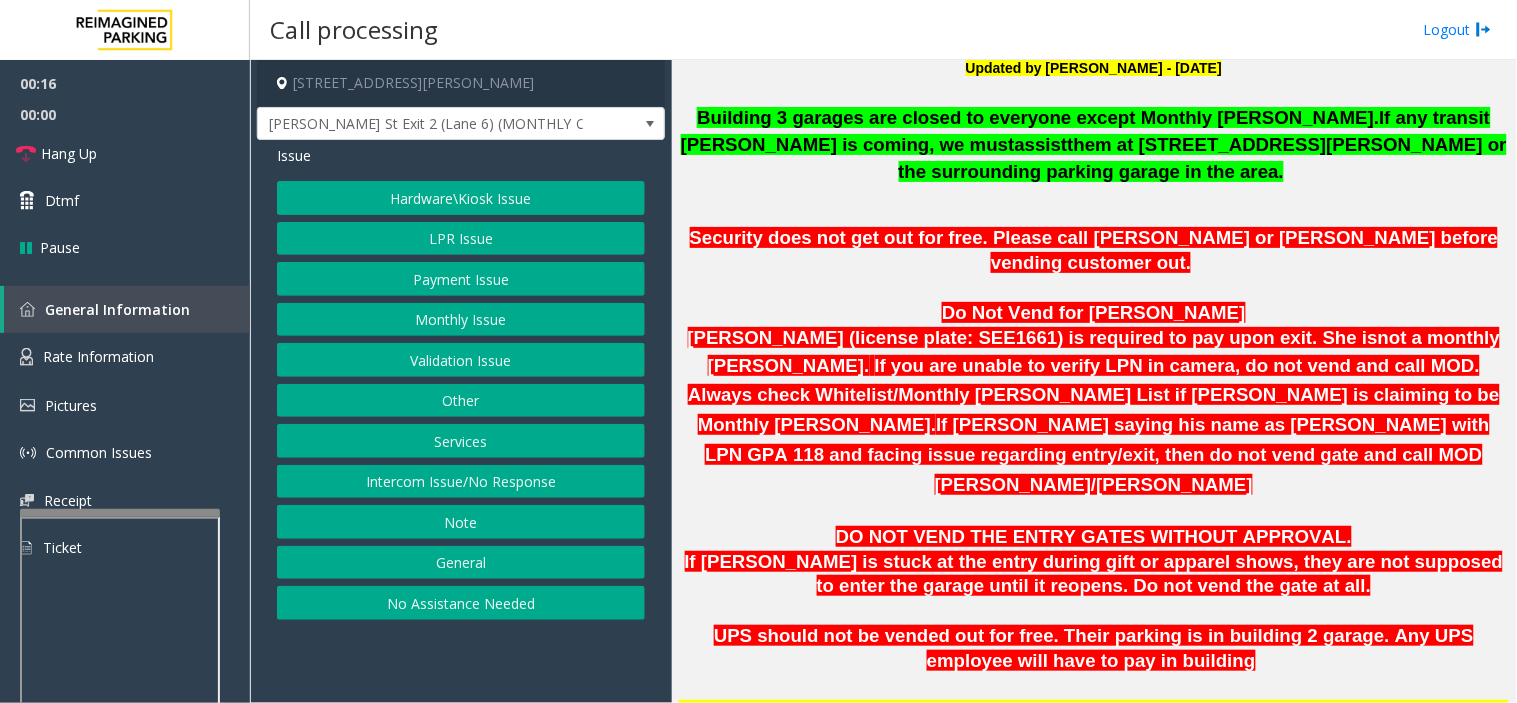 scroll, scrollTop: 777, scrollLeft: 0, axis: vertical 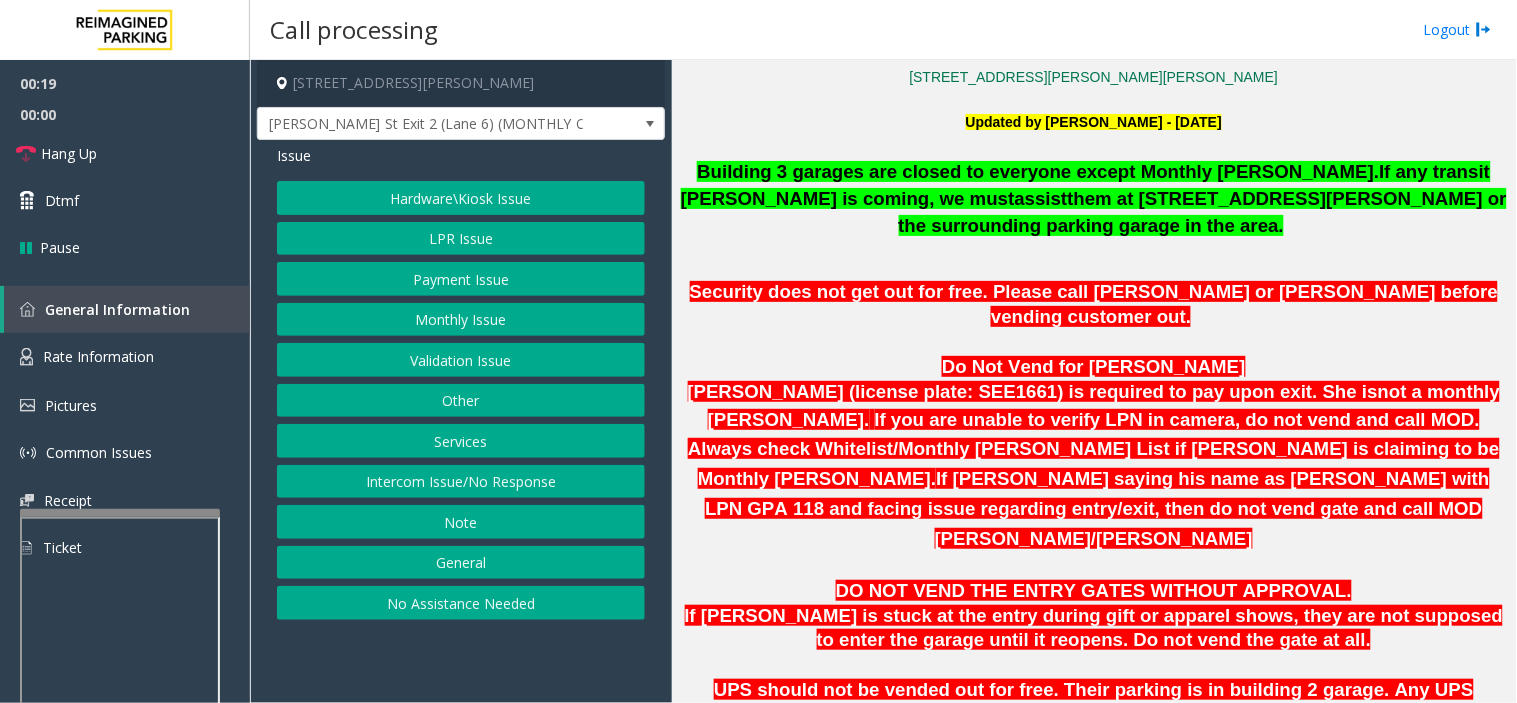 click on "Monthly Issue" 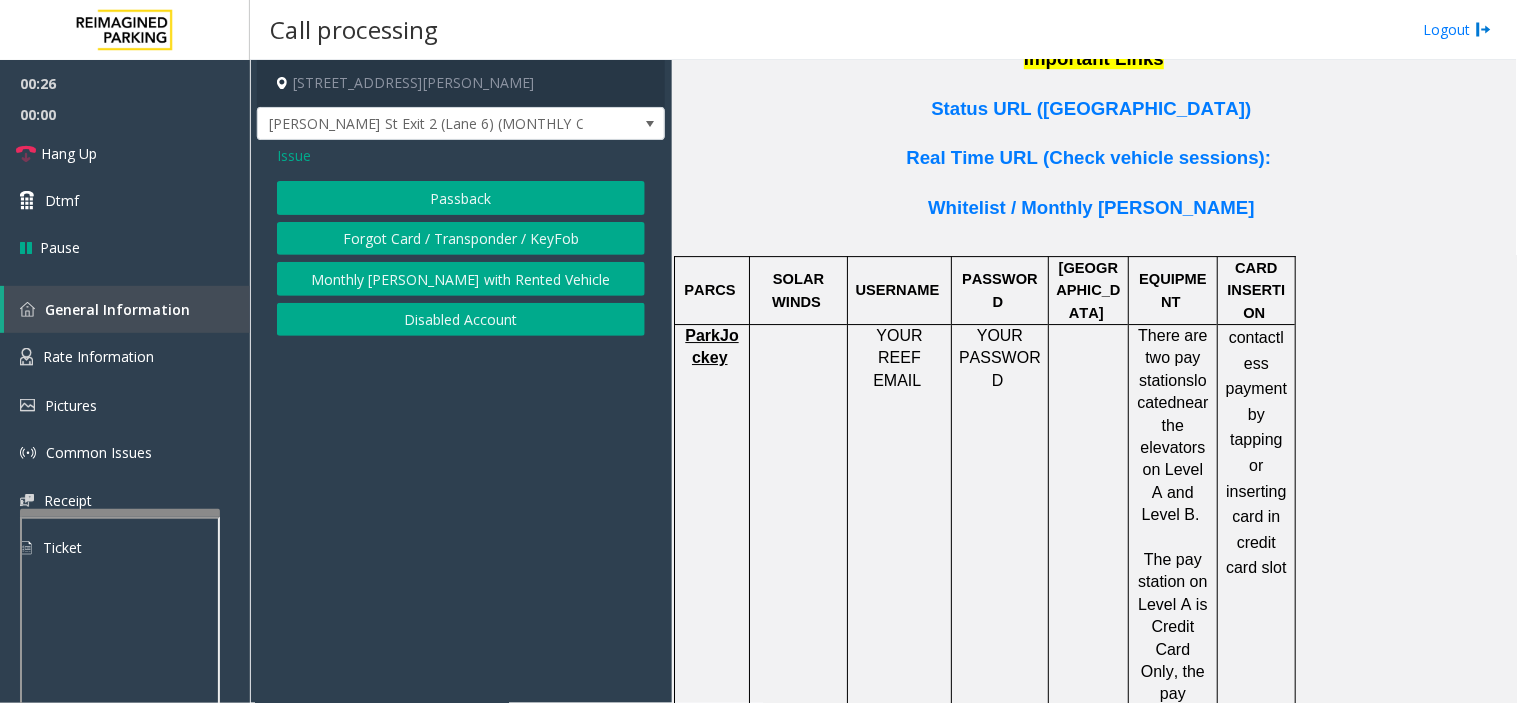 scroll, scrollTop: 1555, scrollLeft: 0, axis: vertical 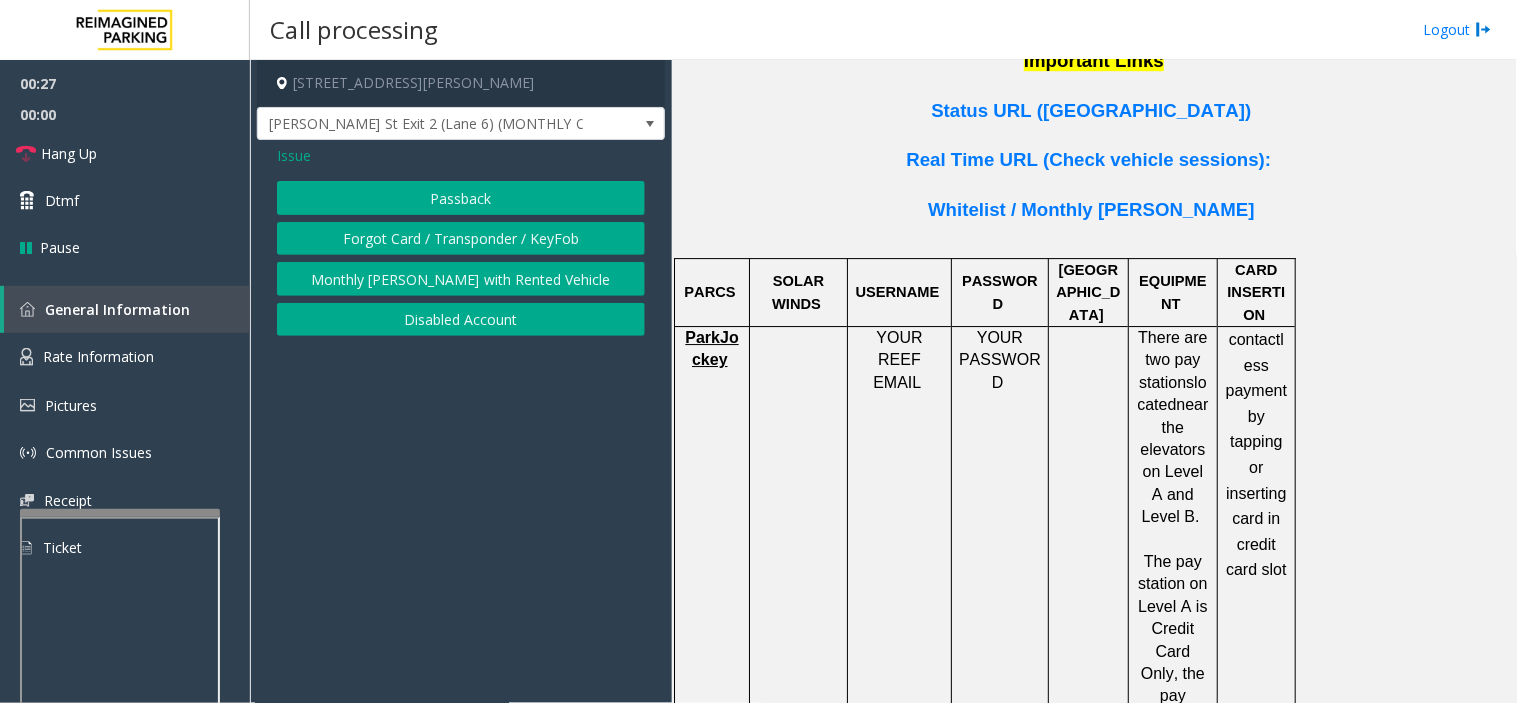 click on "Issue" 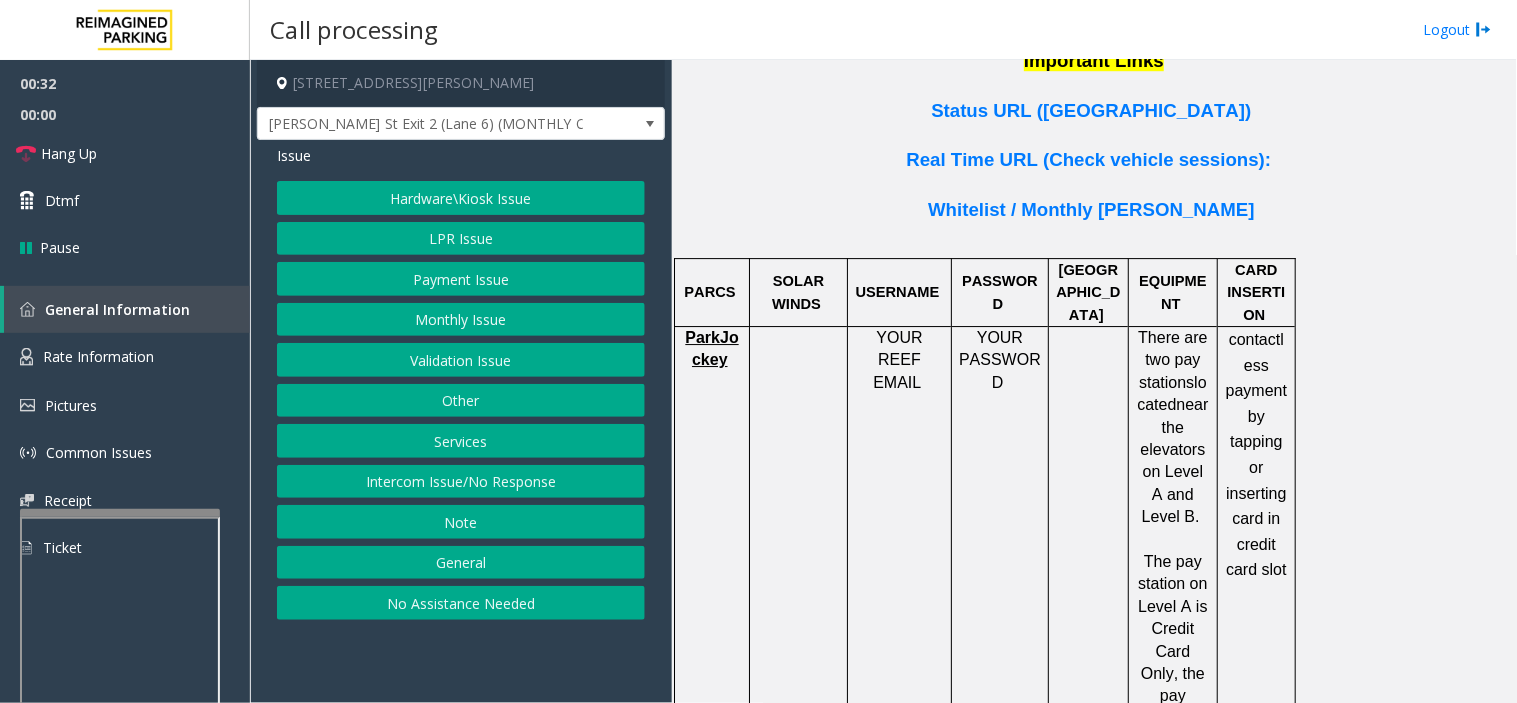 click on "Monthly Issue" 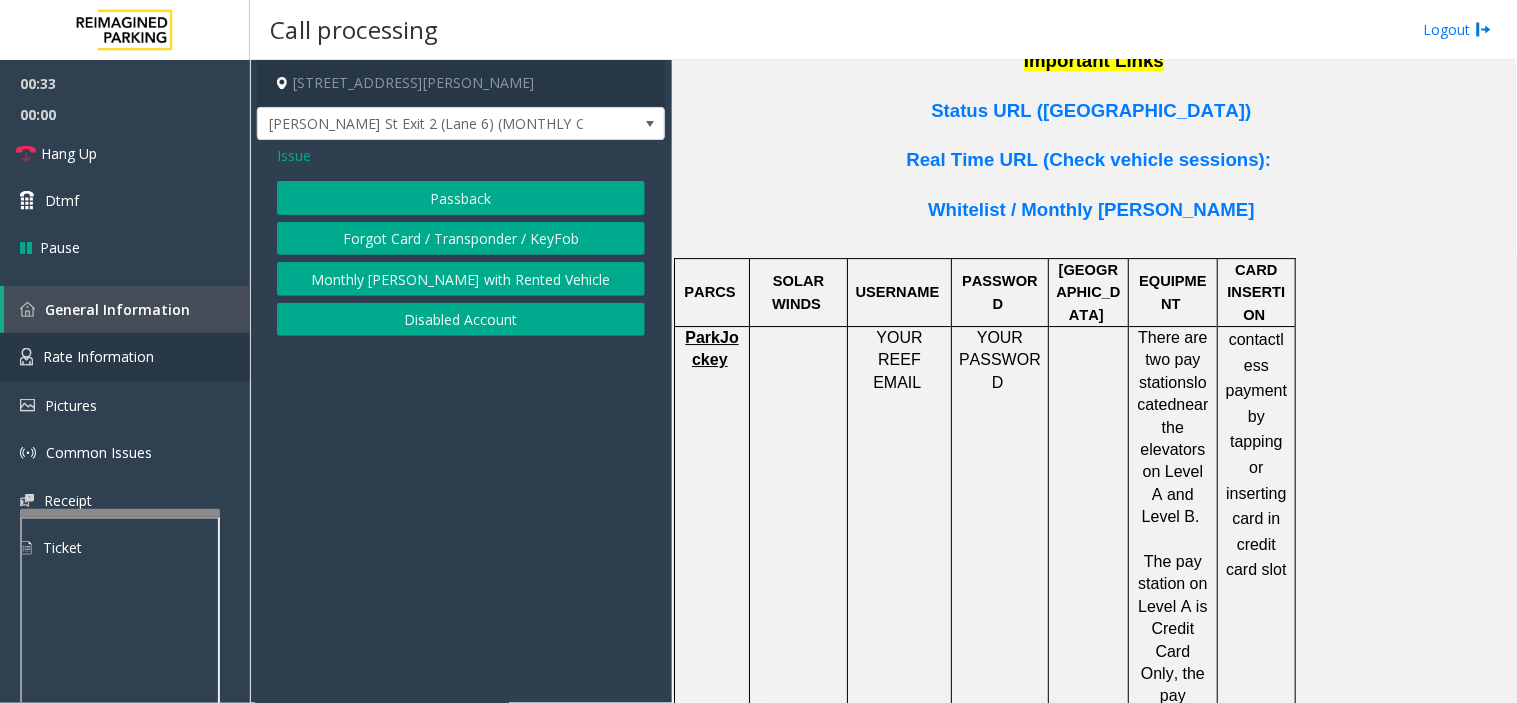 drag, startPoint x: 466, startPoint y: 320, endPoint x: 51, endPoint y: 356, distance: 416.55853 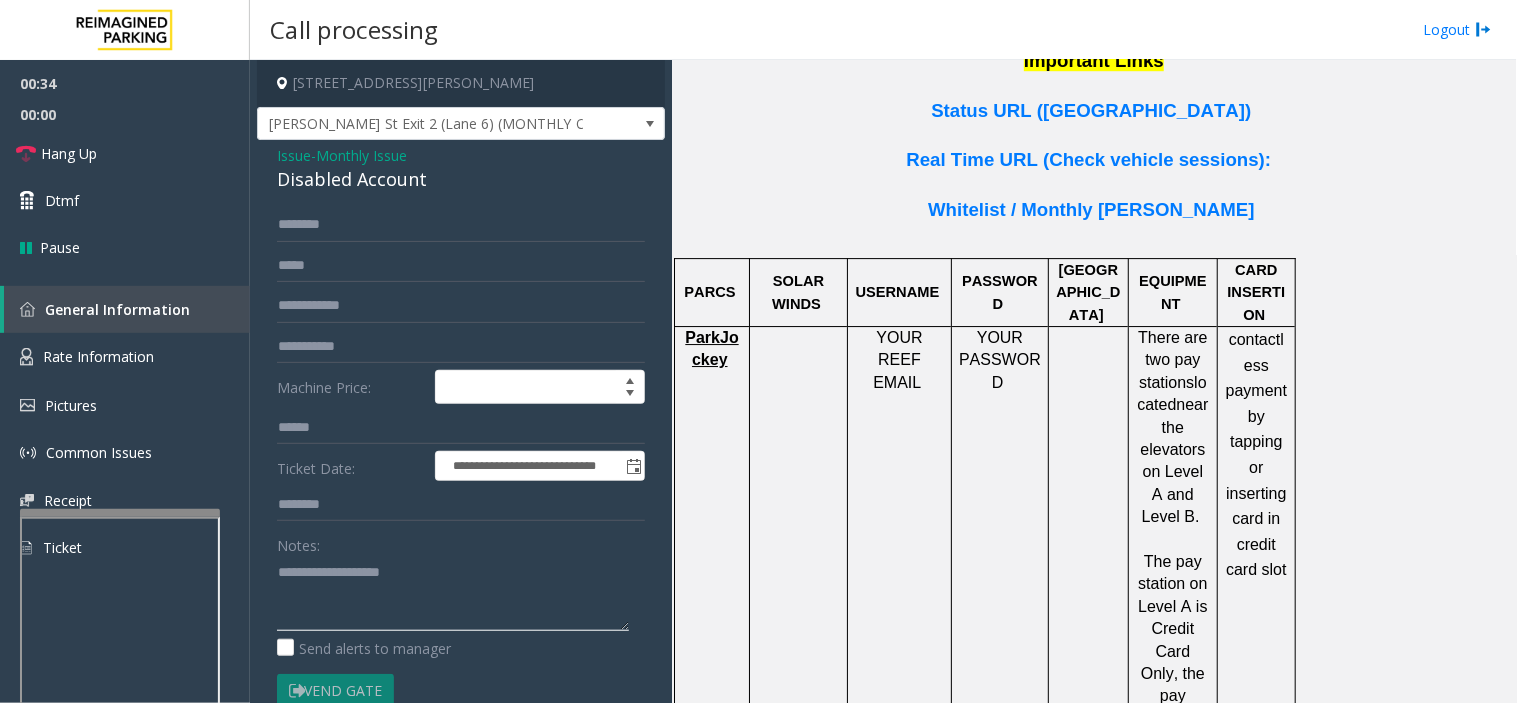 click 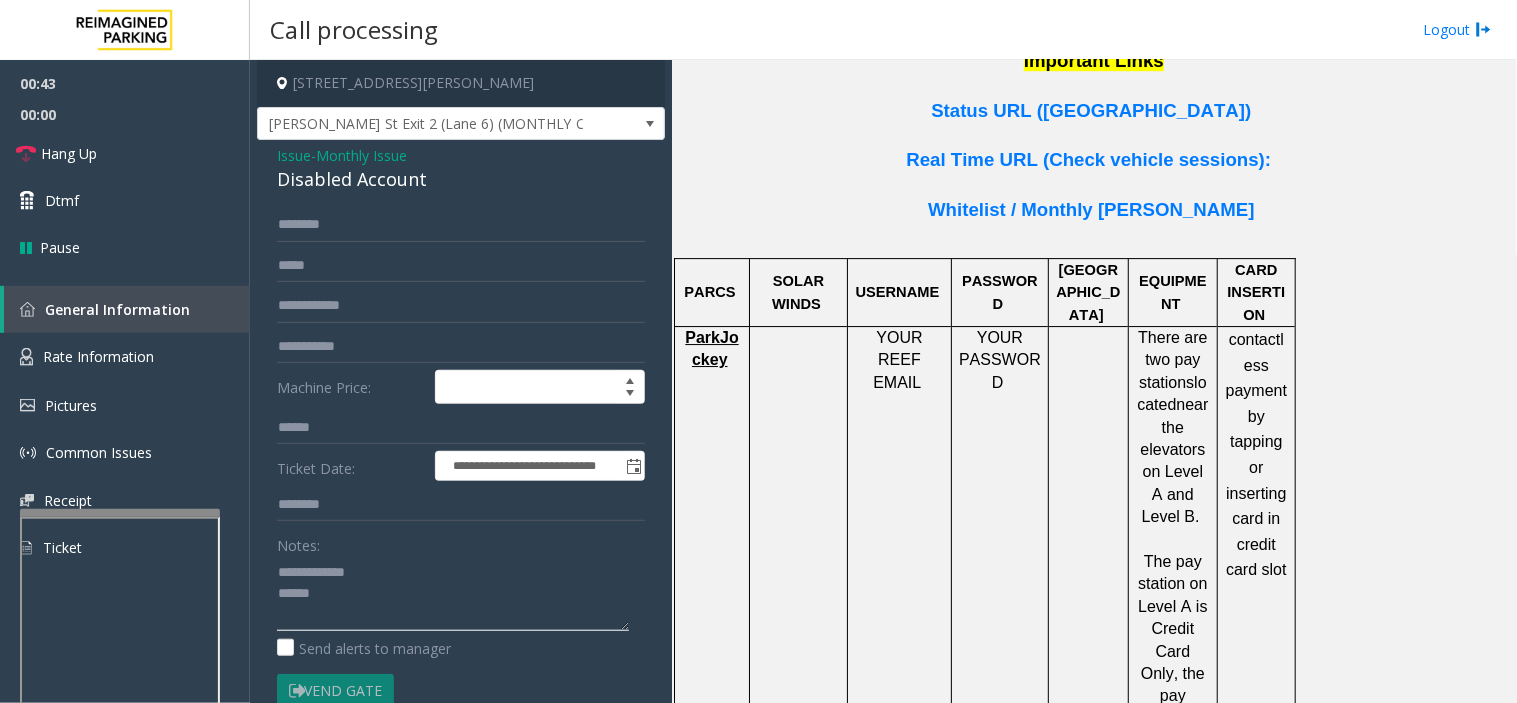 click 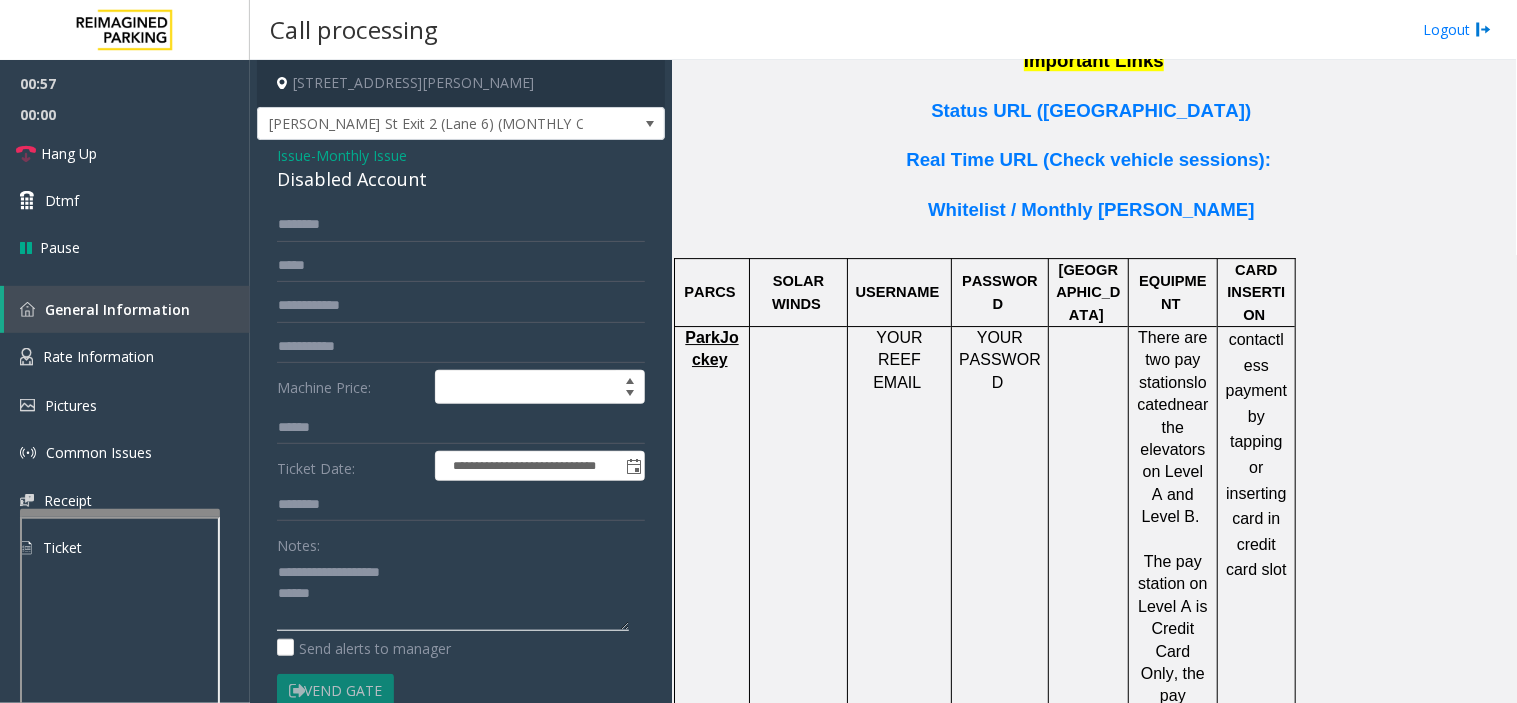 click 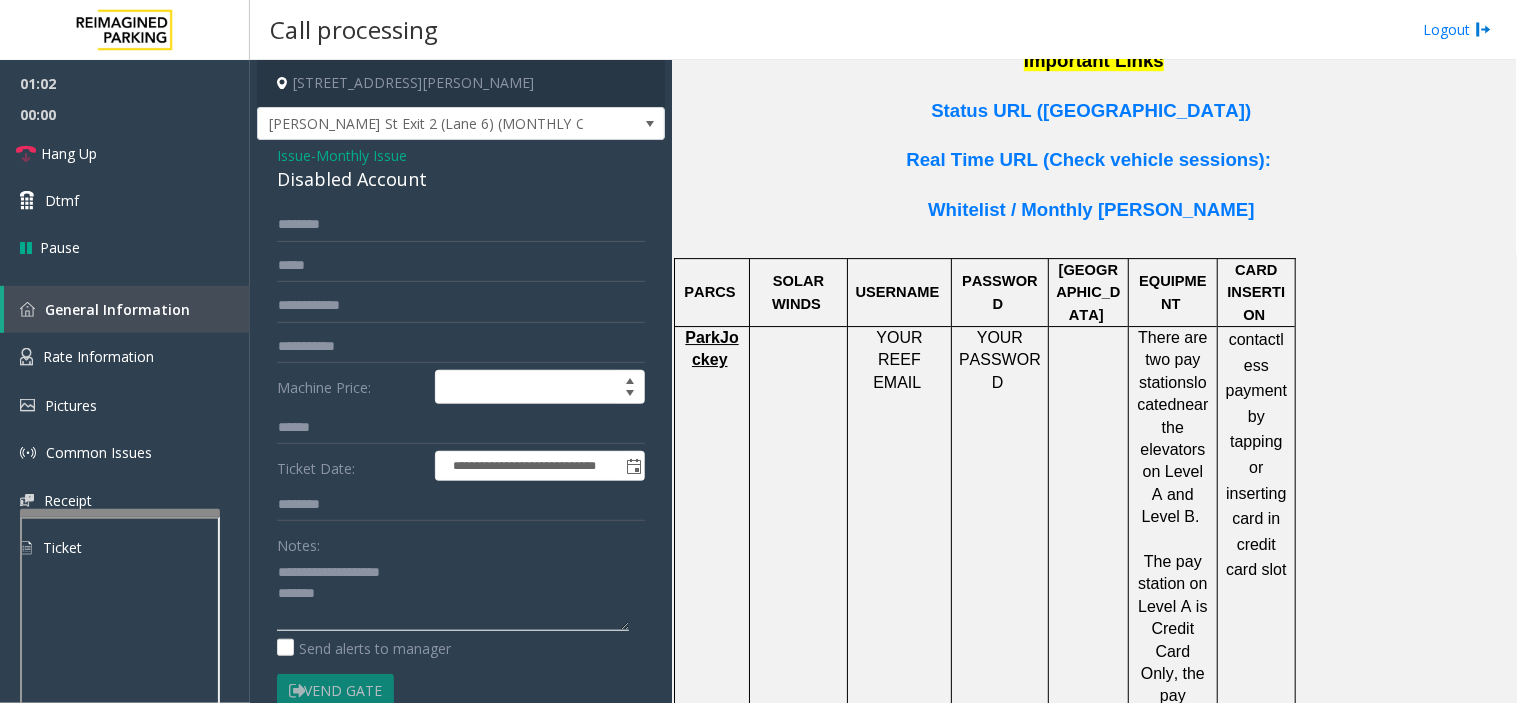 click 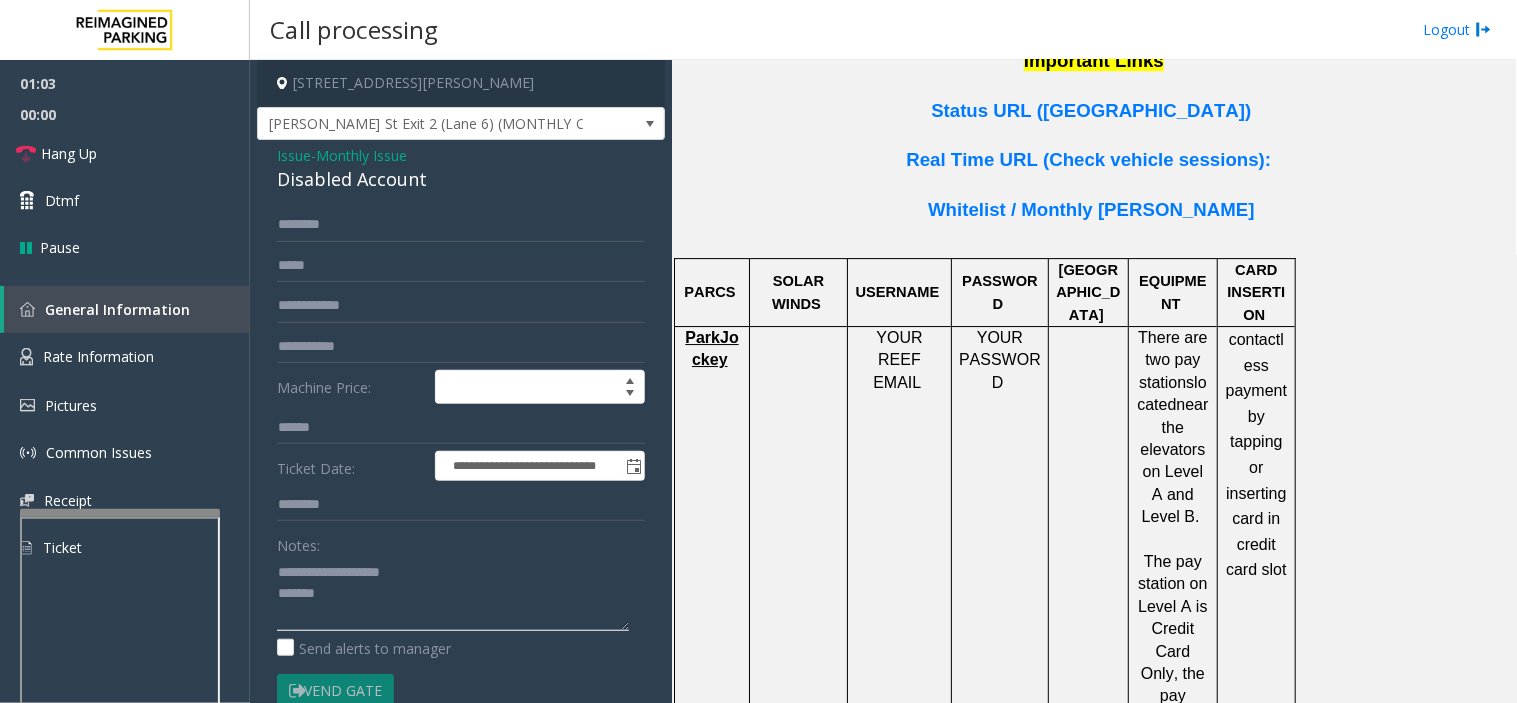 paste on "**********" 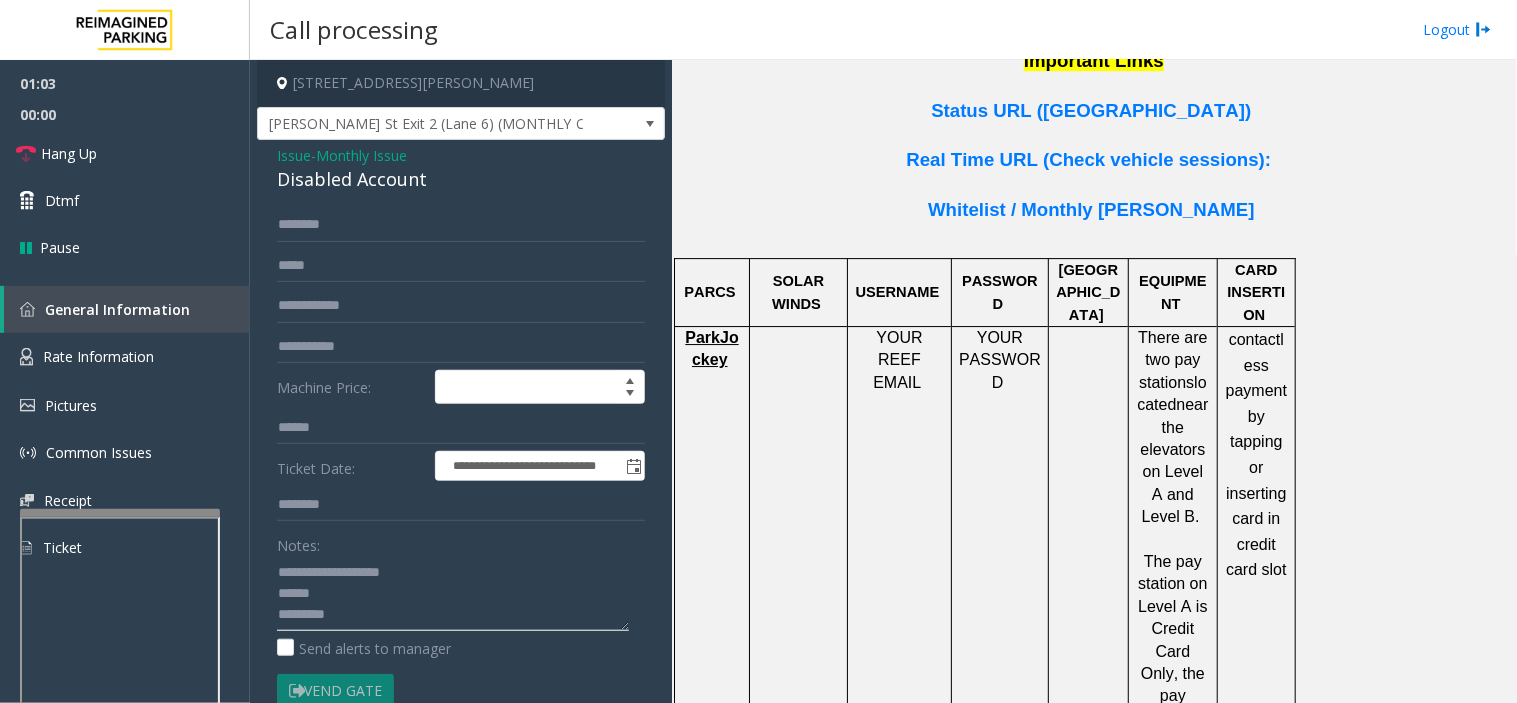 scroll, scrollTop: 14, scrollLeft: 0, axis: vertical 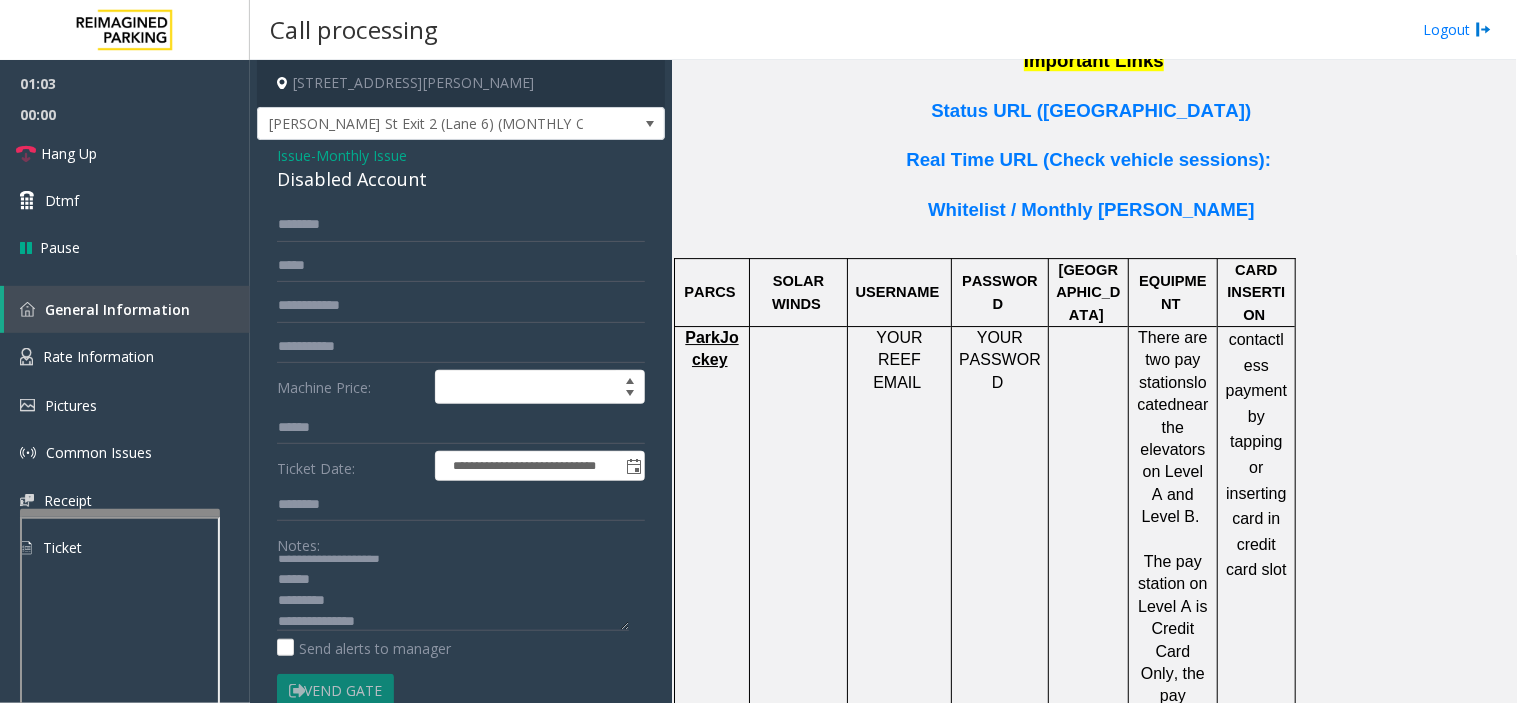 click on "Disabled Account" 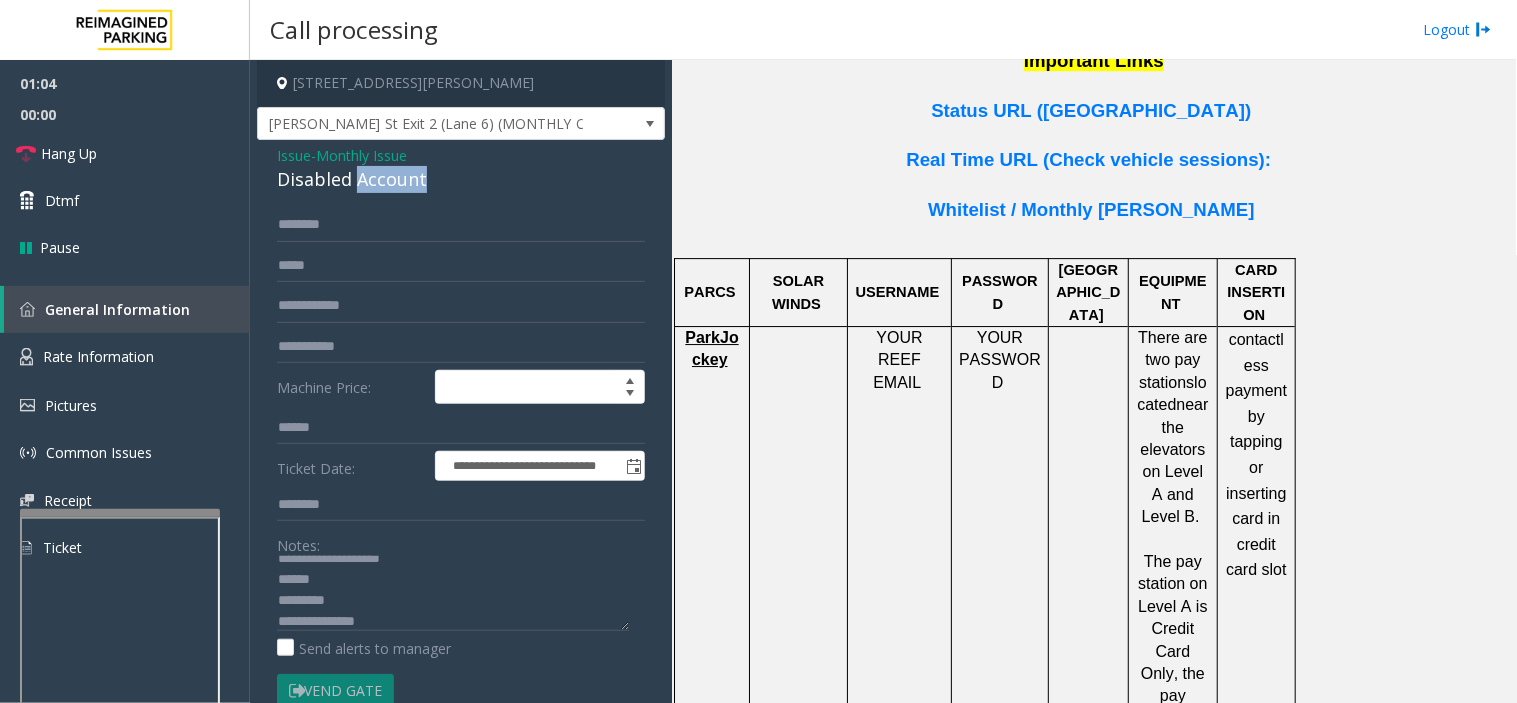 click on "Disabled Account" 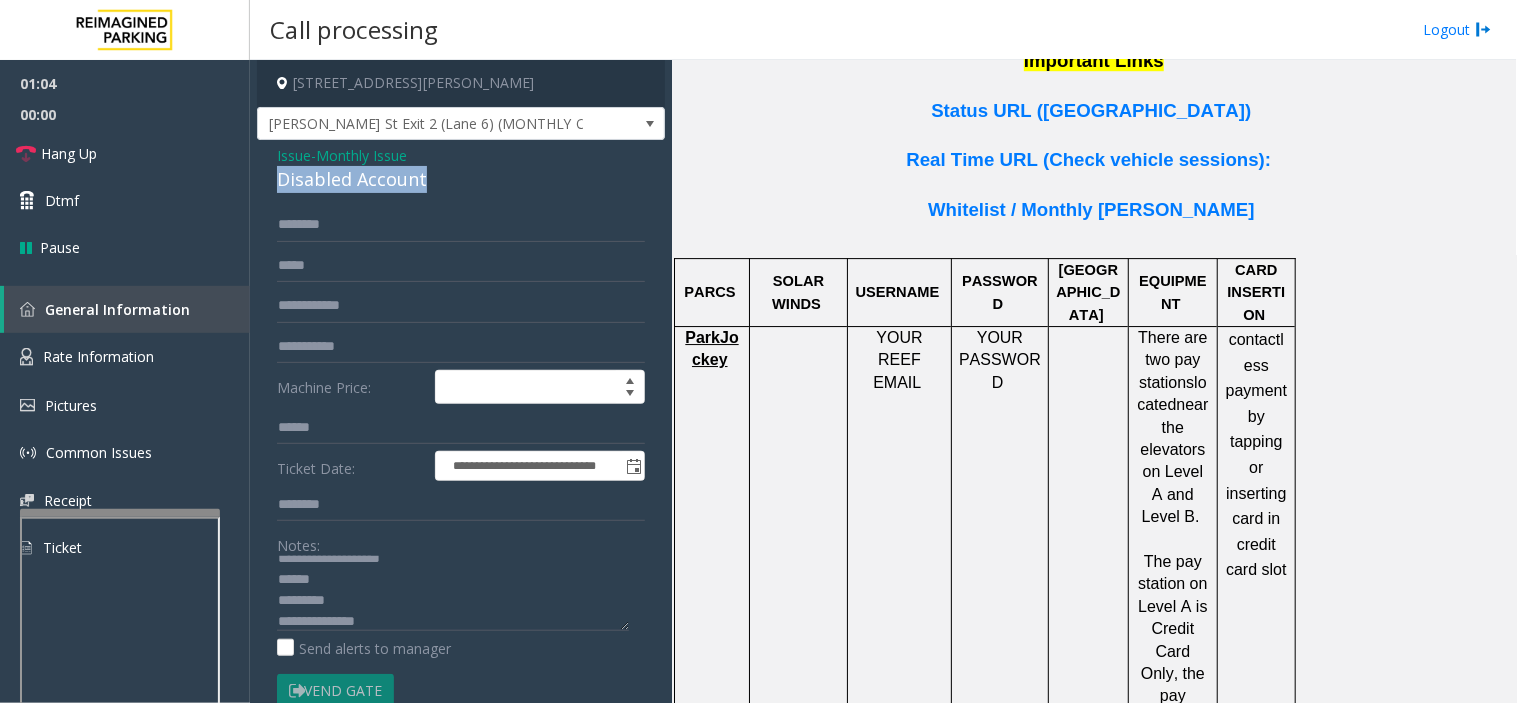 click on "Disabled Account" 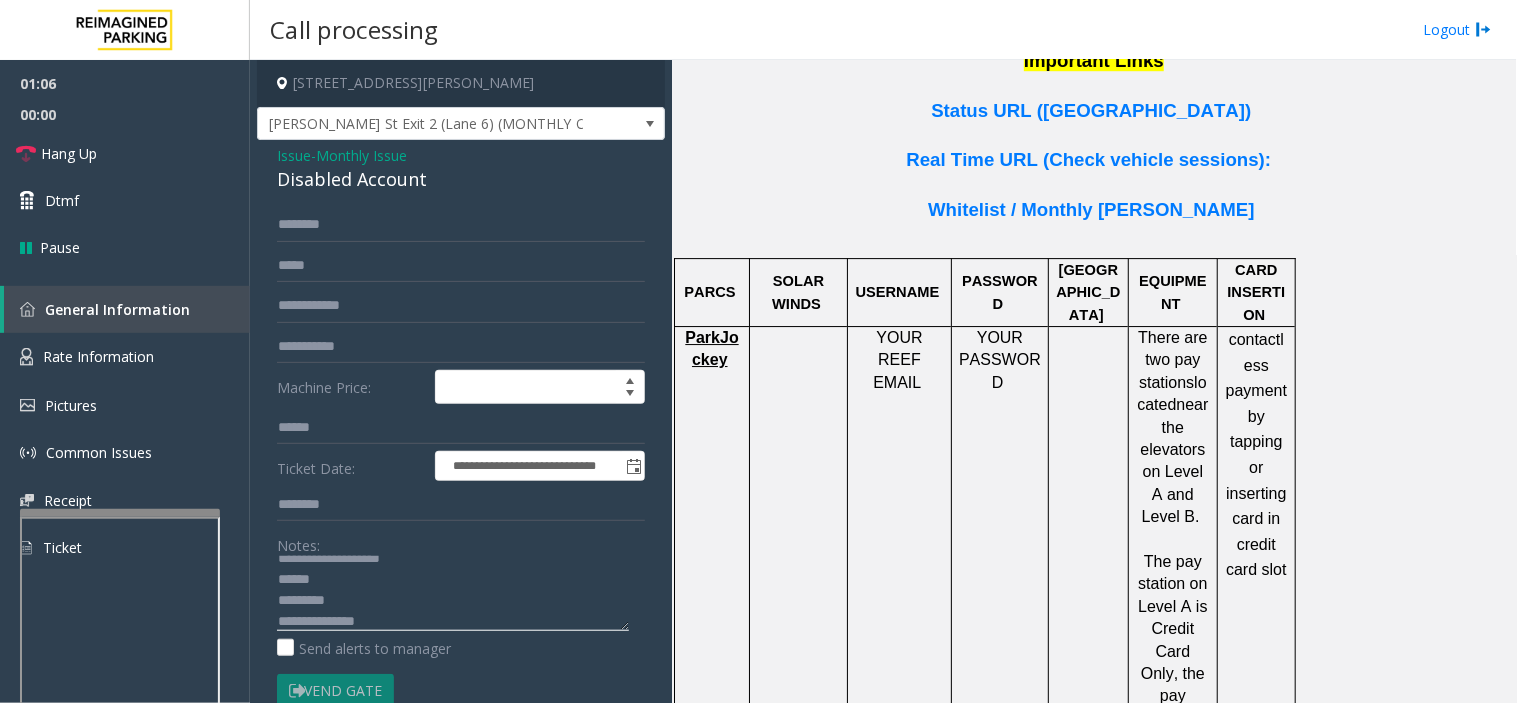 click 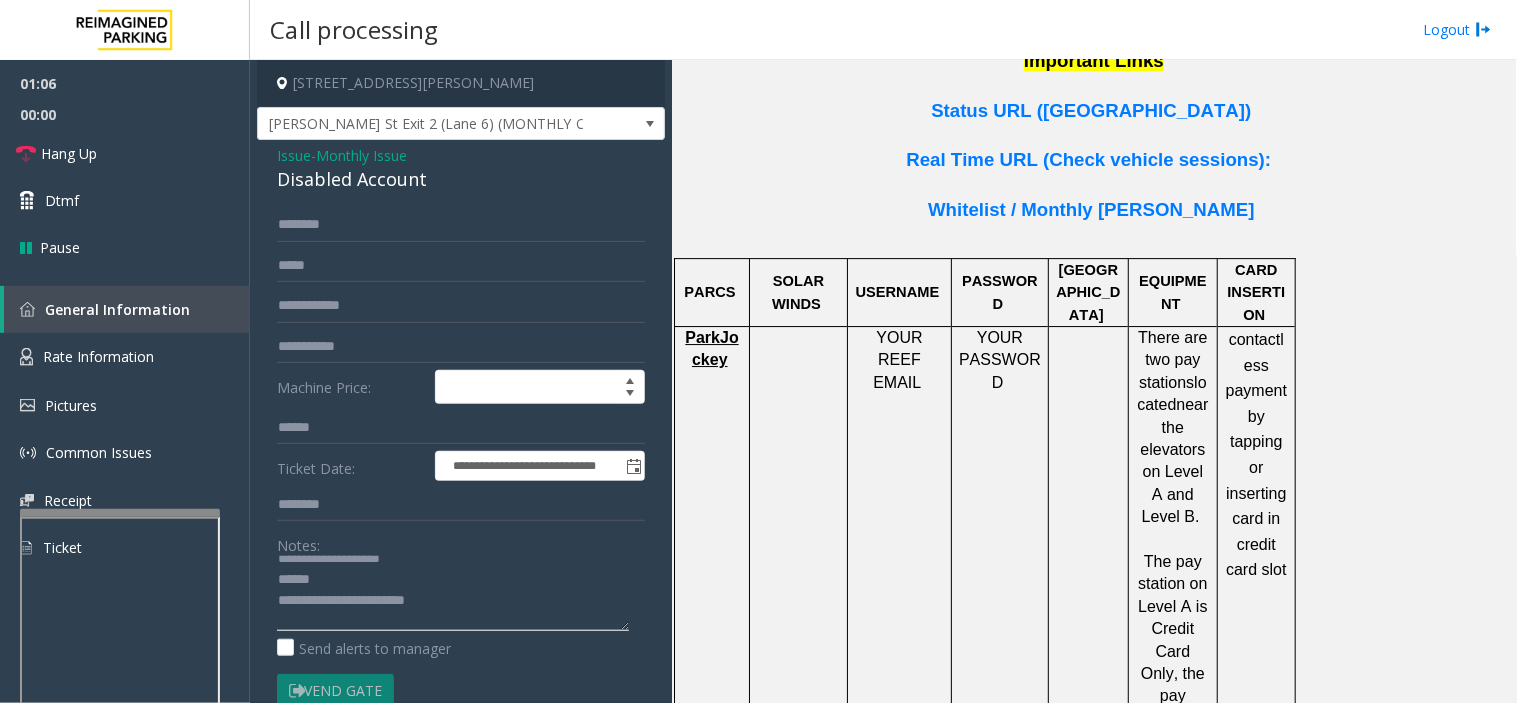 click 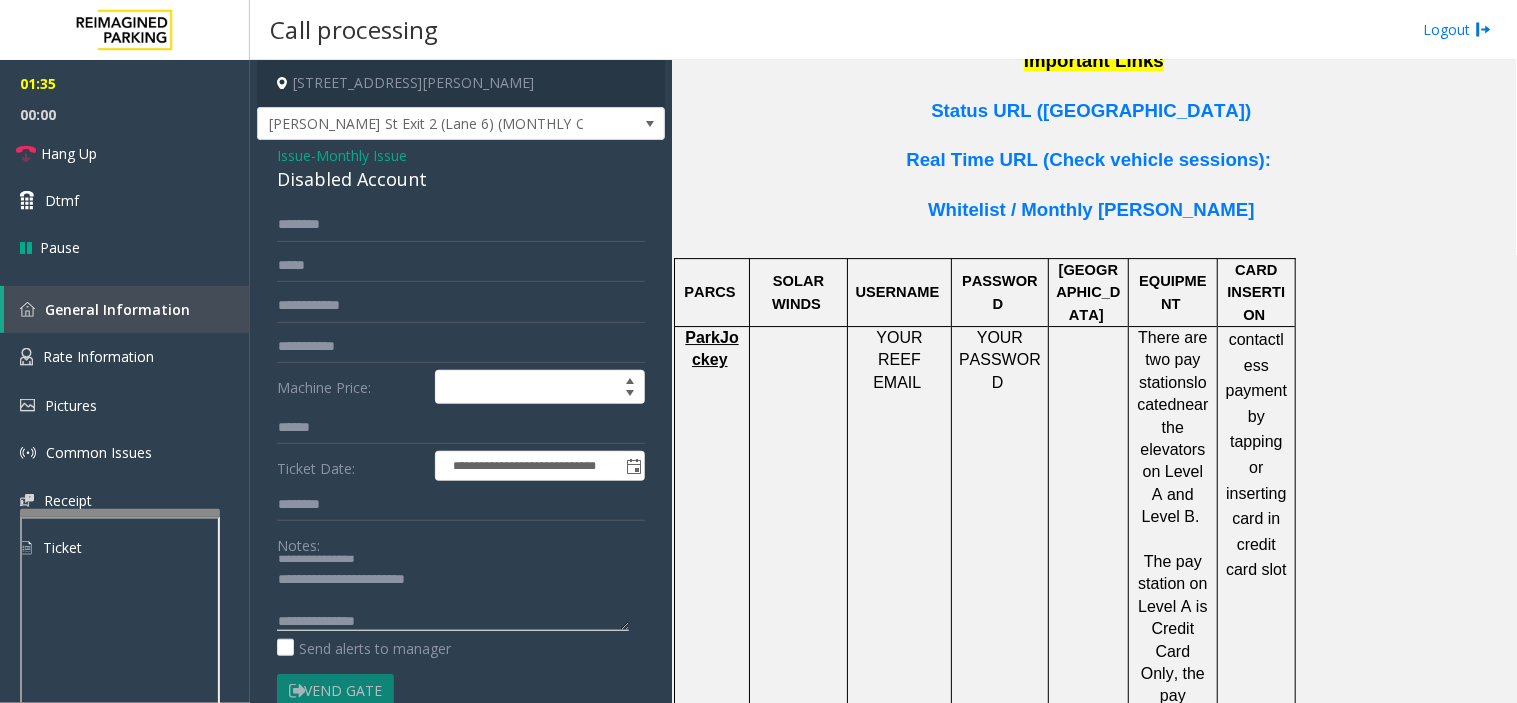 scroll, scrollTop: 42, scrollLeft: 0, axis: vertical 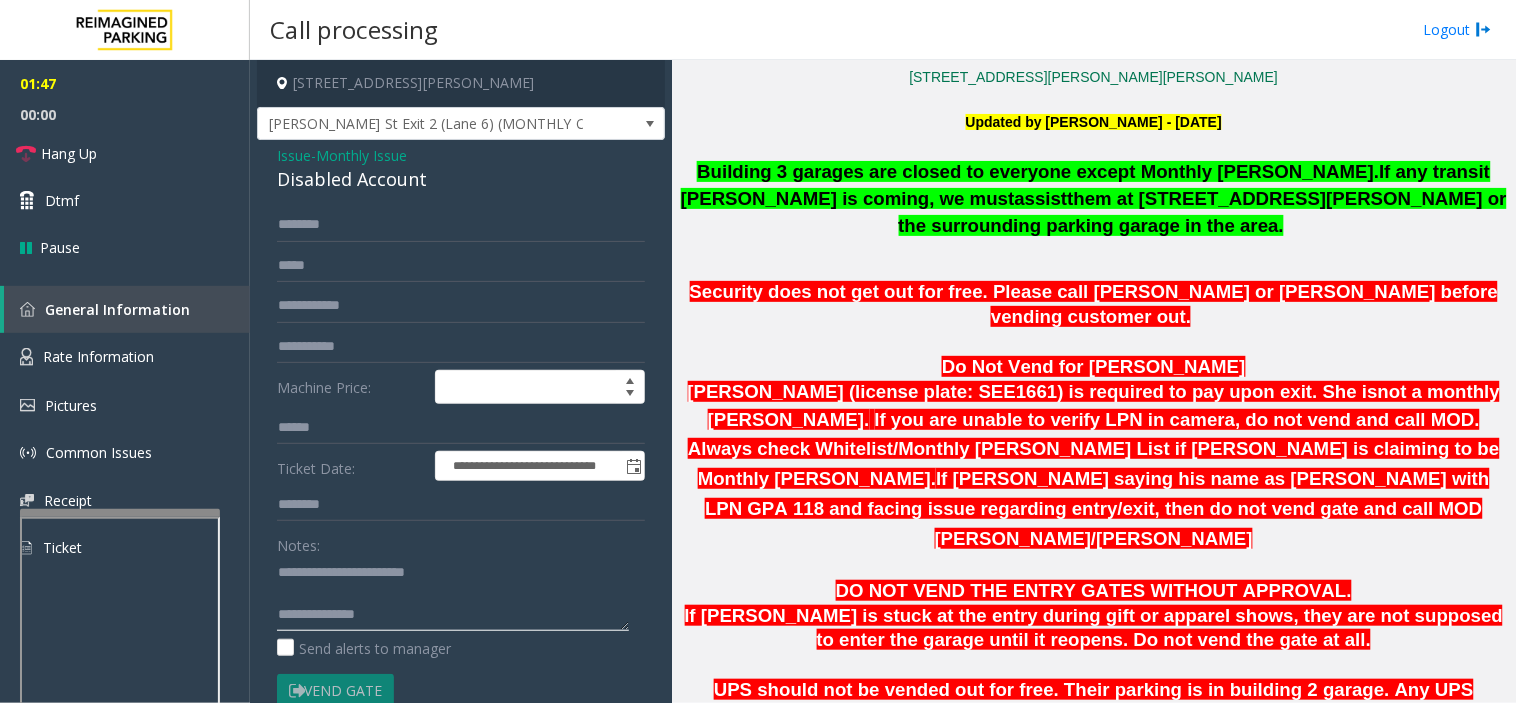 click 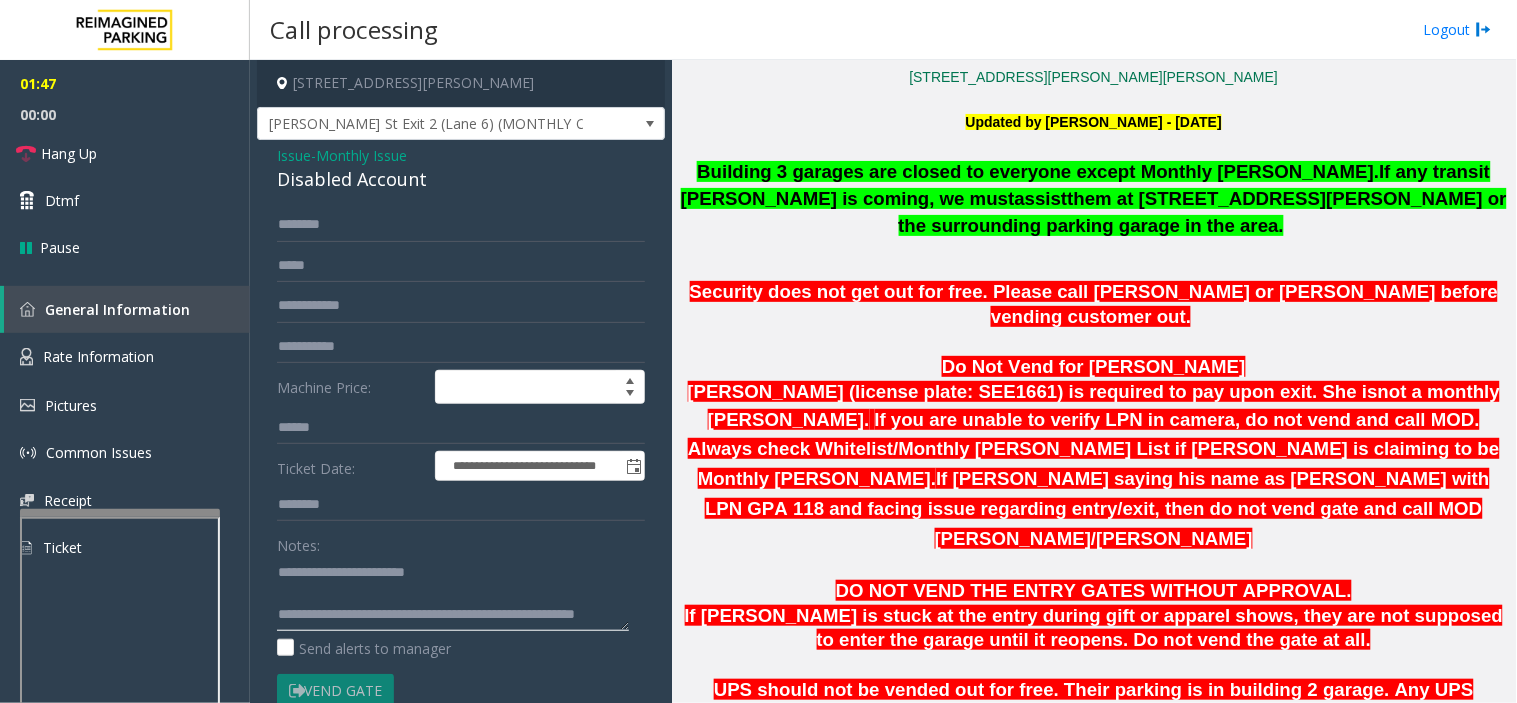 scroll, scrollTop: 56, scrollLeft: 0, axis: vertical 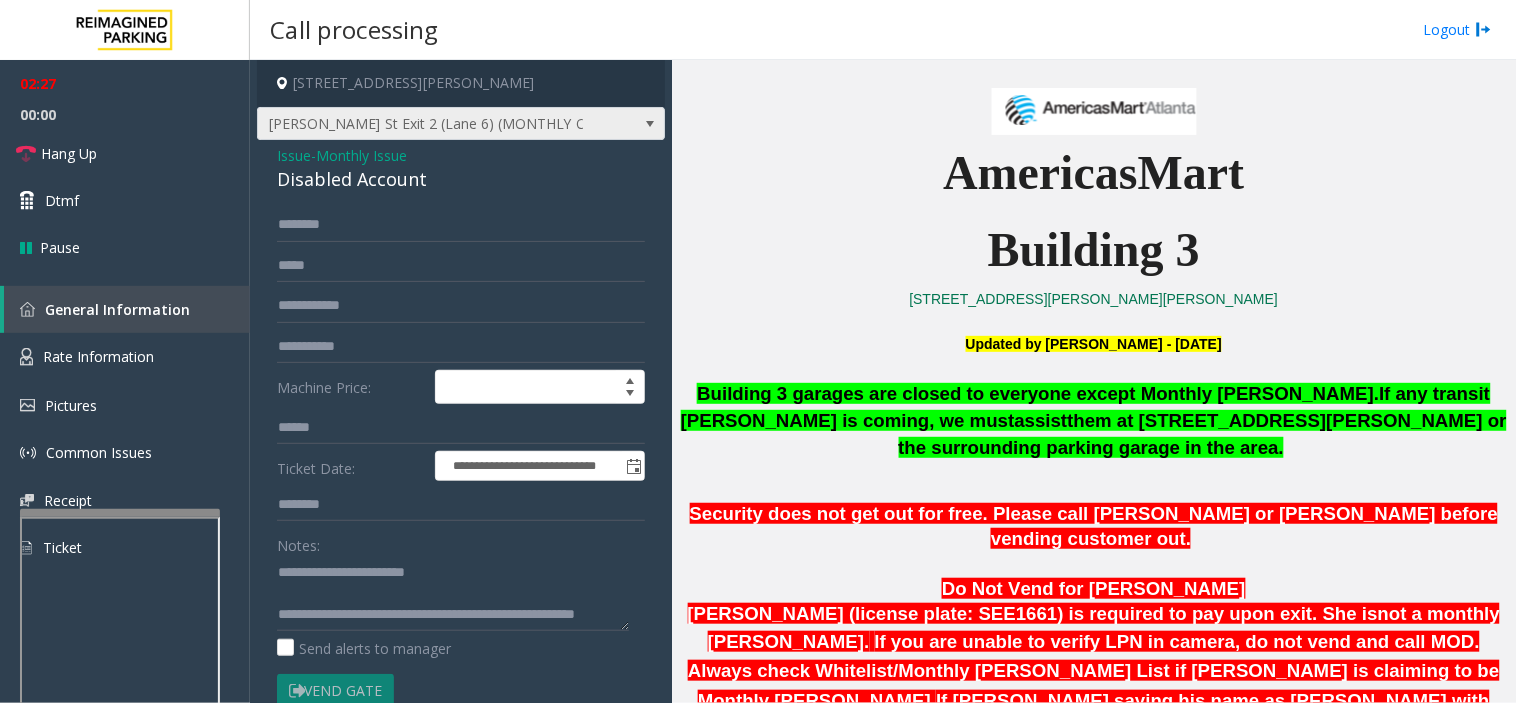 click on "[PERSON_NAME] St Exit 2 (Lane 6) (MONTHLY ONLY)" at bounding box center (420, 124) 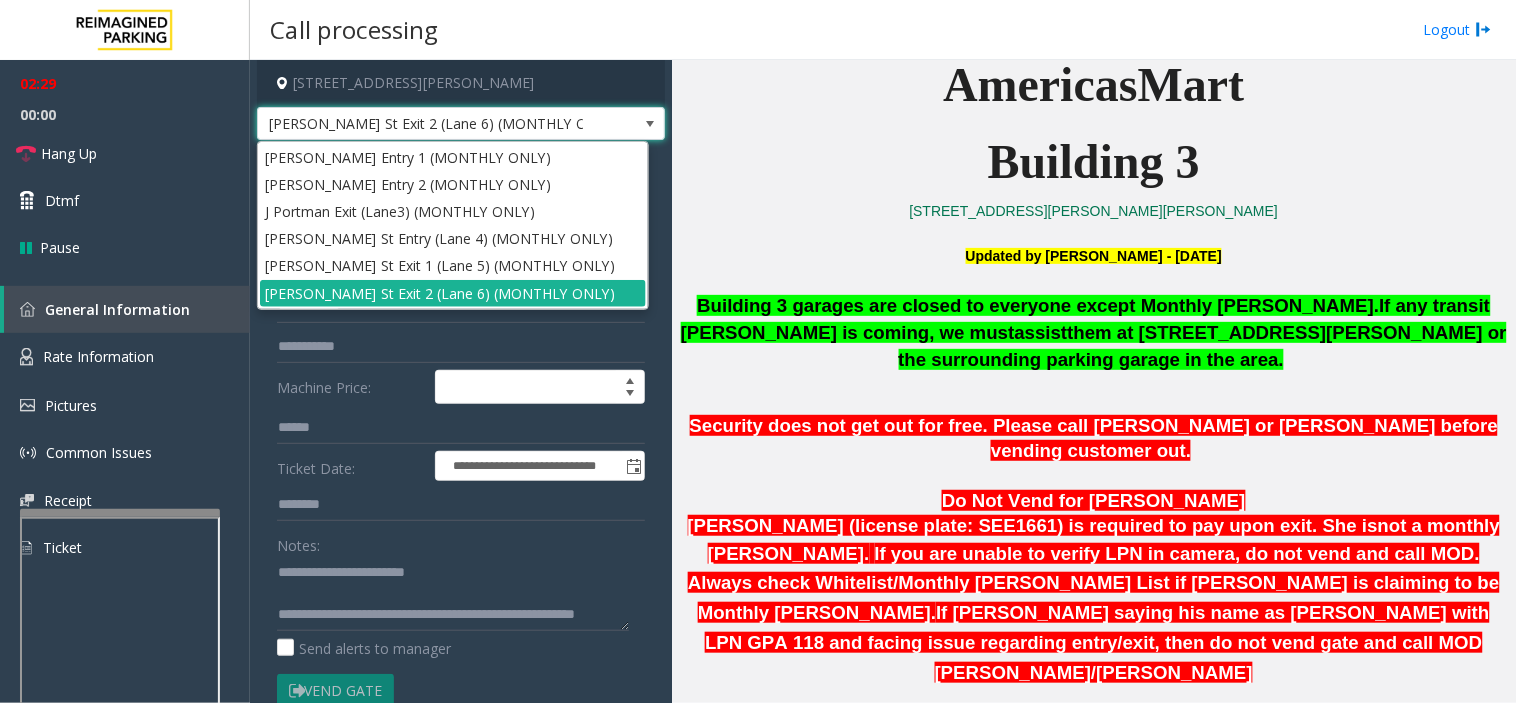 scroll, scrollTop: 888, scrollLeft: 0, axis: vertical 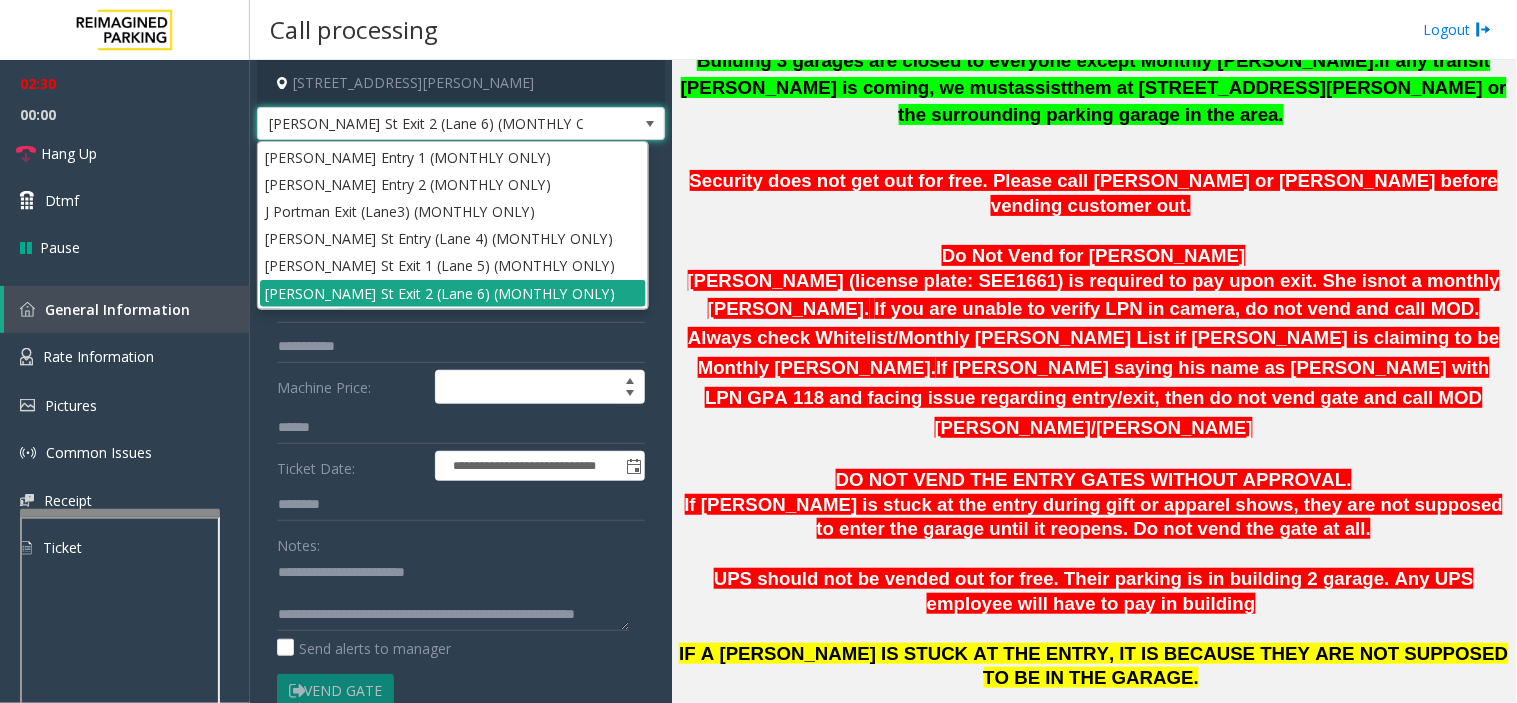 click on "[PERSON_NAME] St Exit 2 (Lane 6) (MONTHLY ONLY)" at bounding box center (453, 293) 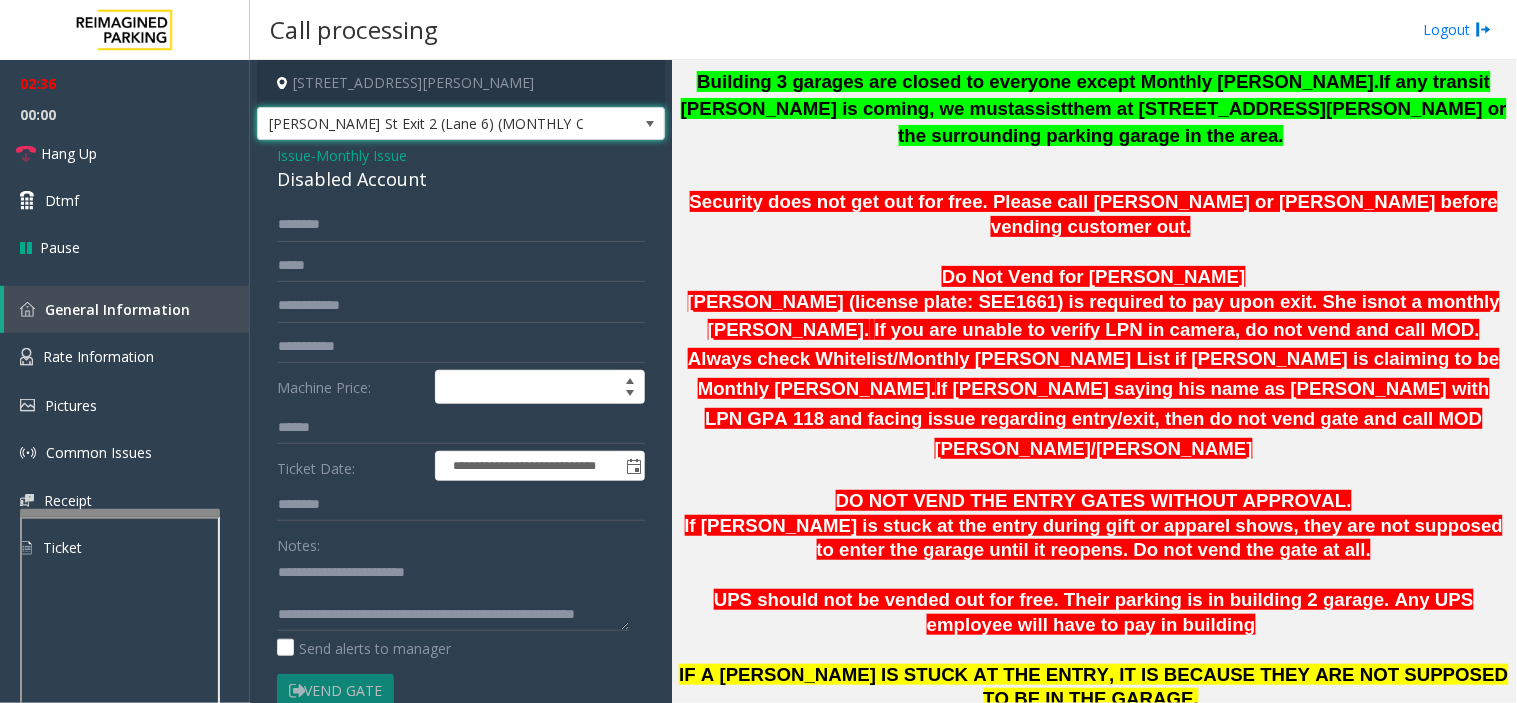 scroll, scrollTop: 1000, scrollLeft: 0, axis: vertical 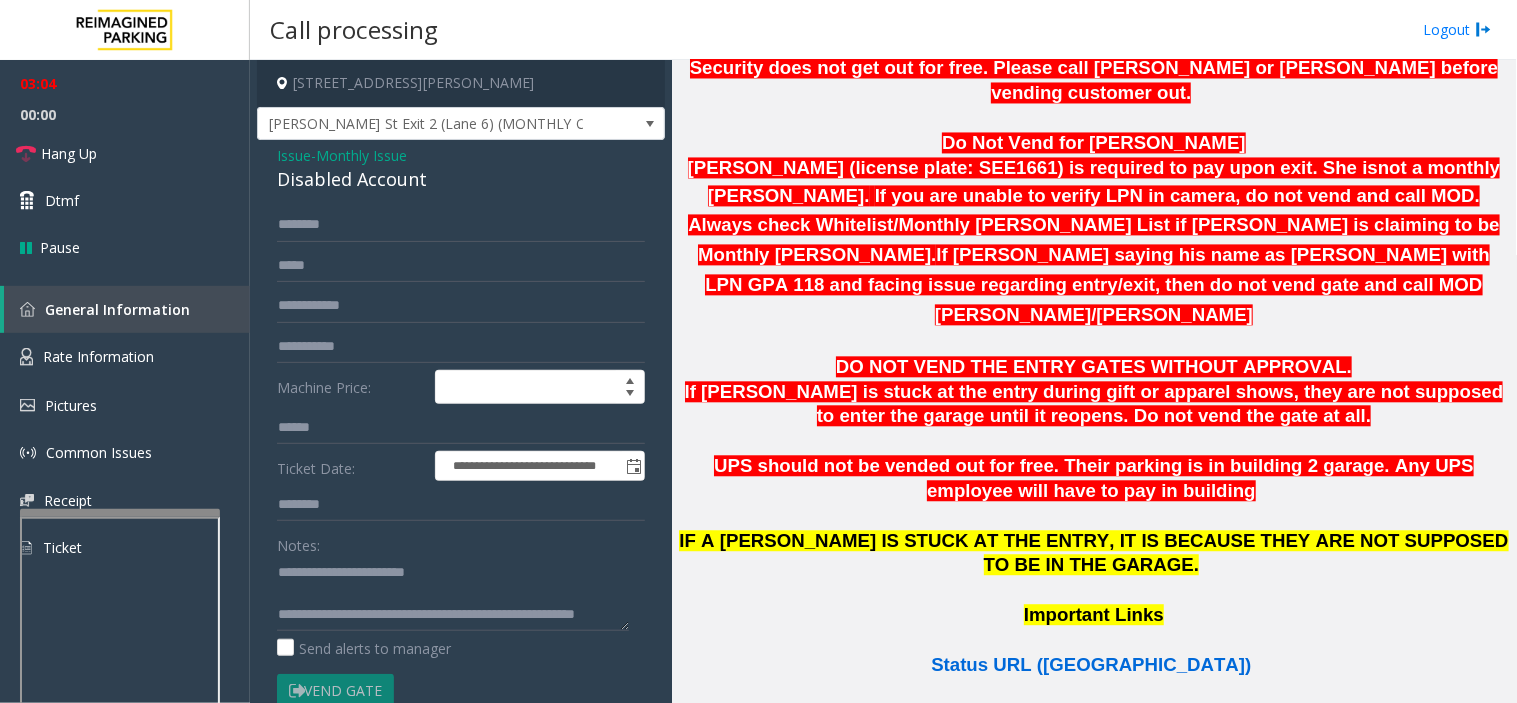 click on "Status URL ([GEOGRAPHIC_DATA])" 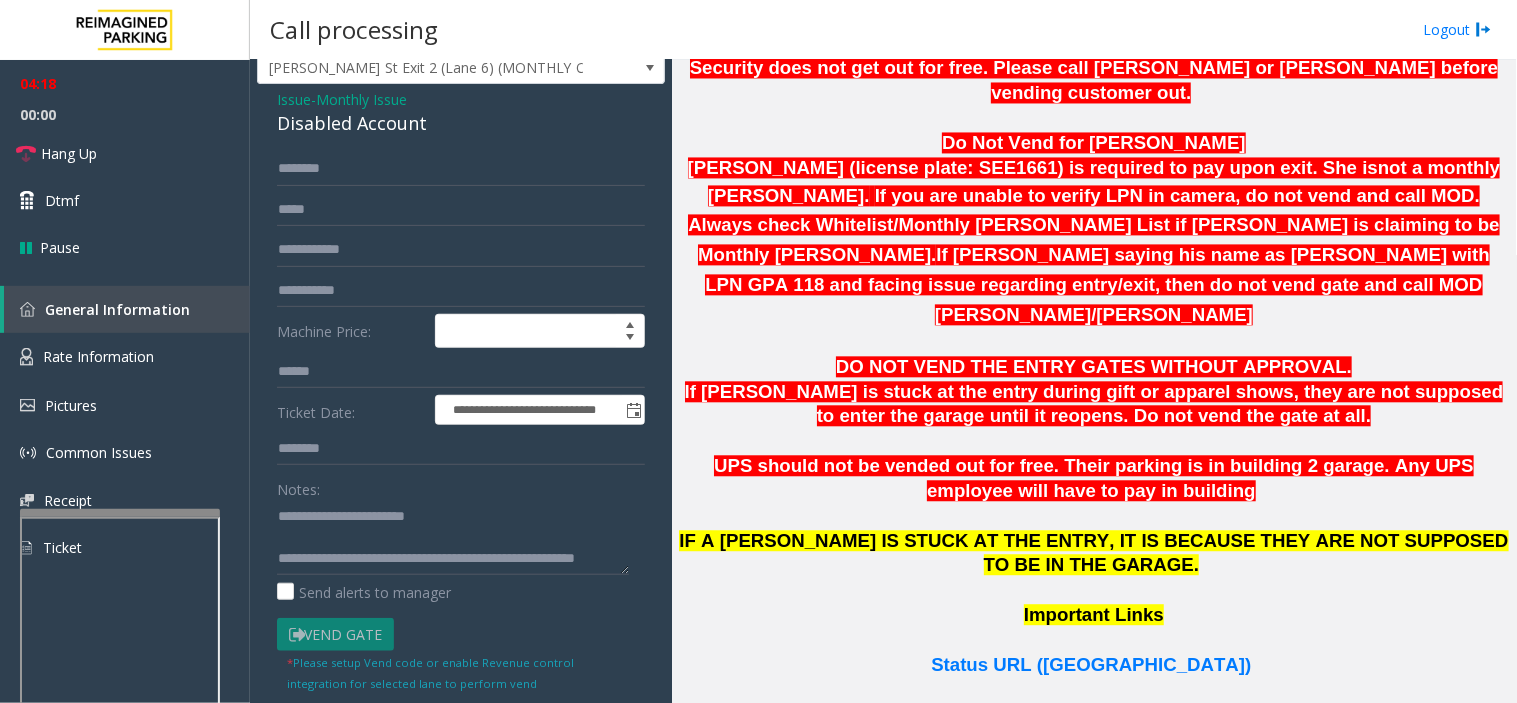 scroll, scrollTop: 111, scrollLeft: 0, axis: vertical 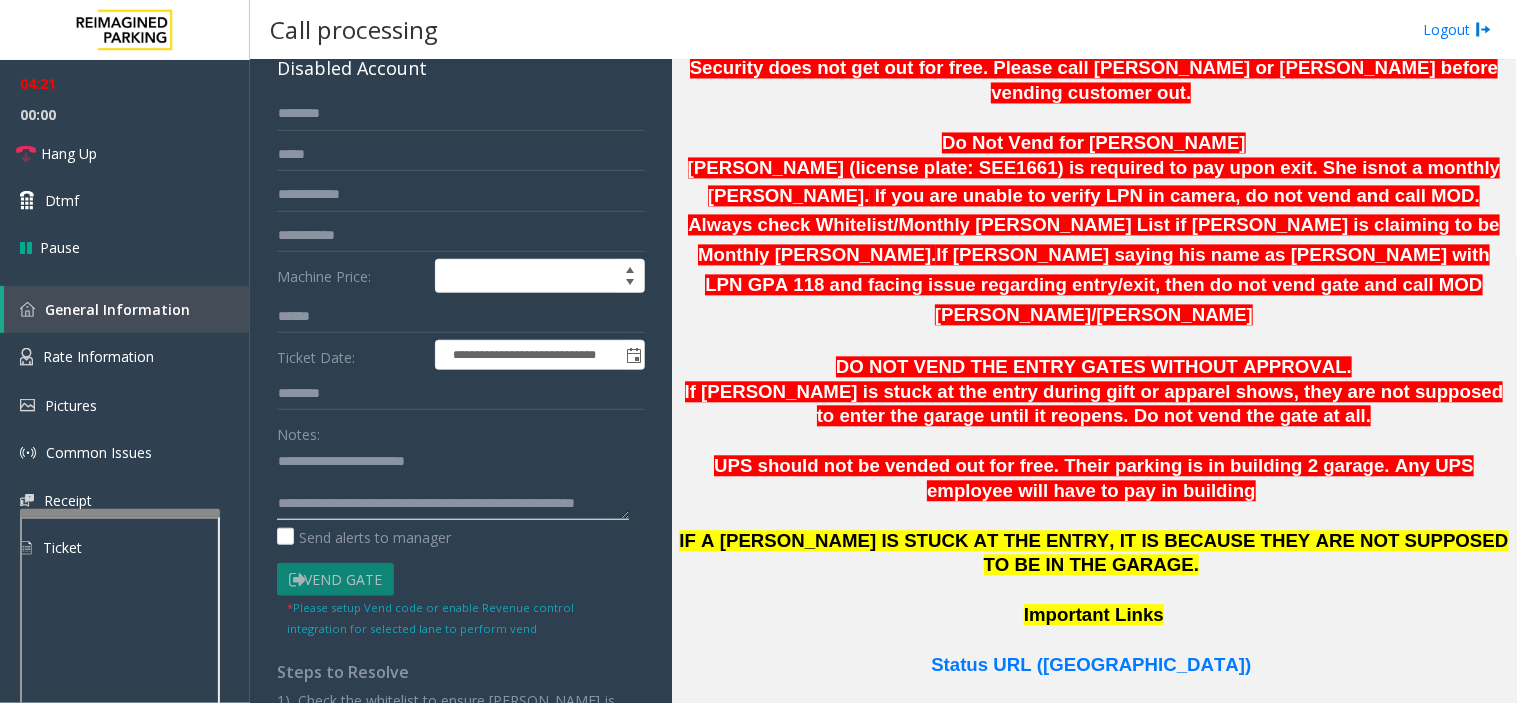 click 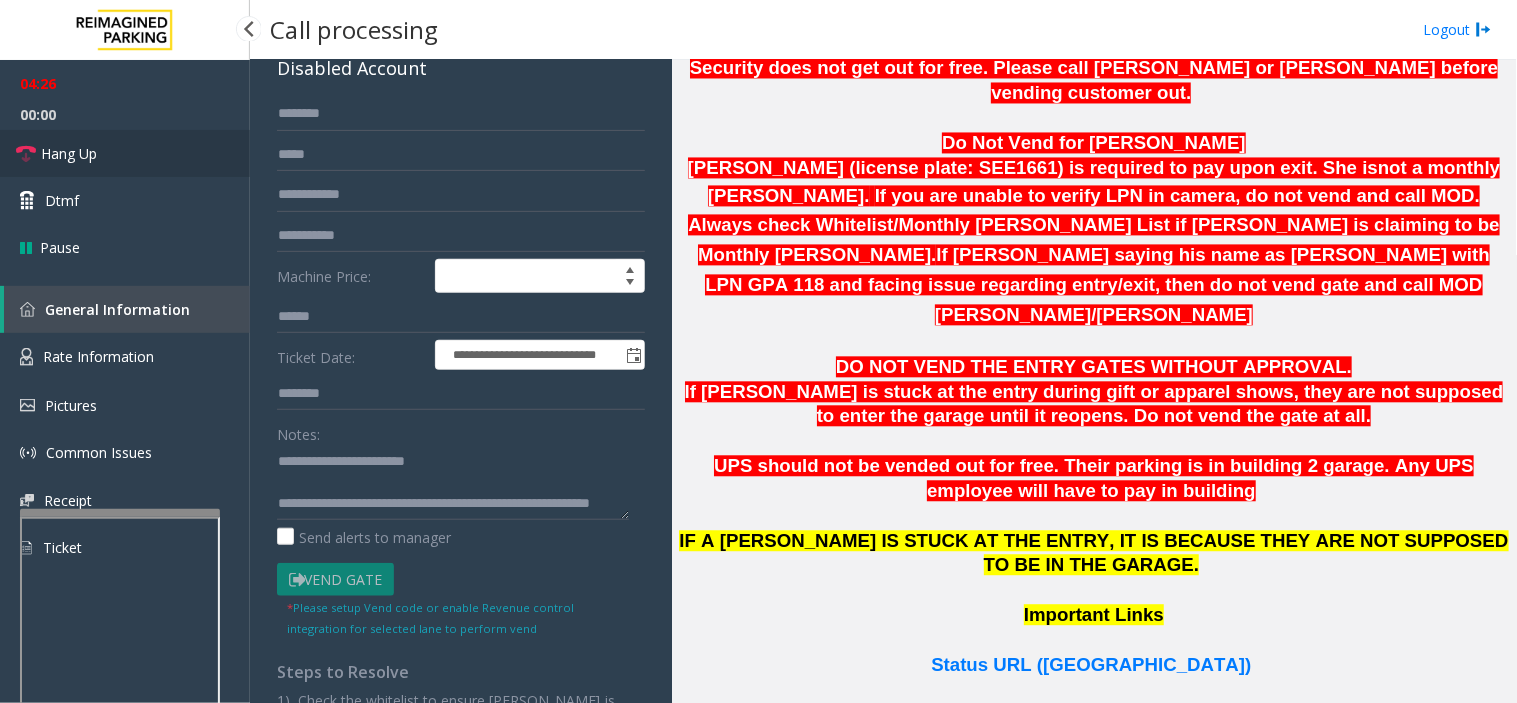 click on "Hang Up" at bounding box center [125, 153] 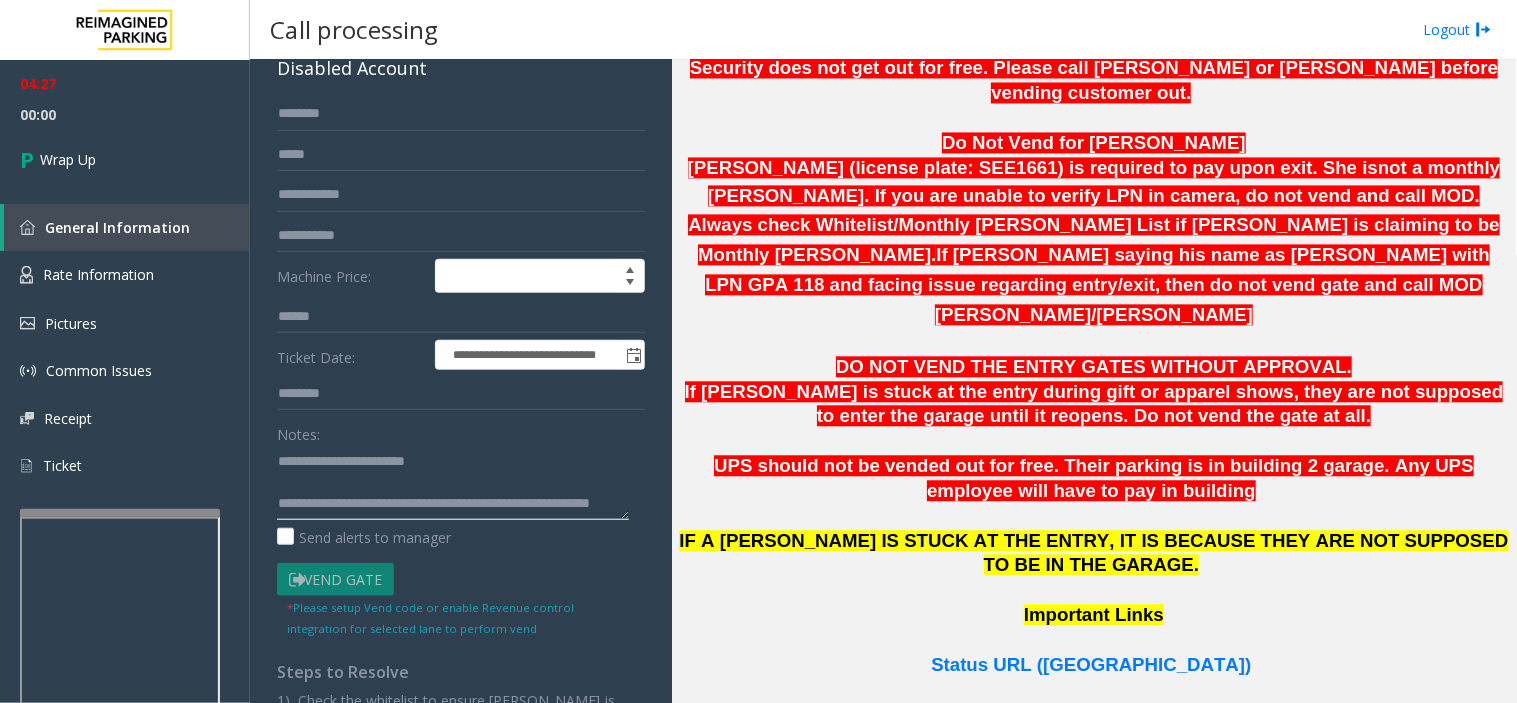 click 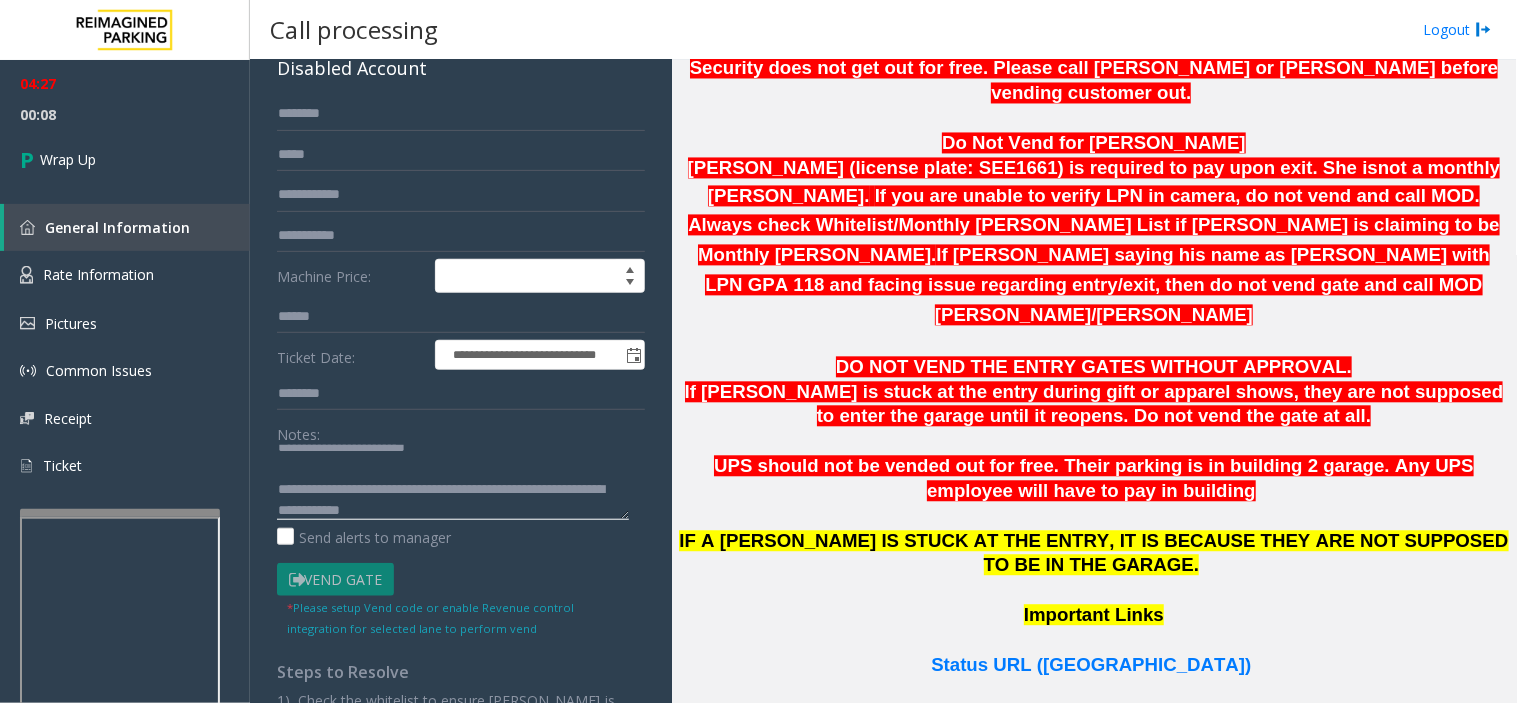 click 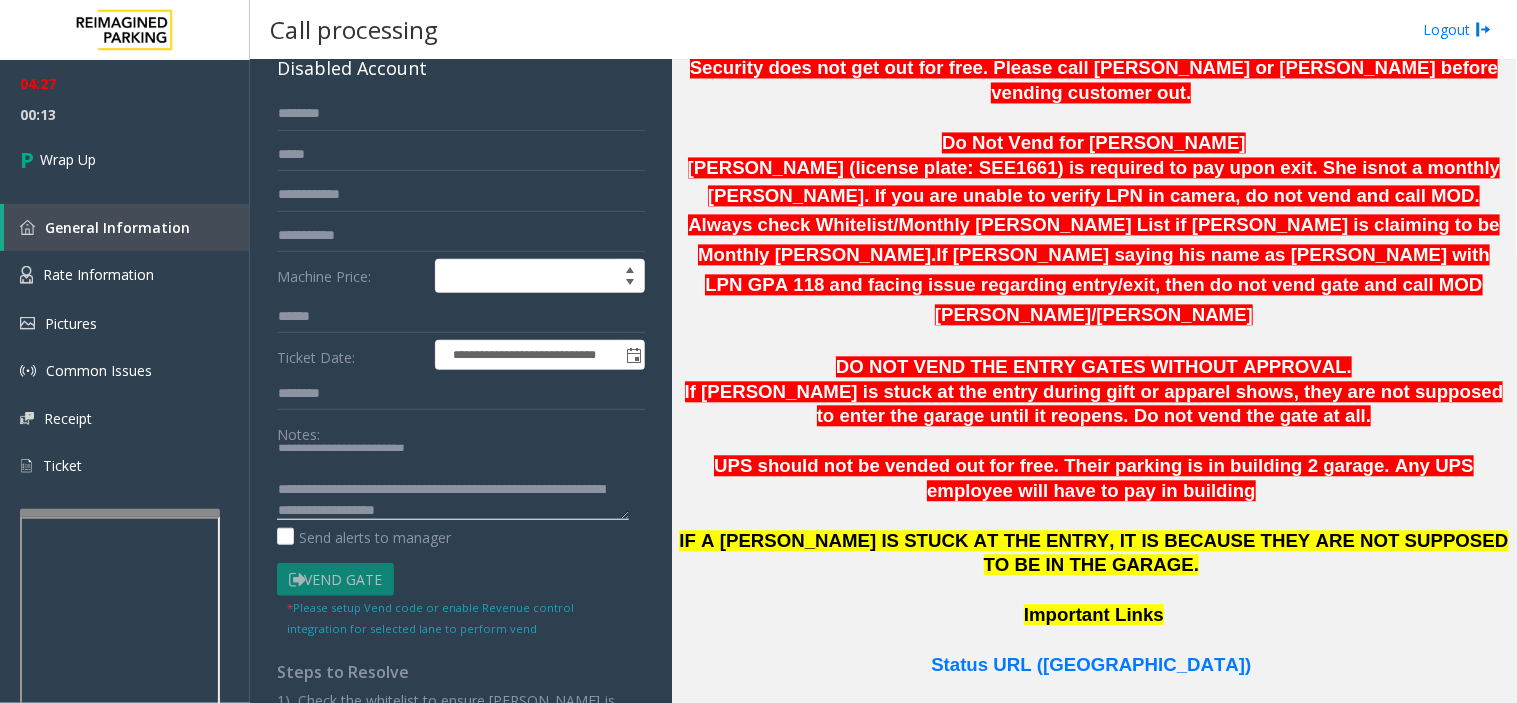 scroll, scrollTop: 63, scrollLeft: 0, axis: vertical 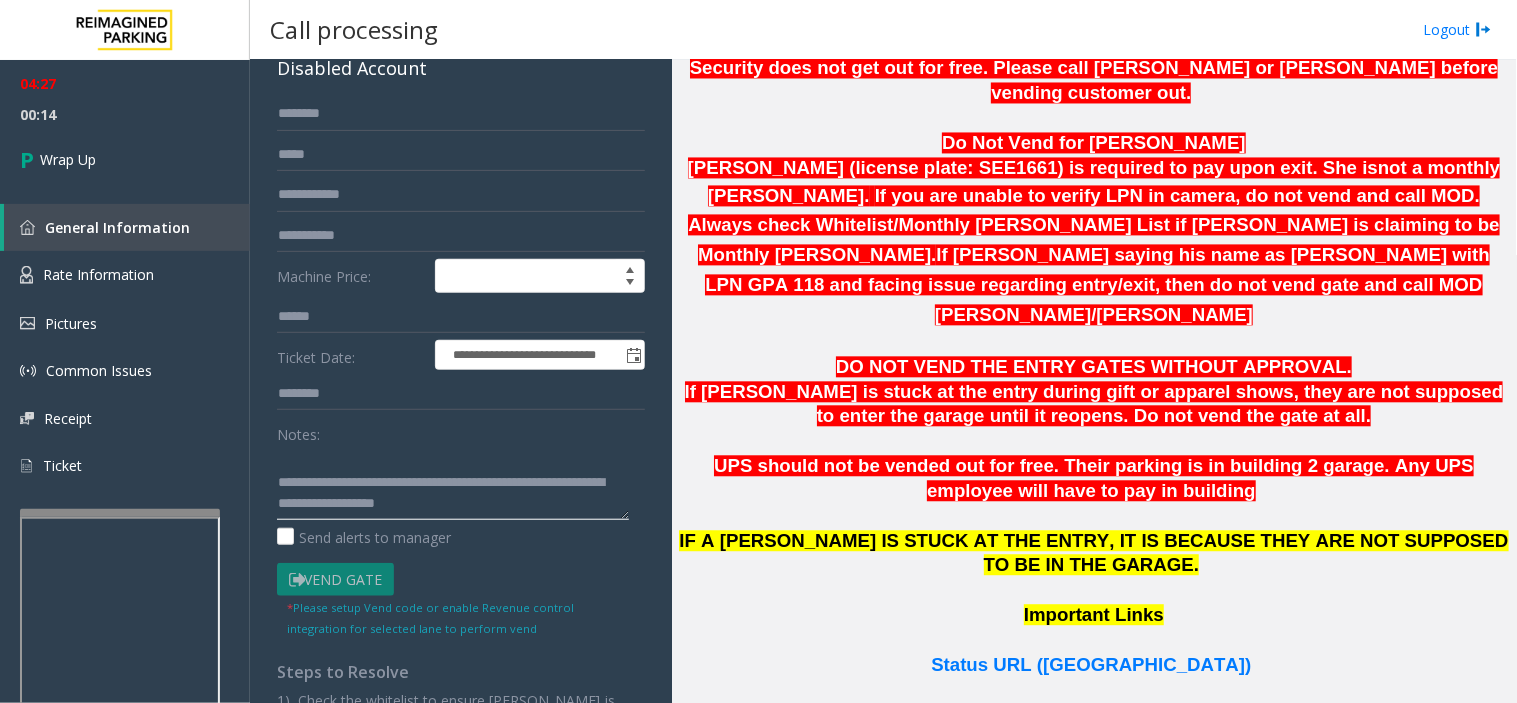 drag, startPoint x: 558, startPoint y: 480, endPoint x: 374, endPoint y: 510, distance: 186.42961 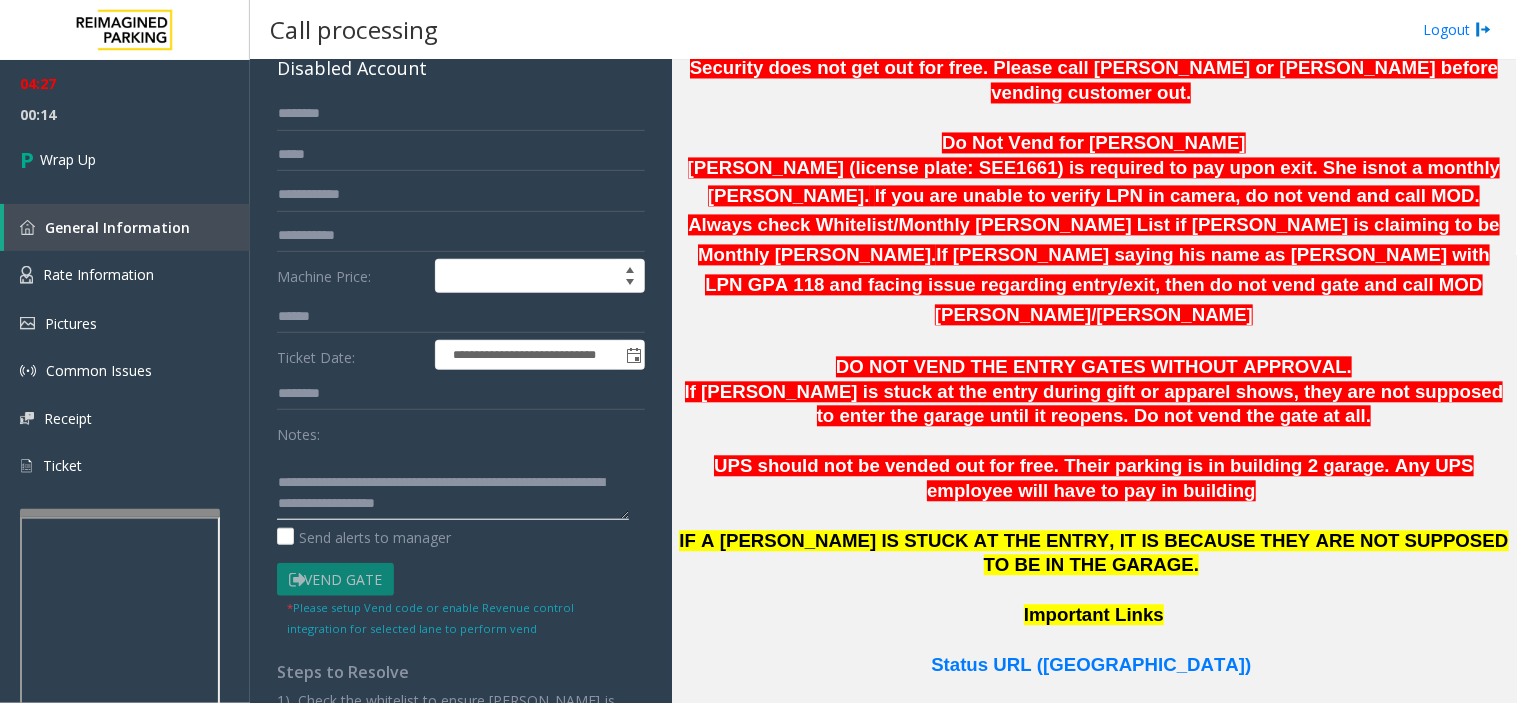click 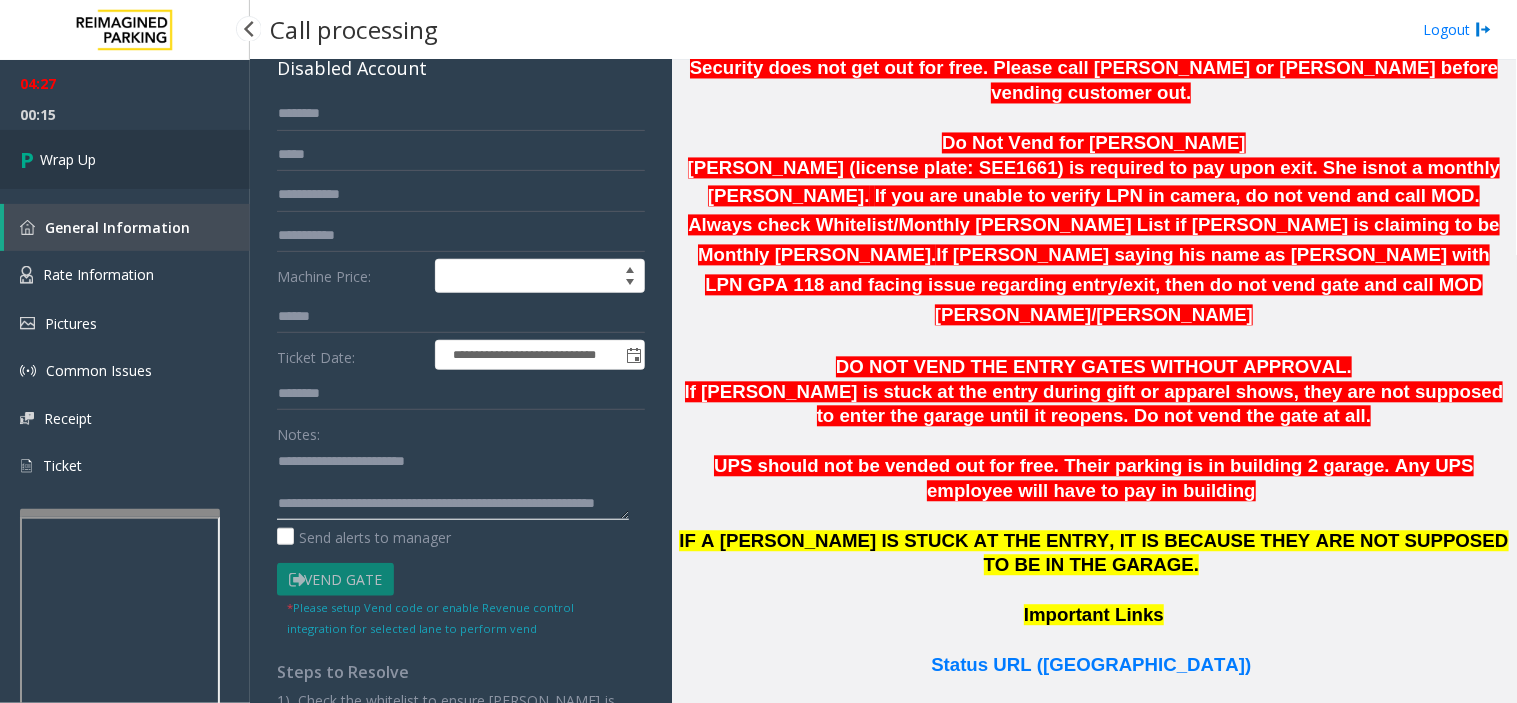 type on "**********" 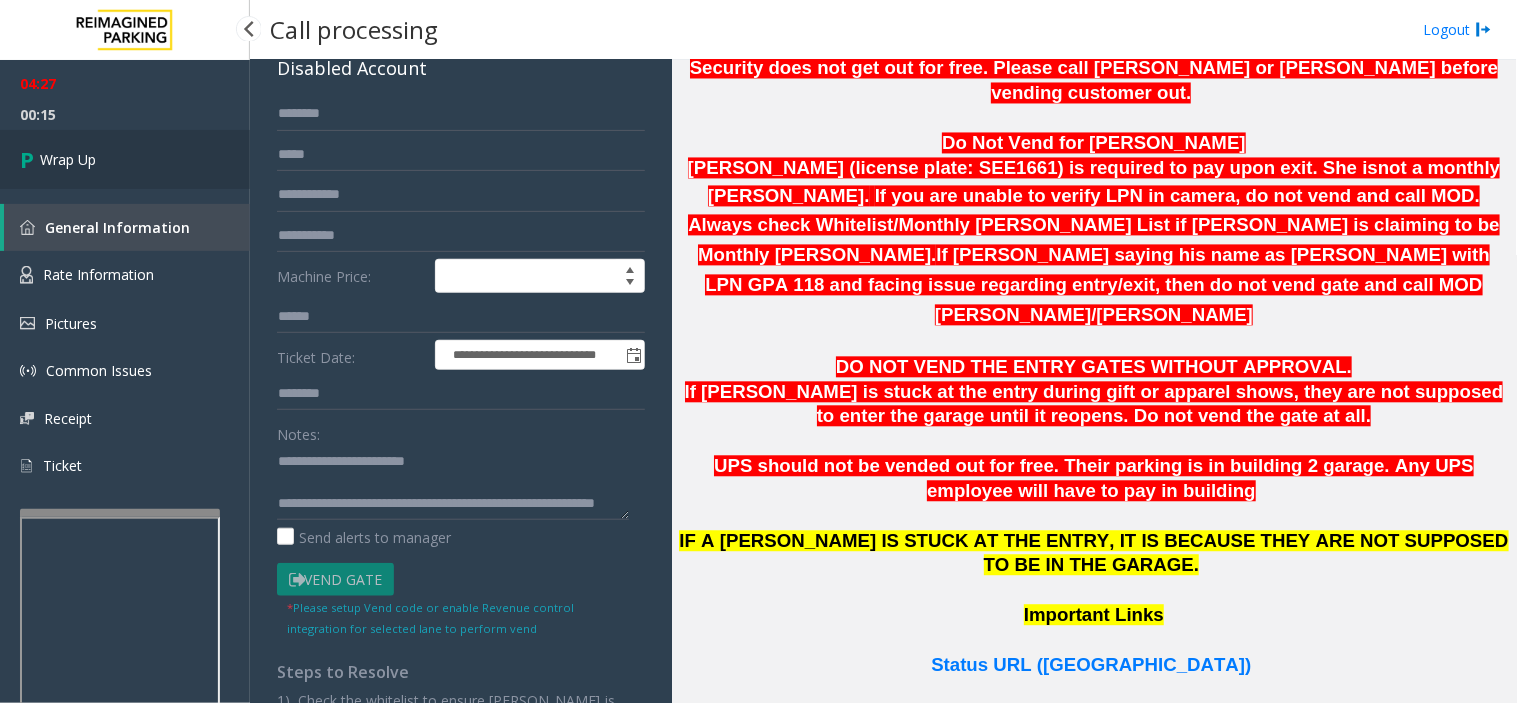 click on "Wrap Up" at bounding box center (125, 159) 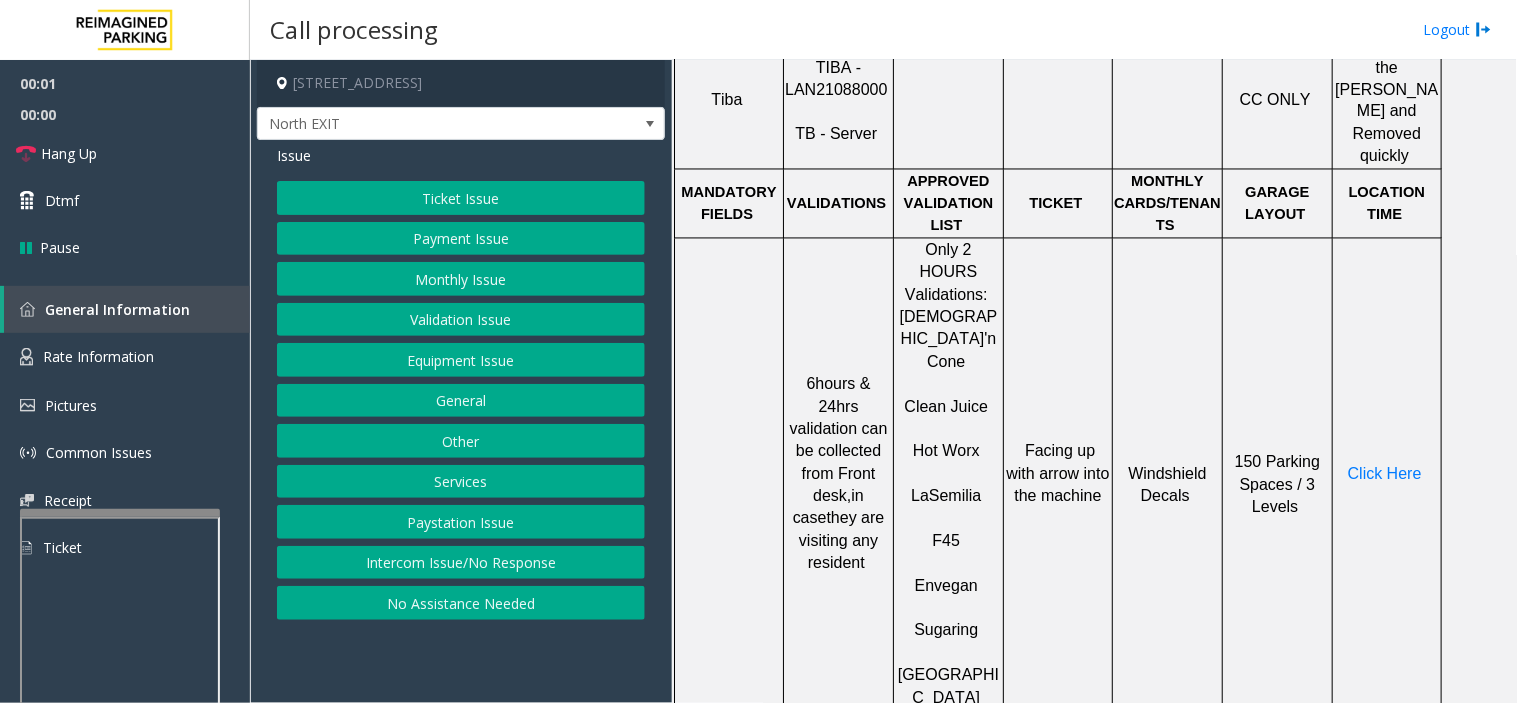 scroll, scrollTop: 1000, scrollLeft: 0, axis: vertical 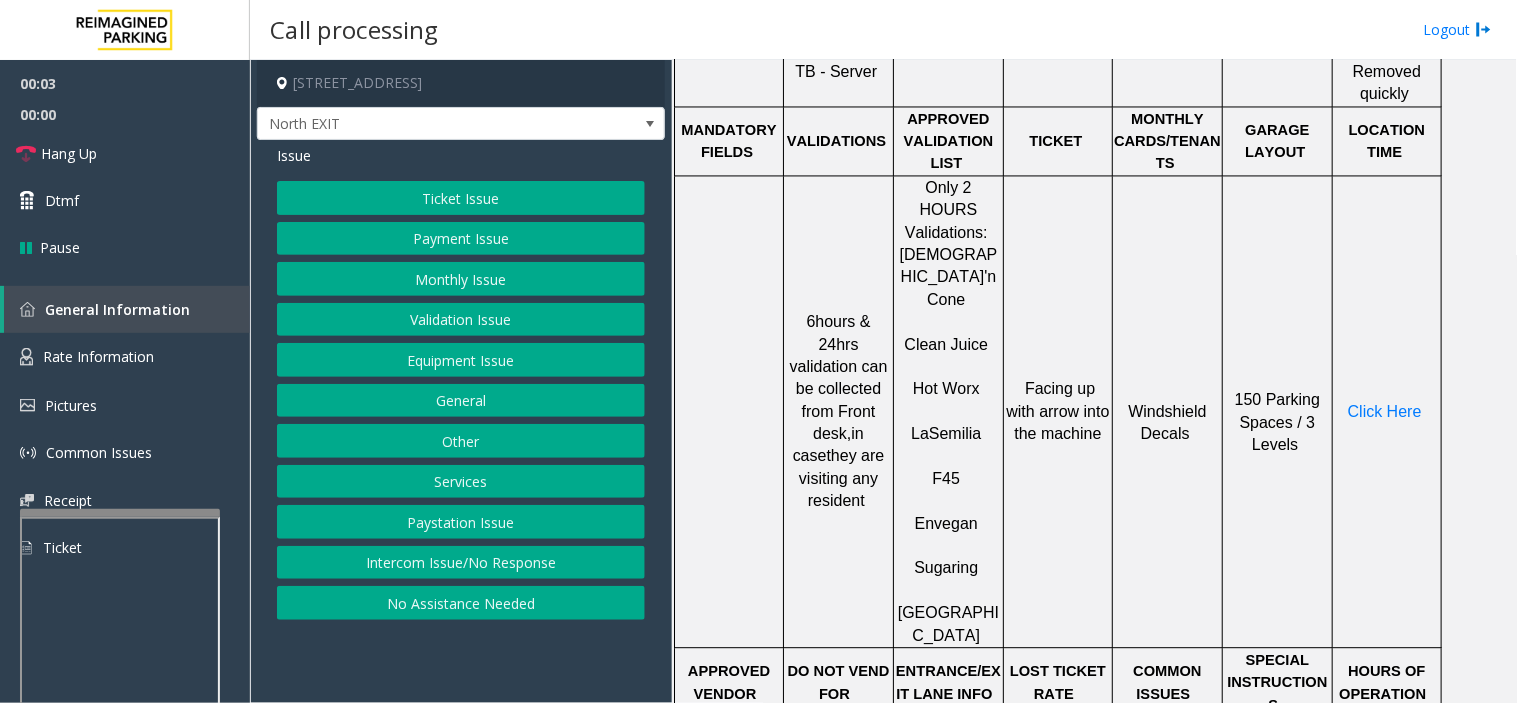 click on "Intercom Issue/No Response" 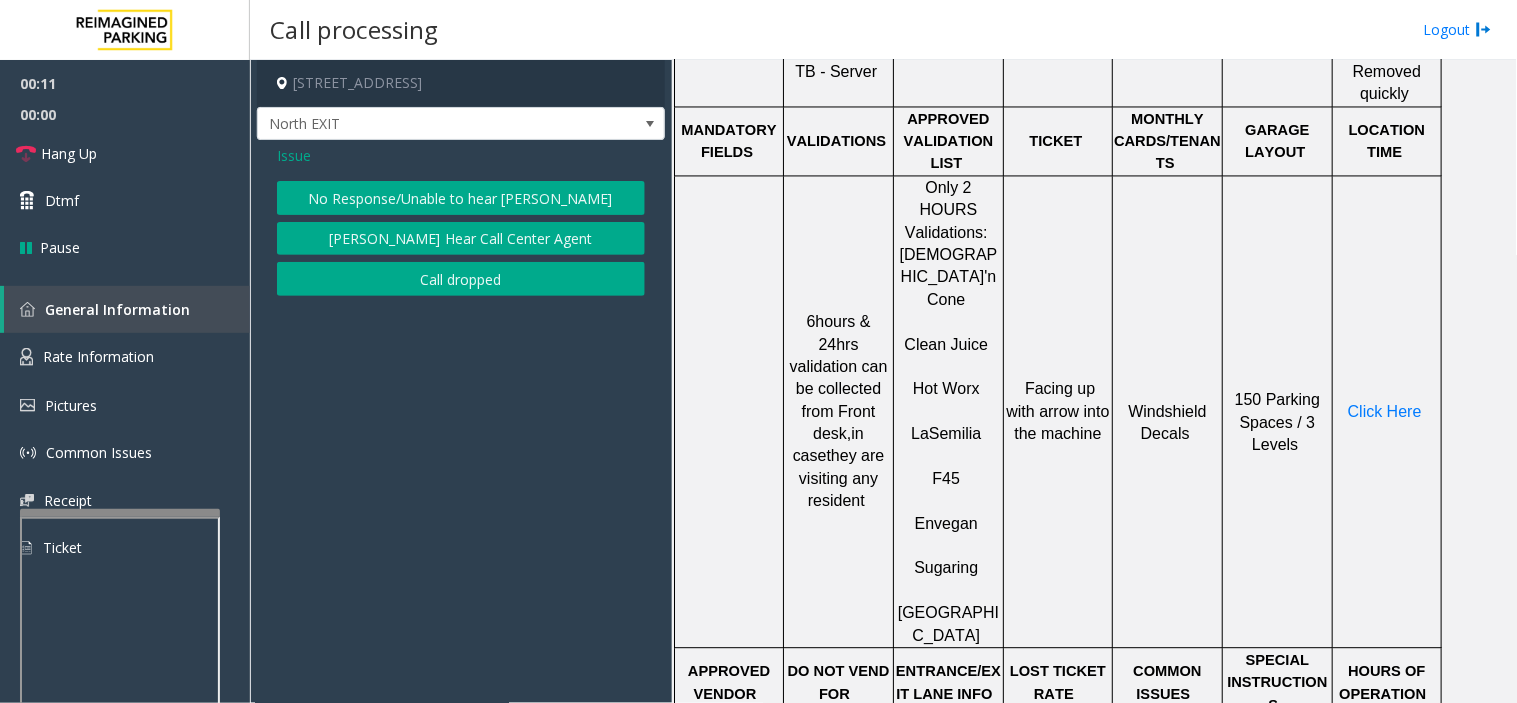 click on "Issue" 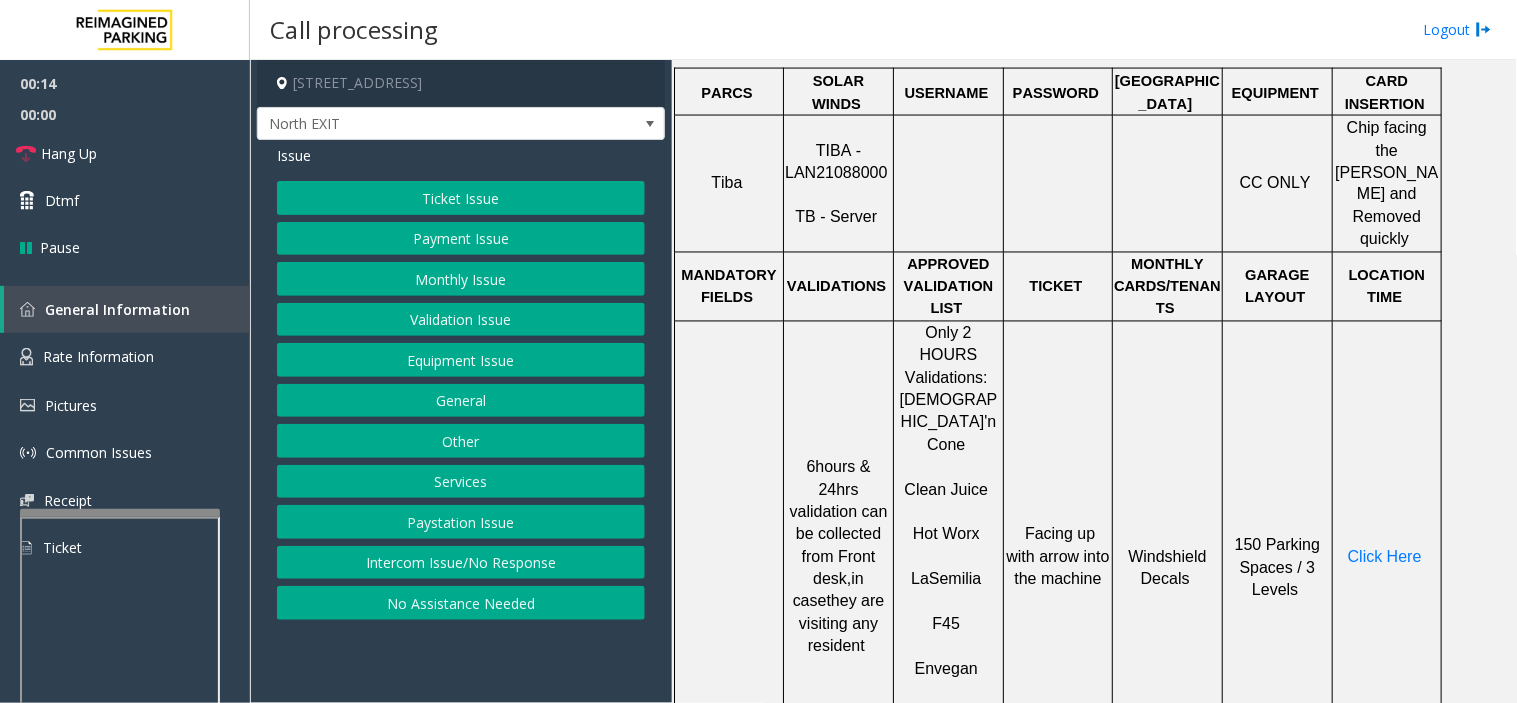 scroll, scrollTop: 666, scrollLeft: 0, axis: vertical 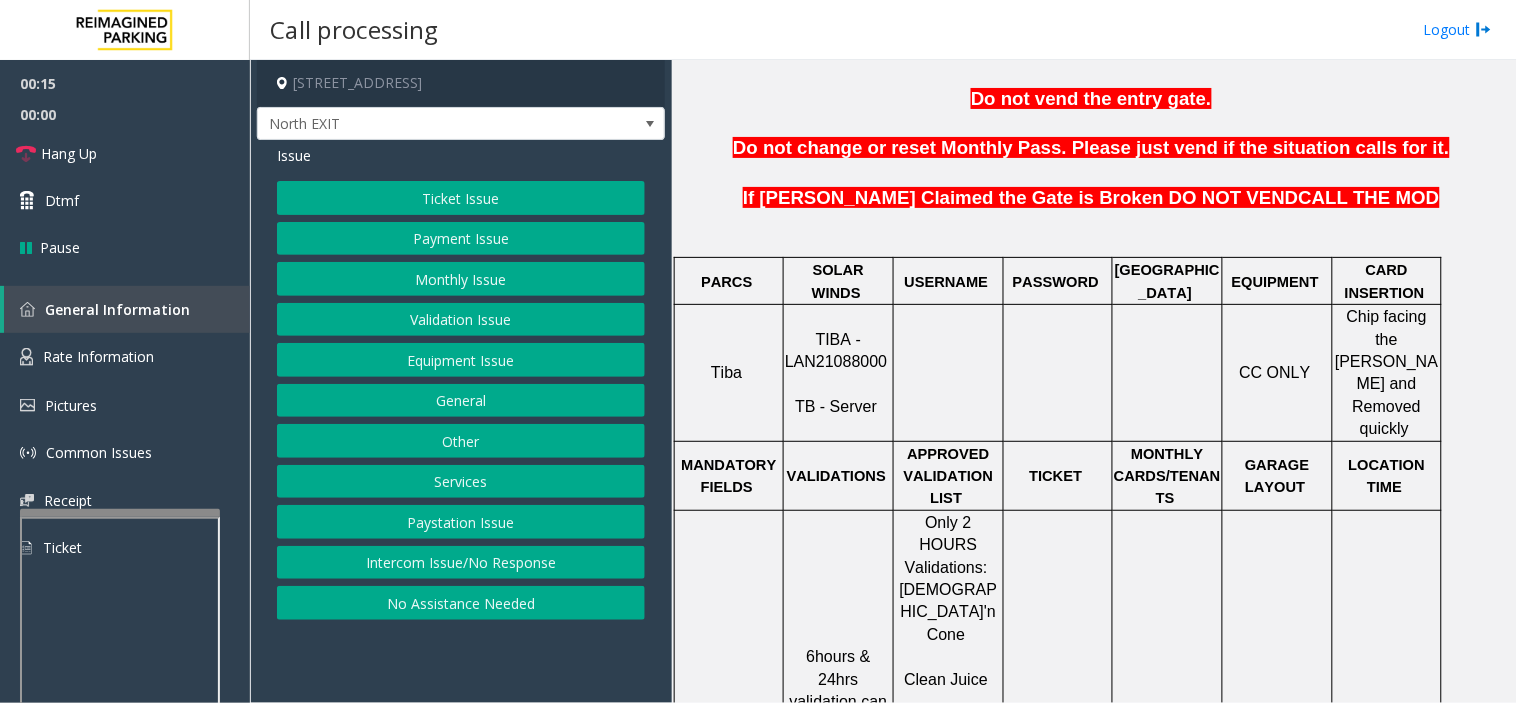 click on "TIBA - LAN21088000     TB - Server" 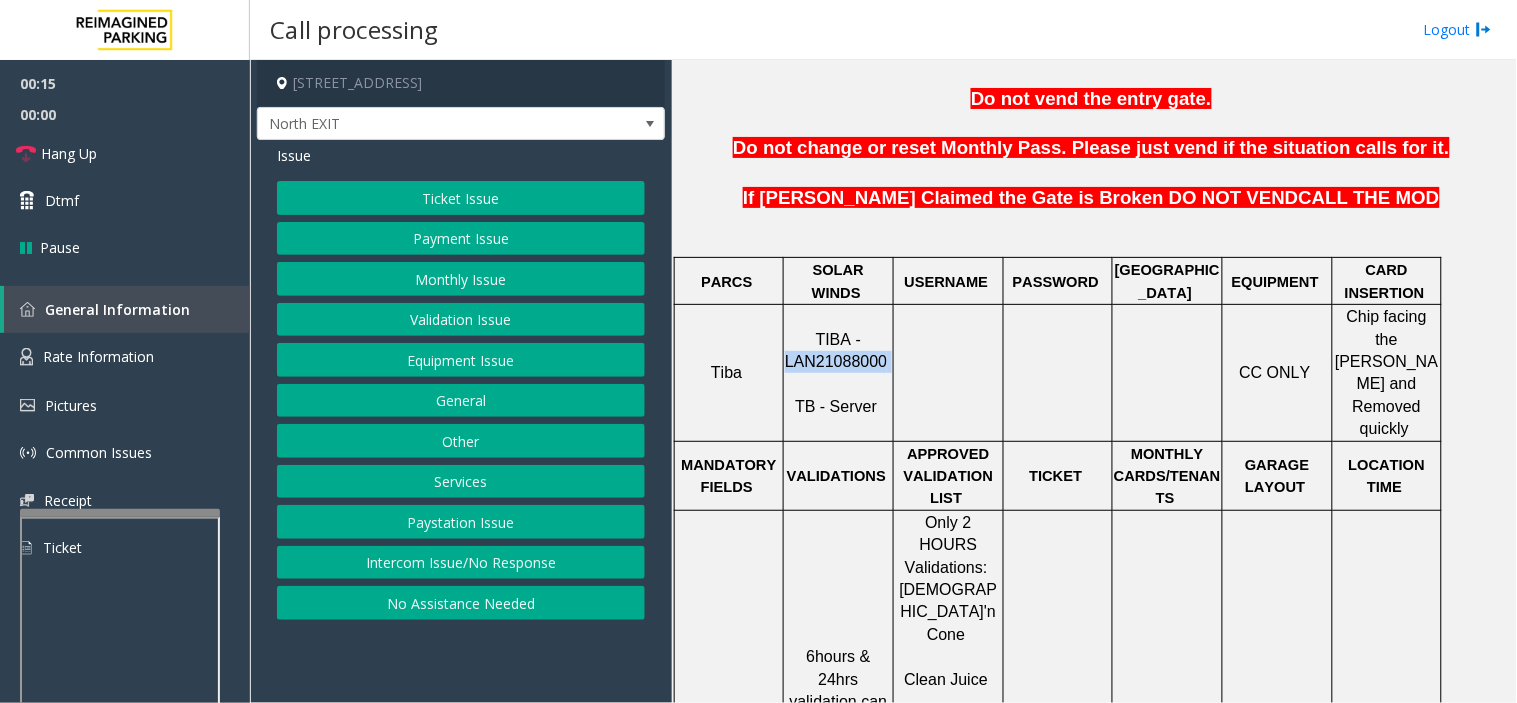 click on "TIBA - LAN21088000     TB - Server" 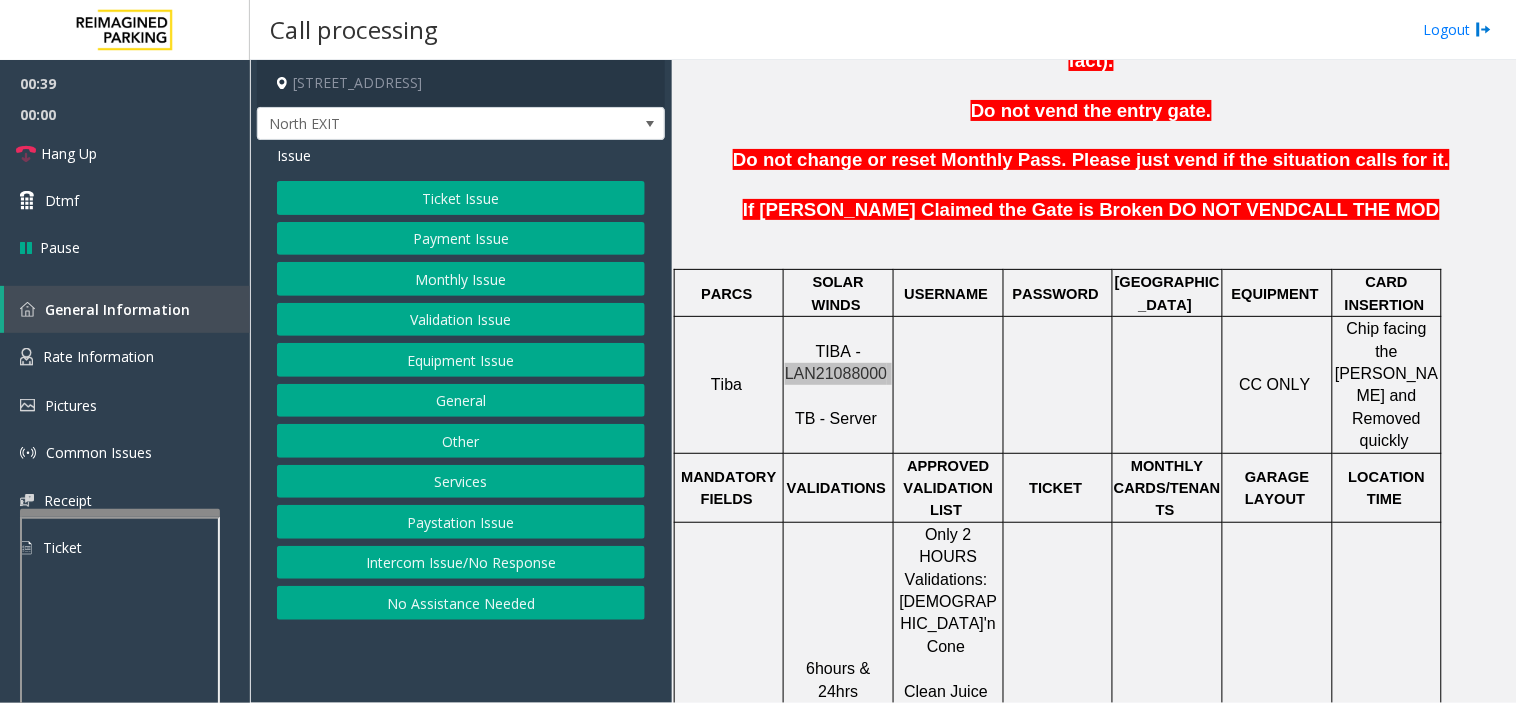 scroll, scrollTop: 666, scrollLeft: 0, axis: vertical 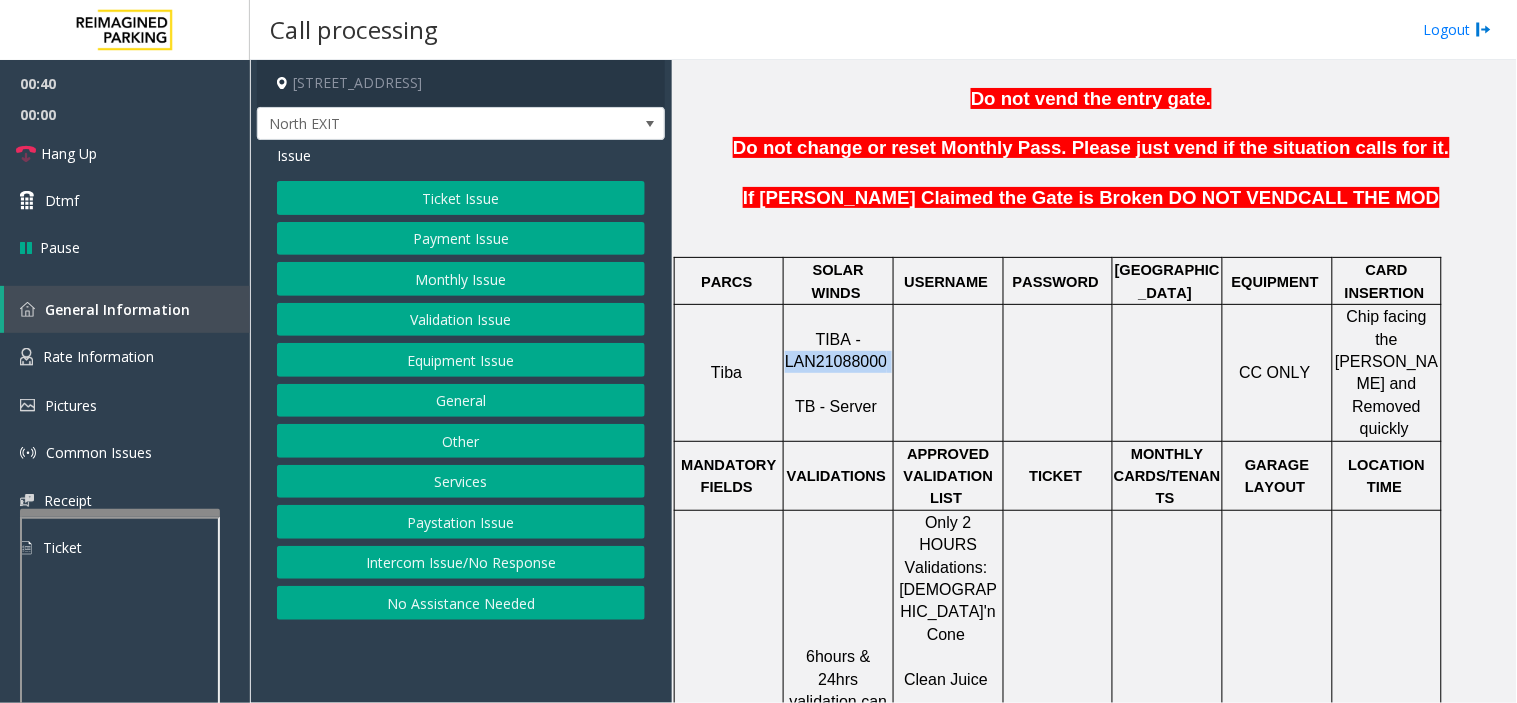 click on "Equipment Issue" 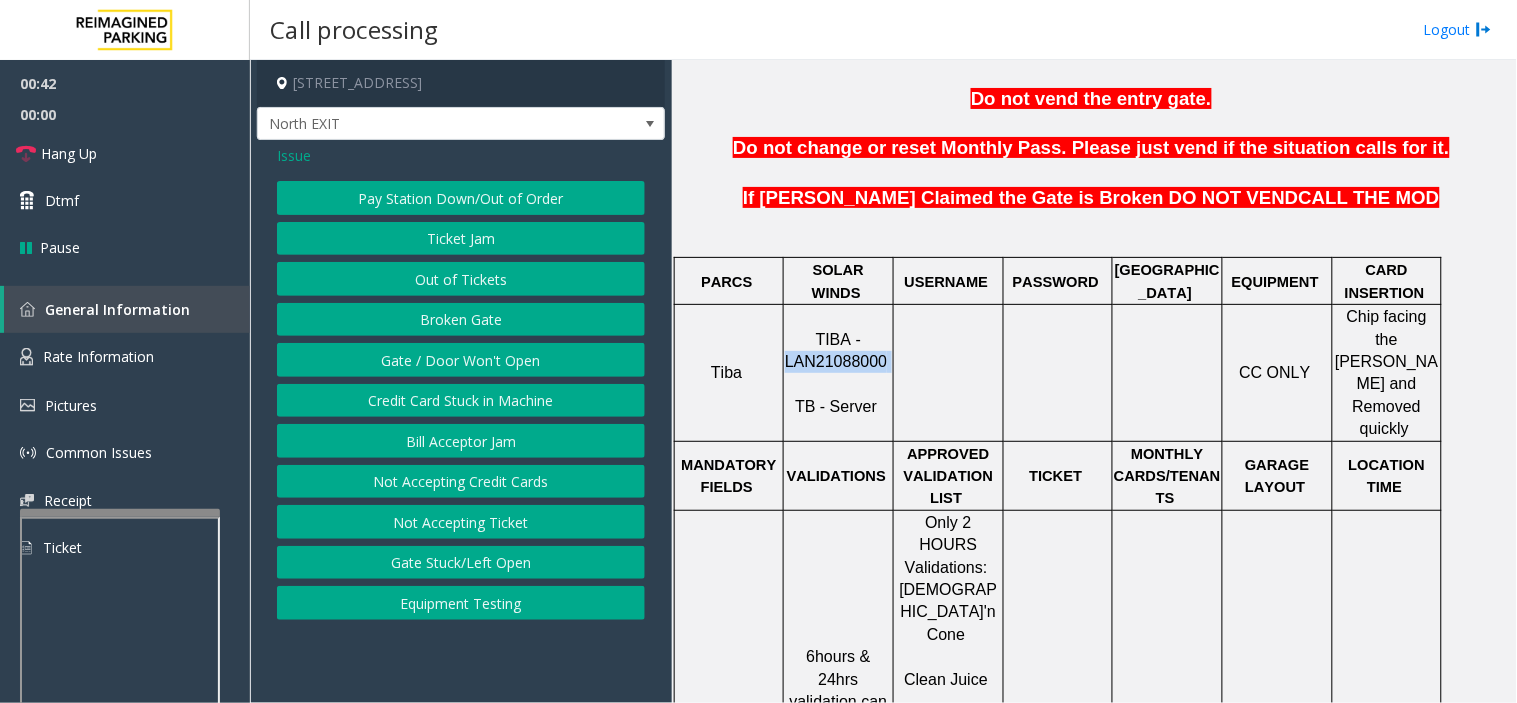 click on "Broken Gate" 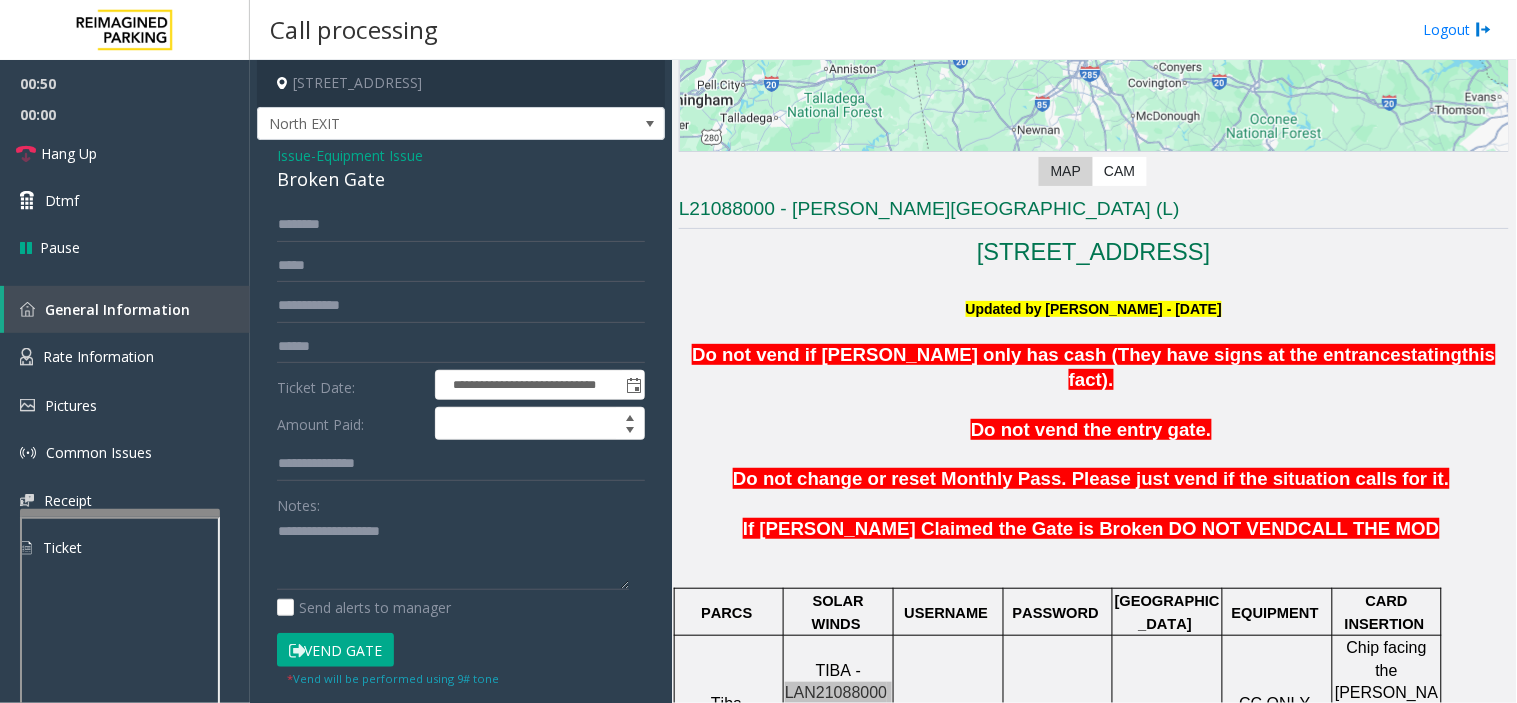 scroll, scrollTop: 333, scrollLeft: 0, axis: vertical 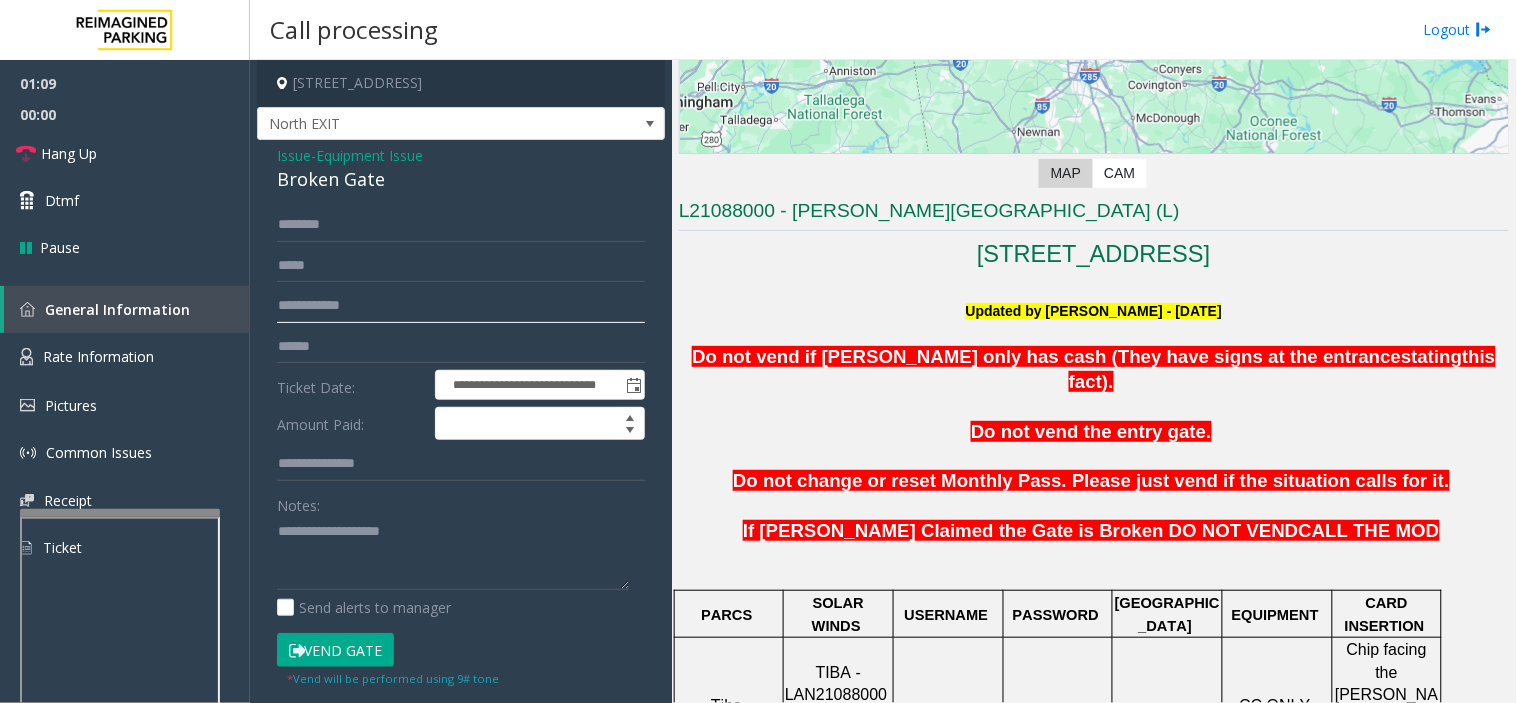 click 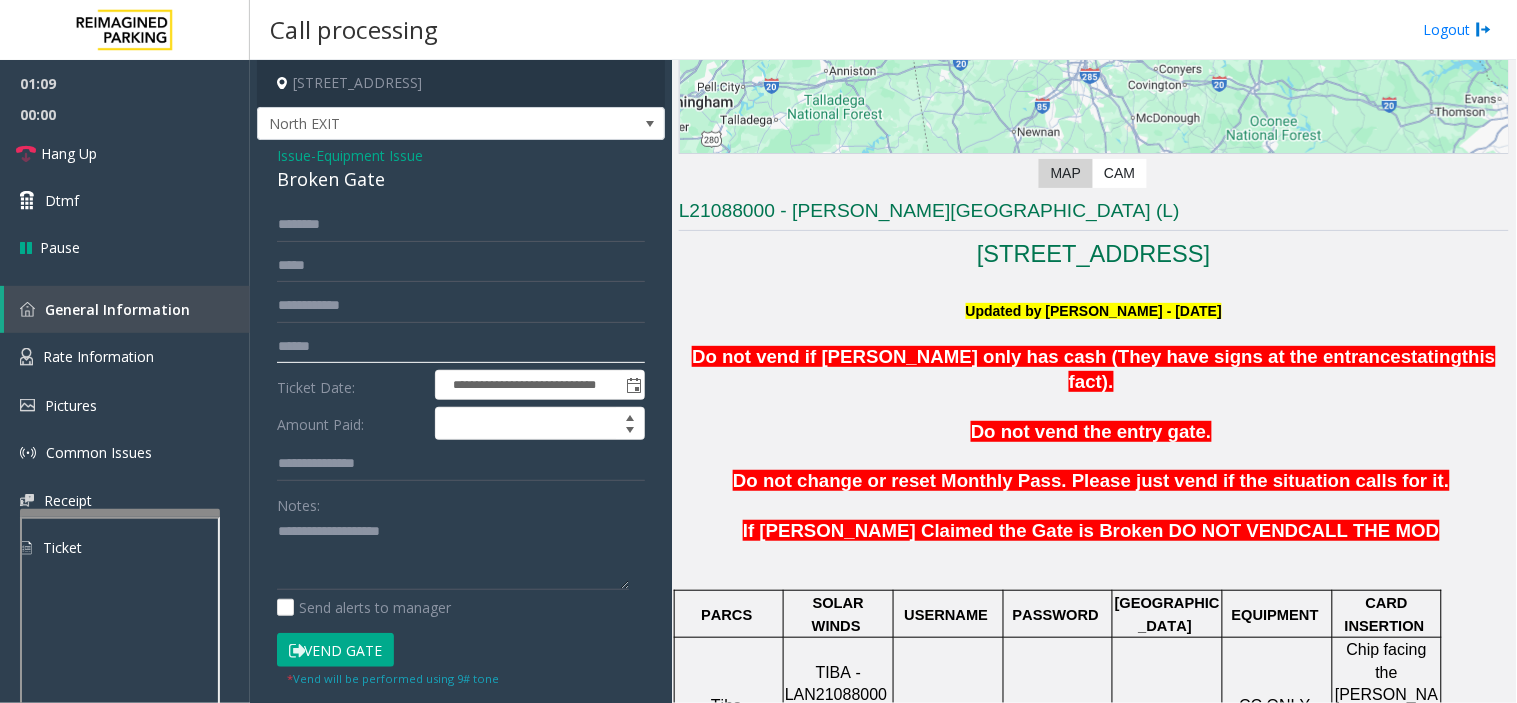 click 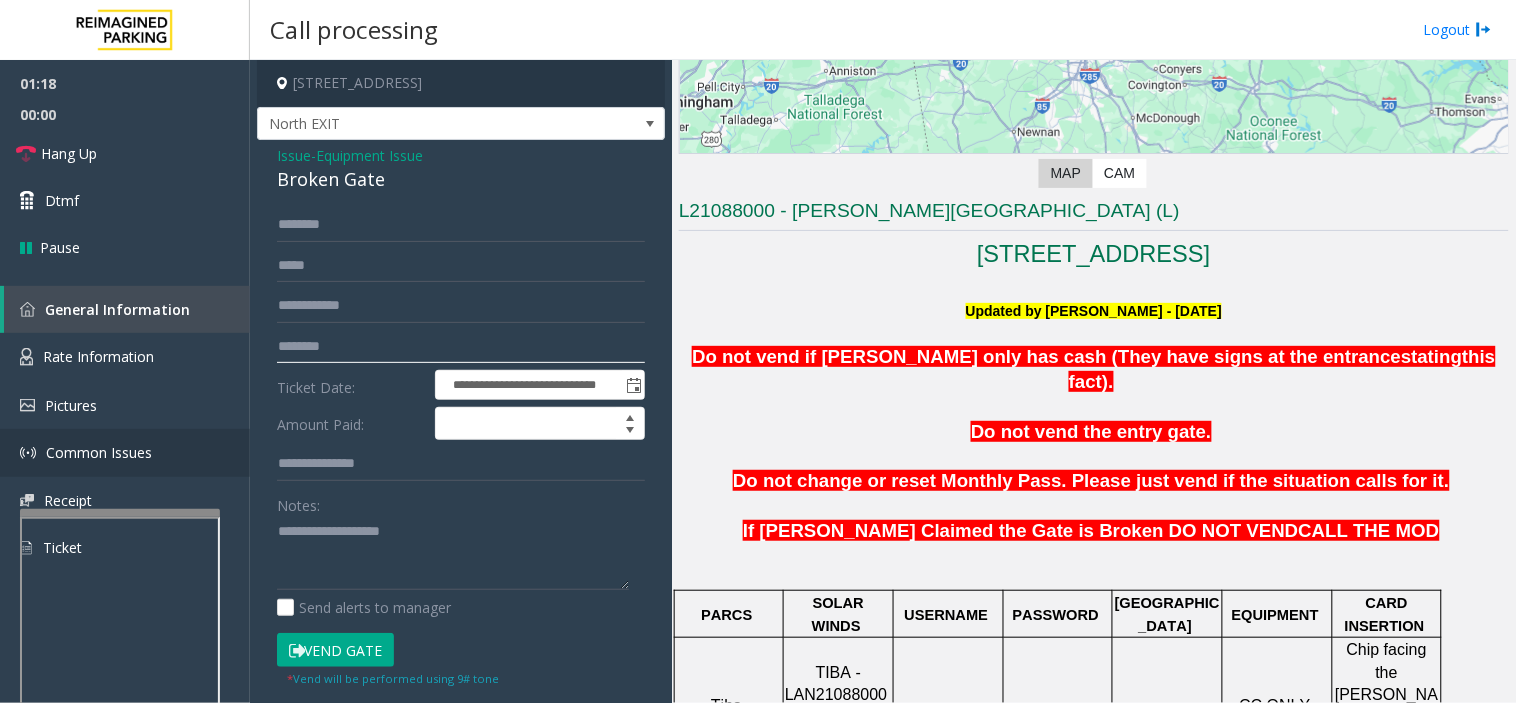 type on "********" 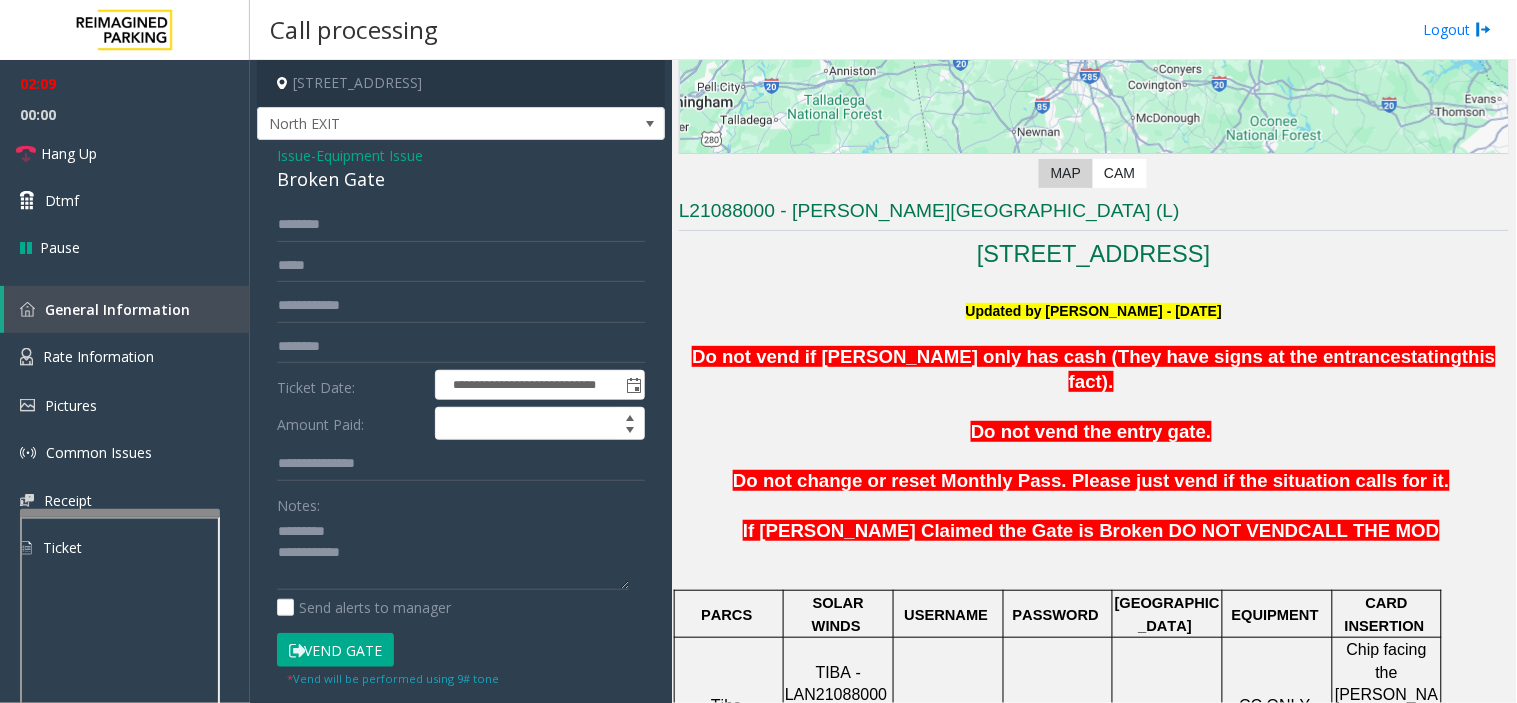 click on "Vend Gate" 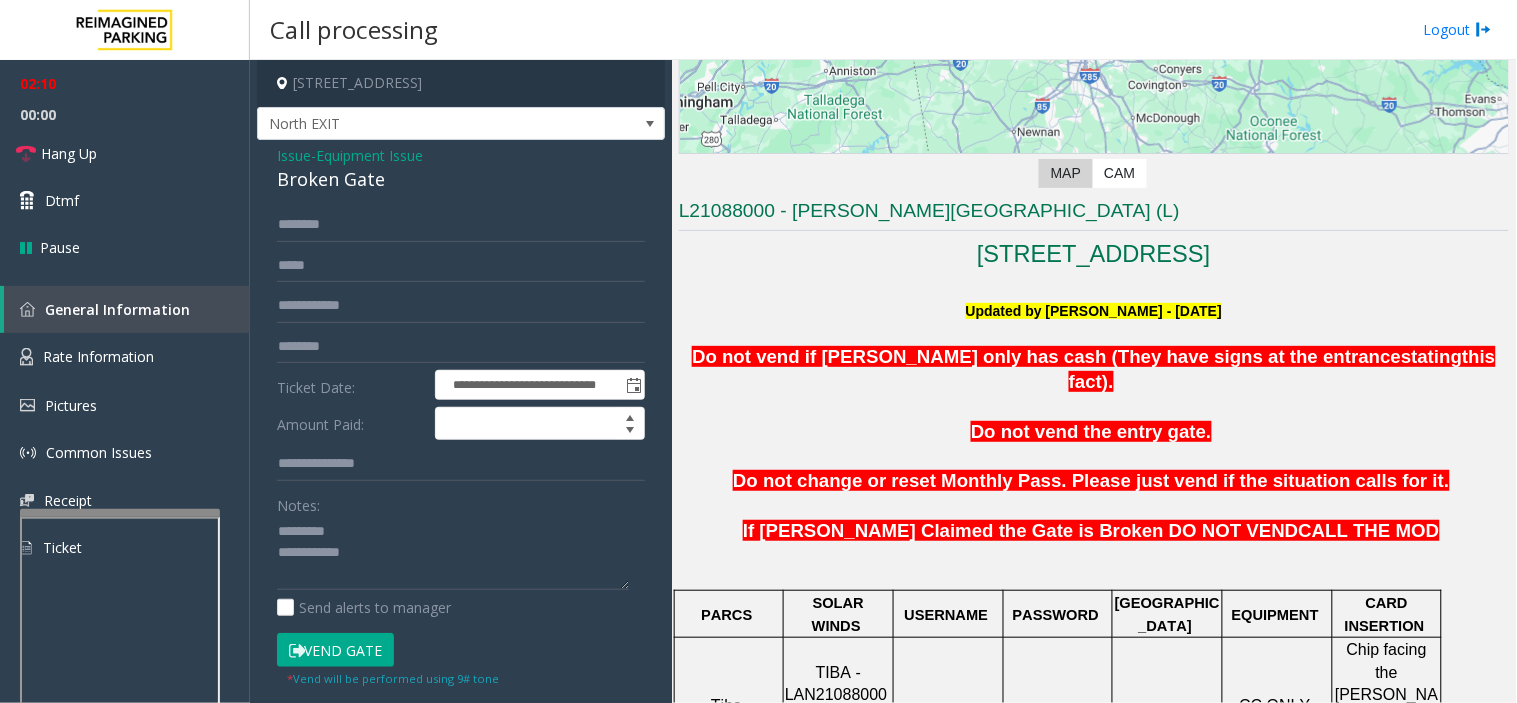 click on "Broken Gate" 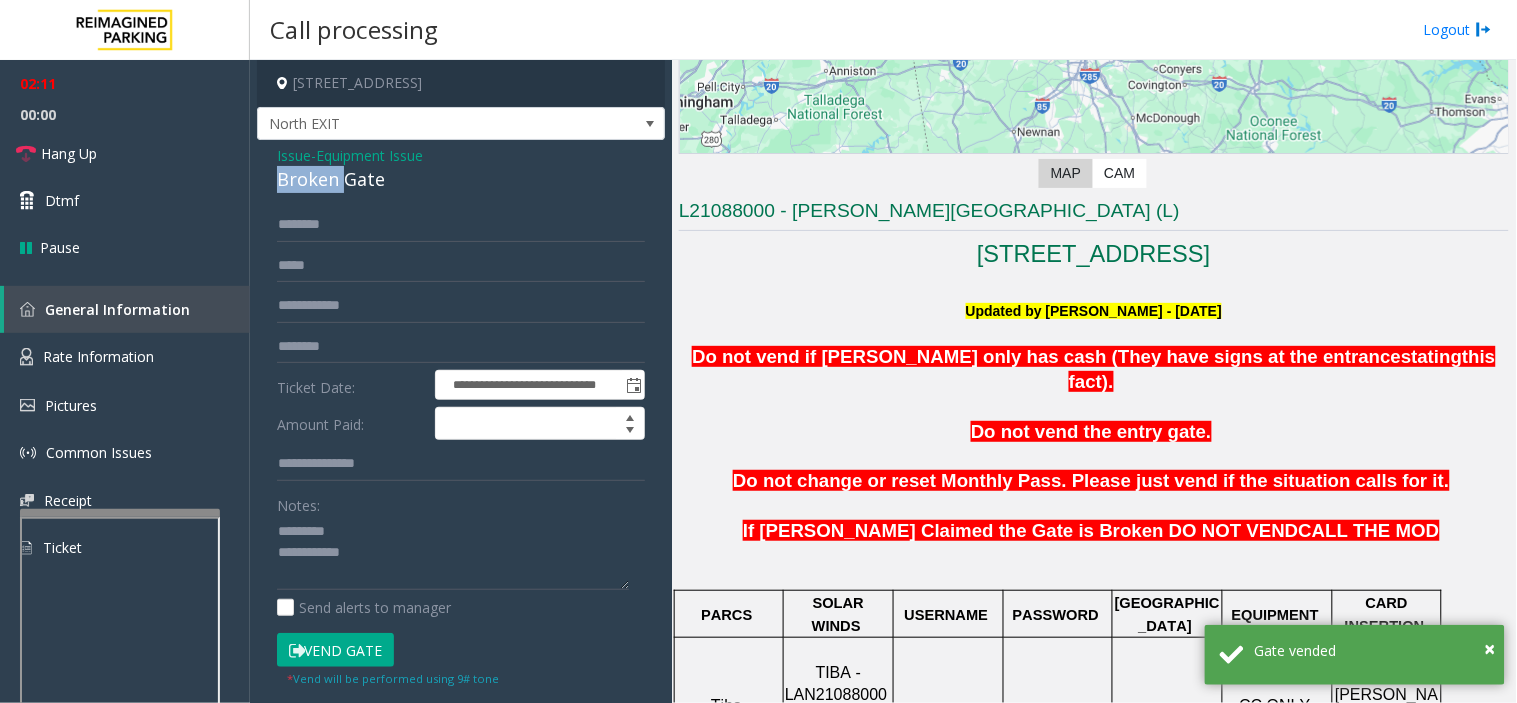 click on "Broken Gate" 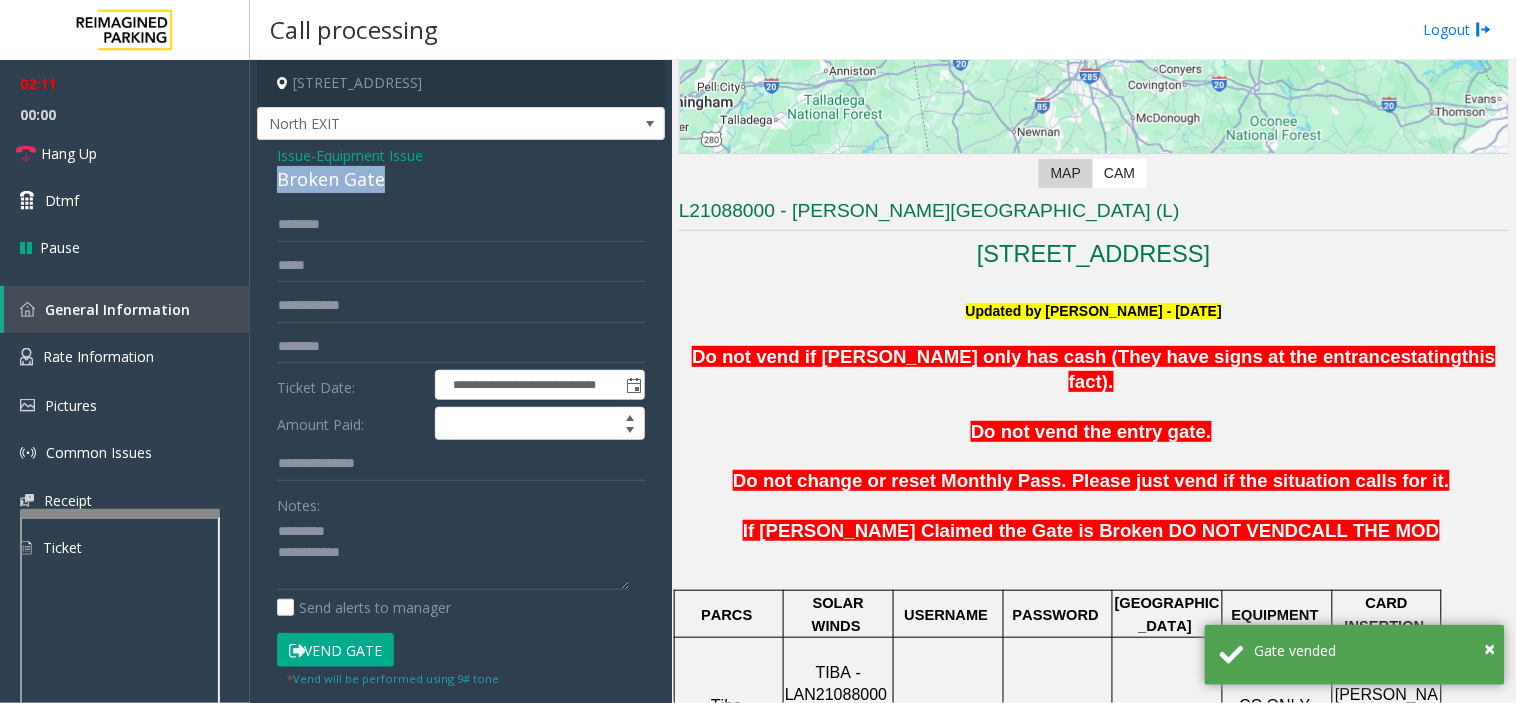 click on "Broken Gate" 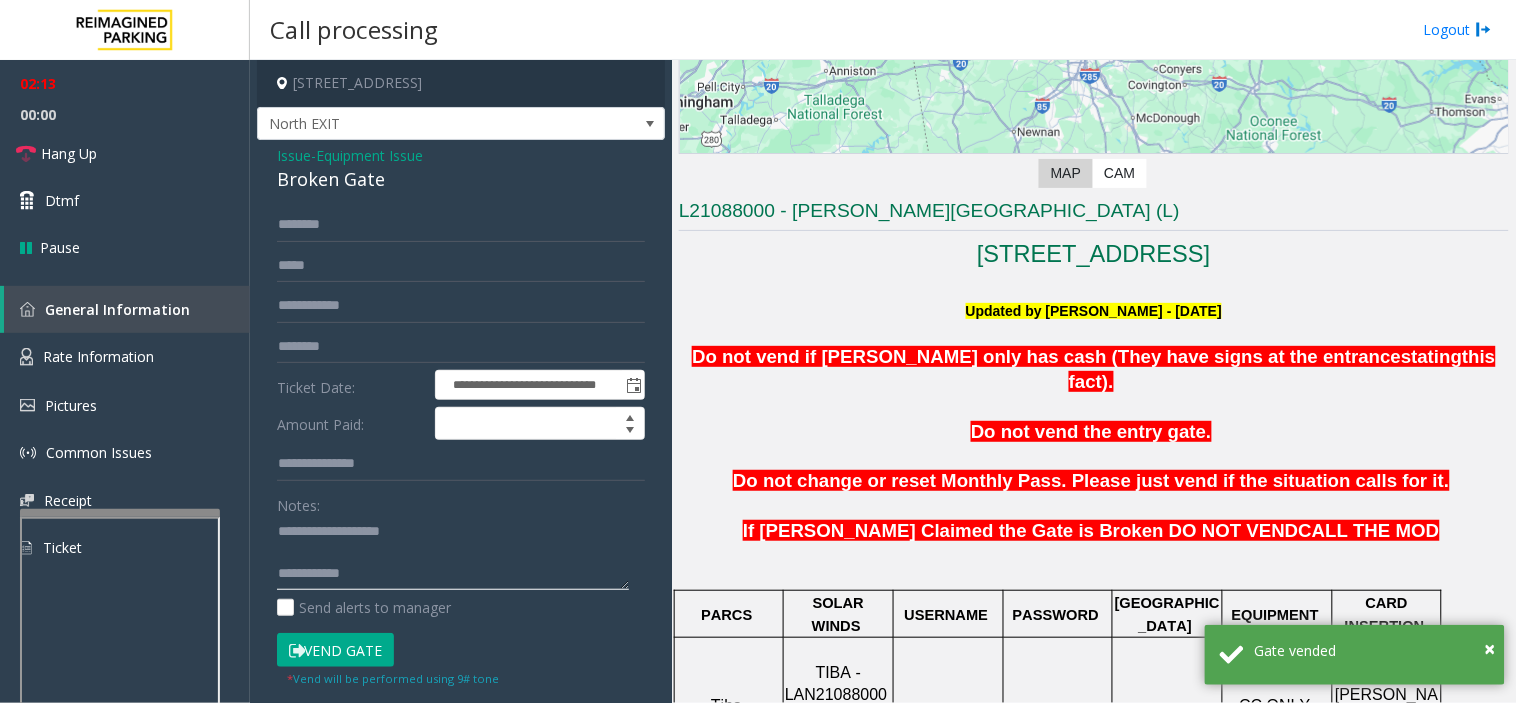 click 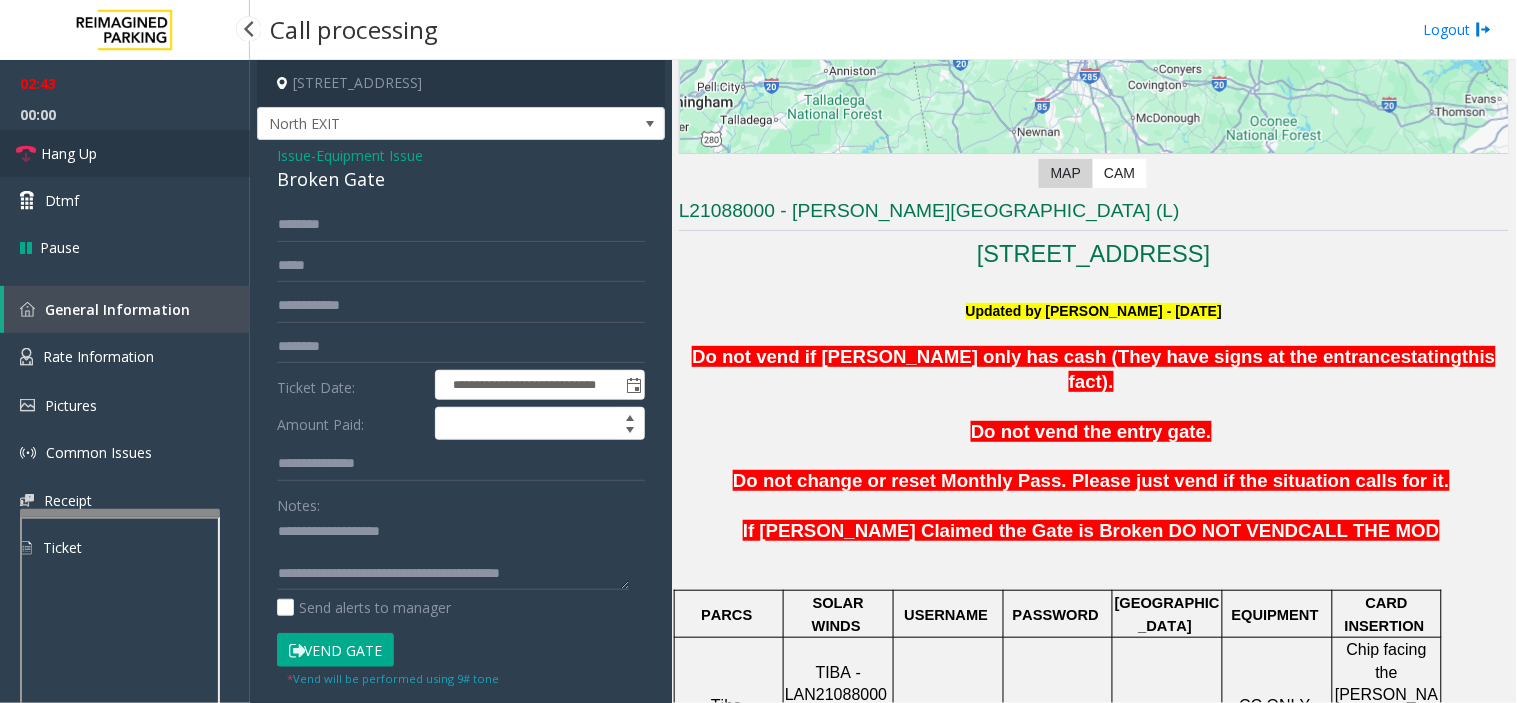 click on "Hang Up" at bounding box center [125, 153] 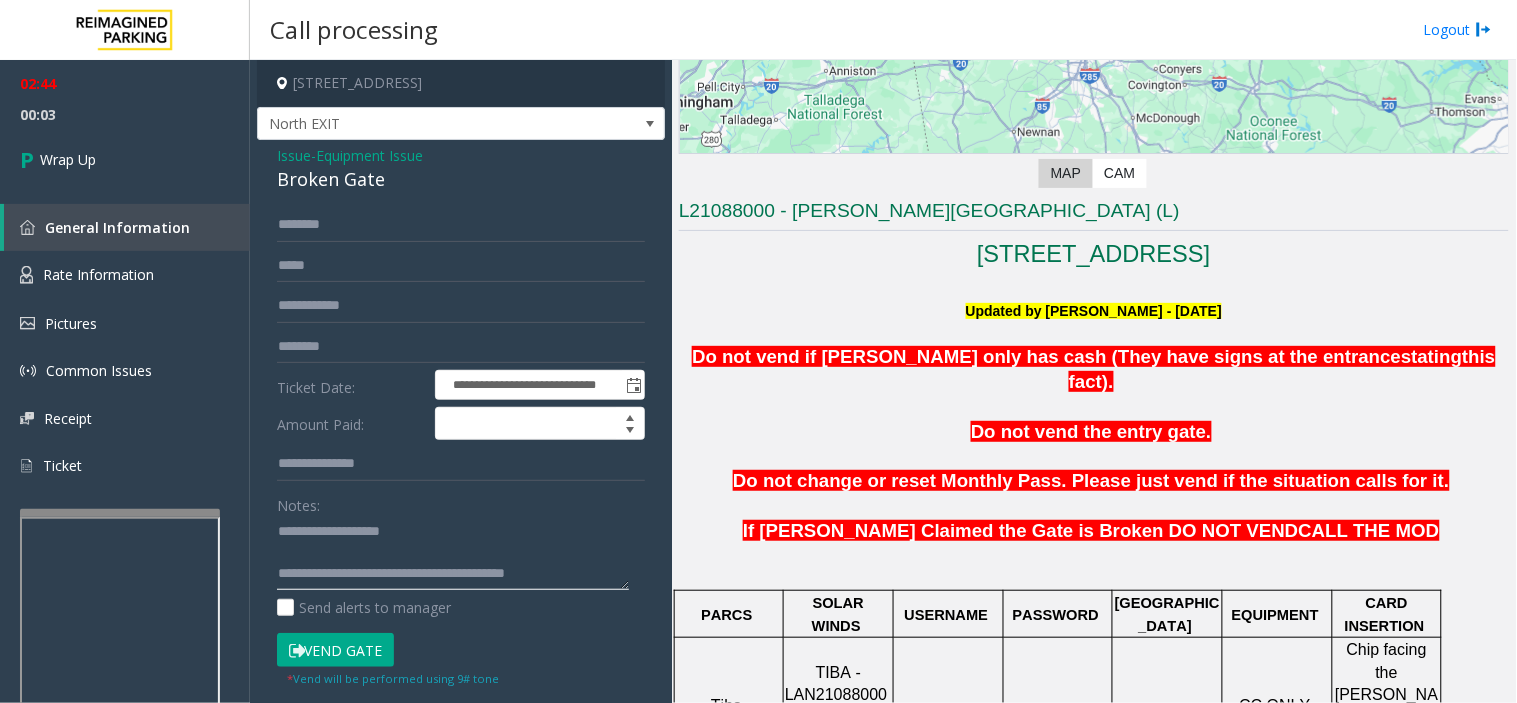 click 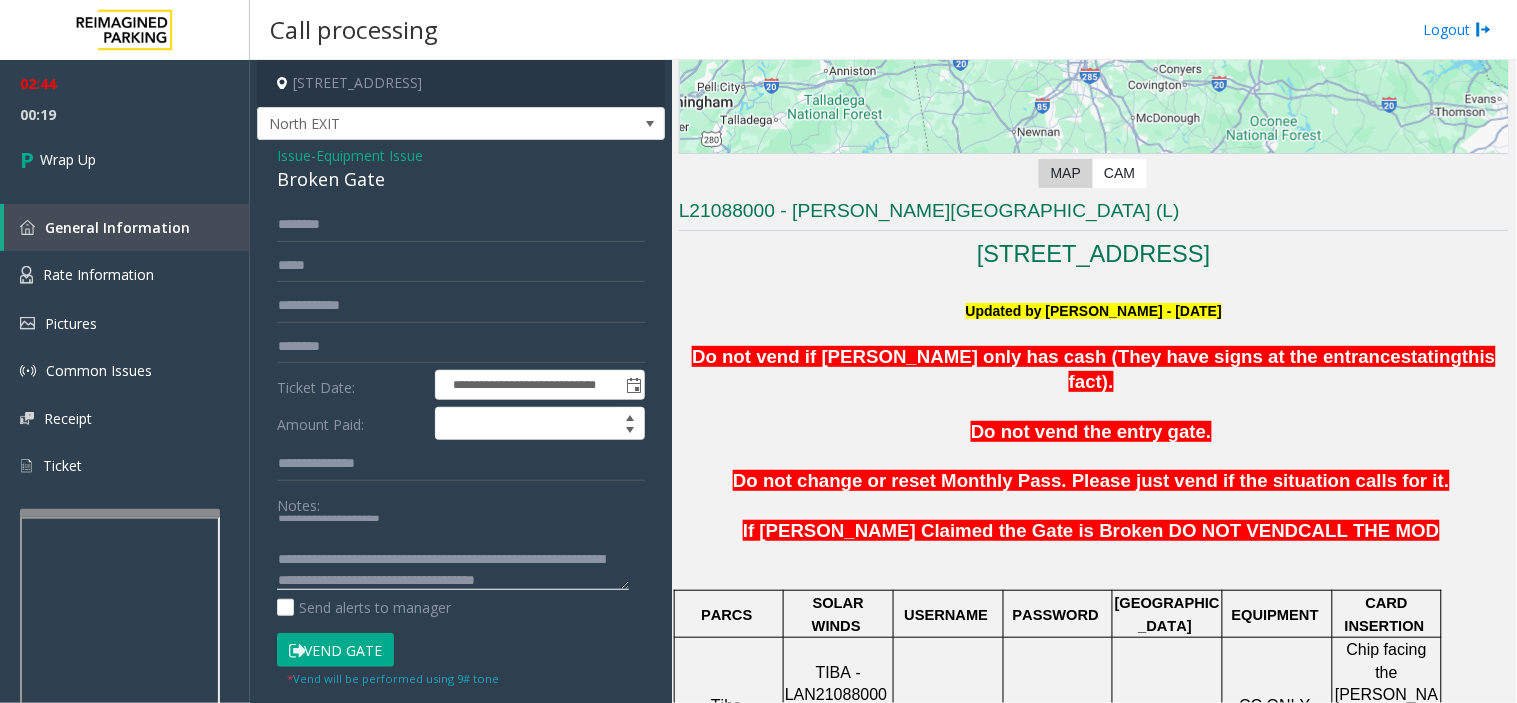 scroll, scrollTop: 35, scrollLeft: 0, axis: vertical 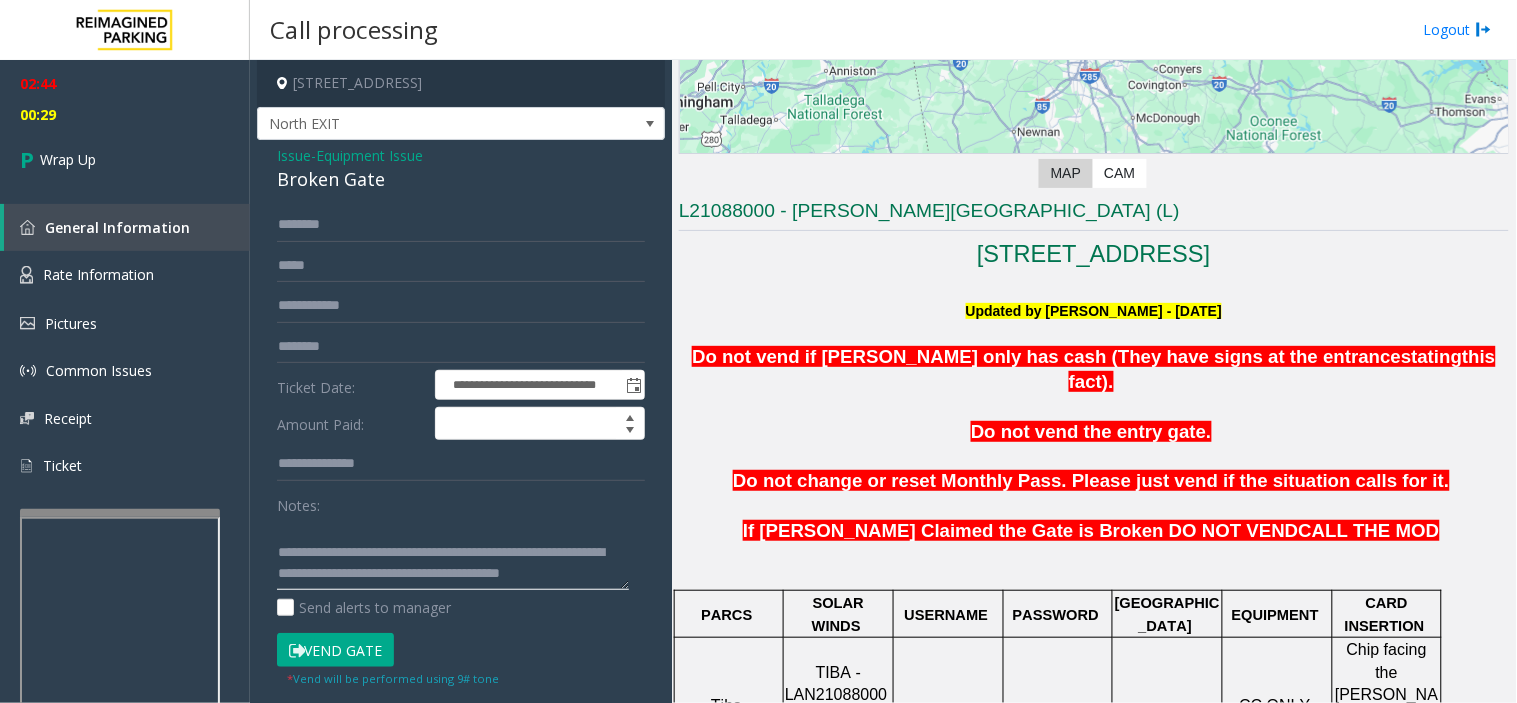 click 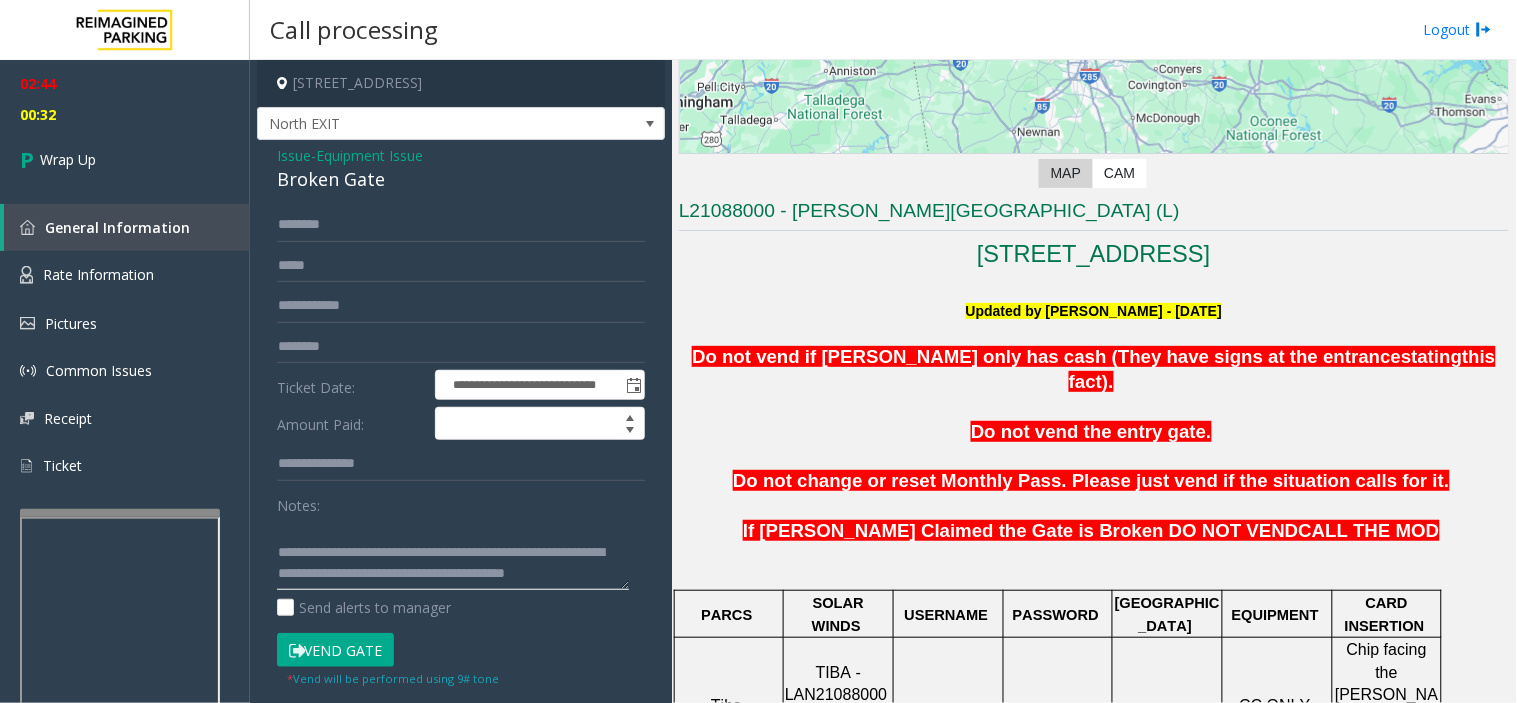 scroll, scrollTop: 0, scrollLeft: 0, axis: both 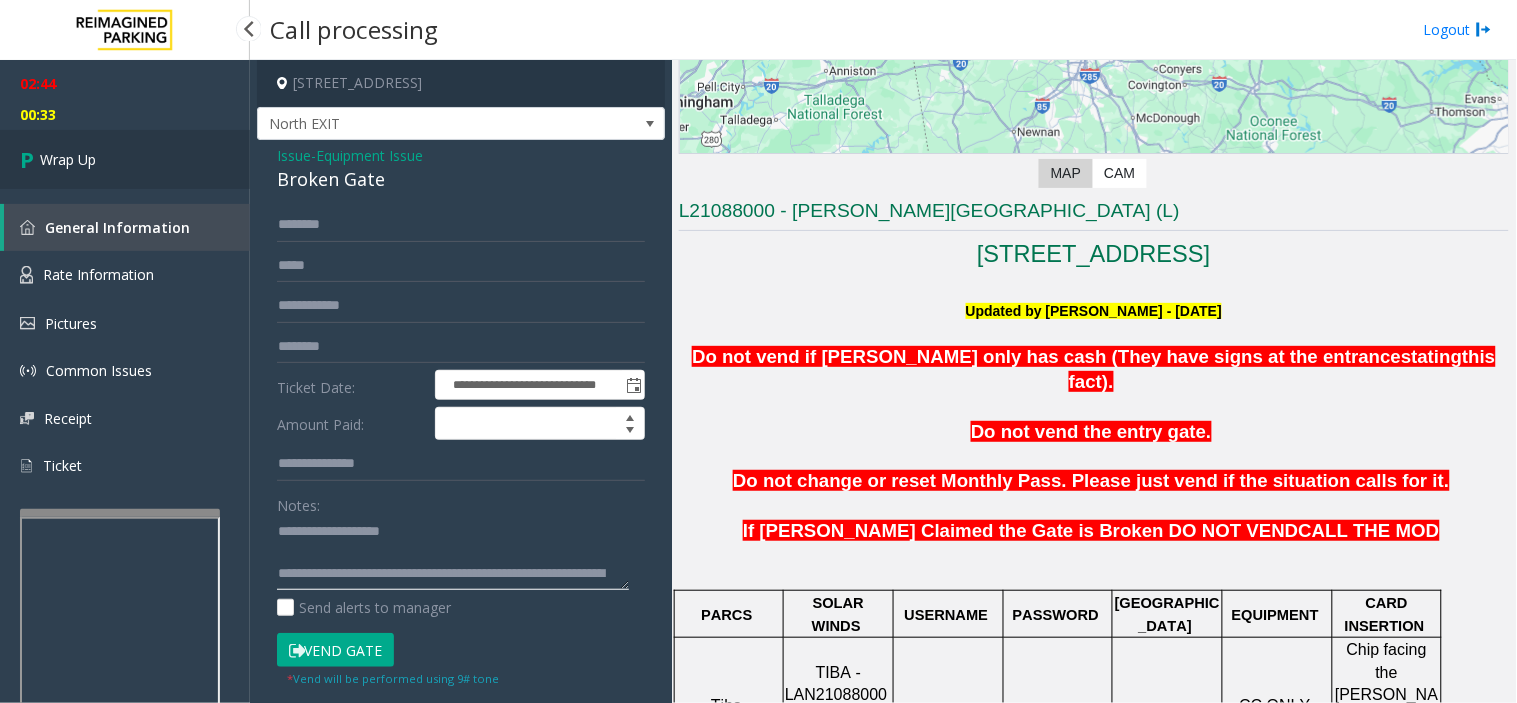 type on "**********" 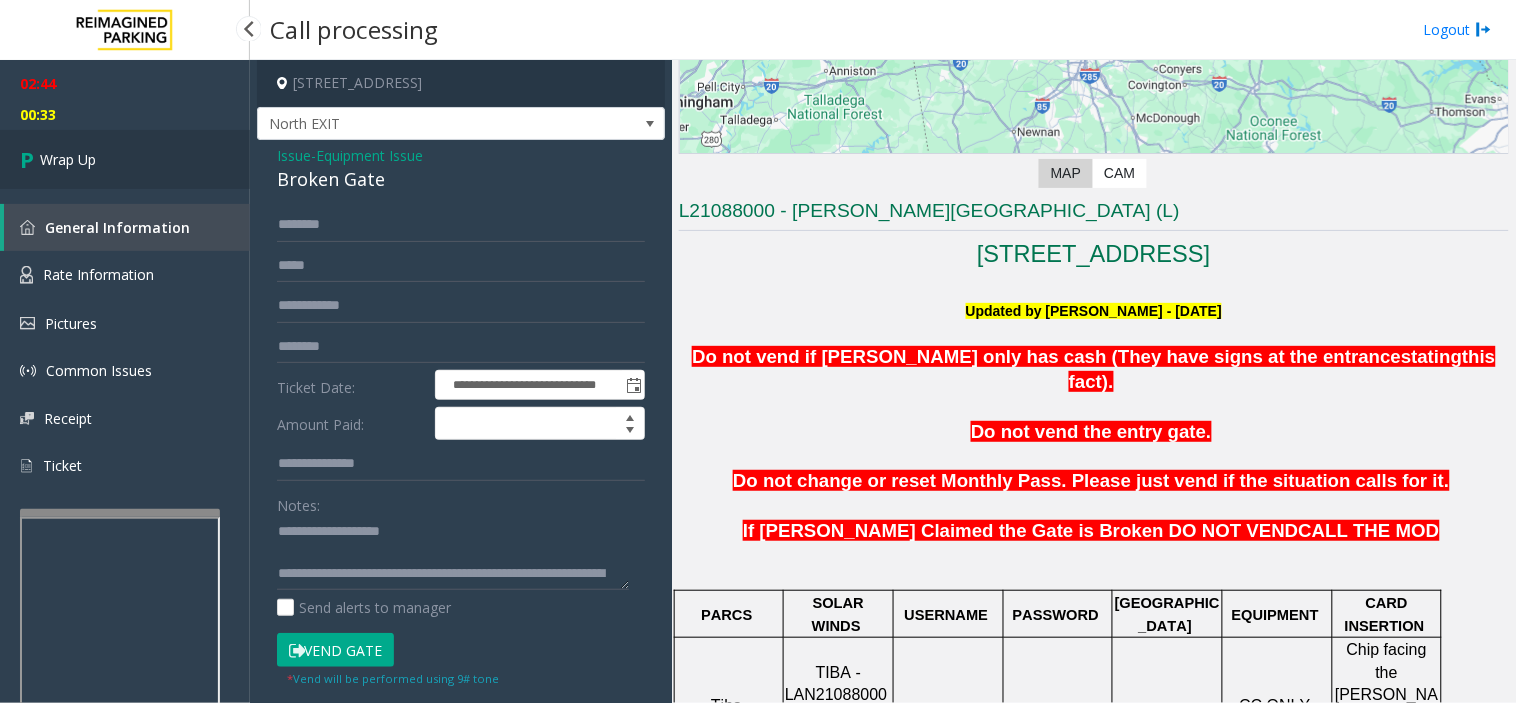 click on "Wrap Up" at bounding box center (125, 159) 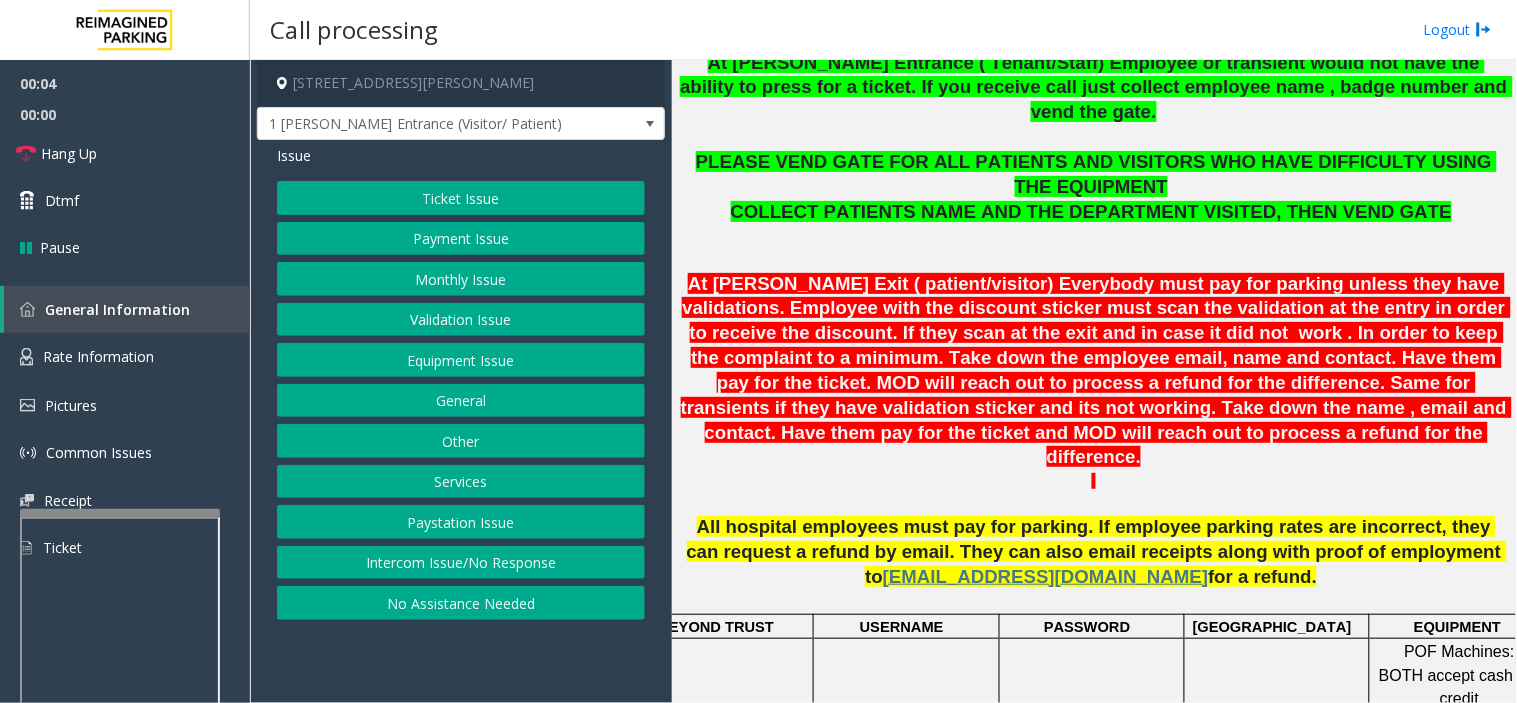 scroll, scrollTop: 444, scrollLeft: 0, axis: vertical 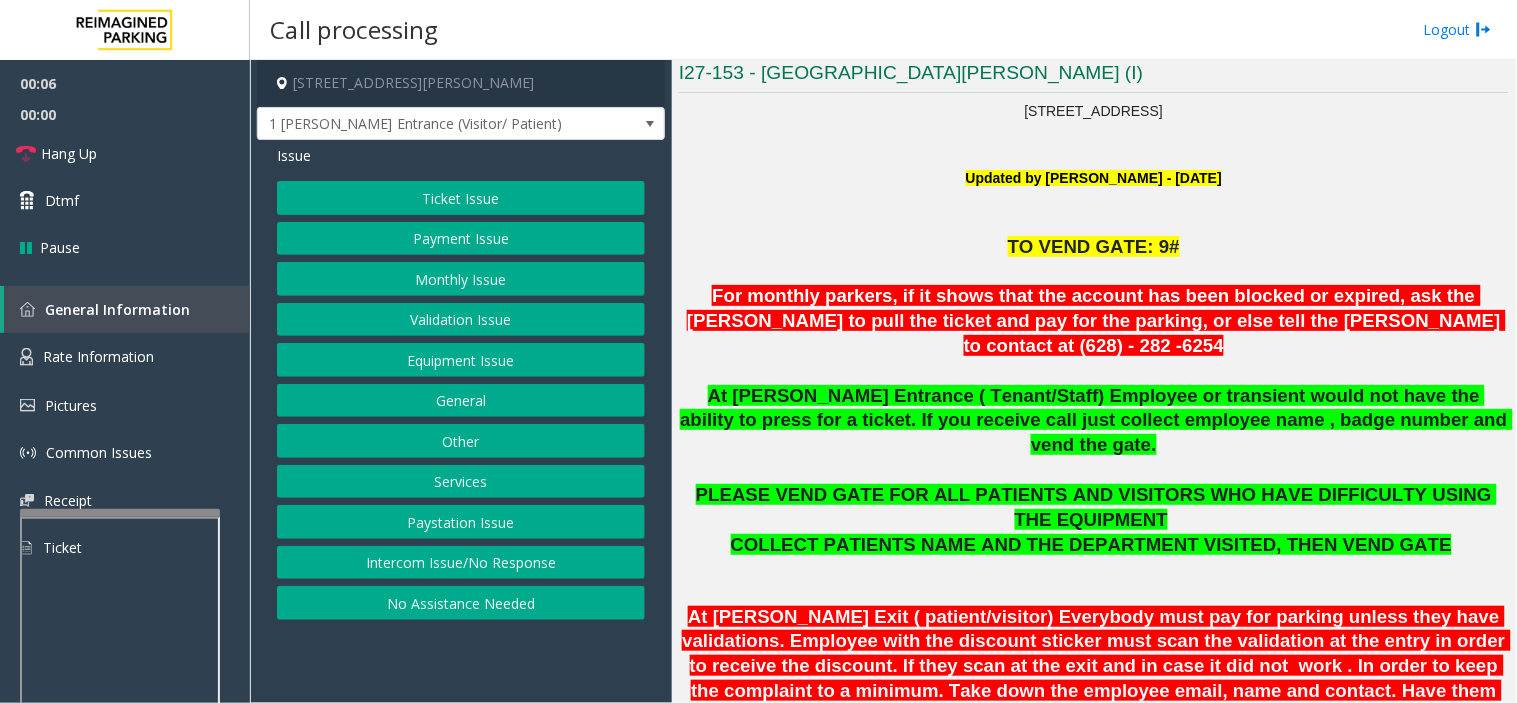 click on "Equipment Issue" 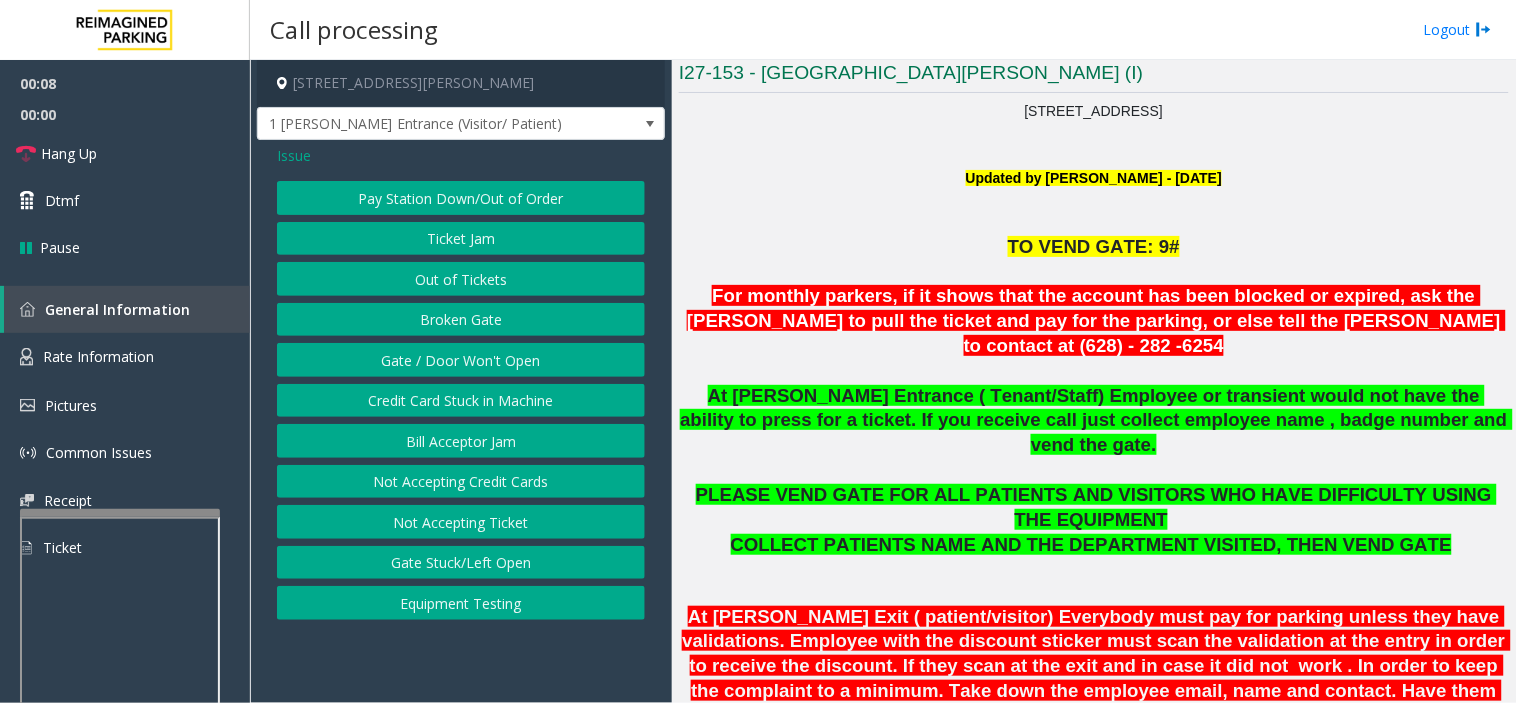 click on "Gate / Door Won't Open" 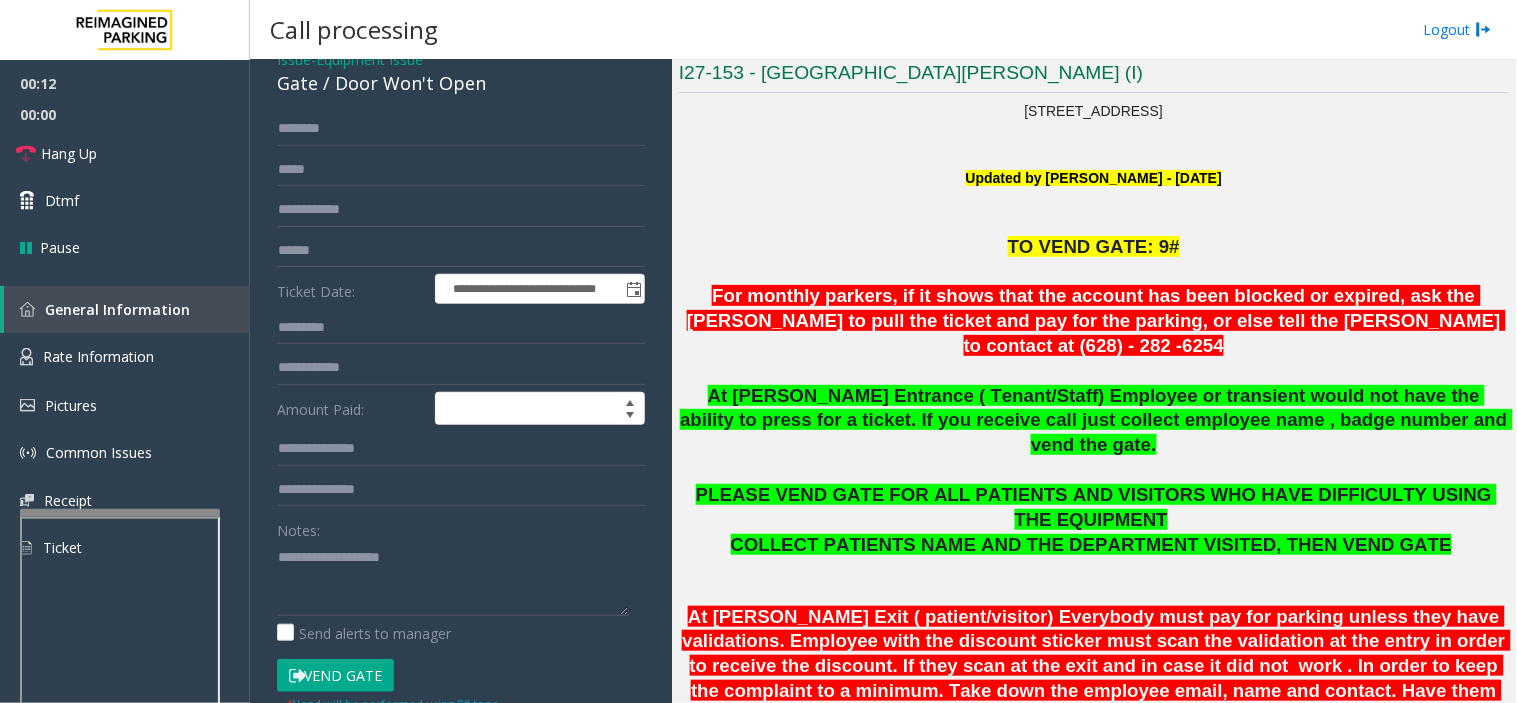 scroll, scrollTop: 222, scrollLeft: 0, axis: vertical 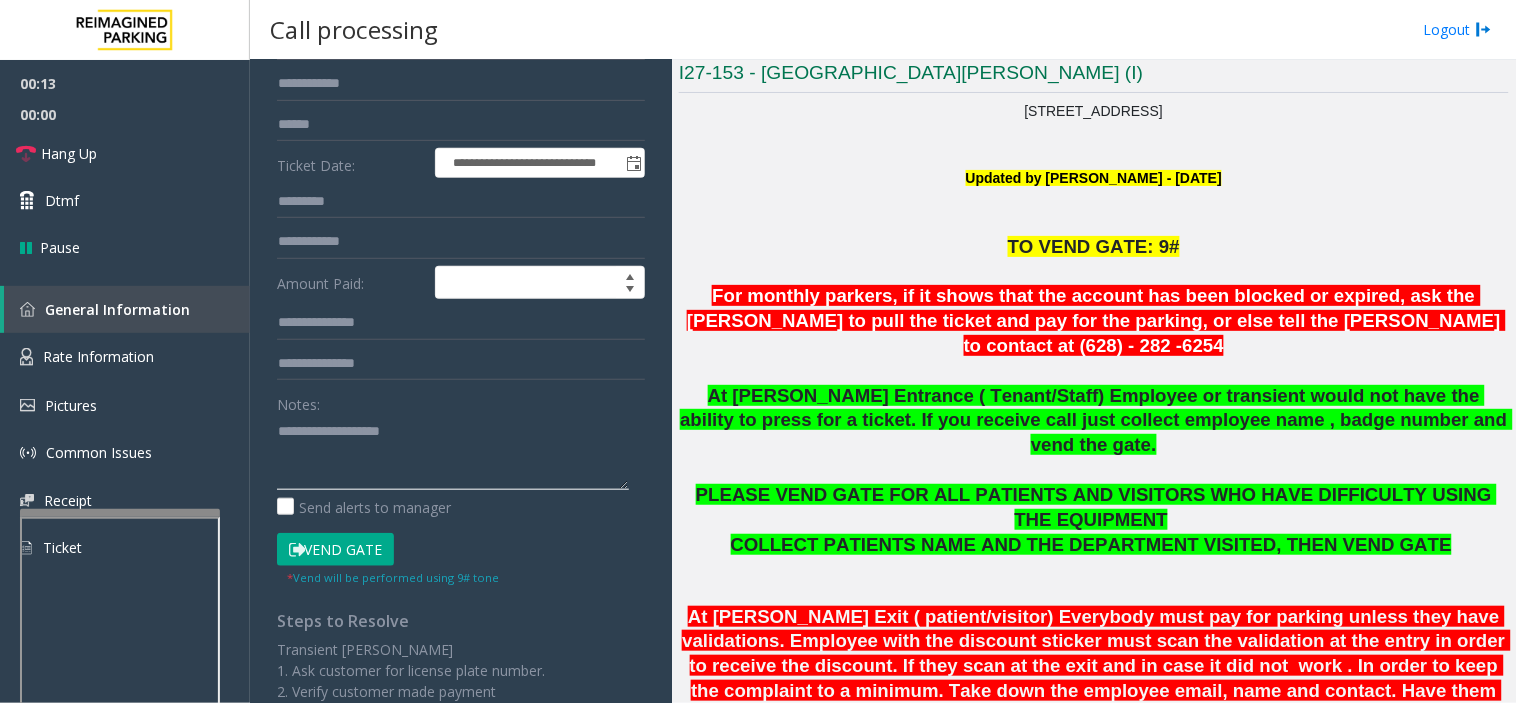 paste on "**********" 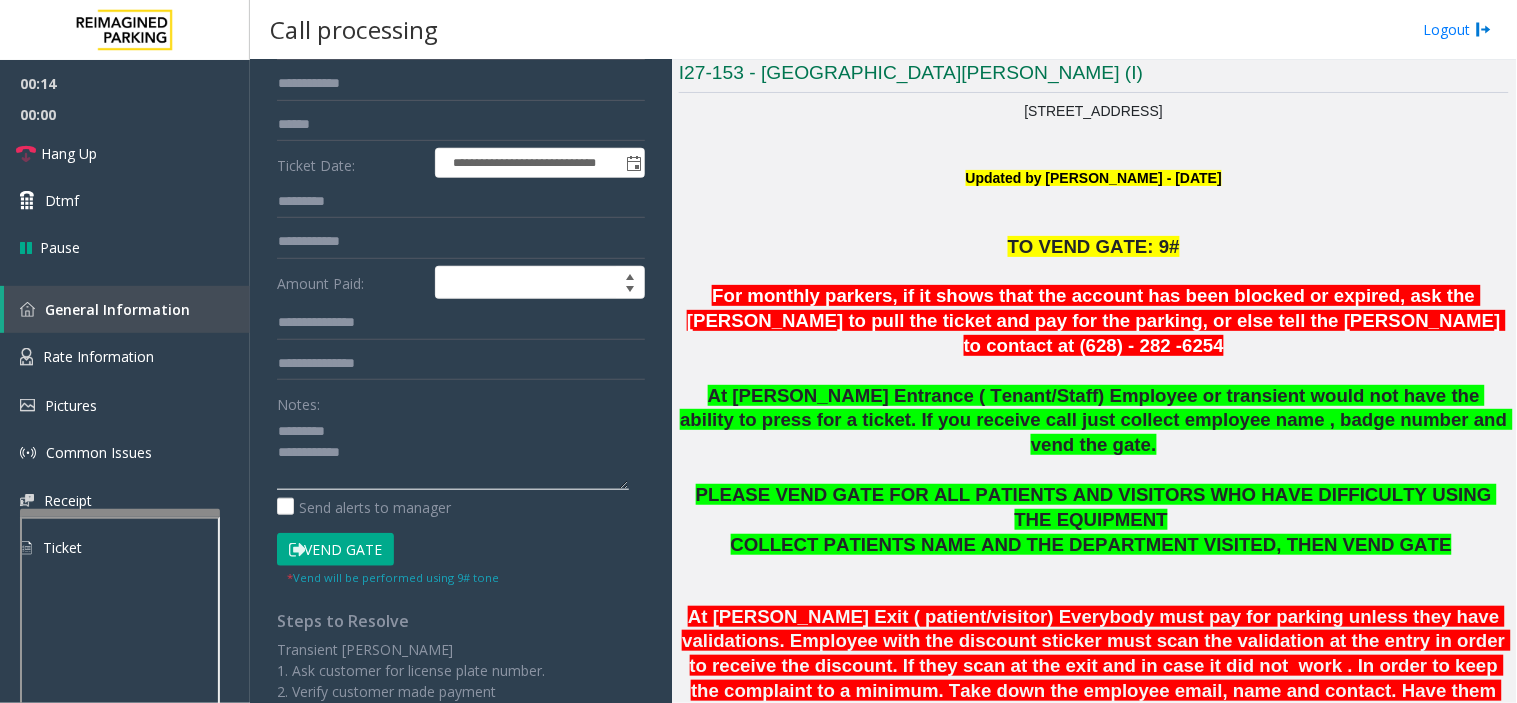scroll, scrollTop: 0, scrollLeft: 0, axis: both 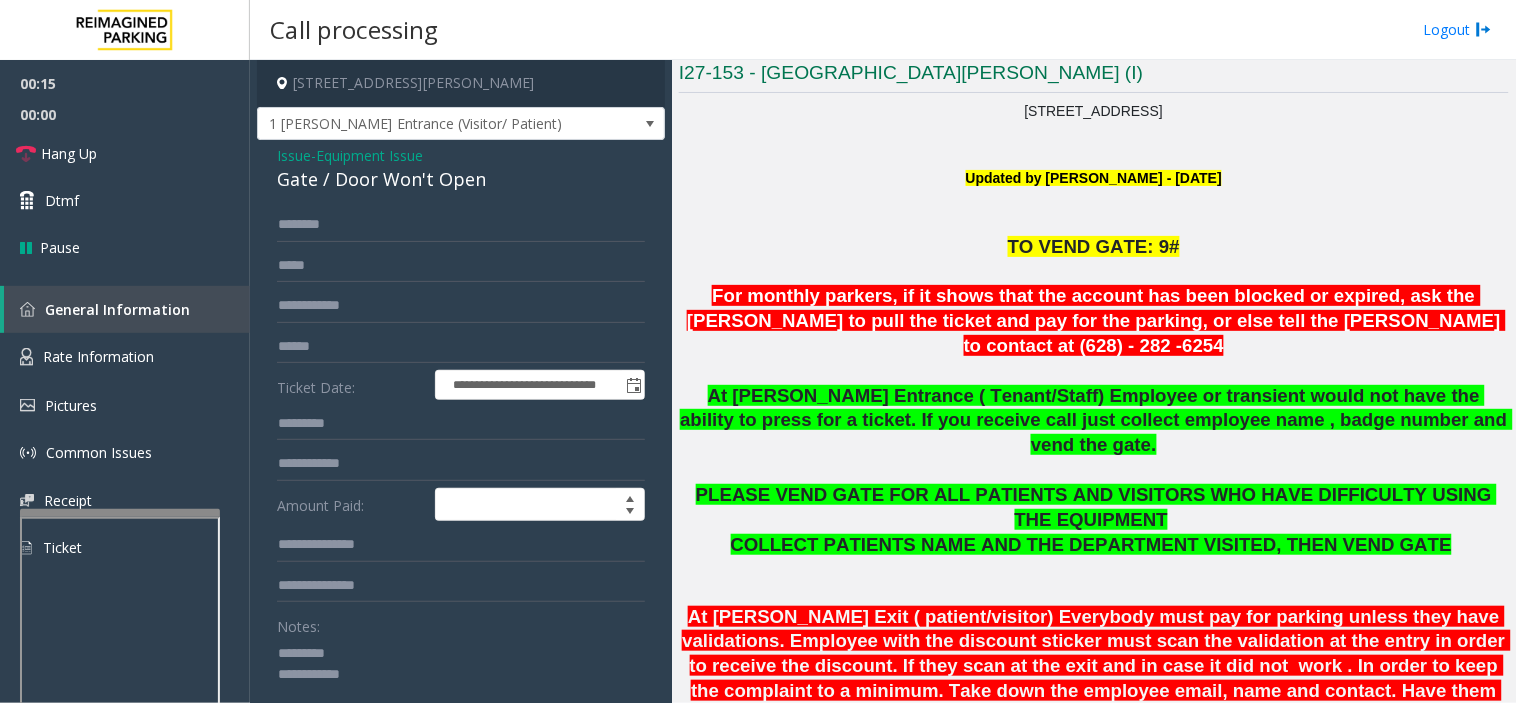 type on "**********" 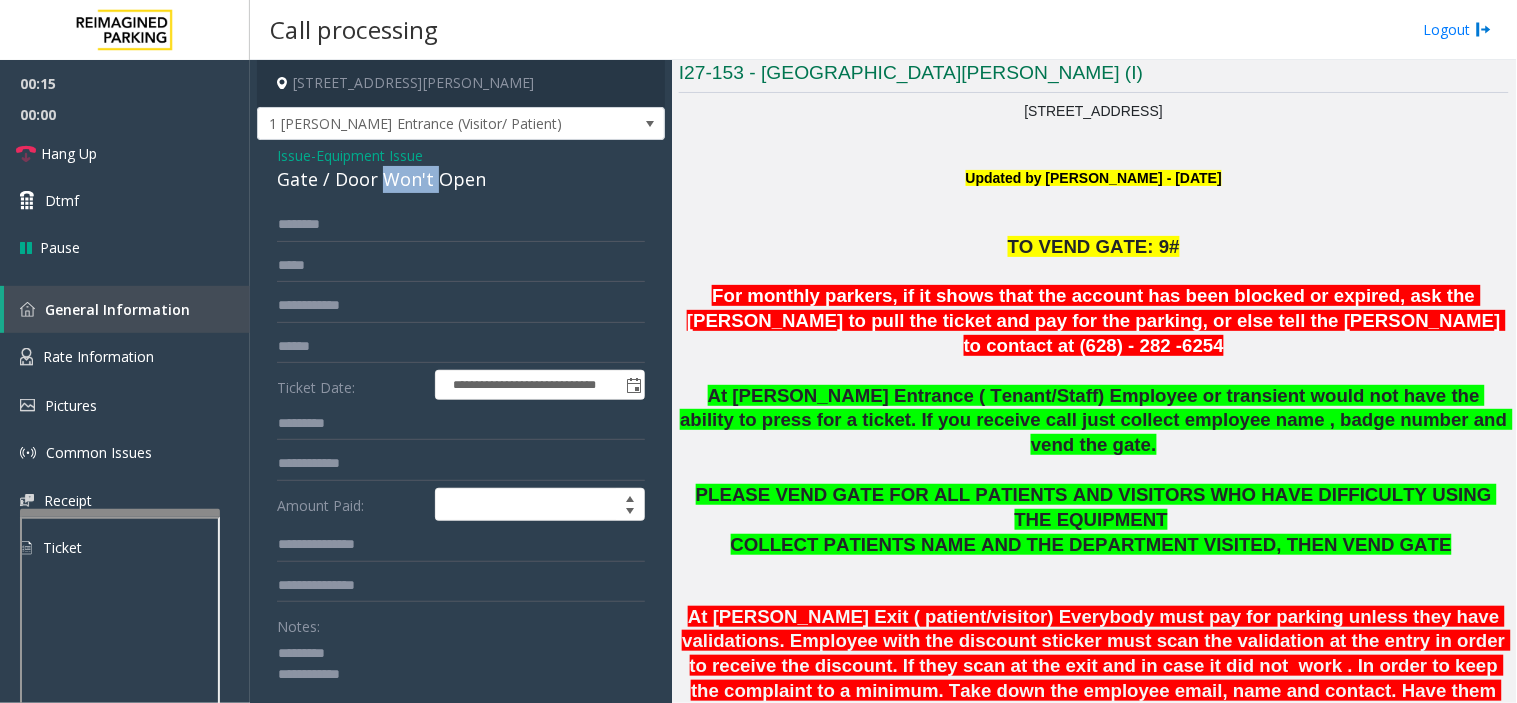 click on "Gate / Door Won't Open" 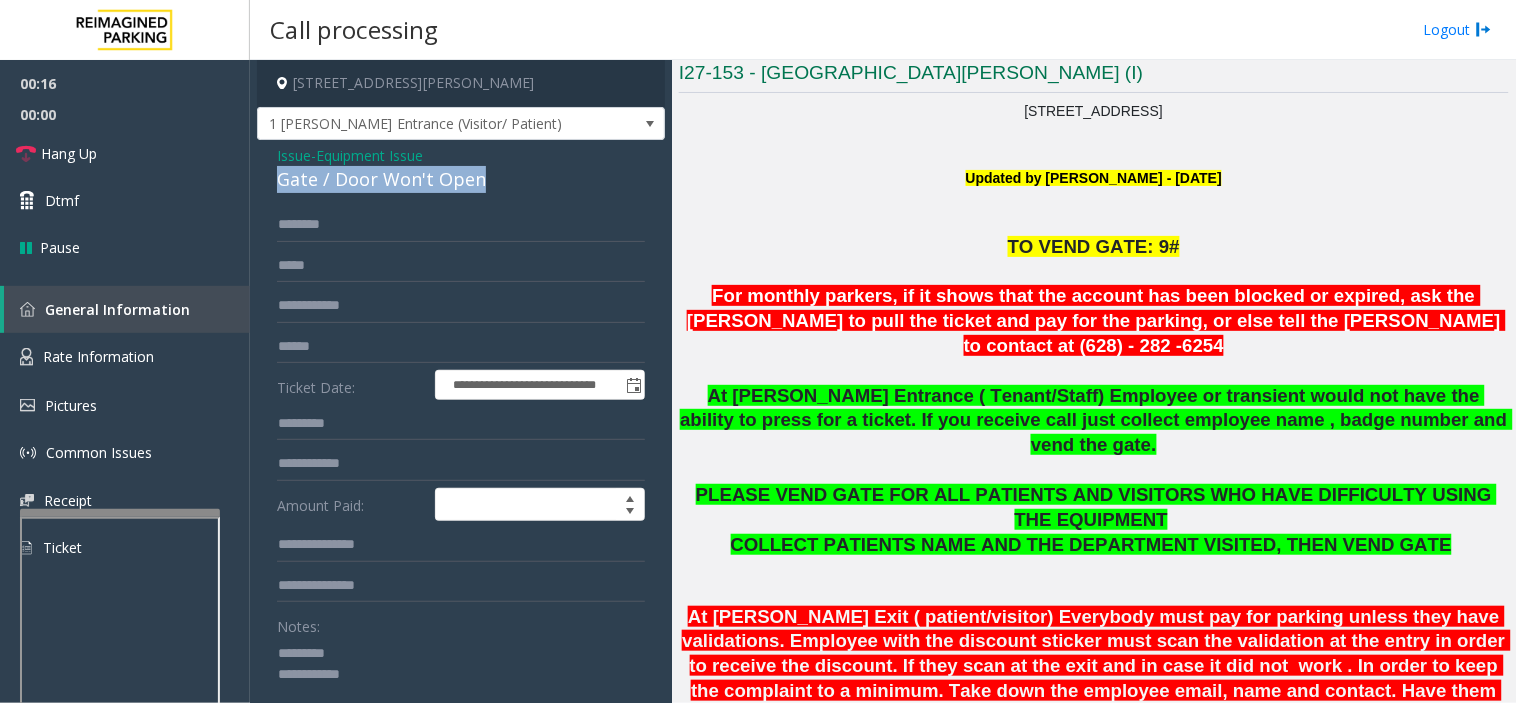click on "Gate / Door Won't Open" 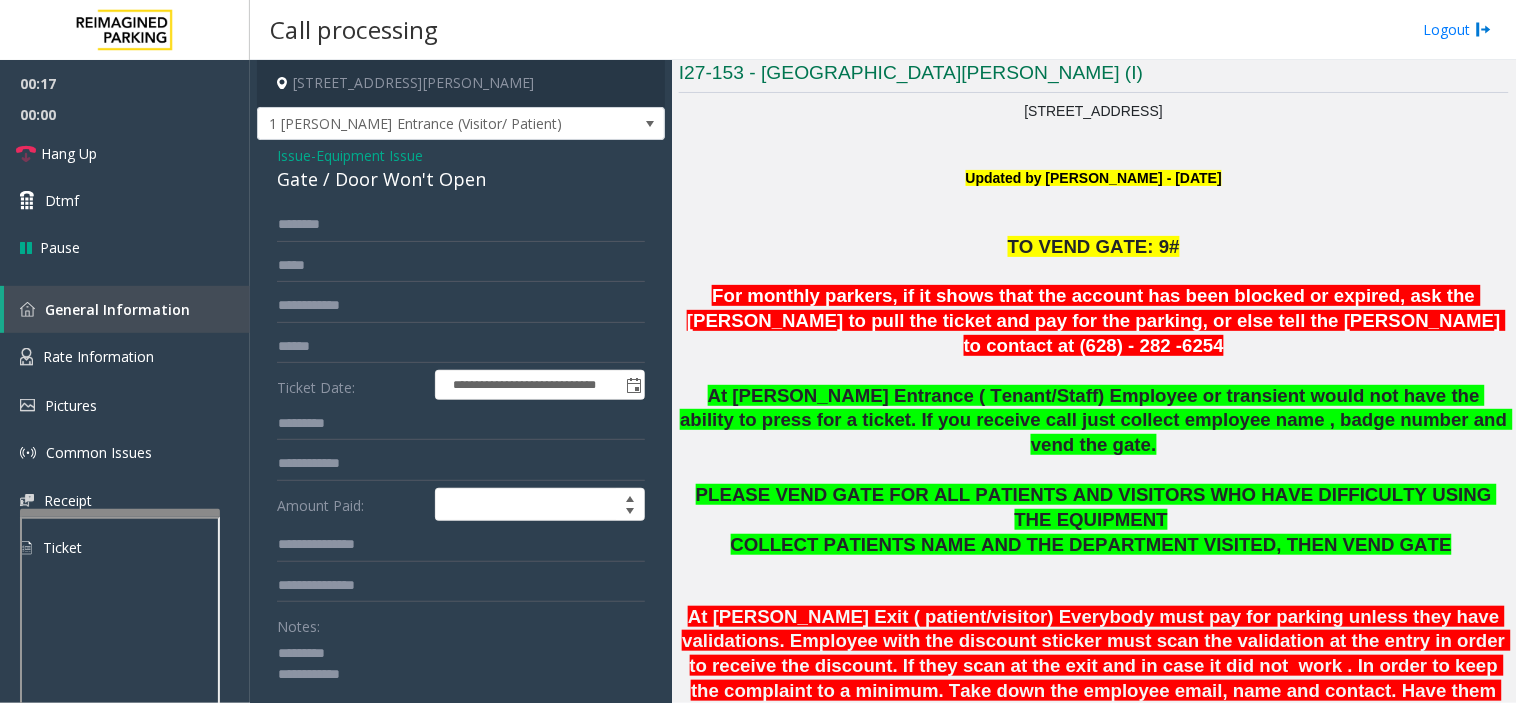click on "Equipment Issue" 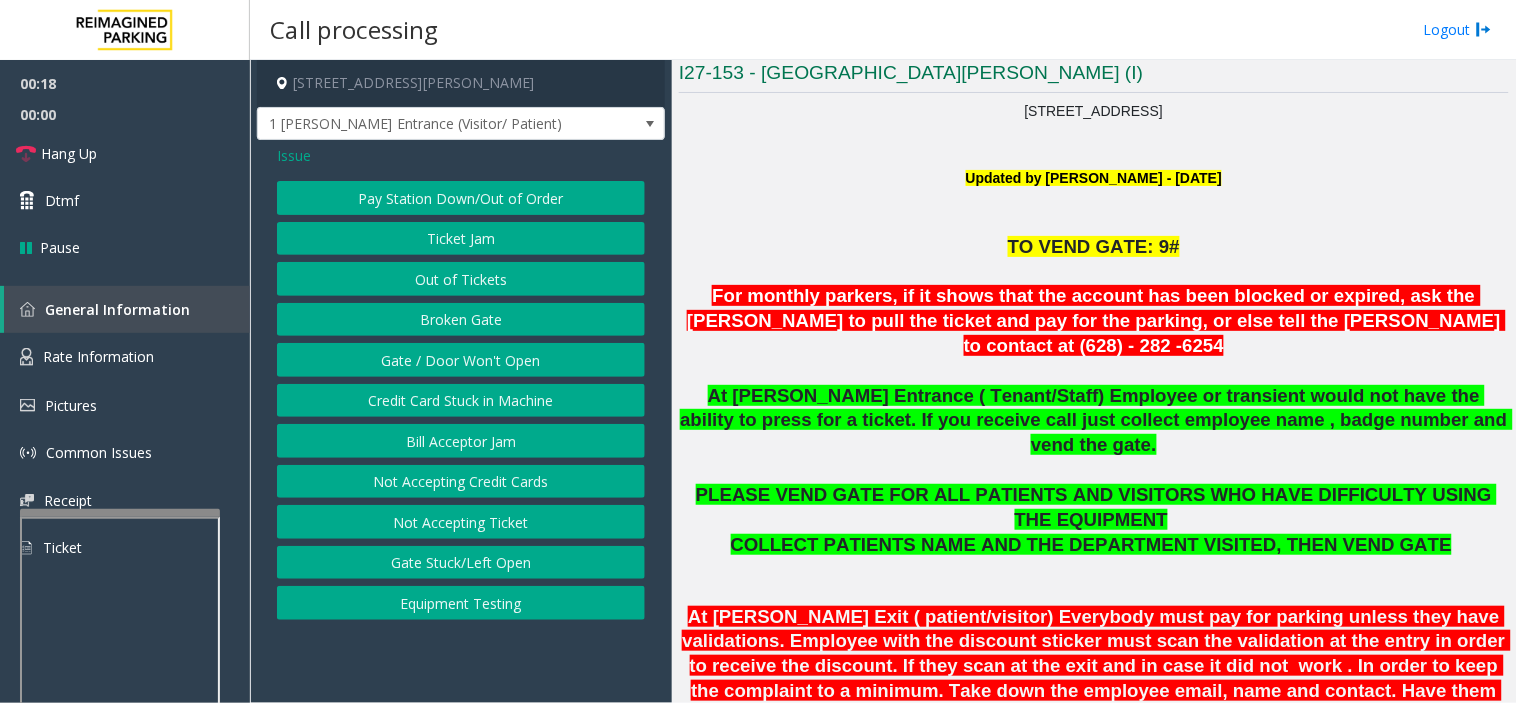 click on "Issue" 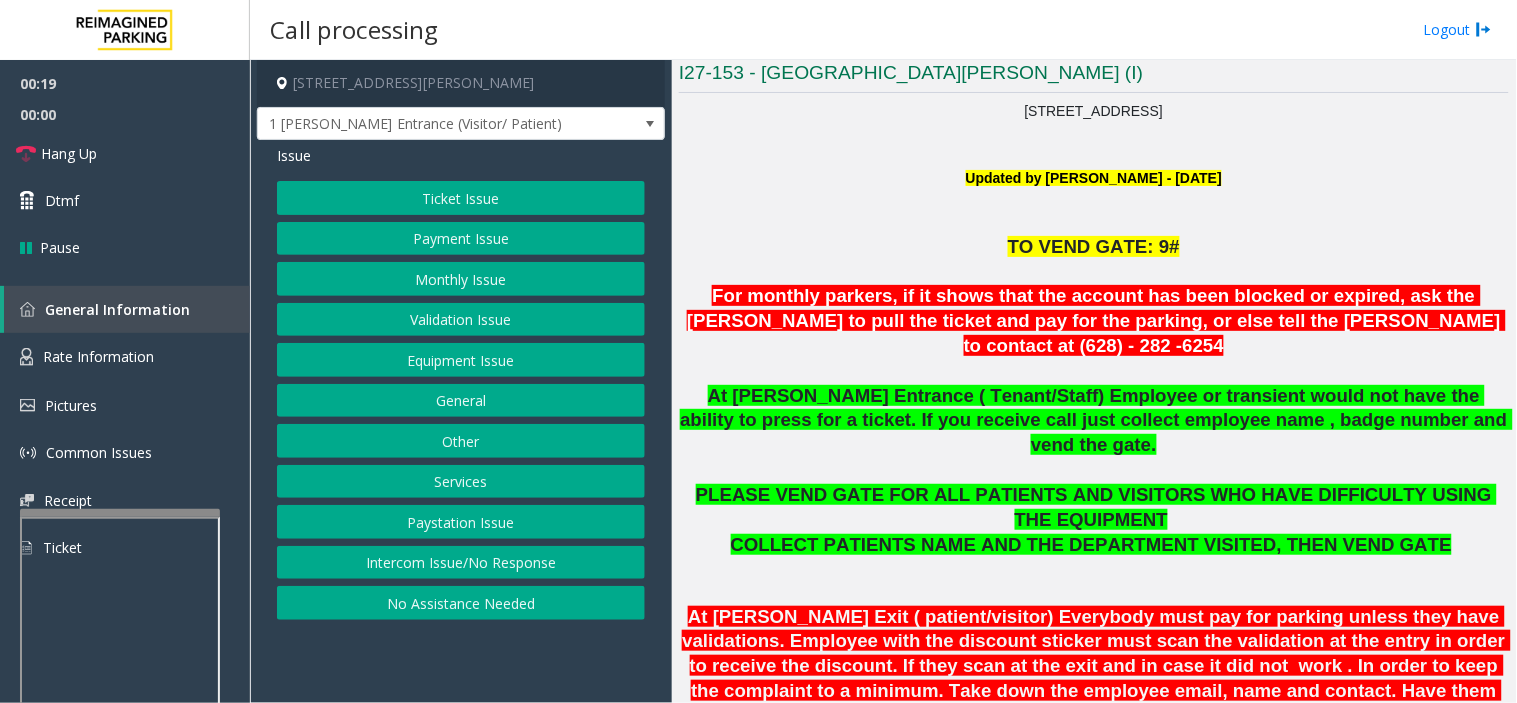 click on "Equipment Issue" 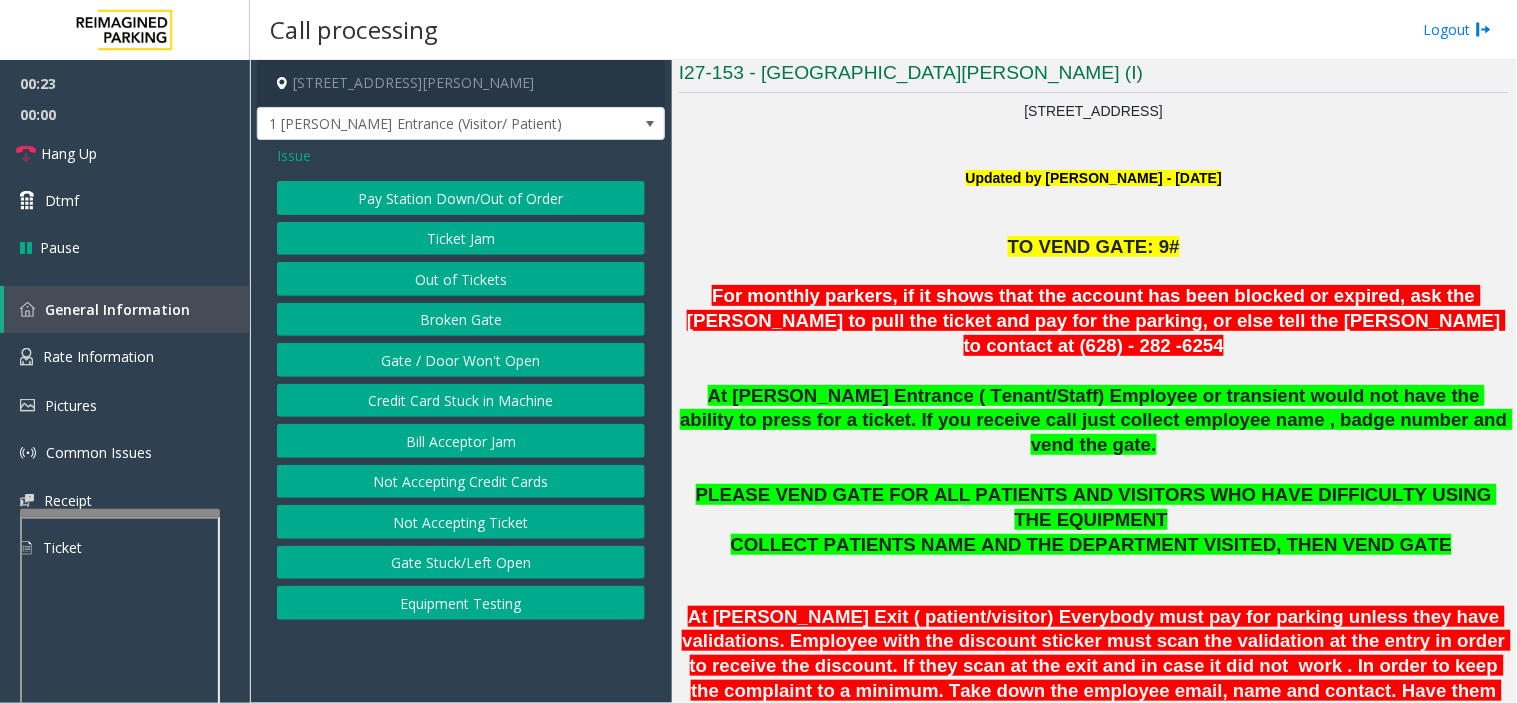 click on "Issue" 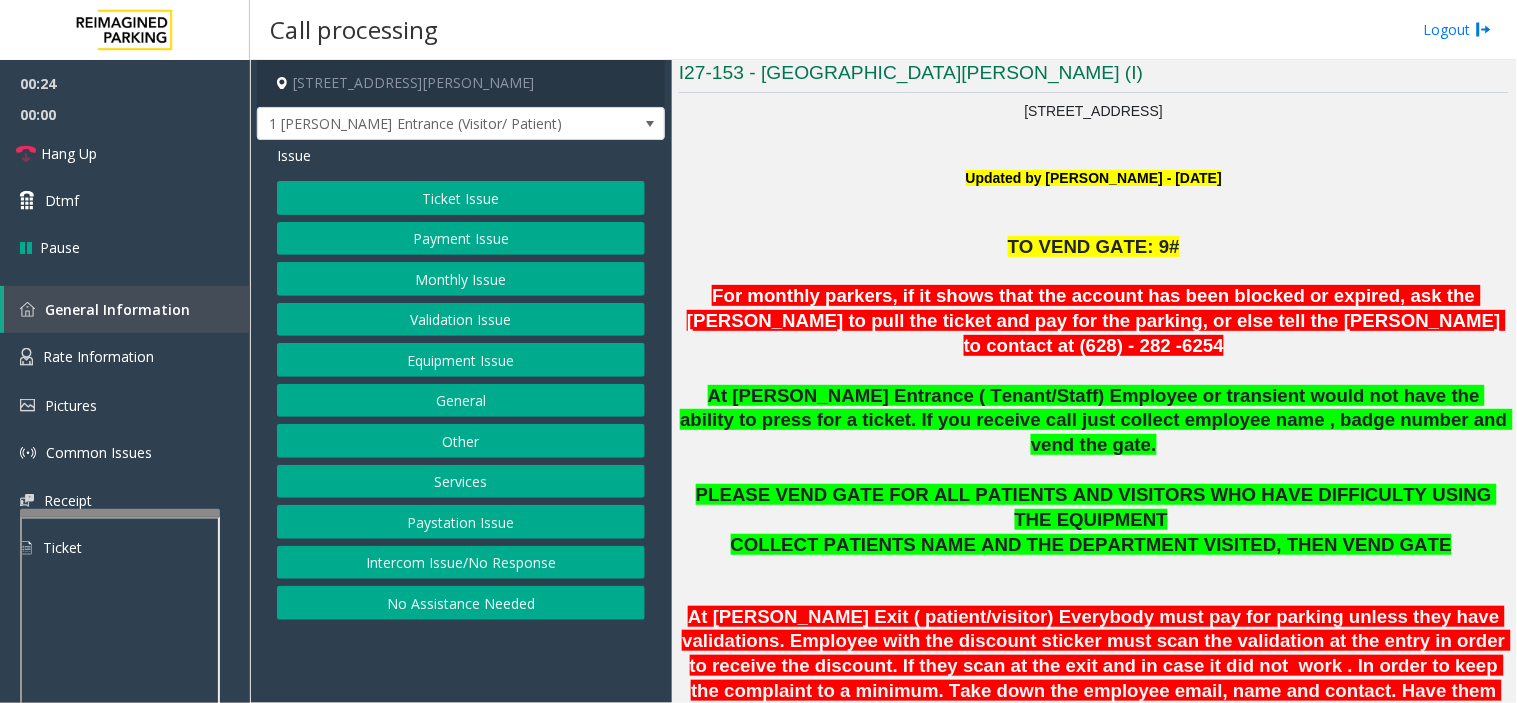 click on "Equipment Issue" 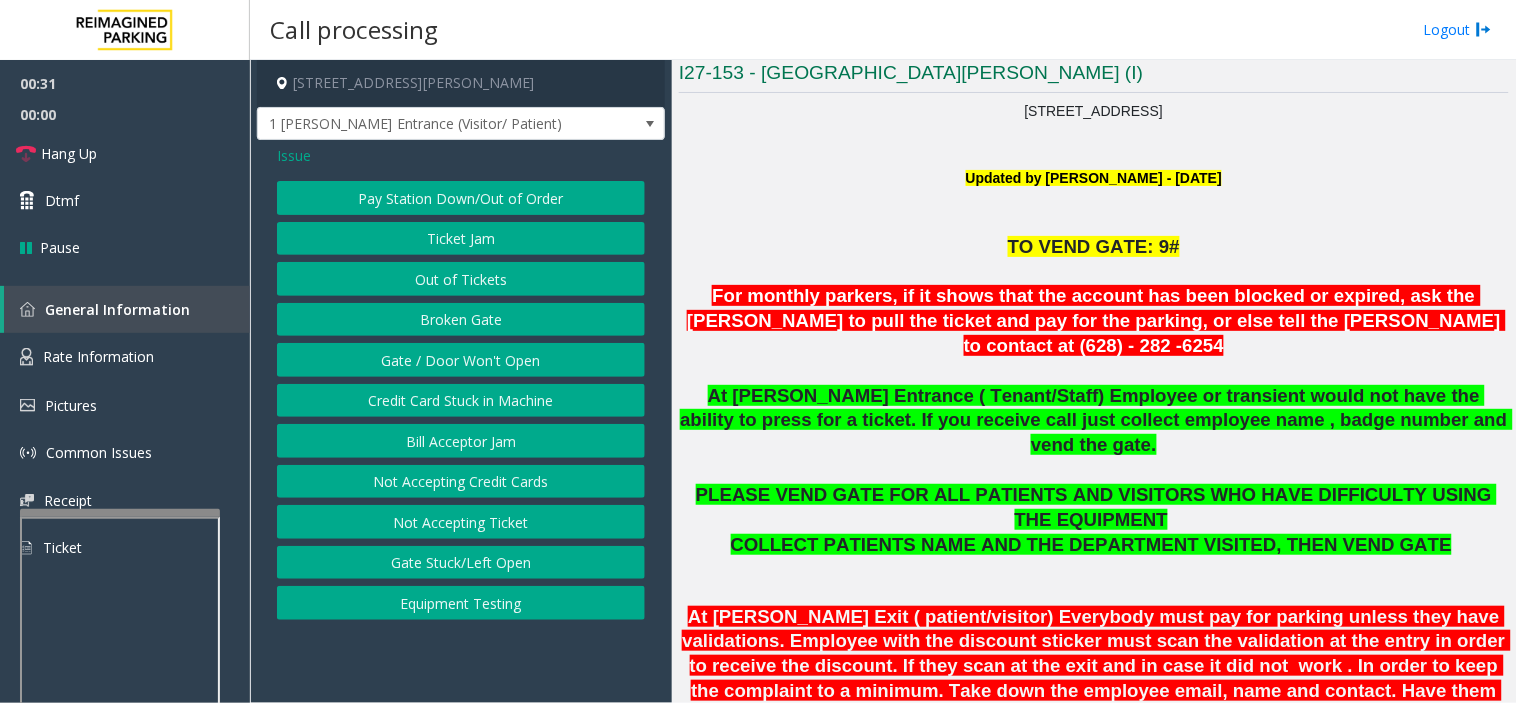 click on "Gate / Door Won't Open" 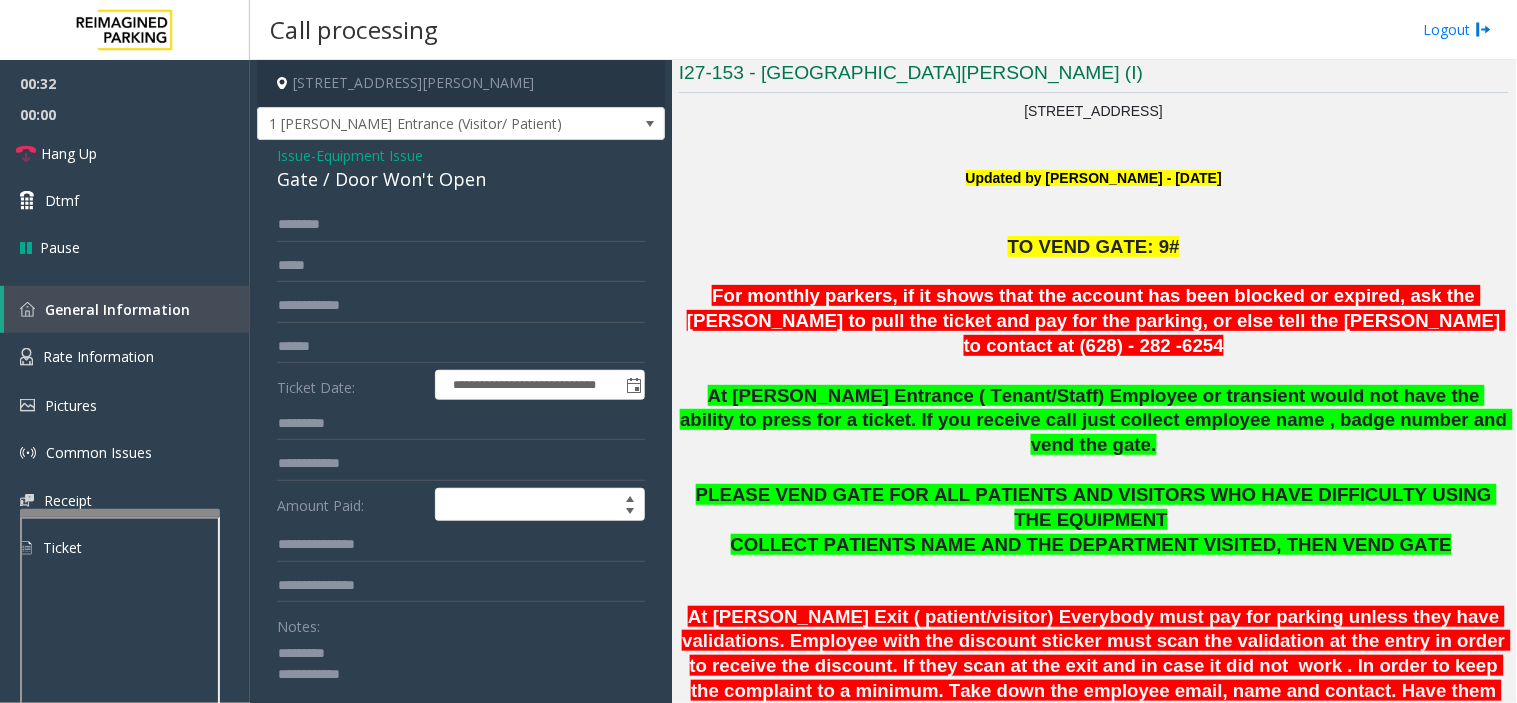 click on "Gate / Door Won't Open" 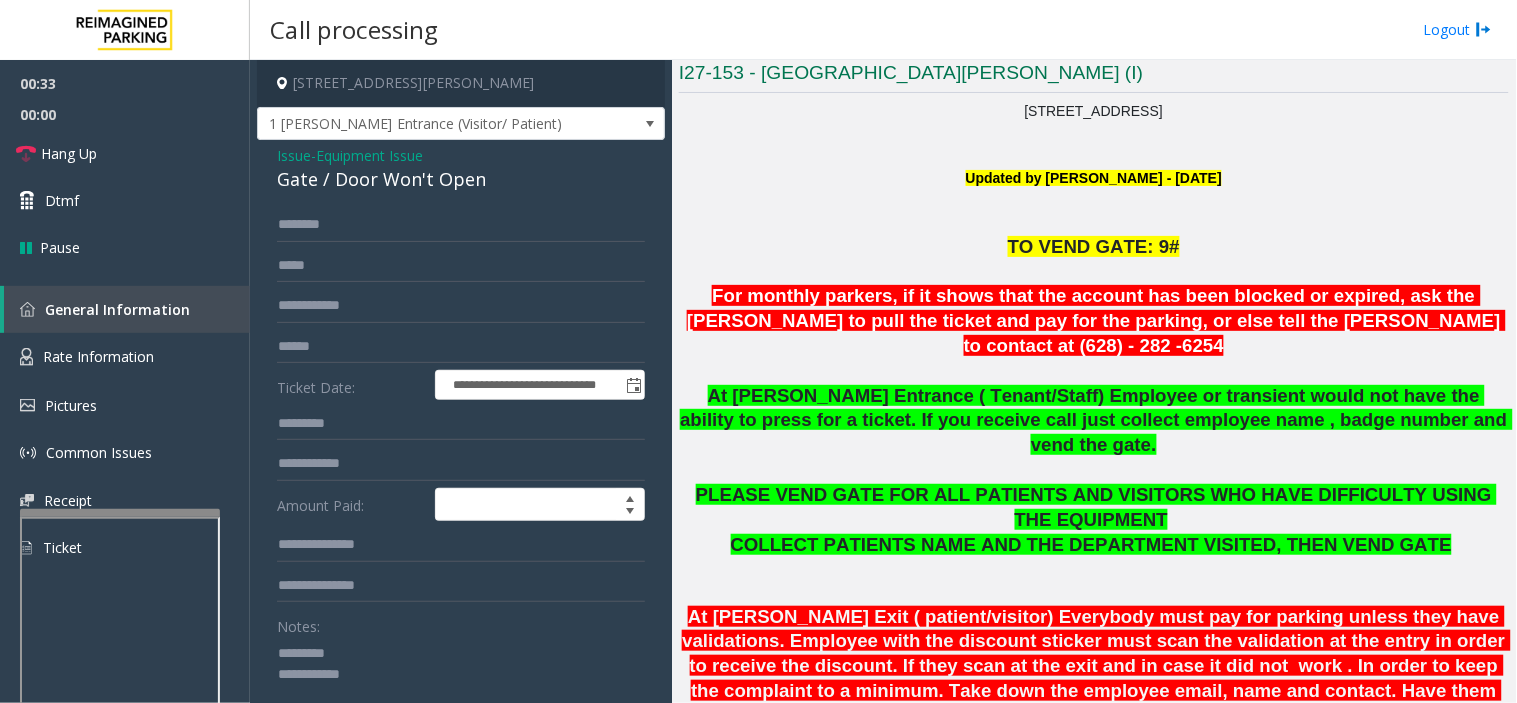 click on "Equipment Issue" 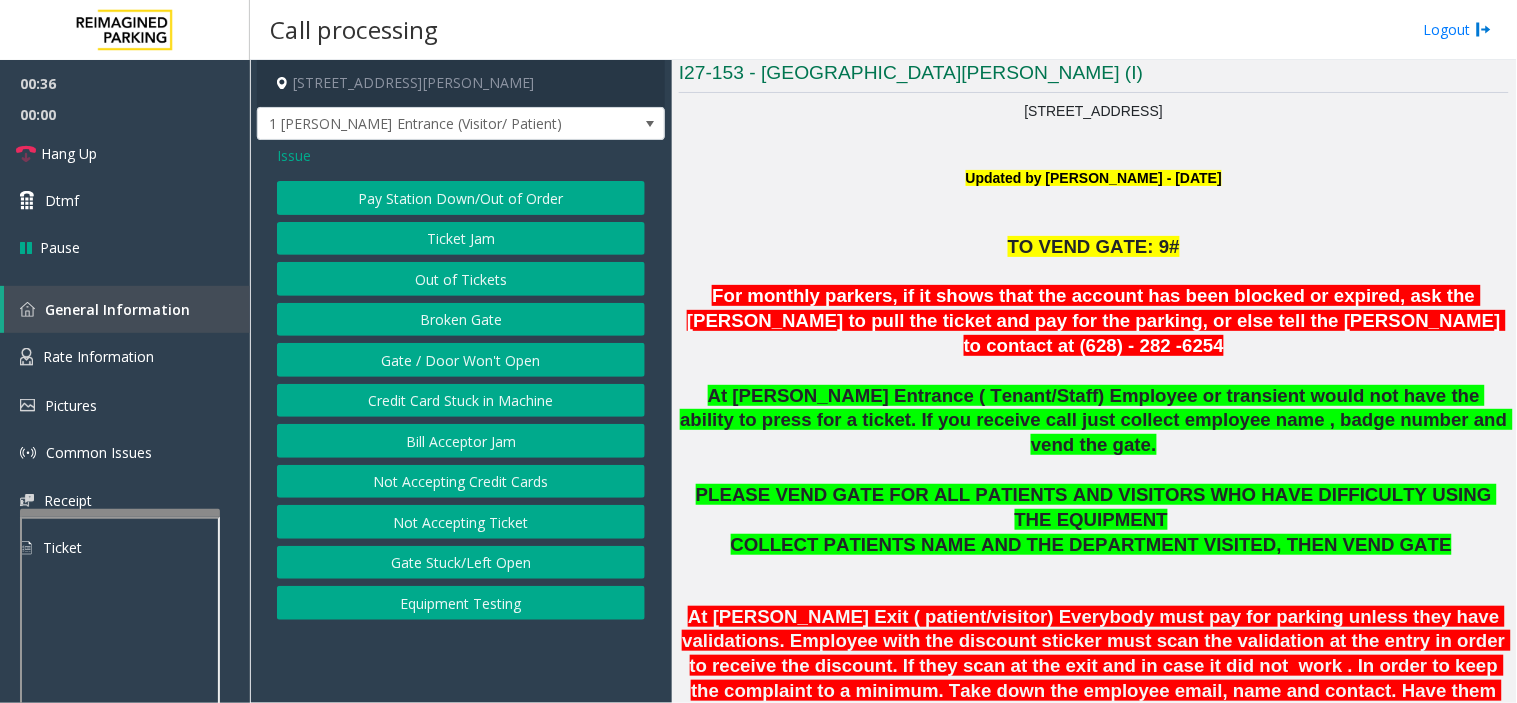 drag, startPoint x: 526, startPoint y: 323, endPoint x: 550, endPoint y: 363, distance: 46.647614 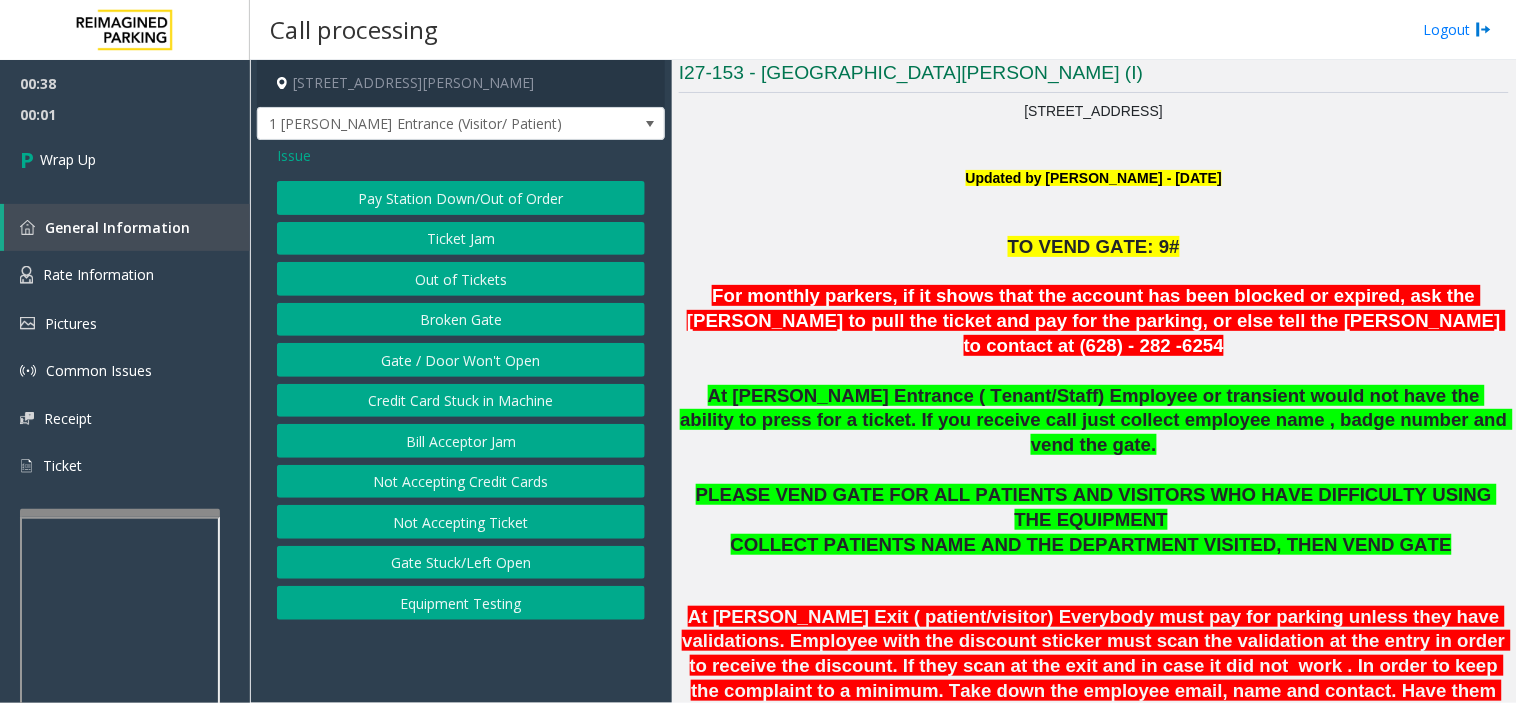 click on "Issue" 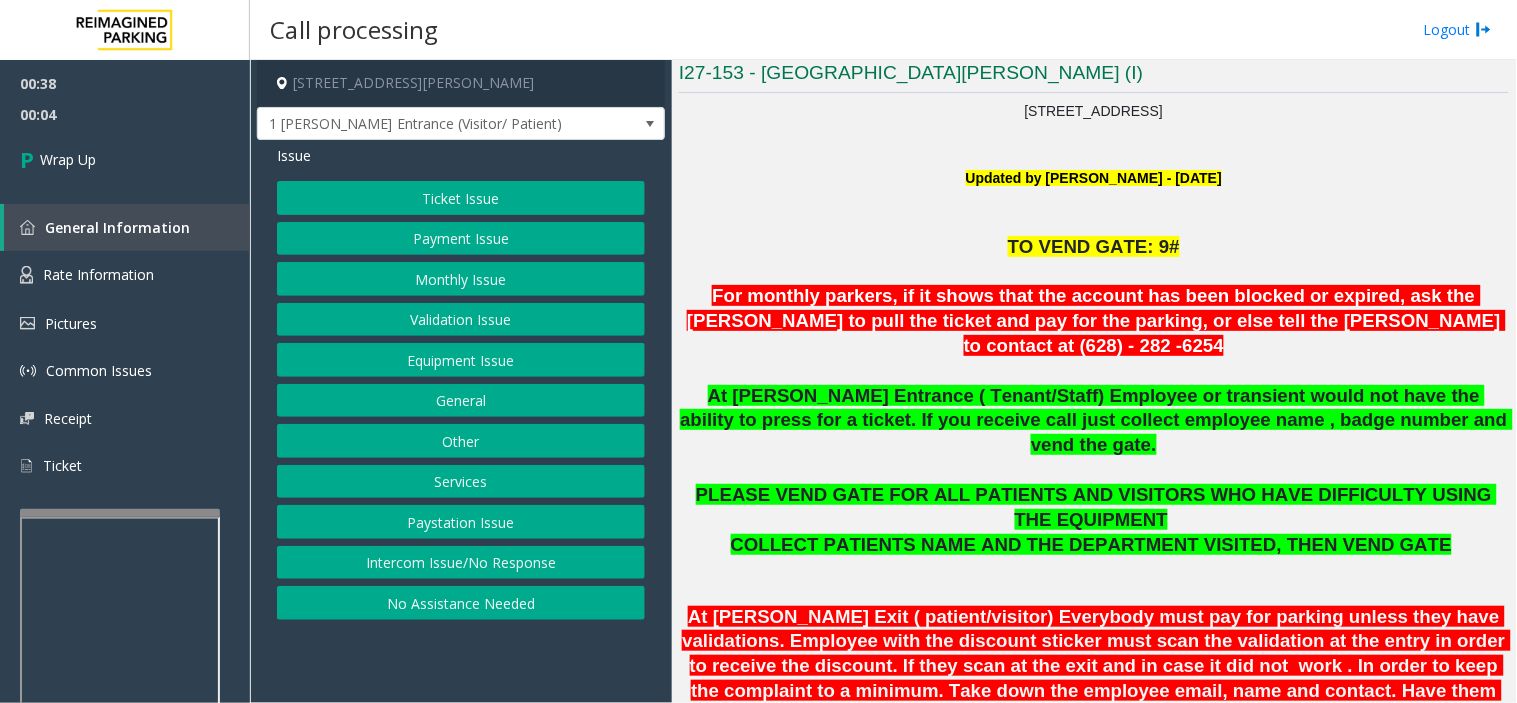 click on "Other" 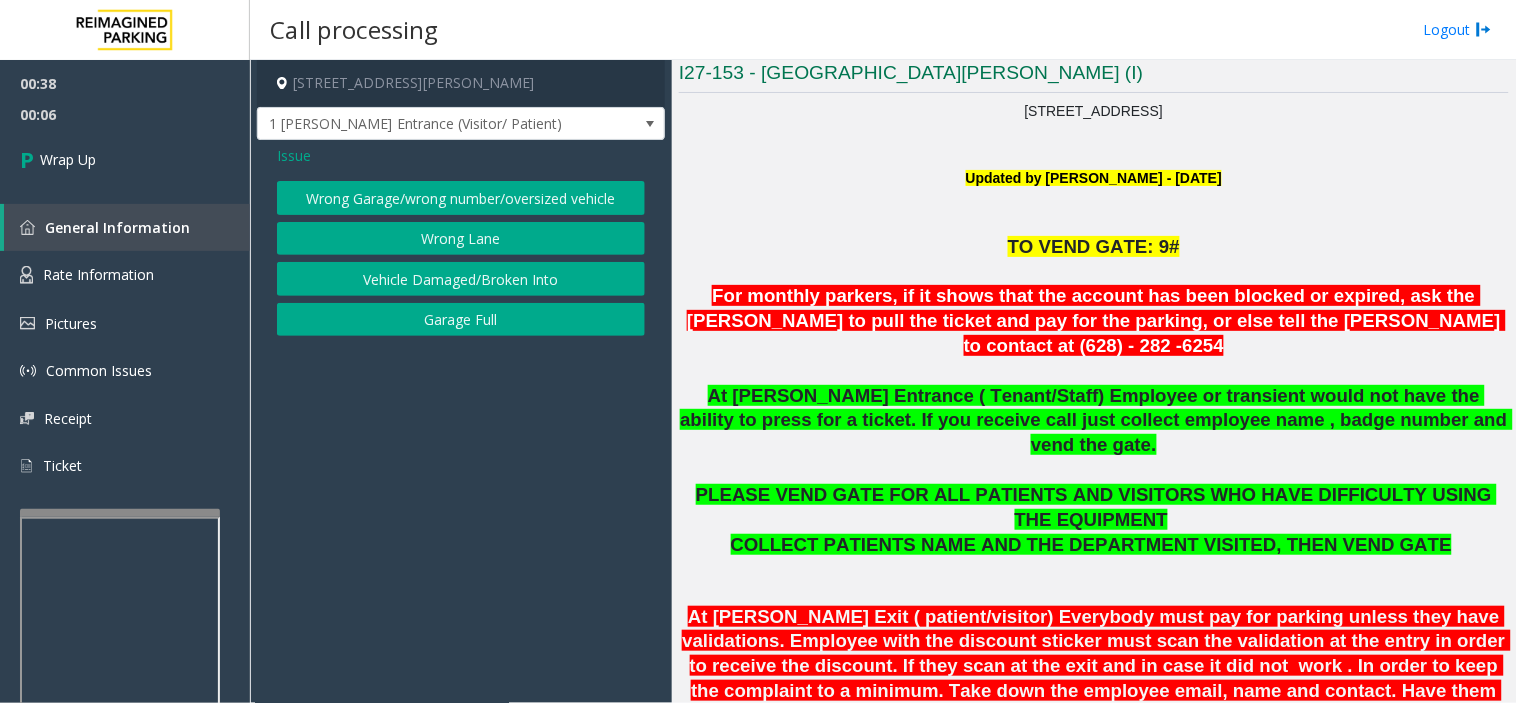 click on "Wrong Lane" 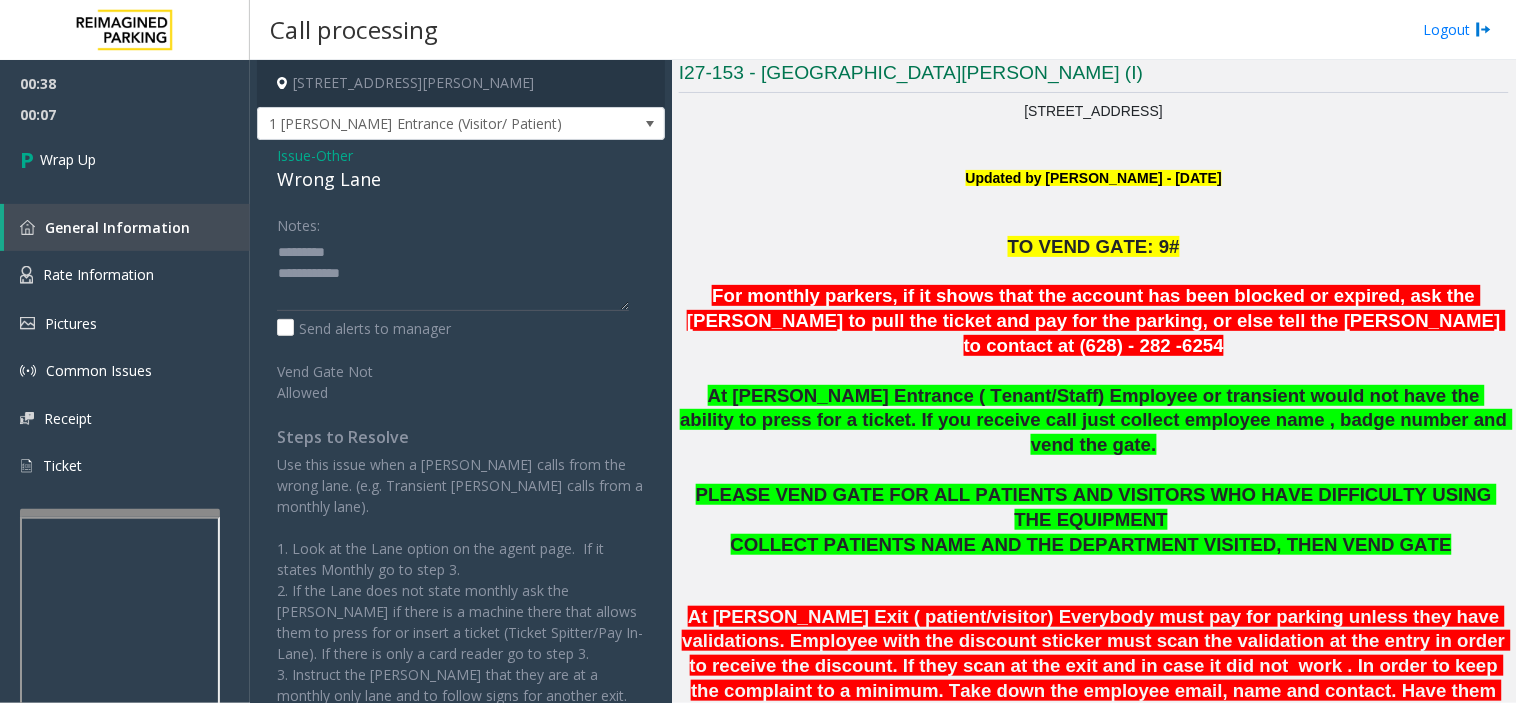 click on "Wrong Lane" 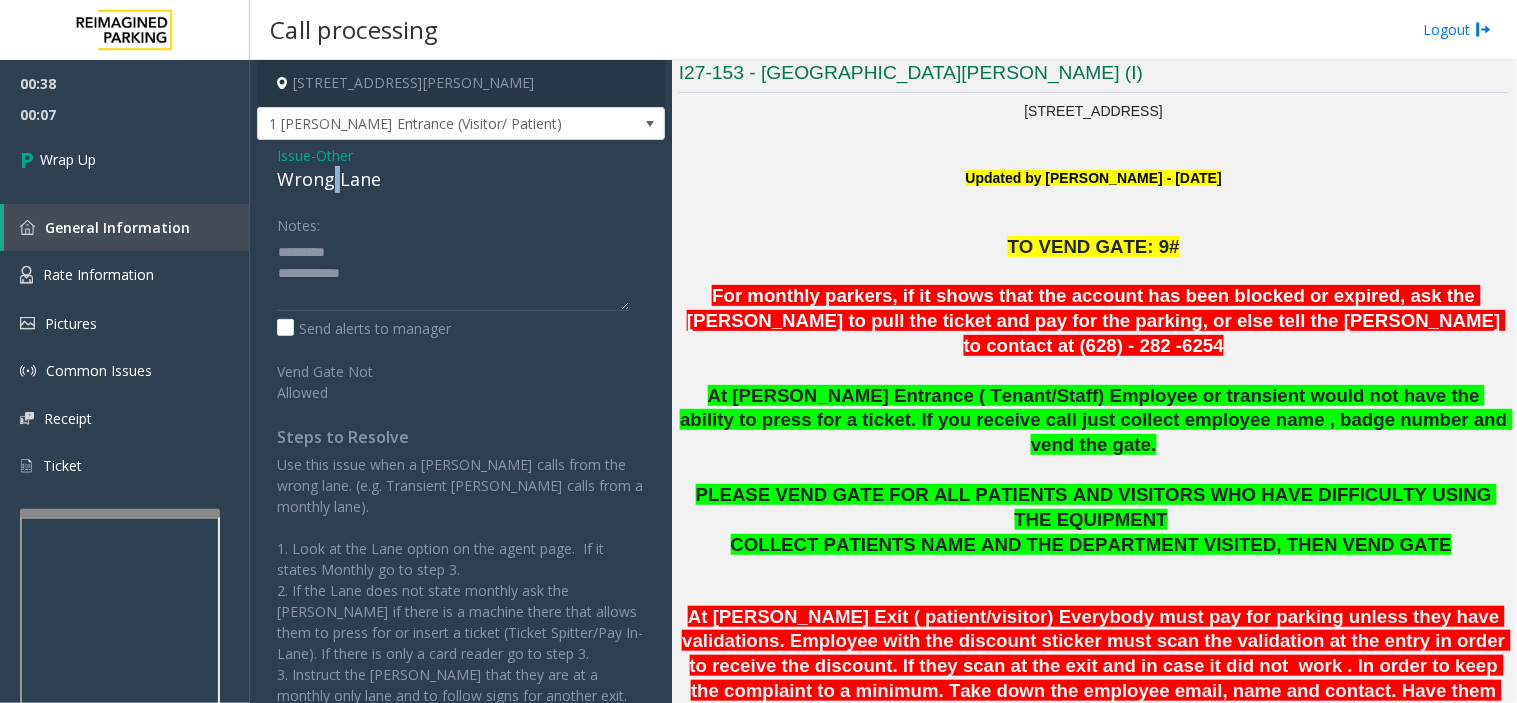 click on "Wrong Lane" 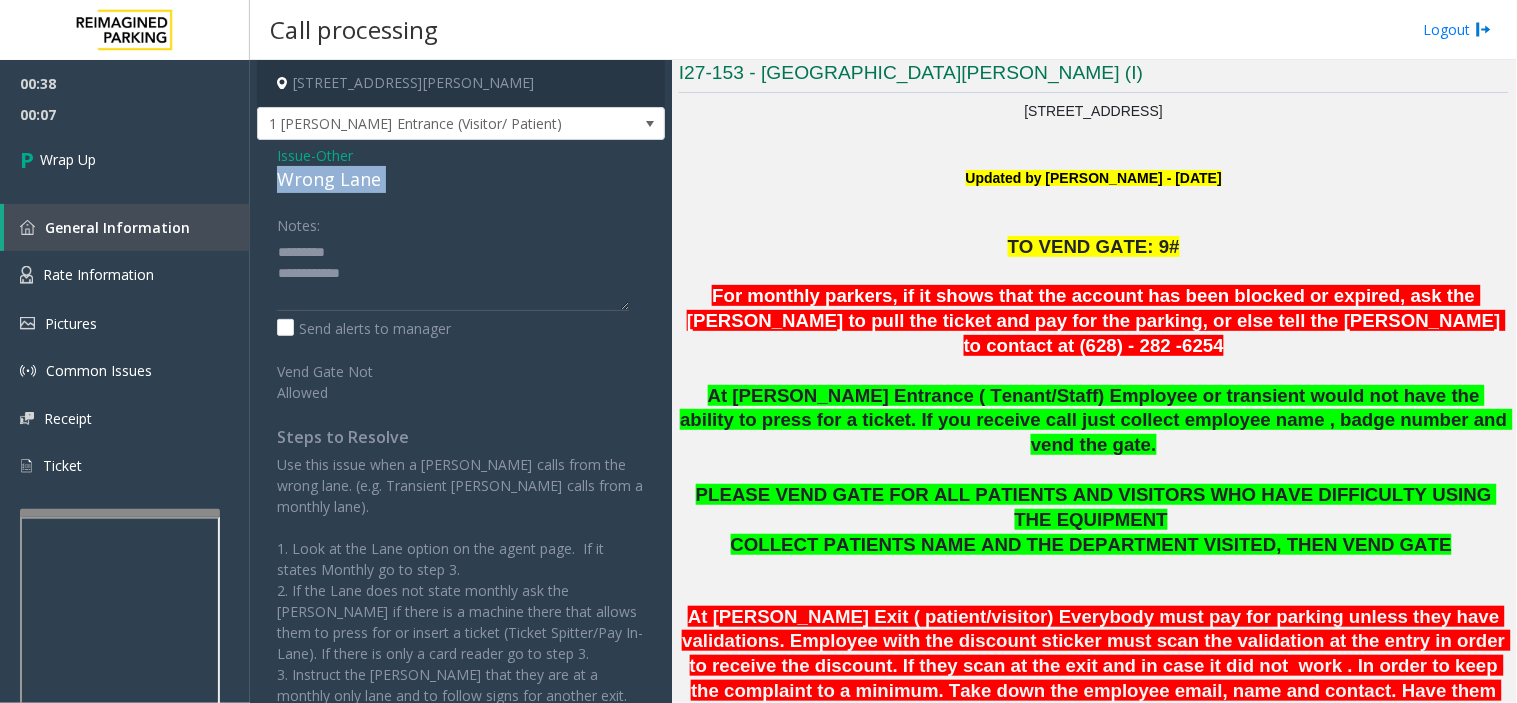 click on "Wrong Lane" 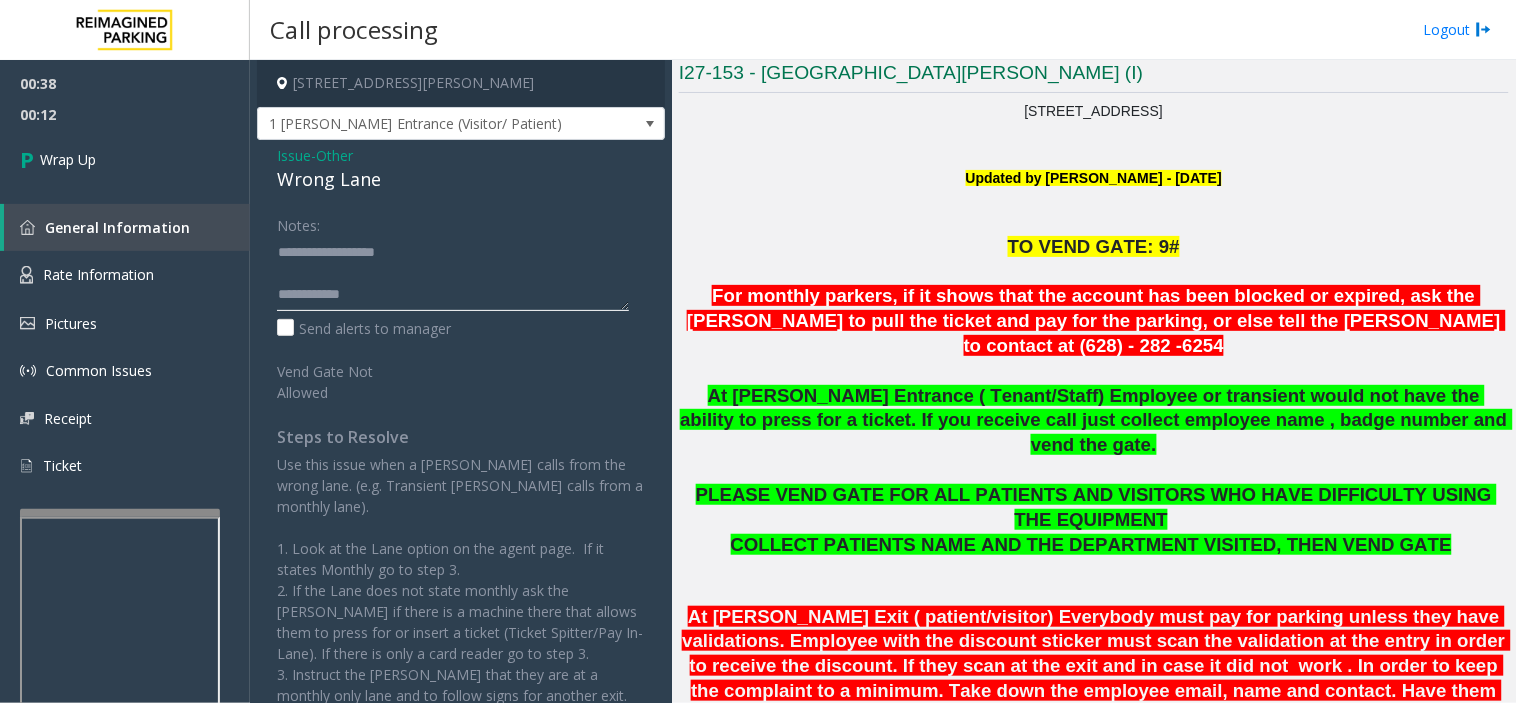 click 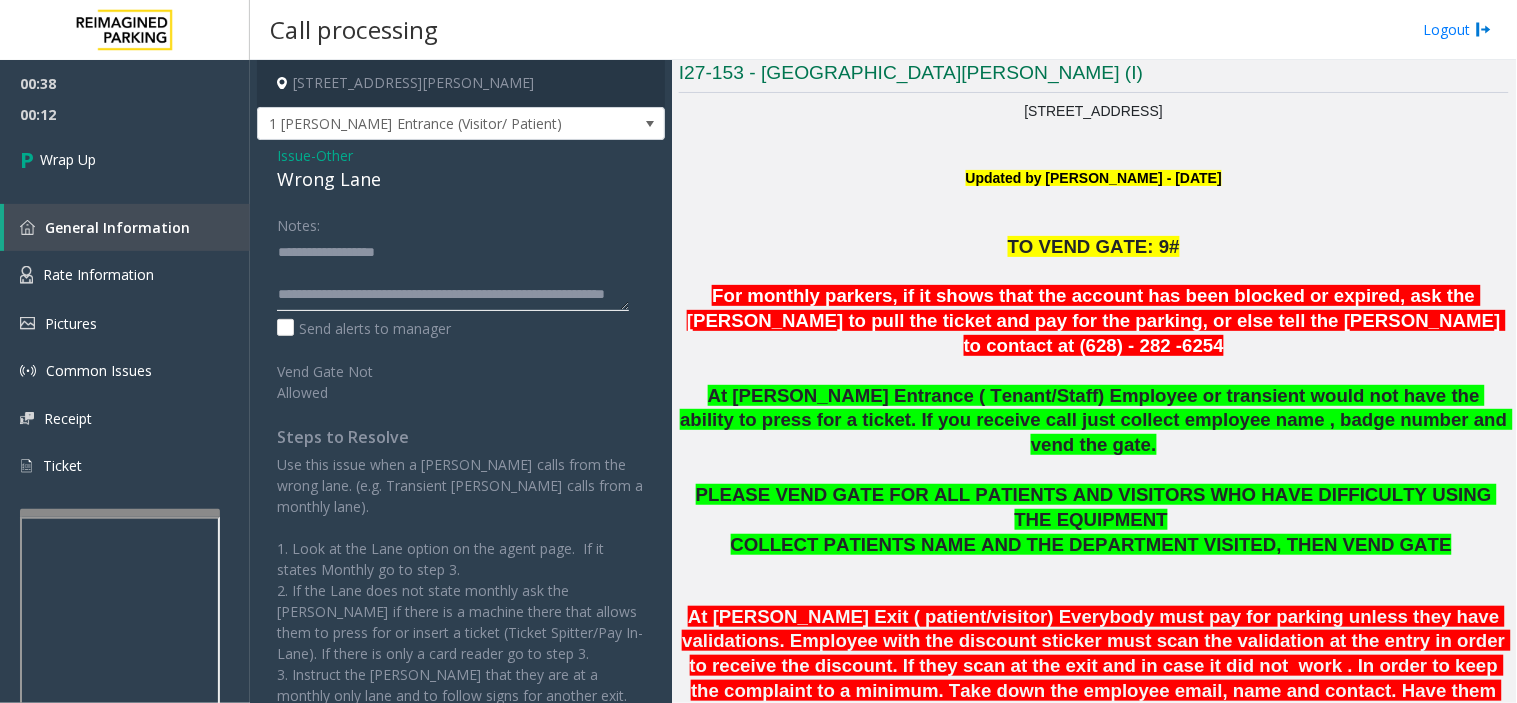 scroll, scrollTop: 35, scrollLeft: 0, axis: vertical 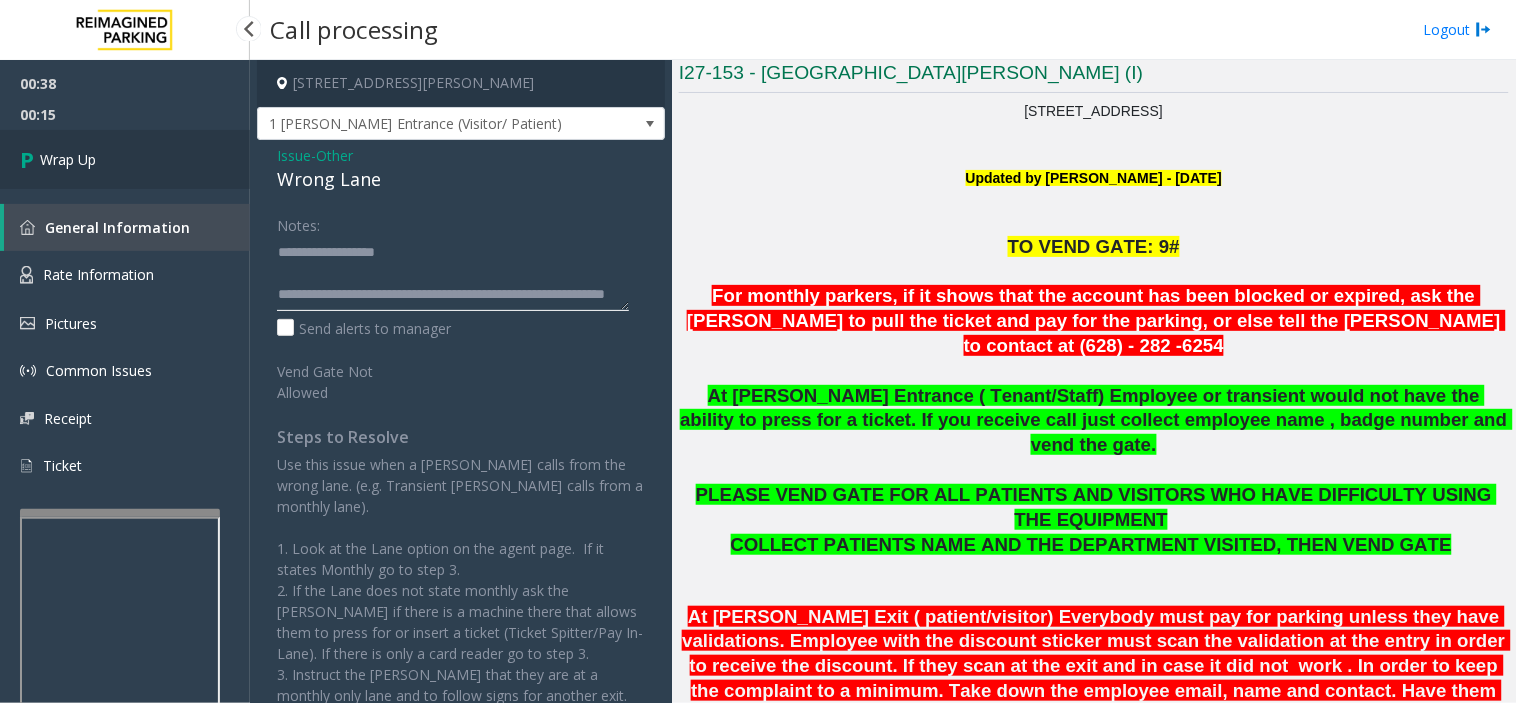 type on "**********" 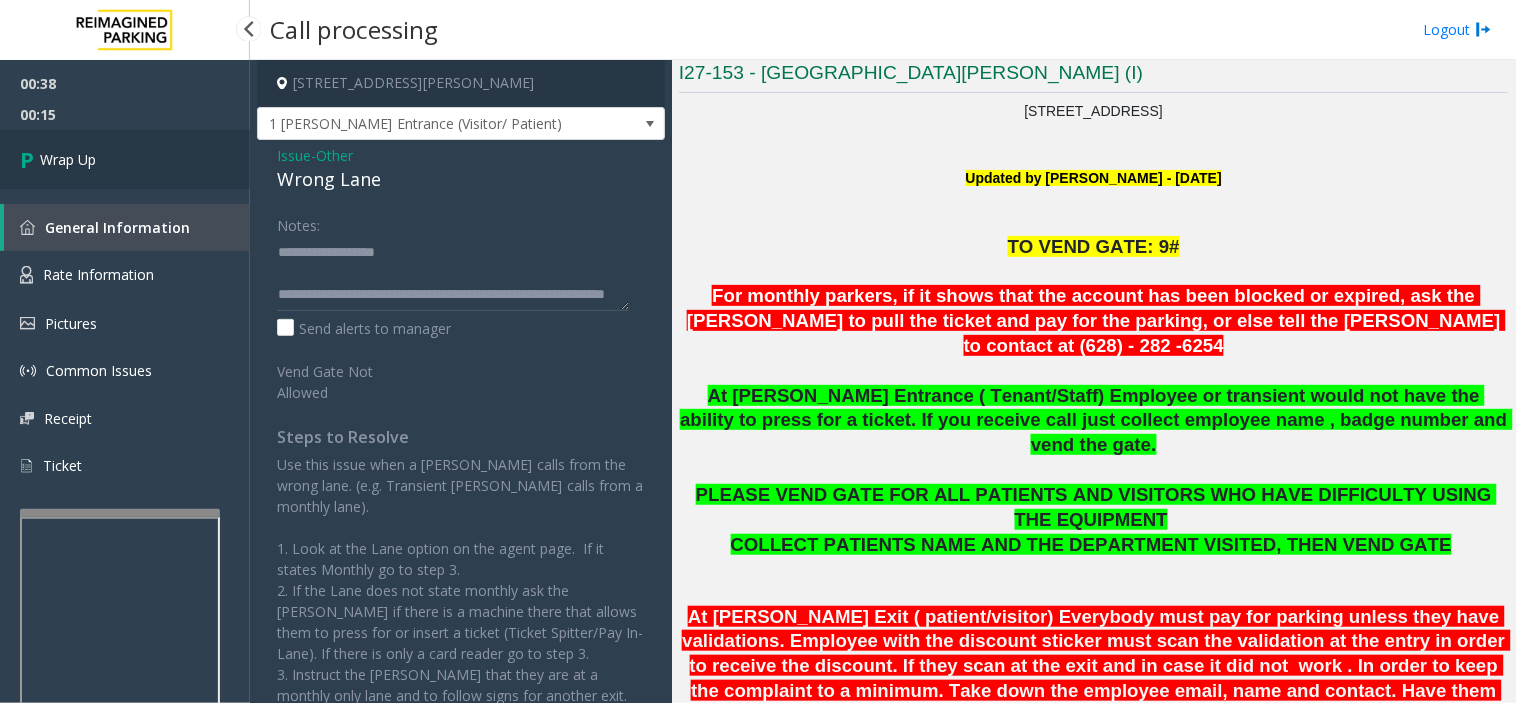 click on "Wrap Up" at bounding box center (125, 159) 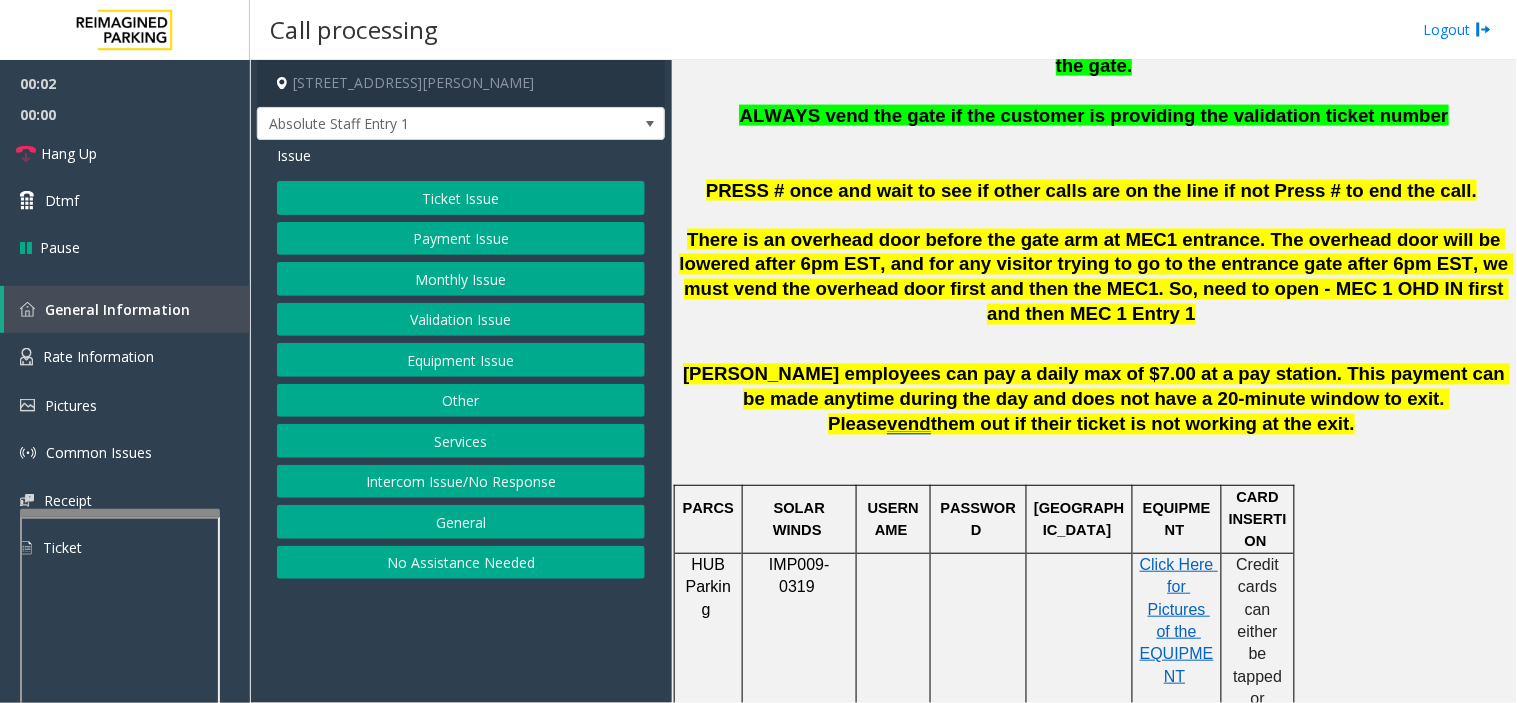 scroll, scrollTop: 444, scrollLeft: 0, axis: vertical 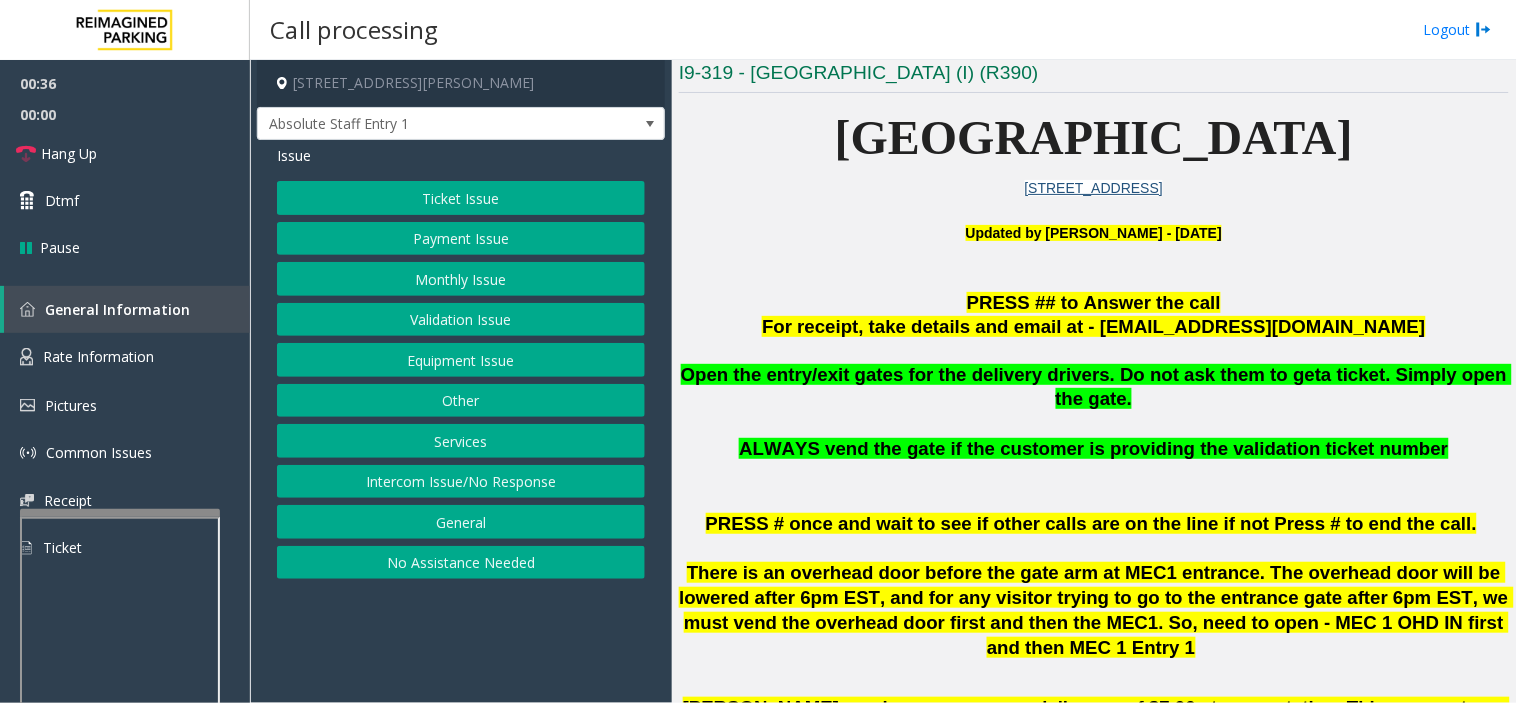 click on "Equipment Issue" 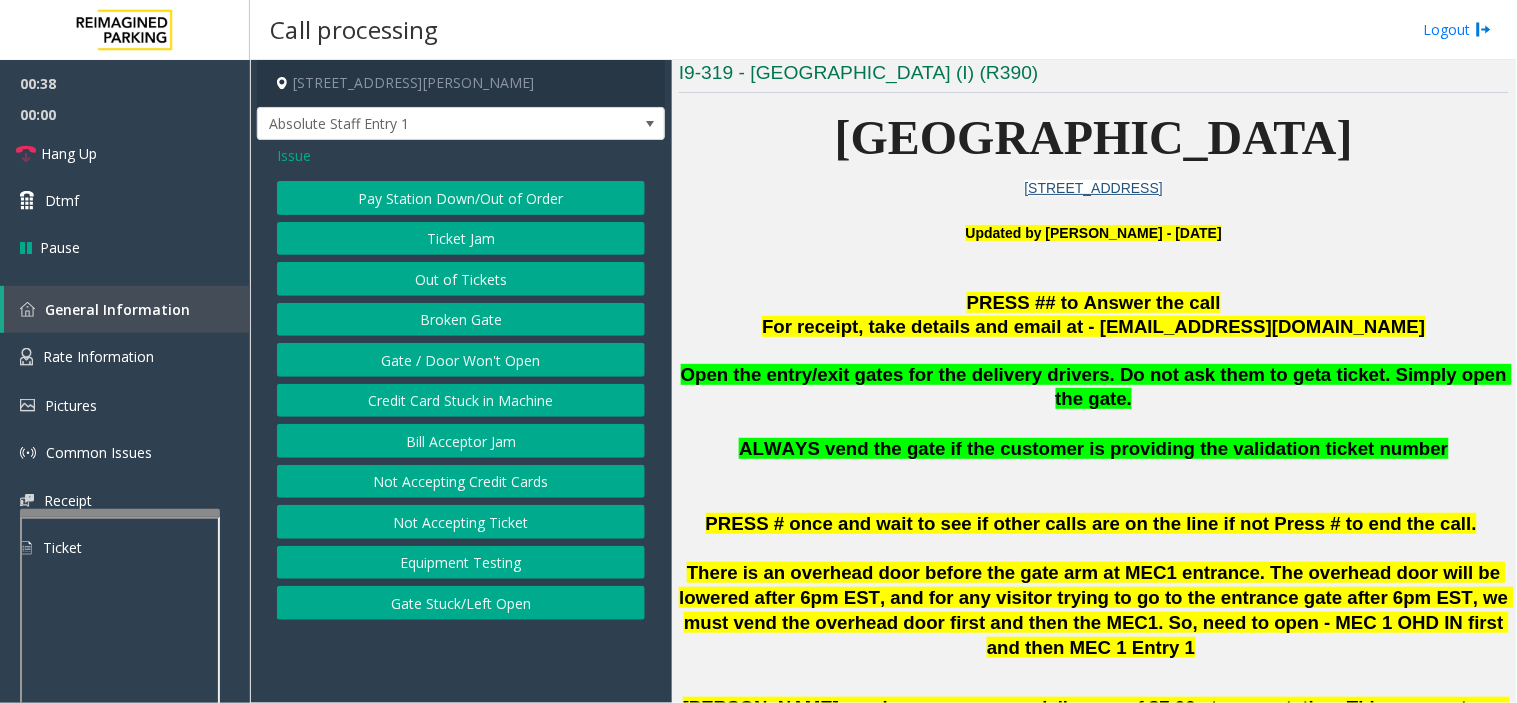click on "Gate / Door Won't Open" 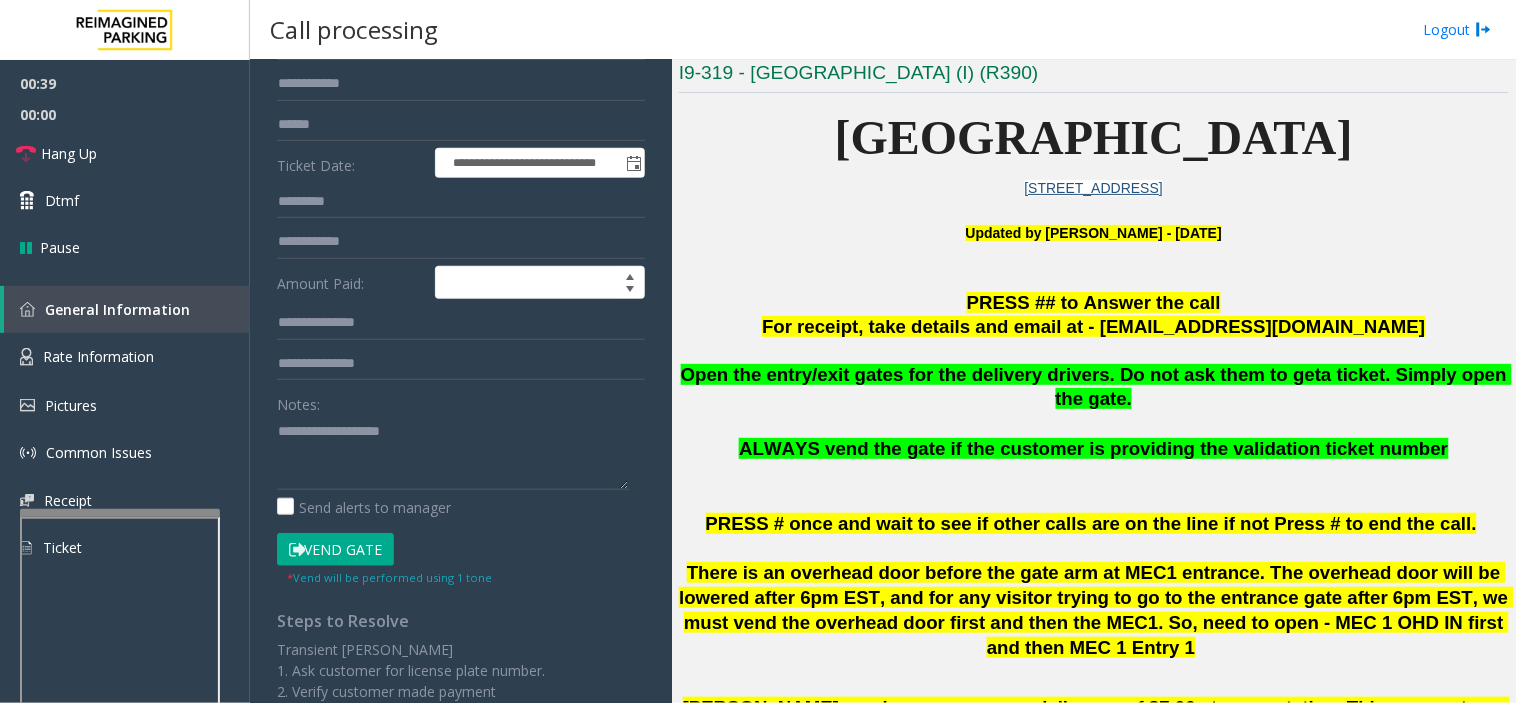 click on "Vend Gate" 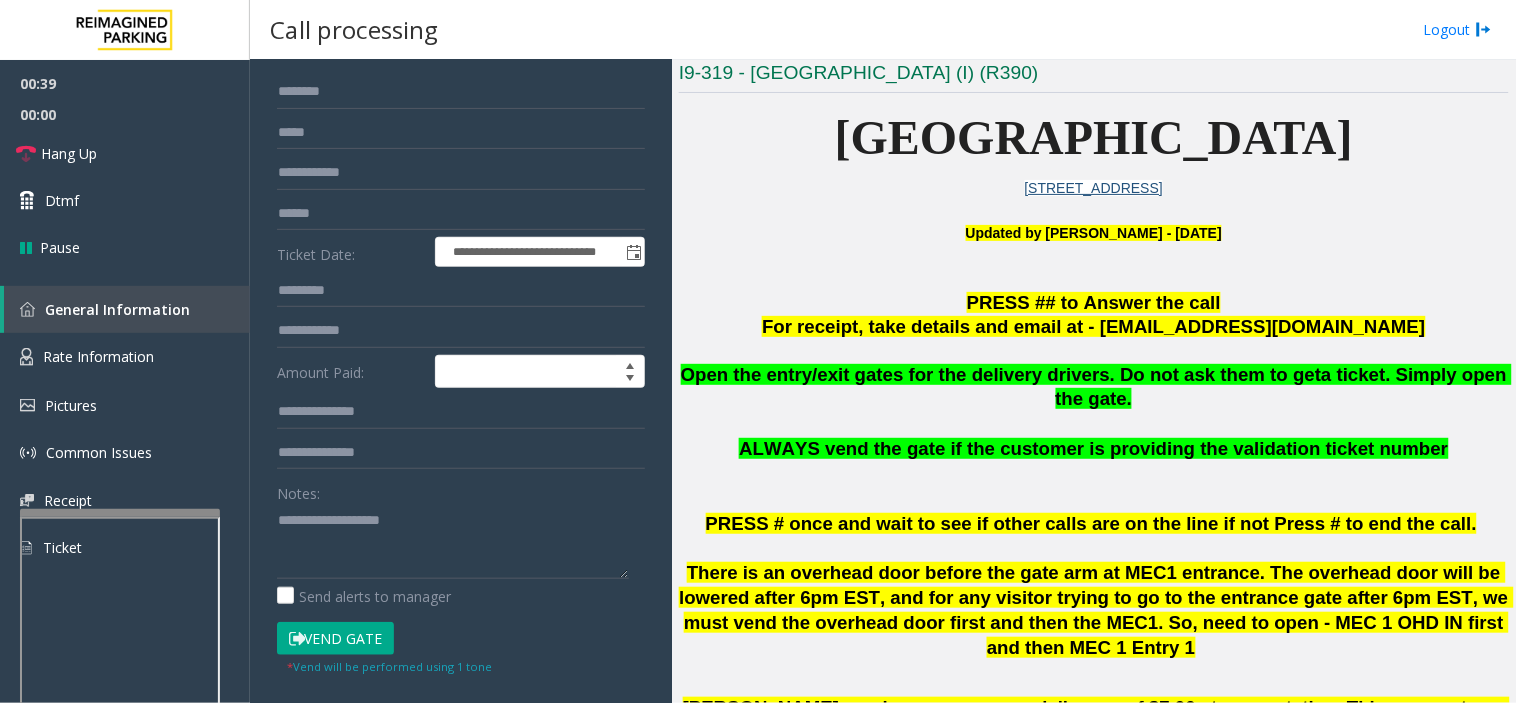 scroll, scrollTop: 0, scrollLeft: 0, axis: both 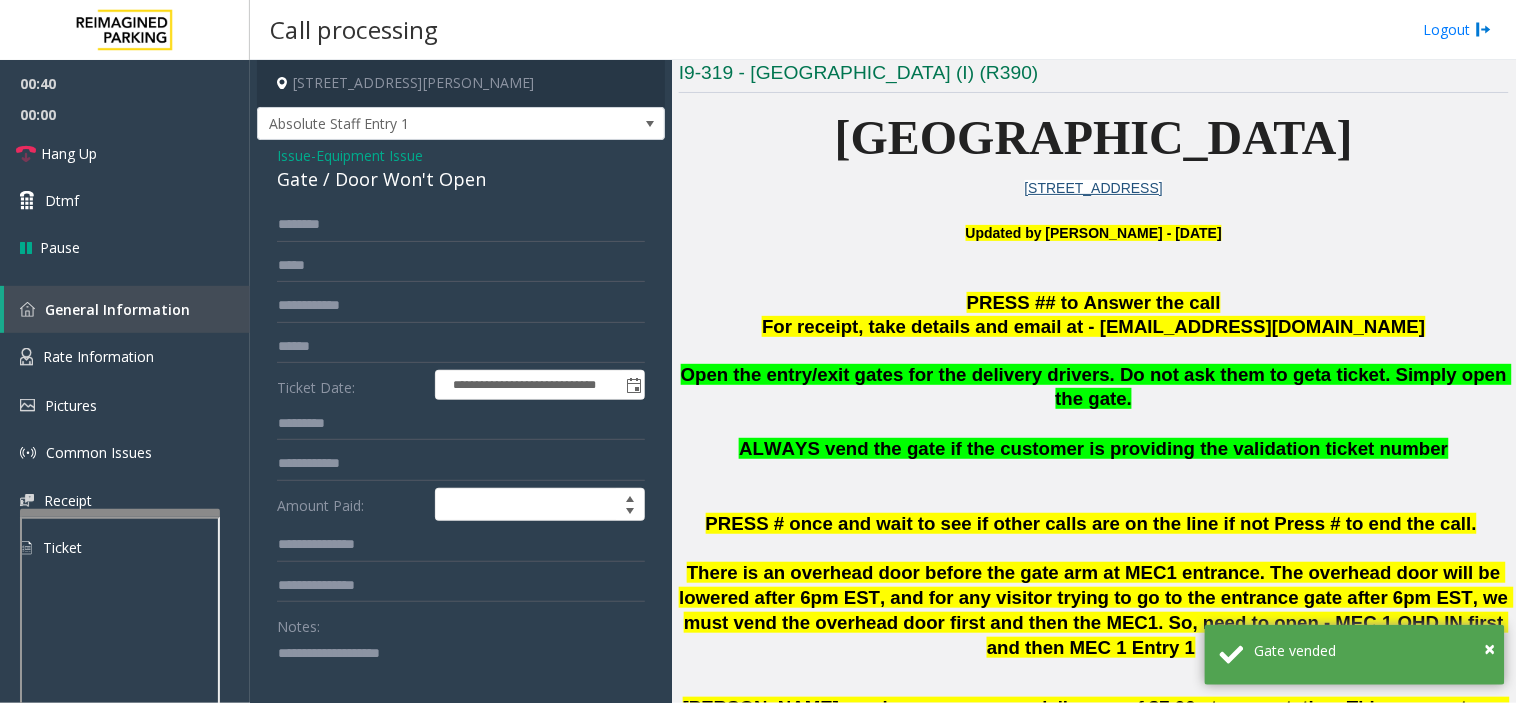 click on "Gate / Door Won't Open" 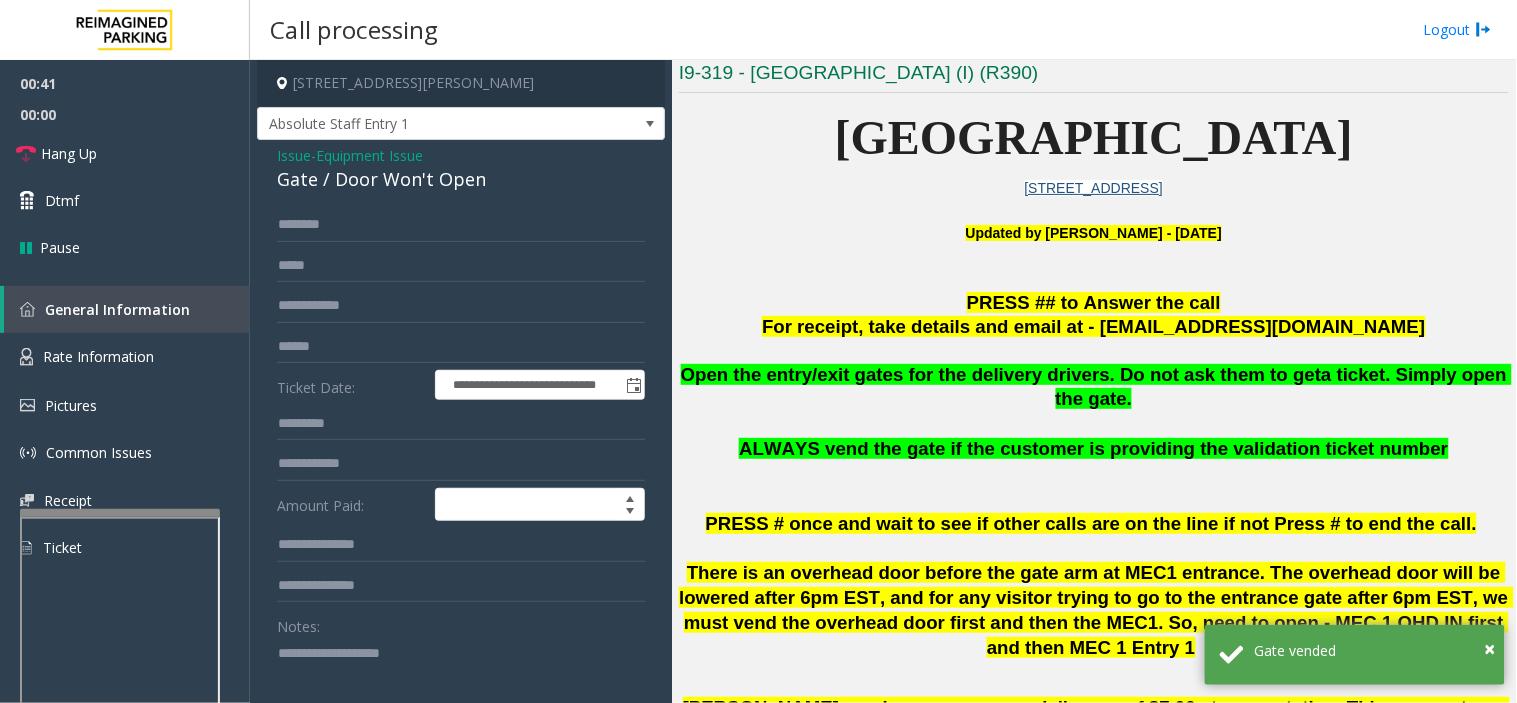 click on "Gate / Door Won't Open" 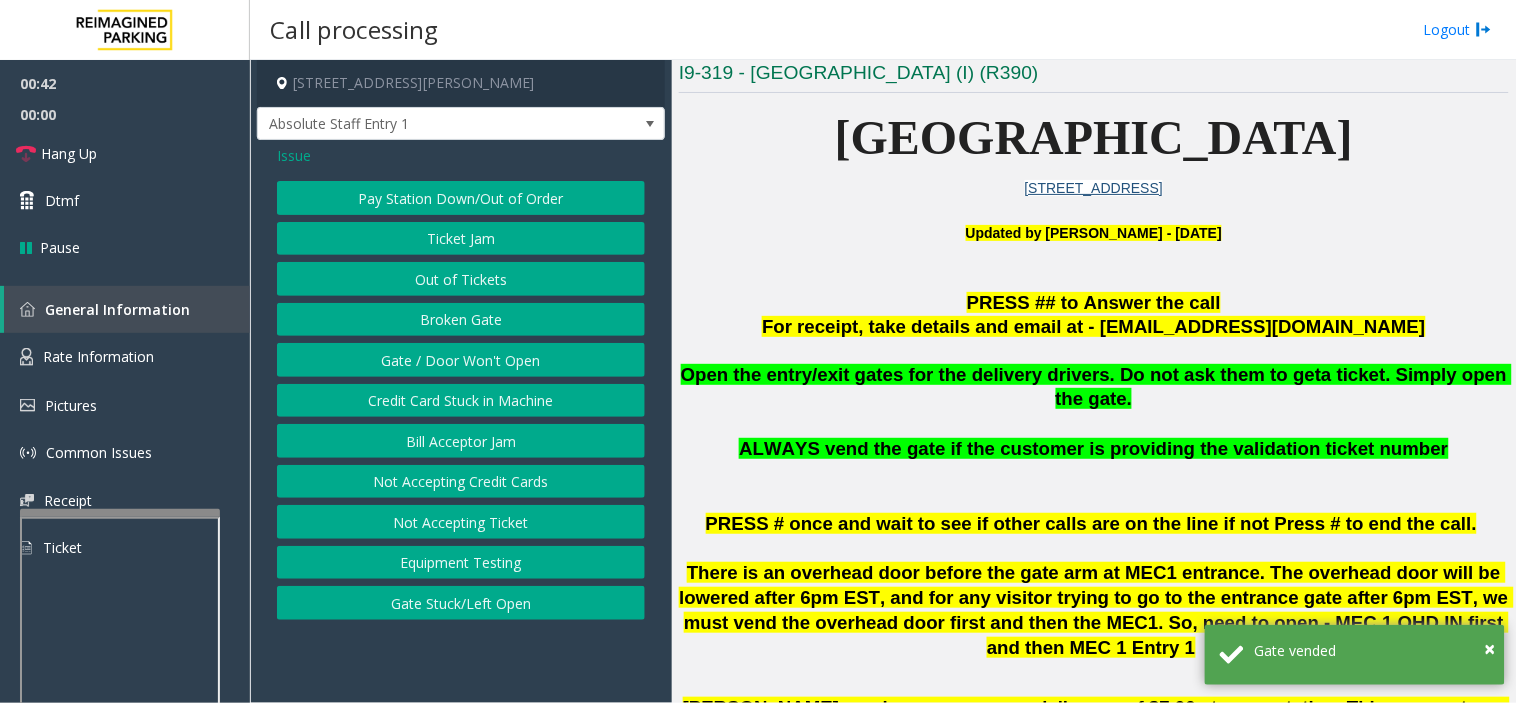 click on "Issue" 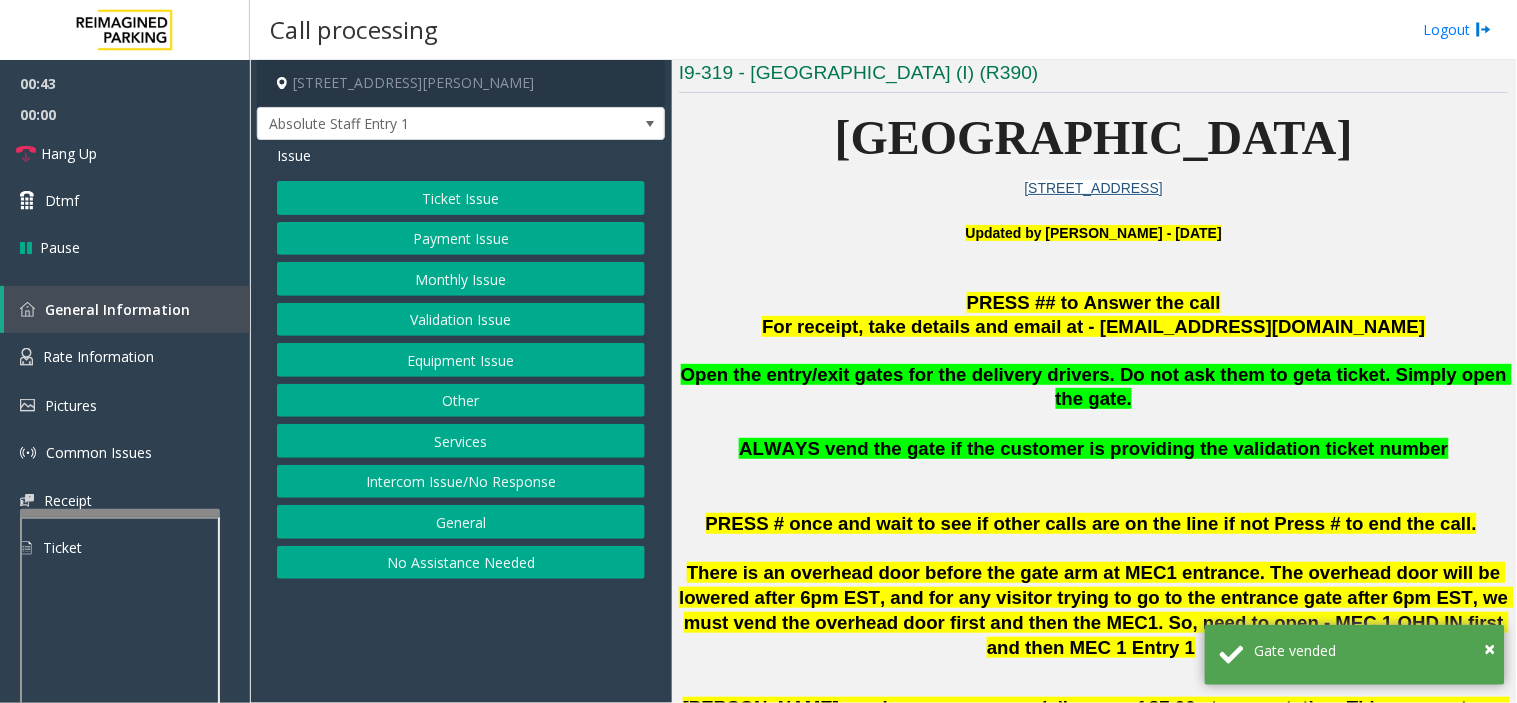 click on "Equipment Issue" 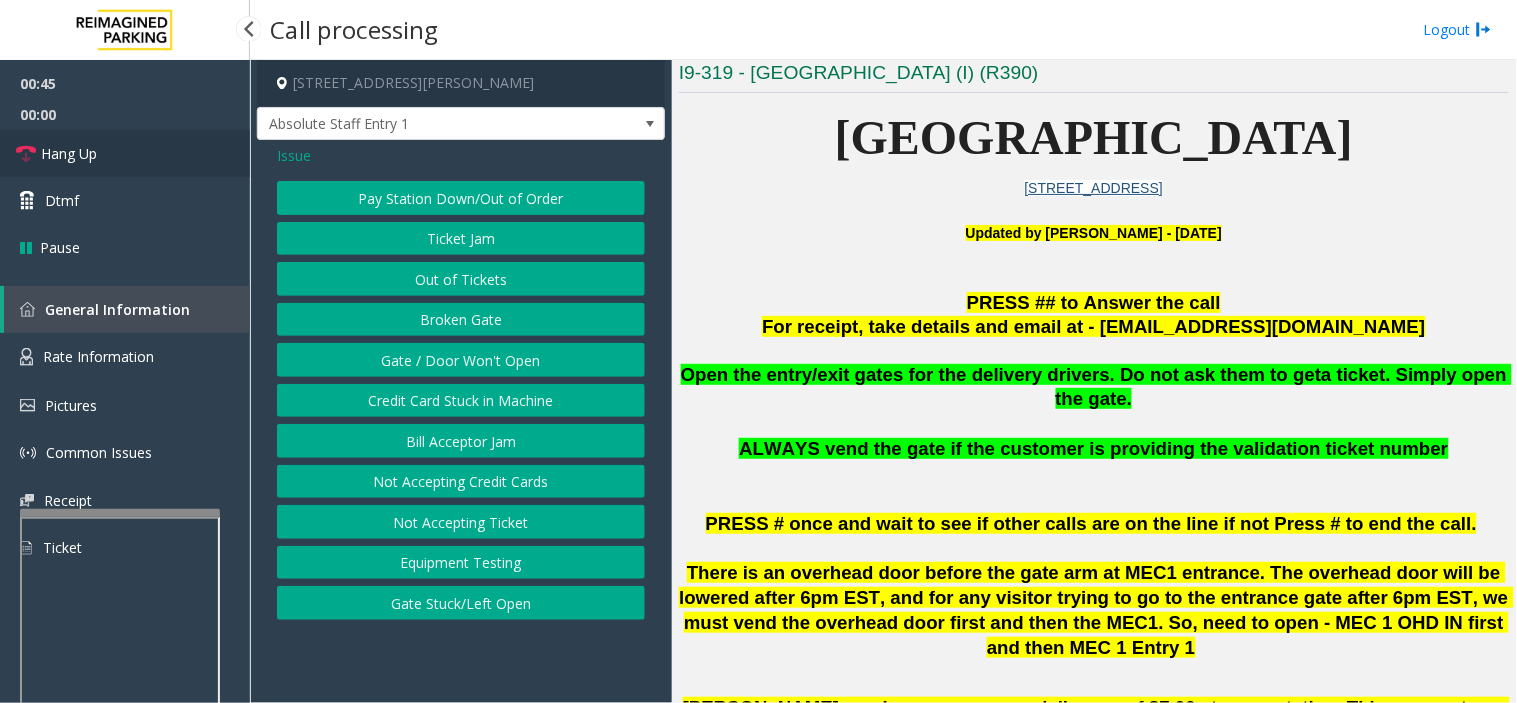 click on "Hang Up" at bounding box center (125, 153) 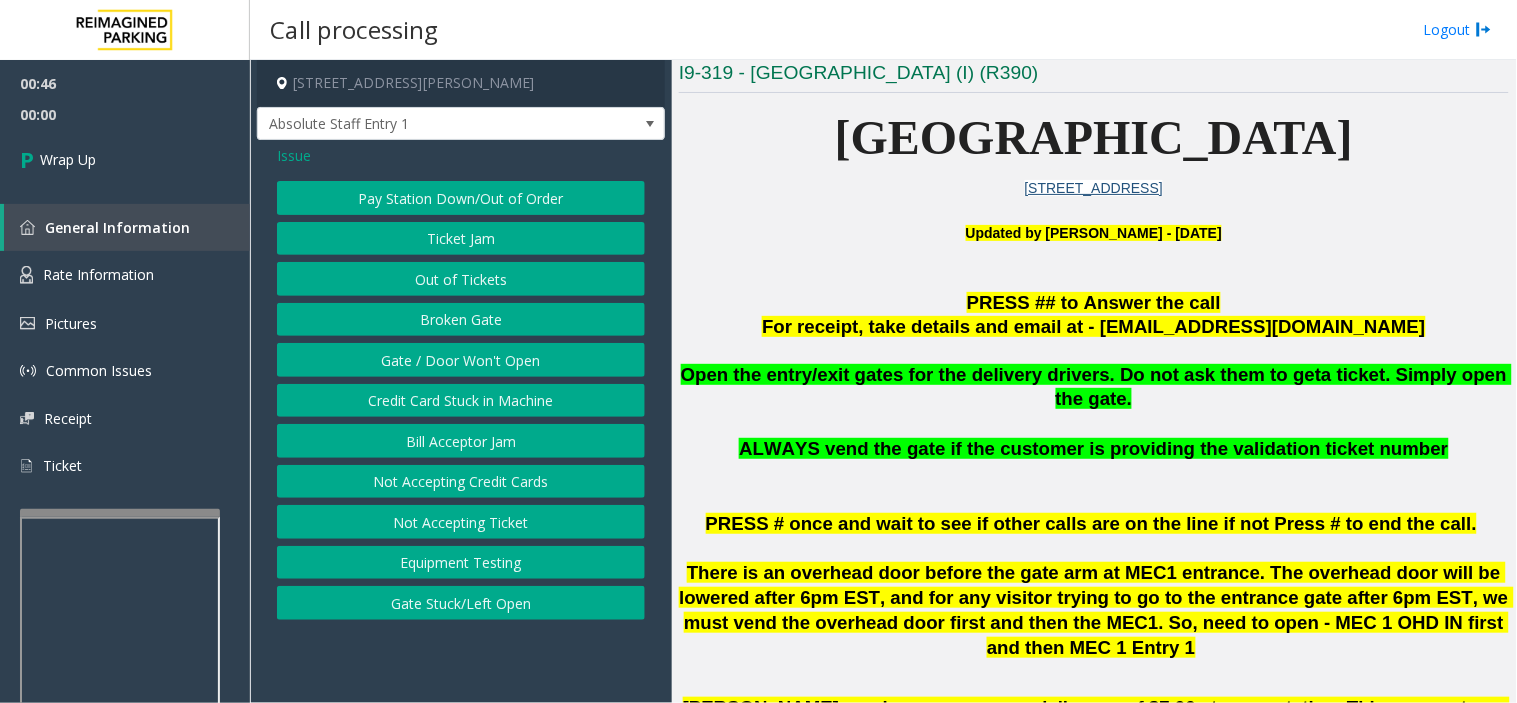 click on "Issue" 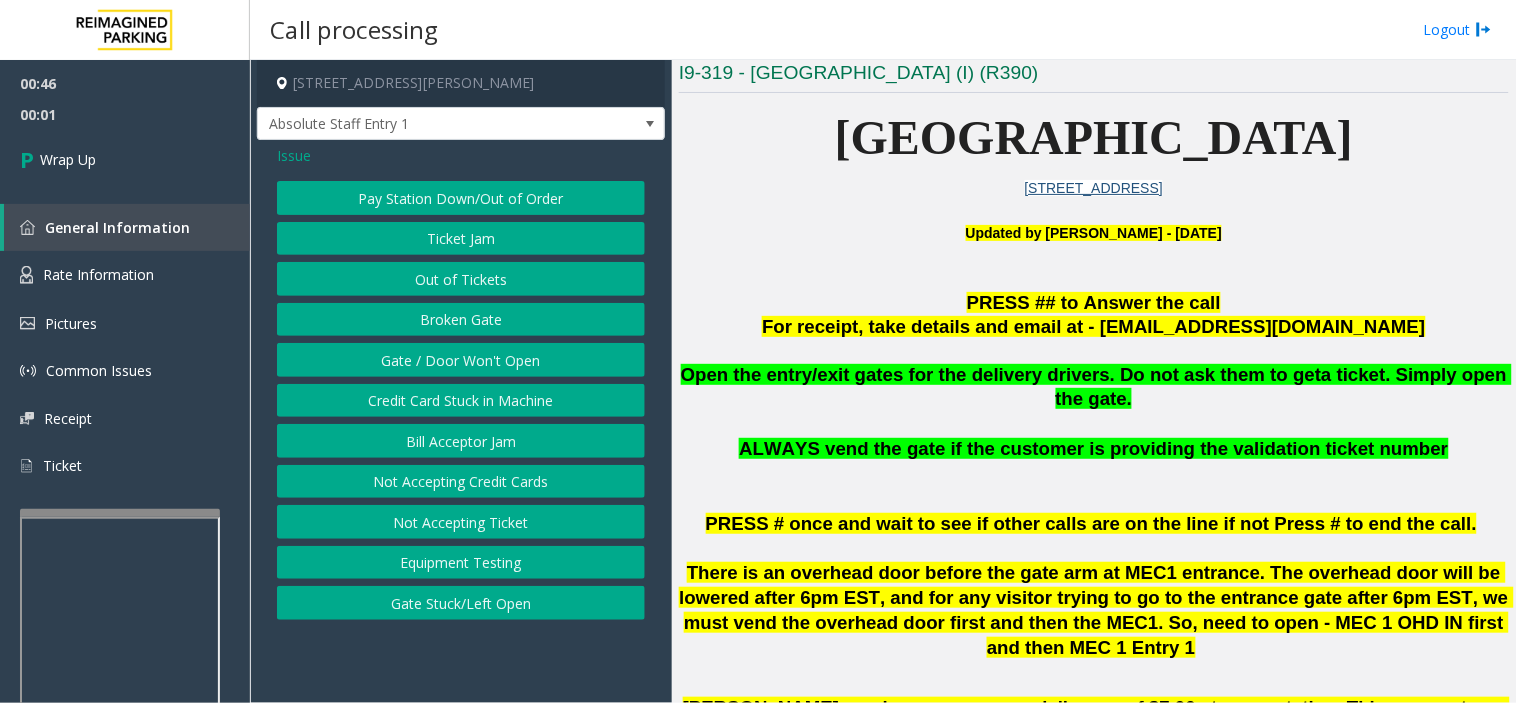 click on "Issue" 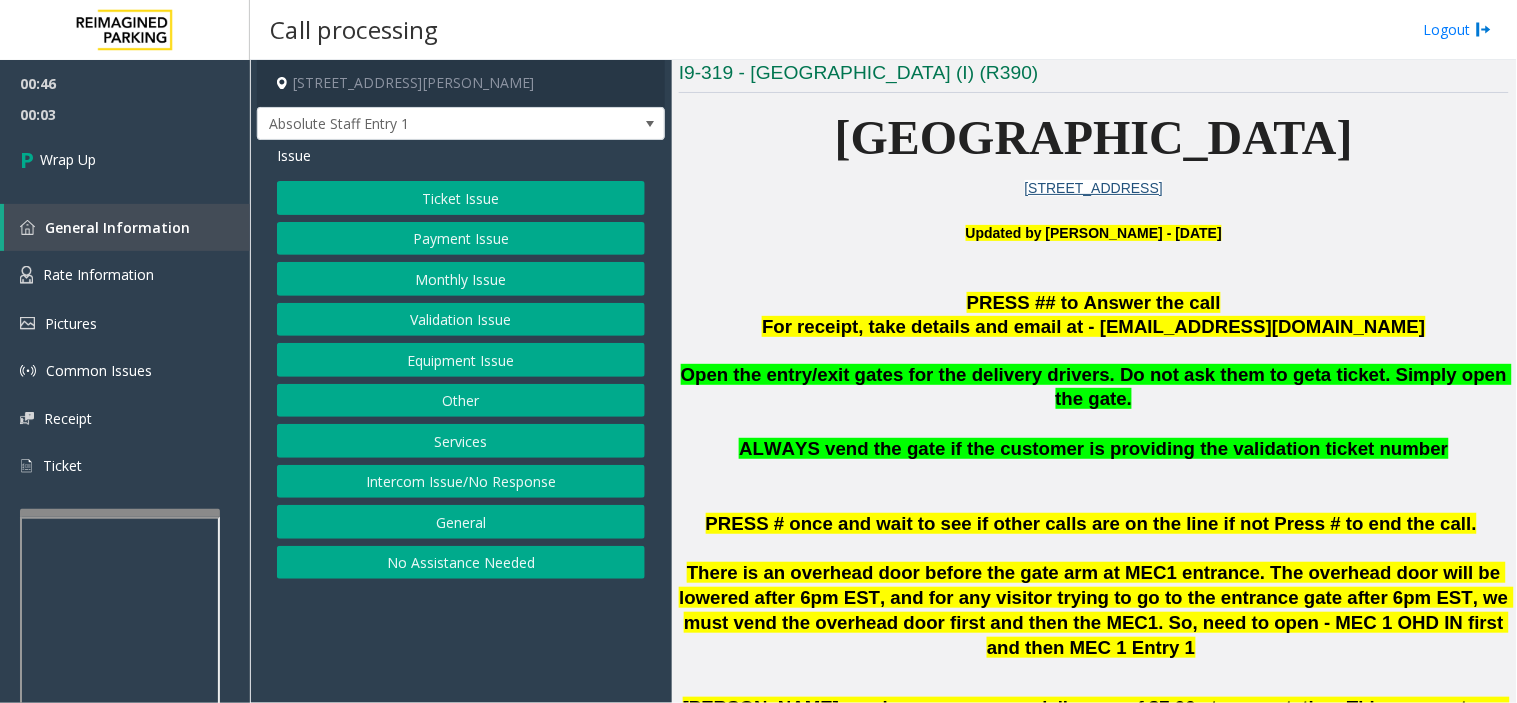 click on "Issue" 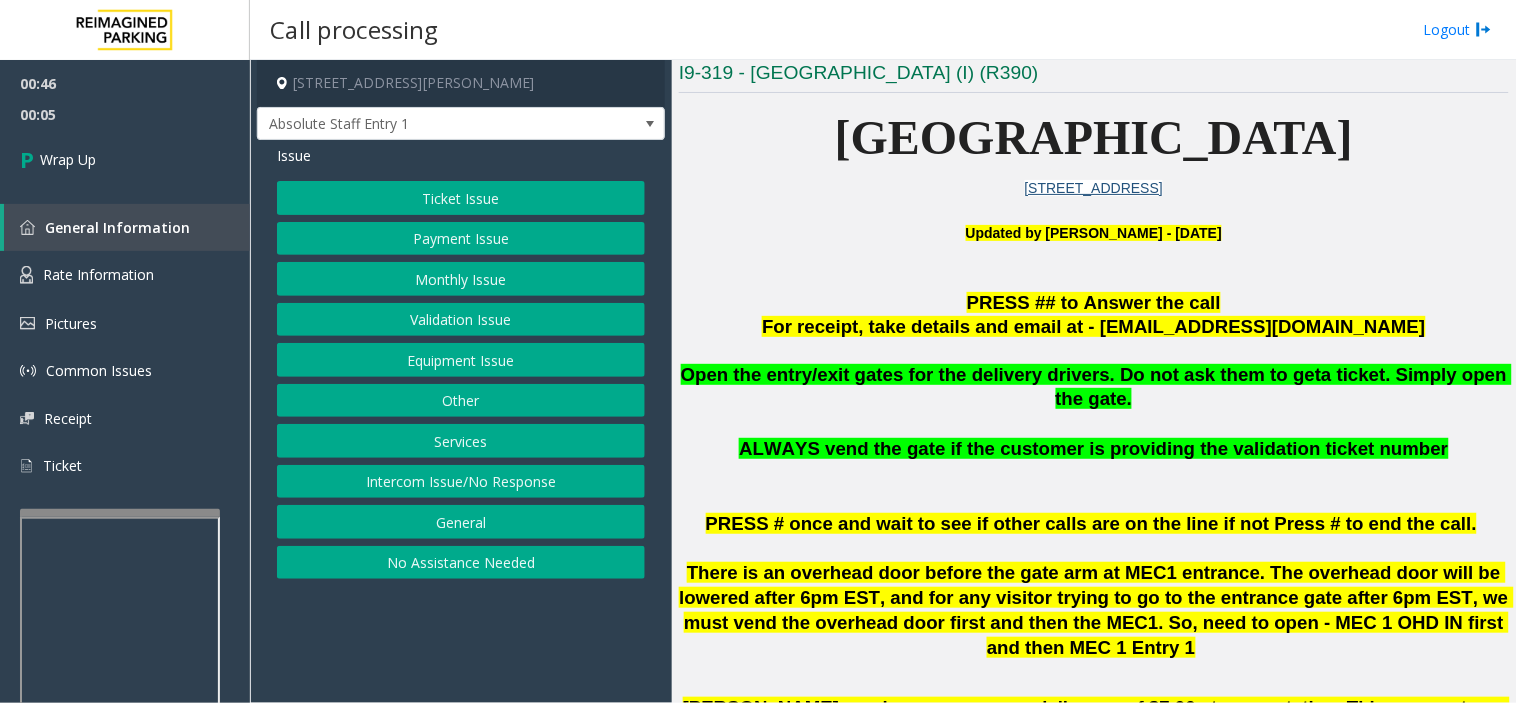 click on "Services" 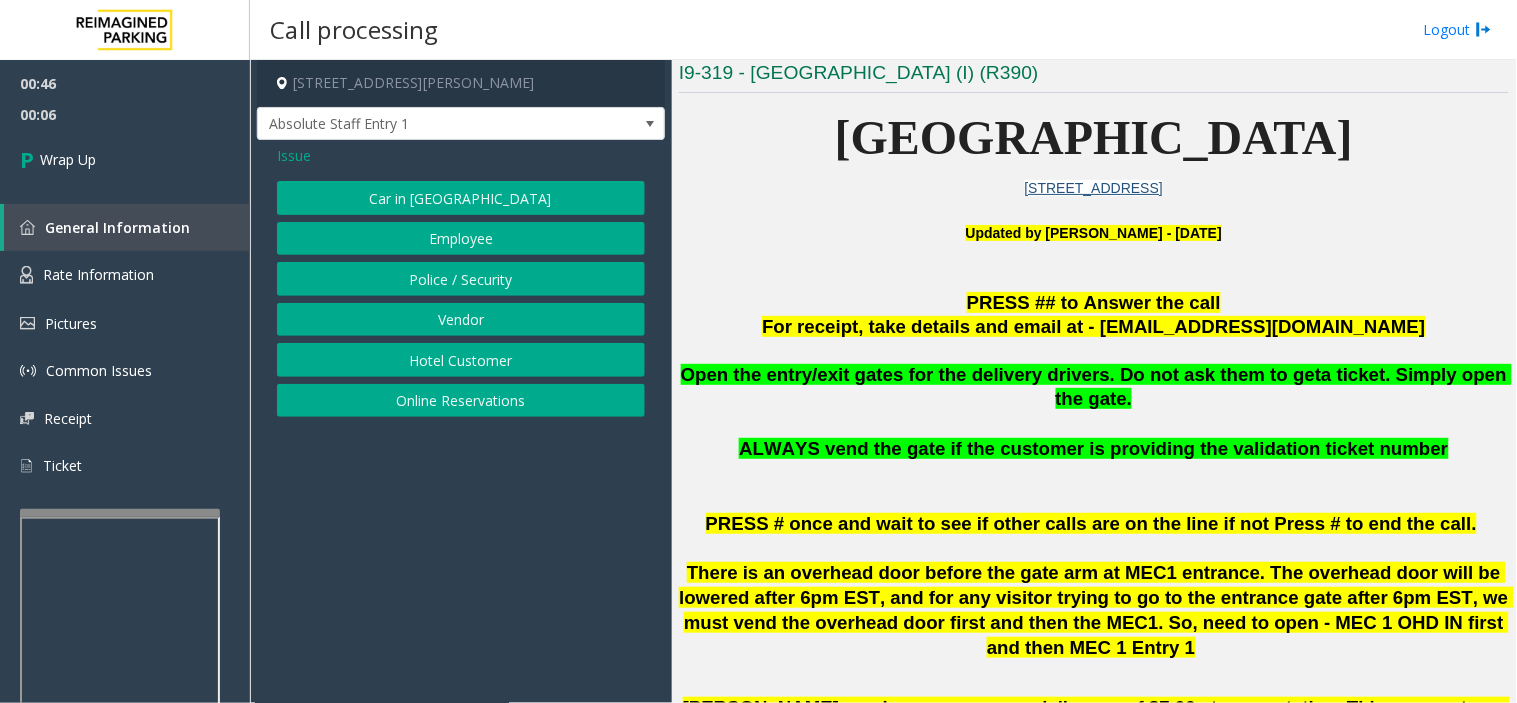 click on "Vendor" 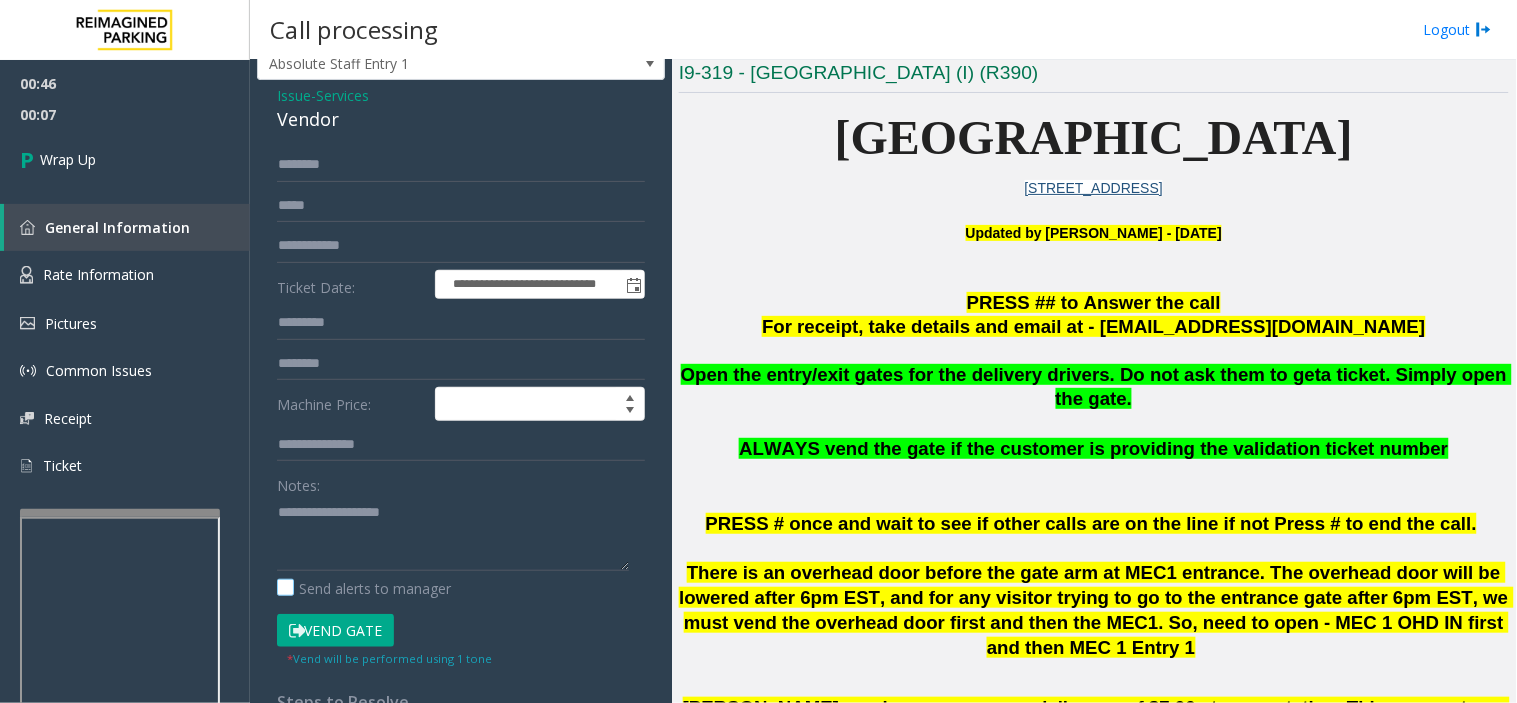 scroll, scrollTop: 111, scrollLeft: 0, axis: vertical 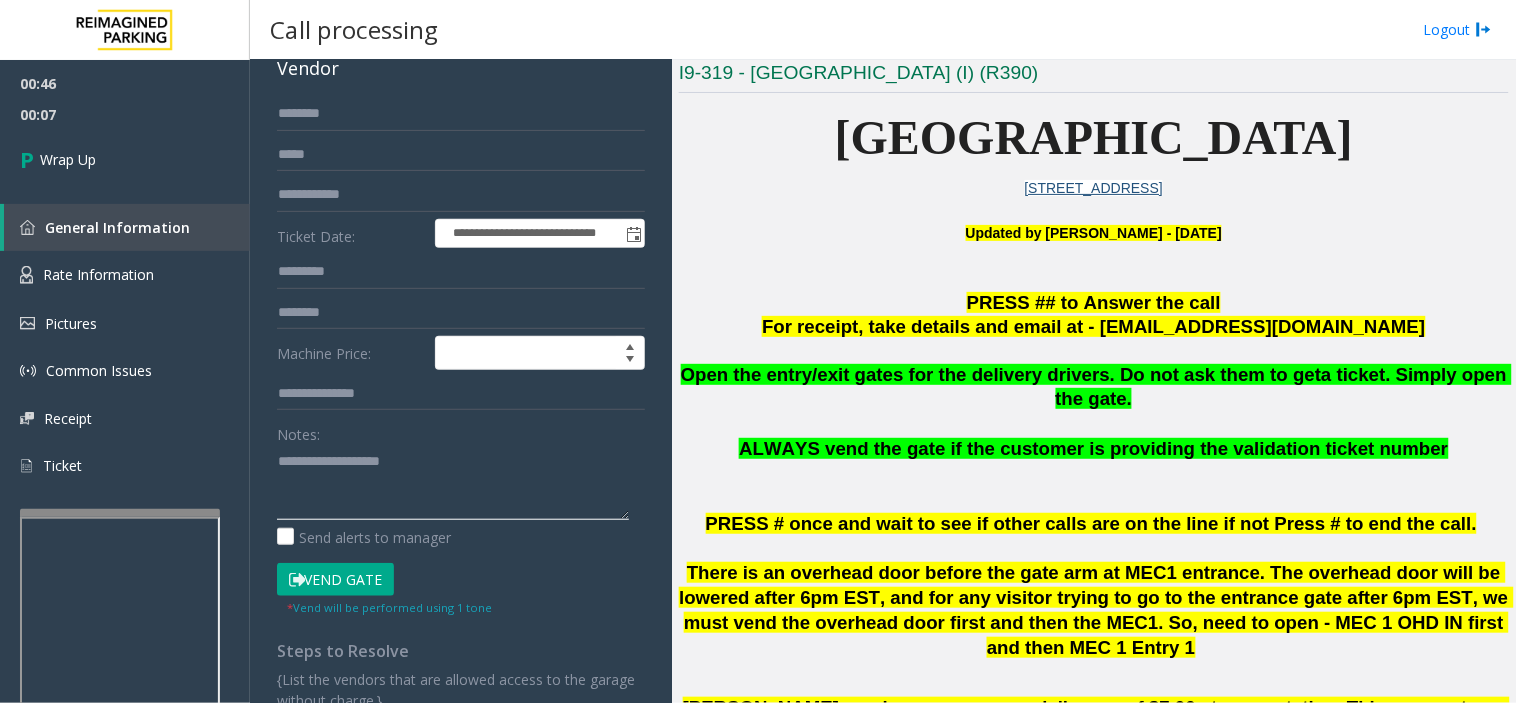 click 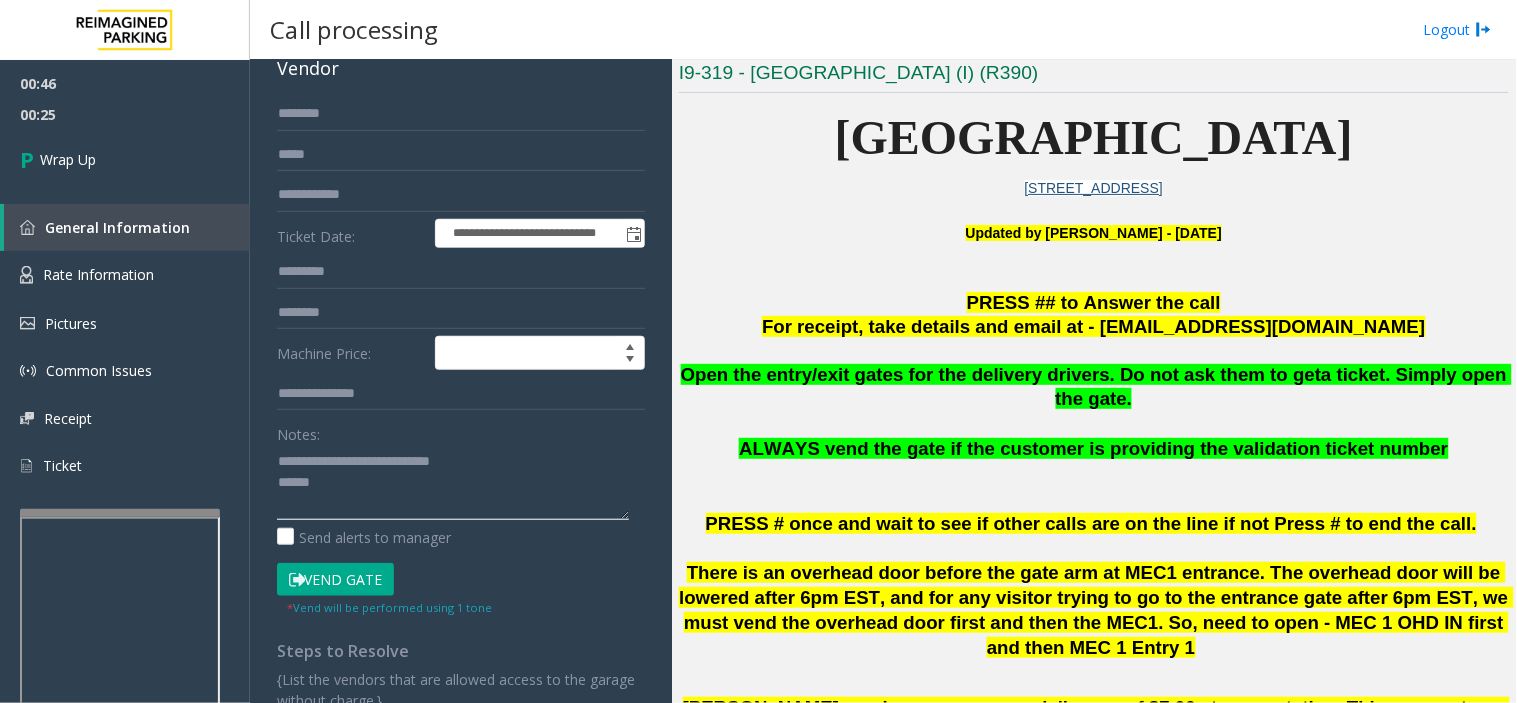 click 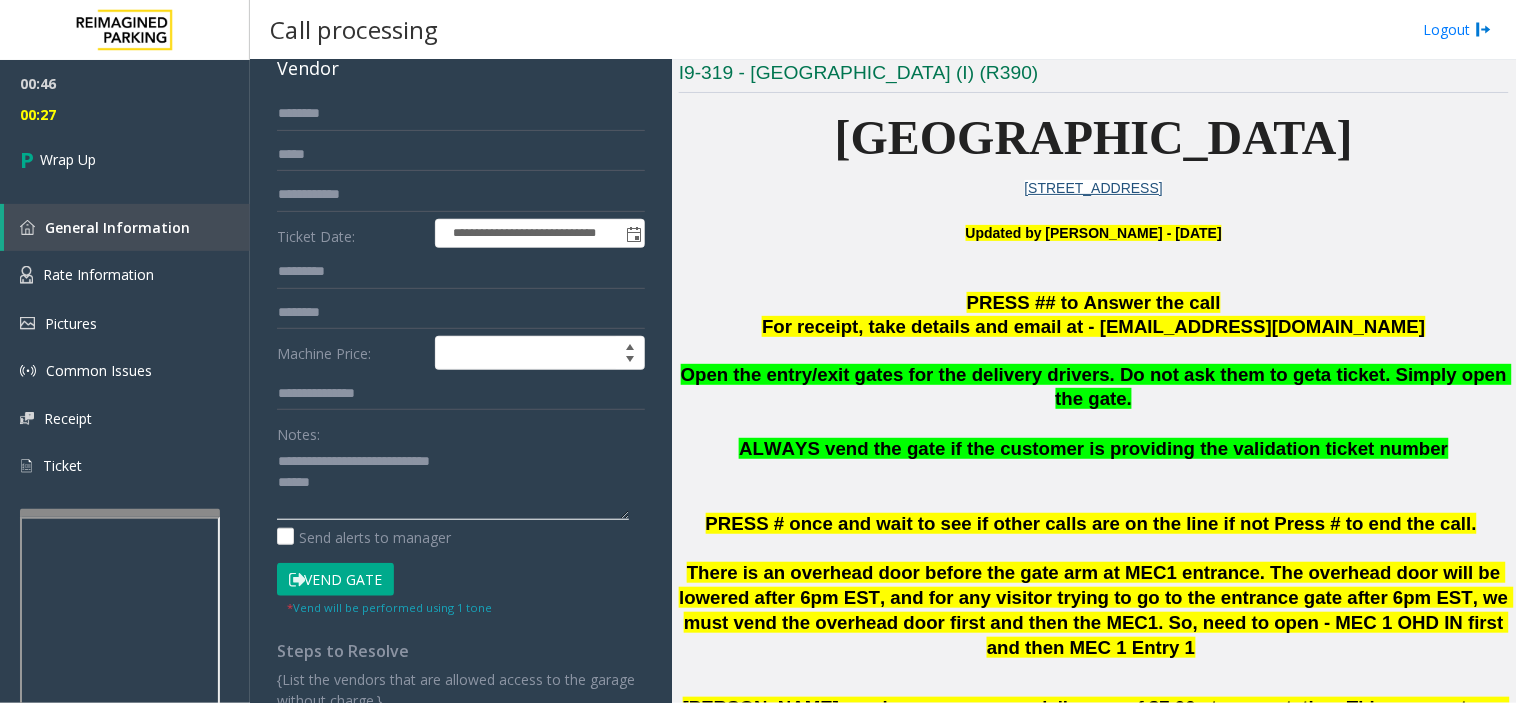paste on "**********" 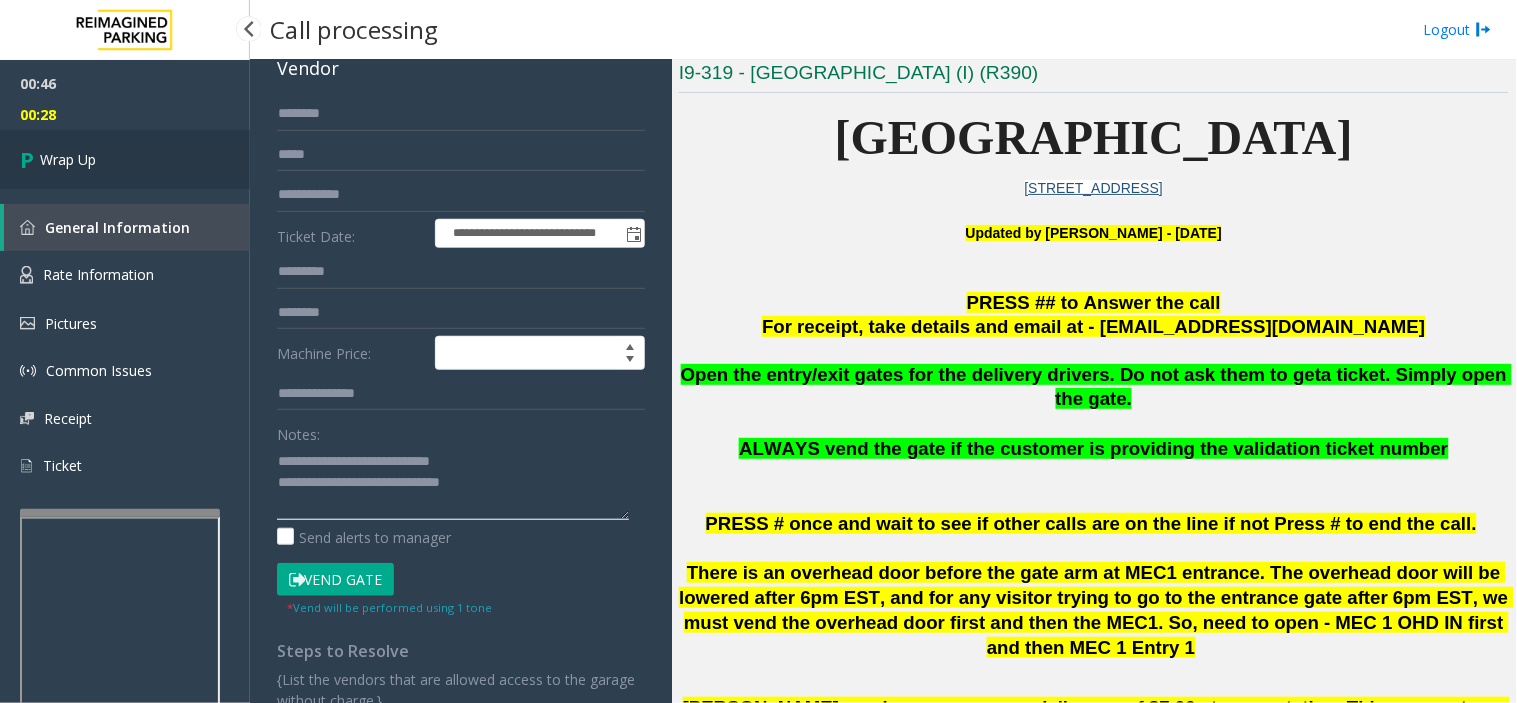 type on "**********" 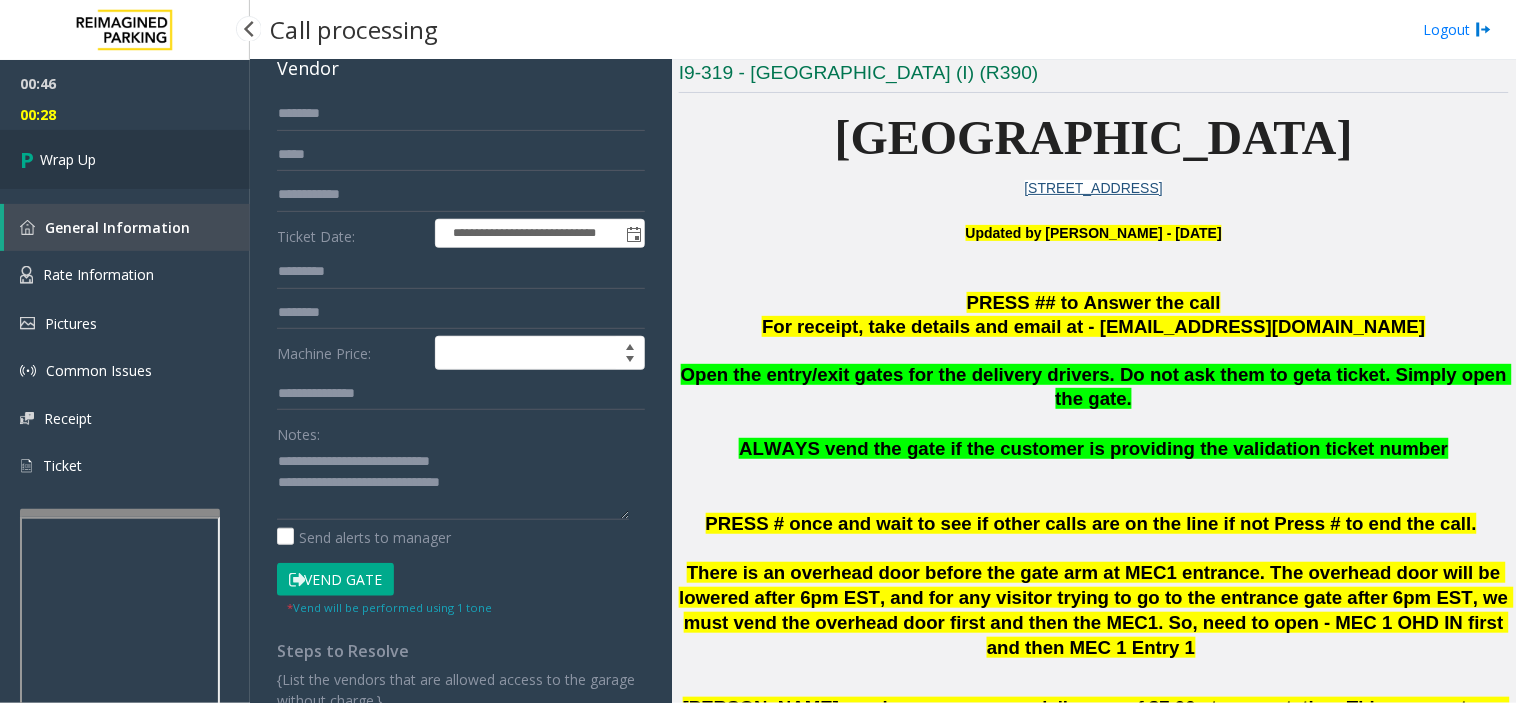 click on "Wrap Up" at bounding box center [125, 159] 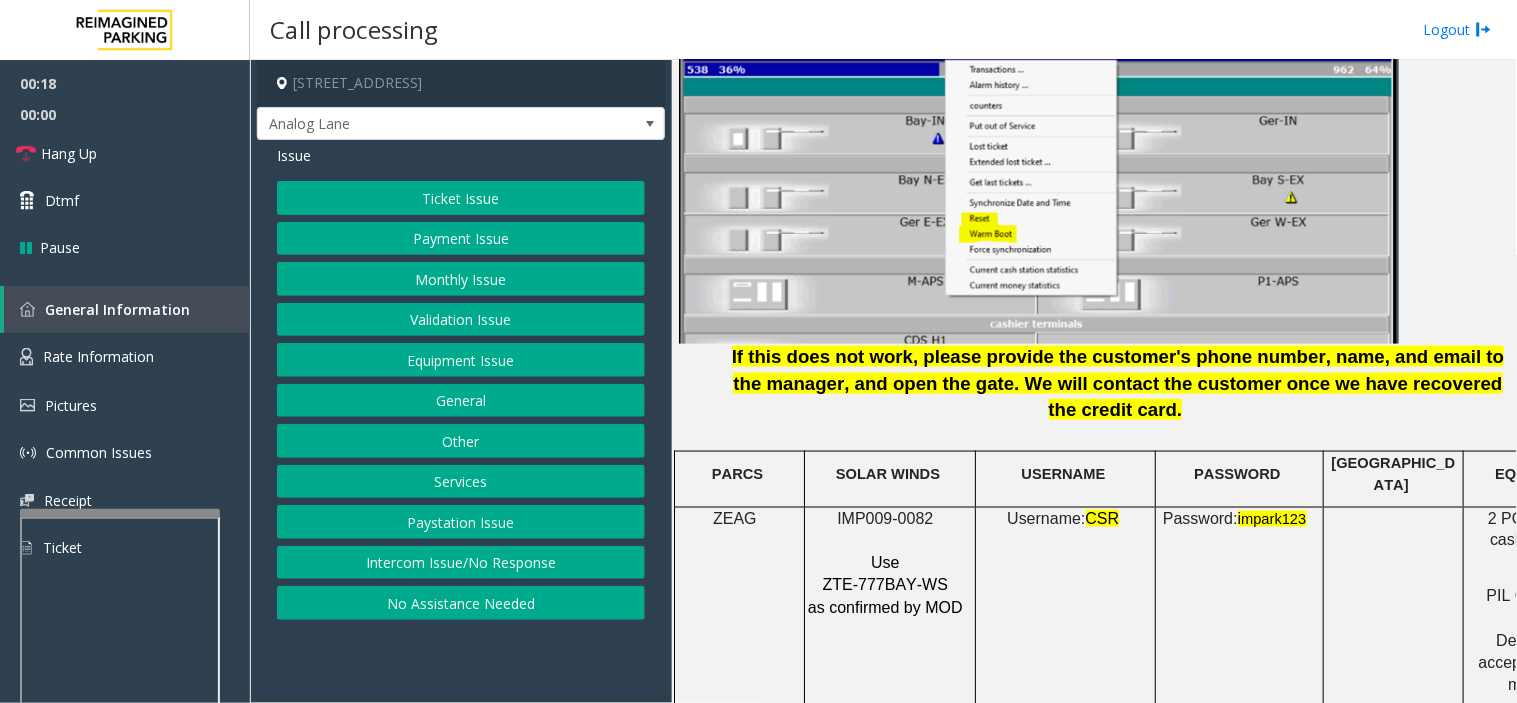 scroll, scrollTop: 2555, scrollLeft: 0, axis: vertical 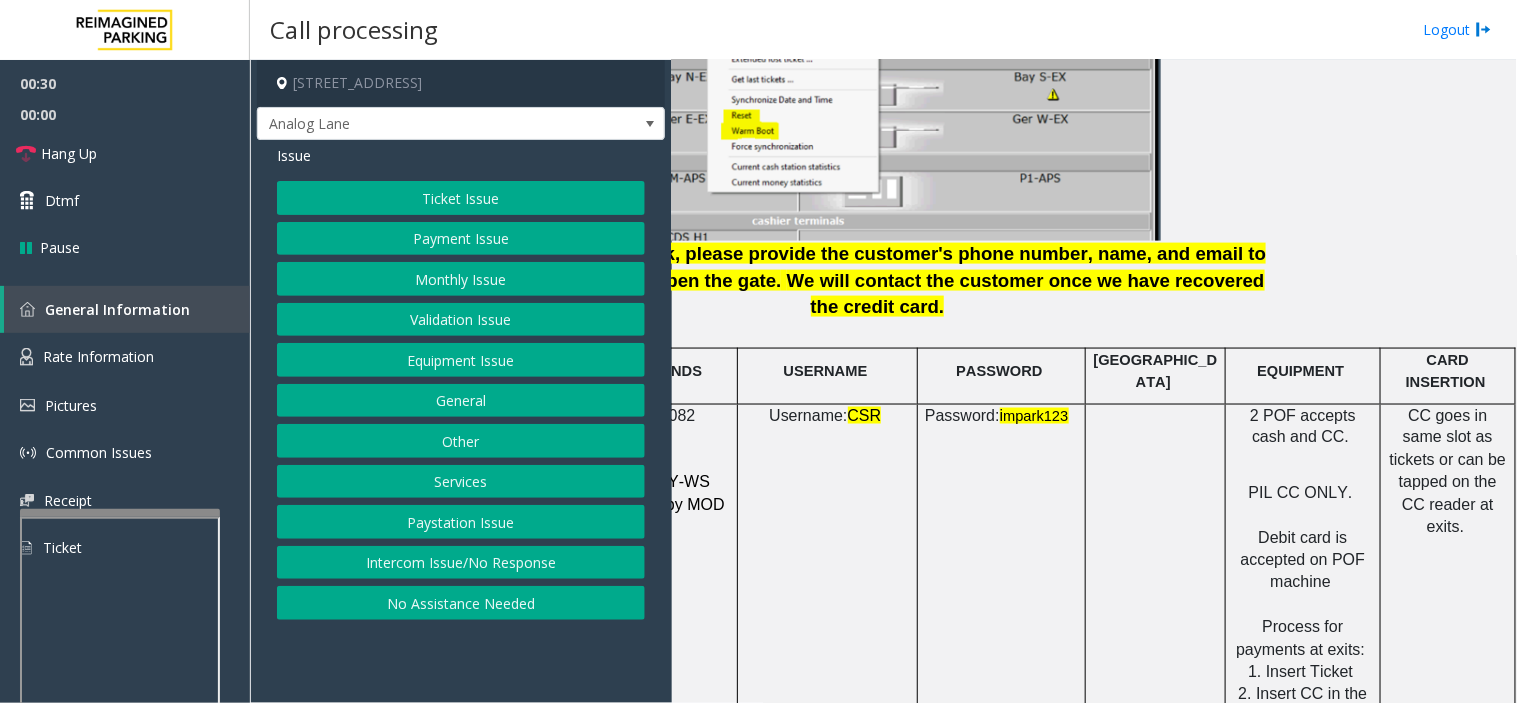click on "Payment Issue" 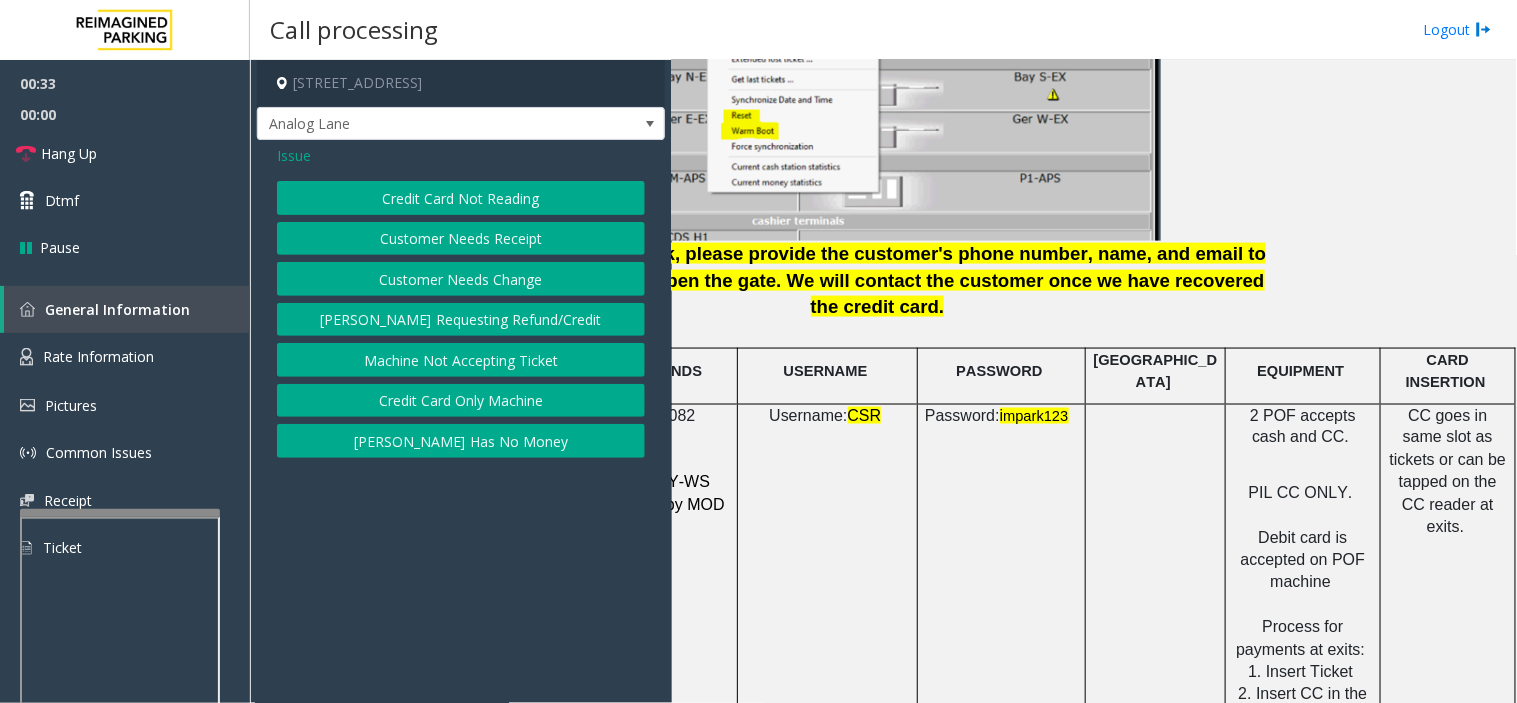 click on "Credit Card Only Machine" 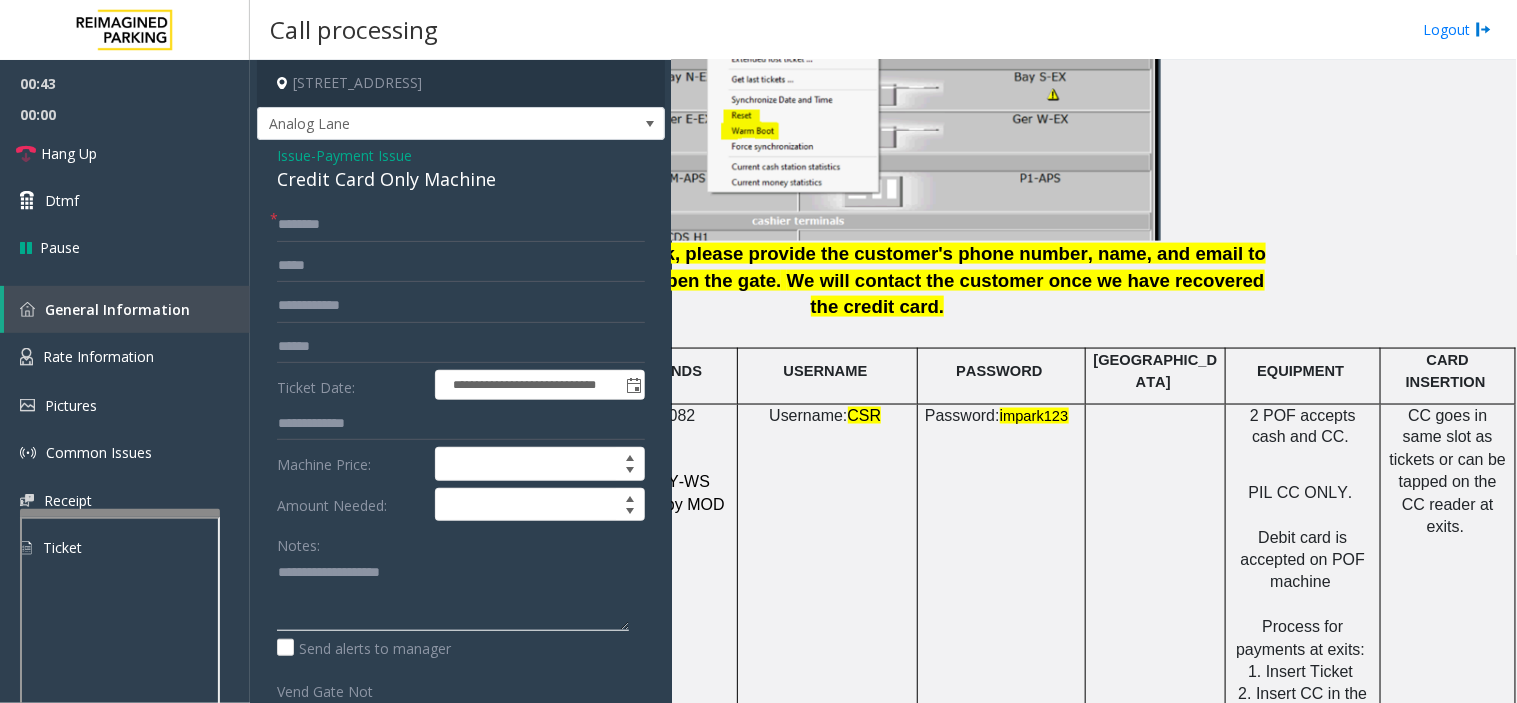 paste on "**********" 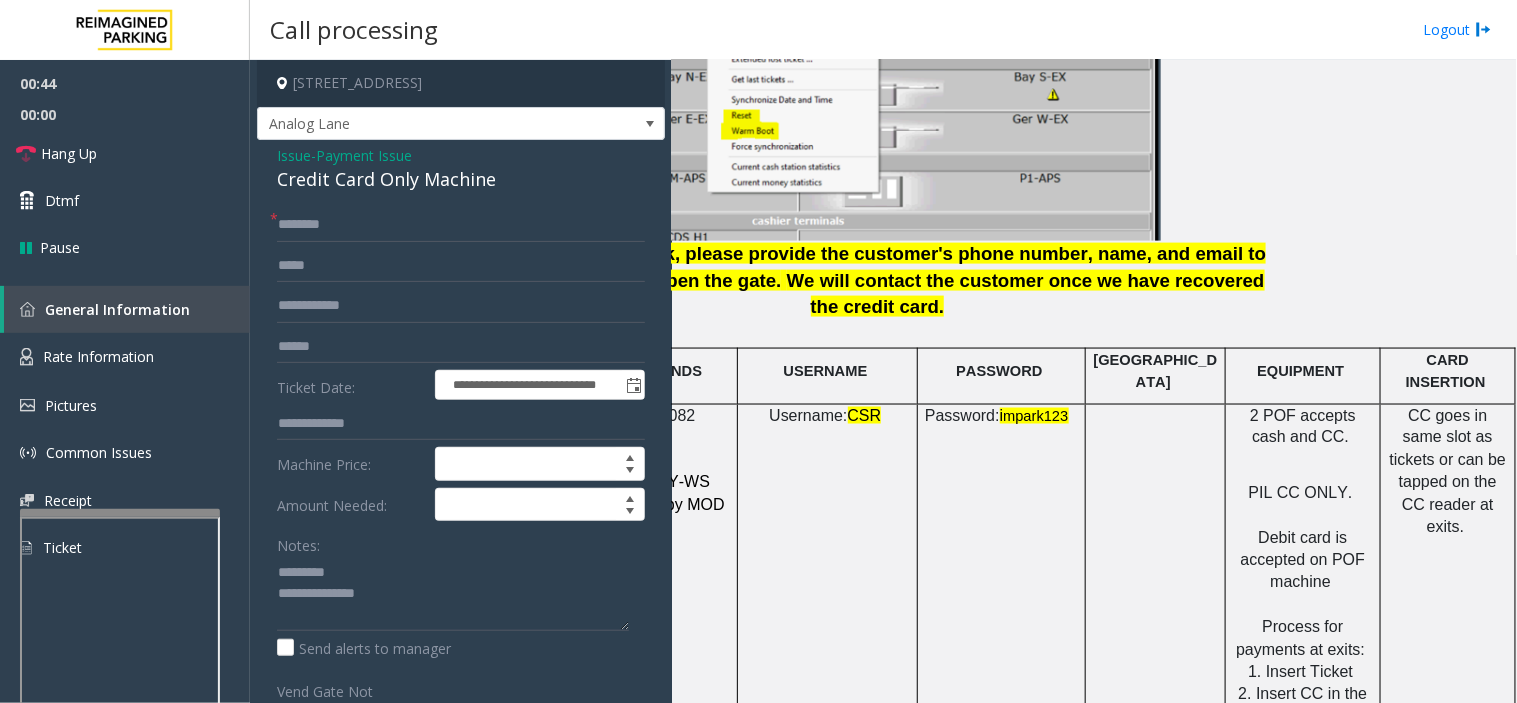 click on "Credit Card Only Machine" 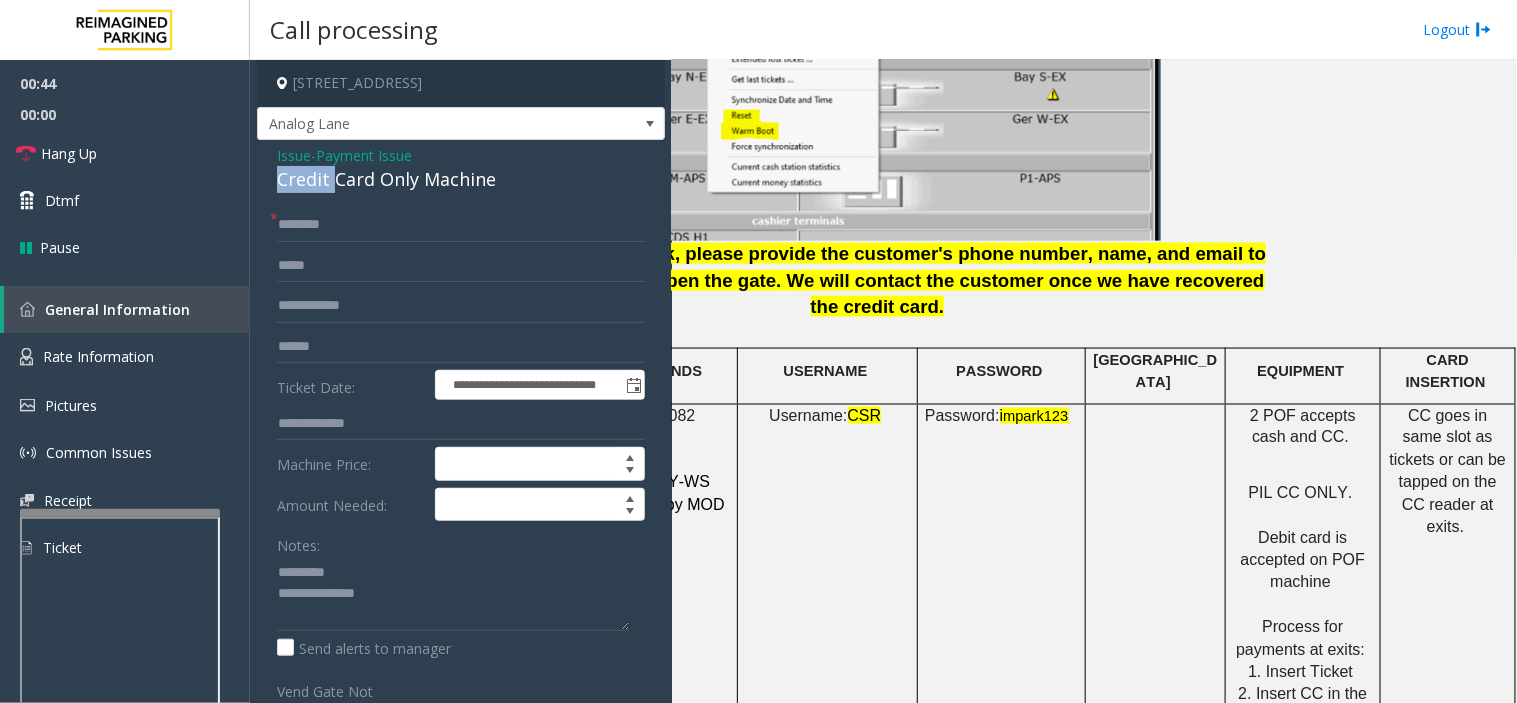 click on "Credit Card Only Machine" 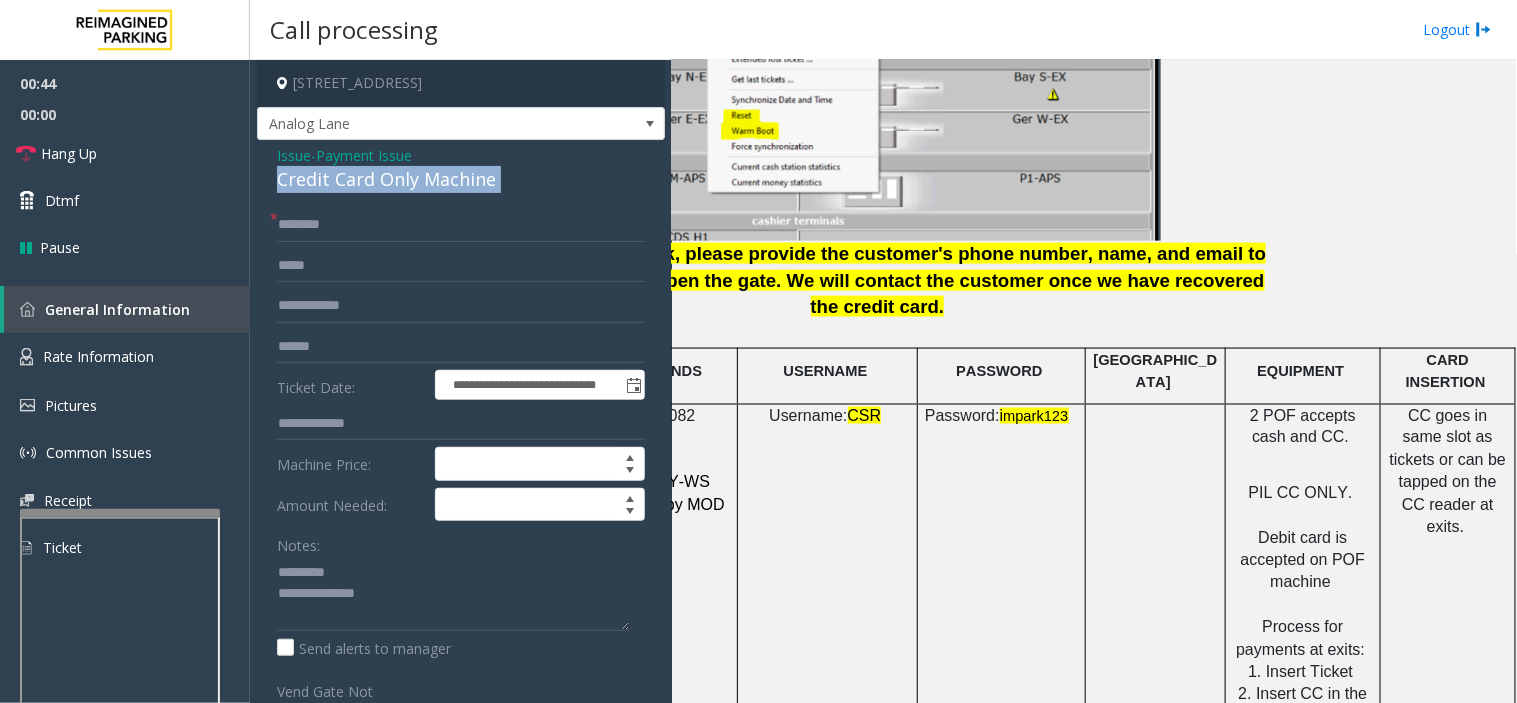 click on "Credit Card Only Machine" 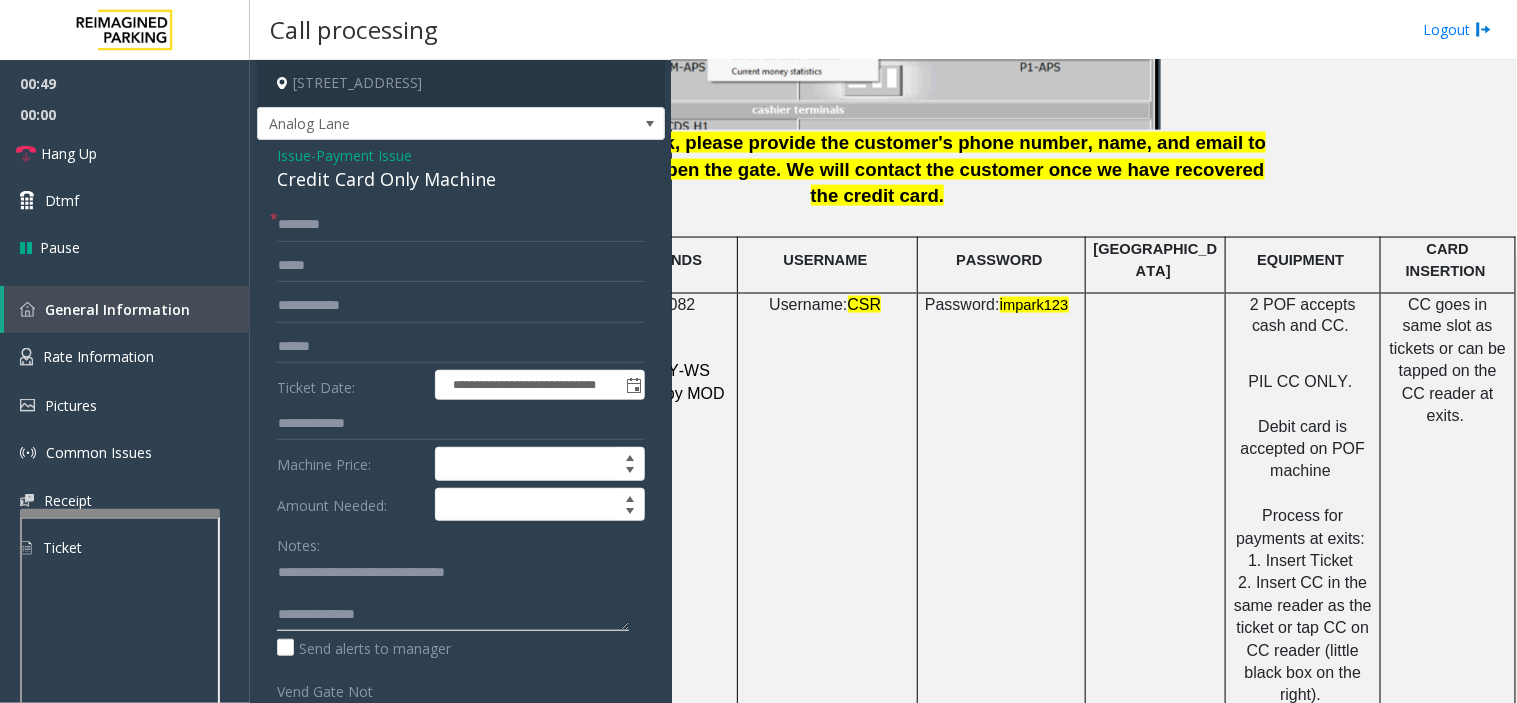 scroll, scrollTop: 2777, scrollLeft: 254, axis: both 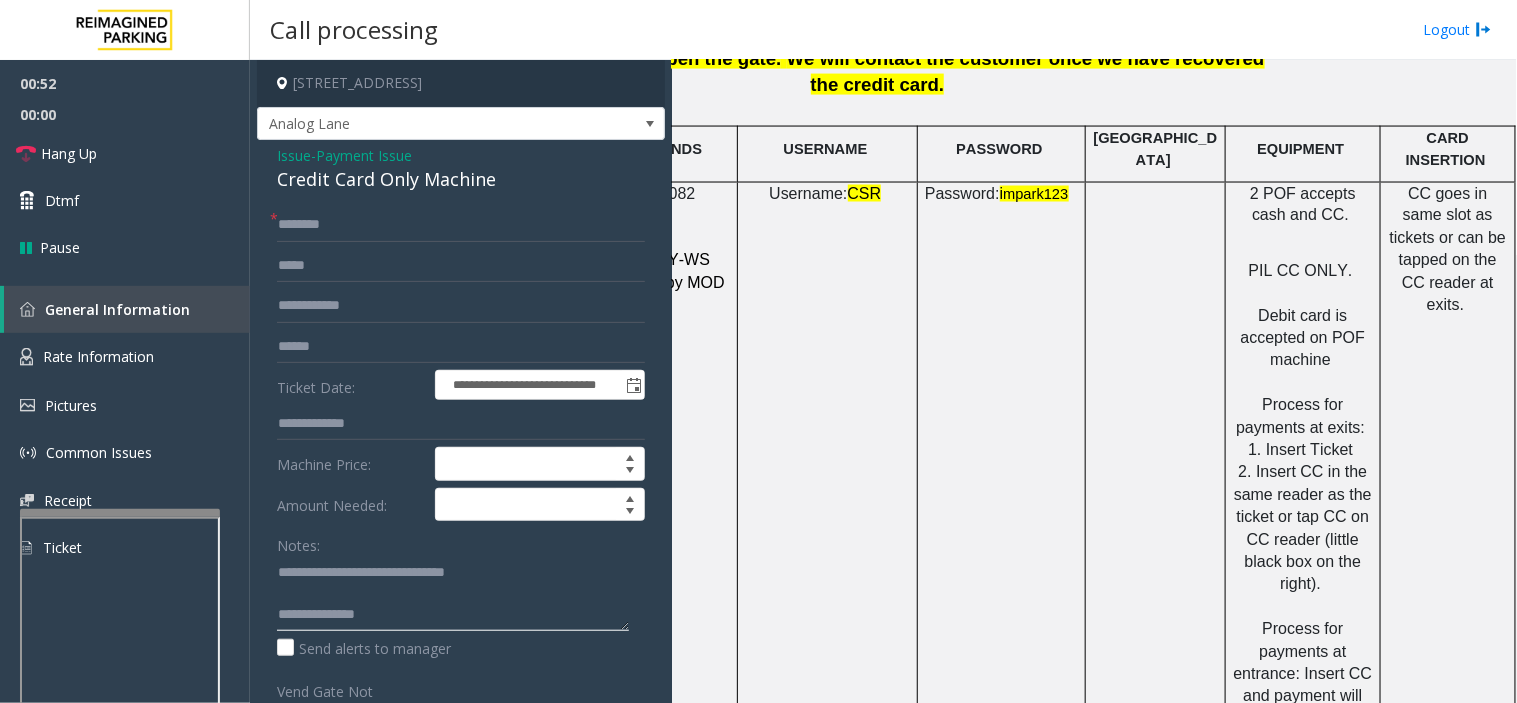 type on "**********" 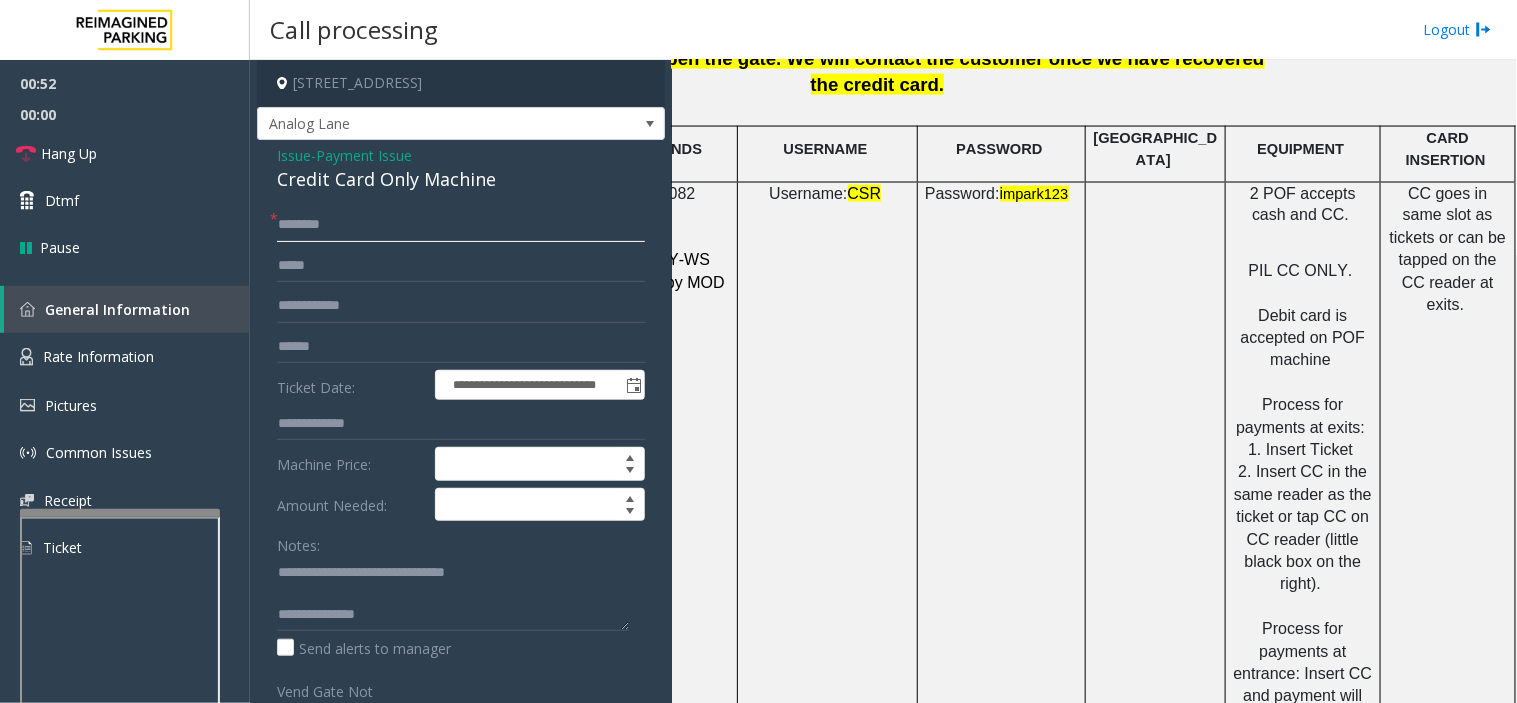 click 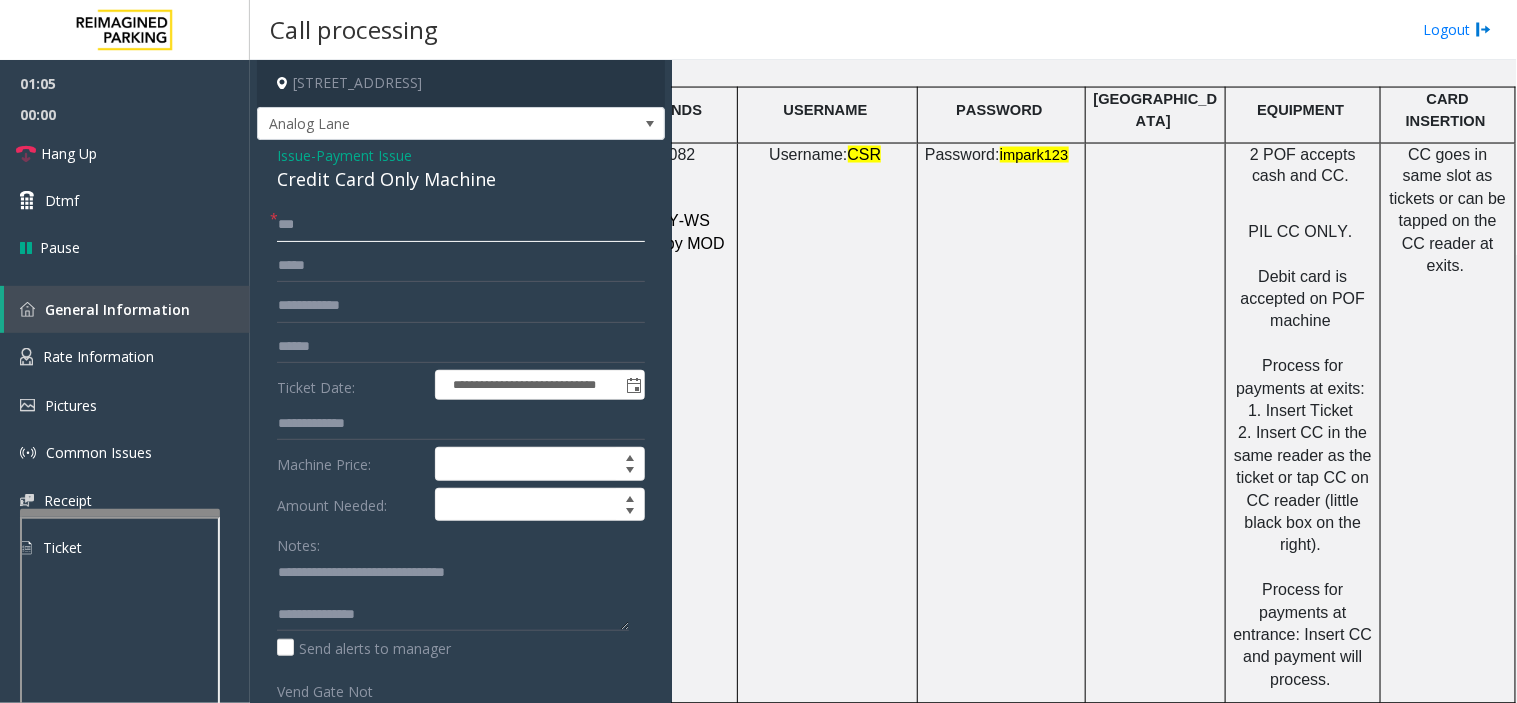 scroll, scrollTop: 2777, scrollLeft: 254, axis: both 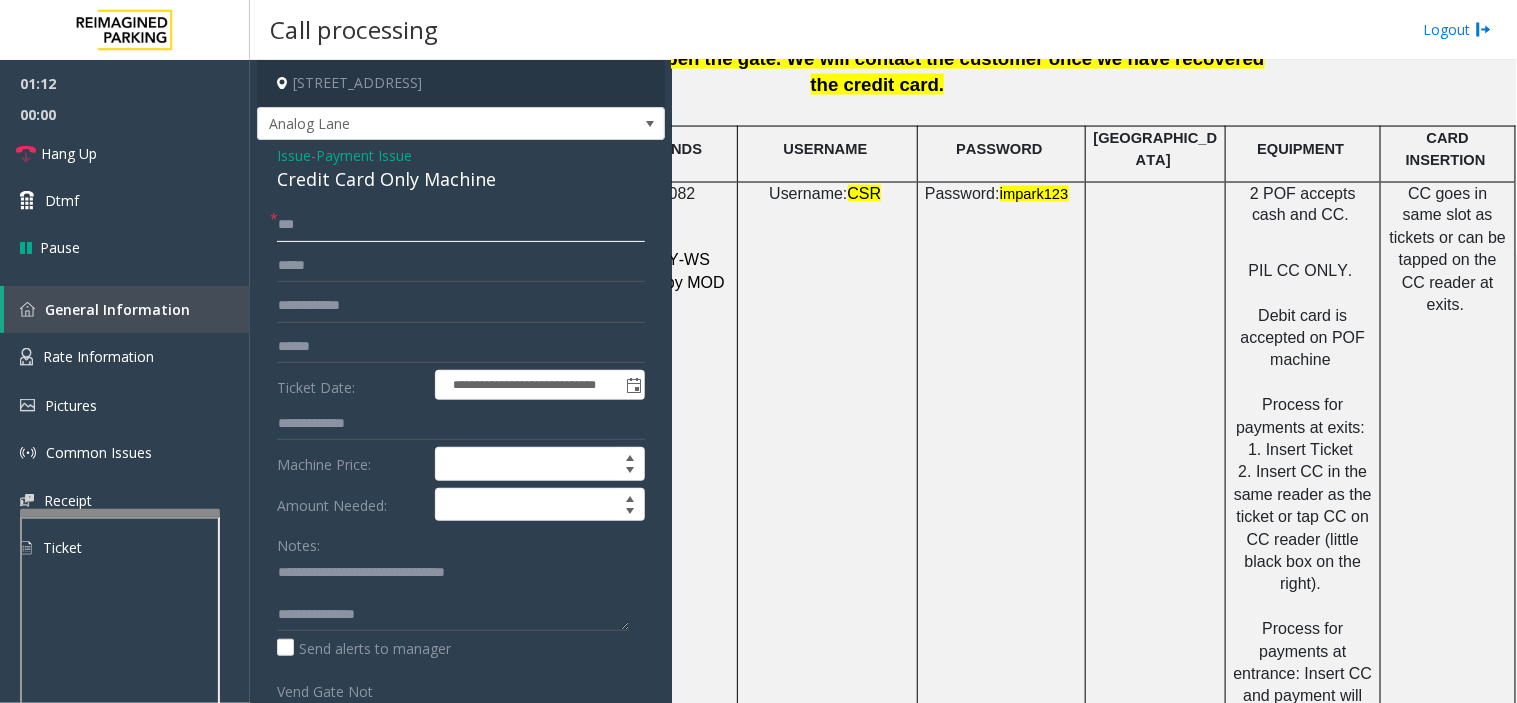 type on "**" 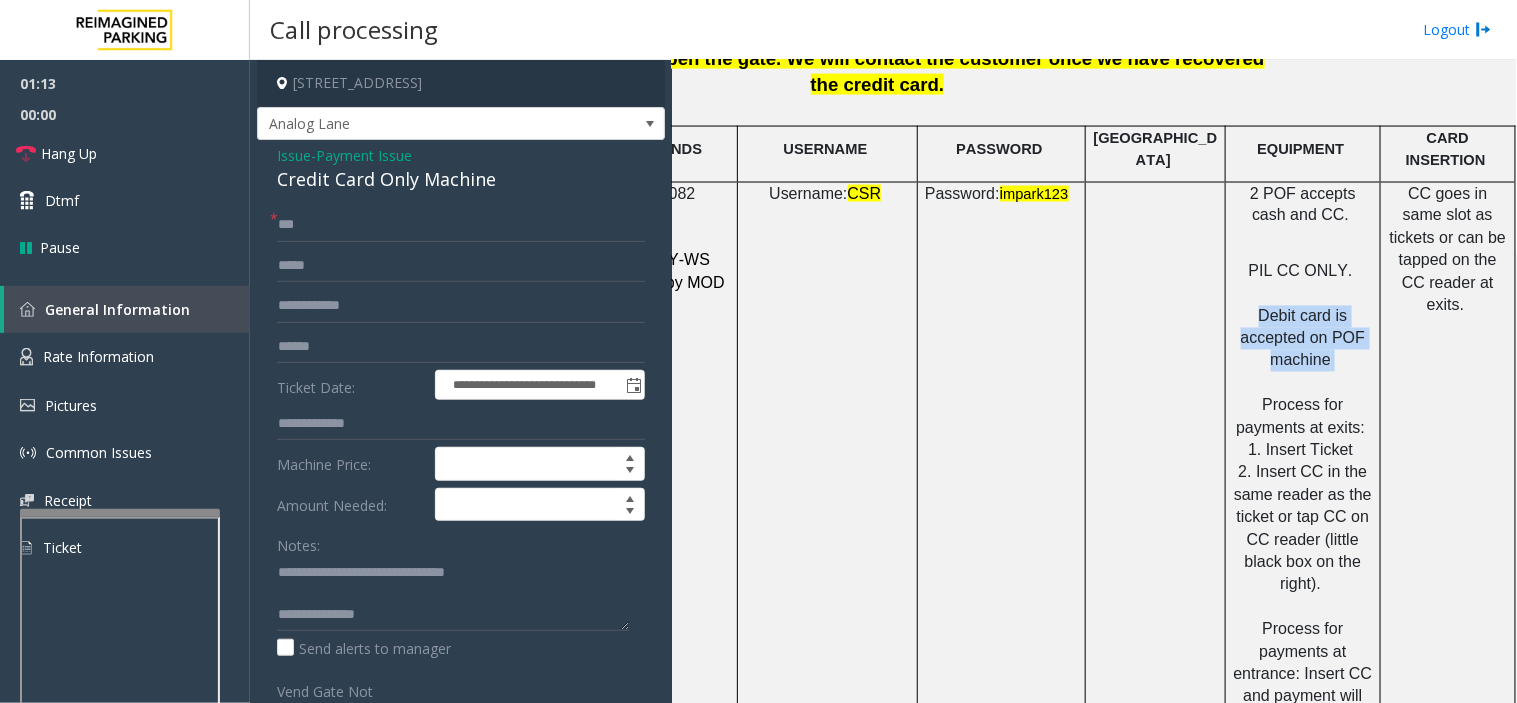 drag, startPoint x: 1245, startPoint y: 240, endPoint x: 1328, endPoint y: 293, distance: 98.478424 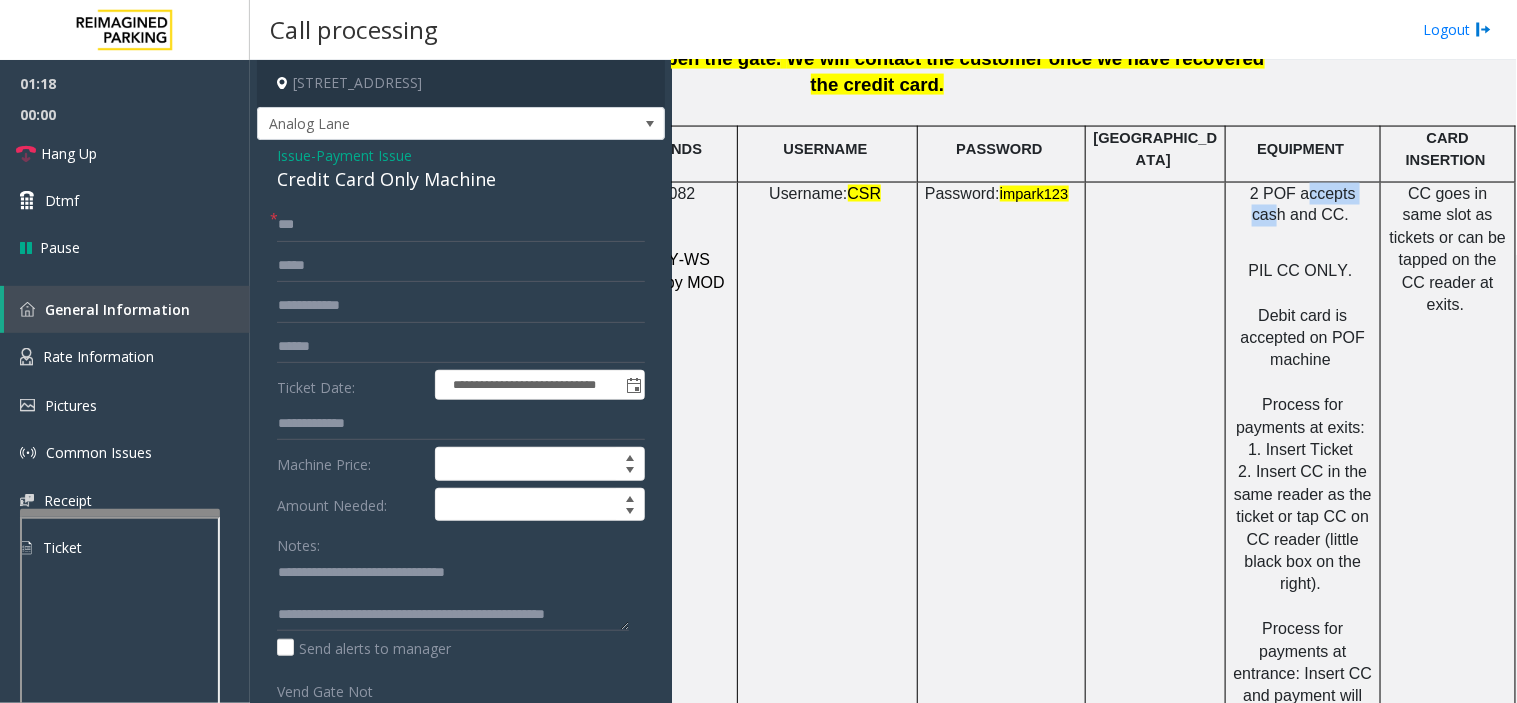 drag, startPoint x: 1272, startPoint y: 126, endPoint x: 1337, endPoint y: 117, distance: 65.62012 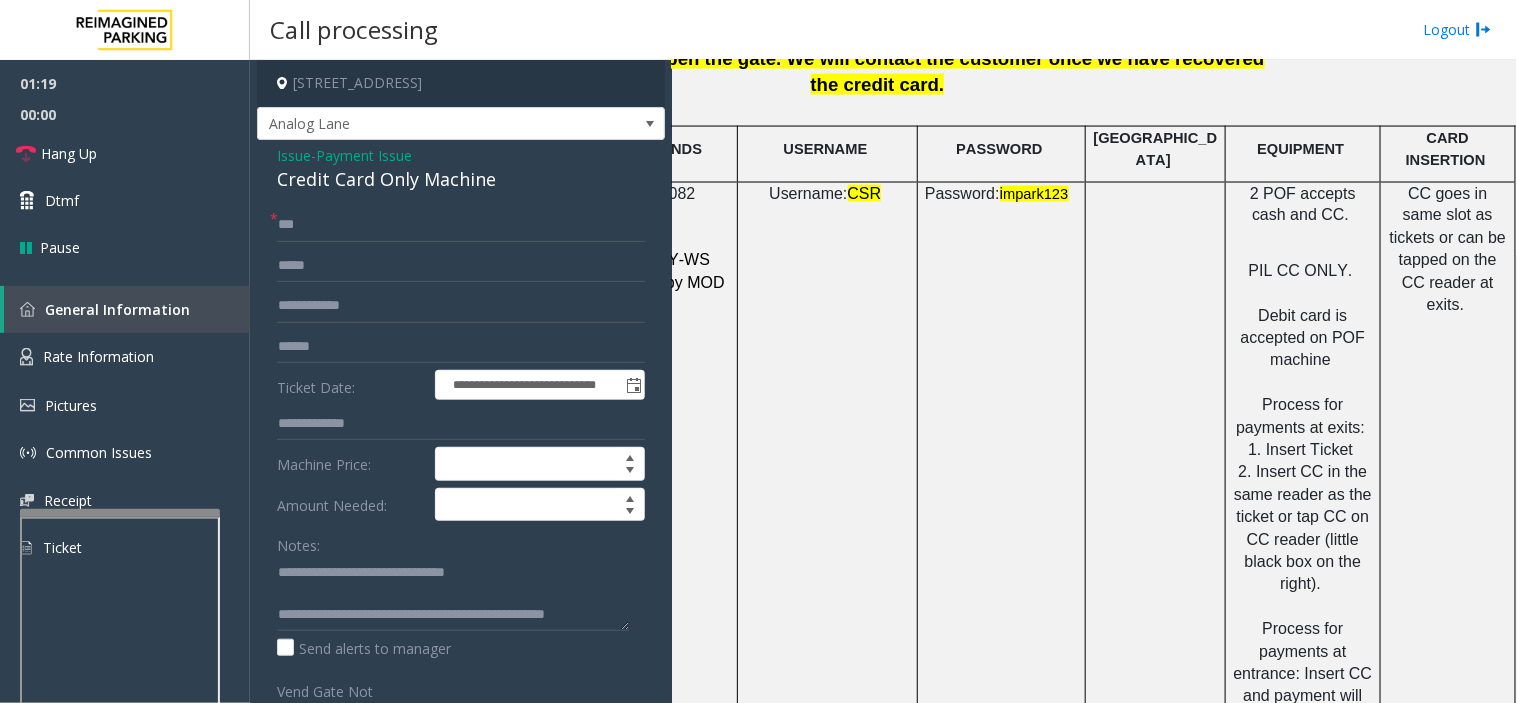 click on "2 POF accepts cash and CC." 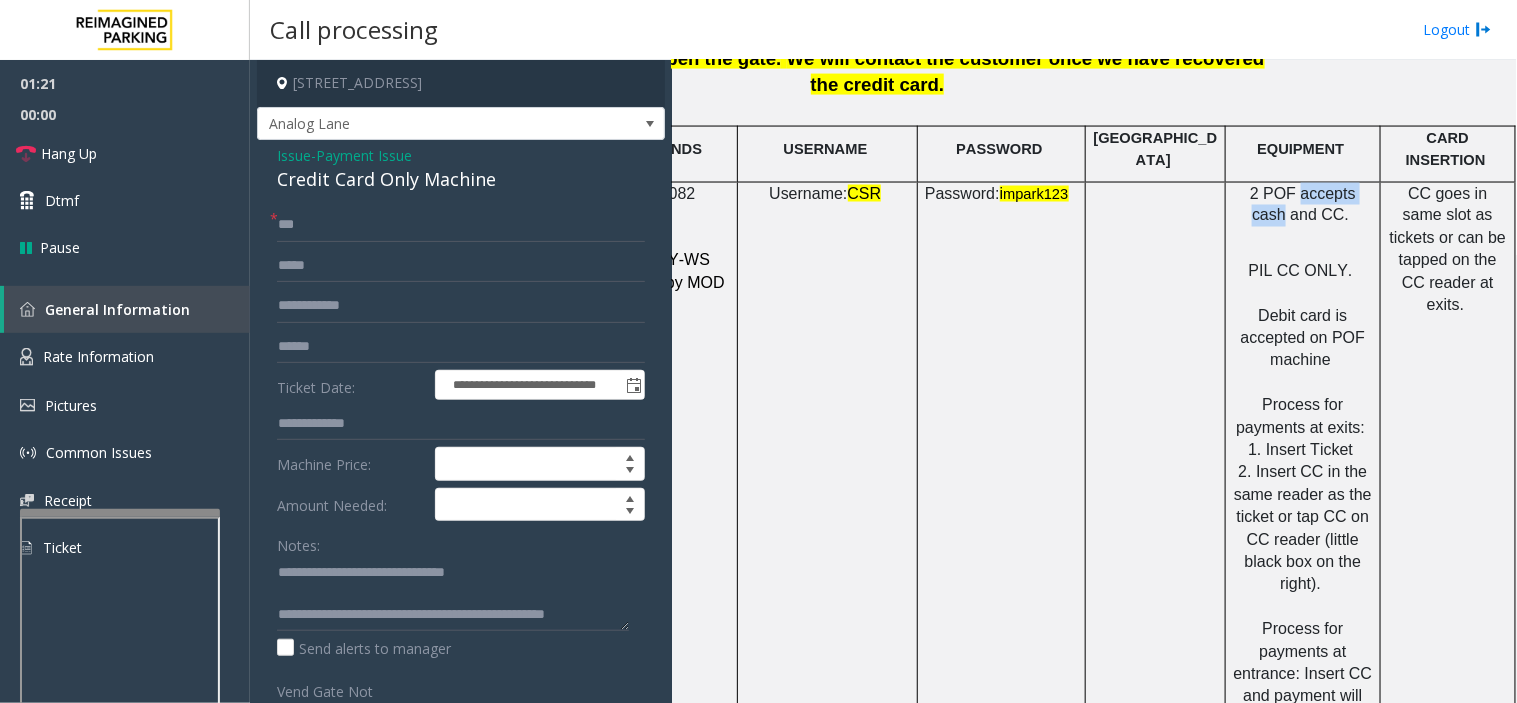 drag, startPoint x: 1267, startPoint y: 126, endPoint x: 1356, endPoint y: 125, distance: 89.005615 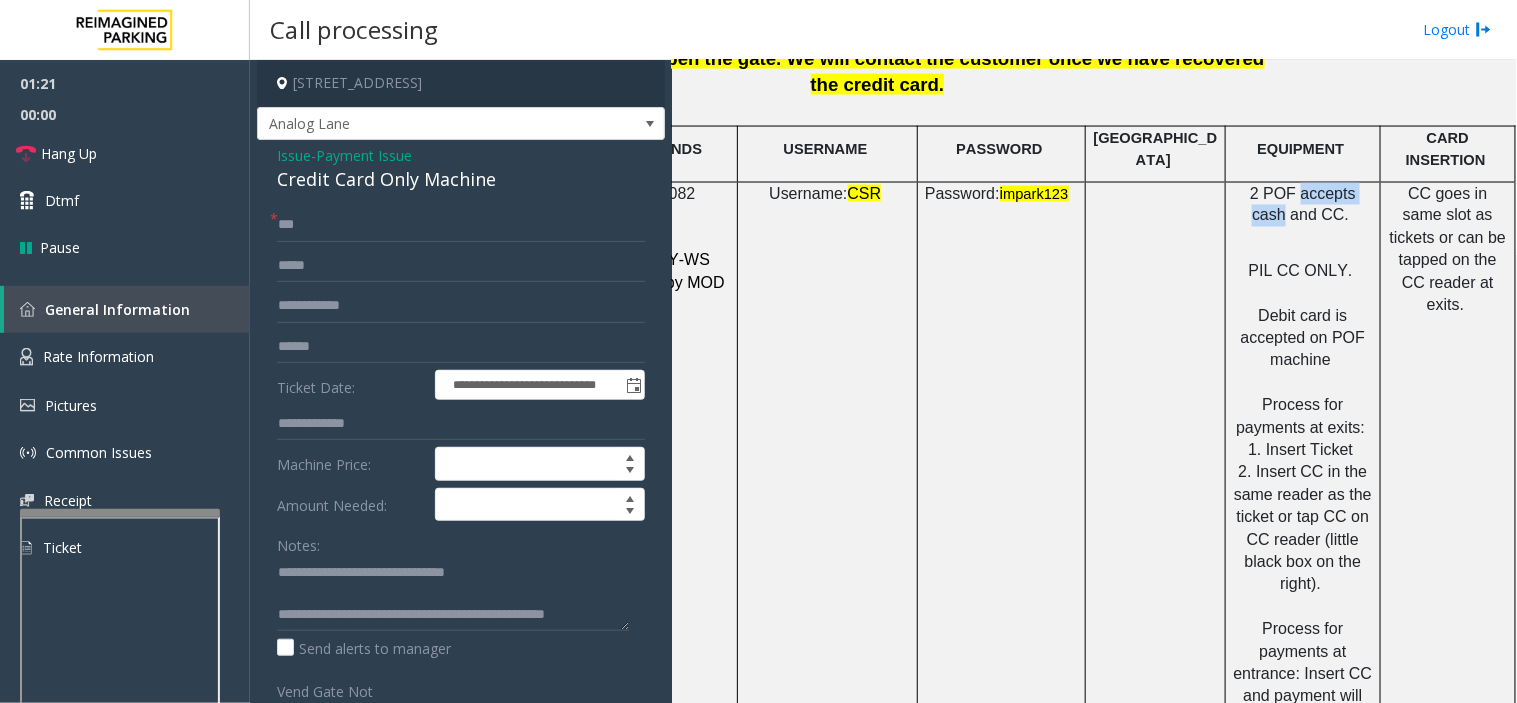 click on "2 POF accepts cash and CC." 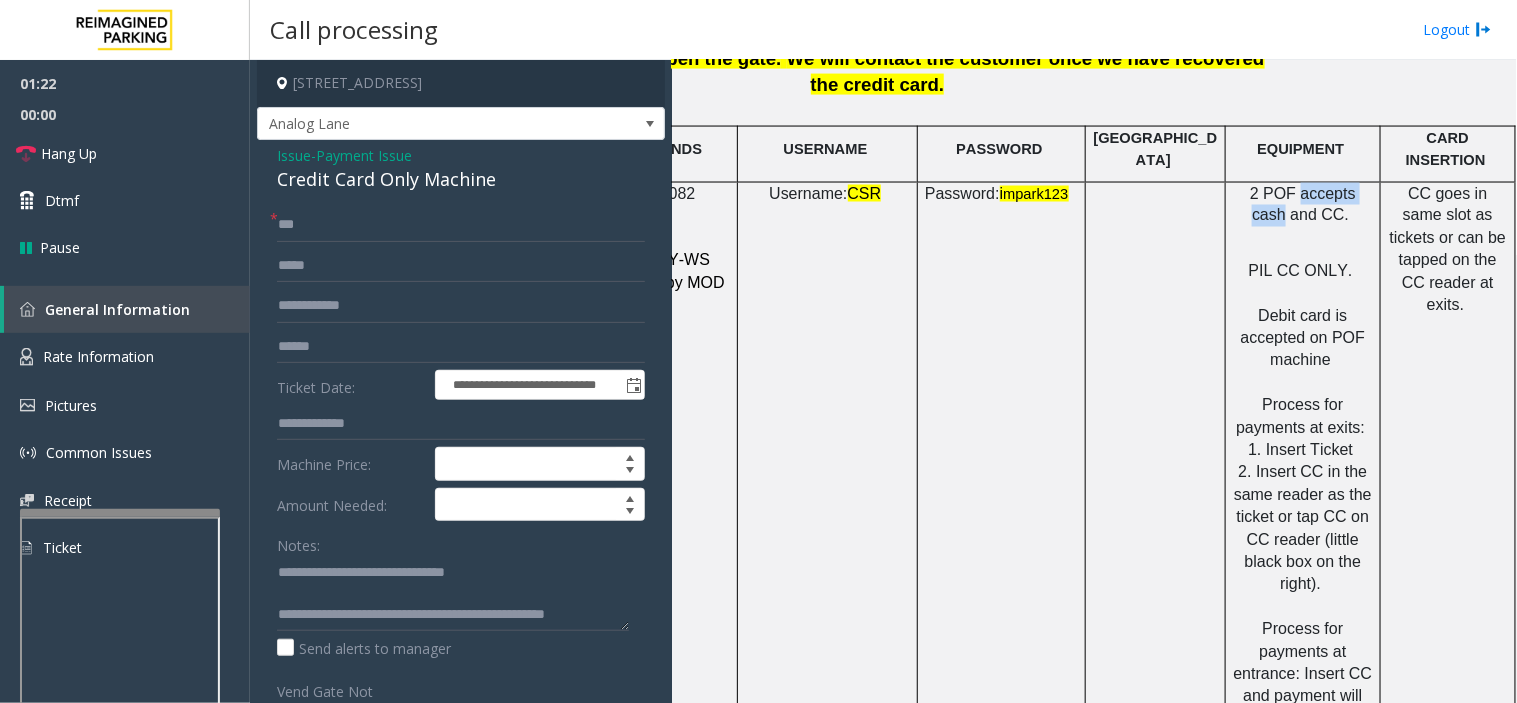 scroll, scrollTop: 20, scrollLeft: 0, axis: vertical 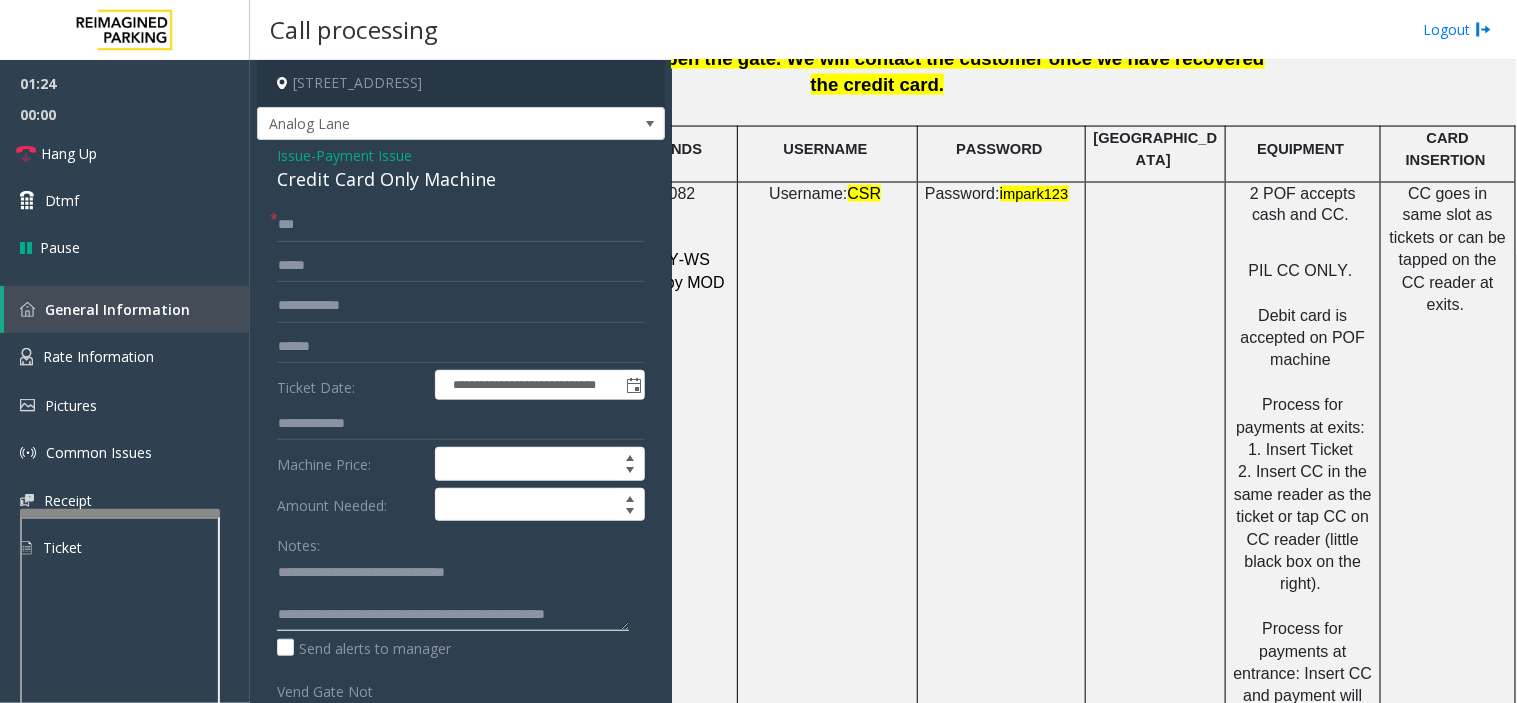 click 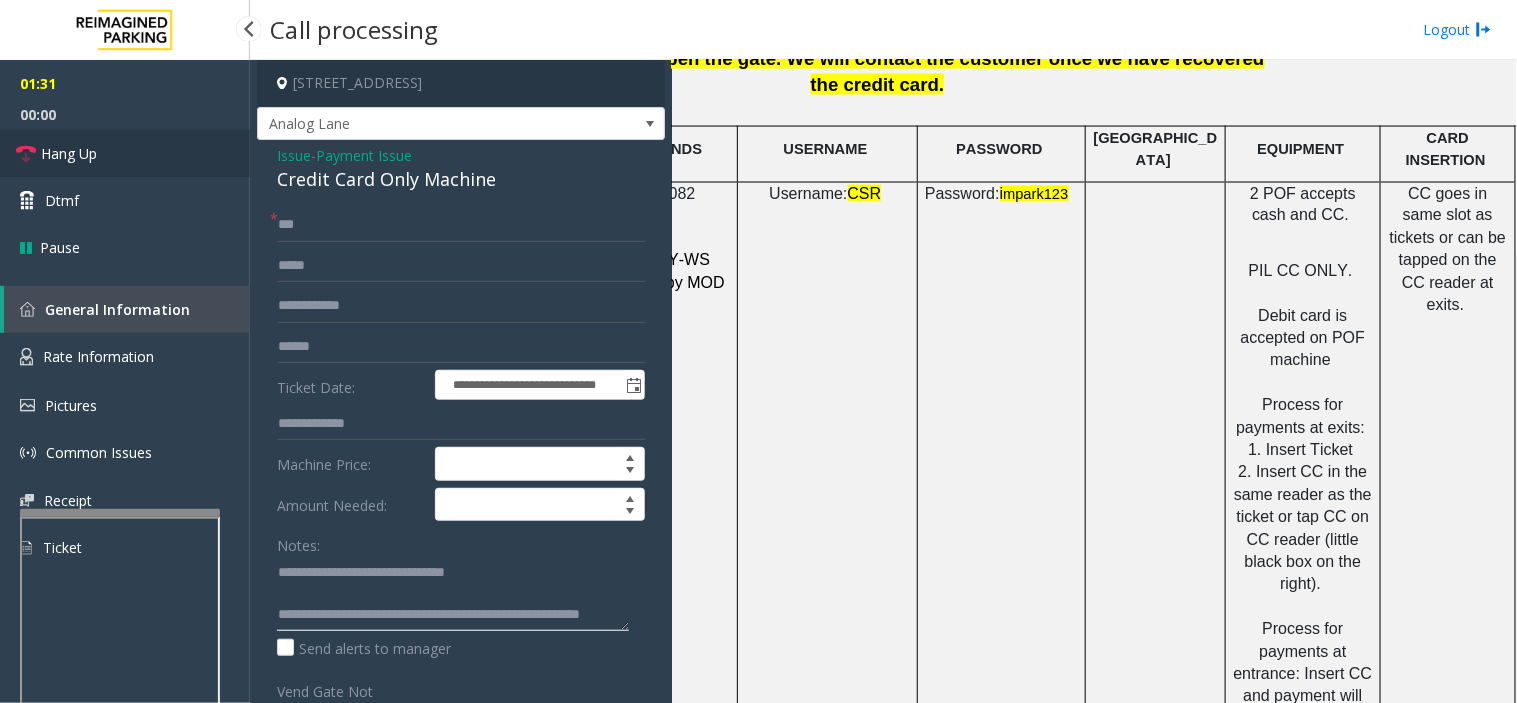 type on "**********" 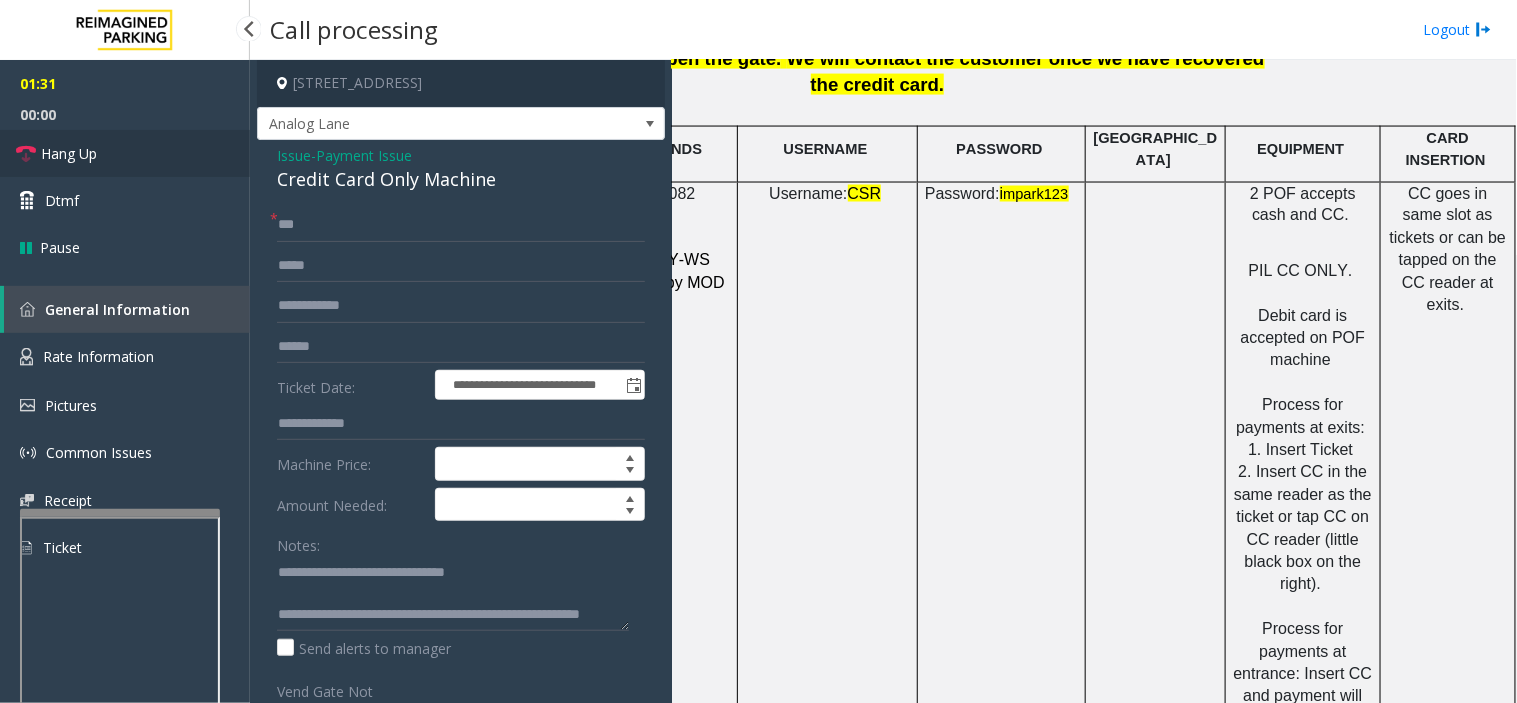 click on "Hang Up" at bounding box center (125, 153) 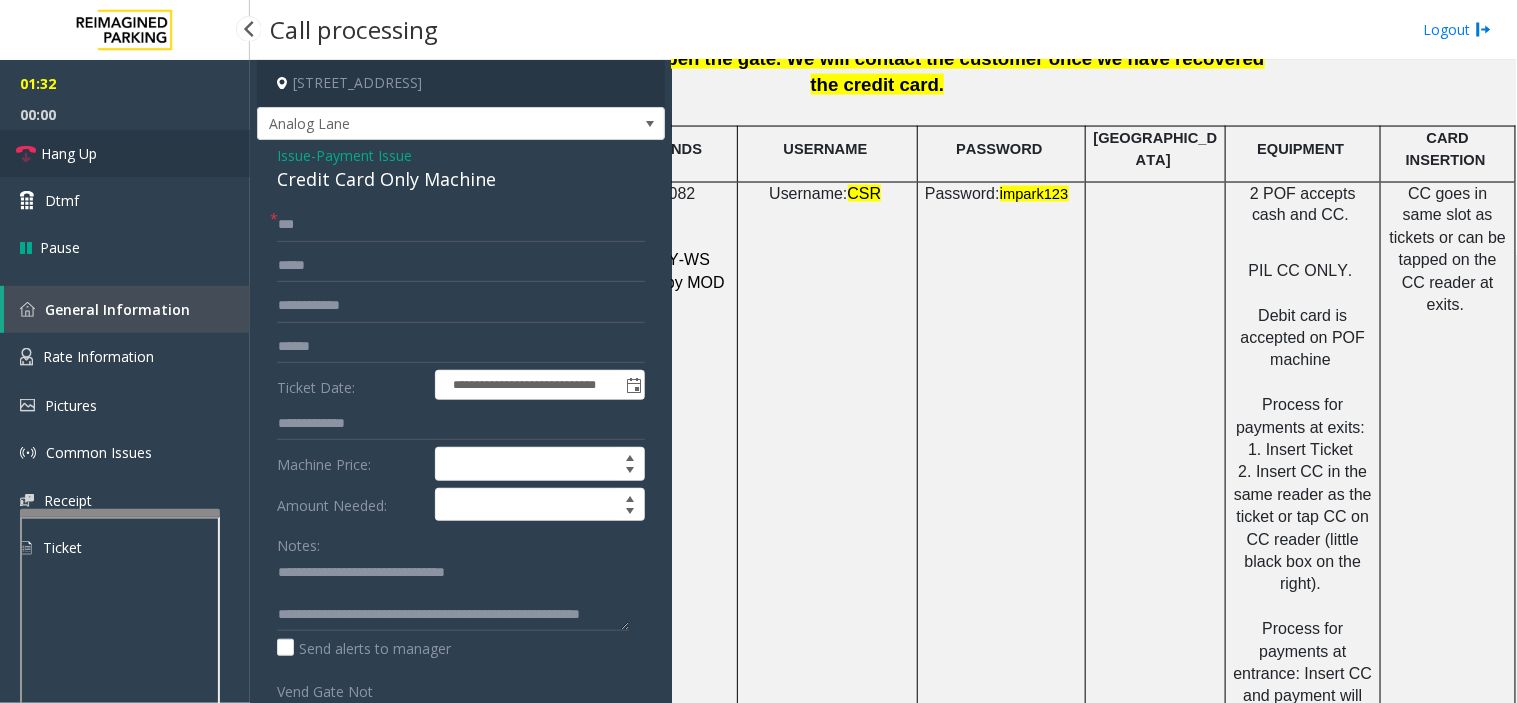 click on "Hang Up" at bounding box center [125, 153] 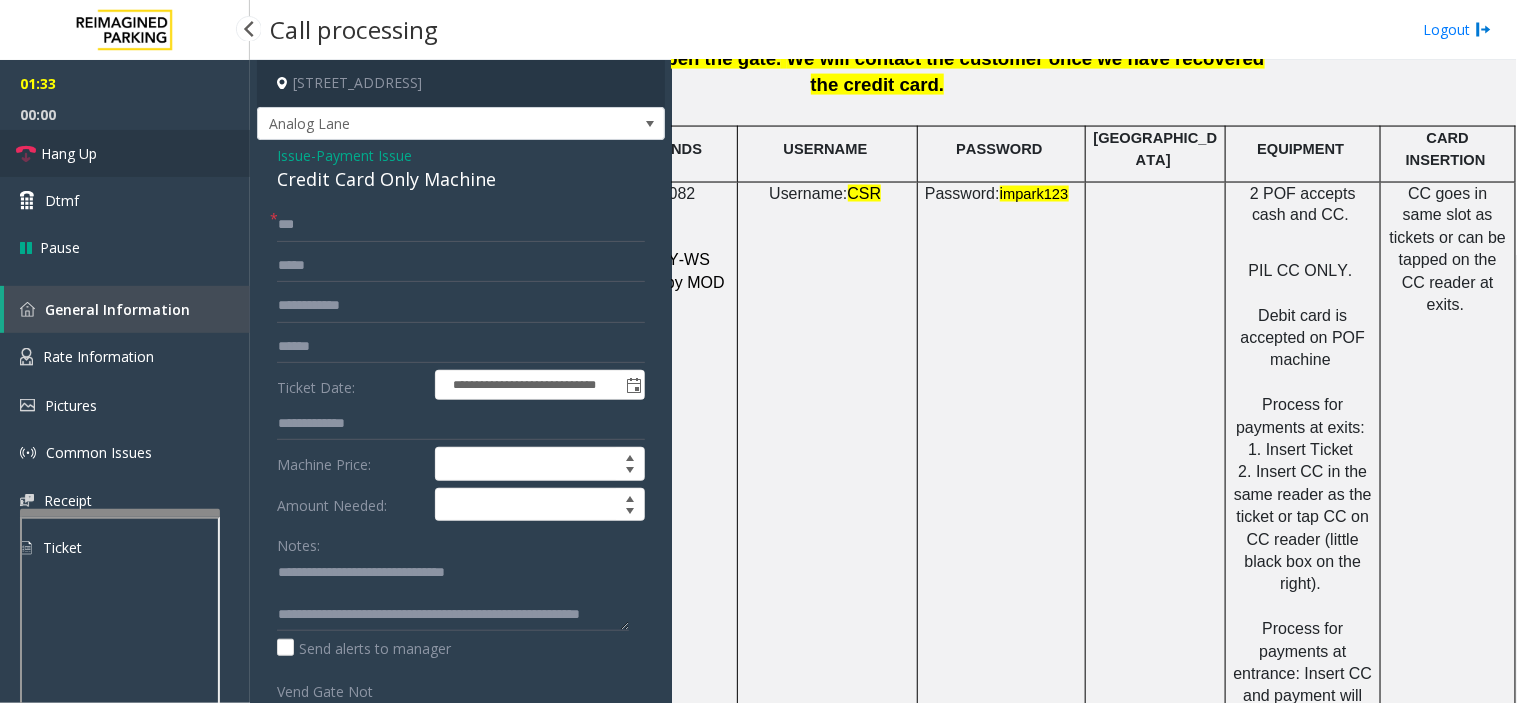 click on "Hang Up" at bounding box center [125, 153] 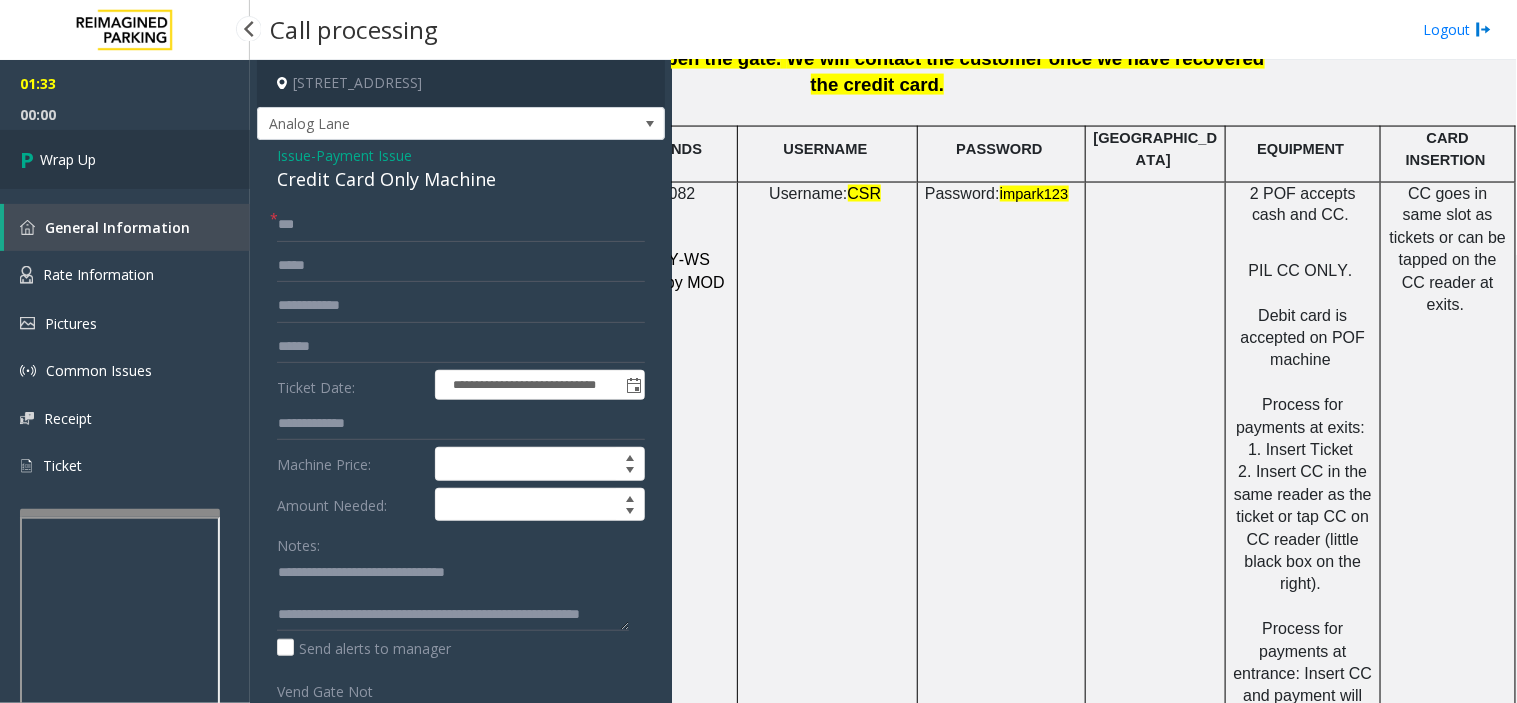 click on "Wrap Up" at bounding box center [125, 159] 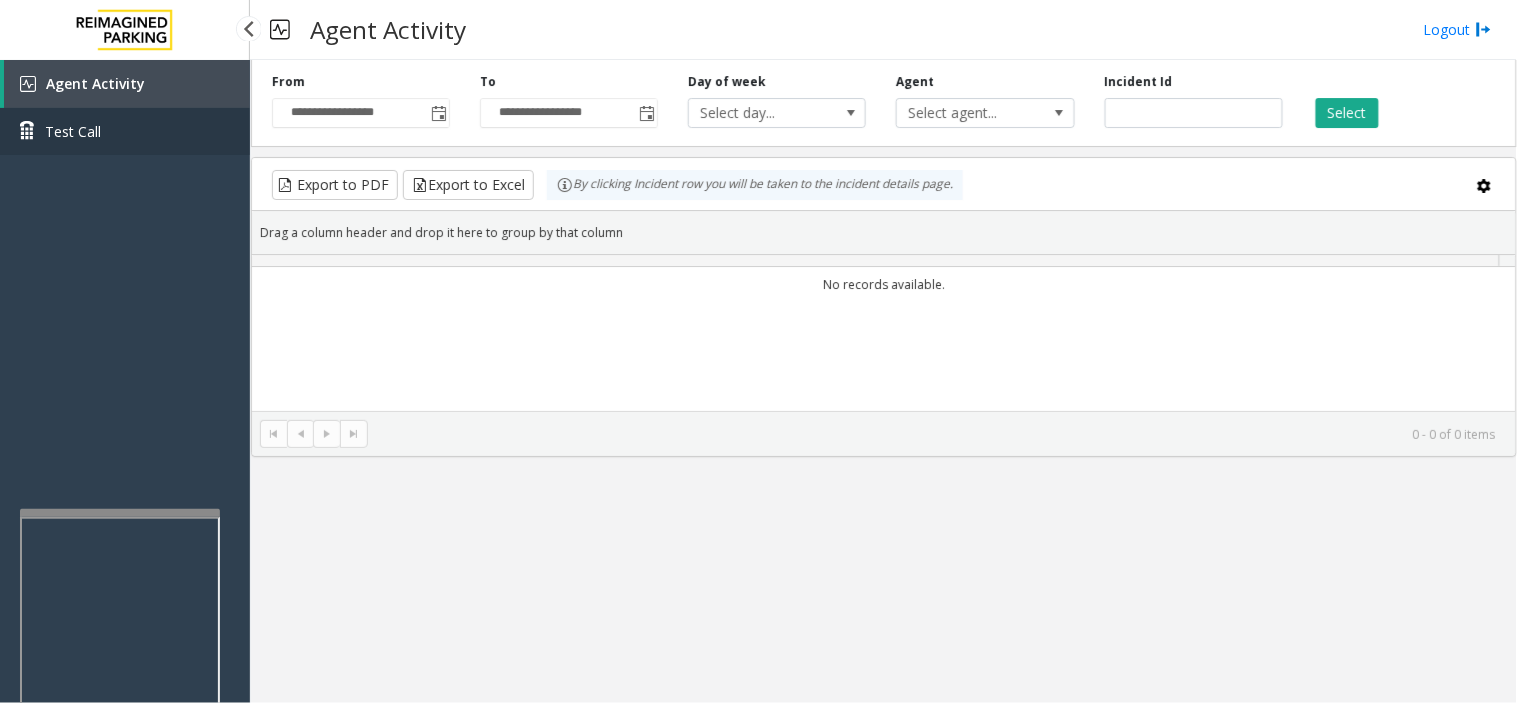 click on "Test Call" at bounding box center [125, 131] 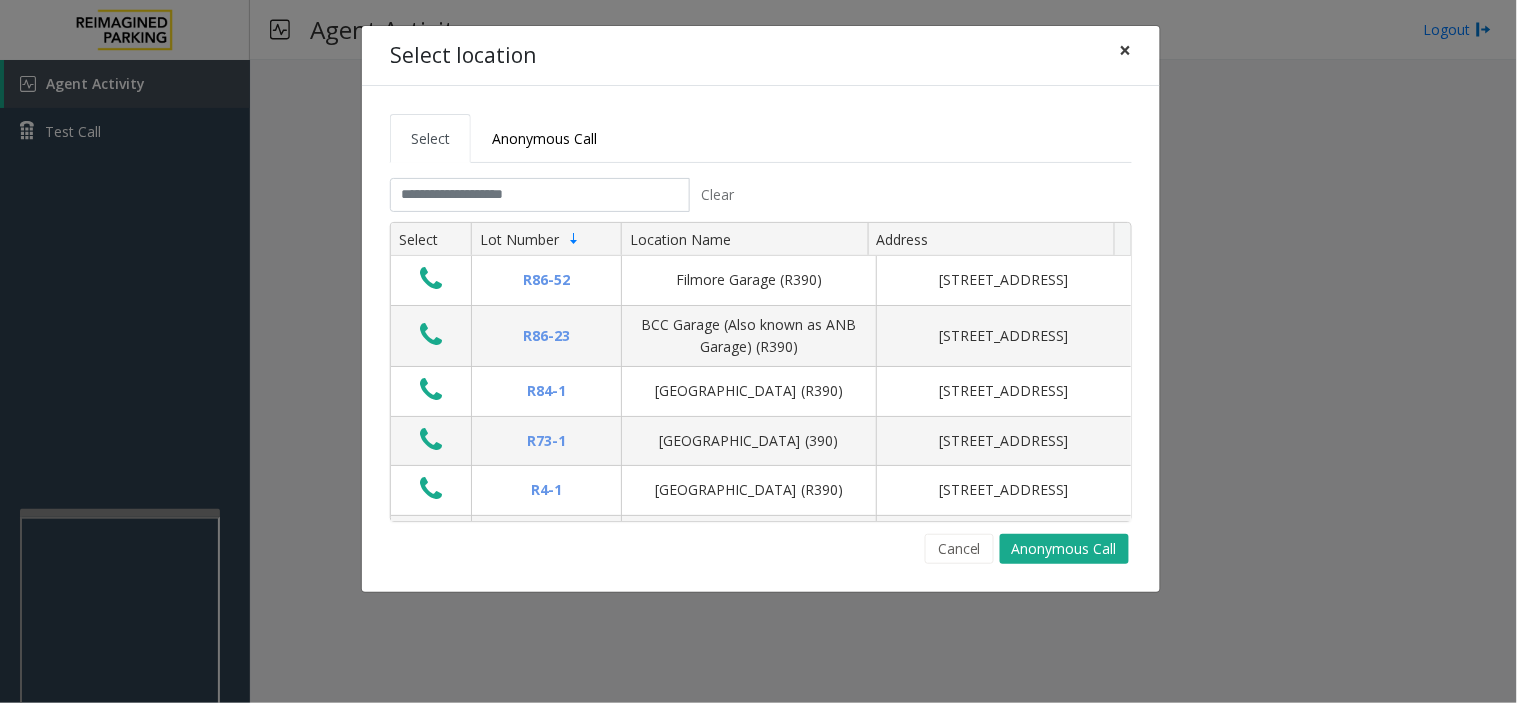click on "×" 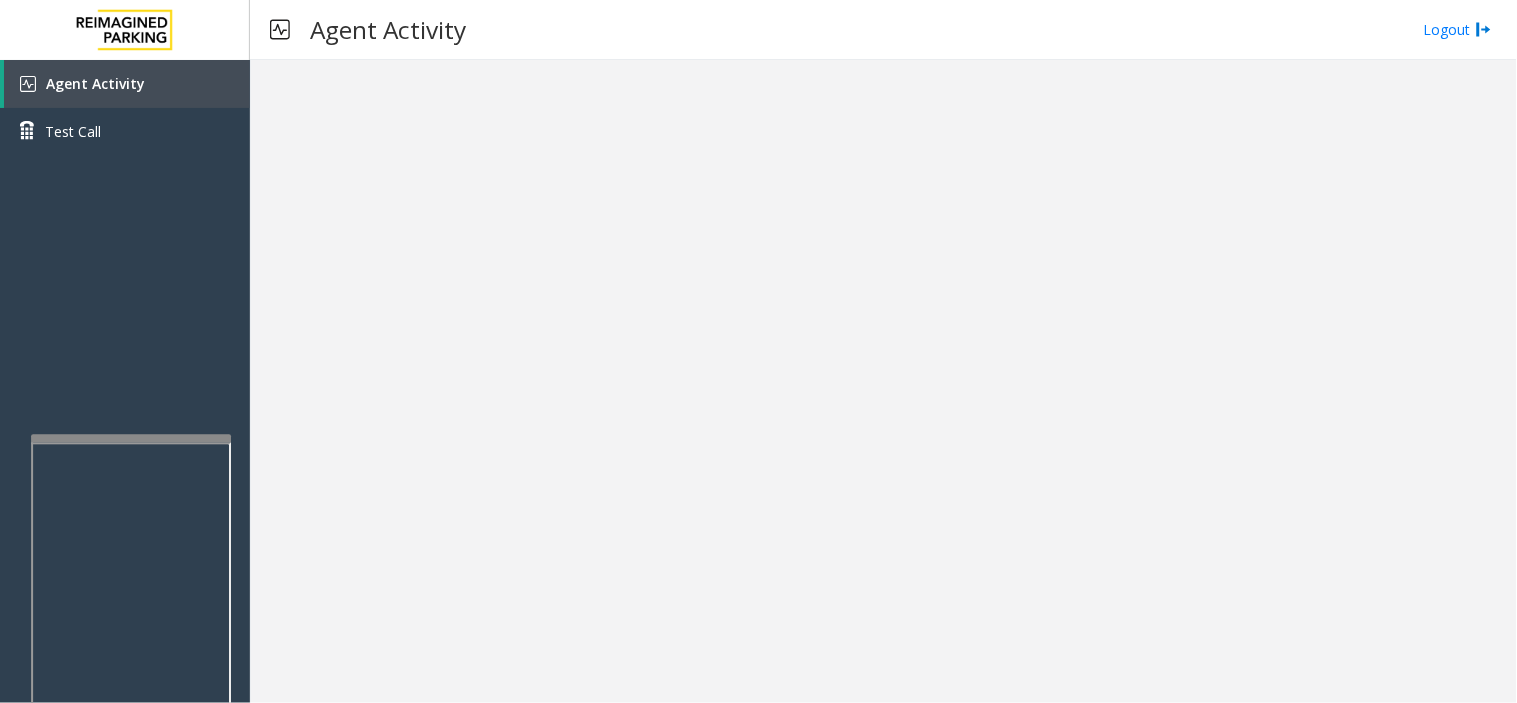 click at bounding box center (131, 439) 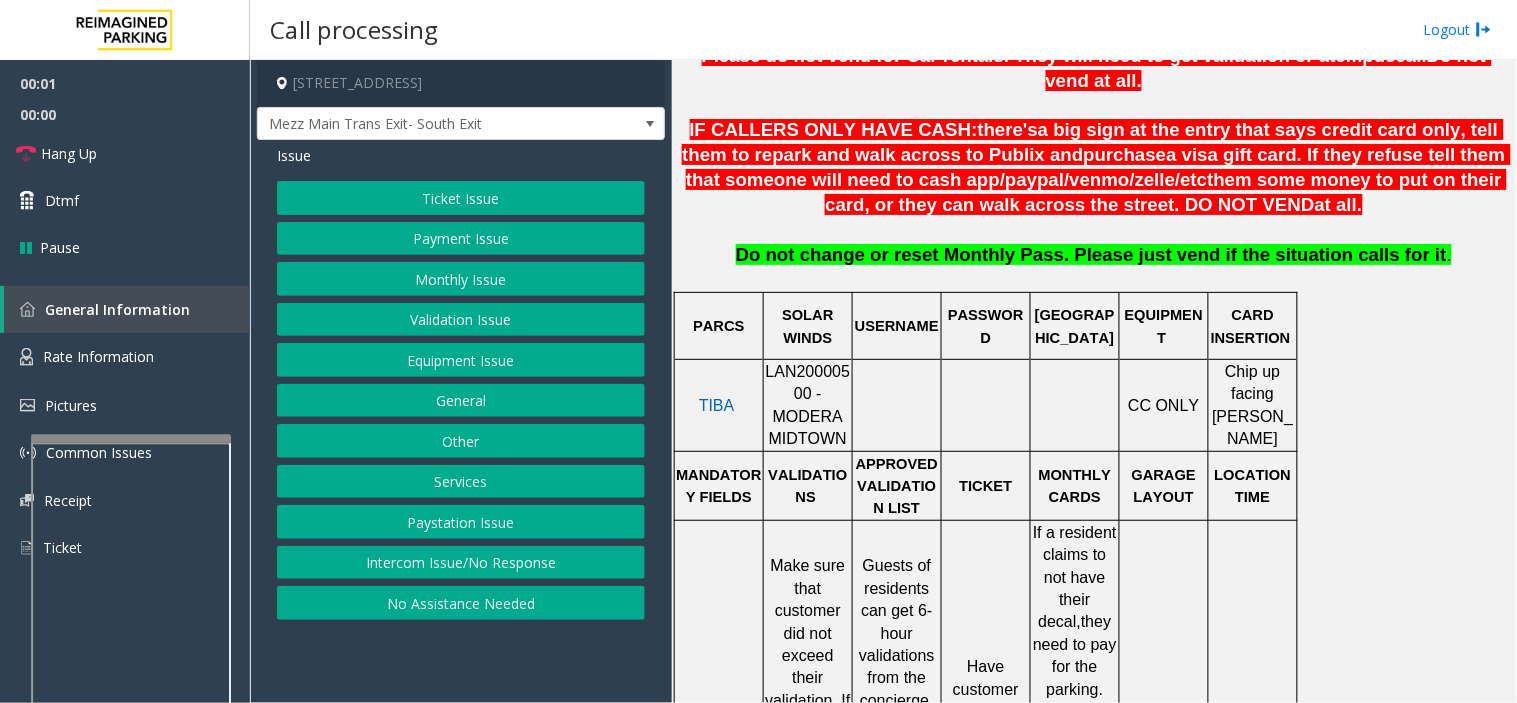 scroll, scrollTop: 777, scrollLeft: 0, axis: vertical 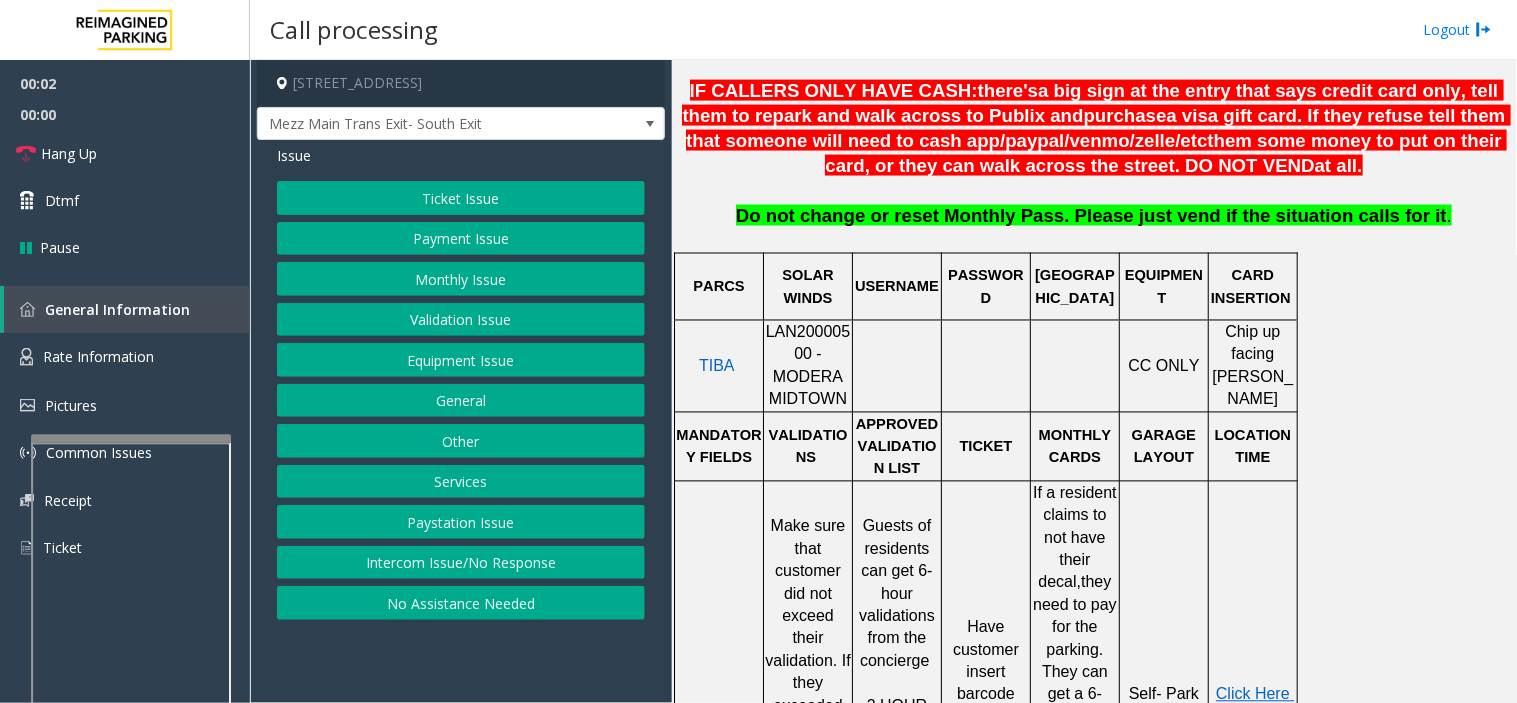 click on "LAN20000500 - MODERA MIDTOWN" 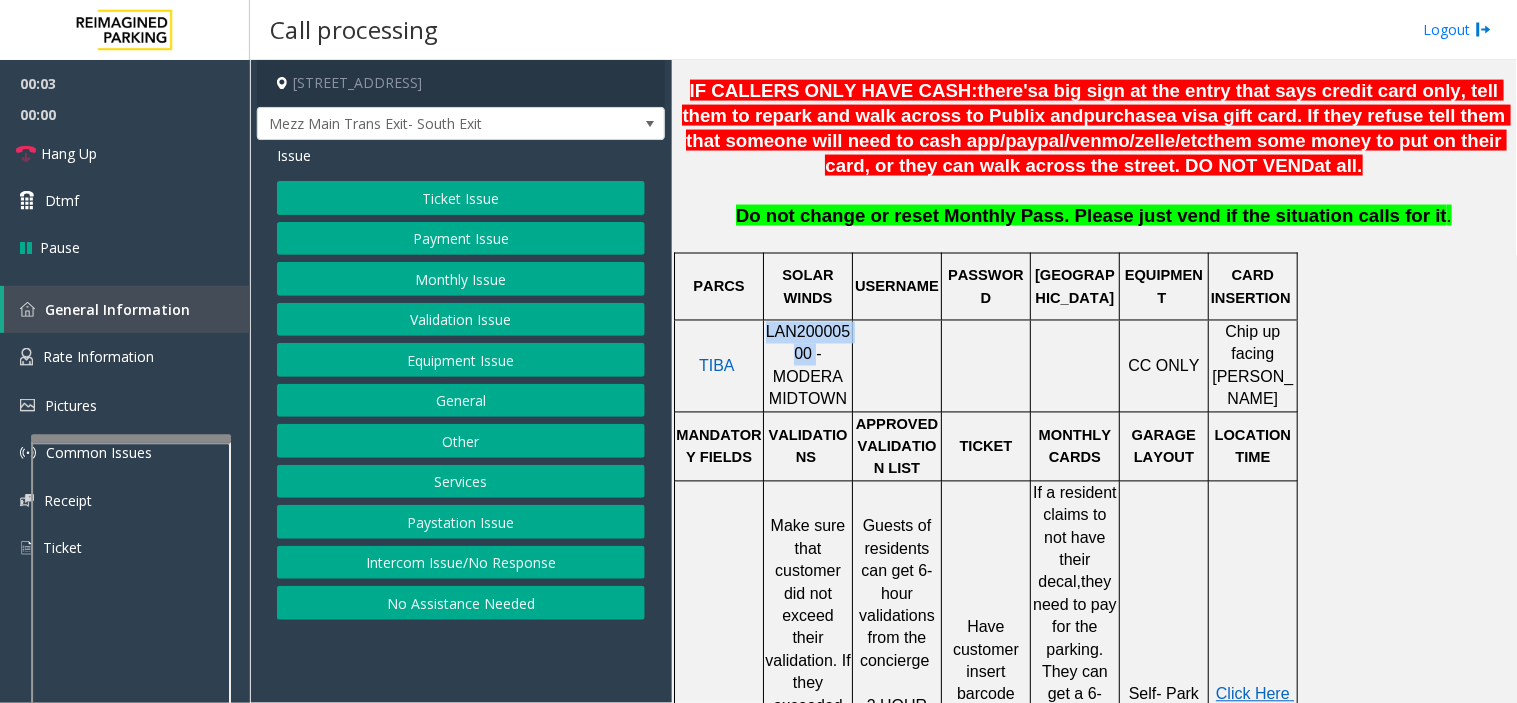 click on "LAN20000500 - MODERA MIDTOWN" 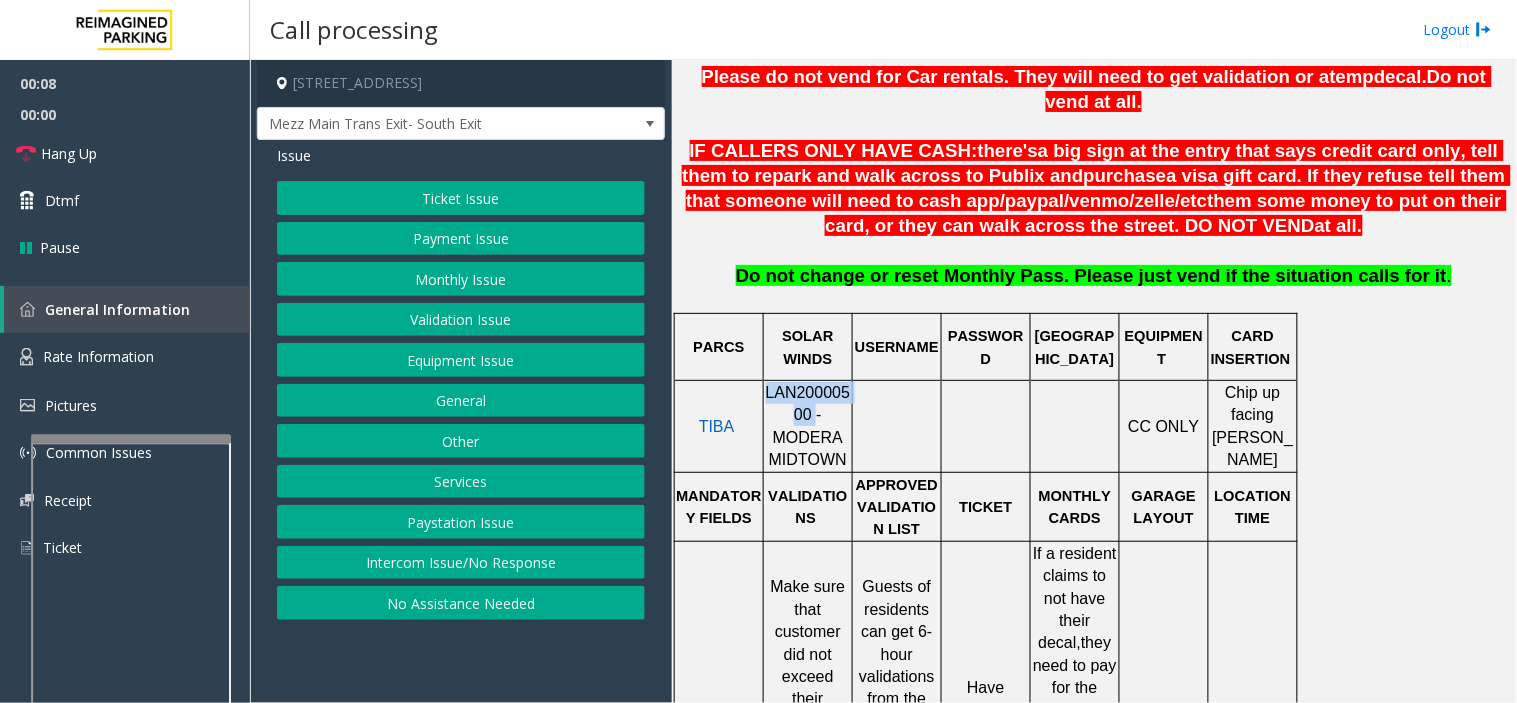 scroll, scrollTop: 666, scrollLeft: 0, axis: vertical 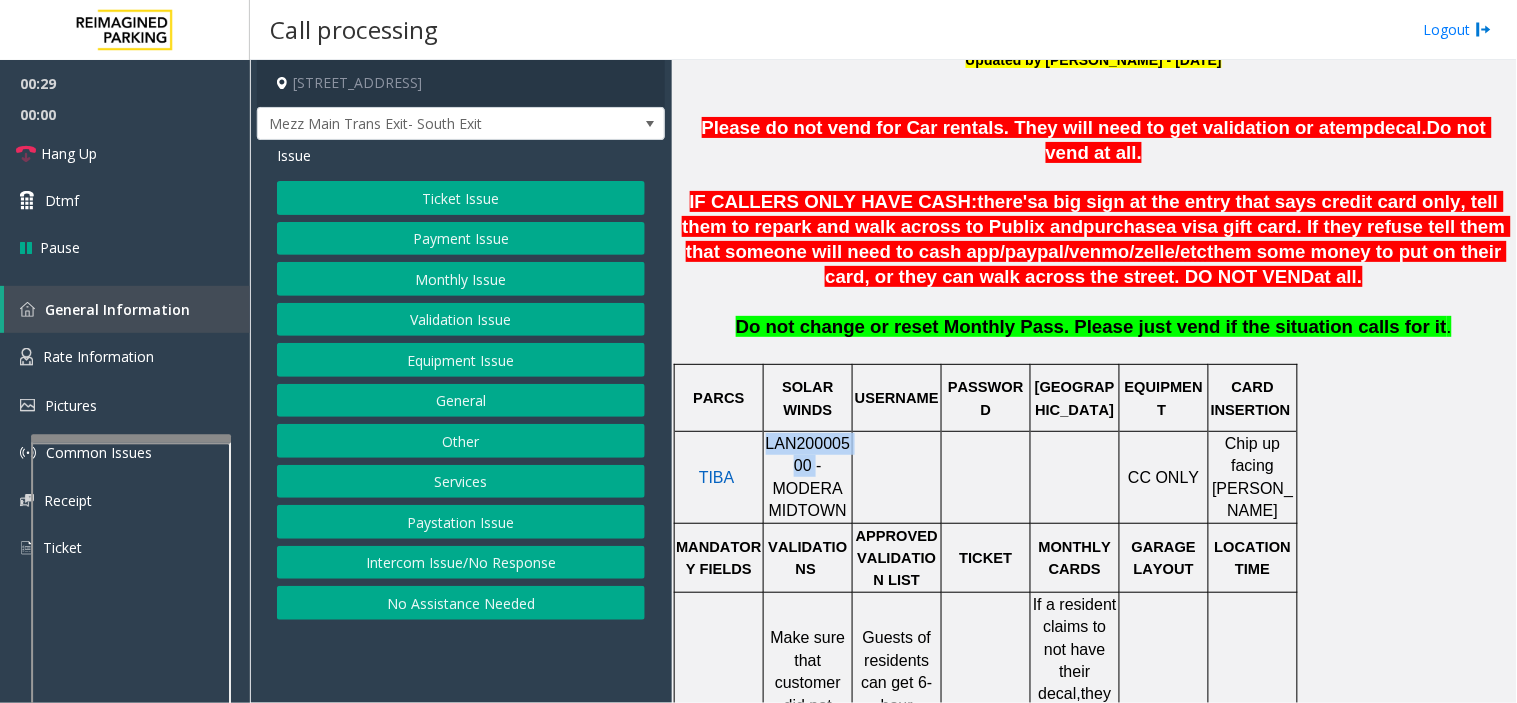 click on "Payment Issue" 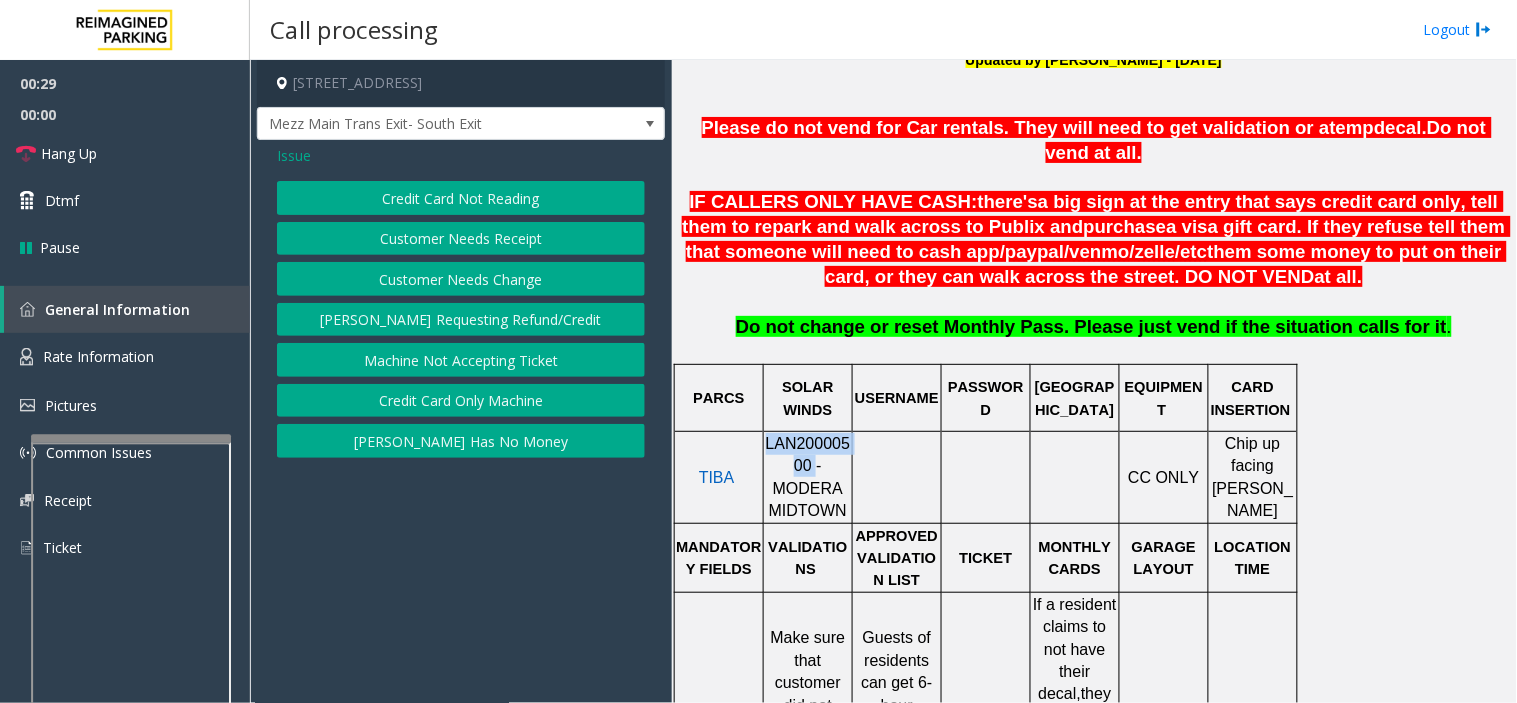 click on "Credit Card Not Reading" 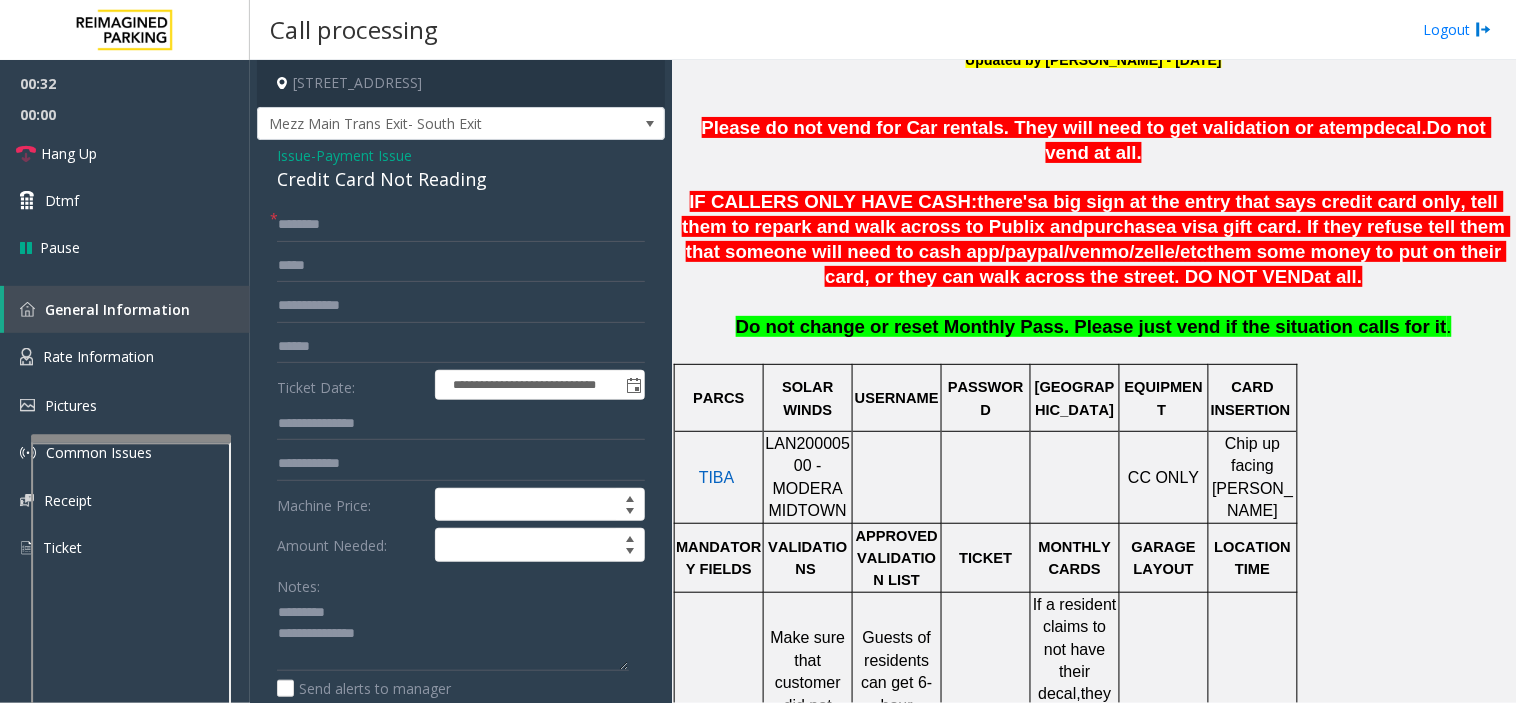 click on "Credit Card Not Reading" 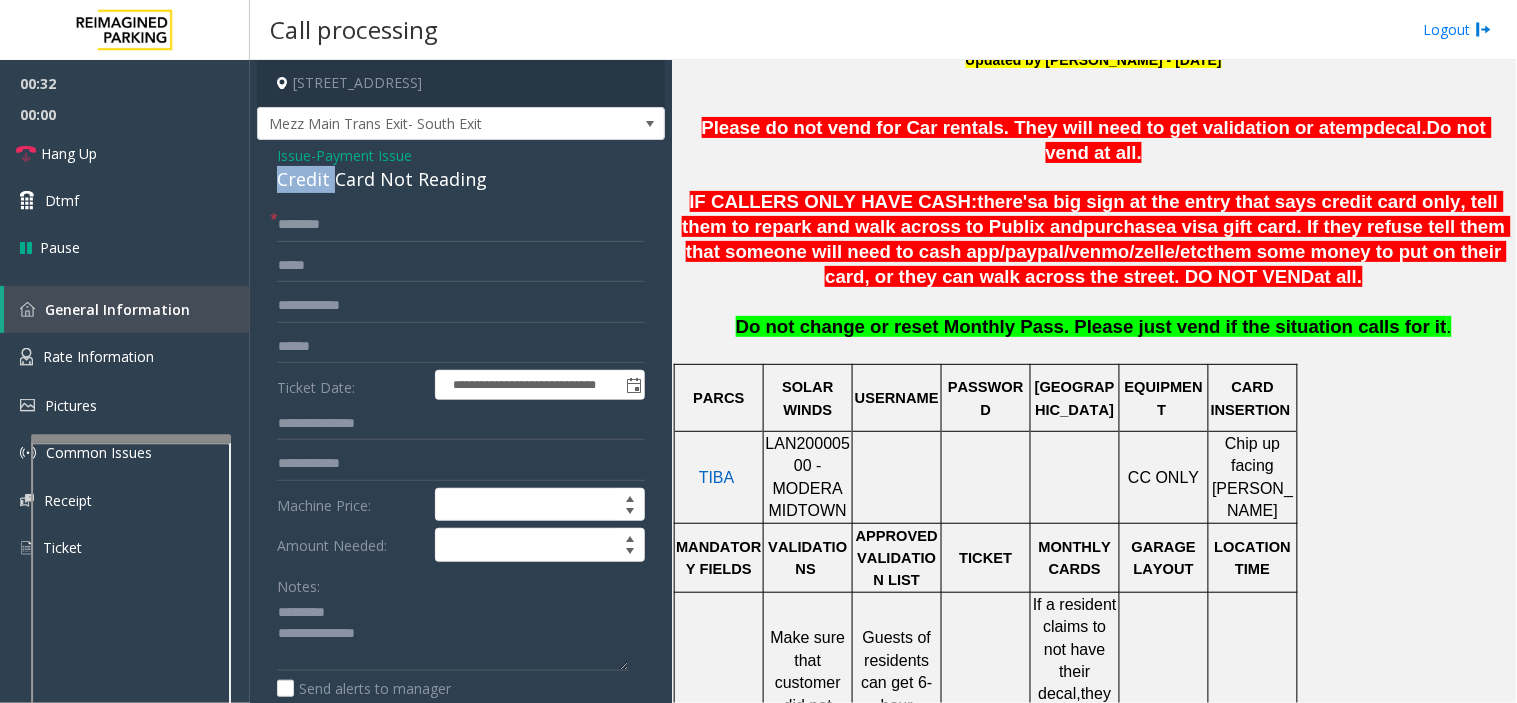 click on "Credit Card Not Reading" 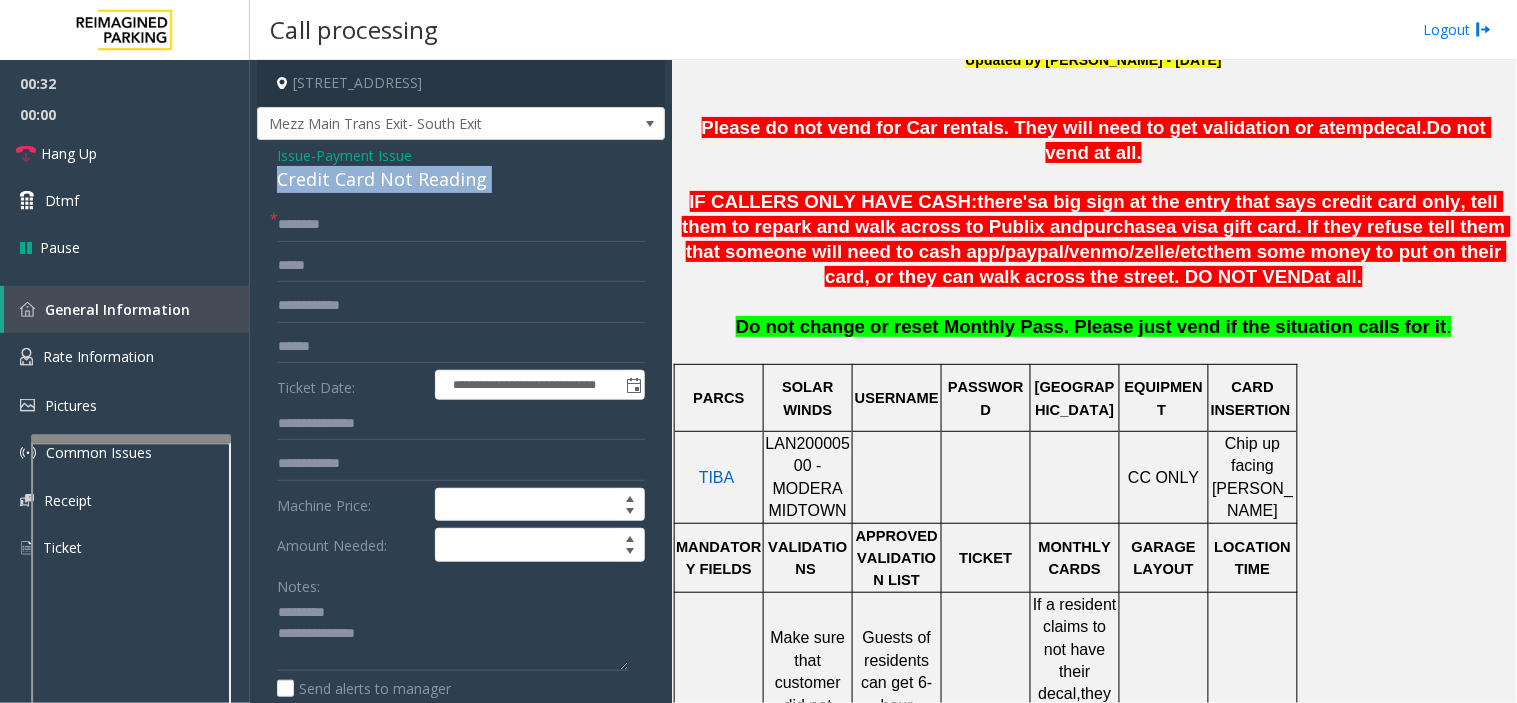 click on "Credit Card Not Reading" 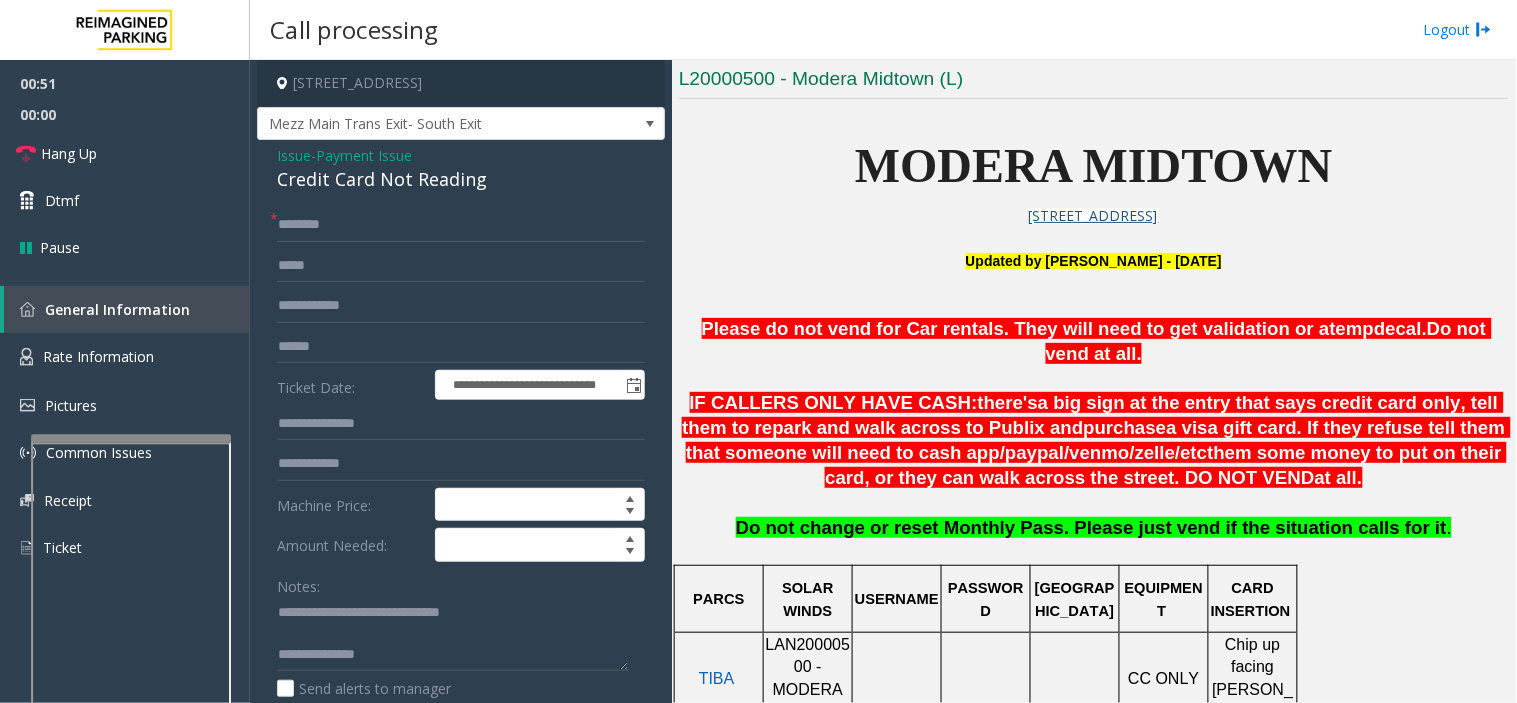 scroll, scrollTop: 444, scrollLeft: 0, axis: vertical 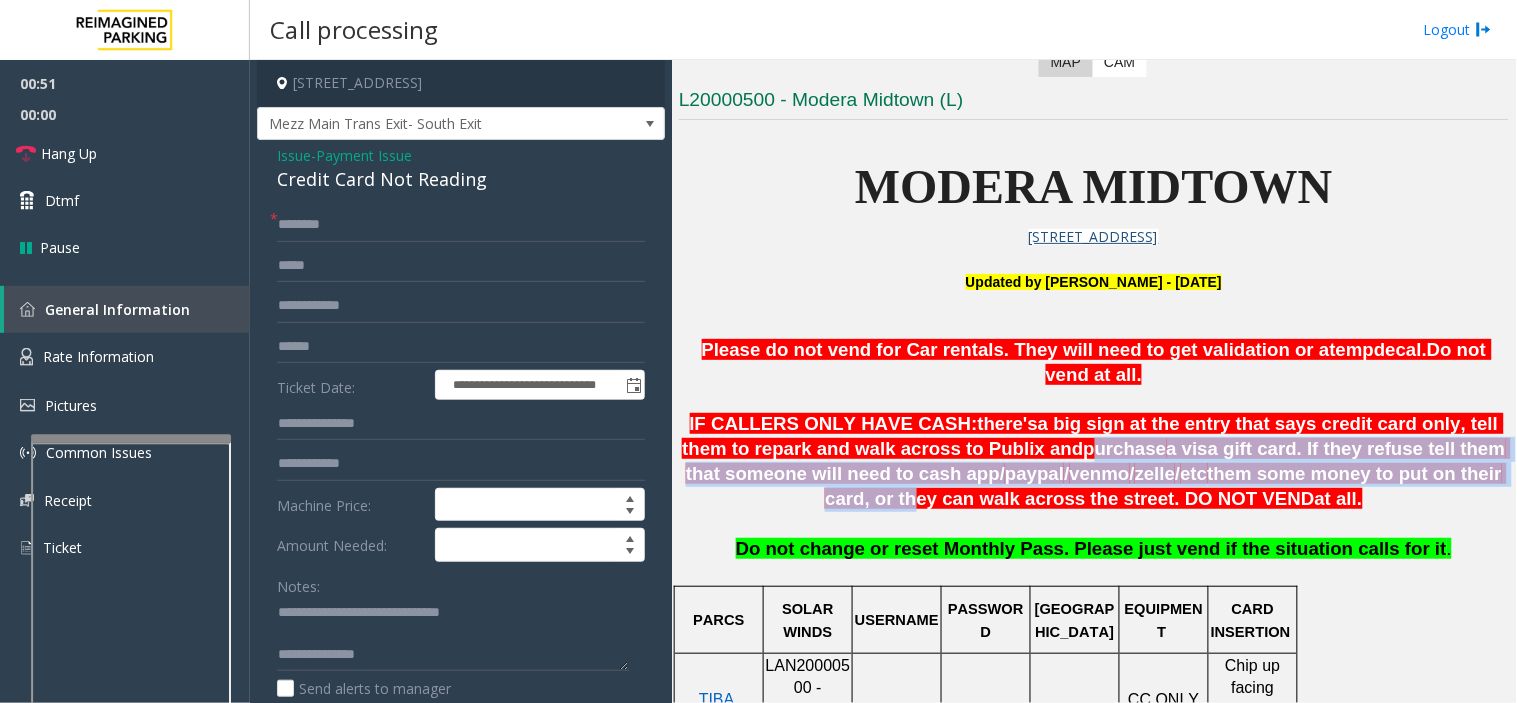drag, startPoint x: 927, startPoint y: 413, endPoint x: 1301, endPoint y: 446, distance: 375.45306 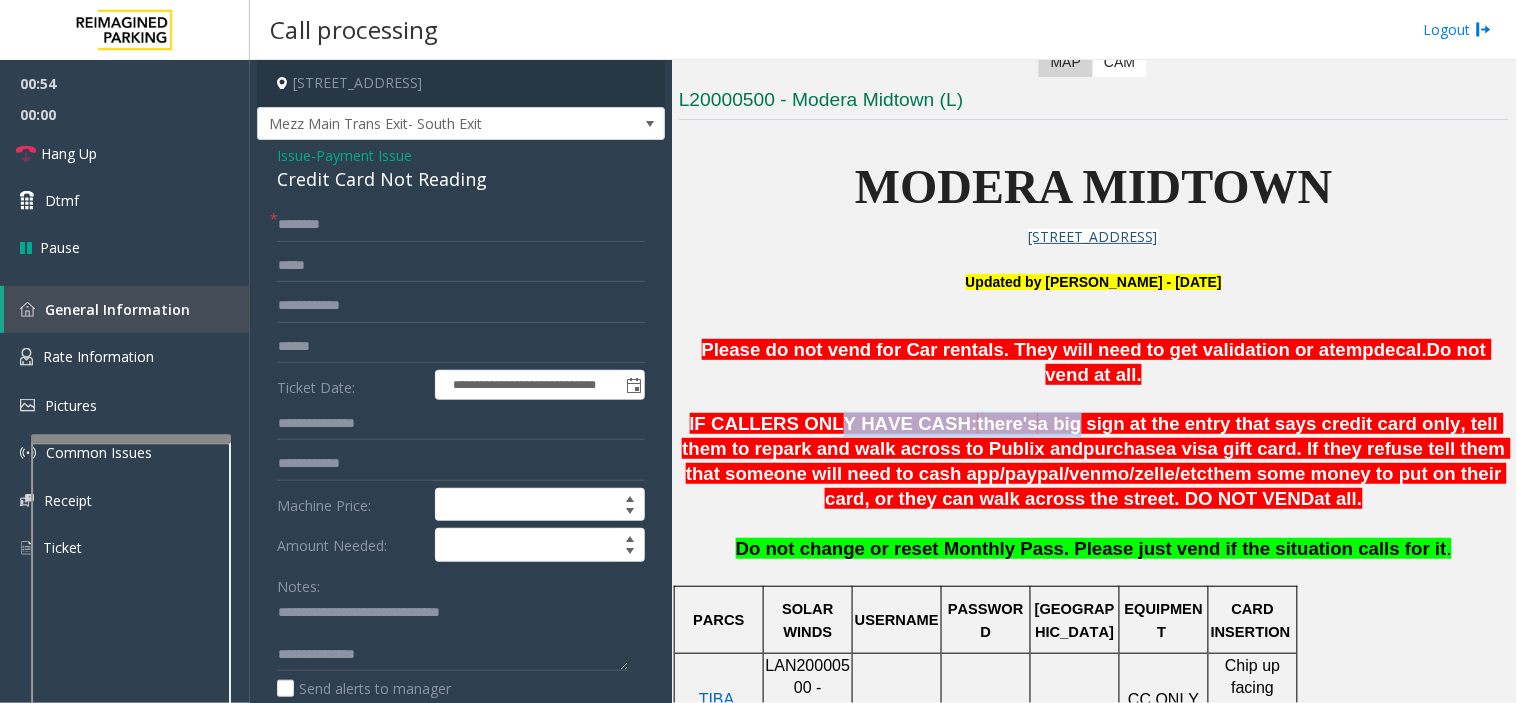 drag, startPoint x: 798, startPoint y: 410, endPoint x: 998, endPoint y: 405, distance: 200.06248 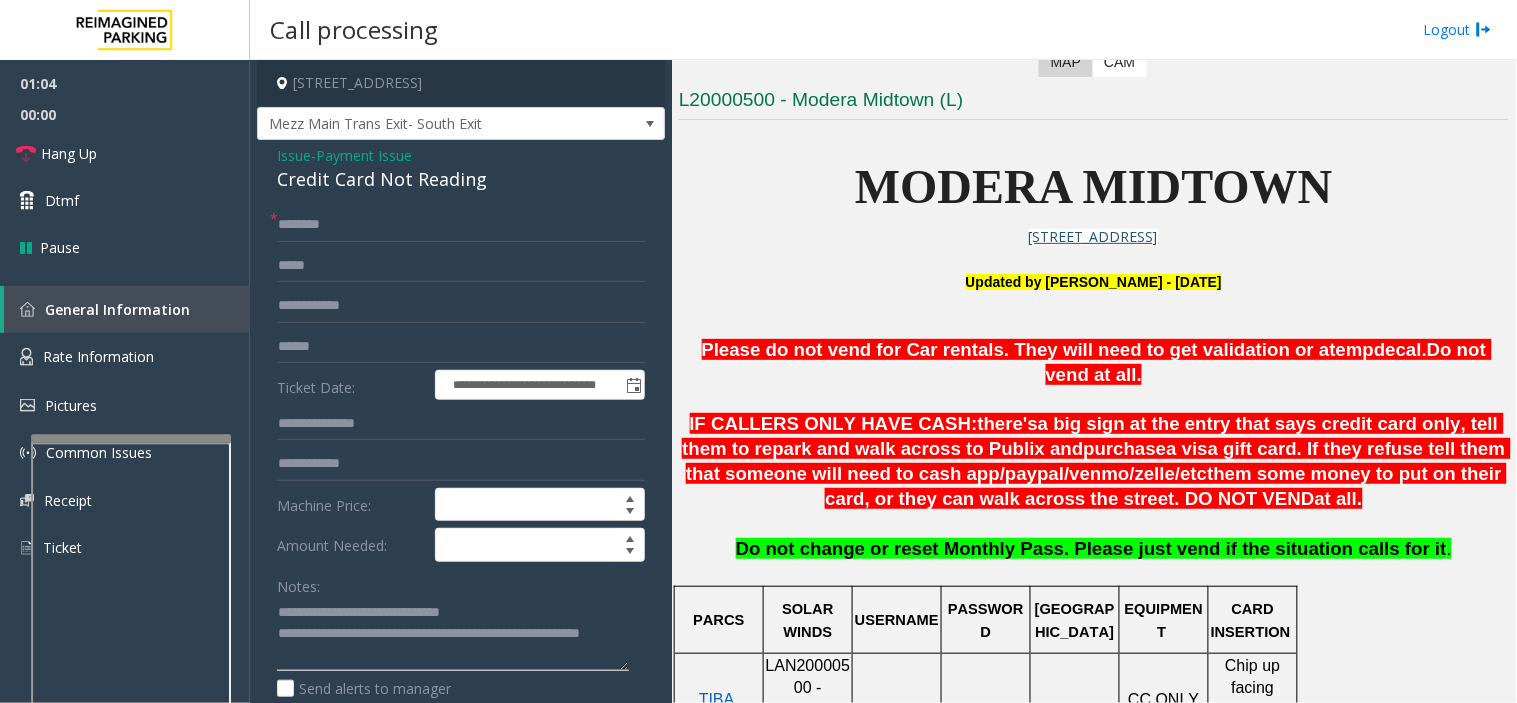 type on "**********" 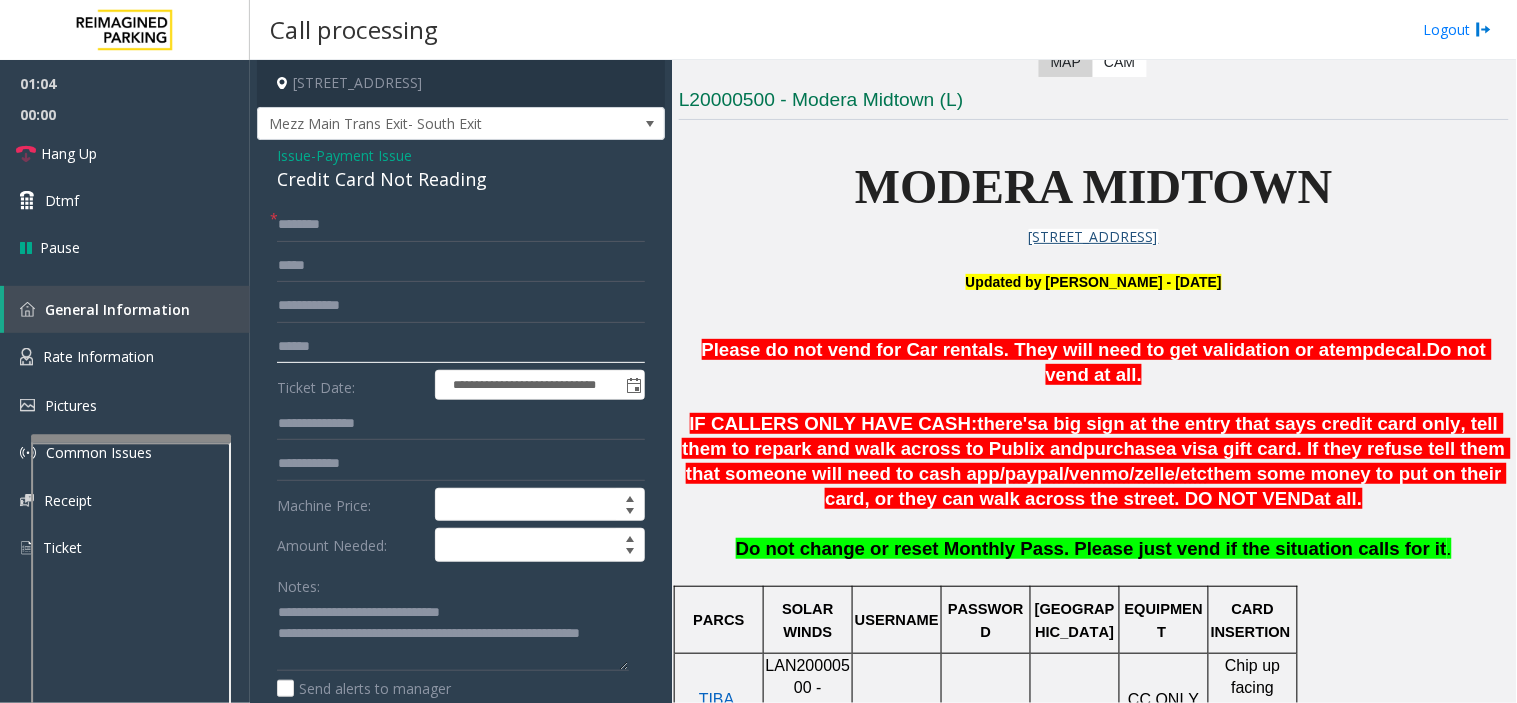 click 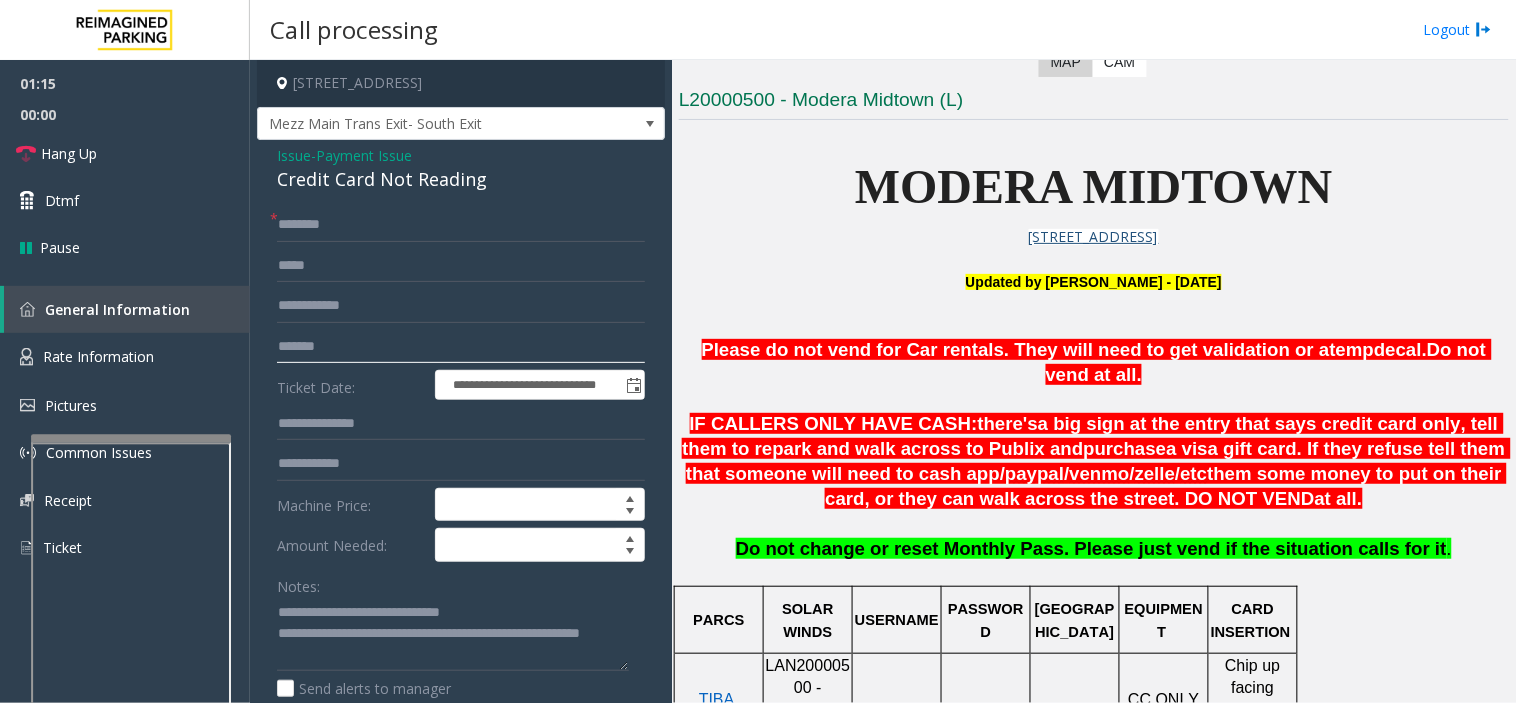 type on "*******" 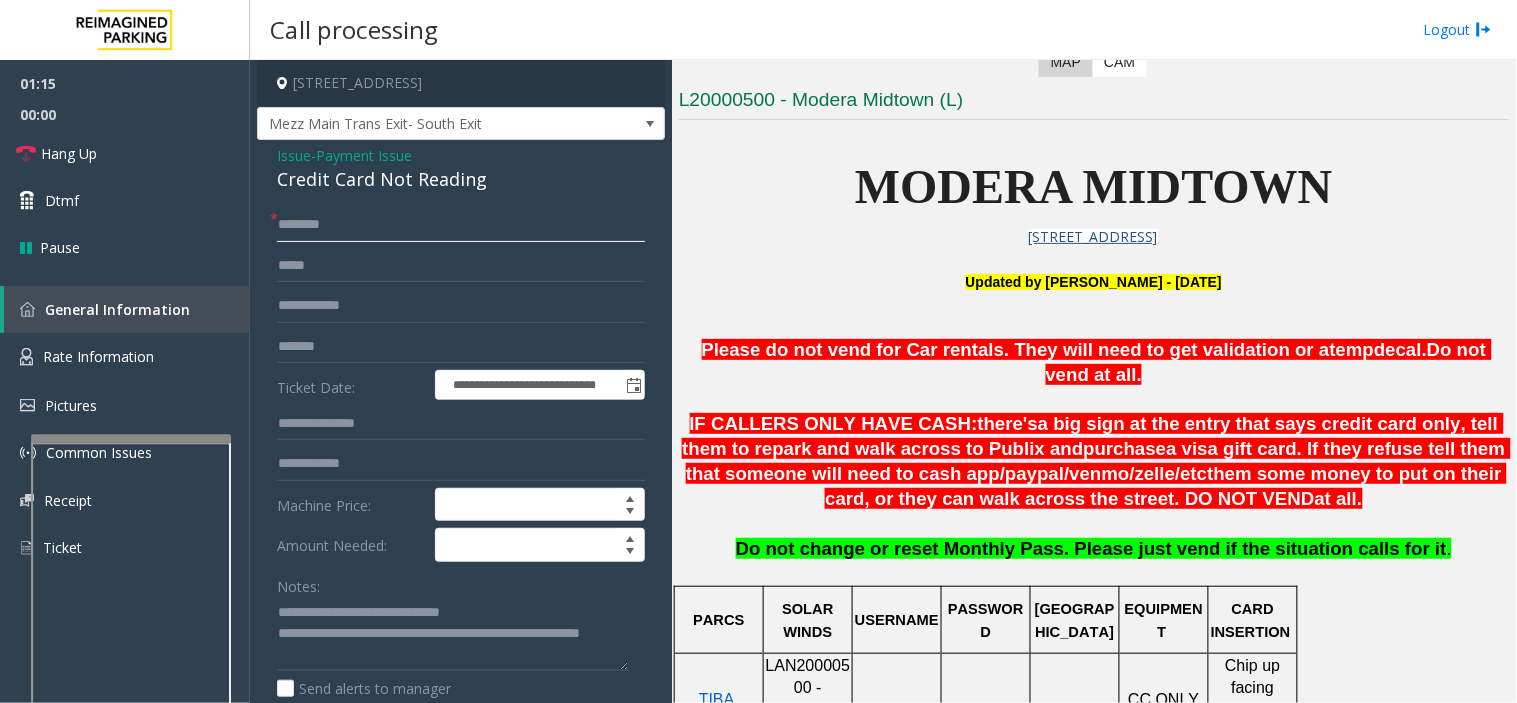 click 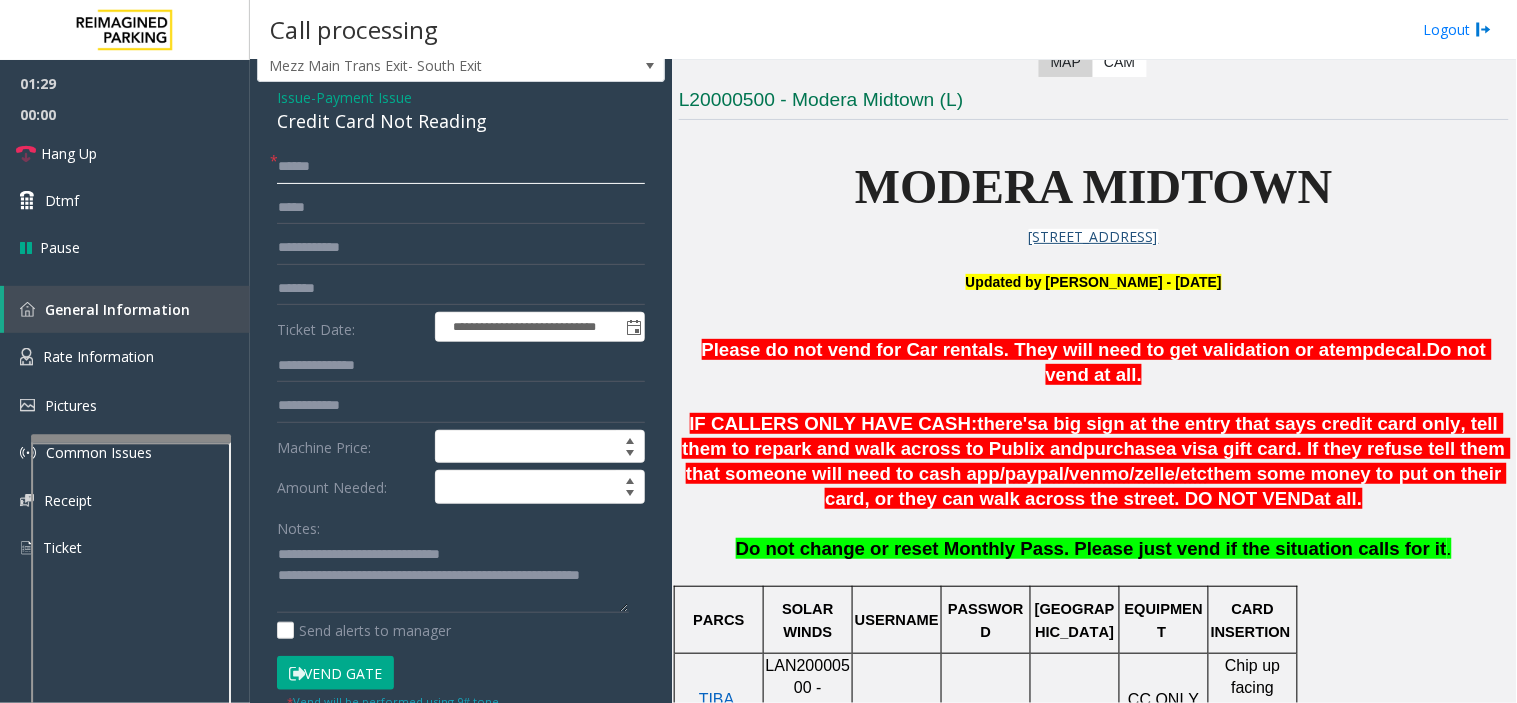 scroll, scrollTop: 111, scrollLeft: 0, axis: vertical 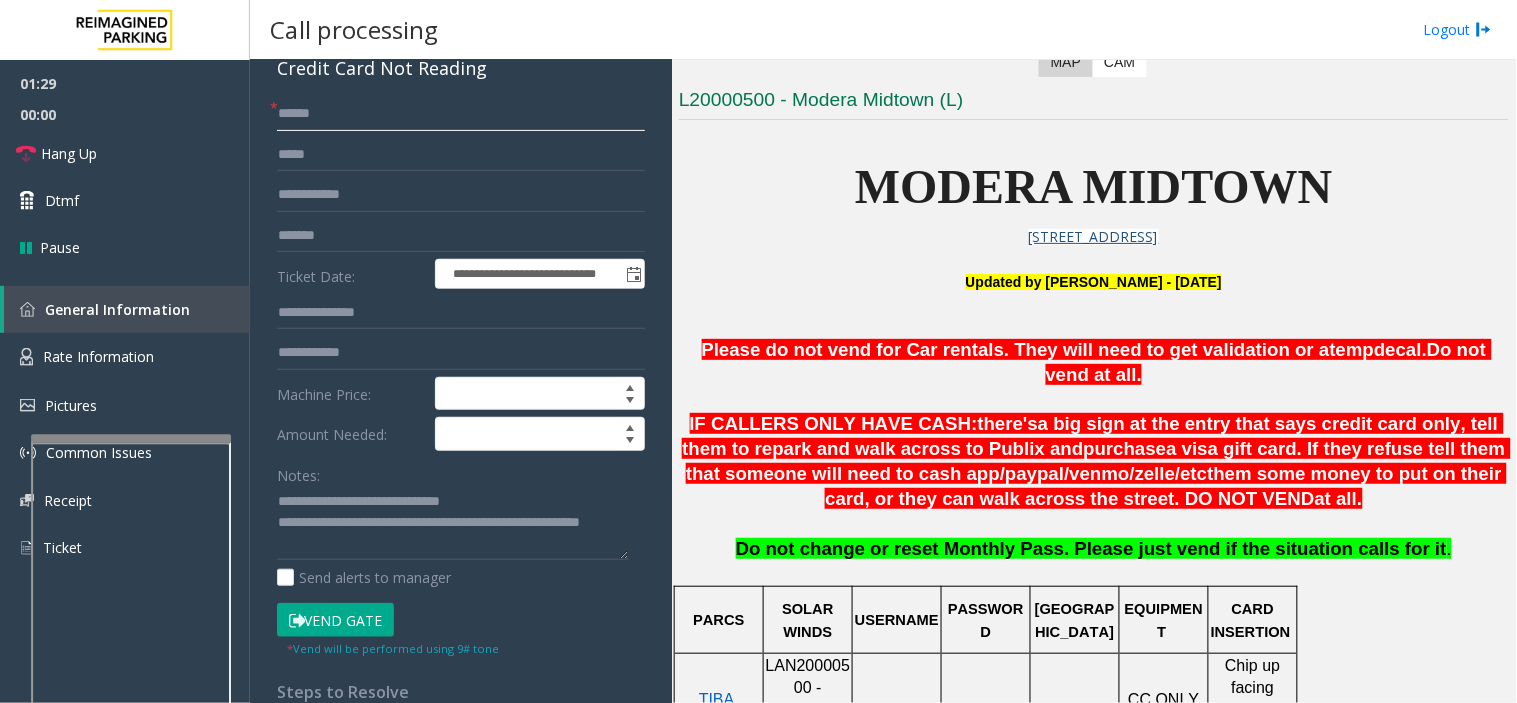 type on "******" 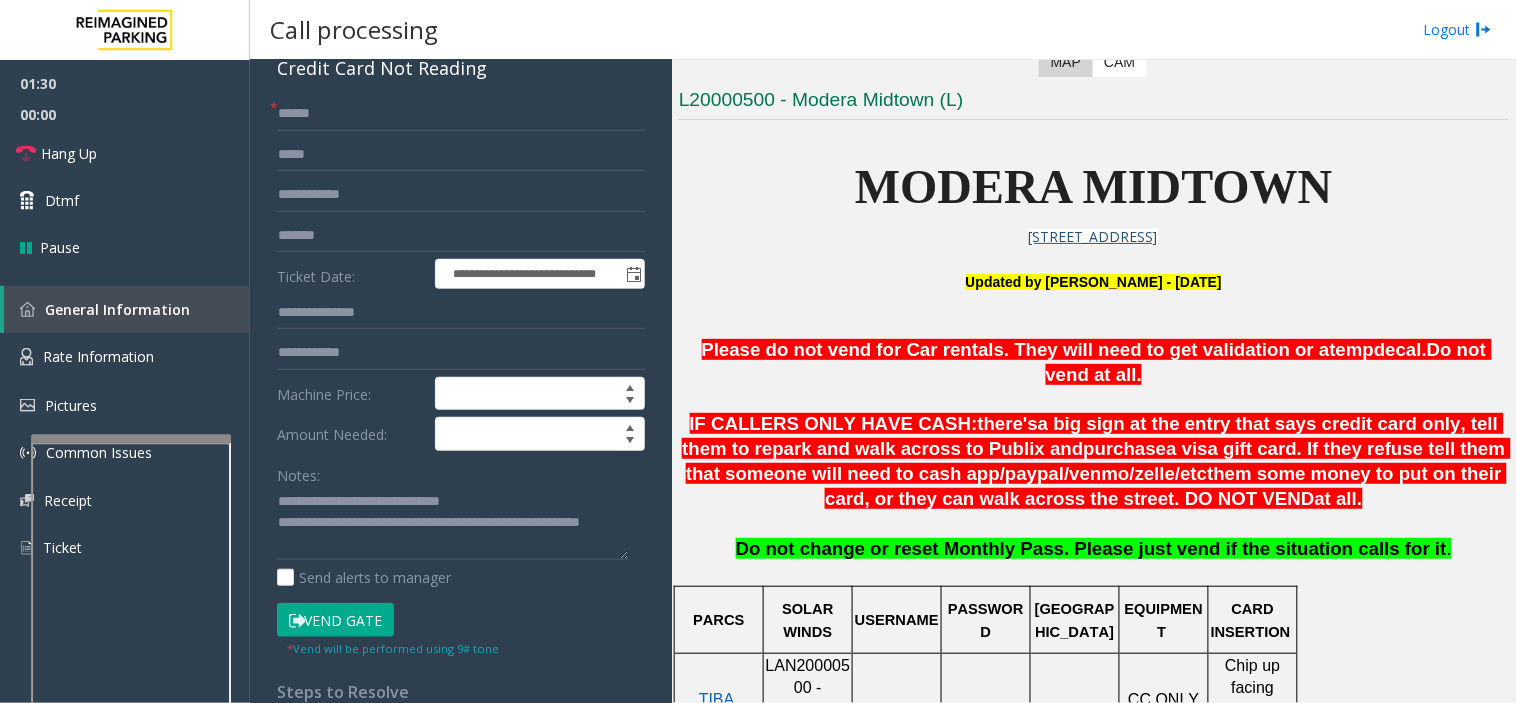 click on "Vend Gate" 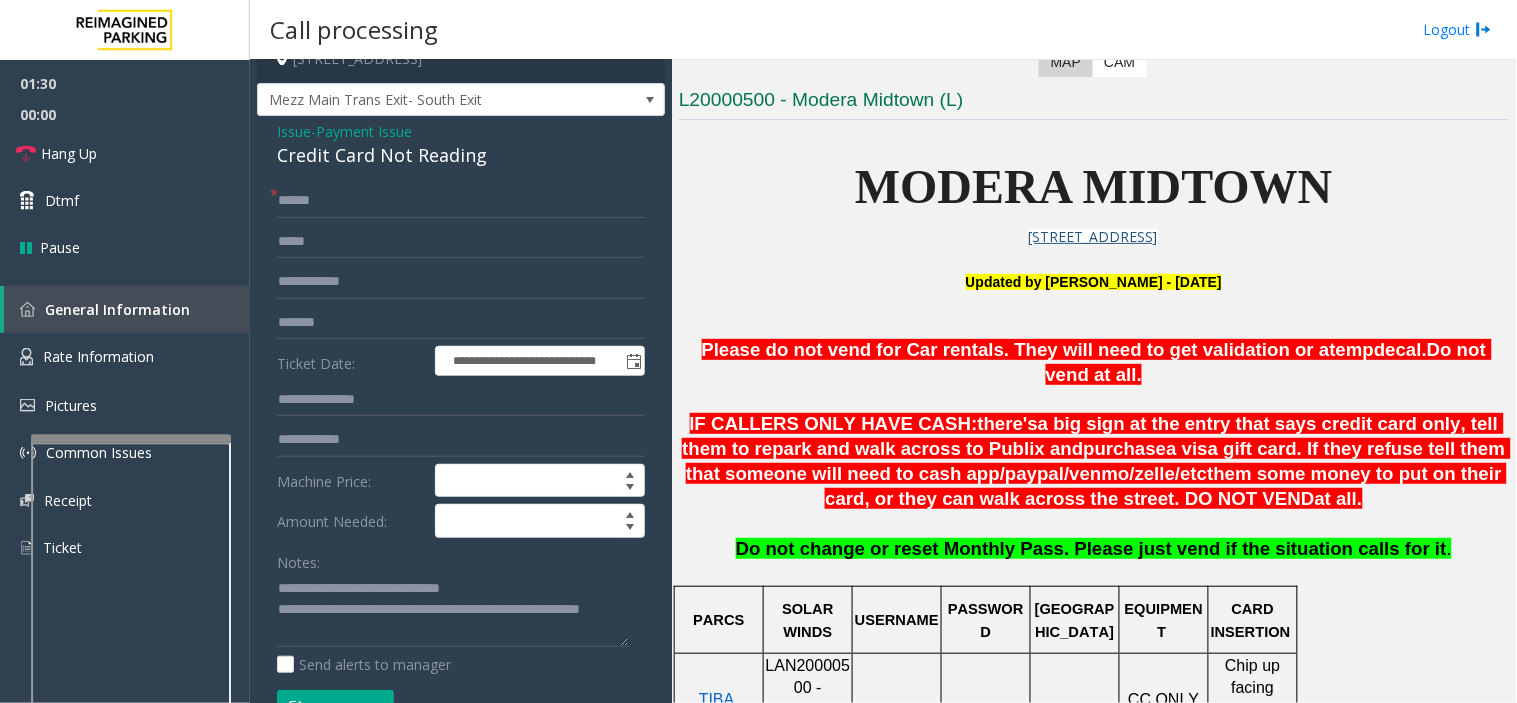 scroll, scrollTop: 0, scrollLeft: 0, axis: both 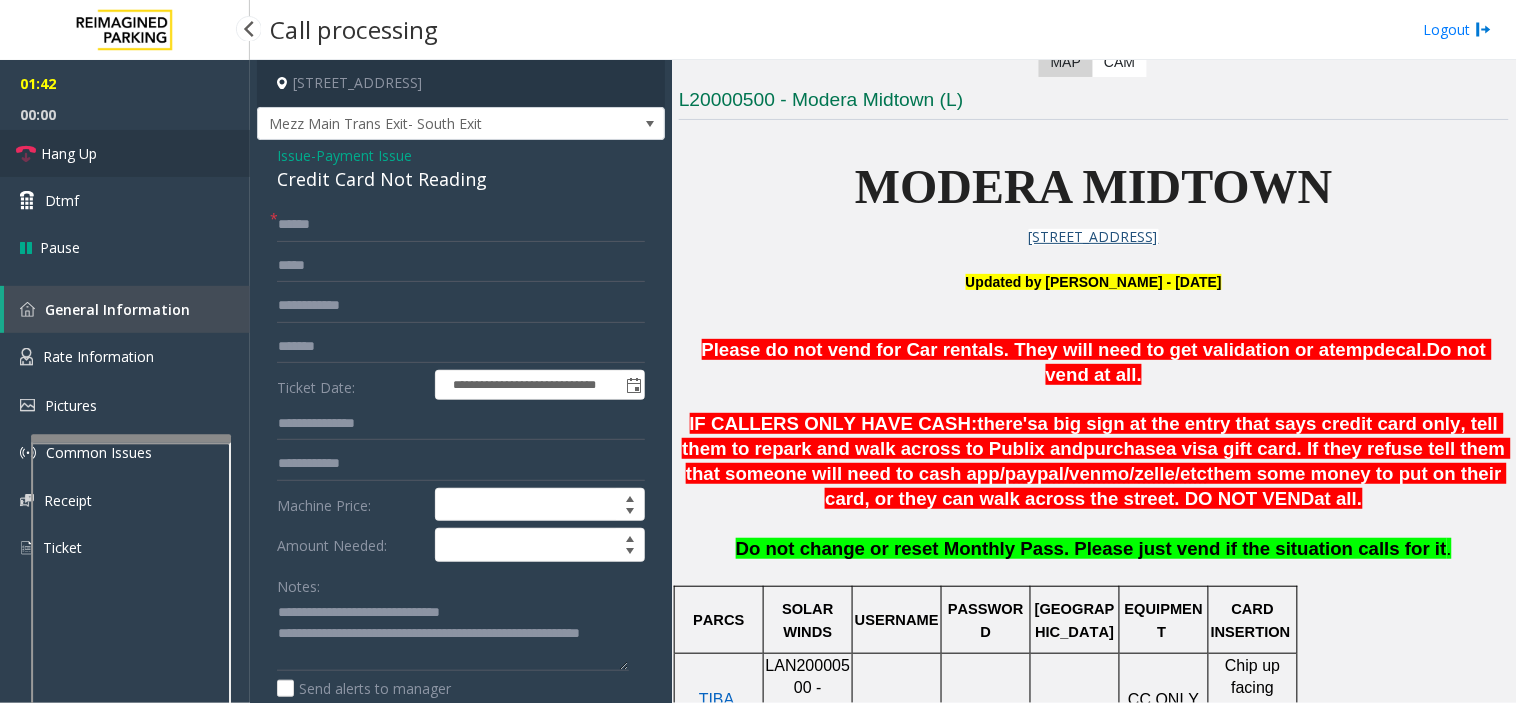 click on "Hang Up" at bounding box center [125, 153] 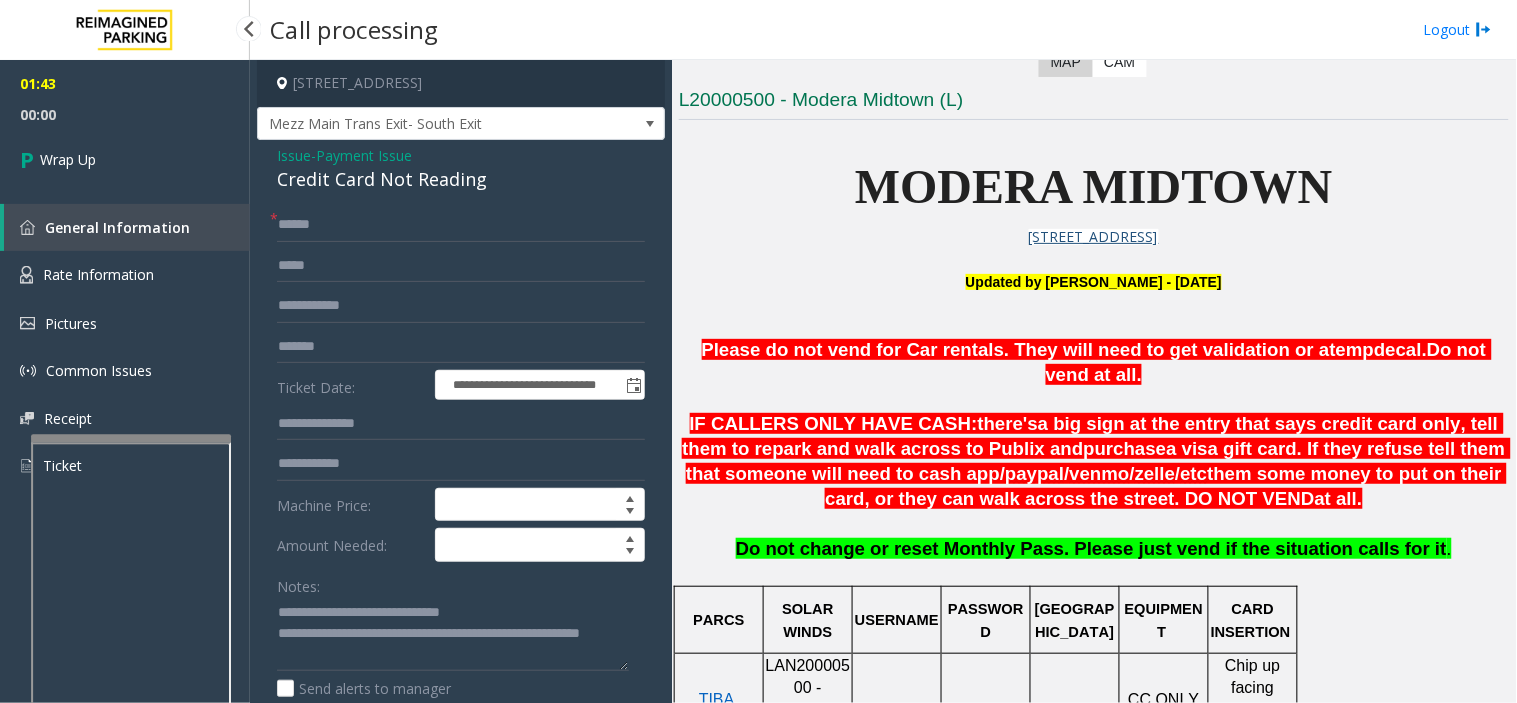 click on "Wrap Up" at bounding box center [125, 159] 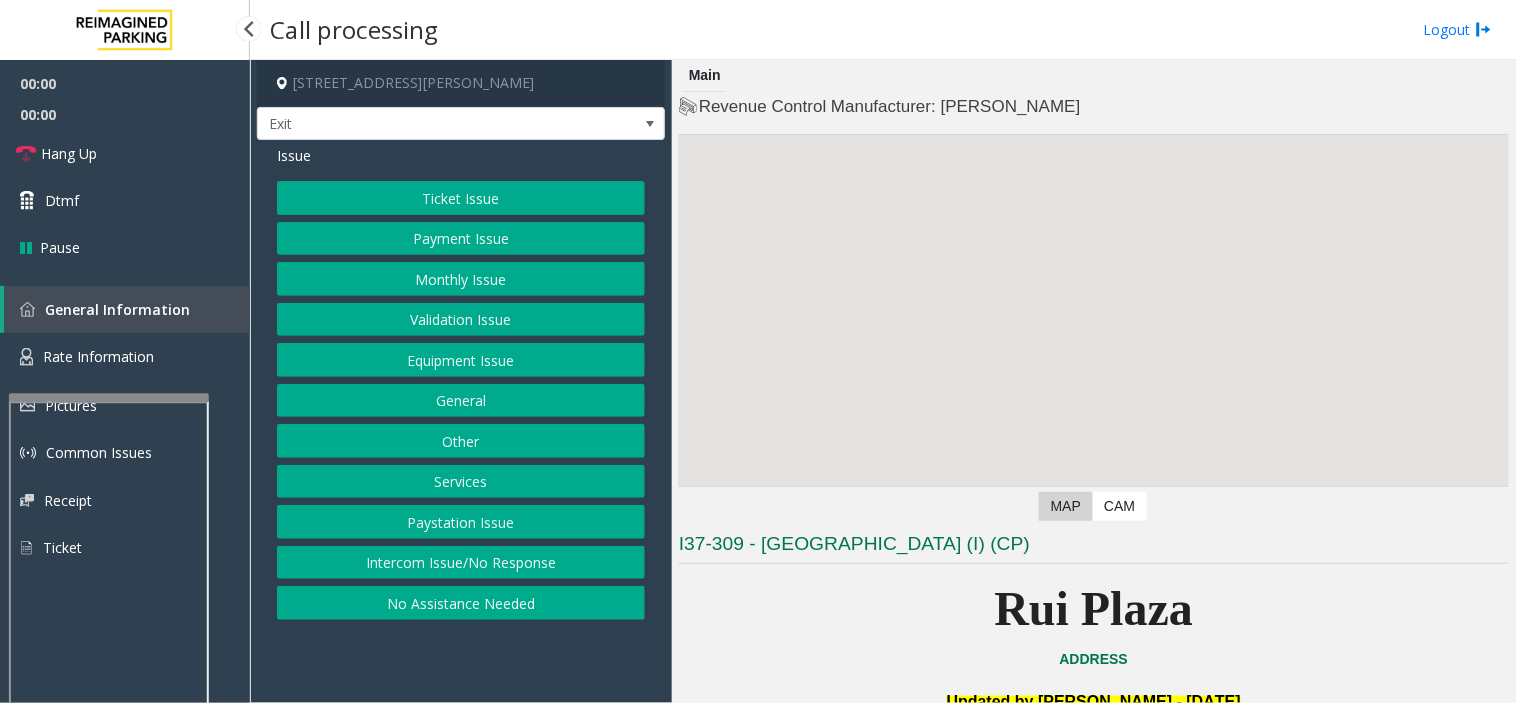 click on "00:00   00:00  Hang Up Dtmf Pause General Information Rate Information Pictures Common Issues Receipt Ticket × Close Powered by Umojo © 2025 Call processing Logout   [STREET_ADDRESS][PERSON_NAME] Exit Issue  Ticket Issue   Payment Issue   Monthly Issue   Validation Issue   Equipment Issue   General   Other   Services   Paystation Issue   Intercom Issue/No Response   No Assistance Needed   Main   Revenue Control Manufacturer: [PERSON_NAME]  To navigate, press the arrow keys. Video is not available for this lane. Previous Next  Map   CAM  I37-309 - [GEOGRAPHIC_DATA] (I) (CP) Rui Plaza  ADDRESS Updated by [PERSON_NAME] - [DATE] Click here for full list of Monthly [PERSON_NAME]  Click here for full list of Employees If you are getting any monthly [PERSON_NAME] whose name was not mentioned on the above list.     Take the details and vend the gate but at the same time send the details to the MOD stating the [PERSON_NAME] was not listed on the monthly list .     PARCS   SOLAR WINDS   USERNAME   PASSWOR D" at bounding box center [758, 351] 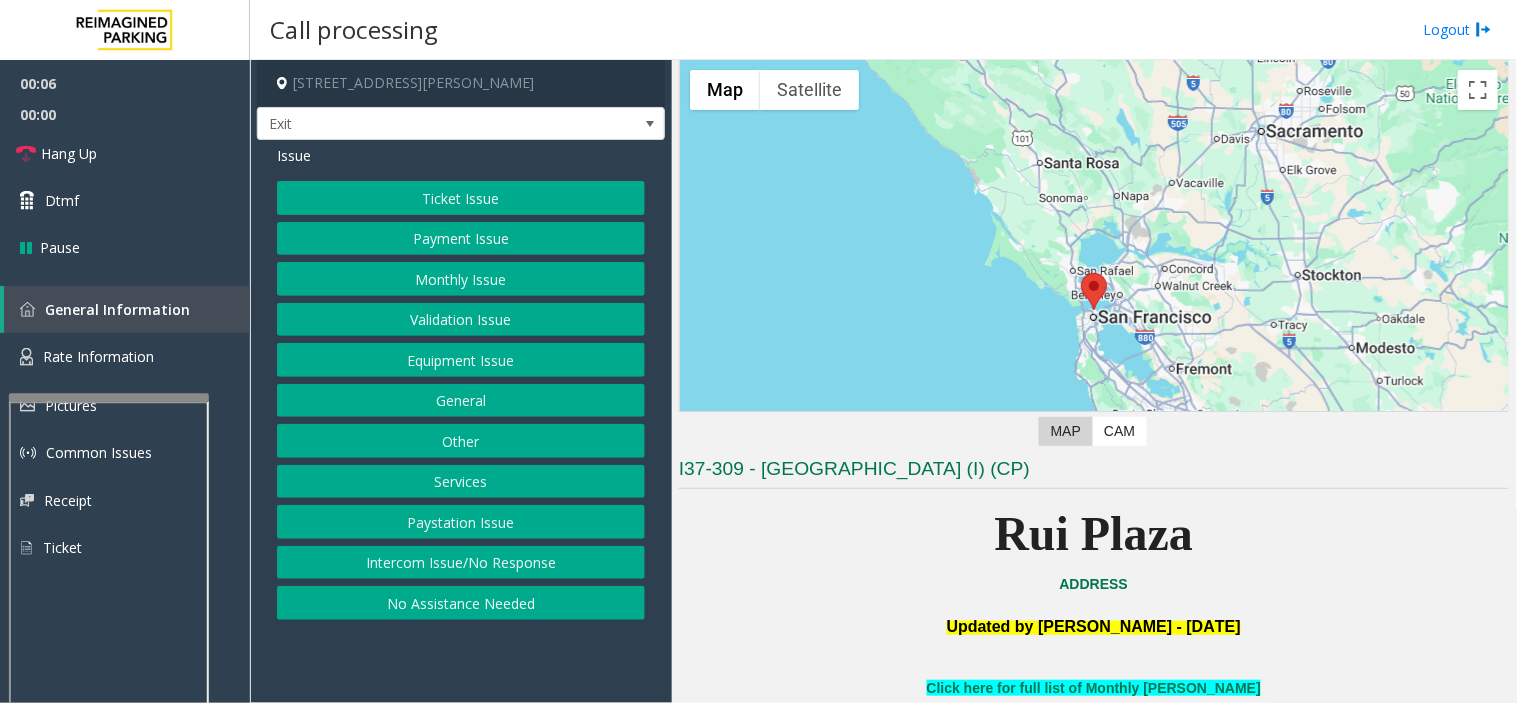 scroll, scrollTop: 333, scrollLeft: 0, axis: vertical 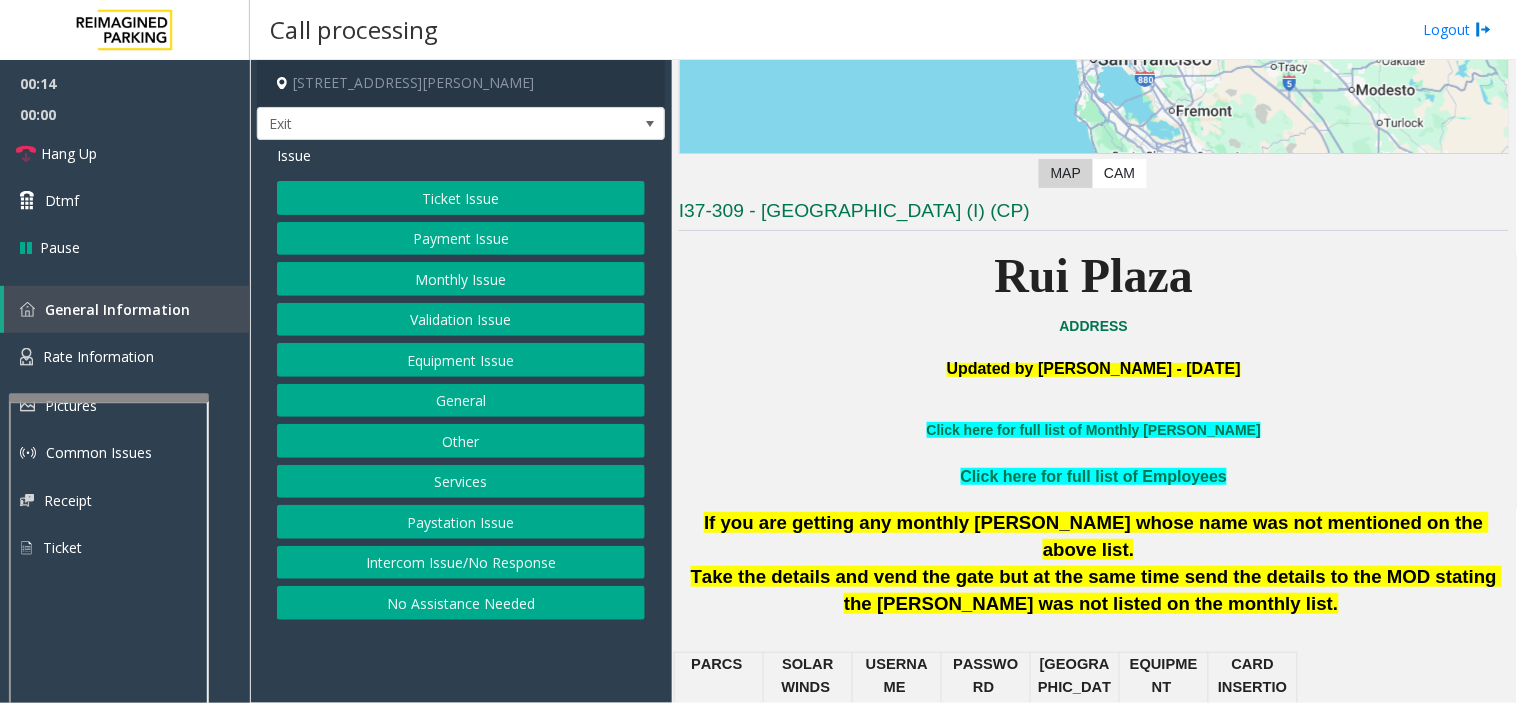 click on "Services" 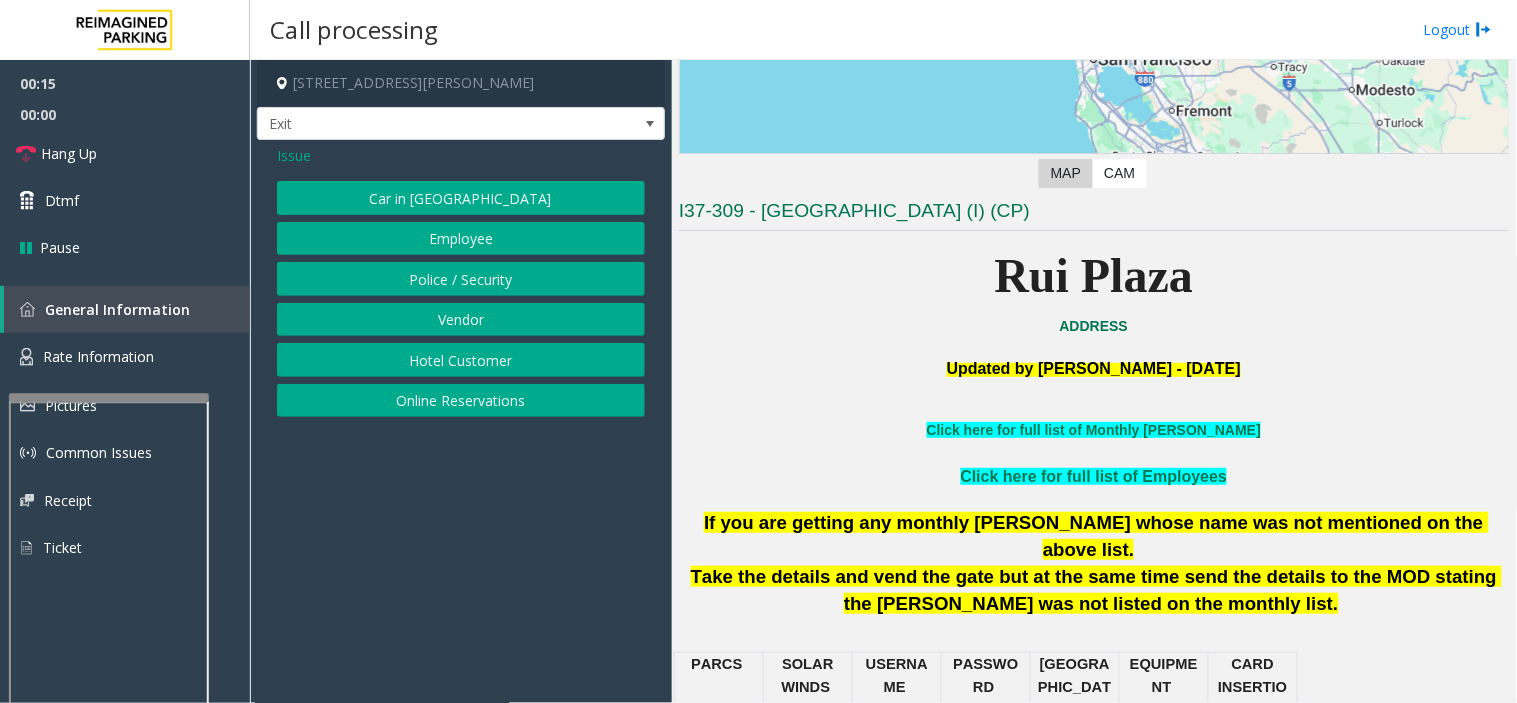 click on "Online Reservations" 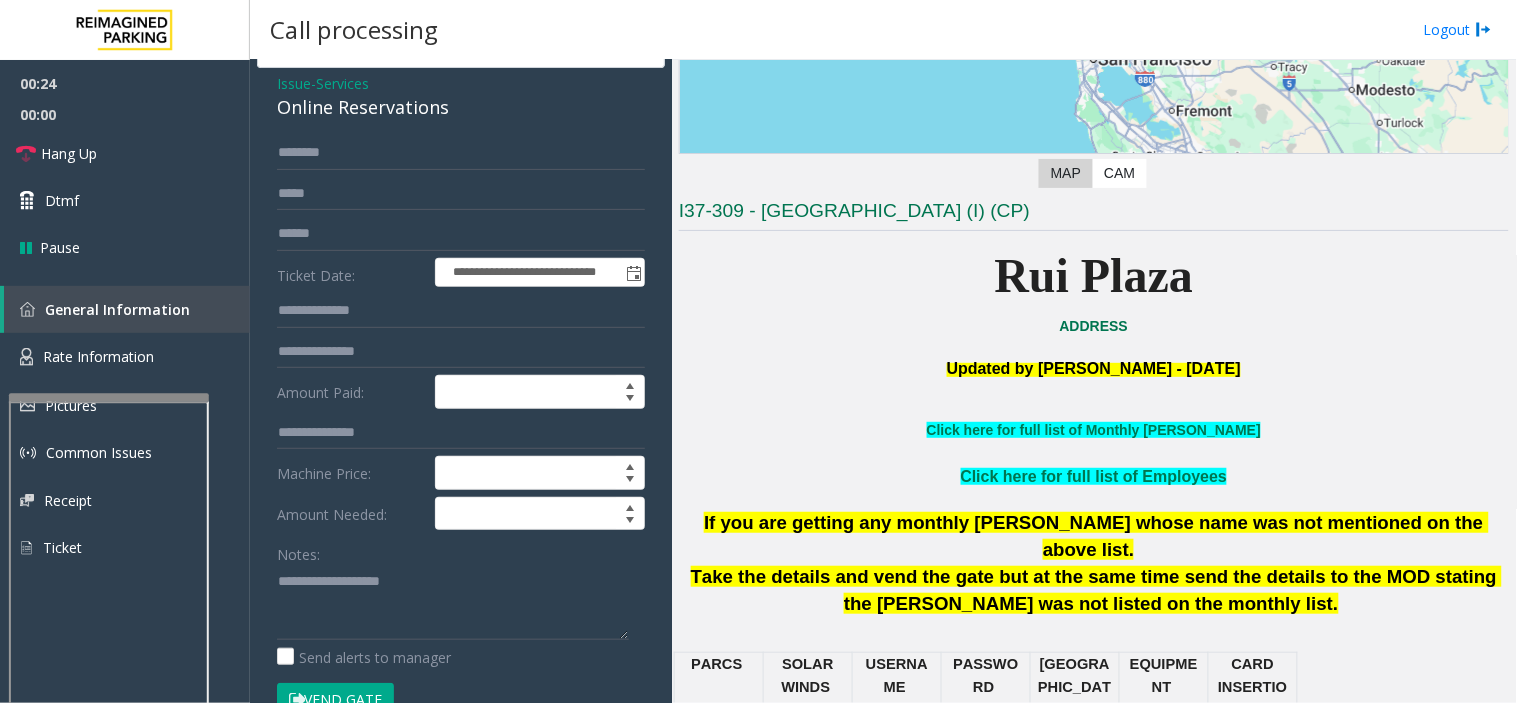scroll, scrollTop: 111, scrollLeft: 0, axis: vertical 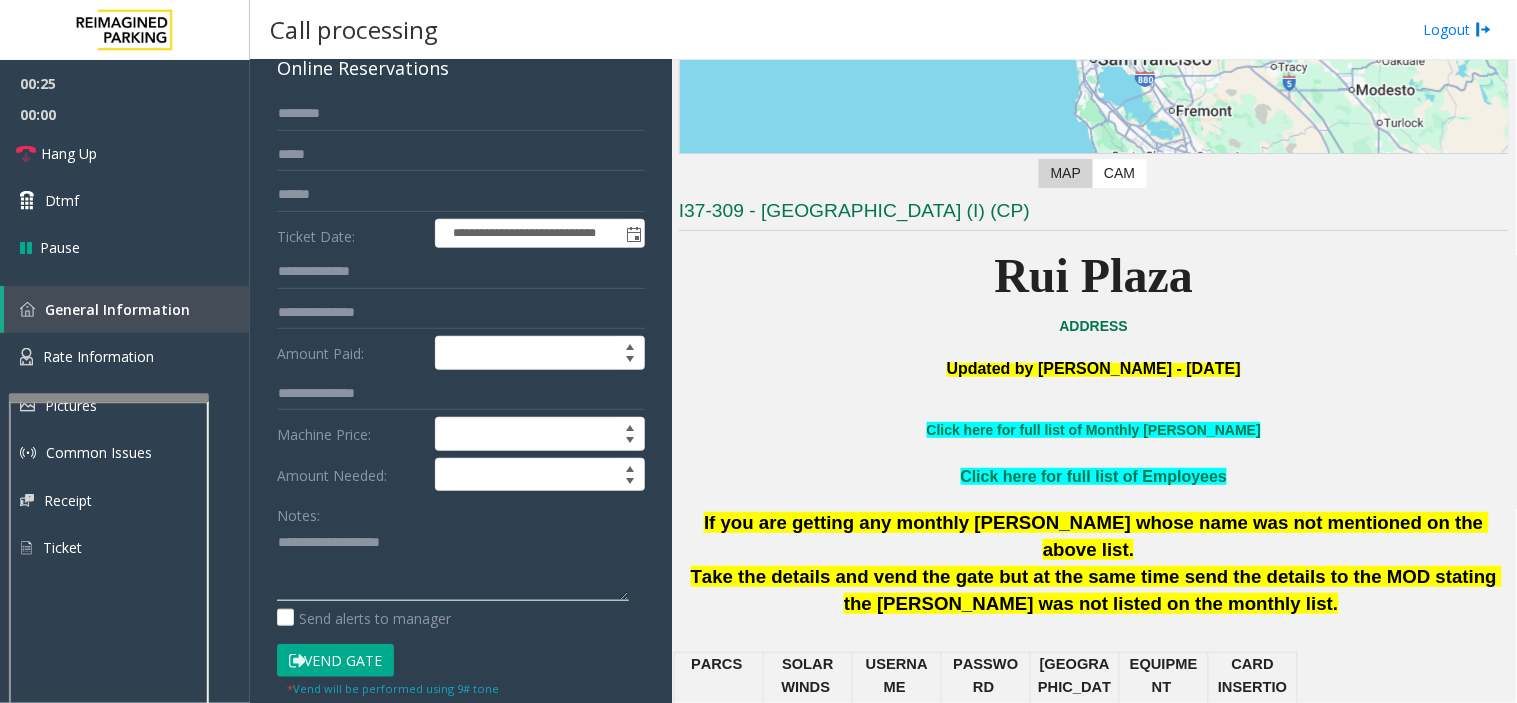 paste on "**********" 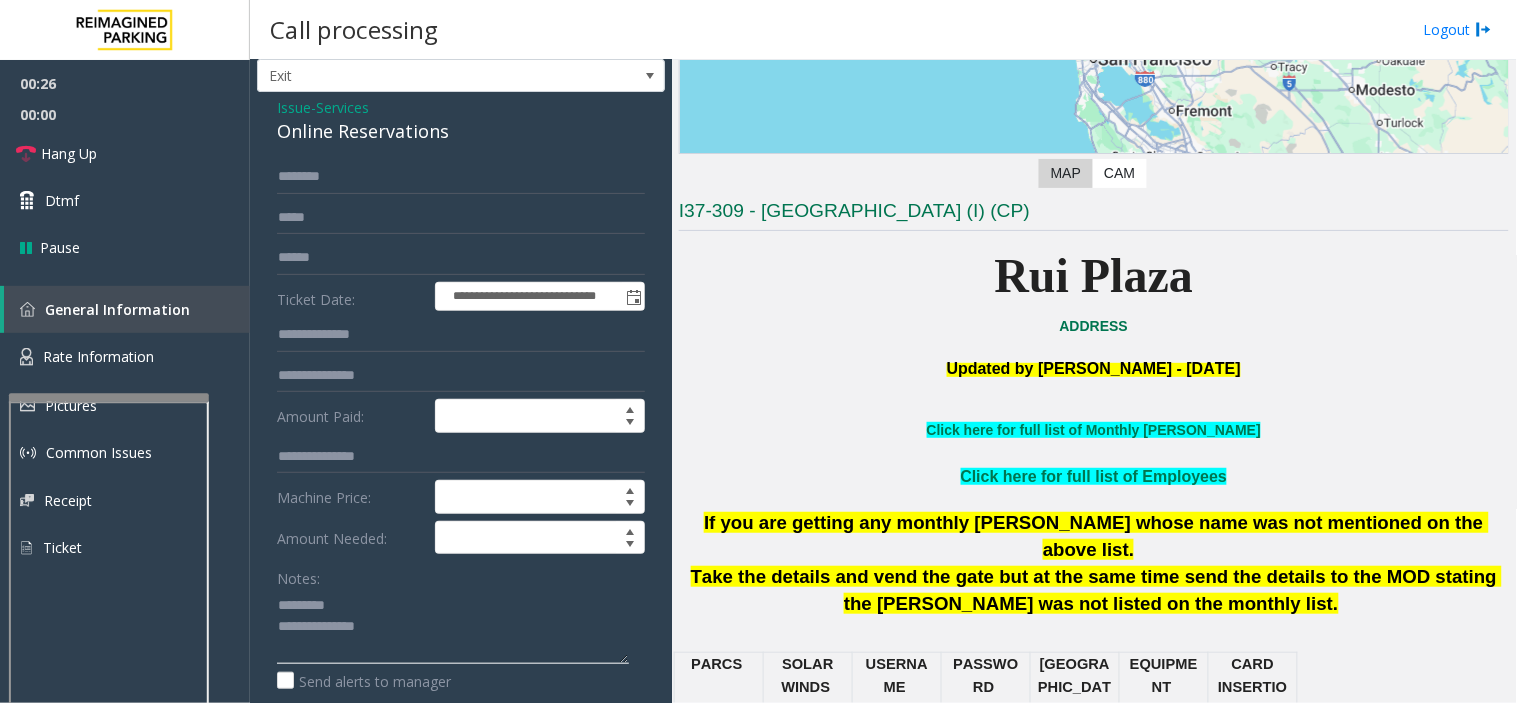 scroll, scrollTop: 0, scrollLeft: 0, axis: both 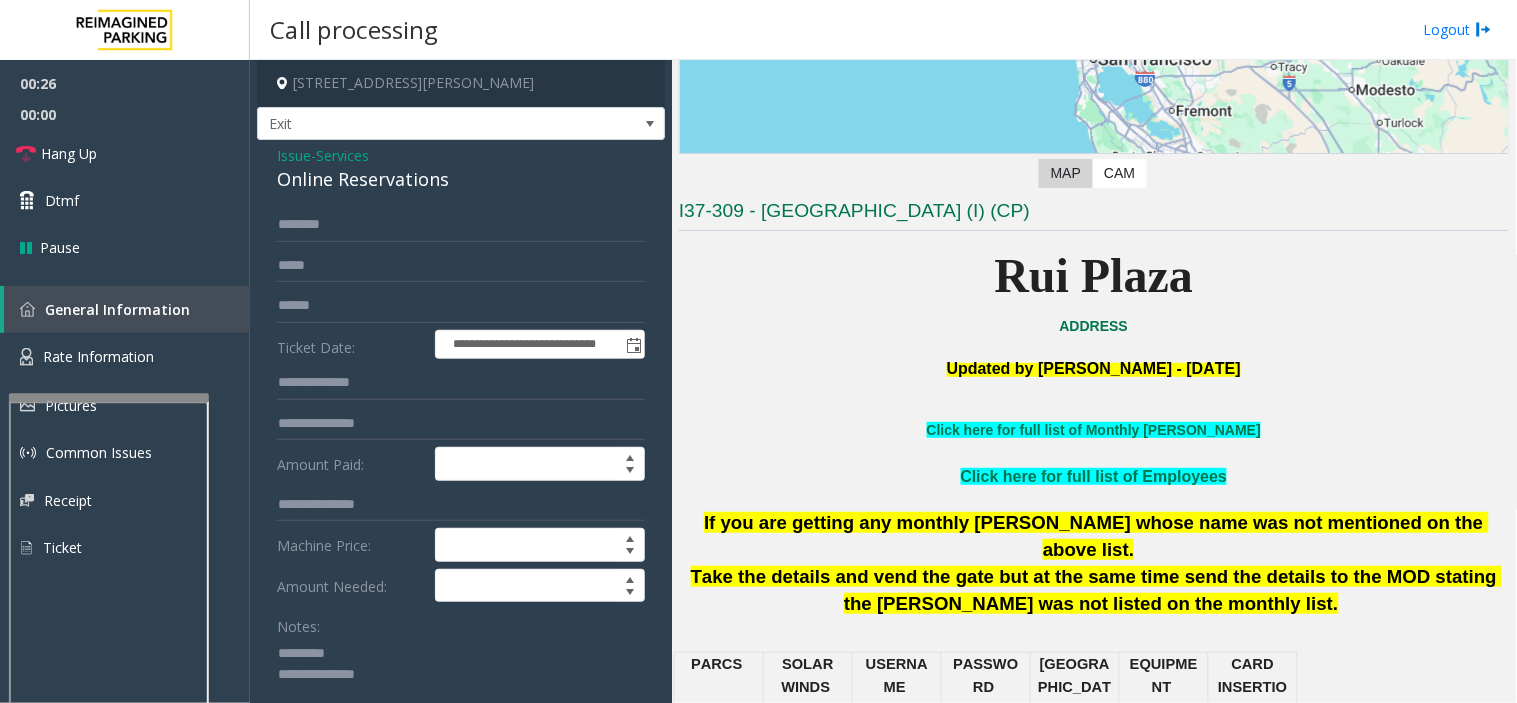 click on "Online Reservations" 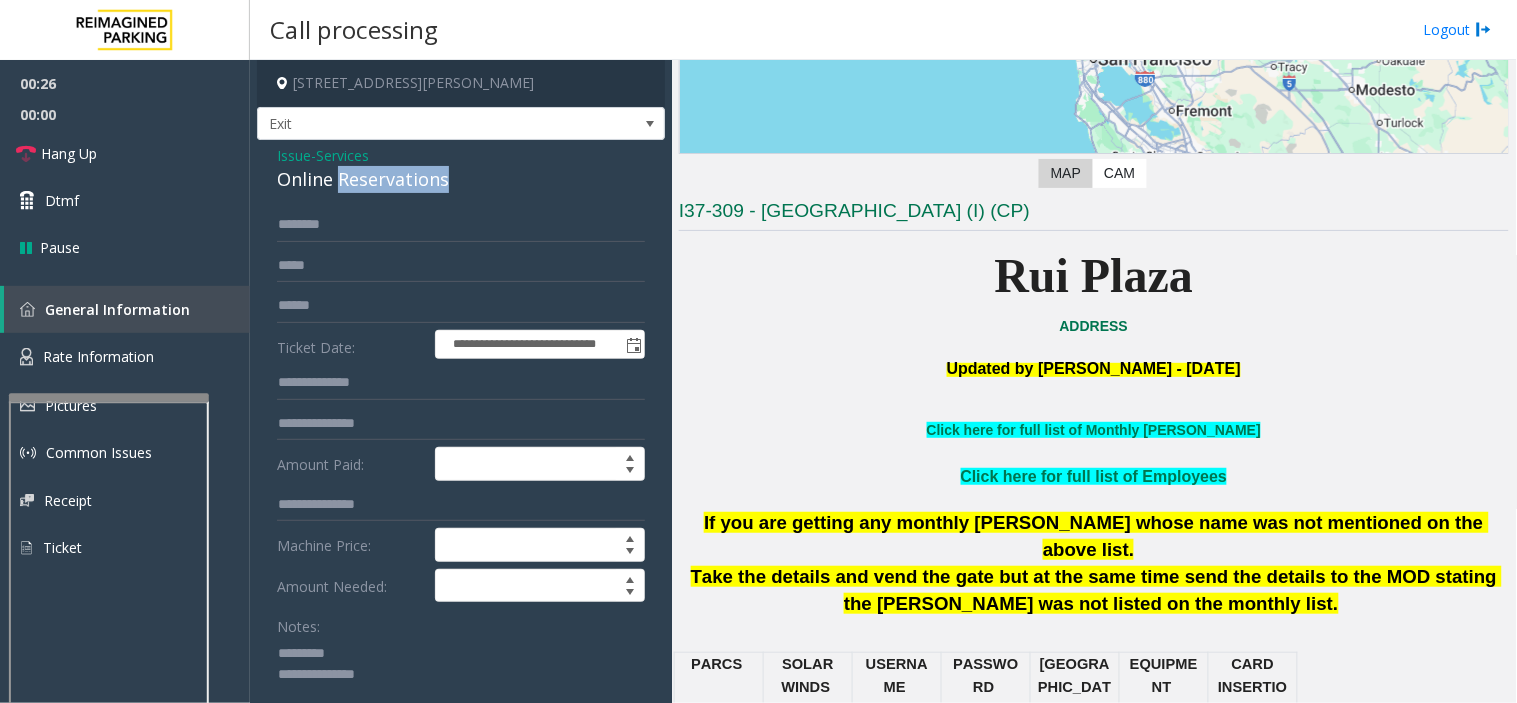 click on "Online Reservations" 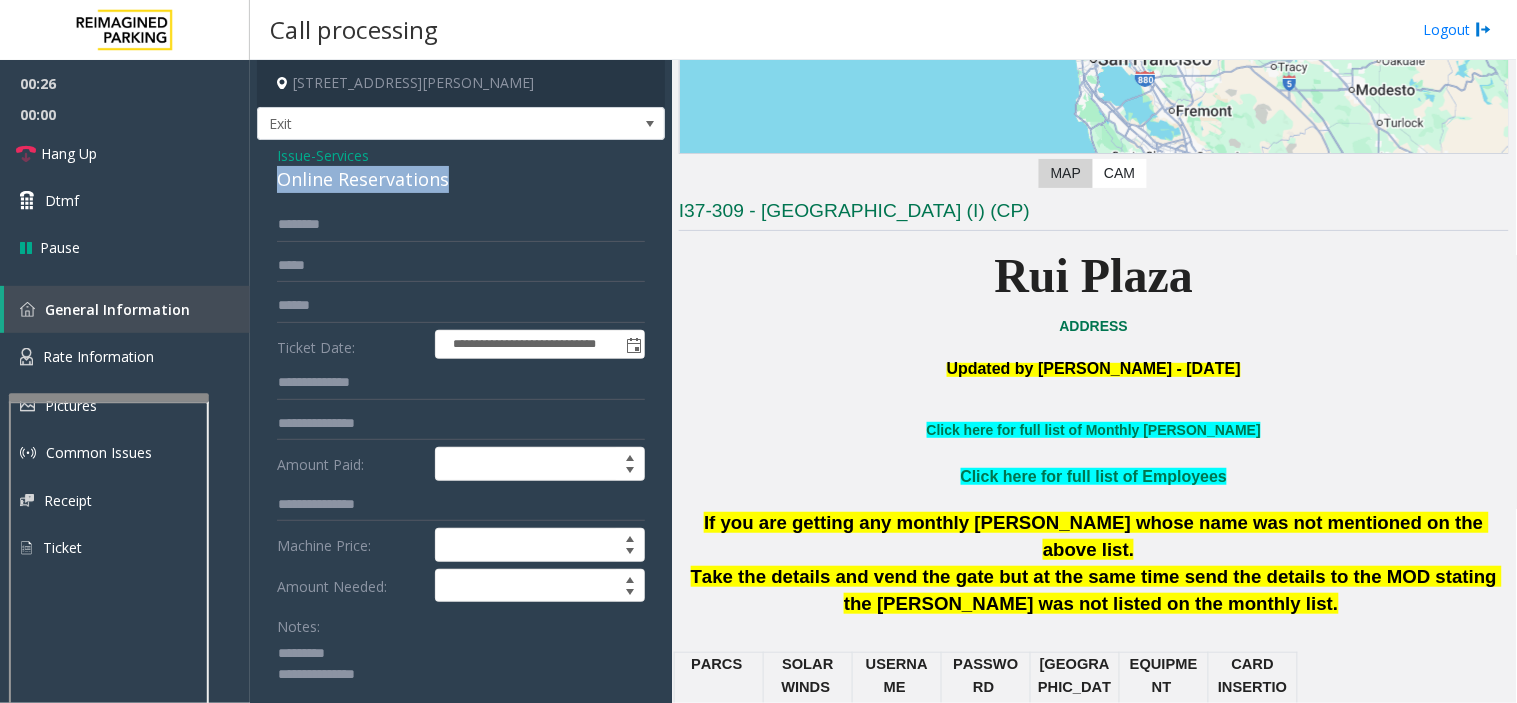 click on "Online Reservations" 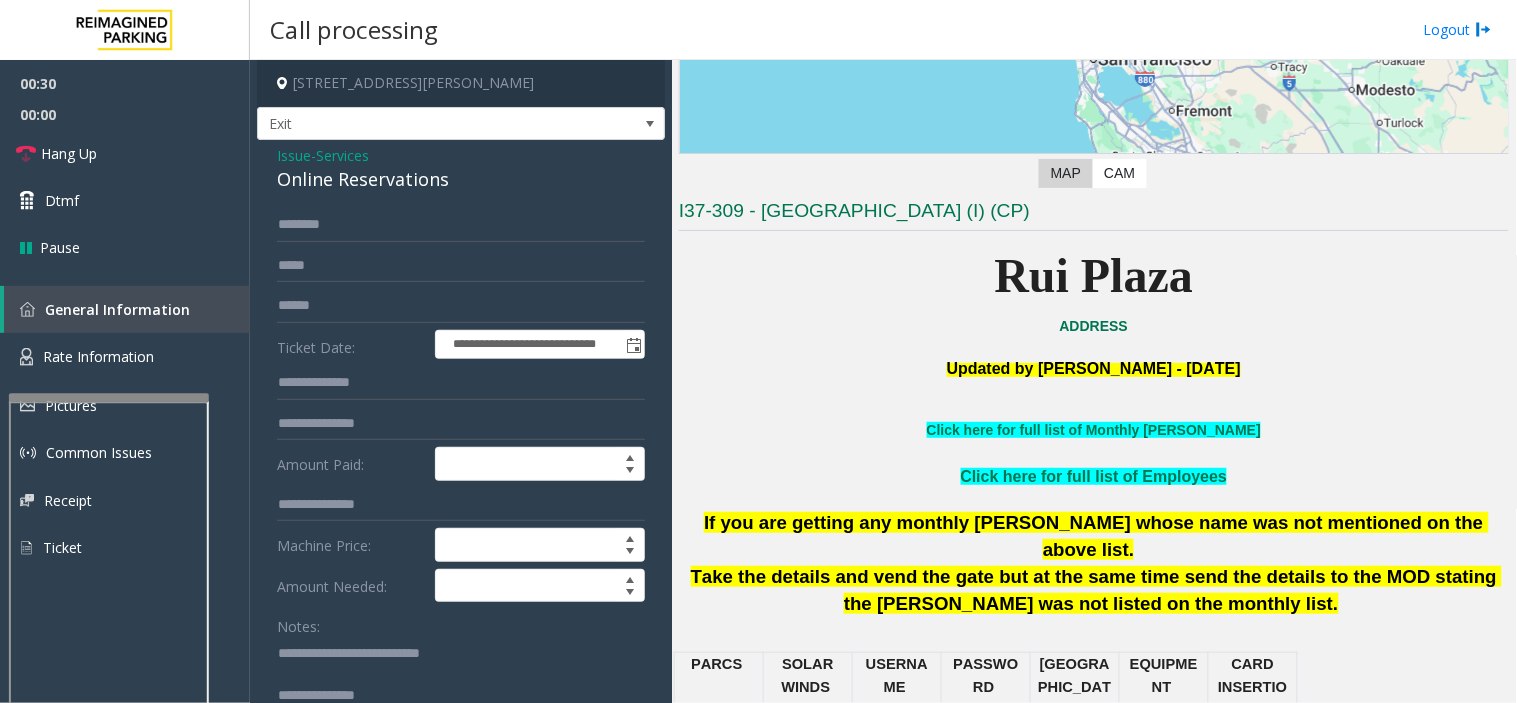 type on "**********" 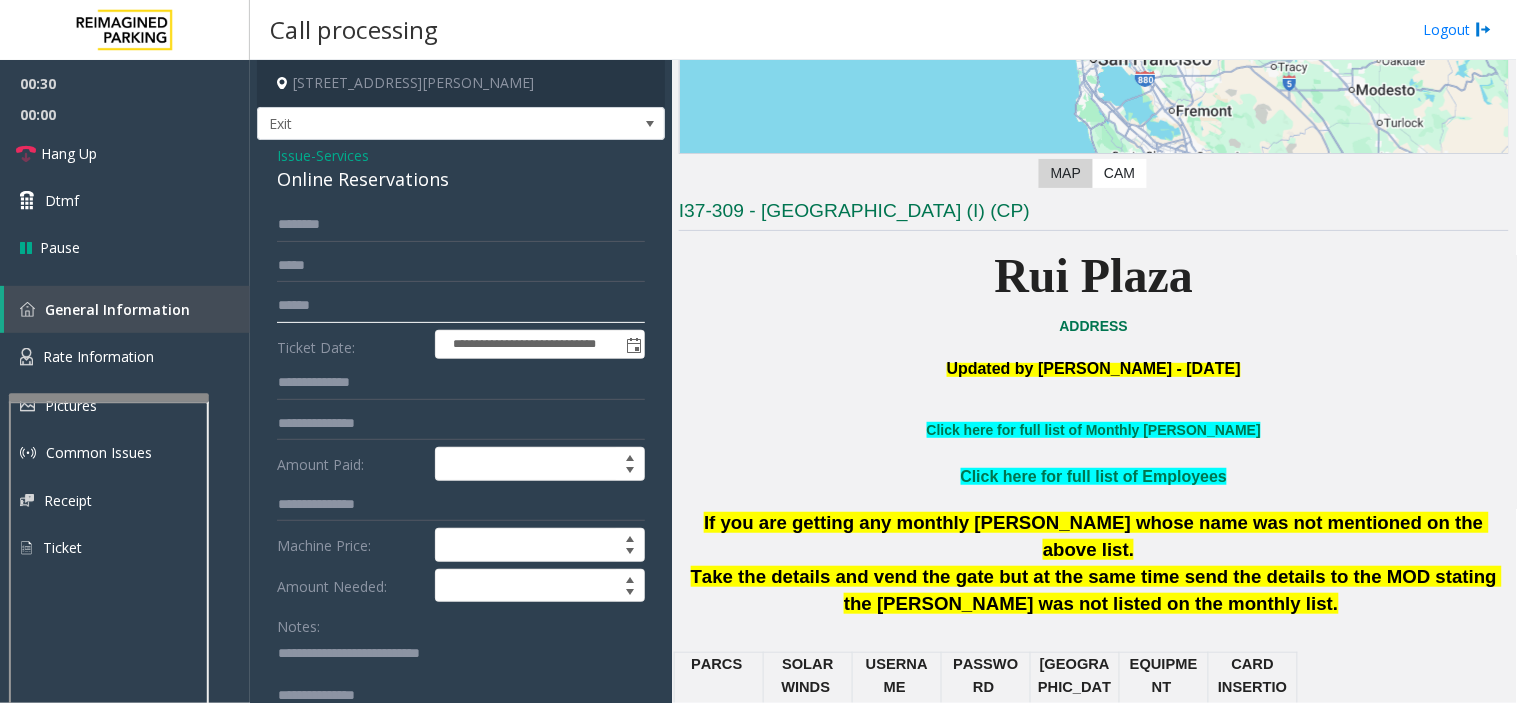 click 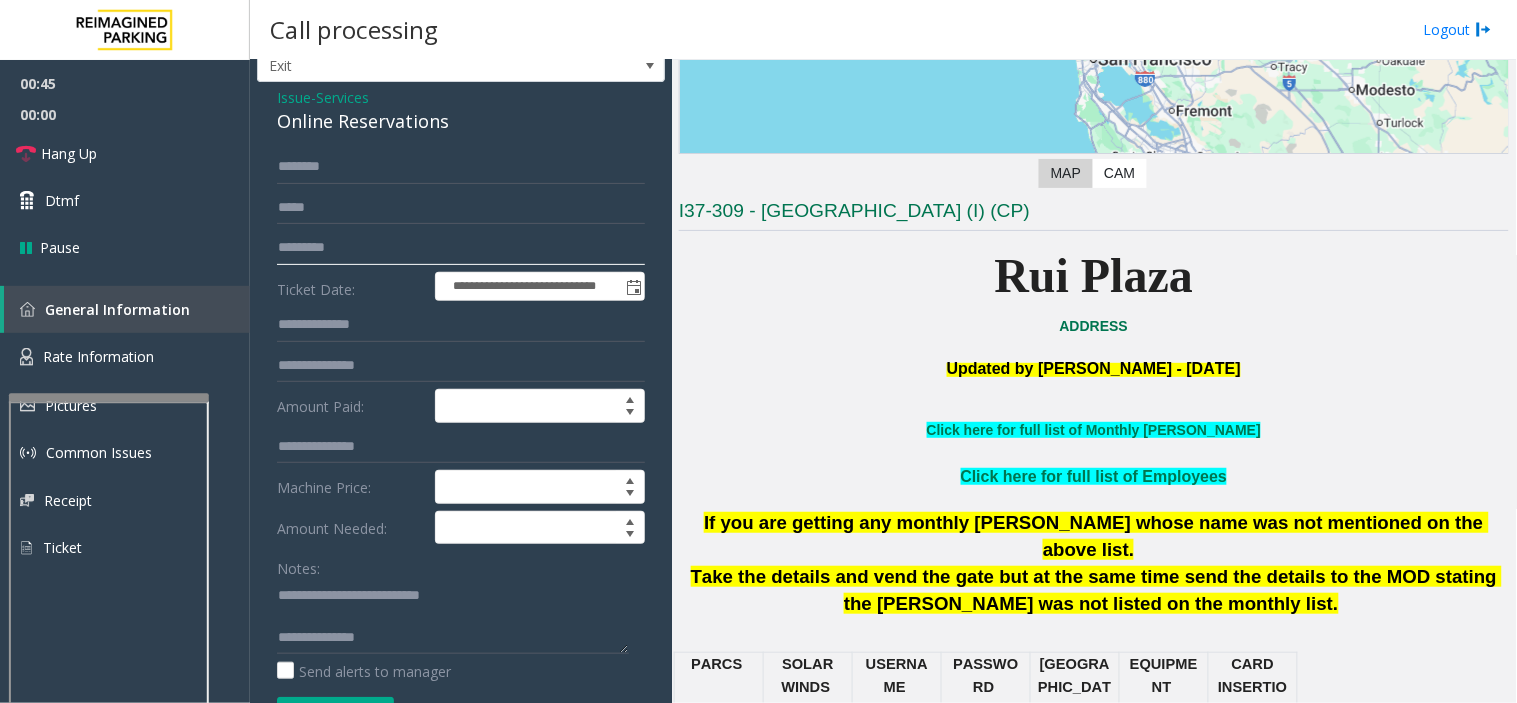 scroll, scrollTop: 111, scrollLeft: 0, axis: vertical 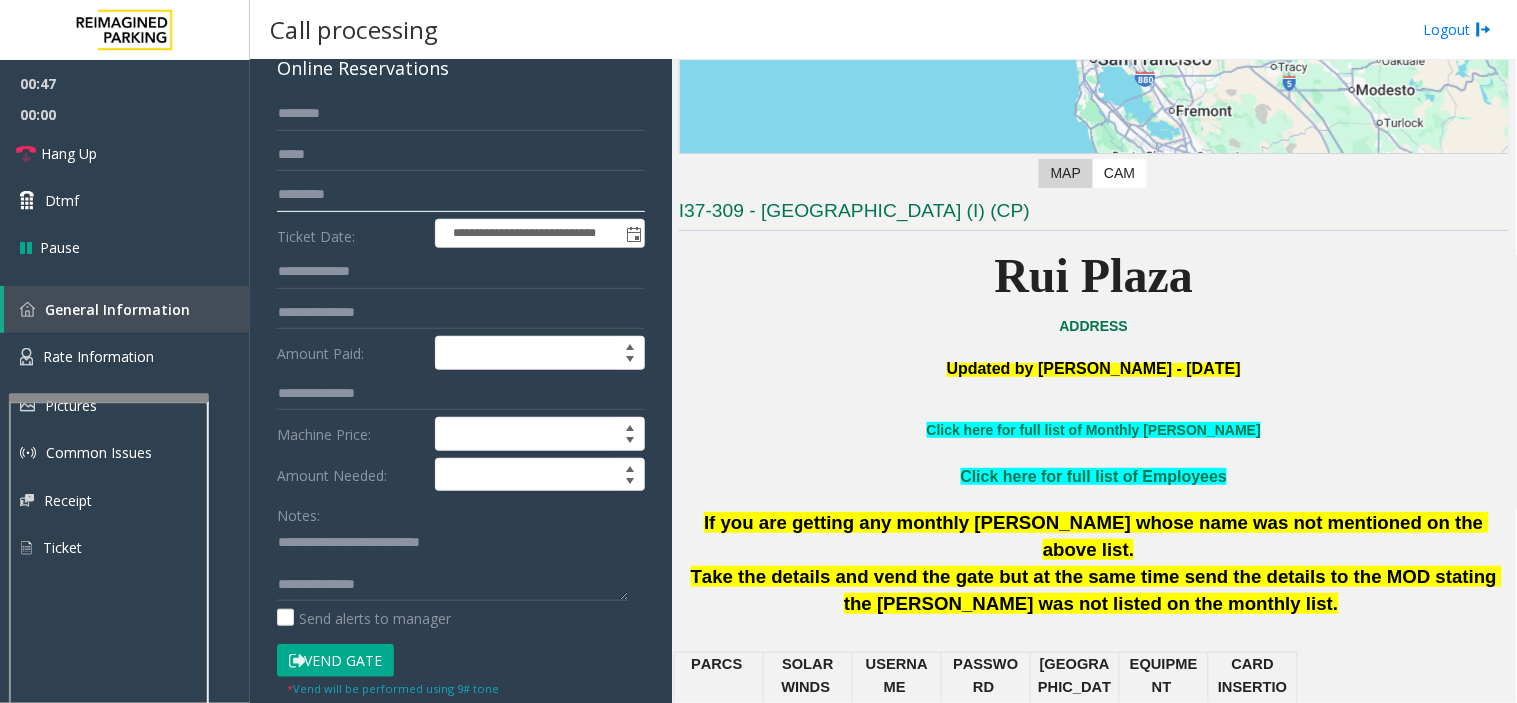 type on "*********" 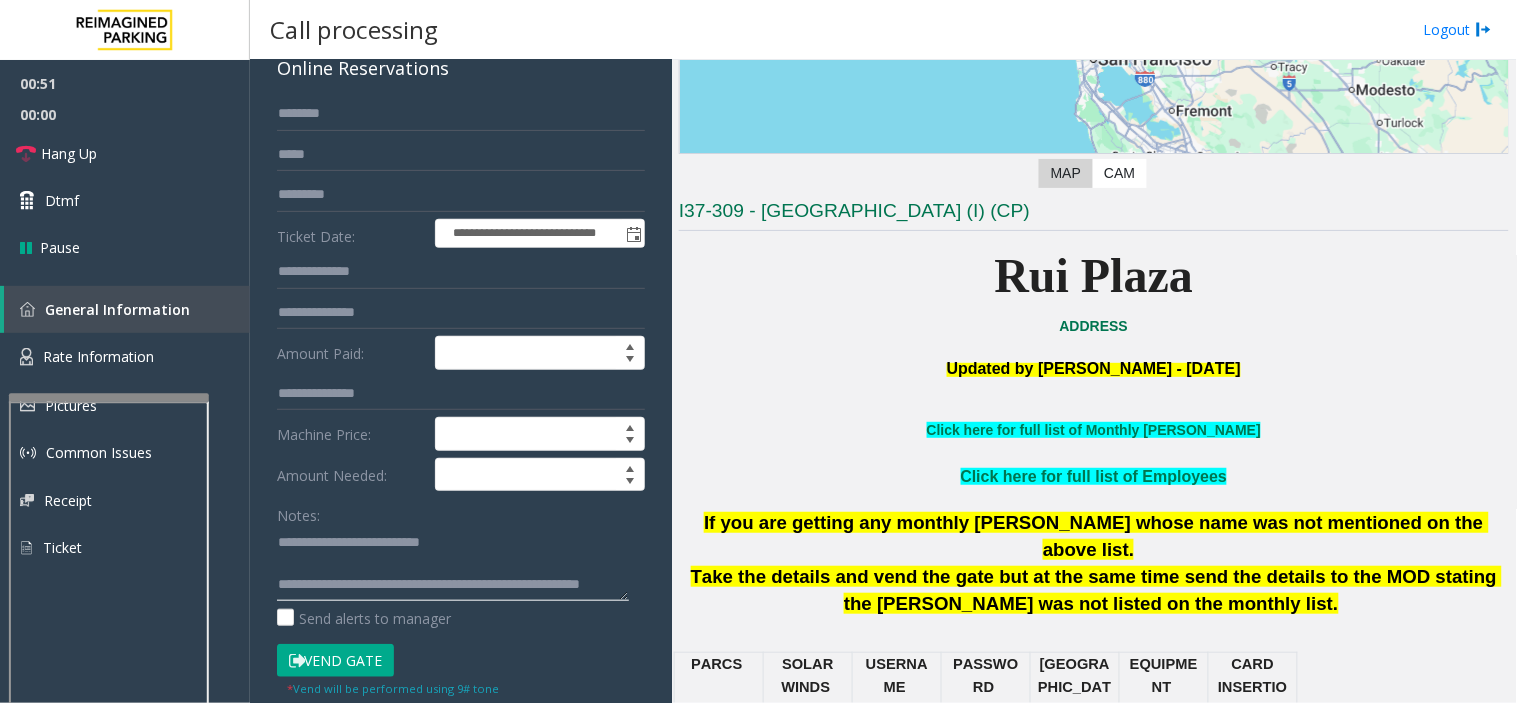 scroll, scrollTop: 21, scrollLeft: 0, axis: vertical 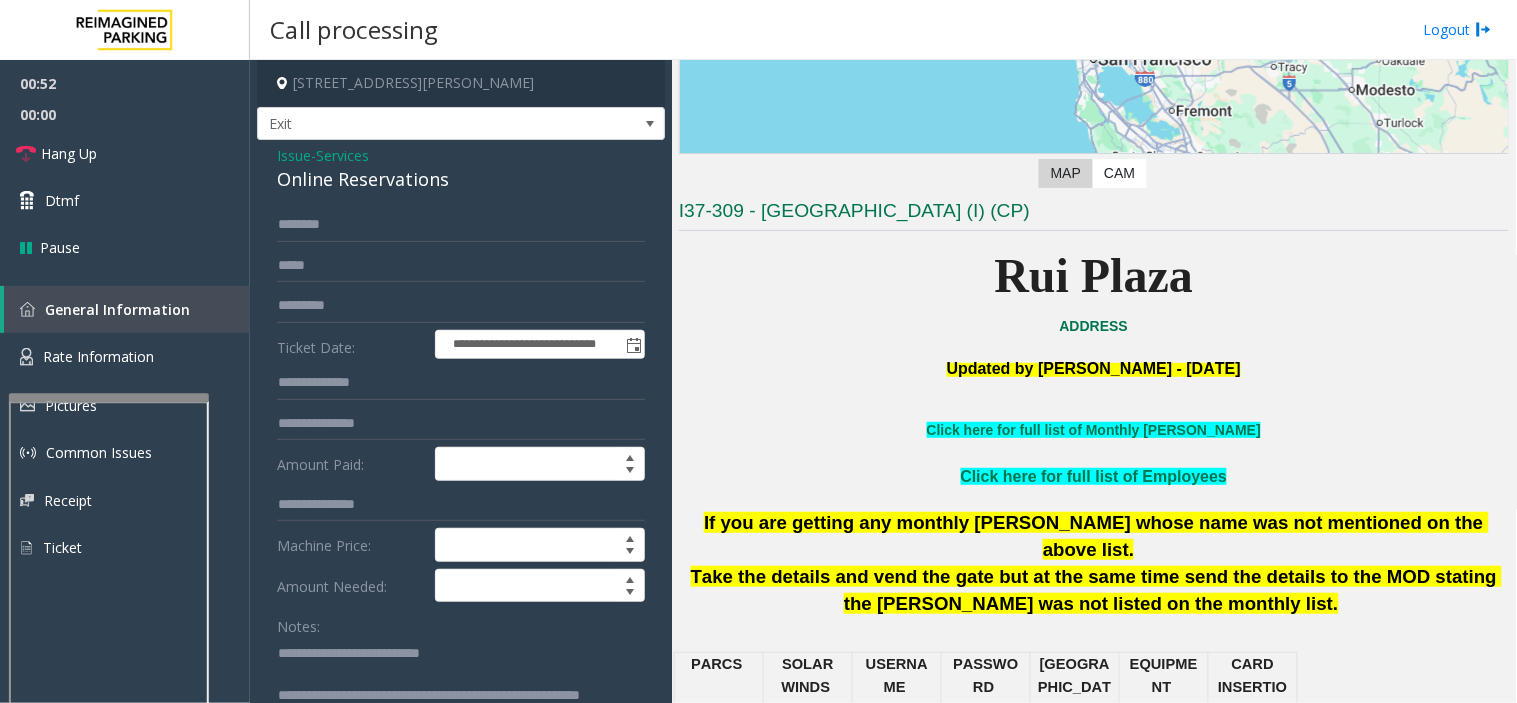 type on "**********" 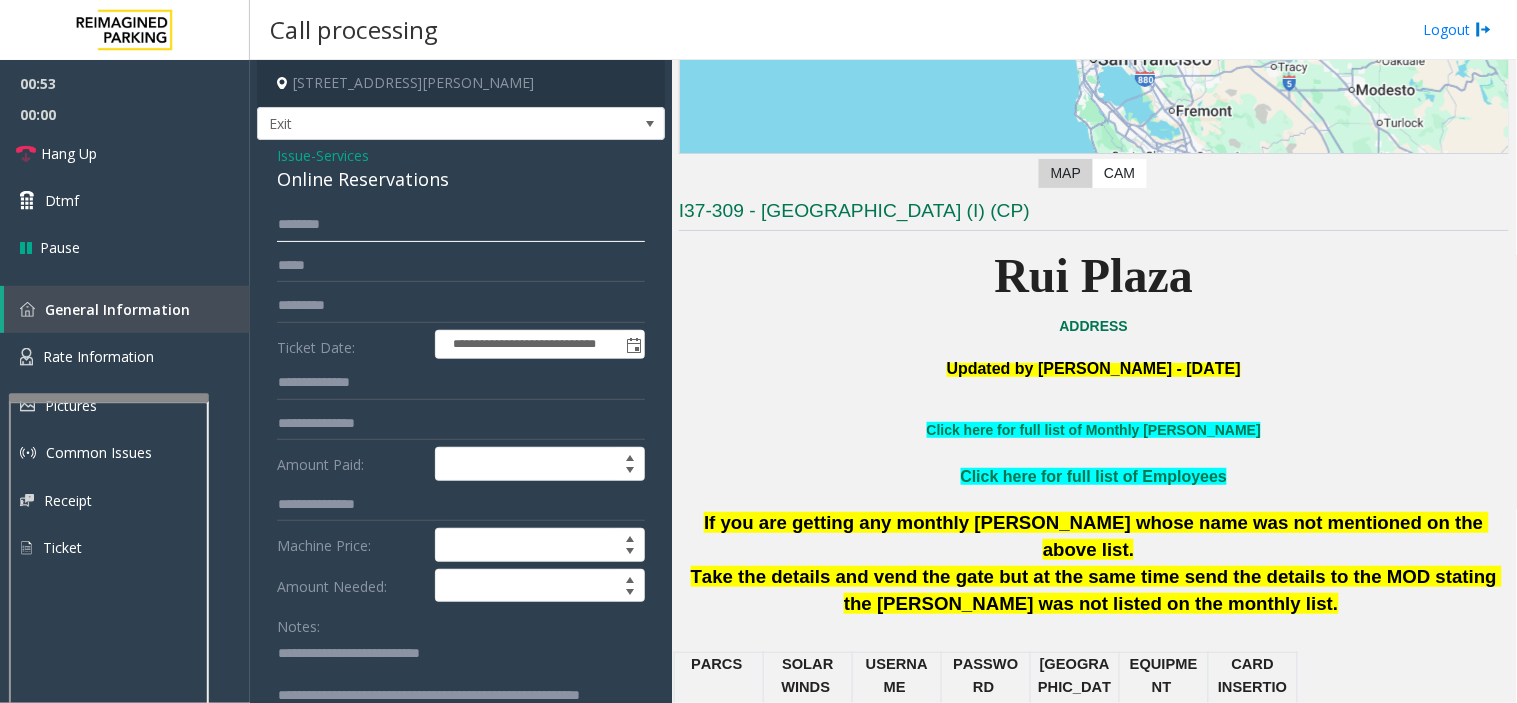 click 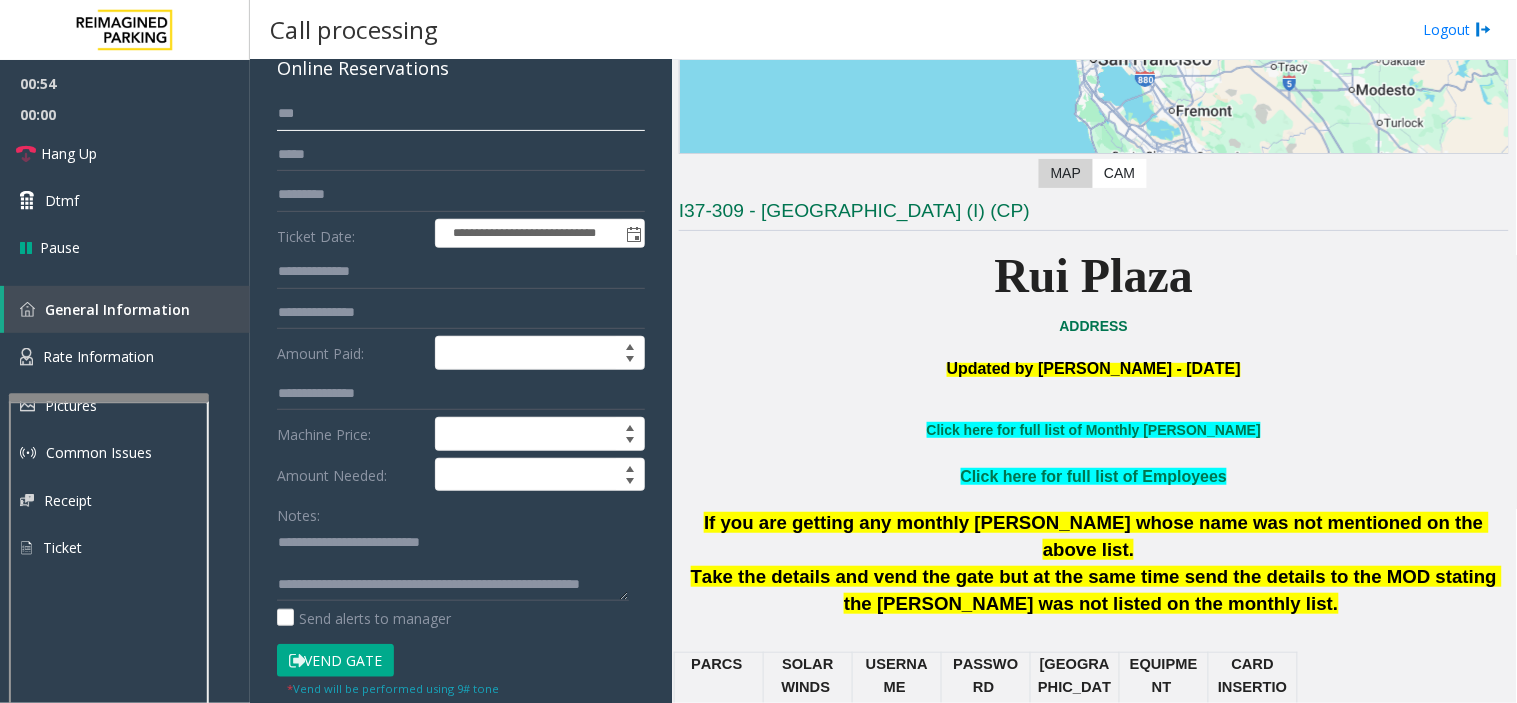 scroll, scrollTop: 333, scrollLeft: 0, axis: vertical 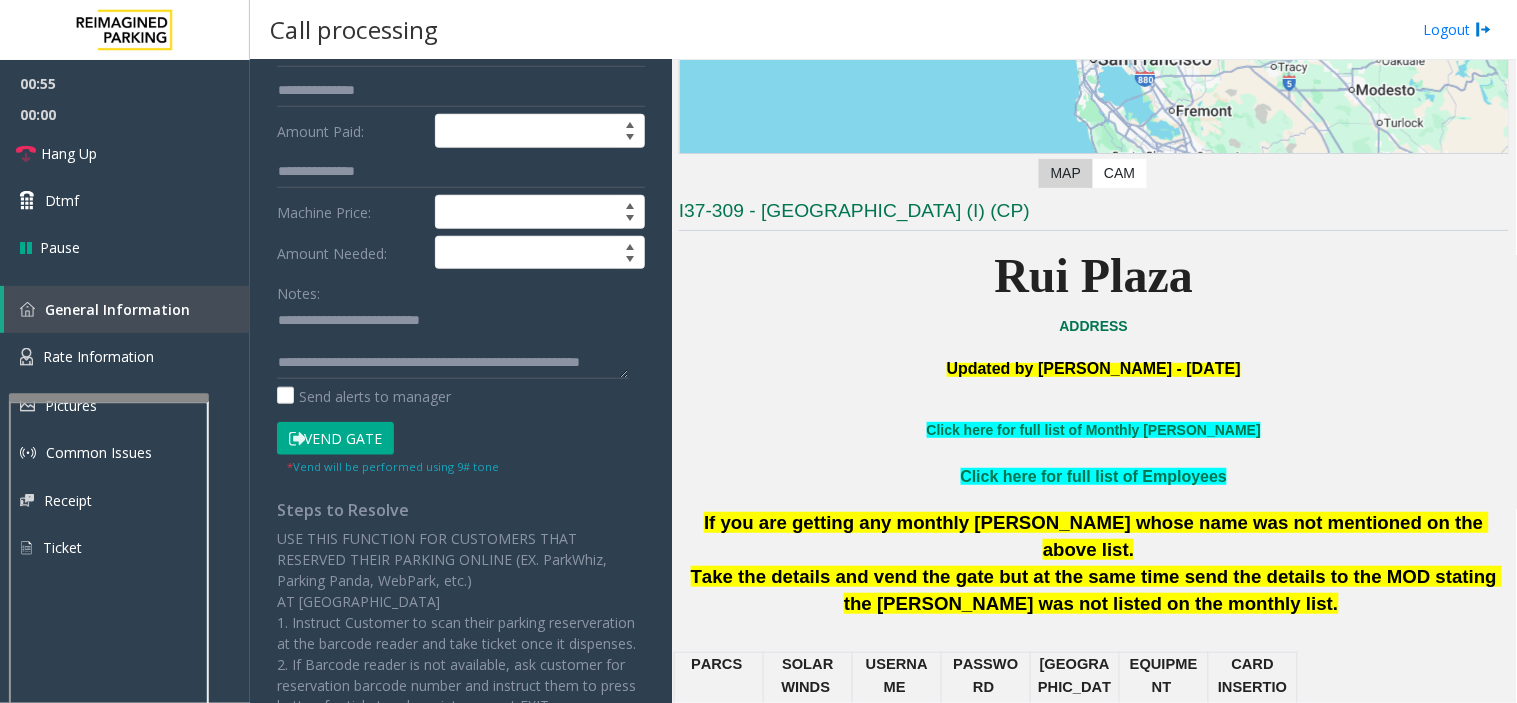 type on "***" 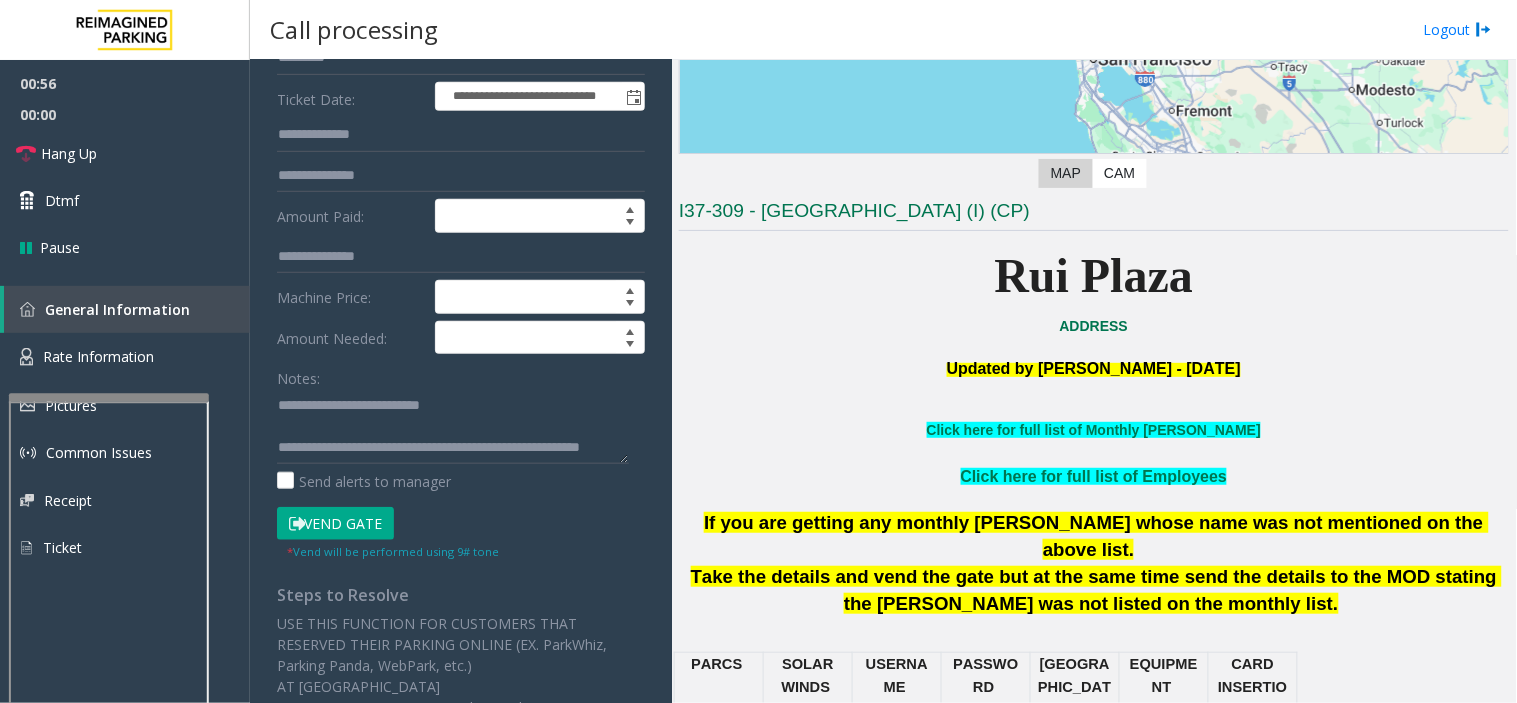 scroll, scrollTop: 111, scrollLeft: 0, axis: vertical 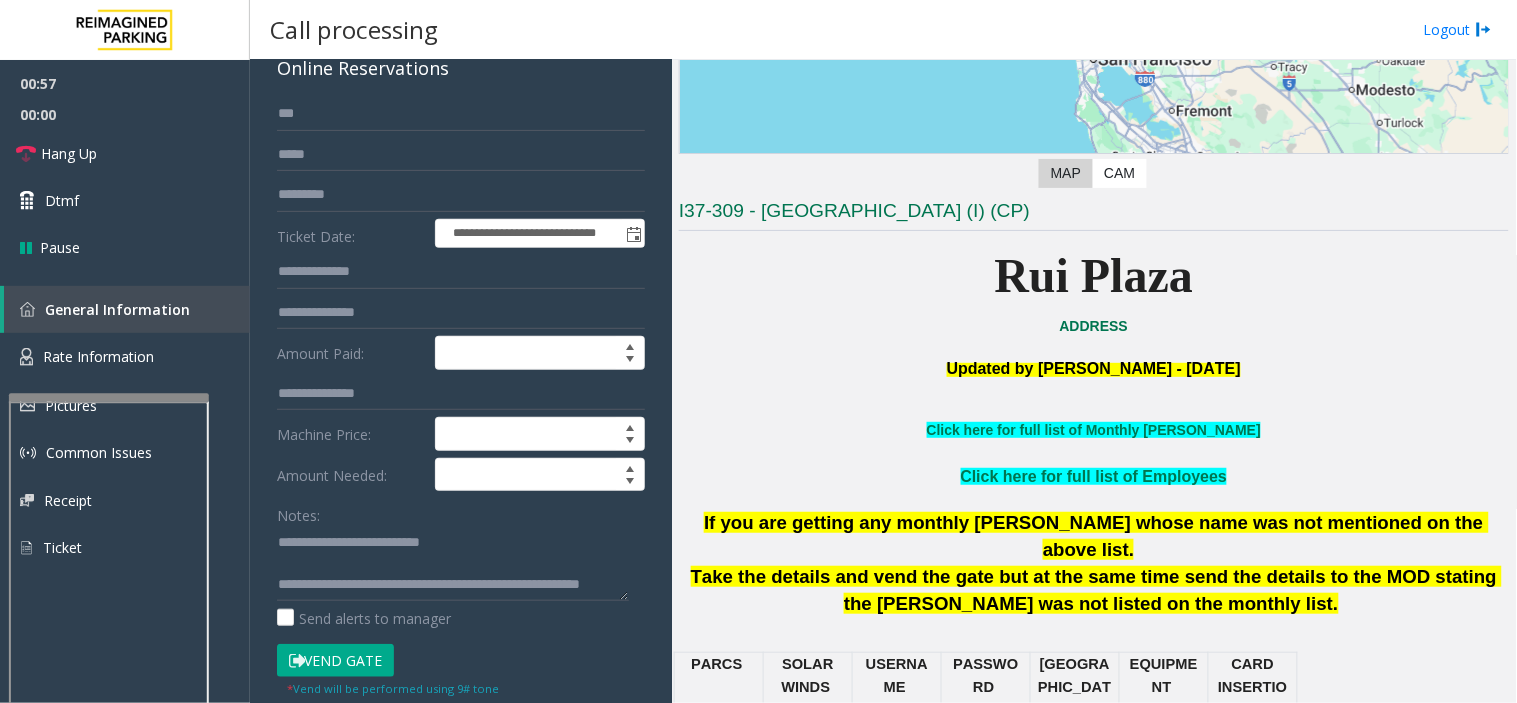 click on "**********" 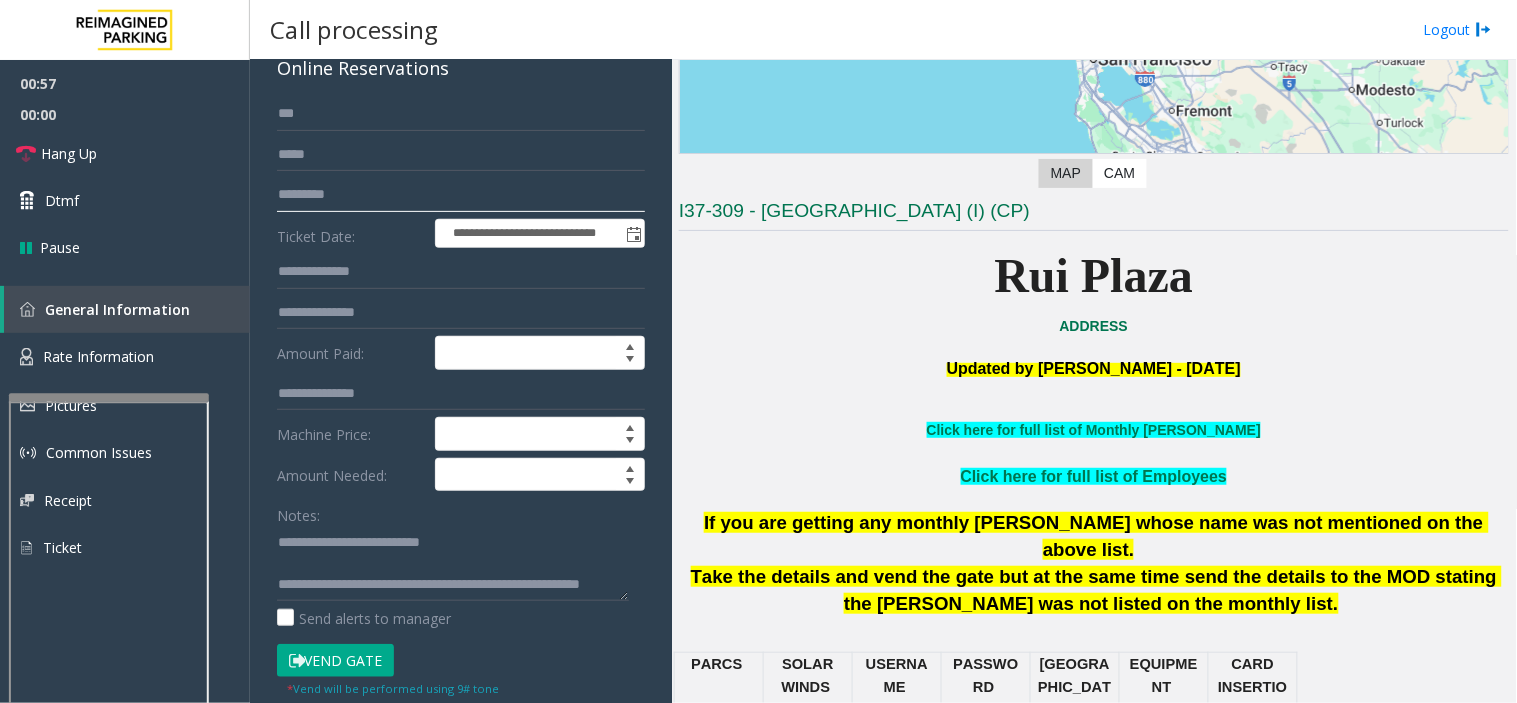 click on "*********" 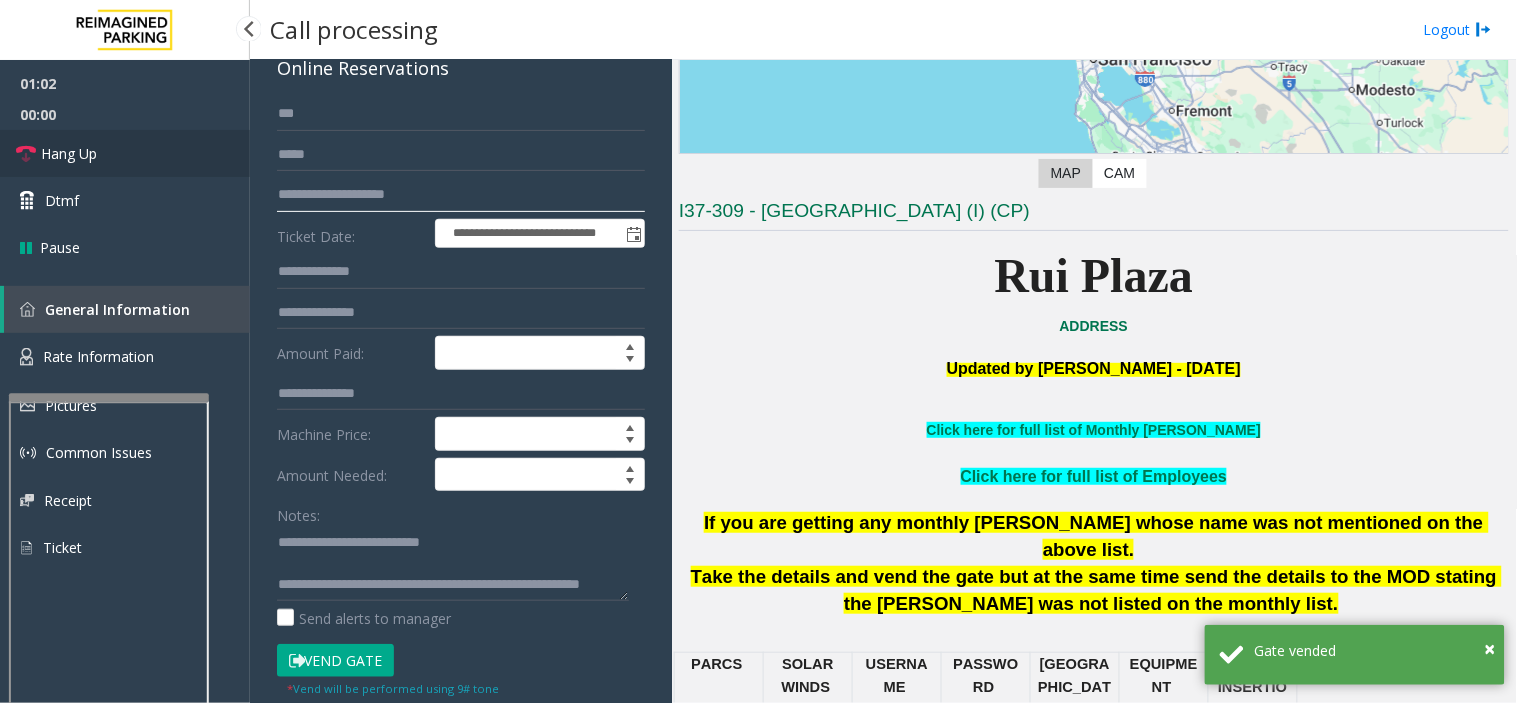 type on "**********" 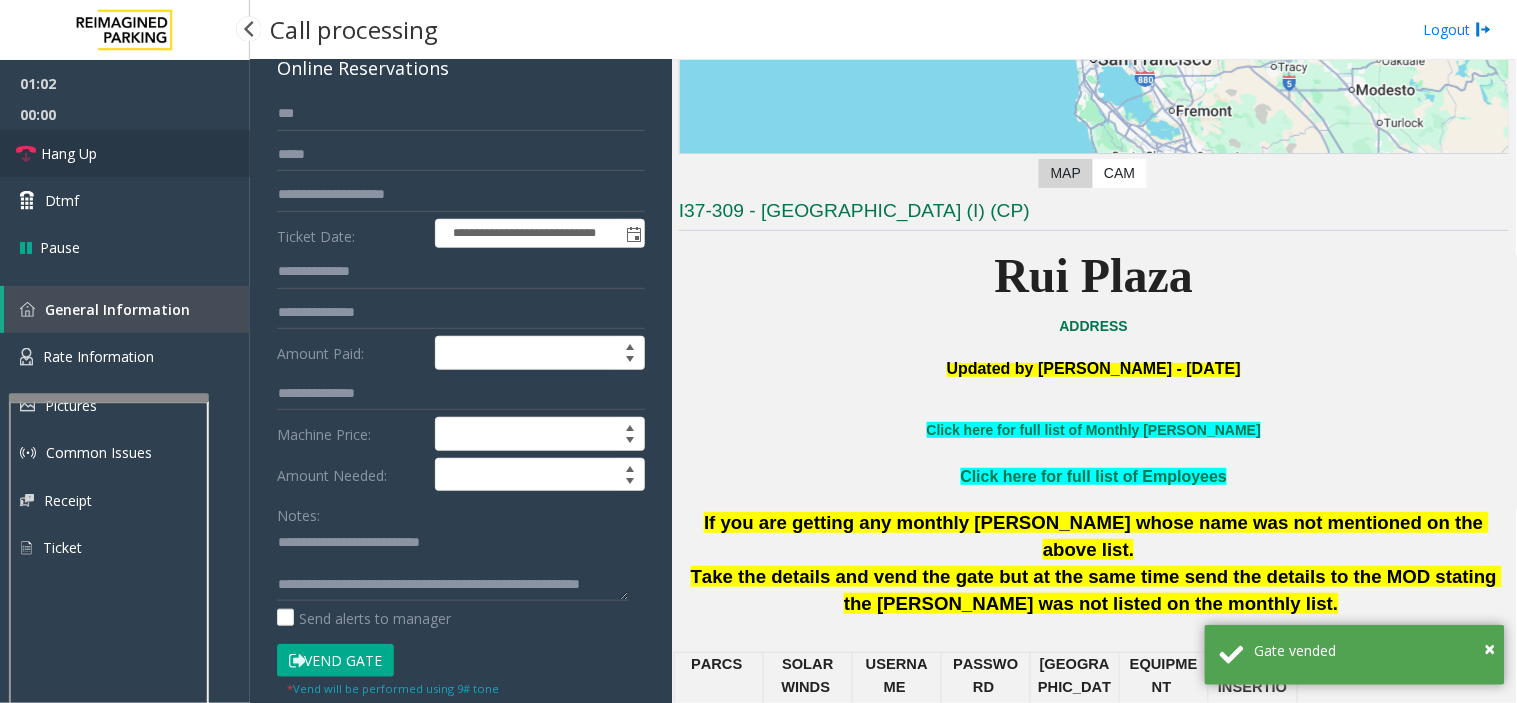 click on "Hang Up" at bounding box center (125, 153) 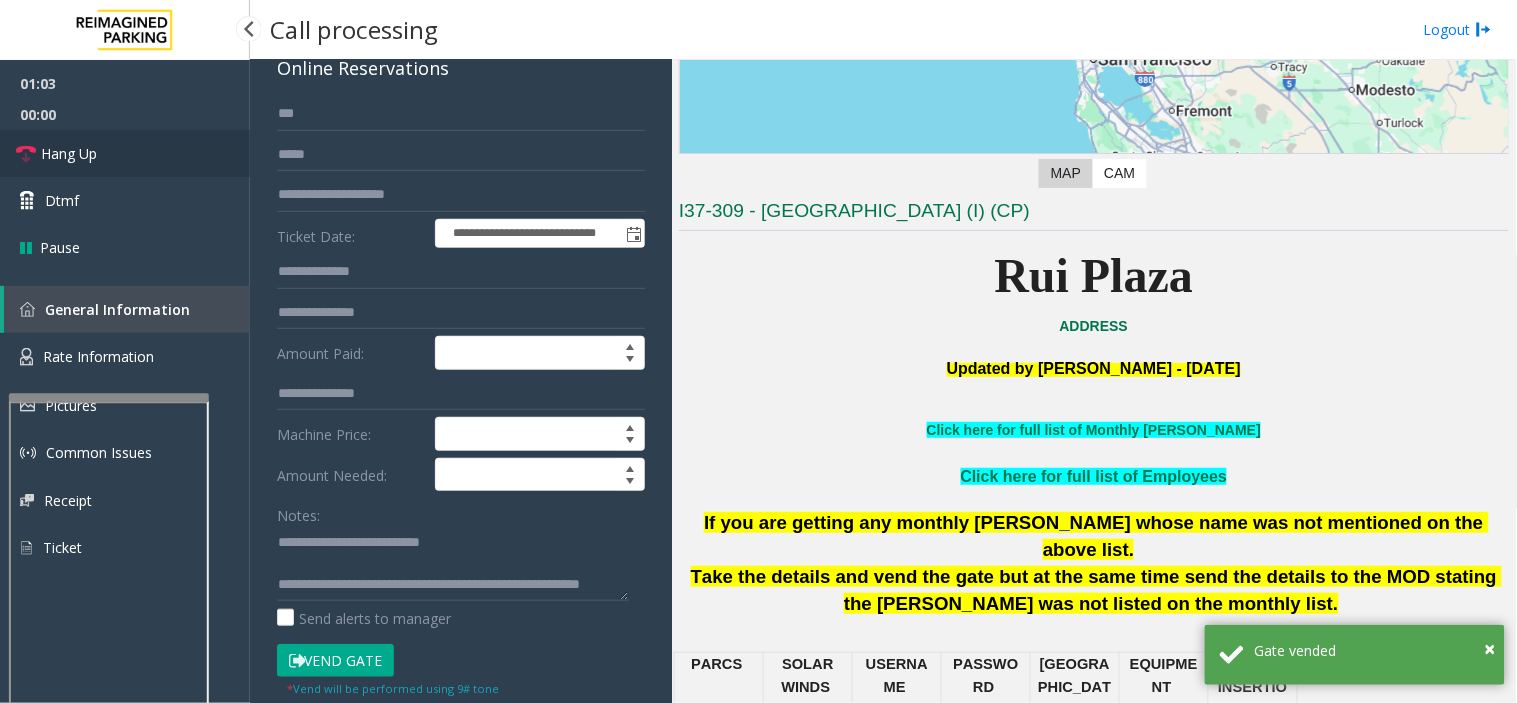 click on "Hang Up" at bounding box center (125, 153) 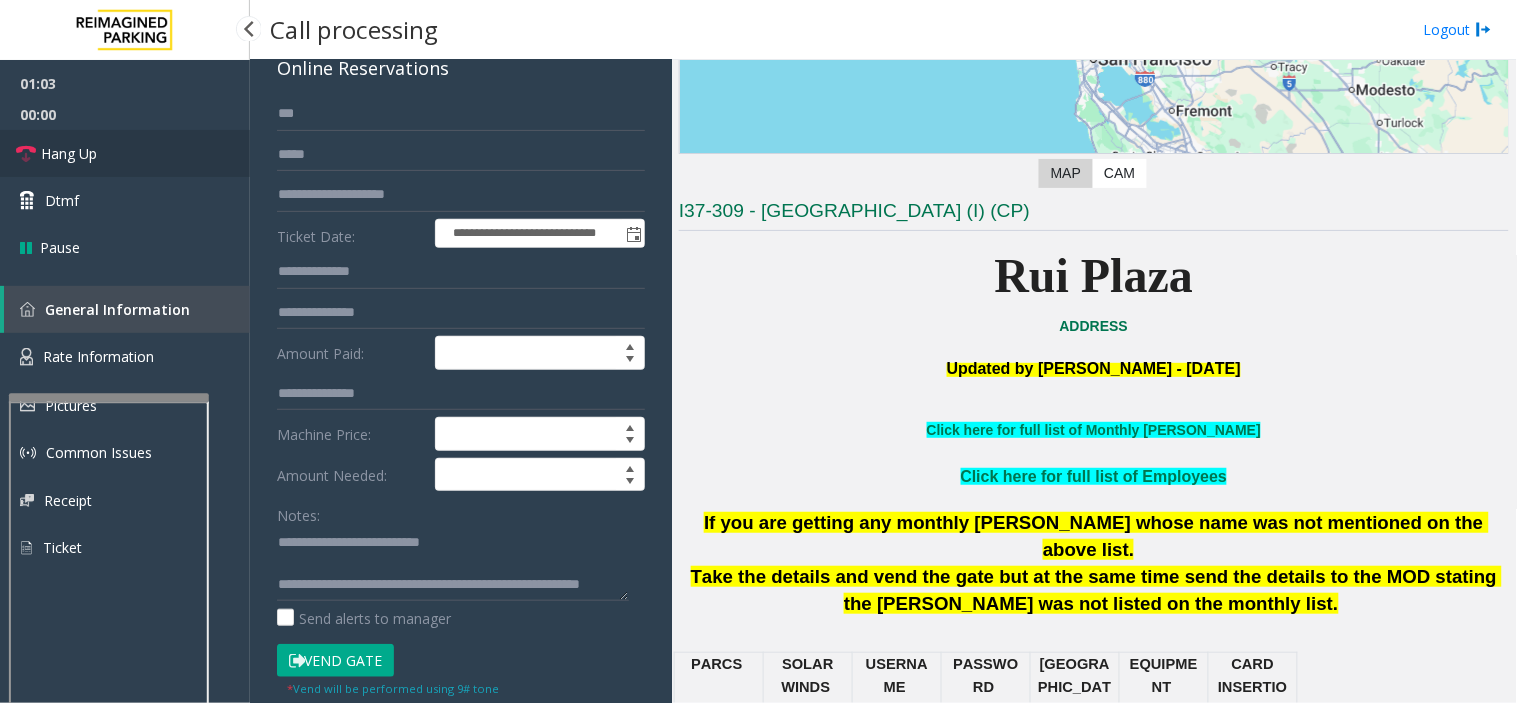 click on "Hang Up" at bounding box center [125, 153] 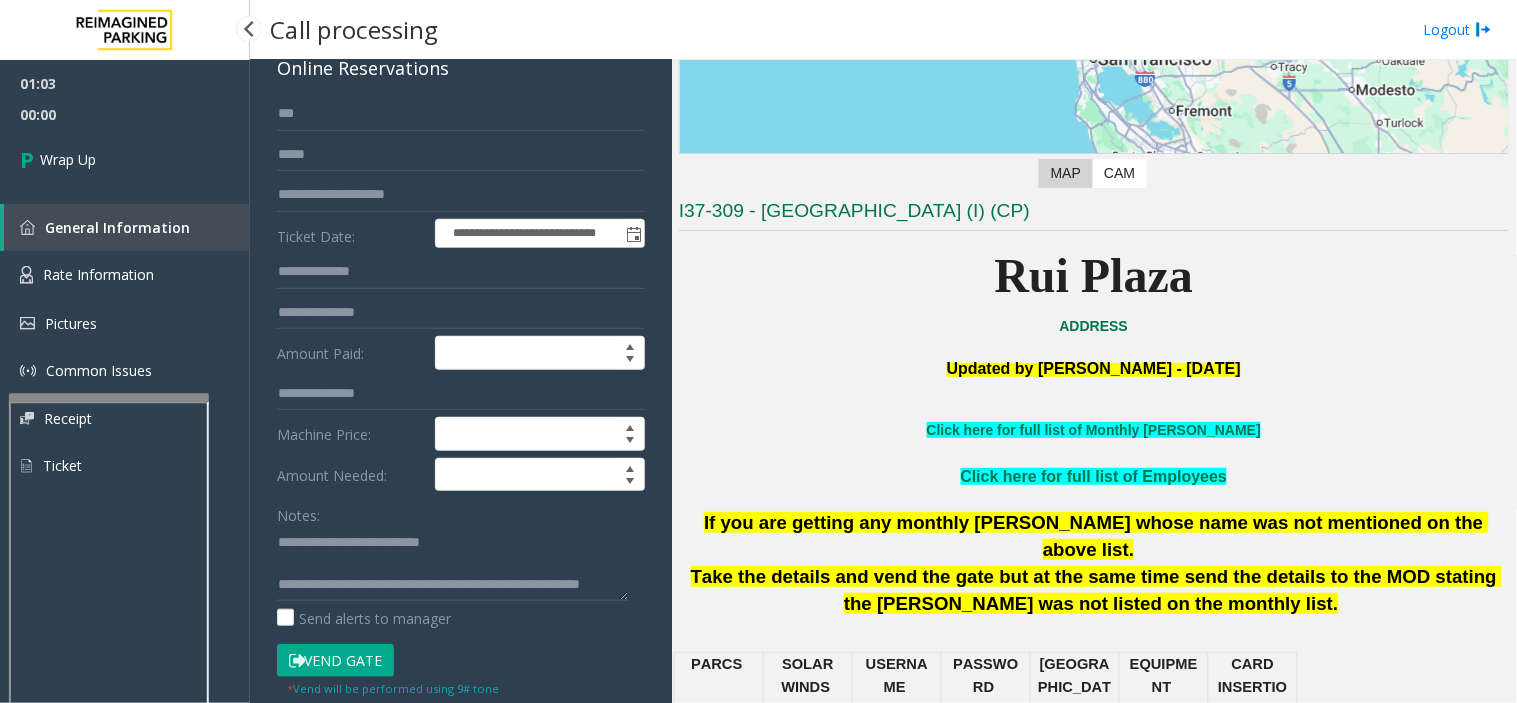 click on "Wrap Up" at bounding box center [125, 159] 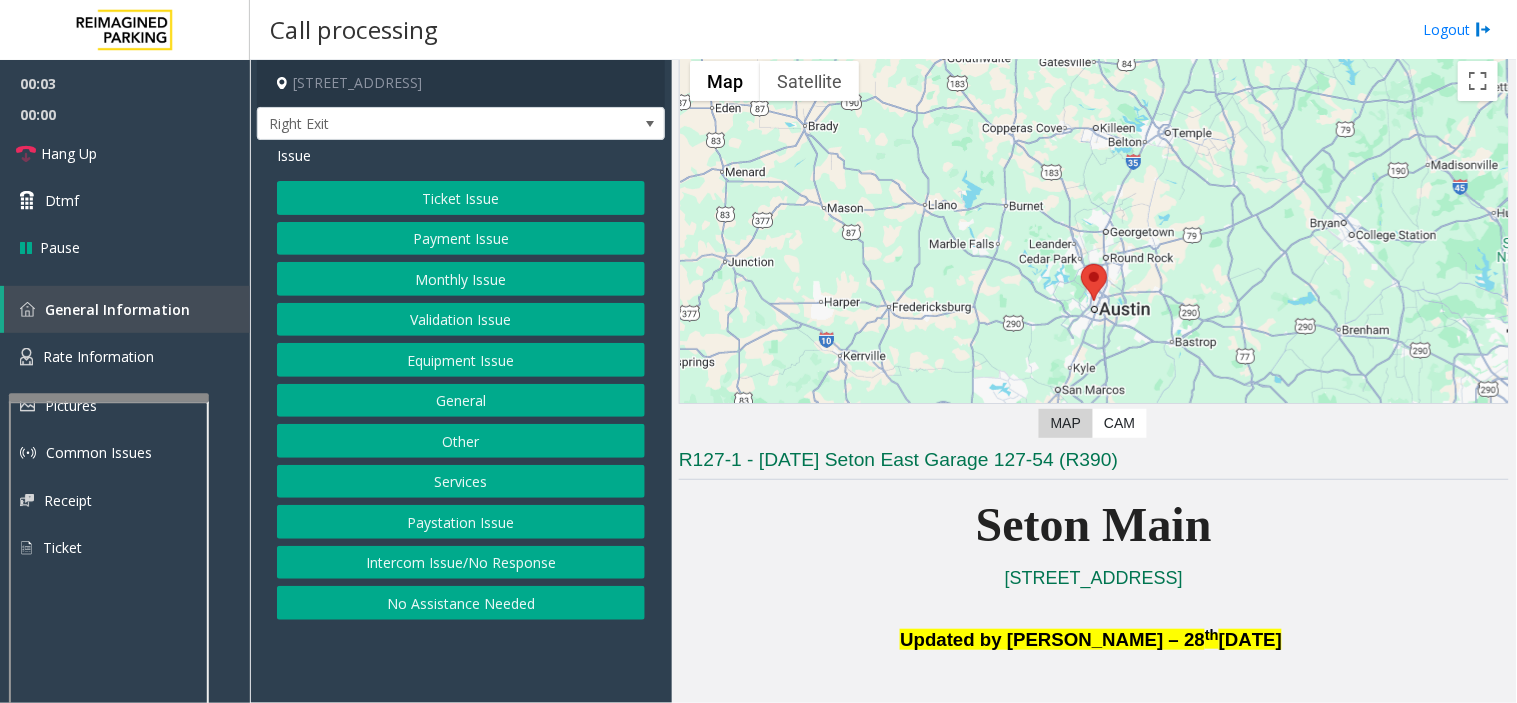 scroll, scrollTop: 111, scrollLeft: 0, axis: vertical 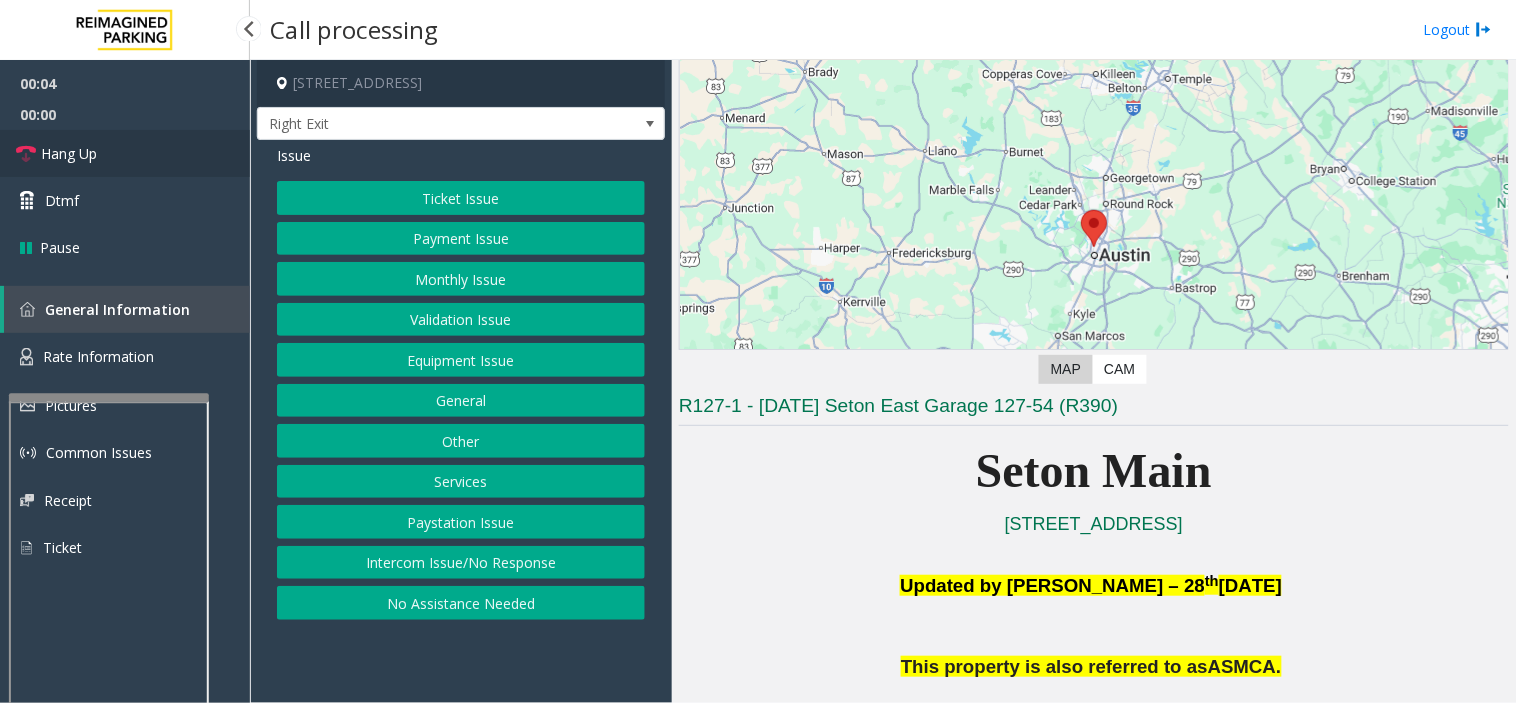 click on "Hang Up" at bounding box center (125, 153) 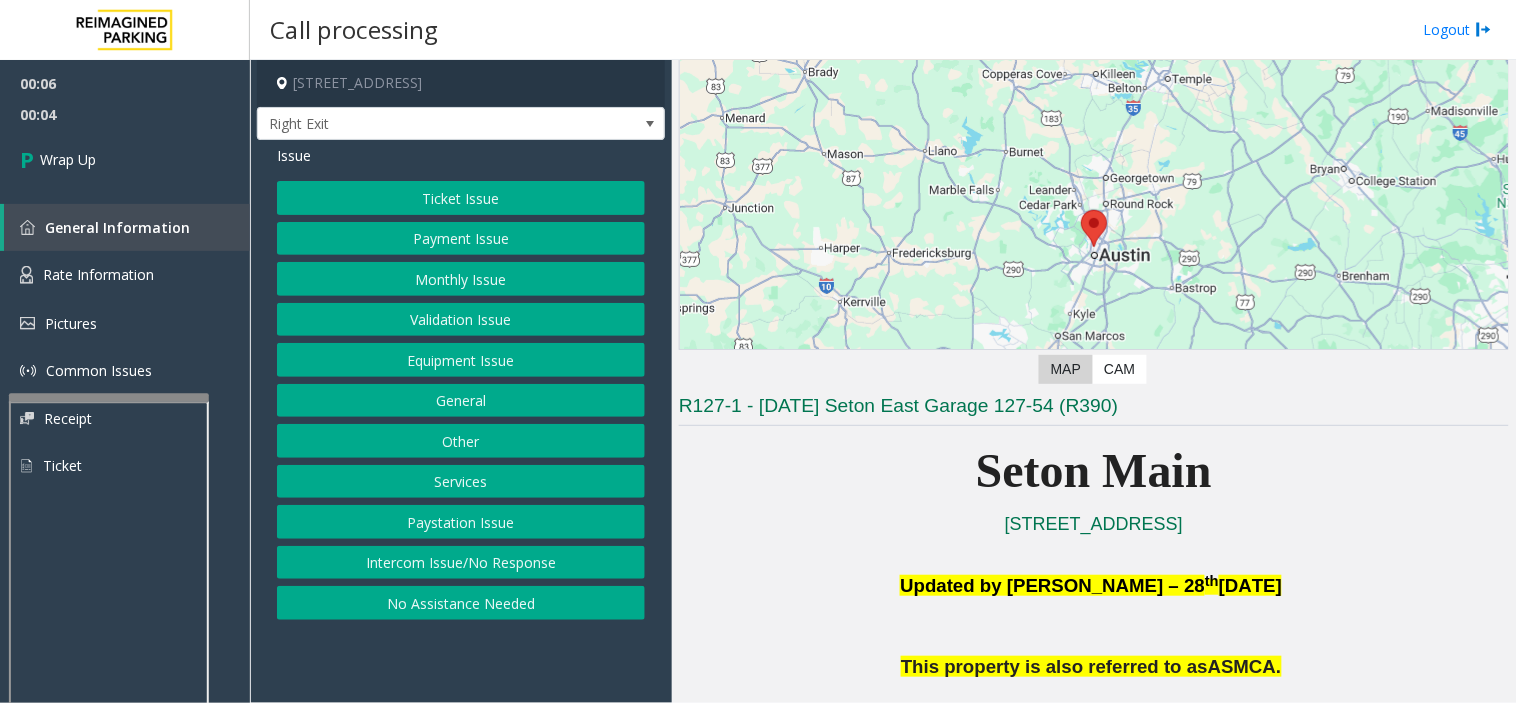 click on "No Assistance Needed" 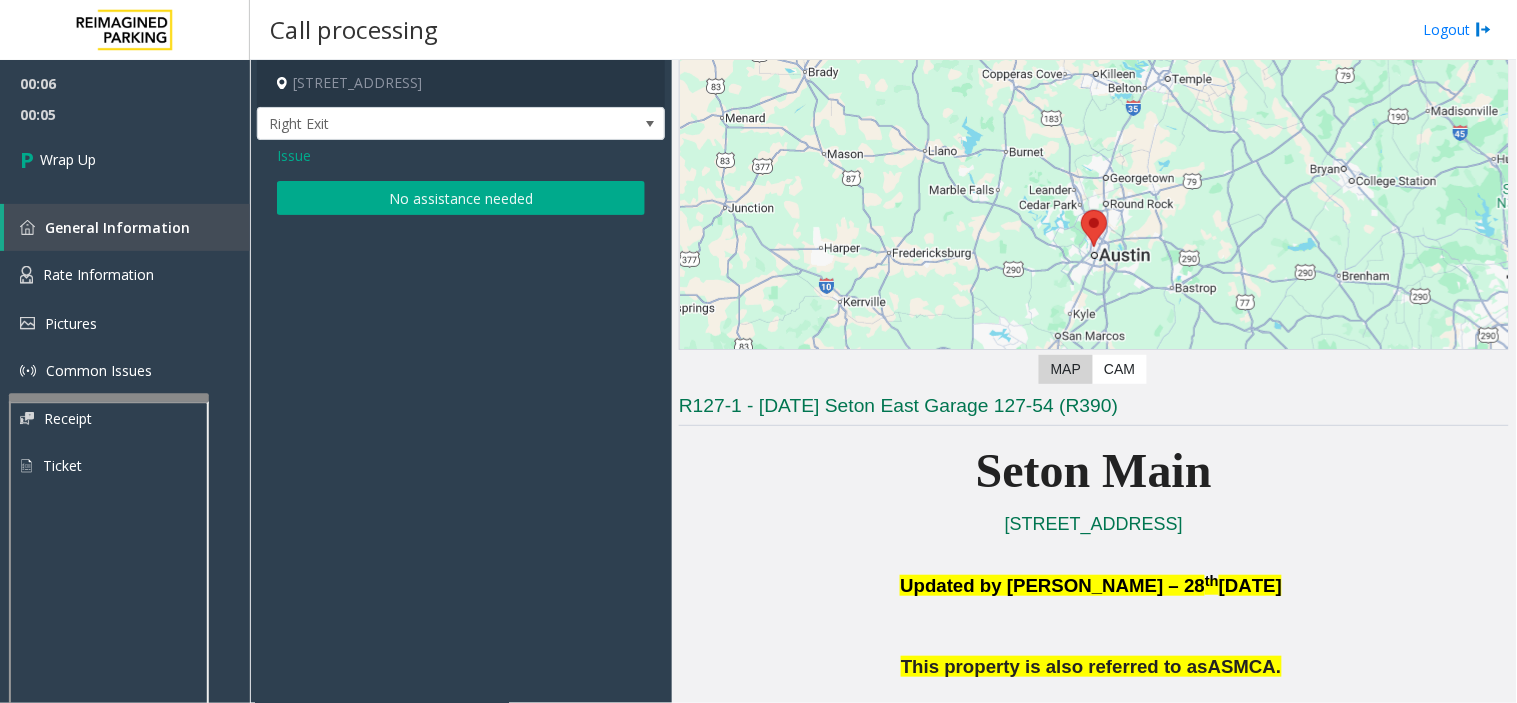click on "No assistance needed" 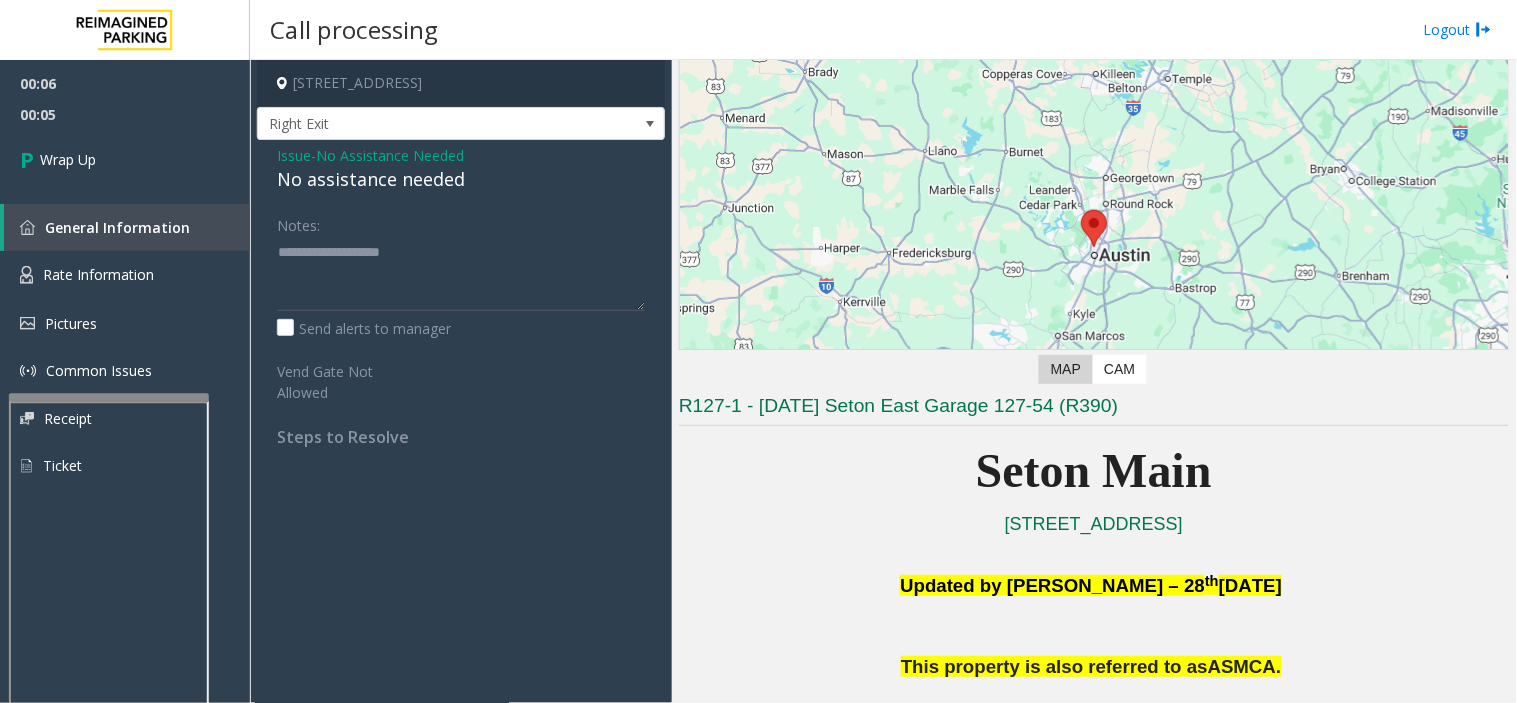 click on "No assistance needed" 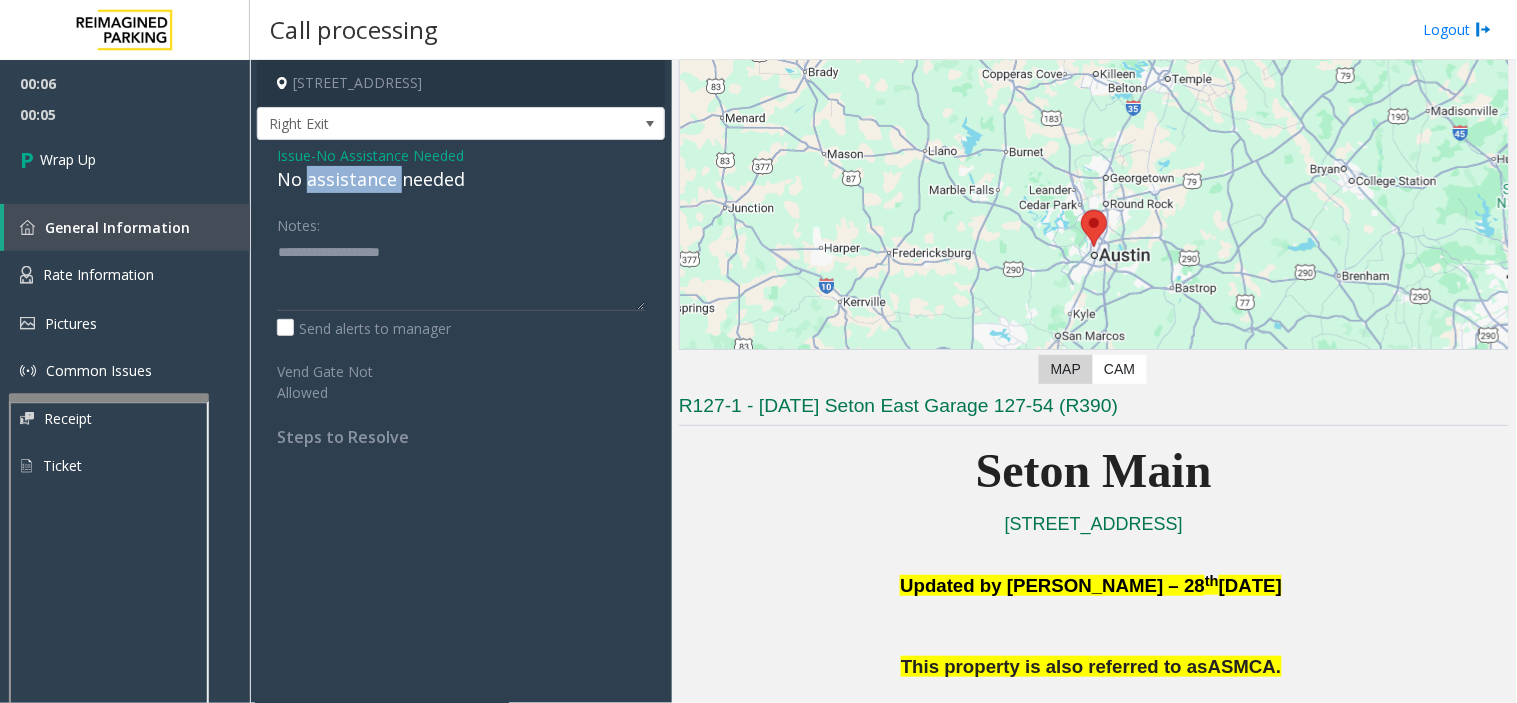click on "No assistance needed" 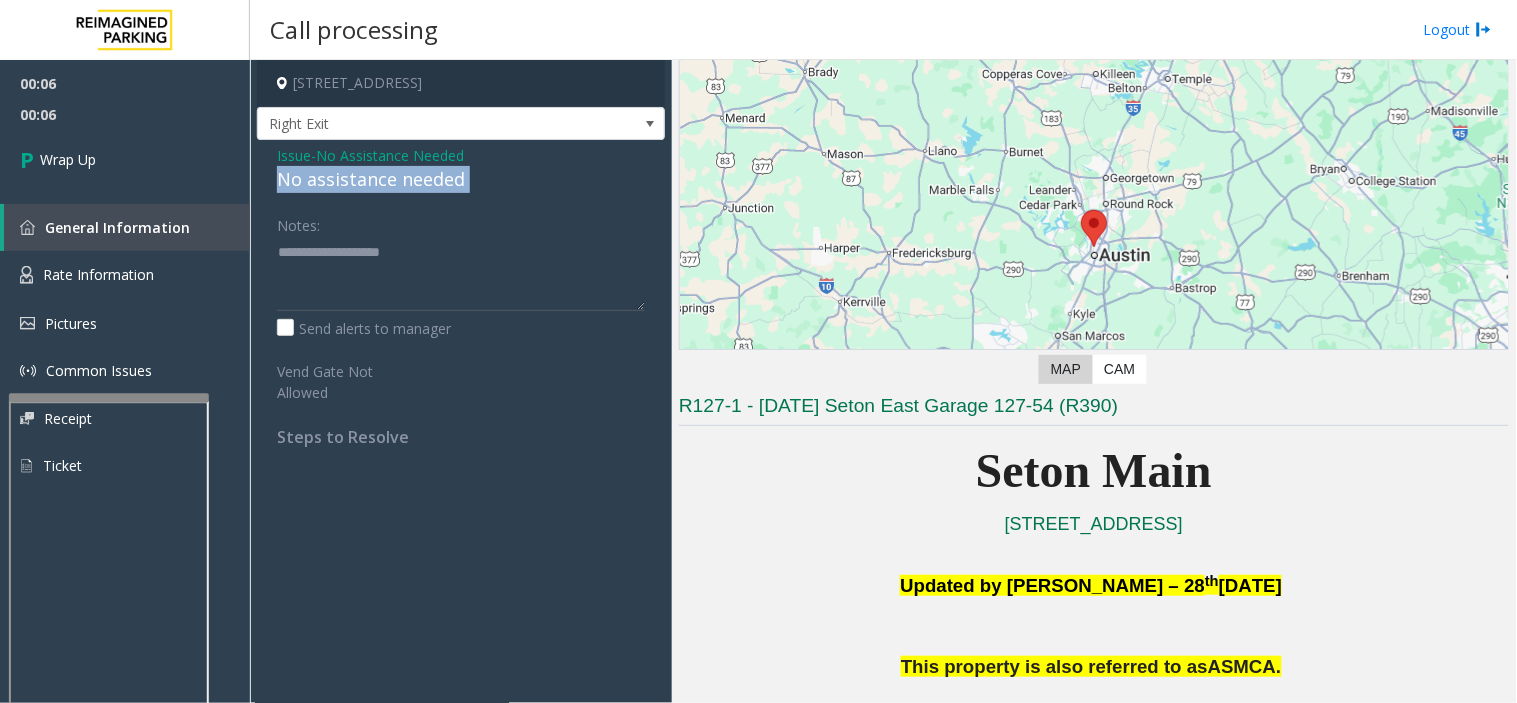 click on "No assistance needed" 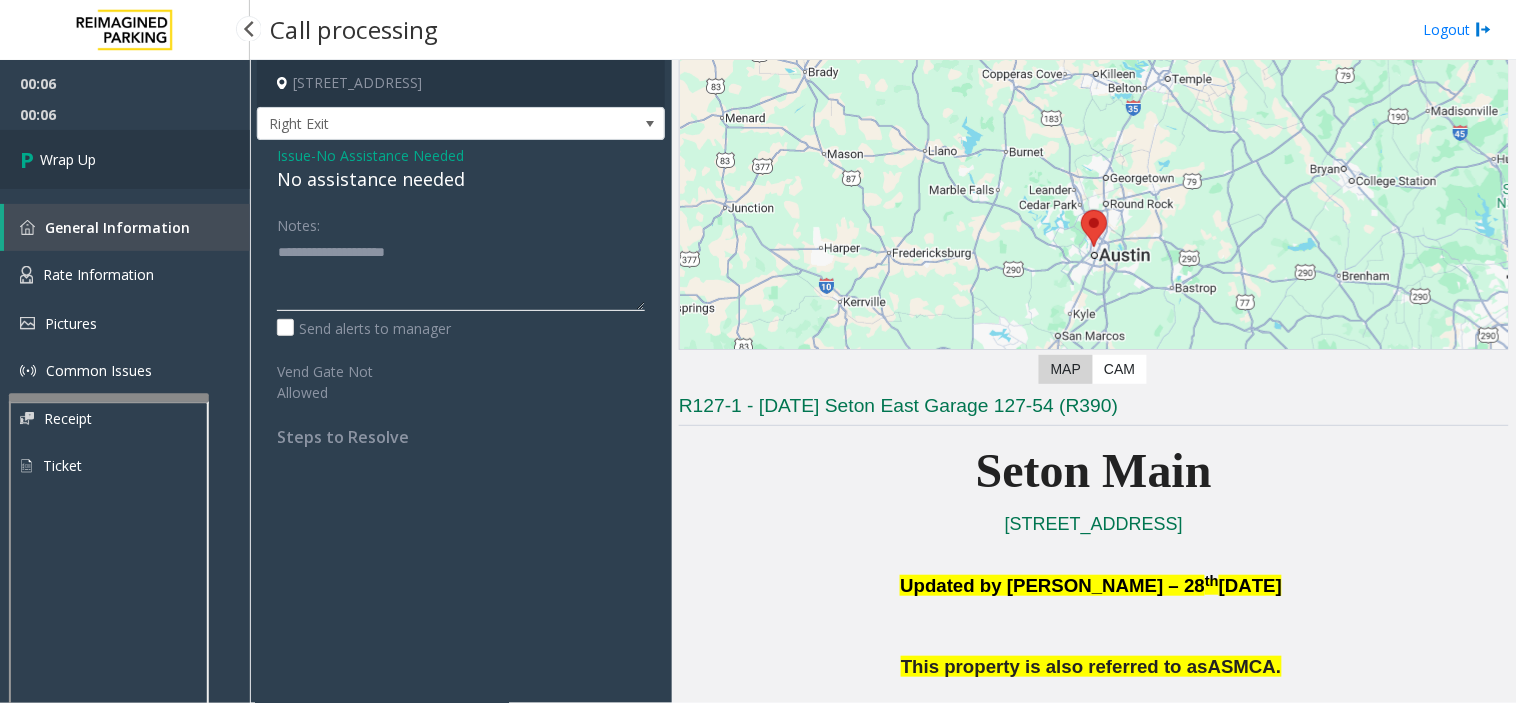 type on "**********" 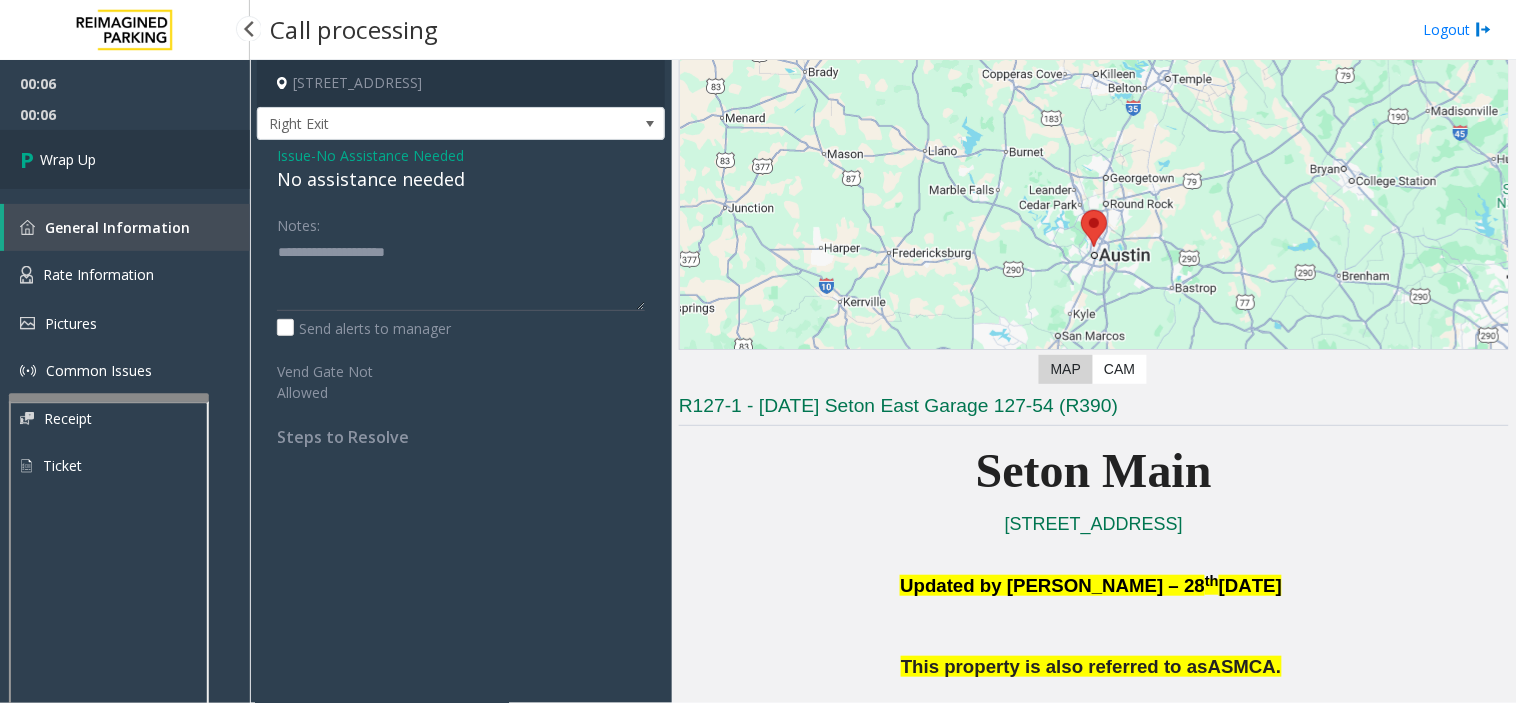 click on "Wrap Up" at bounding box center [125, 159] 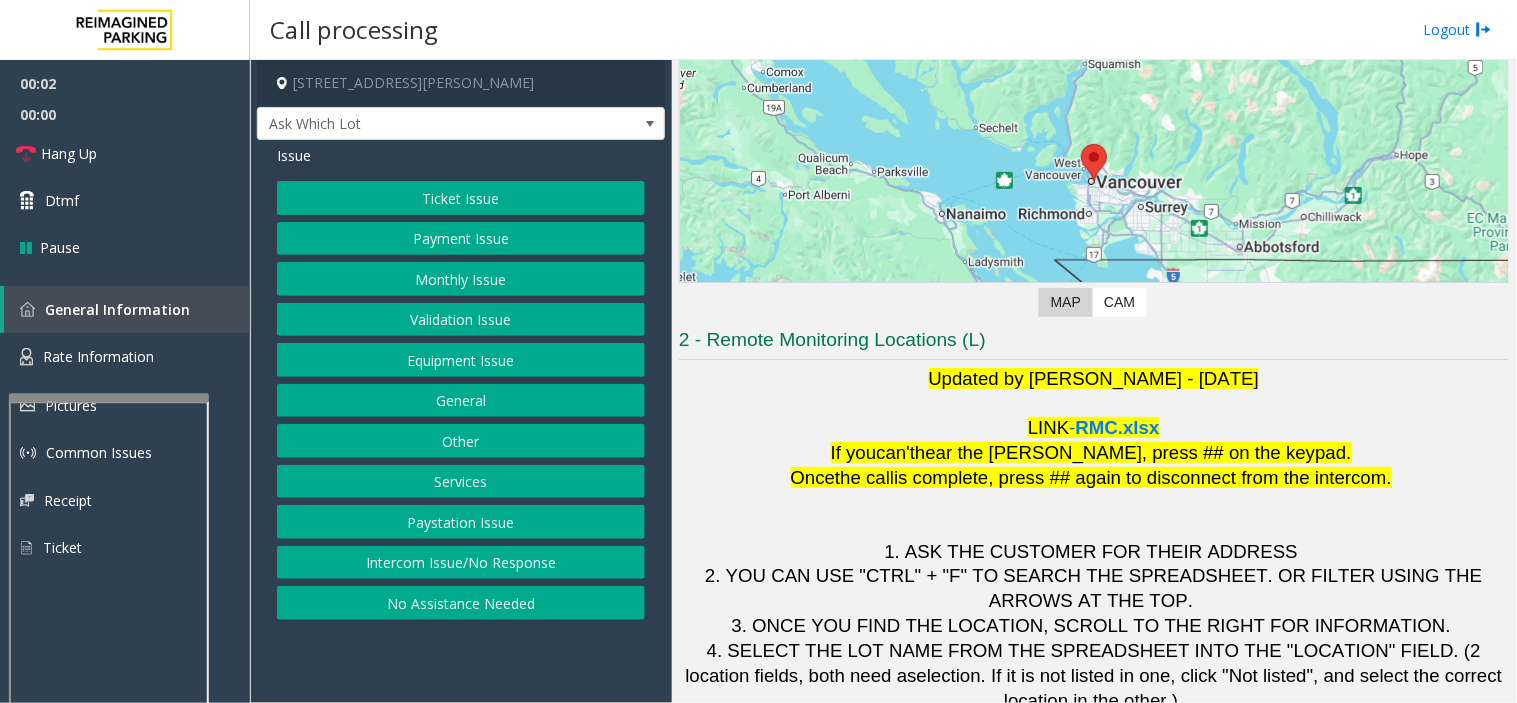 scroll, scrollTop: 210, scrollLeft: 0, axis: vertical 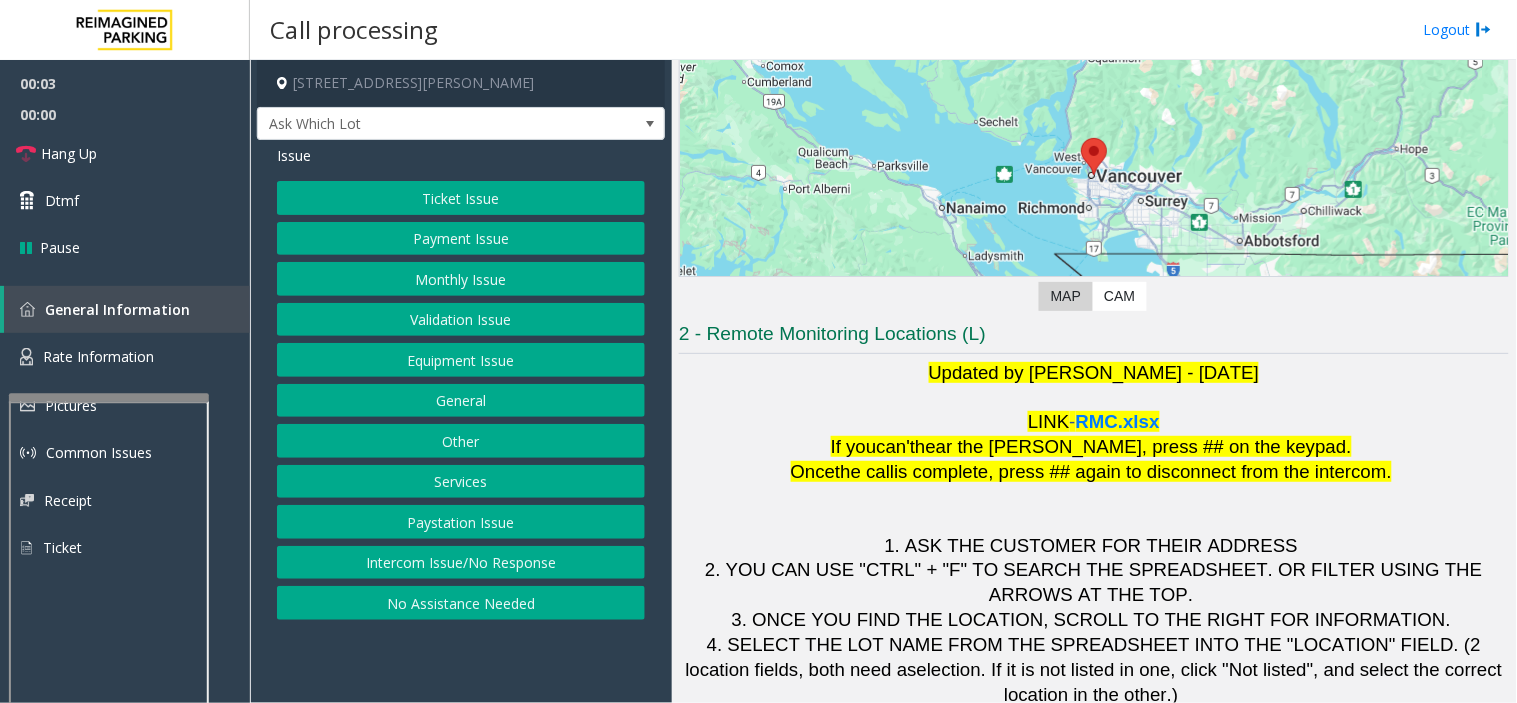click on "Intercom Issue/No Response" 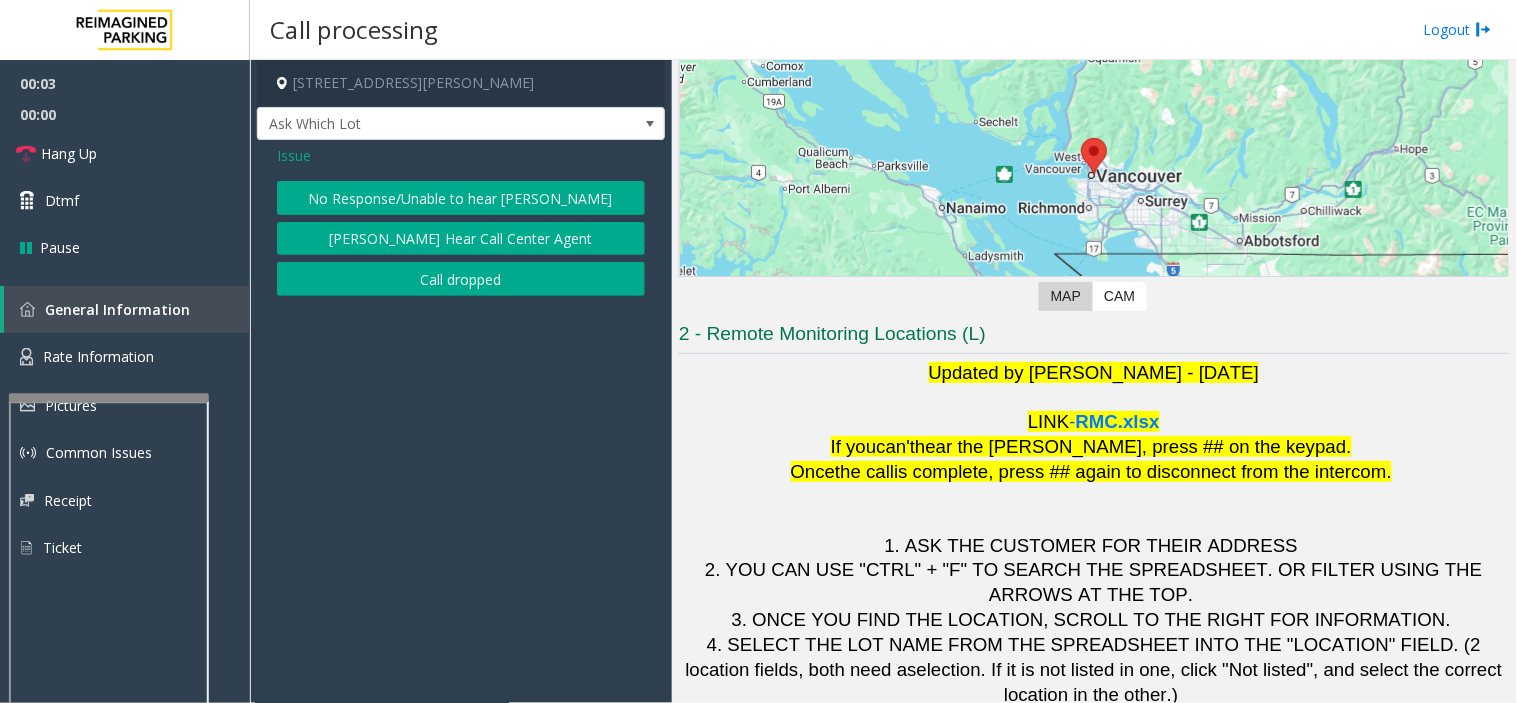 click on "No Response/Unable to hear [PERSON_NAME]" 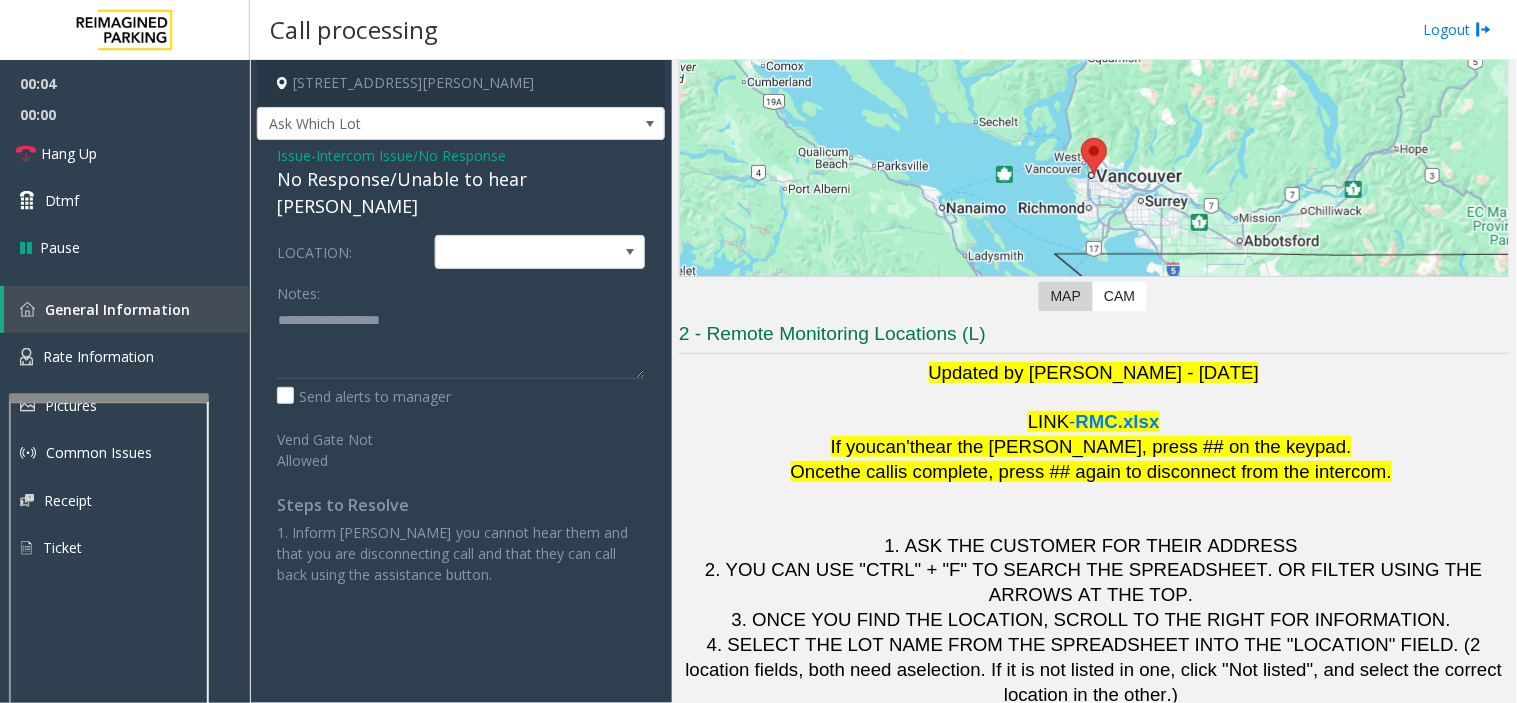 click on "No Response/Unable to hear [PERSON_NAME]" 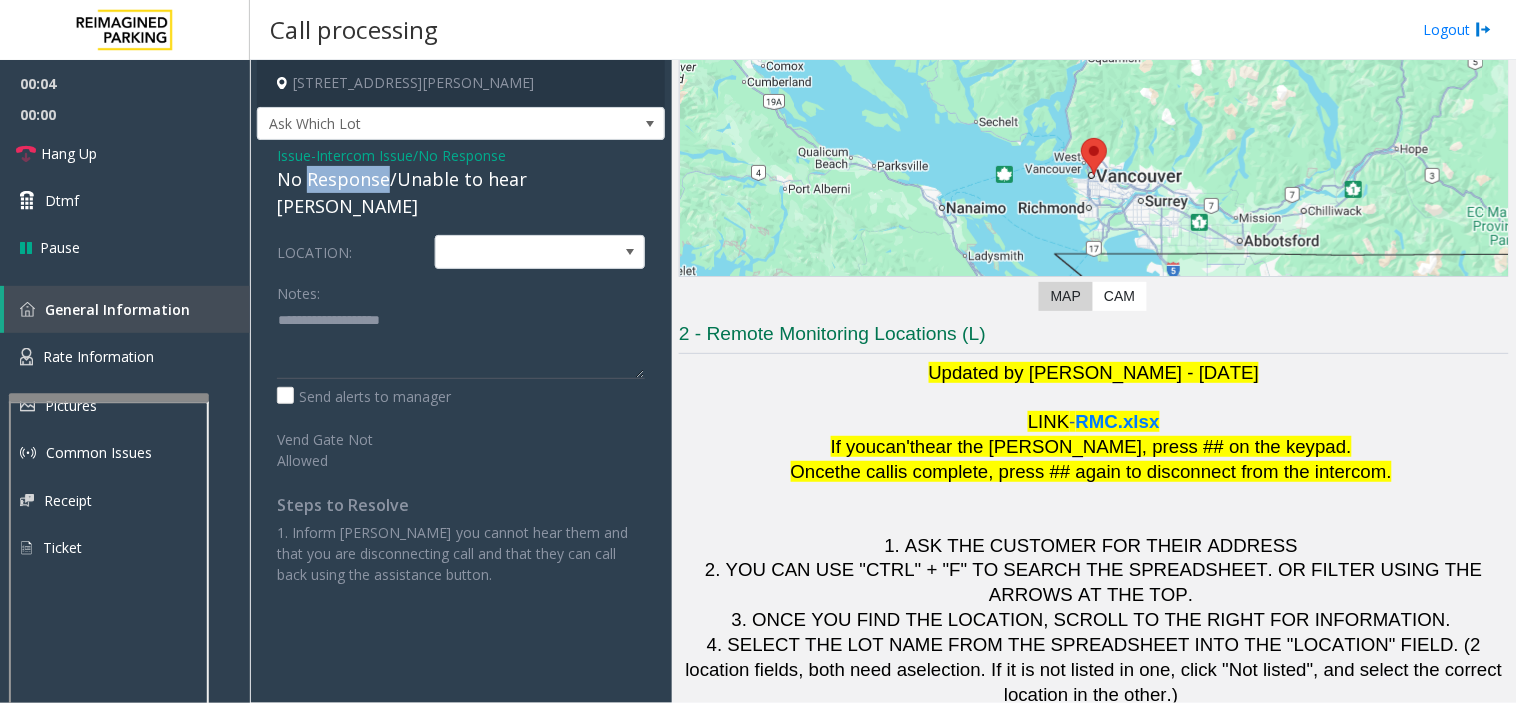click on "No Response/Unable to hear [PERSON_NAME]" 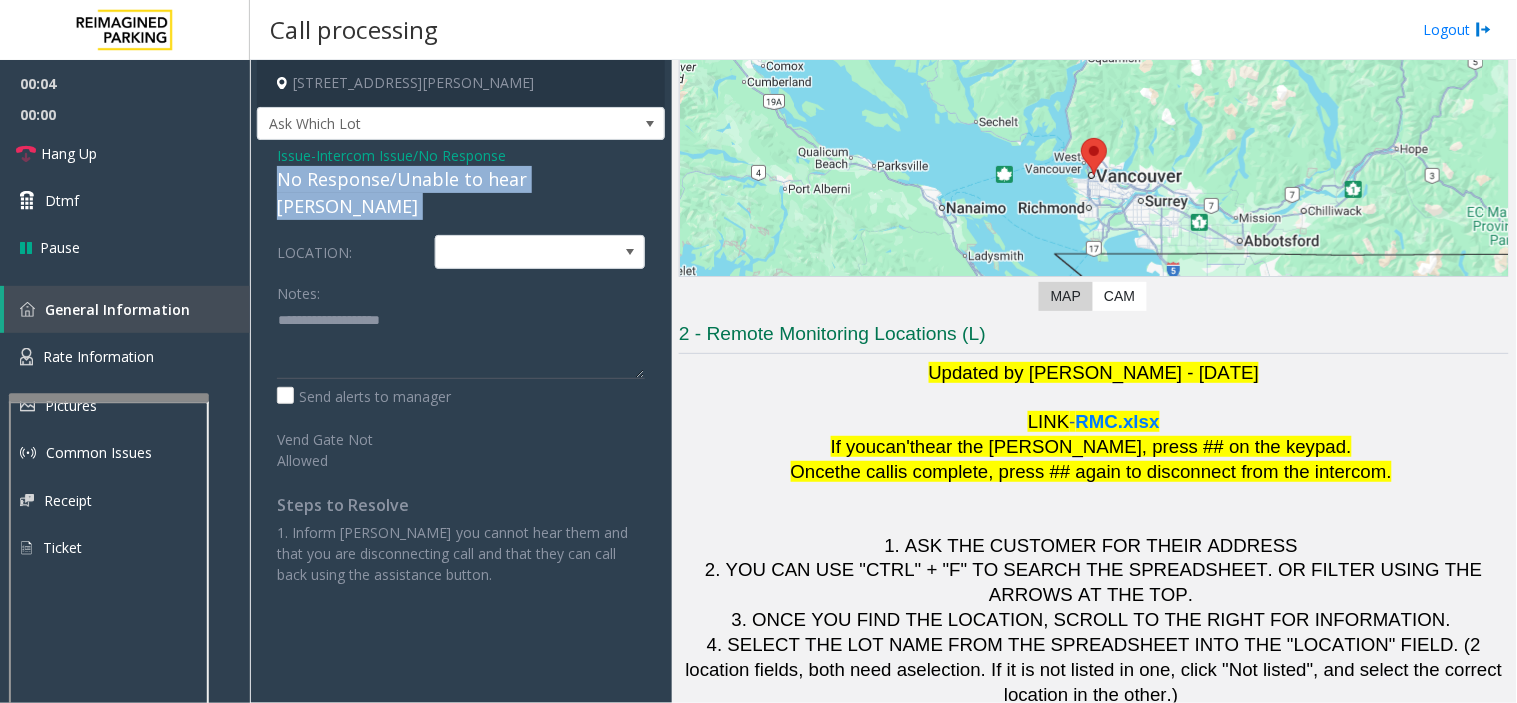 click on "No Response/Unable to hear [PERSON_NAME]" 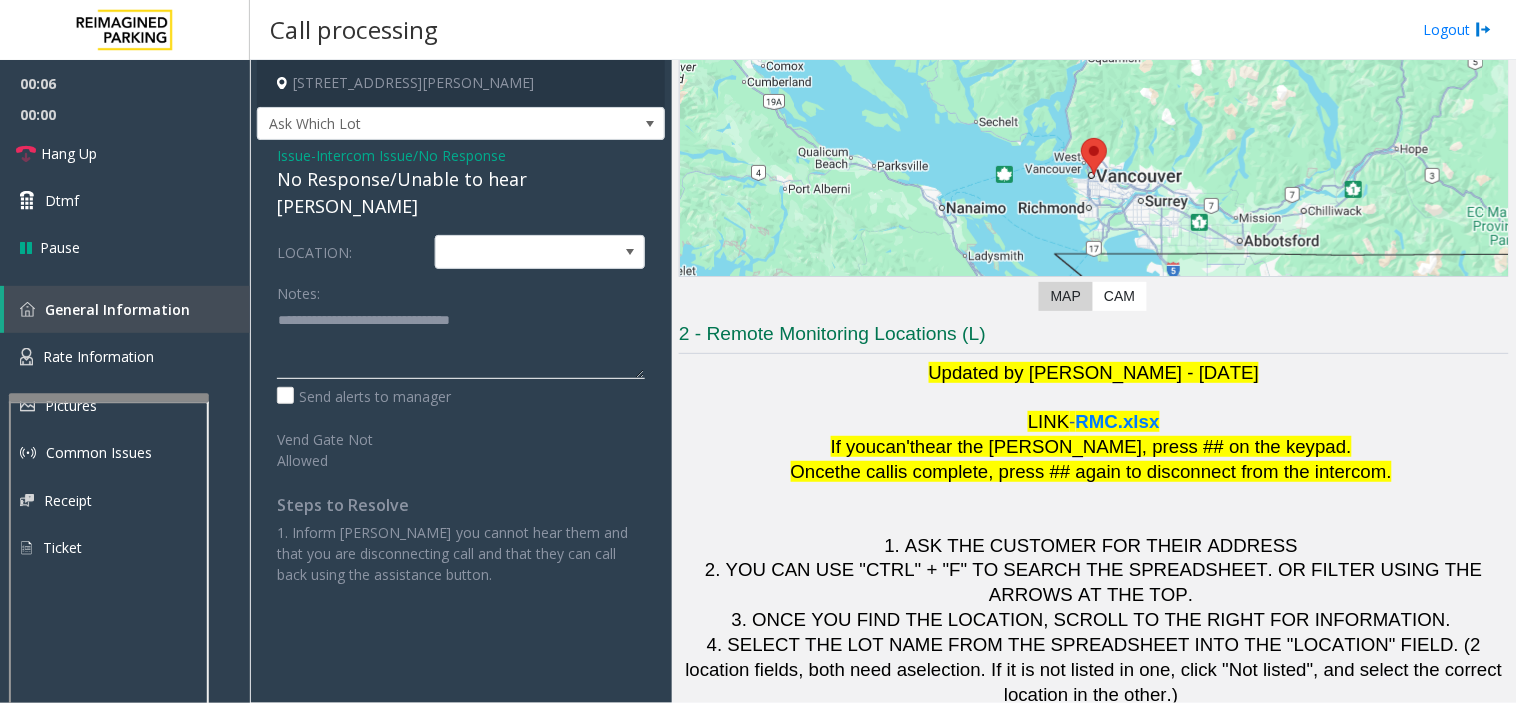 type on "**********" 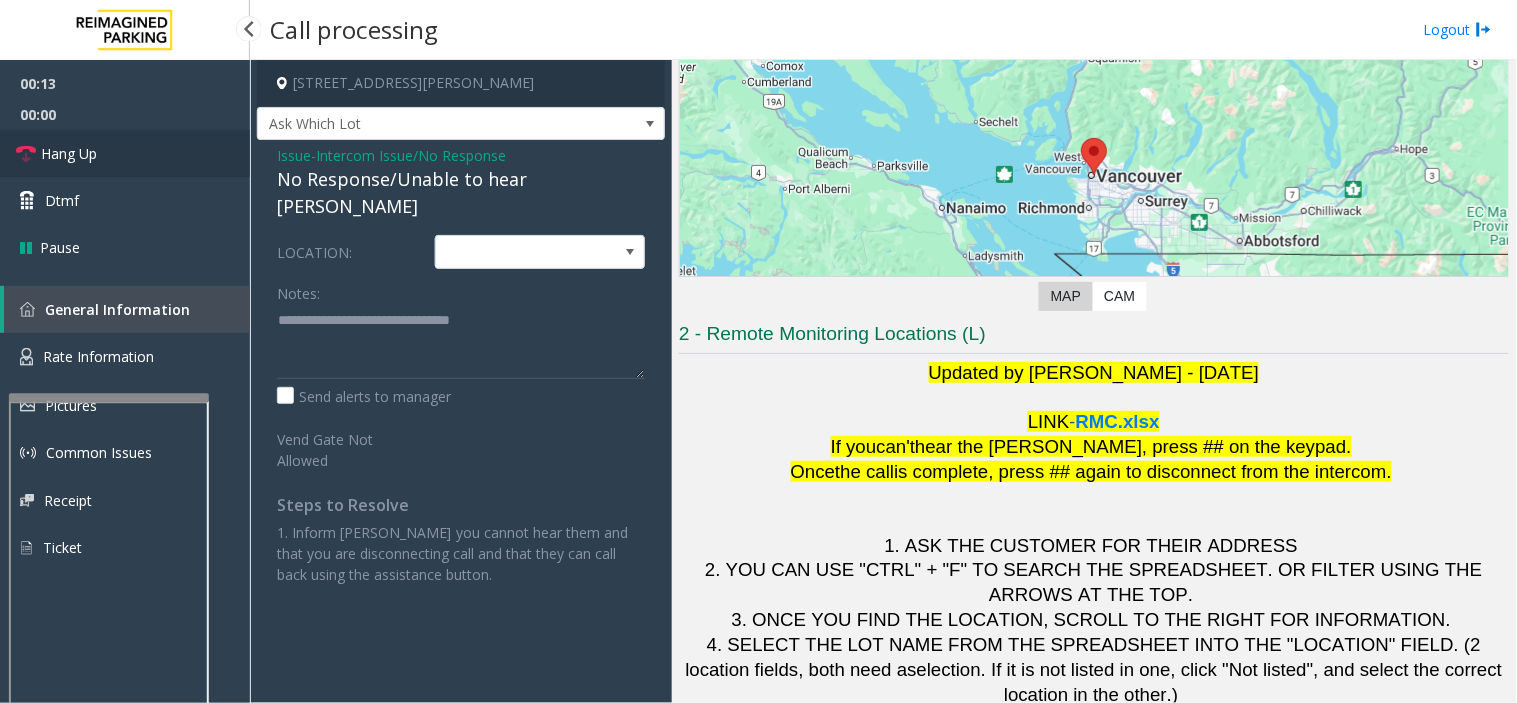 click on "Hang Up" at bounding box center (125, 153) 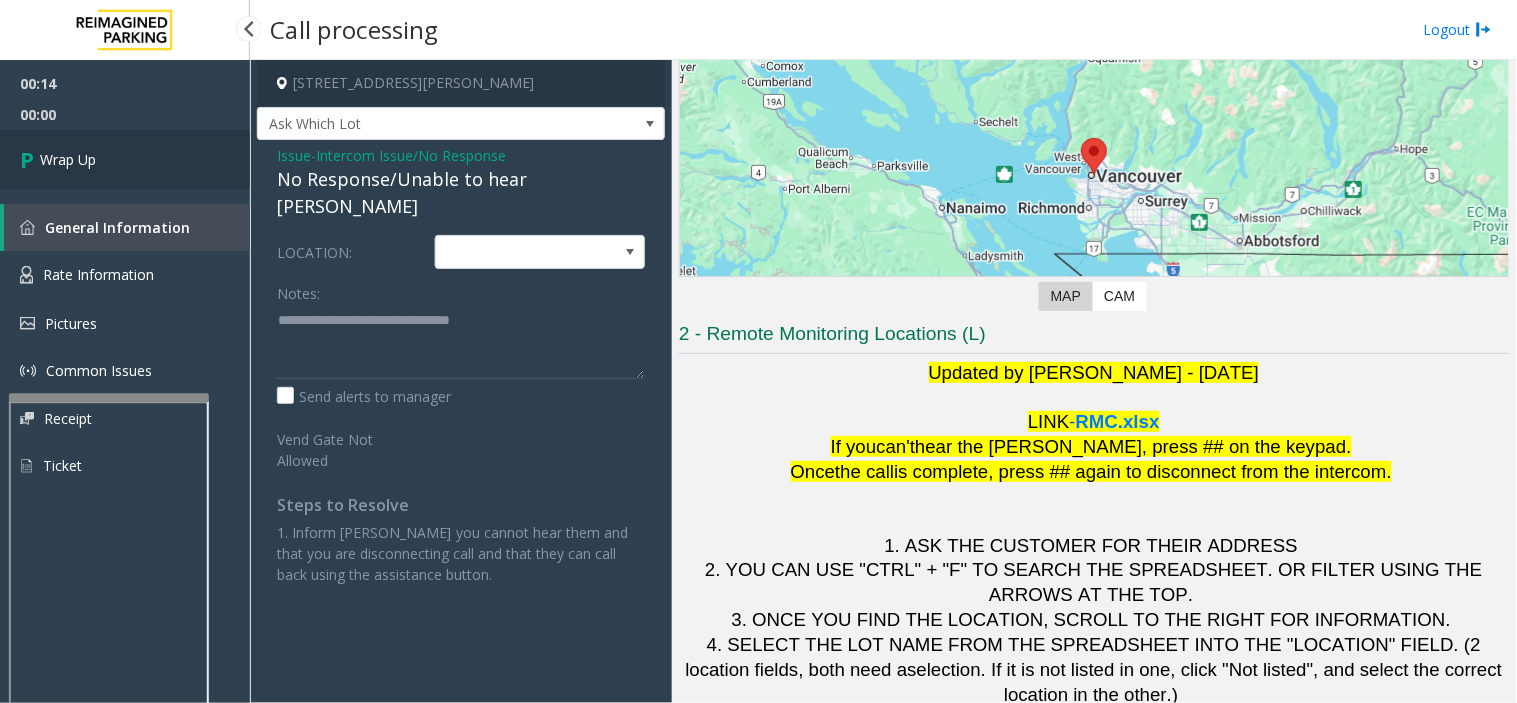 click on "Wrap Up" at bounding box center [125, 159] 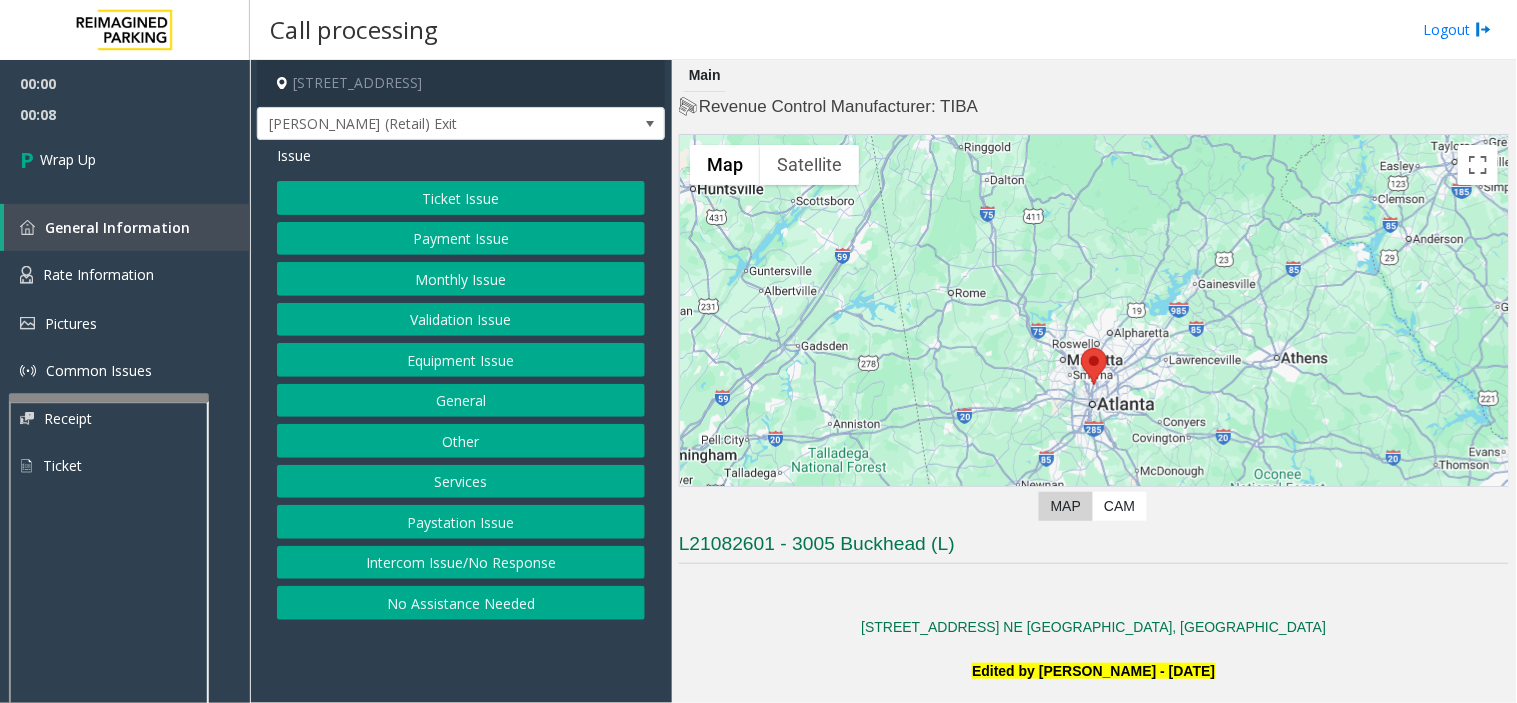 click on "Intercom Issue/No Response" 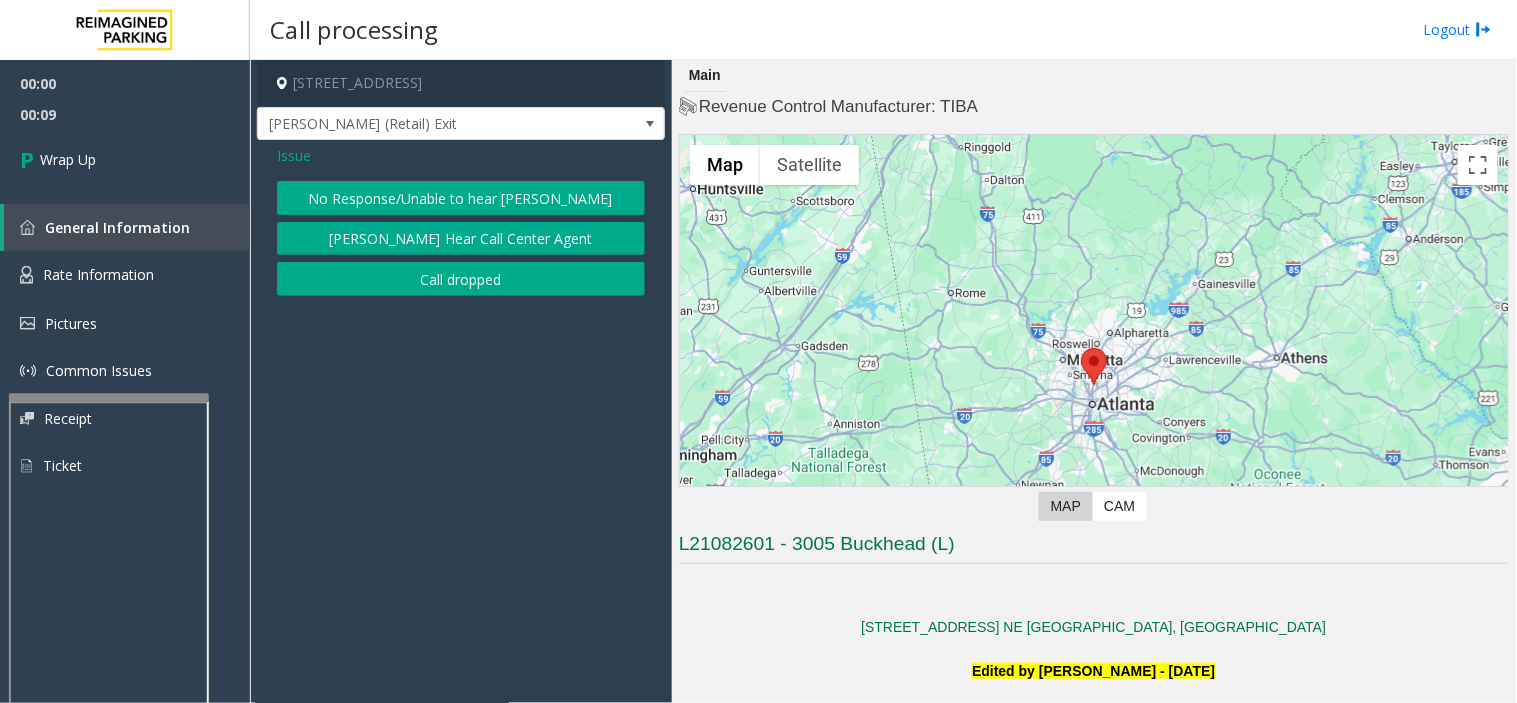 click on "Call dropped" 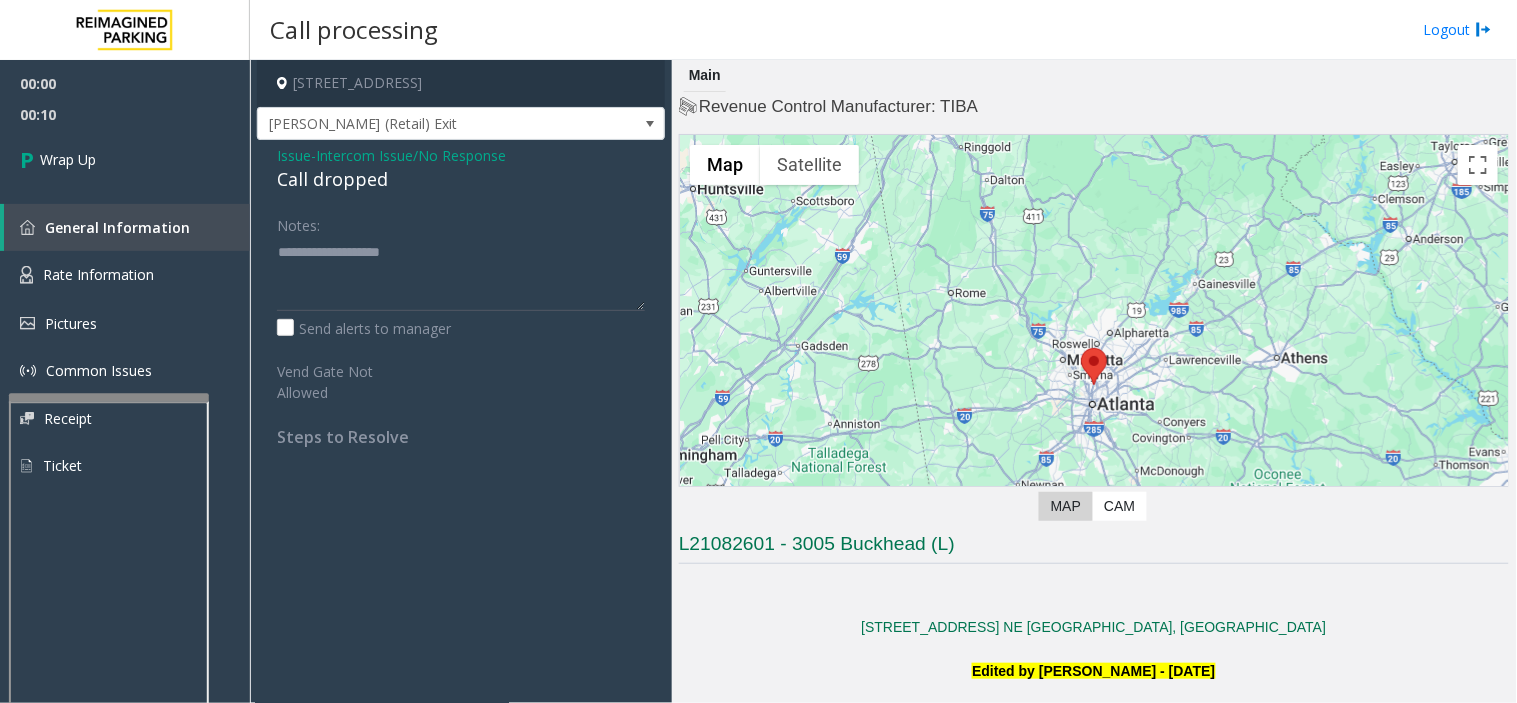 click on "Call dropped" 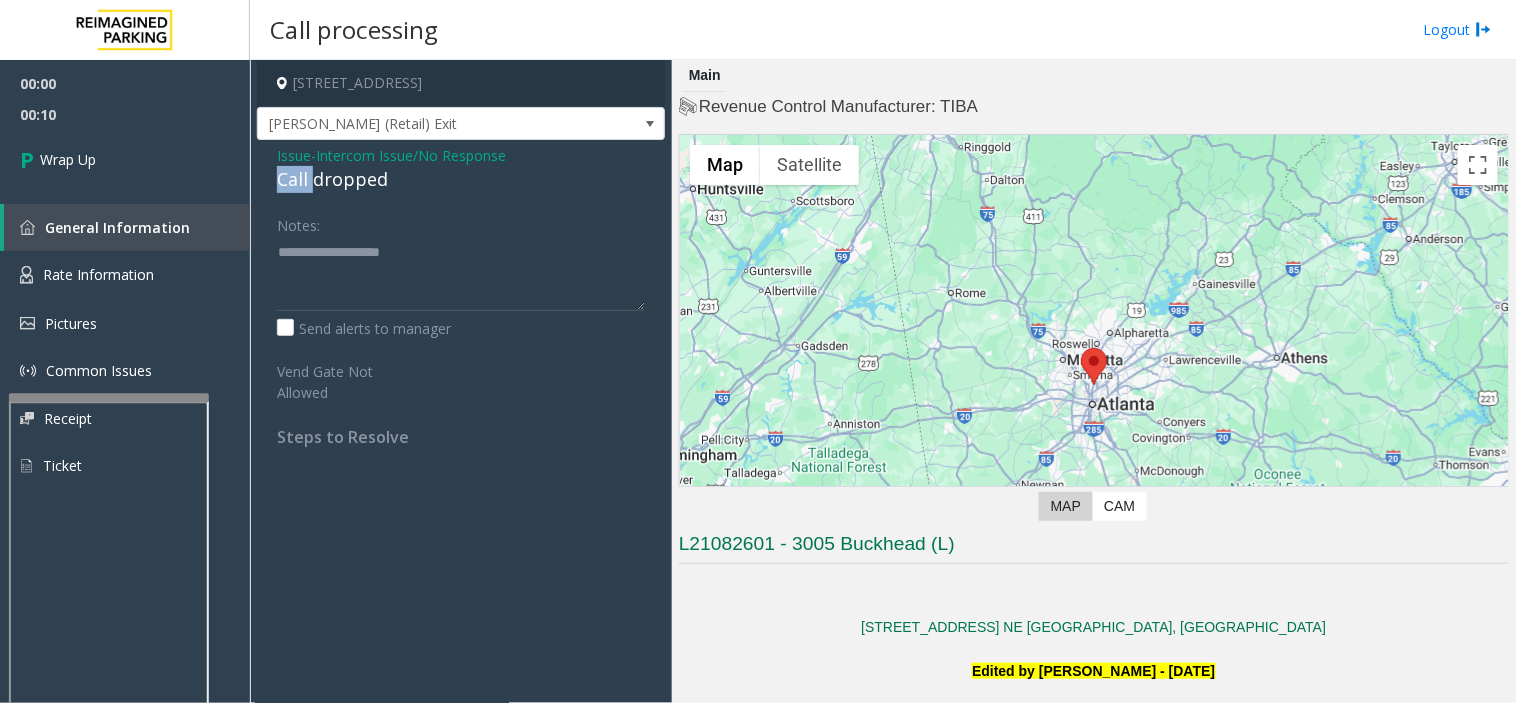 click on "Call dropped" 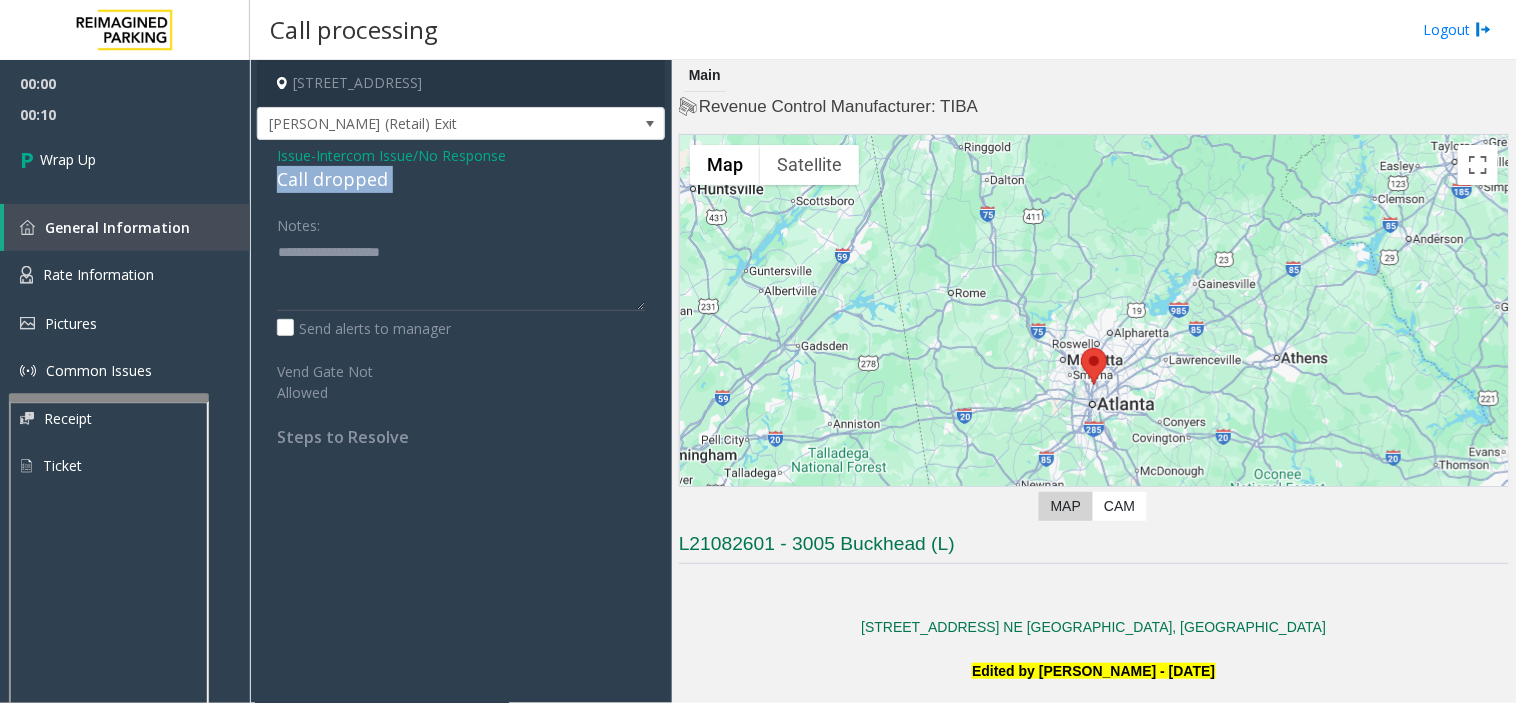 click on "Call dropped" 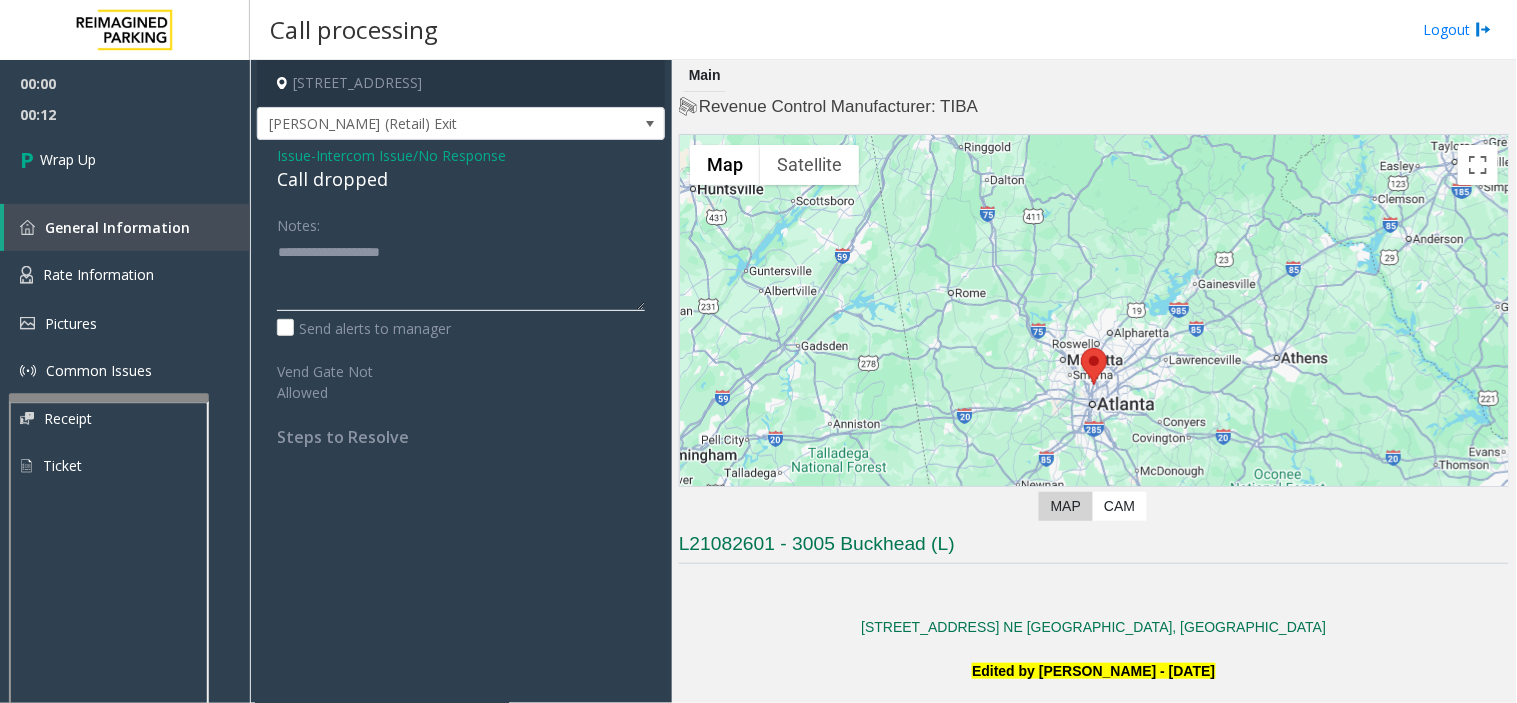click 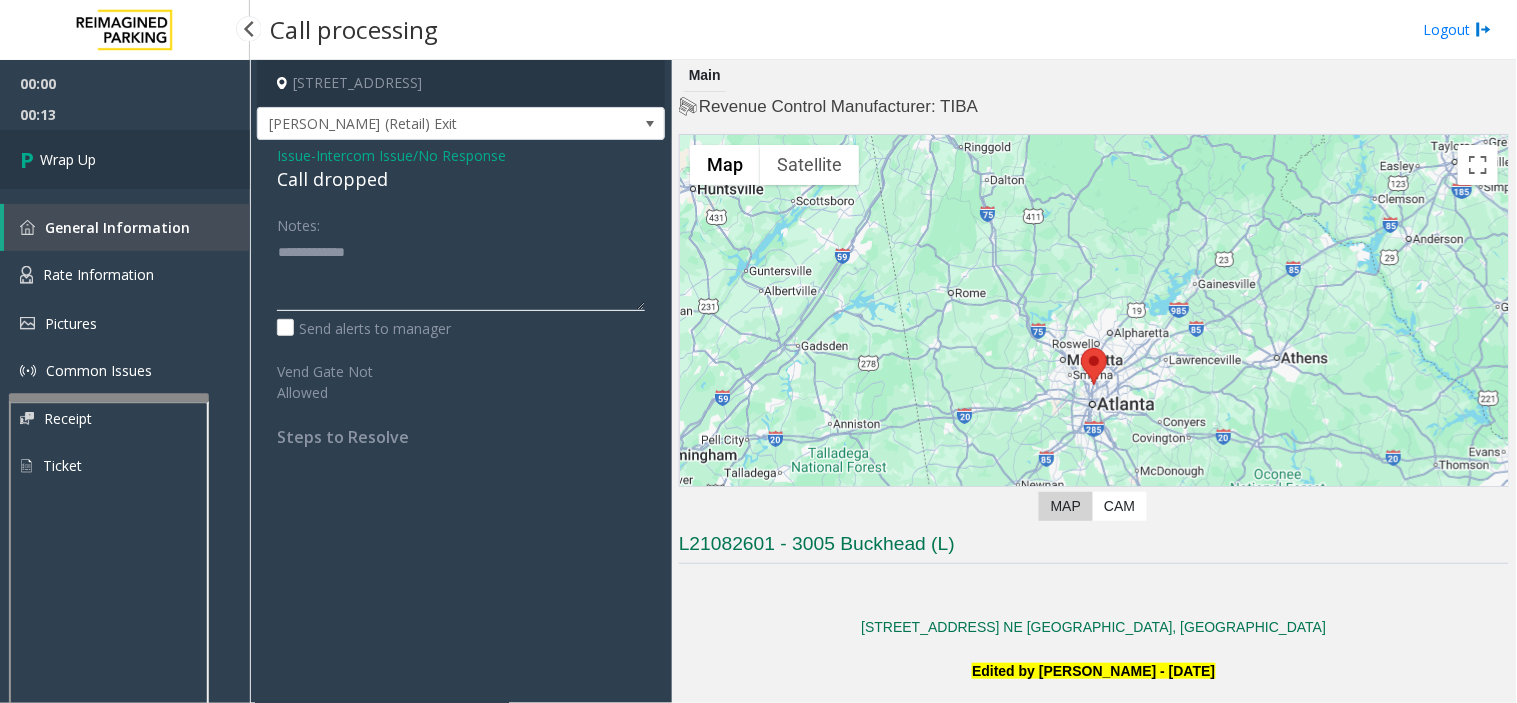 type on "**********" 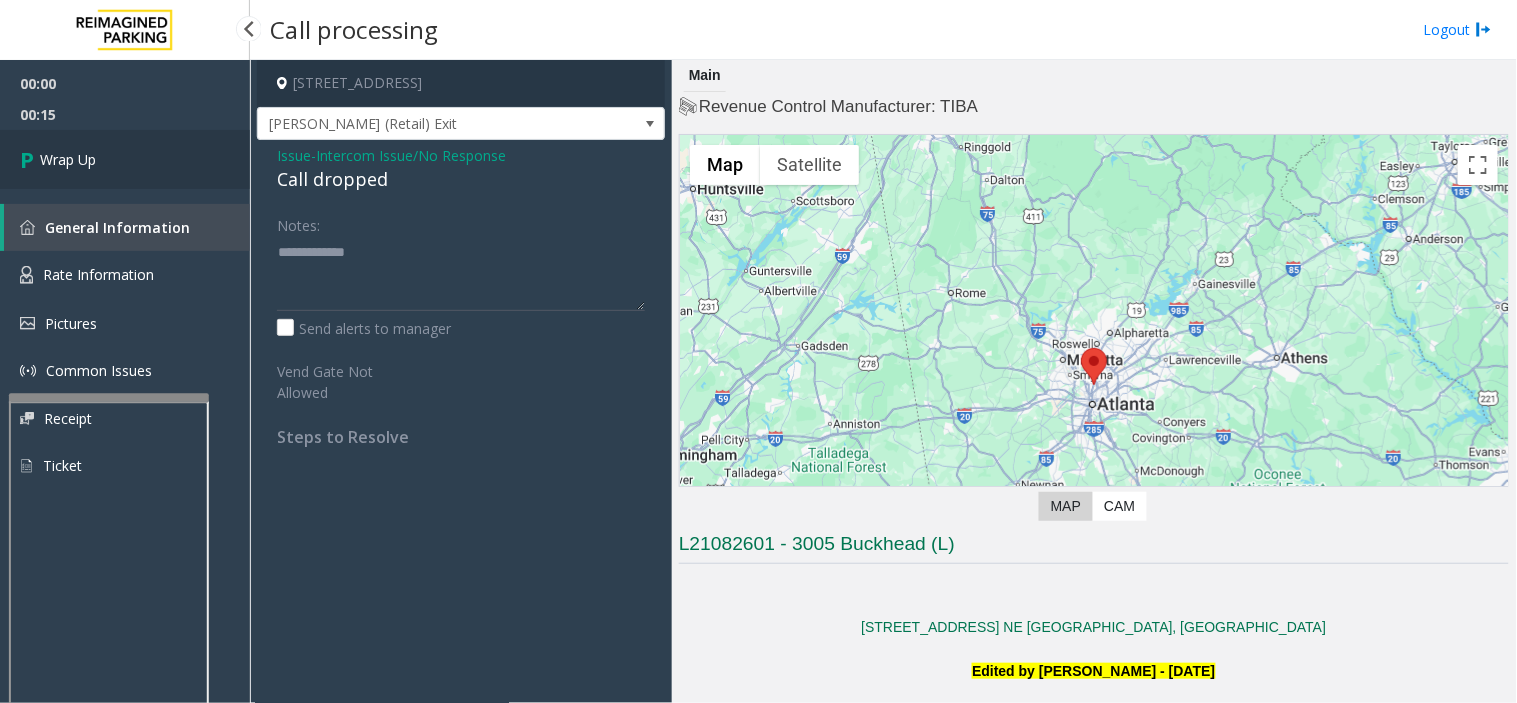 click on "Wrap Up" at bounding box center [125, 159] 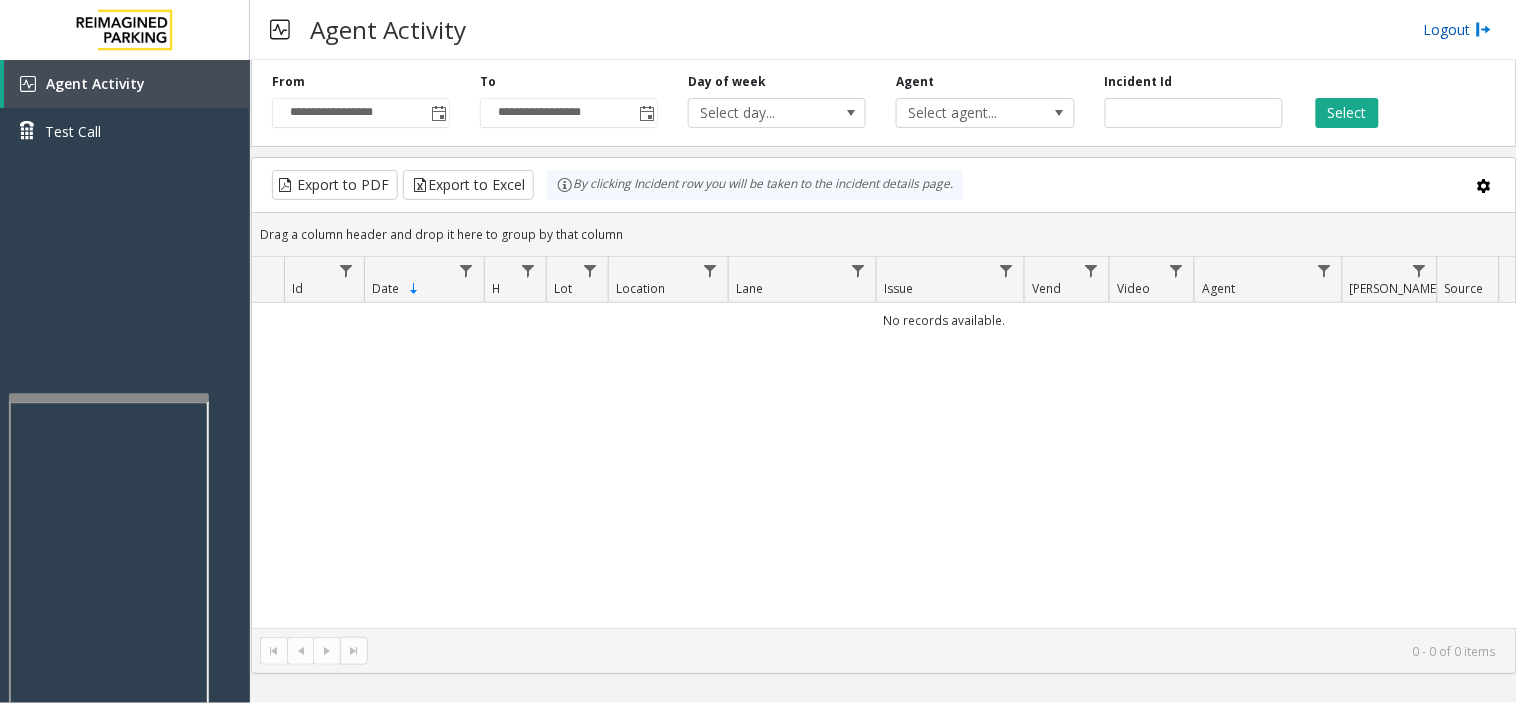 click on "Logout" at bounding box center [1458, 29] 